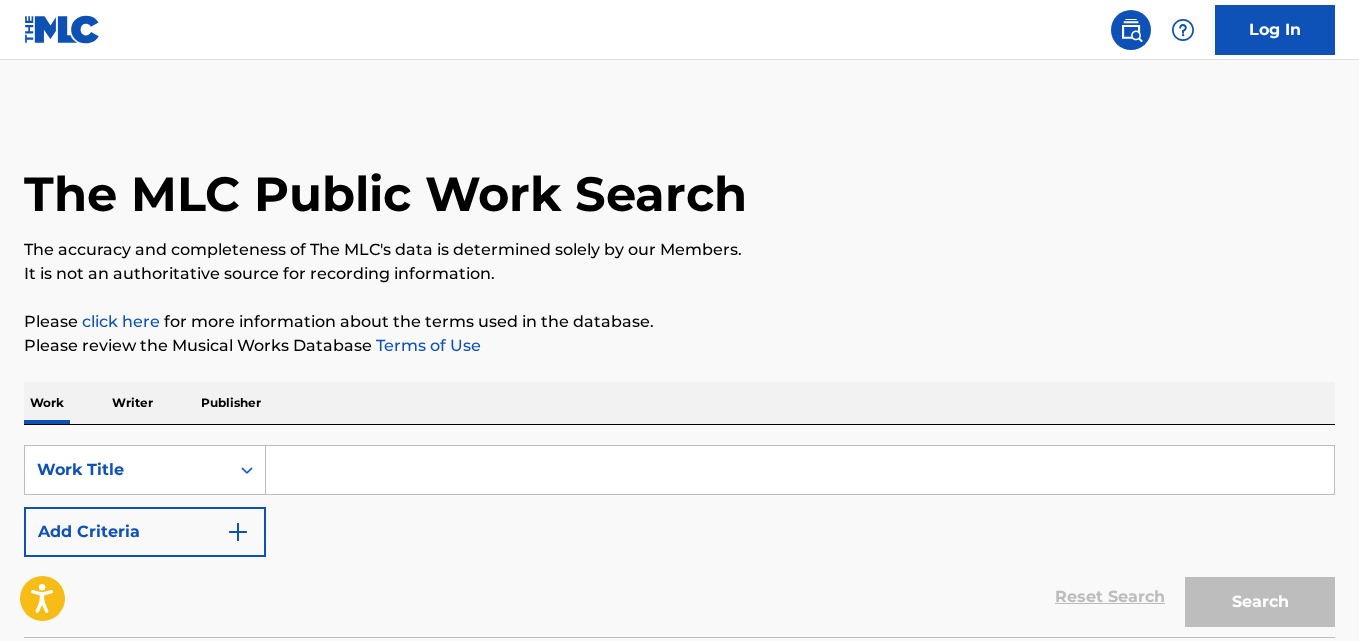 scroll, scrollTop: 0, scrollLeft: 0, axis: both 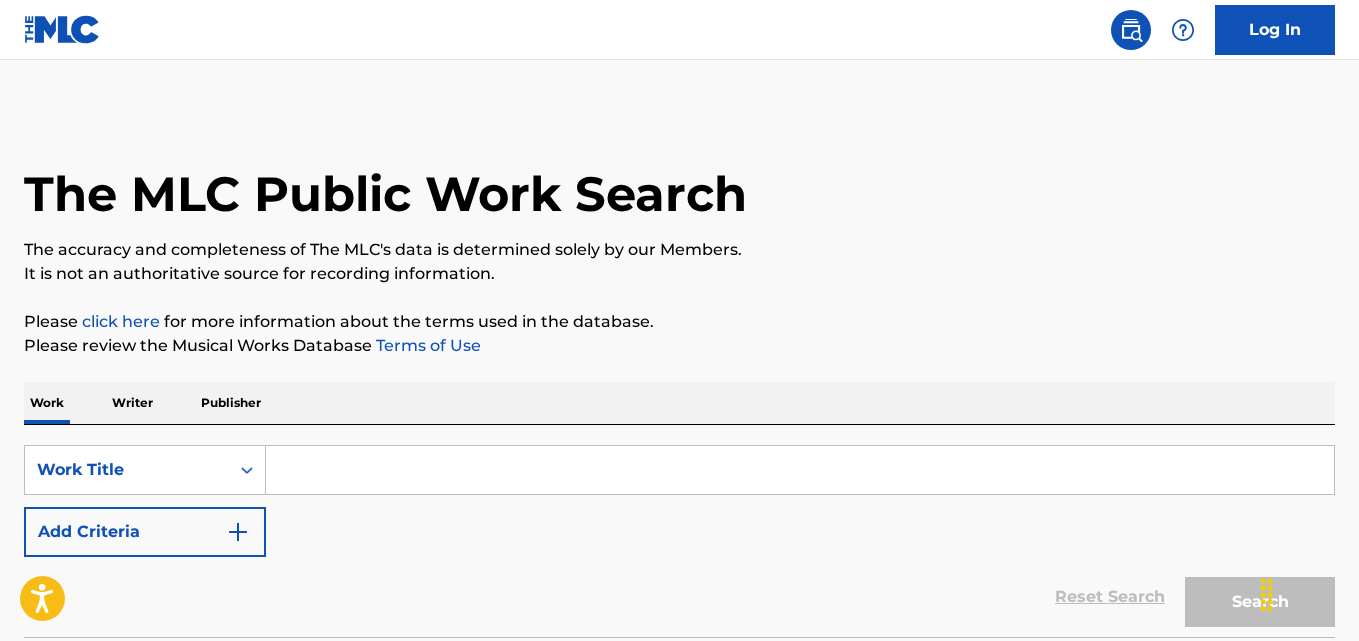 click on "The MLC Public Work Search" at bounding box center [679, 183] 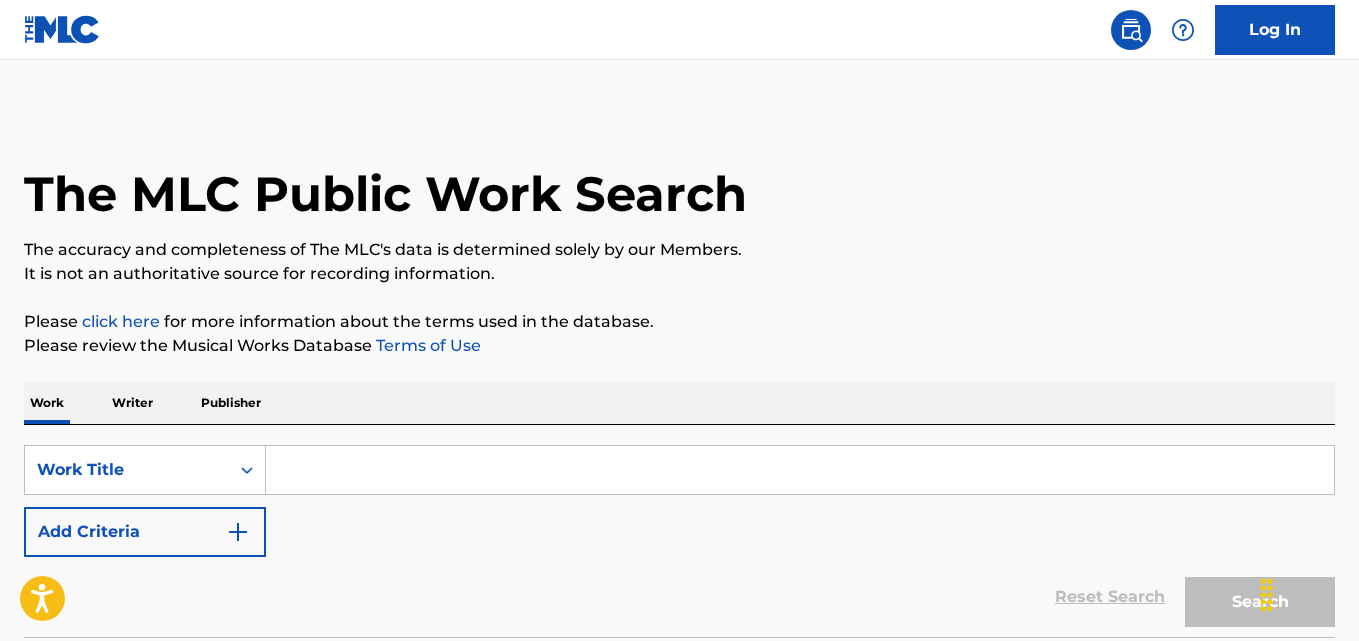 click on "The MLC Public Work Search The accuracy and completeness of The MLC's data is determined solely by our Members. It is not an authoritative source for recording information. Please   click here   for more information about the terms used in the database. Please review the Musical Works Database   Terms of Use Work Writer Publisher SearchWithCriteriafd39baec-2f6d-4c5b-937d-4db85a1fed57 Work Title Add Criteria Reset Search Search No results" at bounding box center [679, 405] 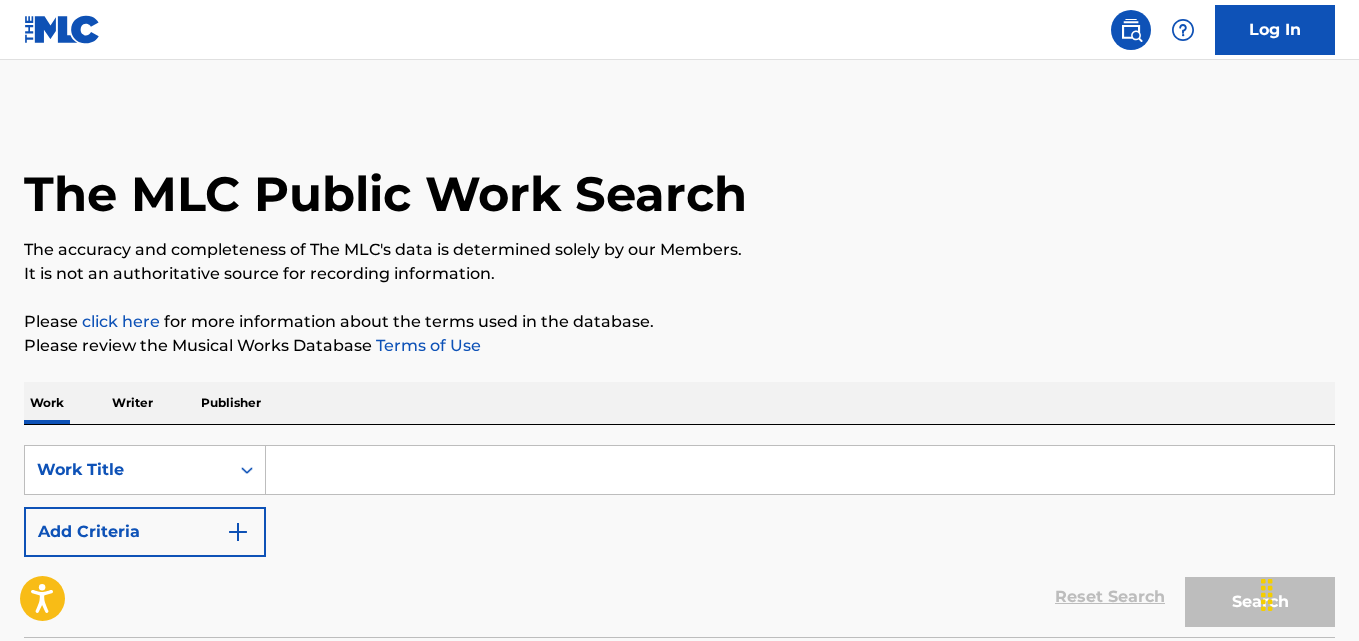 click on "SearchWithCriteriafd39baec-2f6d-4c5b-937d-4db85a1fed57 Work Title Add Criteria" at bounding box center (679, 501) 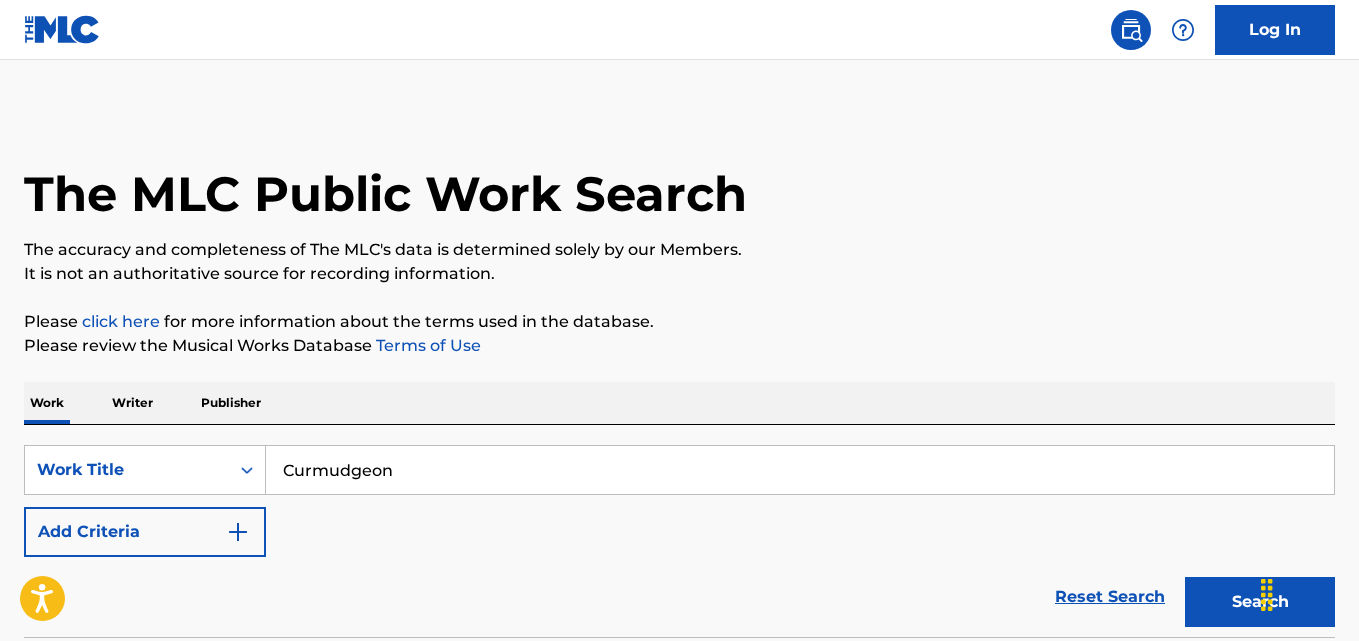 type on "Curmudgeon" 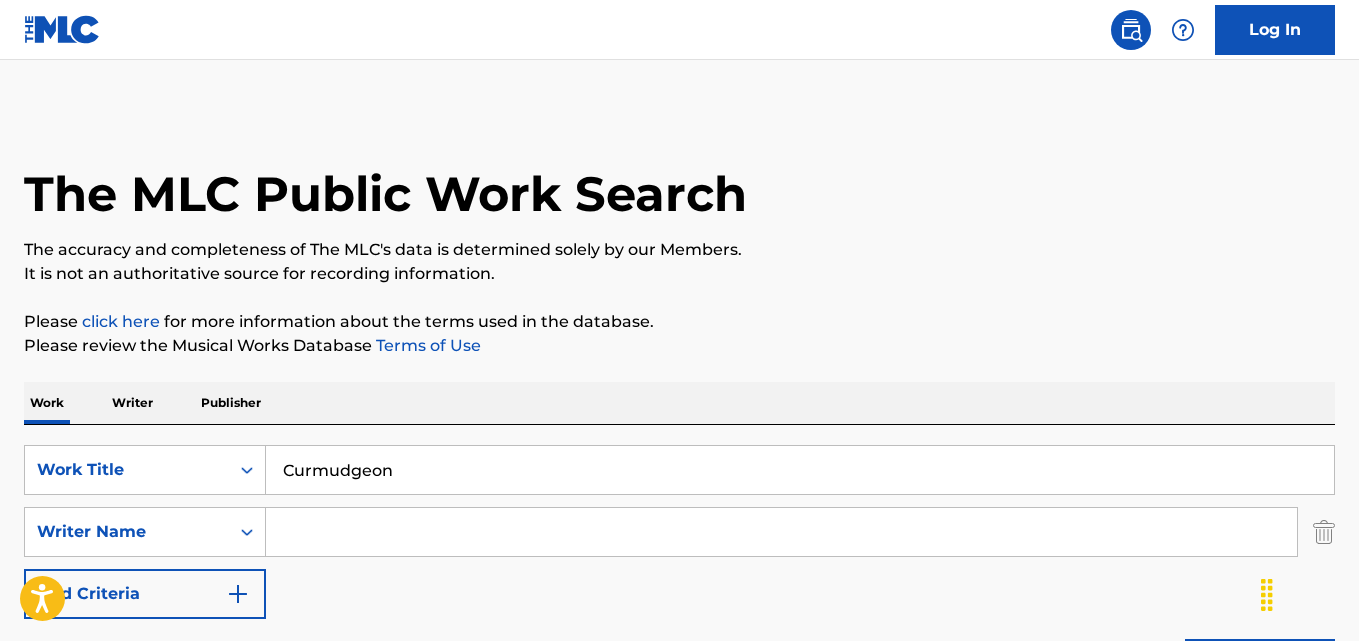click at bounding box center [781, 532] 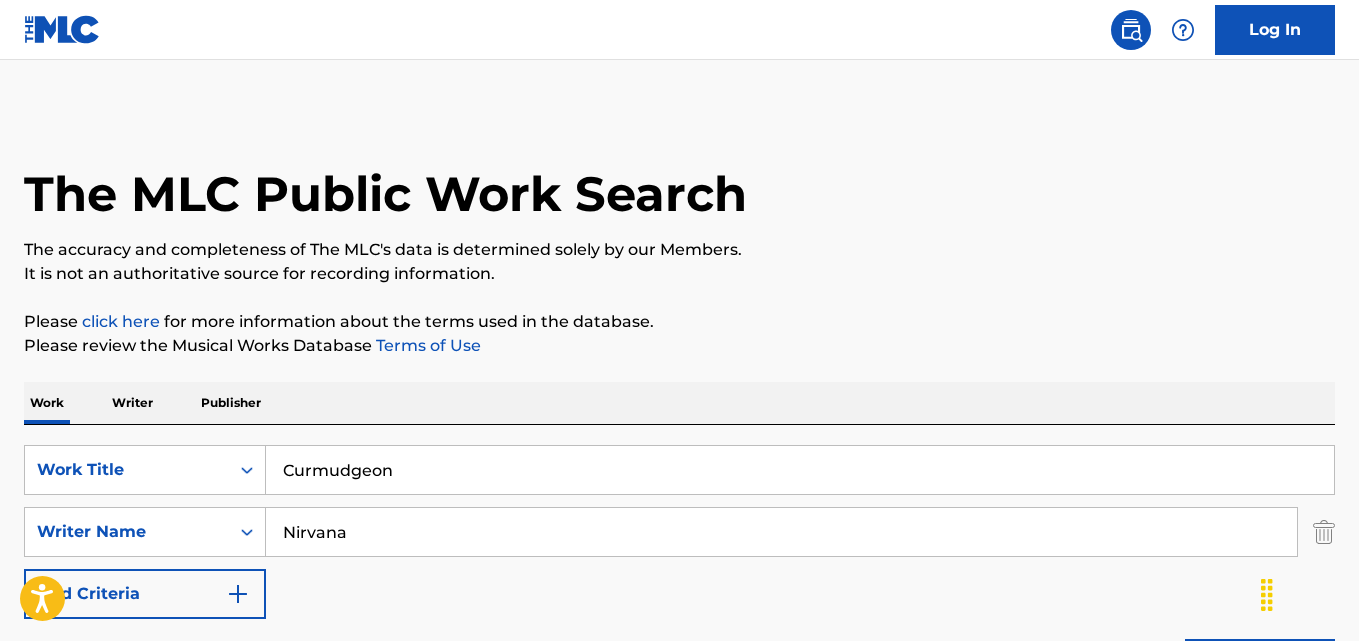 click on "Search" at bounding box center (1260, 664) 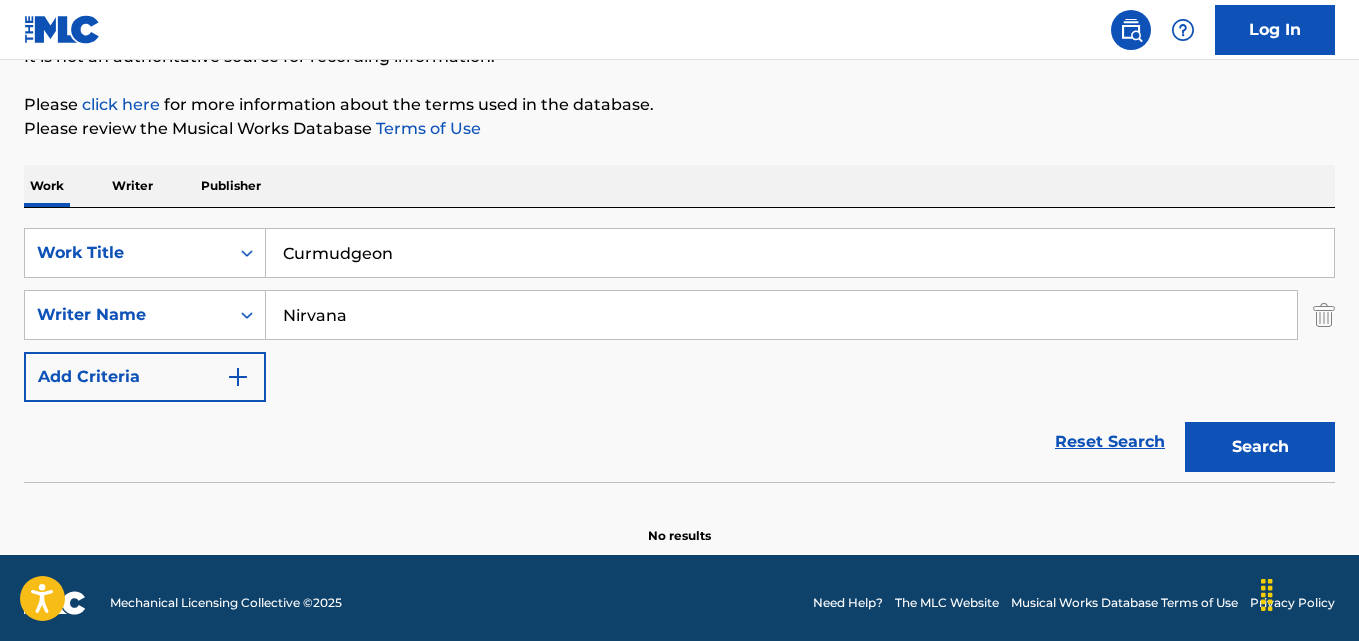 scroll, scrollTop: 227, scrollLeft: 0, axis: vertical 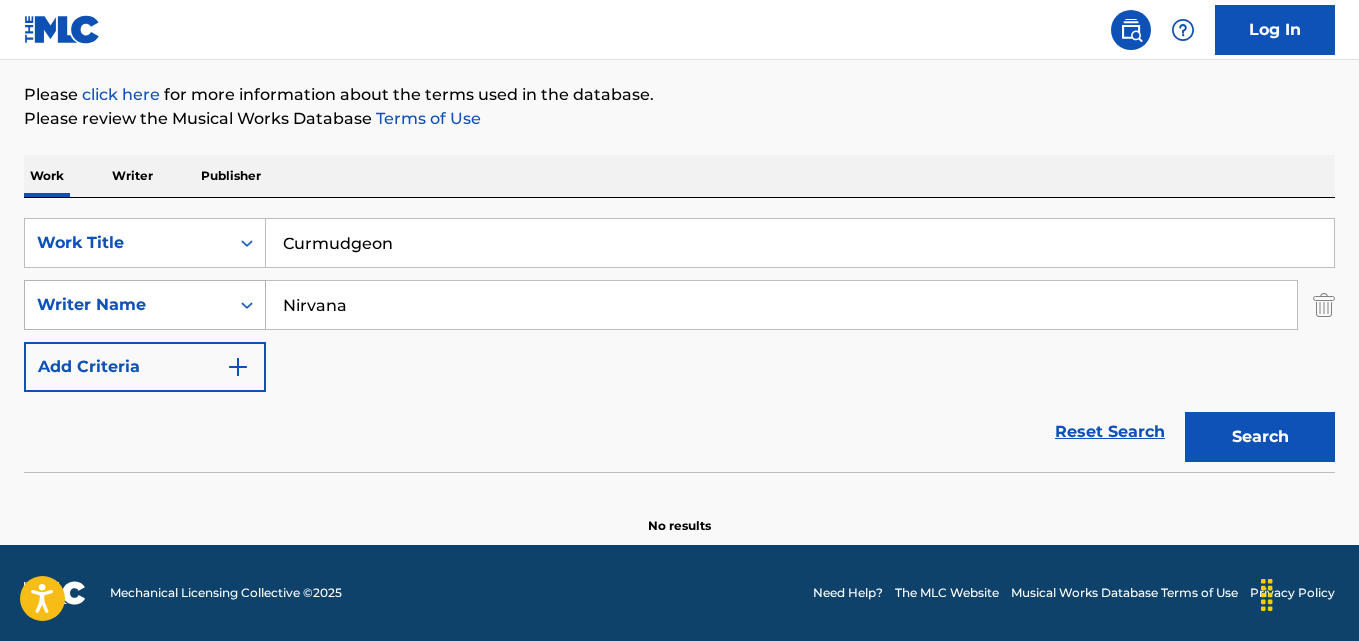 drag, startPoint x: 448, startPoint y: 289, endPoint x: 208, endPoint y: 308, distance: 240.75092 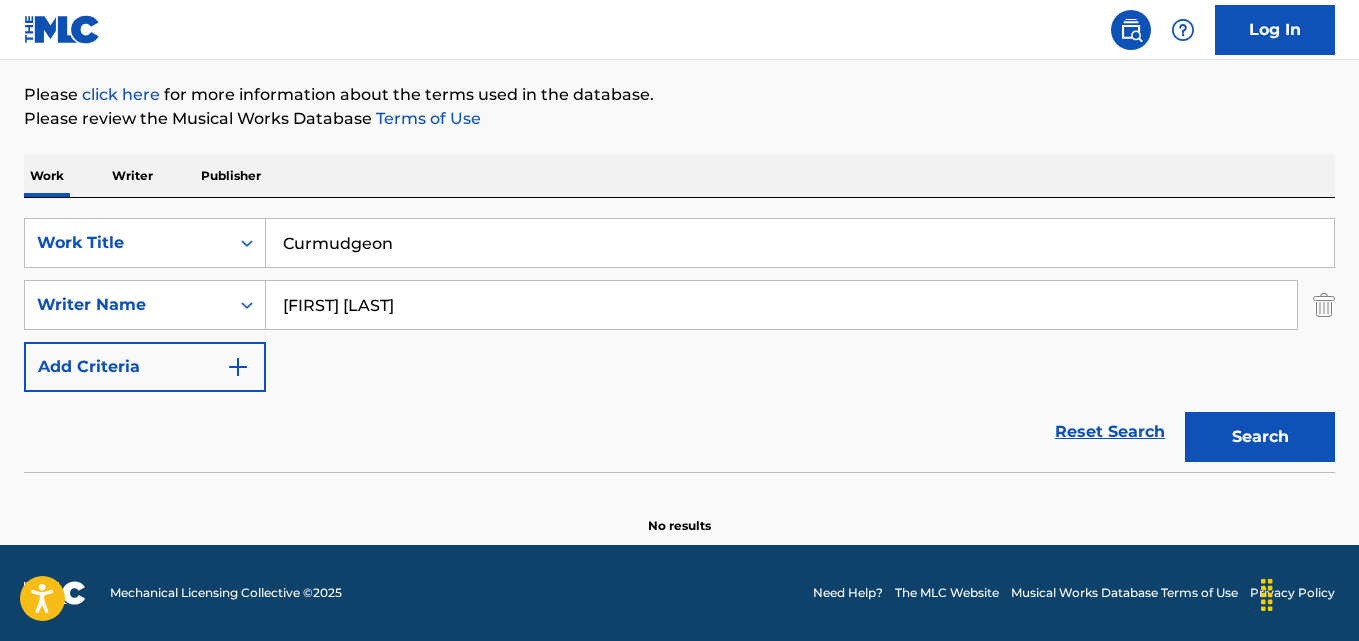 type on "[FIRST] [MIDDLE] [LAST]" 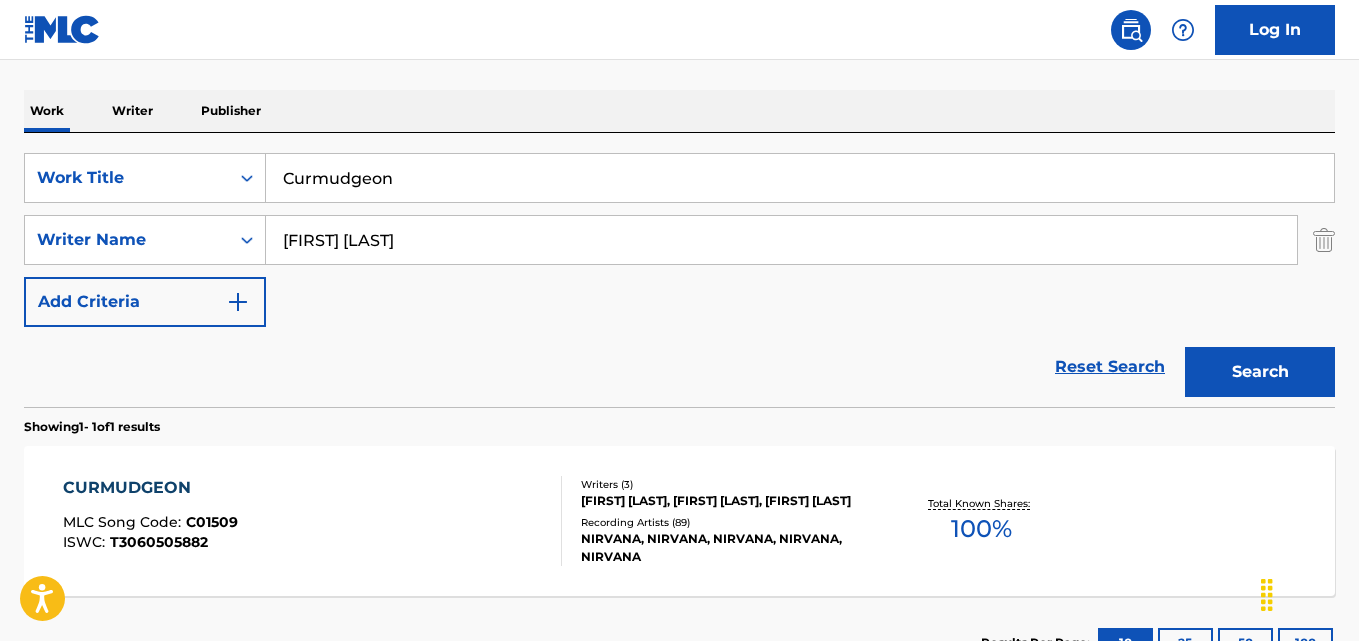 scroll, scrollTop: 327, scrollLeft: 0, axis: vertical 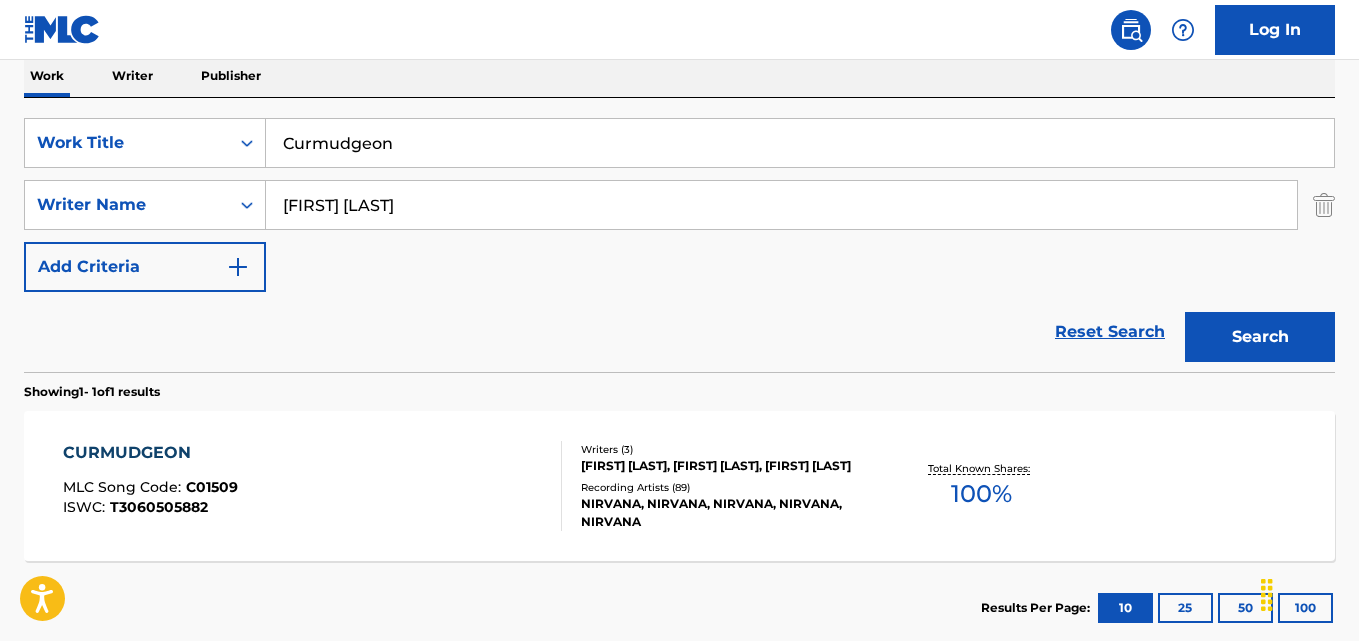 click on "CURMUDGEON" at bounding box center (150, 453) 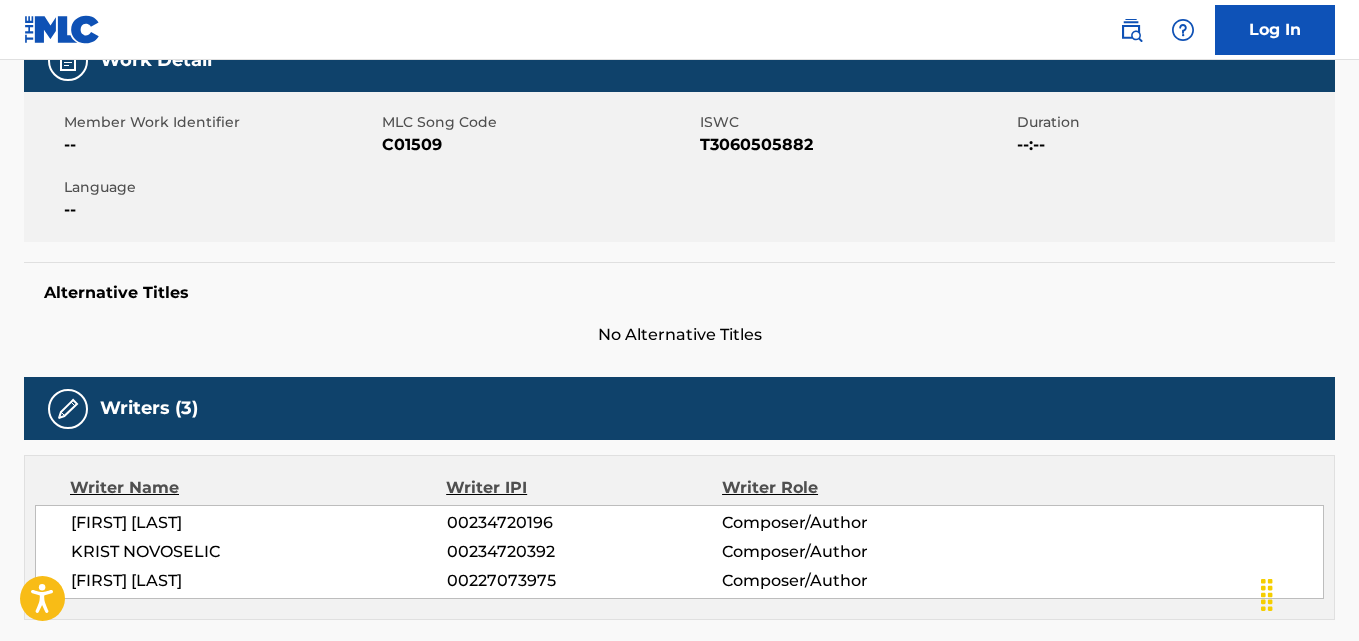 scroll, scrollTop: 0, scrollLeft: 0, axis: both 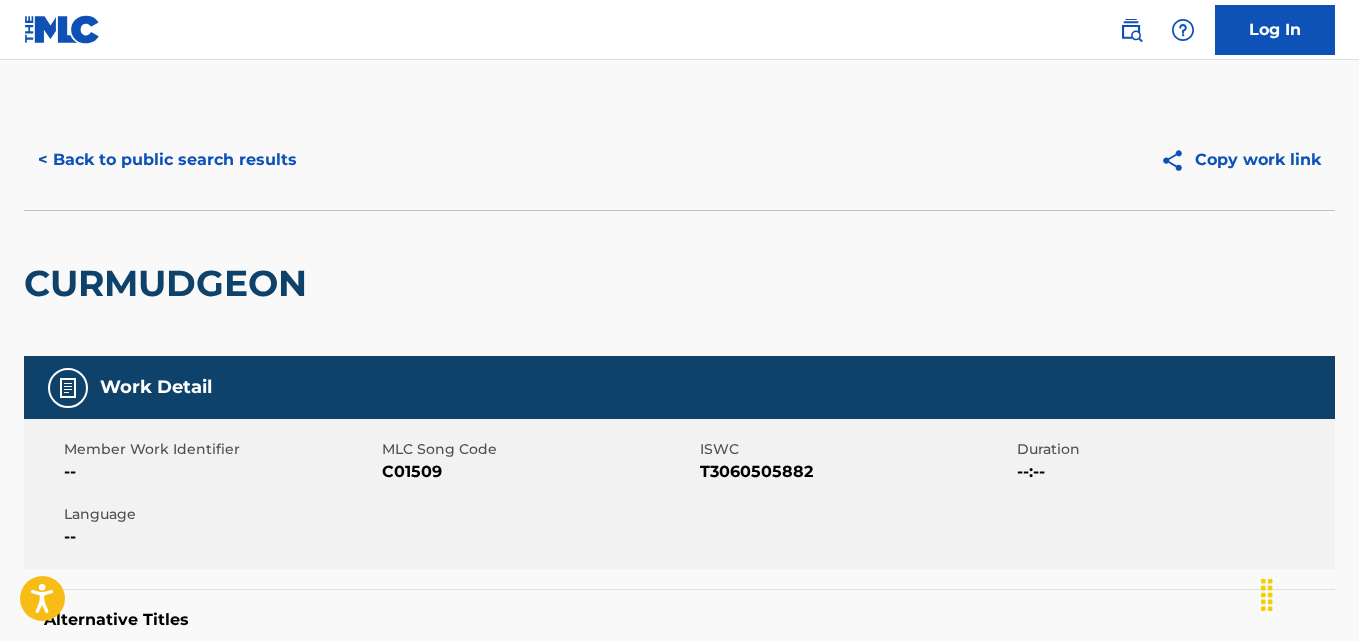 click on "CURMUDGEON" at bounding box center (679, 283) 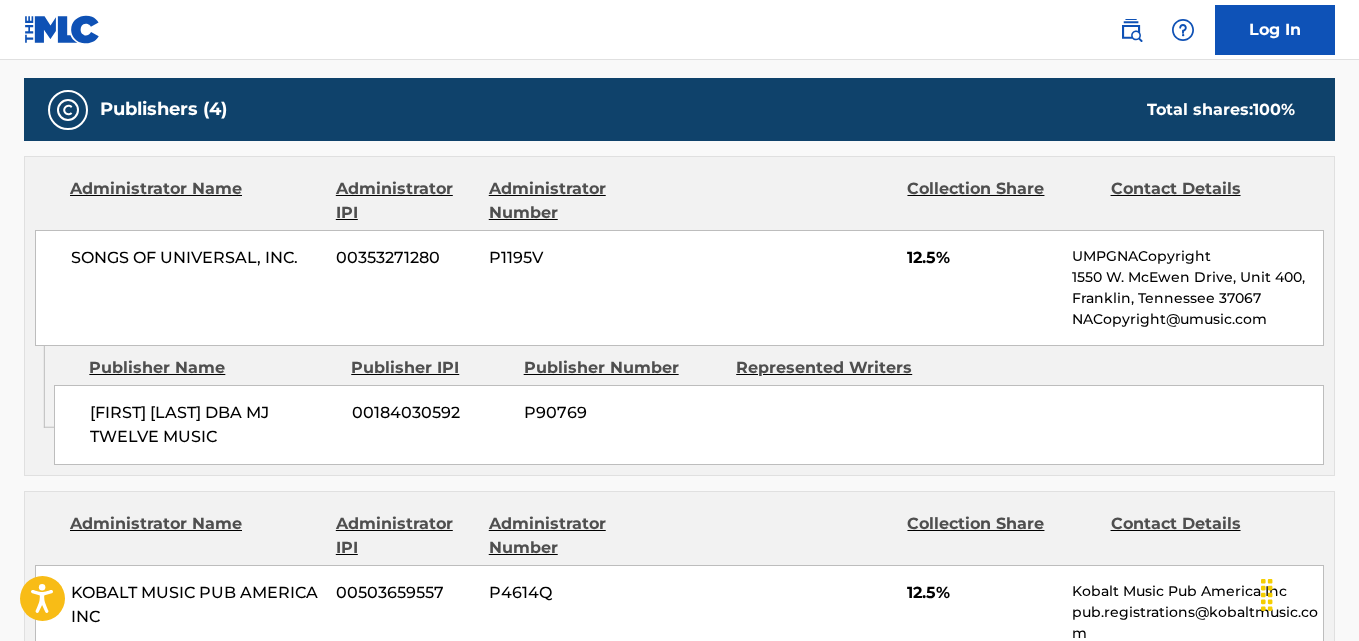 scroll, scrollTop: 900, scrollLeft: 0, axis: vertical 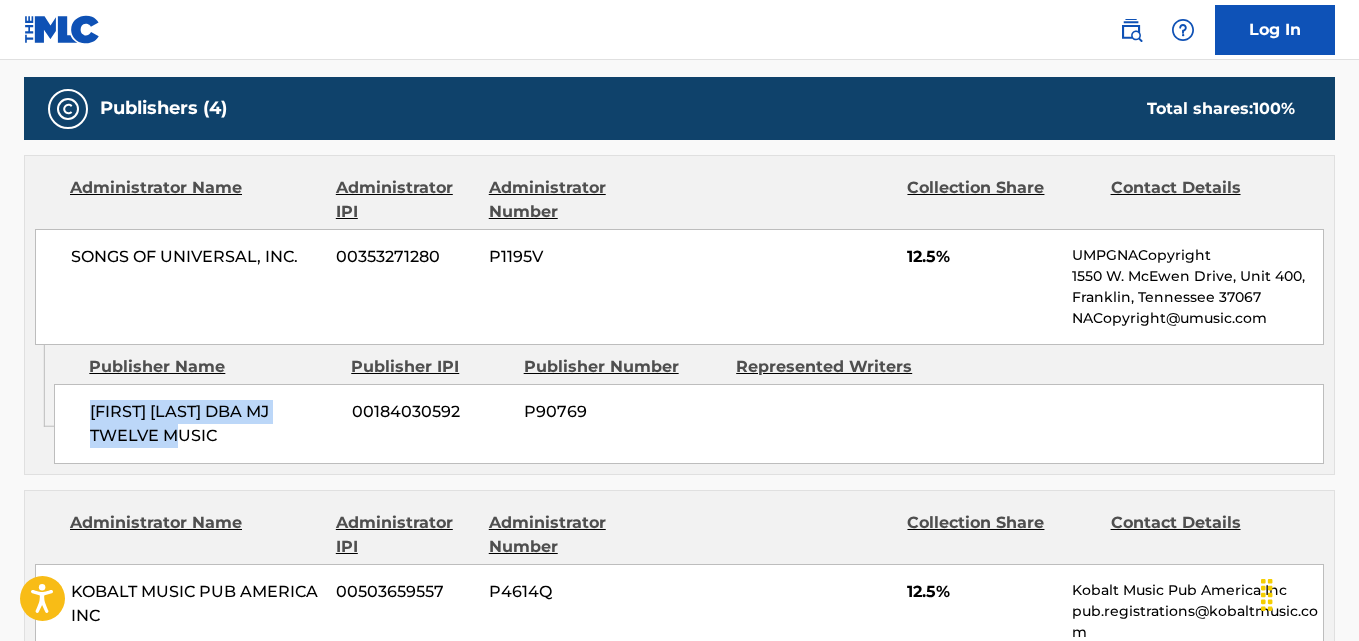 drag, startPoint x: 146, startPoint y: 421, endPoint x: 252, endPoint y: 429, distance: 106.30146 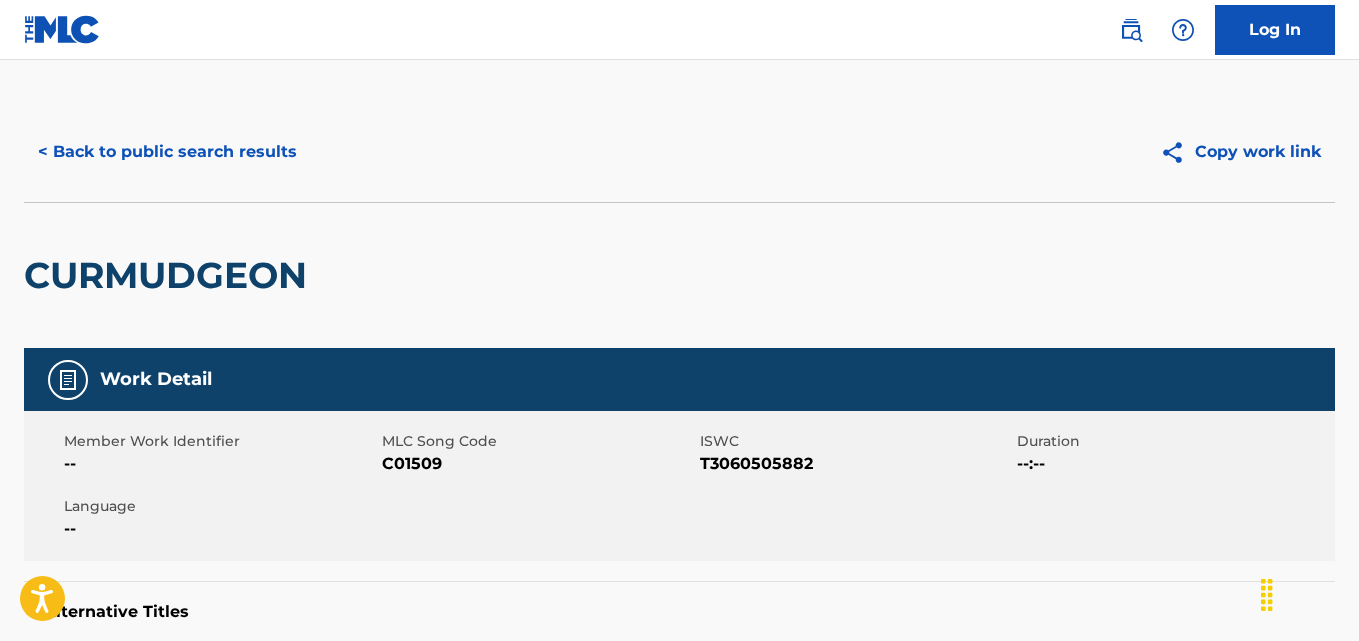 scroll, scrollTop: 0, scrollLeft: 0, axis: both 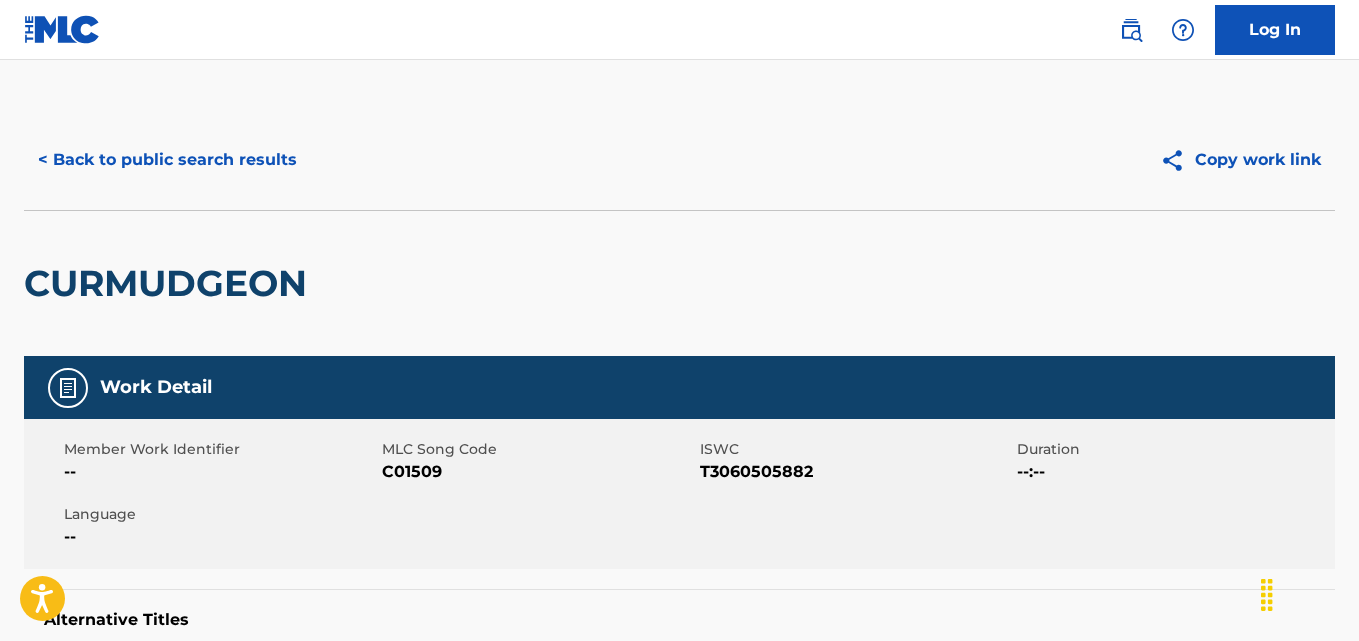 click on "< Back to public search results" at bounding box center [167, 160] 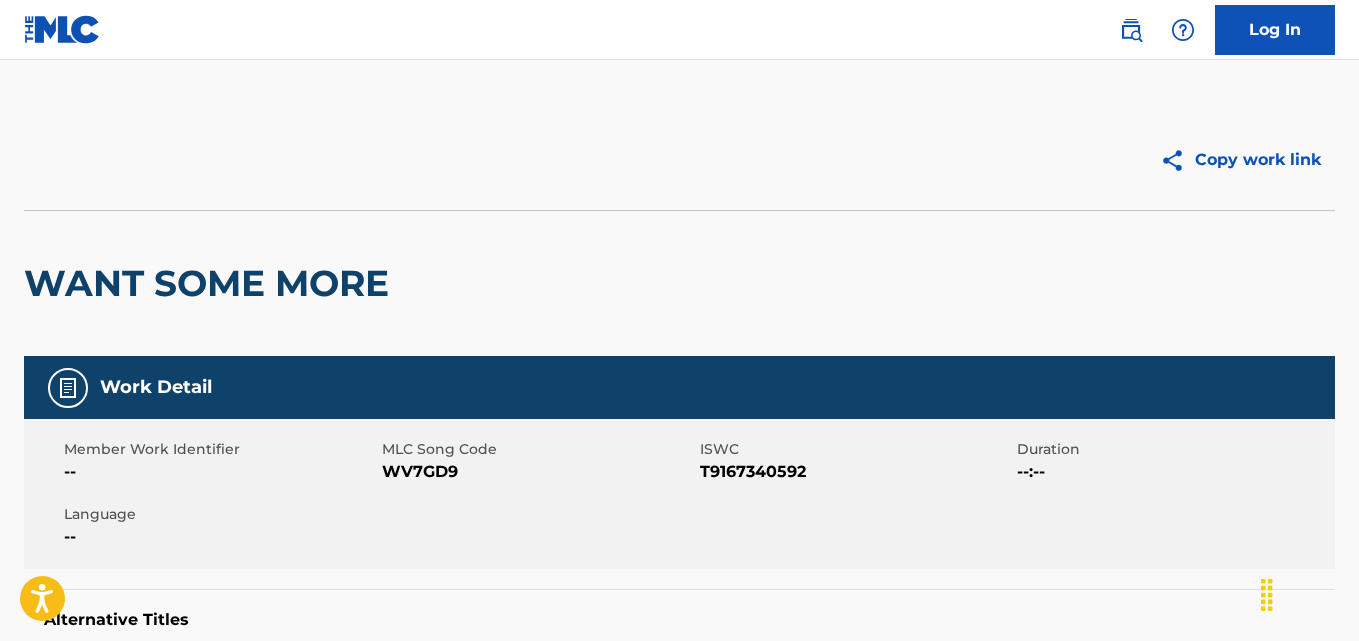 scroll, scrollTop: 0, scrollLeft: 0, axis: both 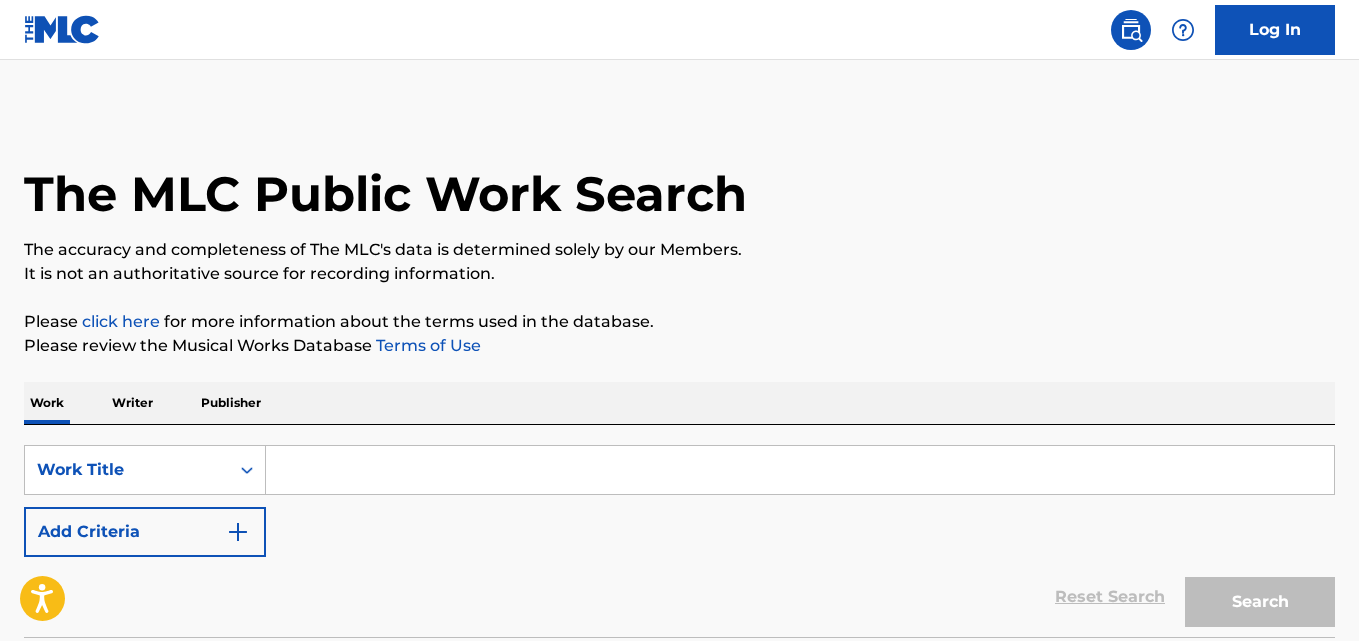 click at bounding box center (800, 470) 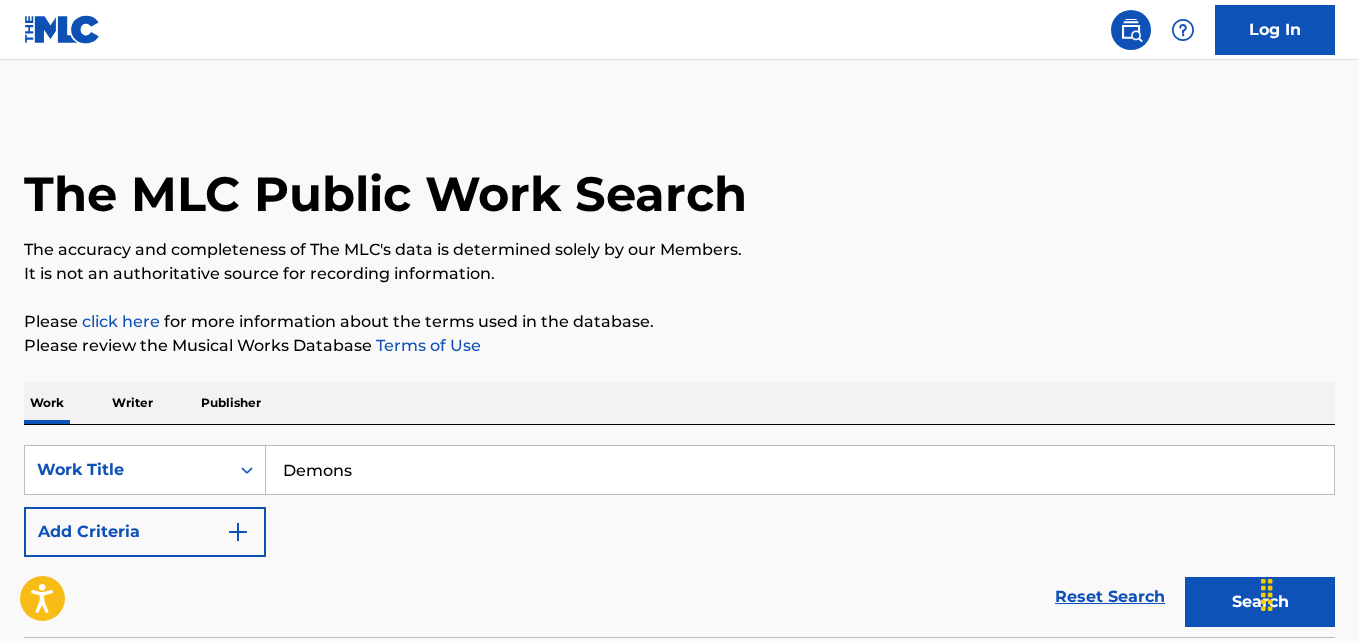 type on "Demons" 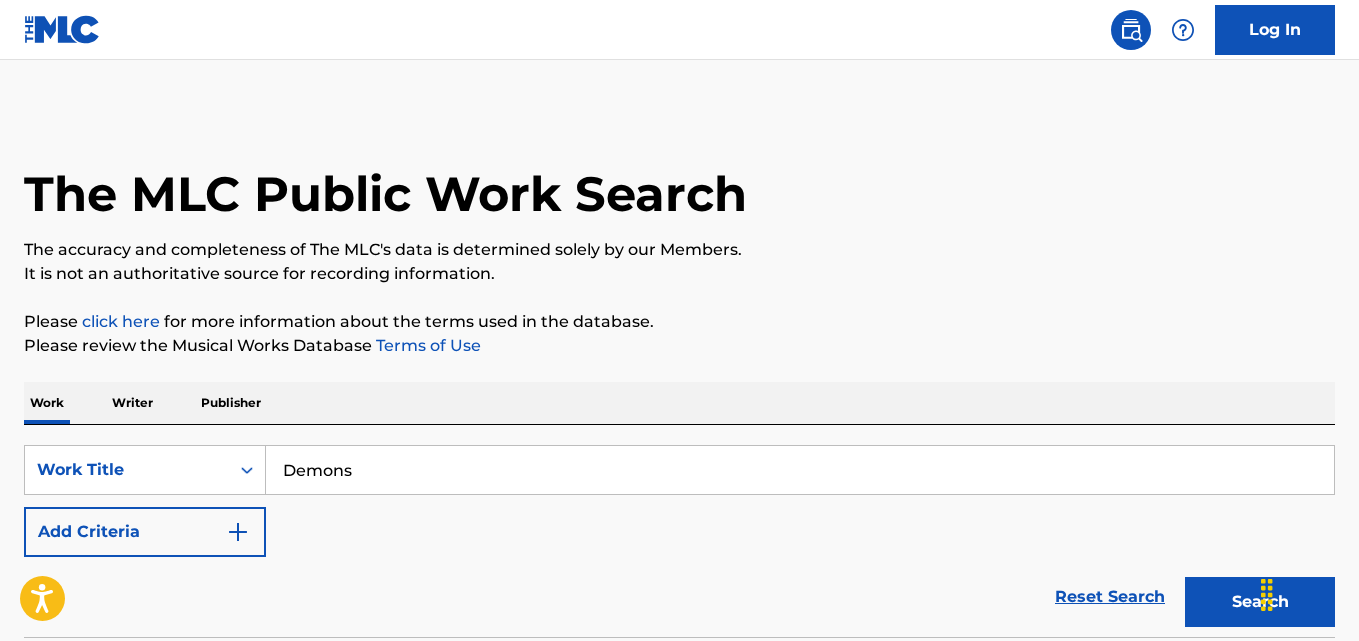 click on "Add Criteria" at bounding box center (145, 532) 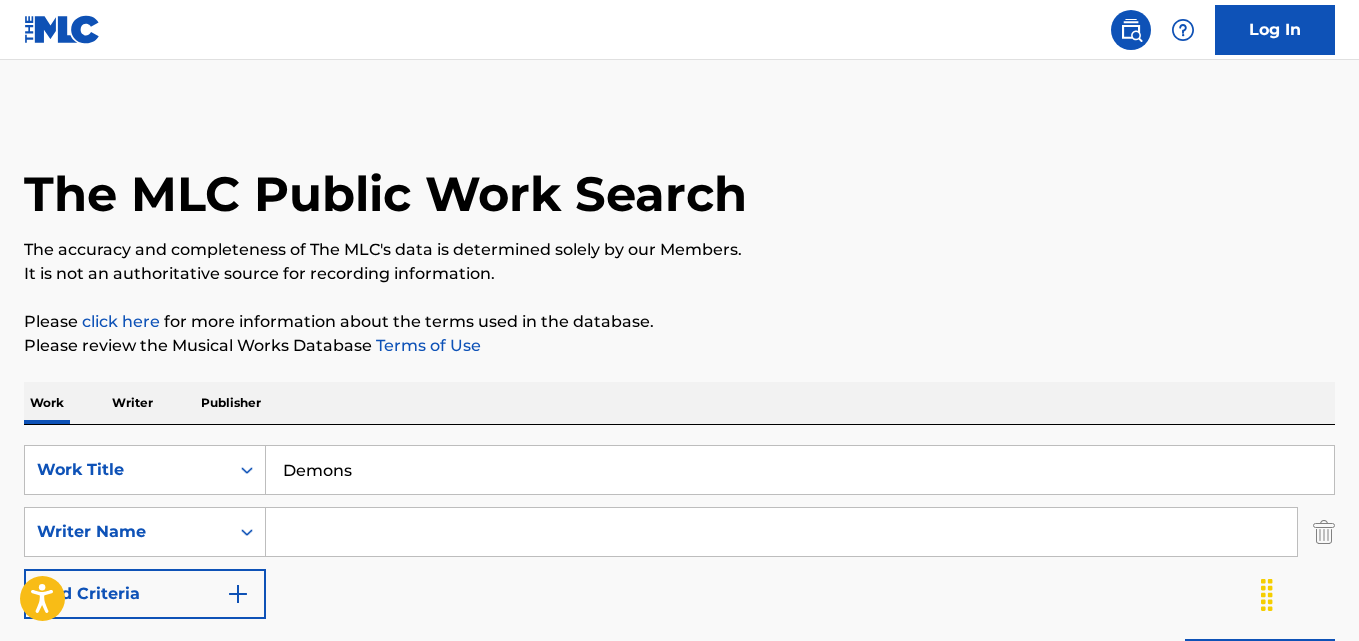 drag, startPoint x: 214, startPoint y: 526, endPoint x: 344, endPoint y: 533, distance: 130.18832 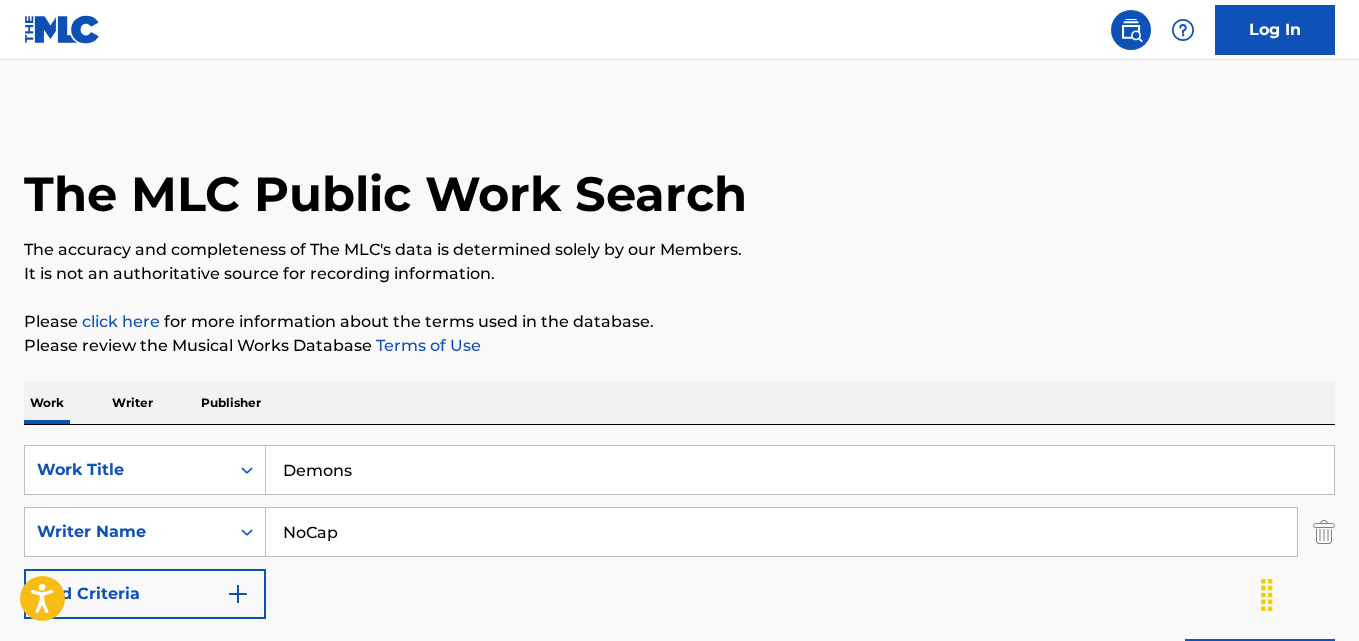 click on "Search" at bounding box center (1260, 664) 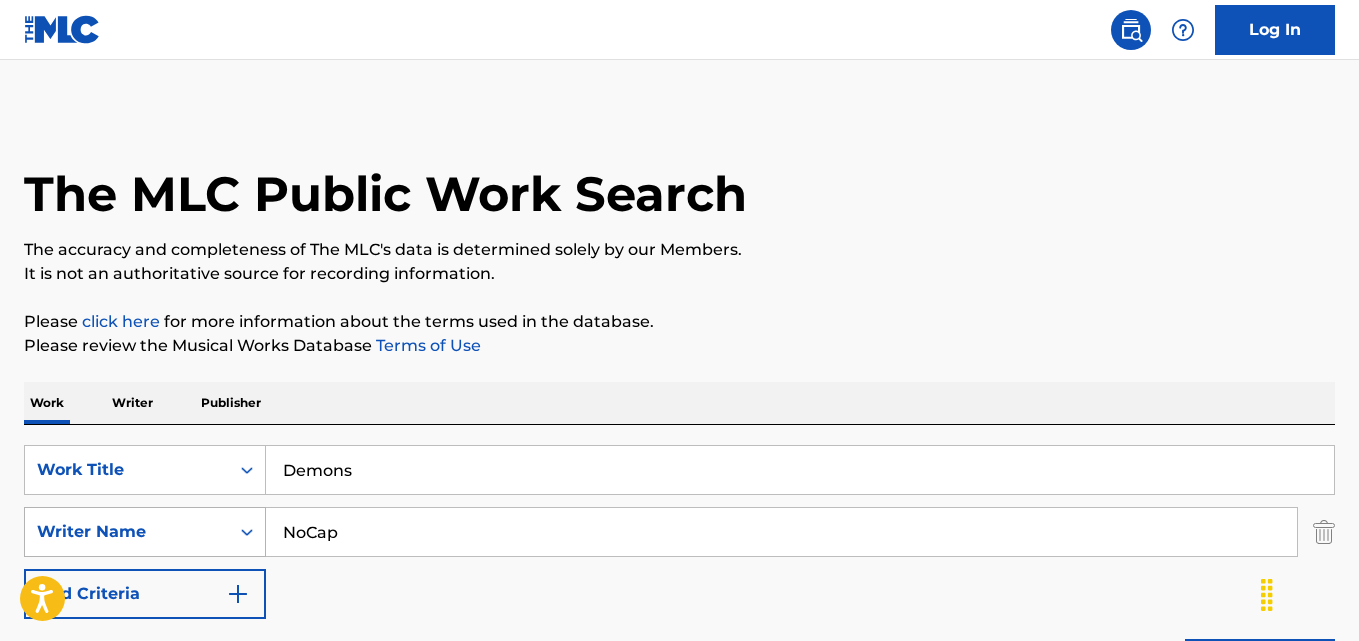 drag, startPoint x: 434, startPoint y: 548, endPoint x: 265, endPoint y: 548, distance: 169 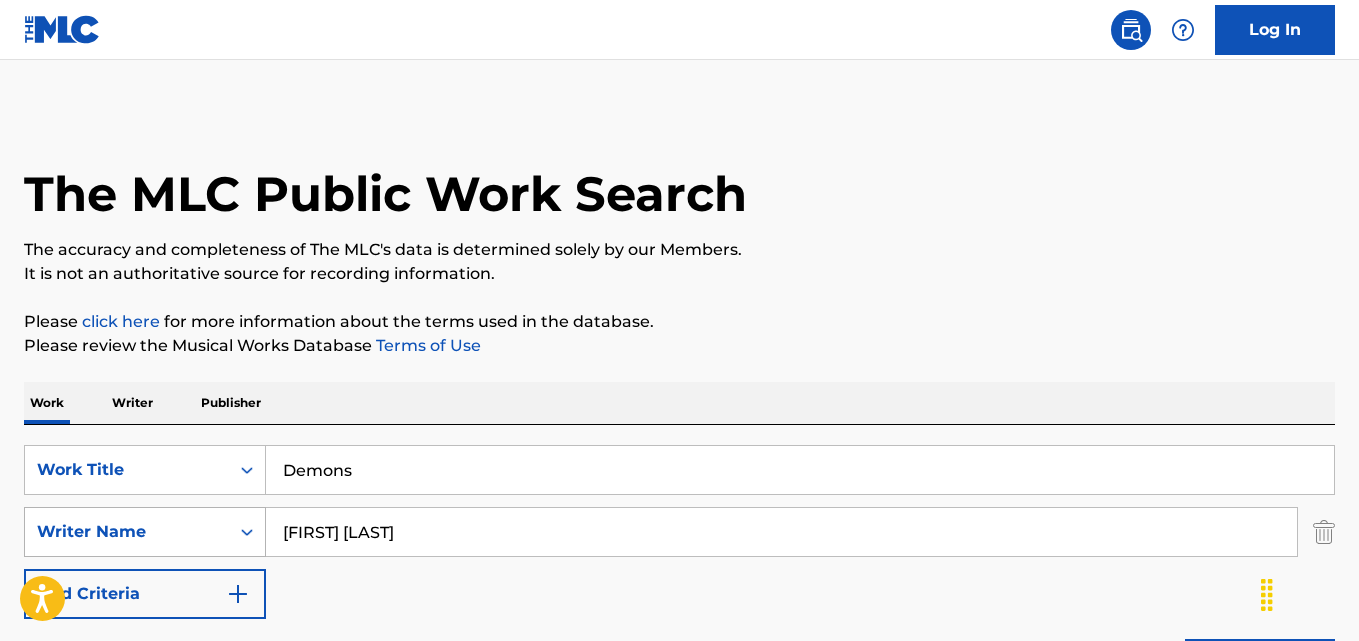 click on "Search" at bounding box center [1260, 664] 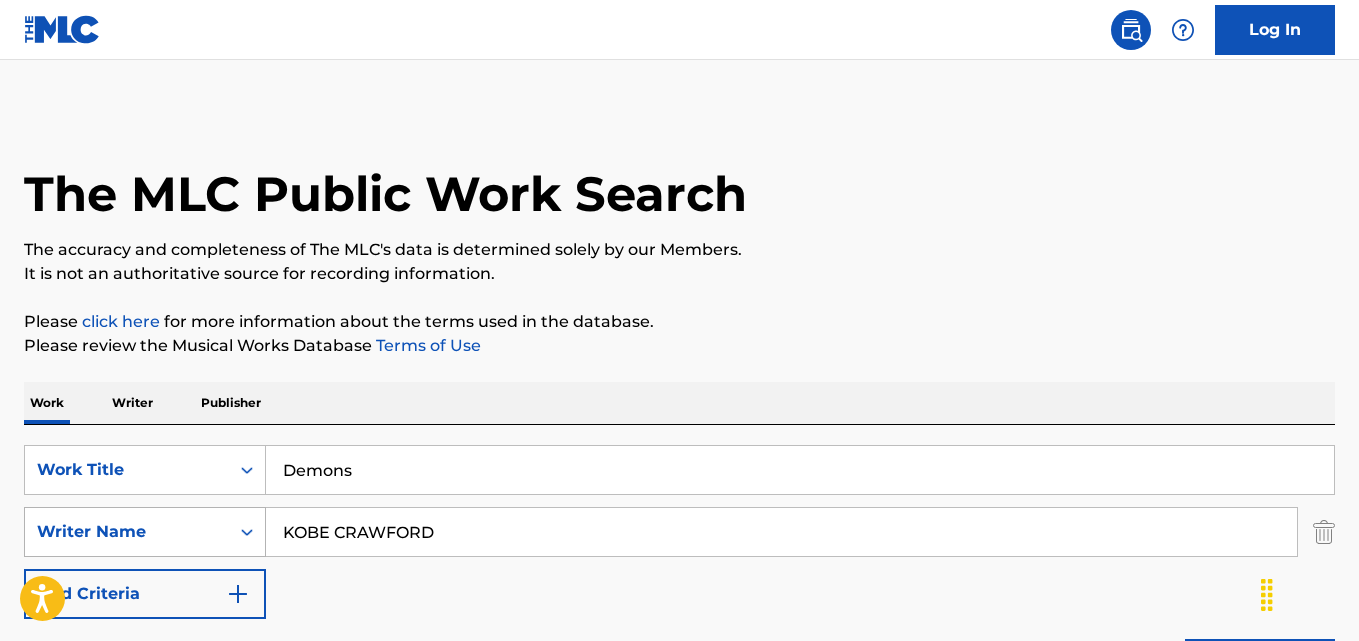 click on "Search" at bounding box center (1260, 664) 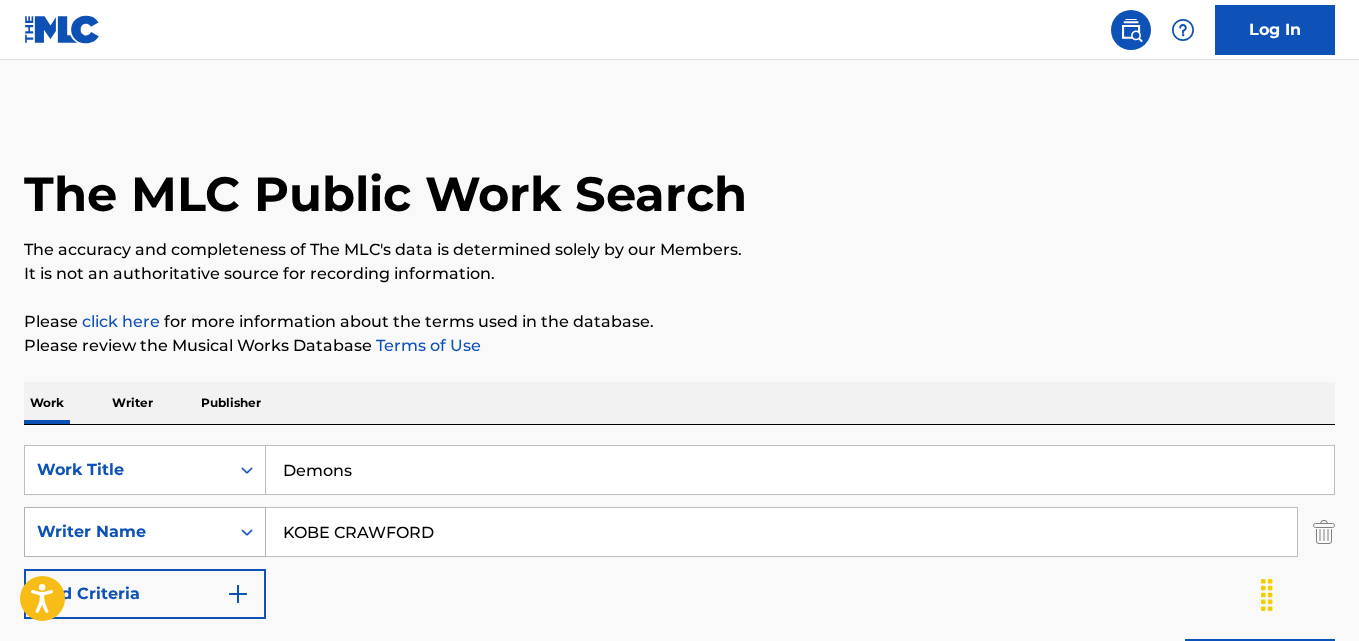 drag, startPoint x: 305, startPoint y: 529, endPoint x: 205, endPoint y: 529, distance: 100 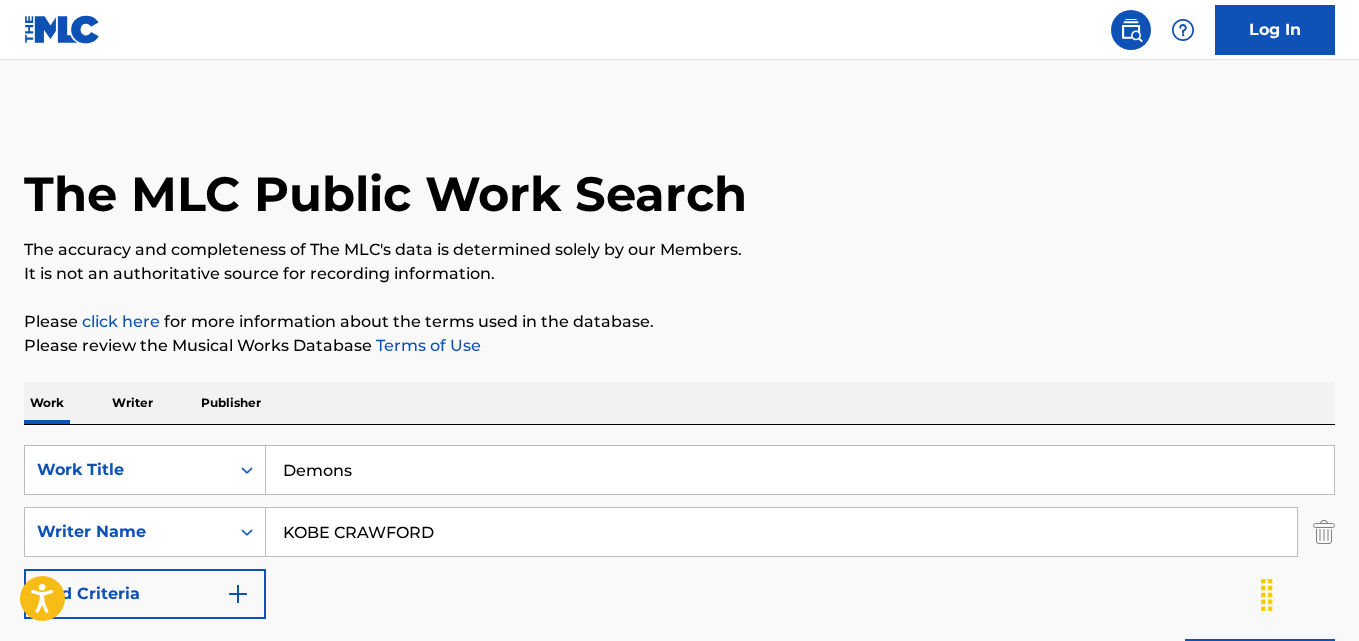 click on "Writer Name" at bounding box center [127, 532] 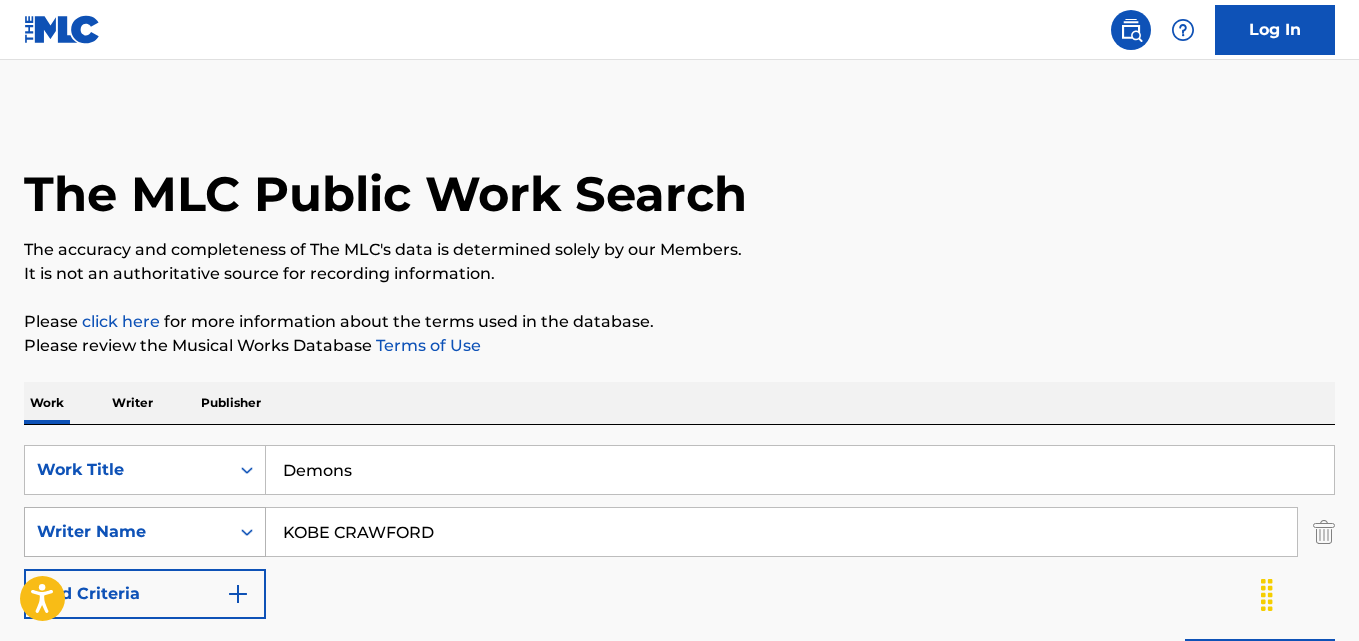 drag, startPoint x: 317, startPoint y: 531, endPoint x: 259, endPoint y: 534, distance: 58.077534 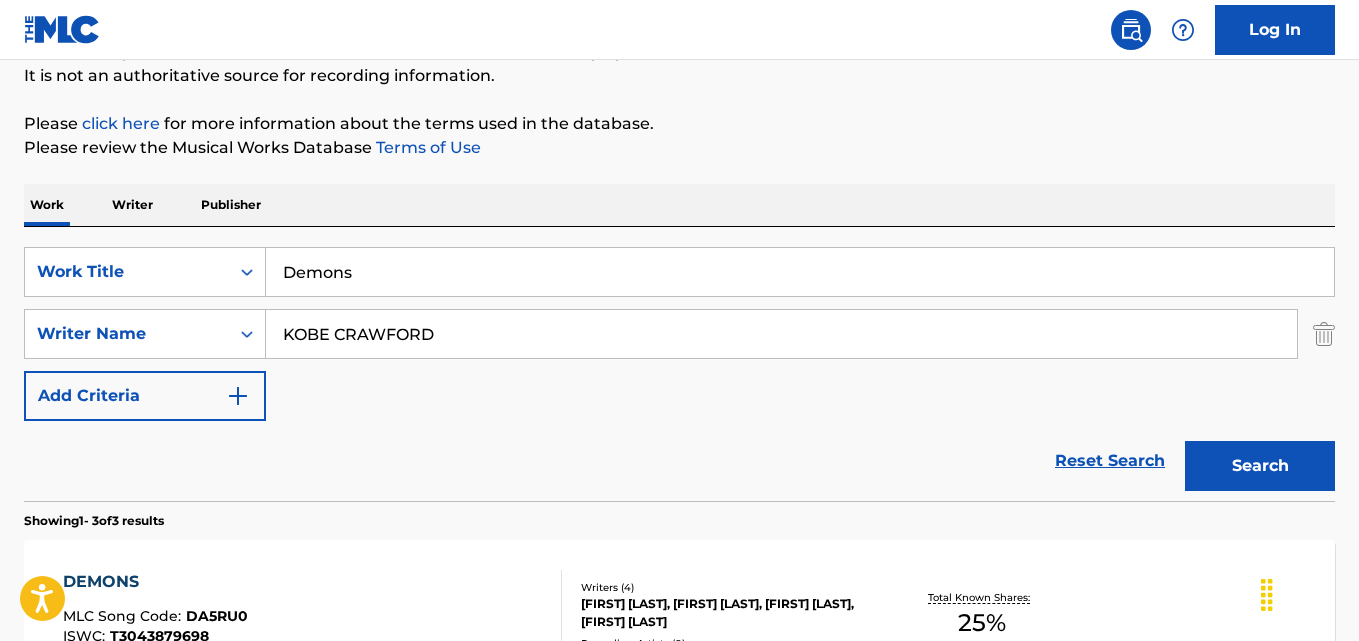 scroll, scrollTop: 200, scrollLeft: 0, axis: vertical 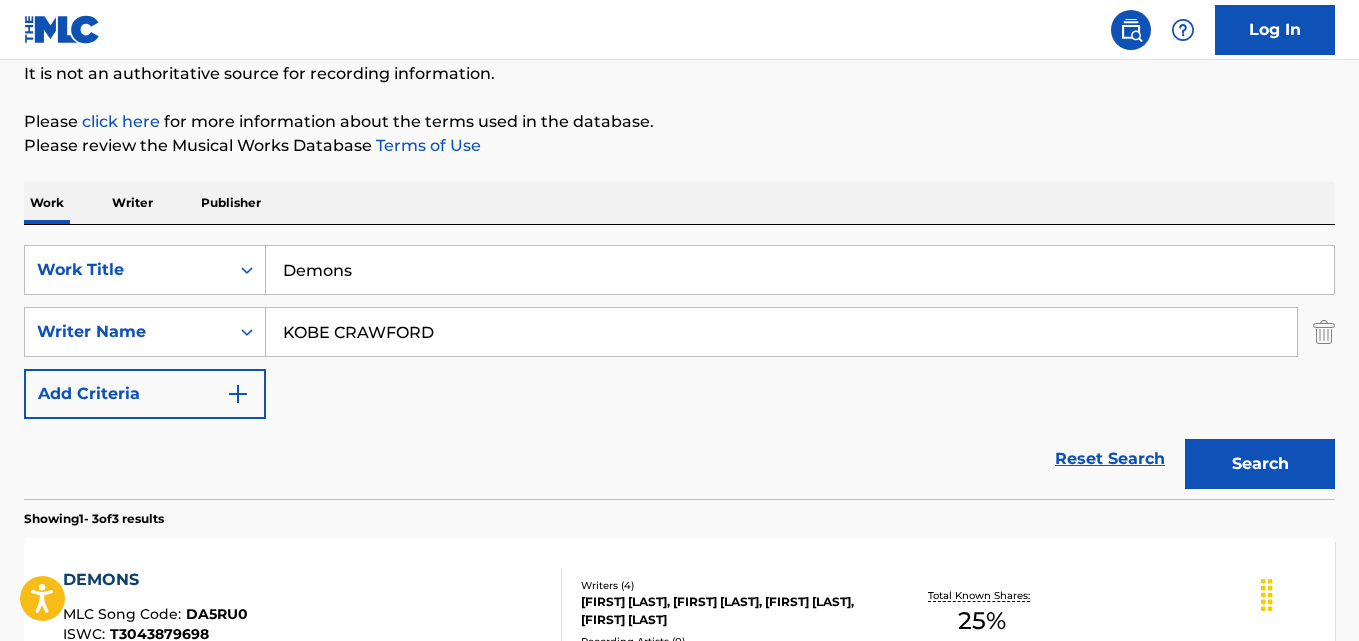 type on "KOBE CRAWFORD" 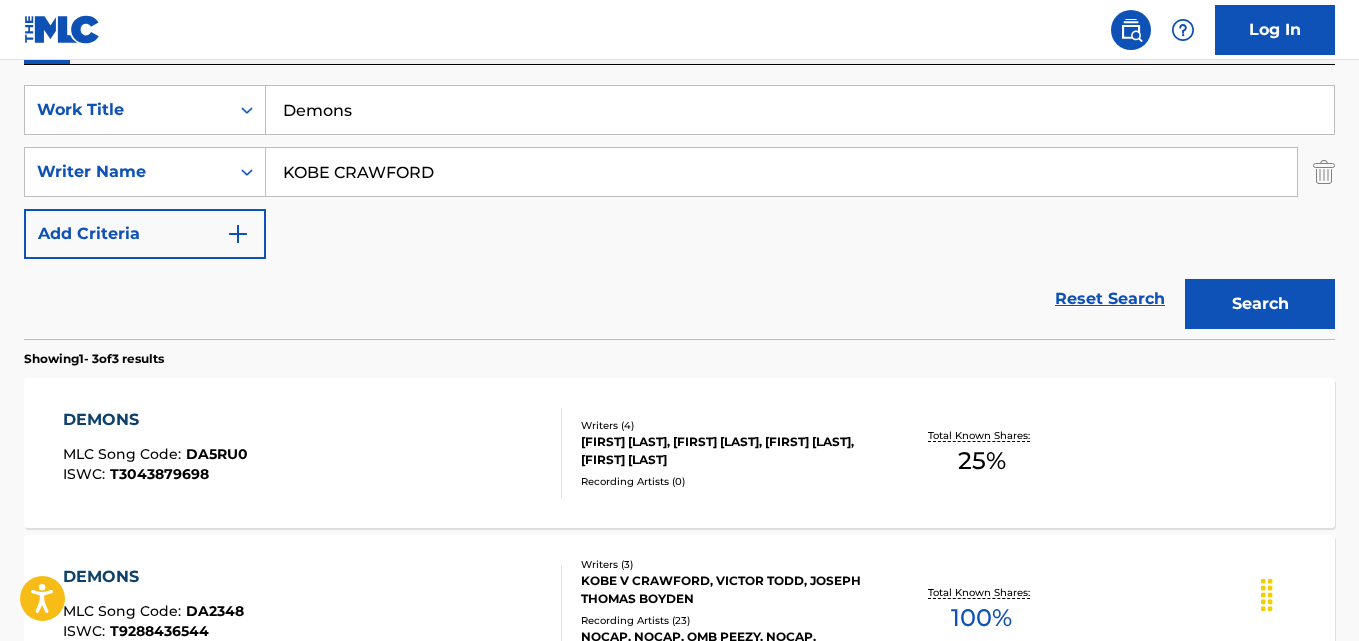 scroll, scrollTop: 300, scrollLeft: 0, axis: vertical 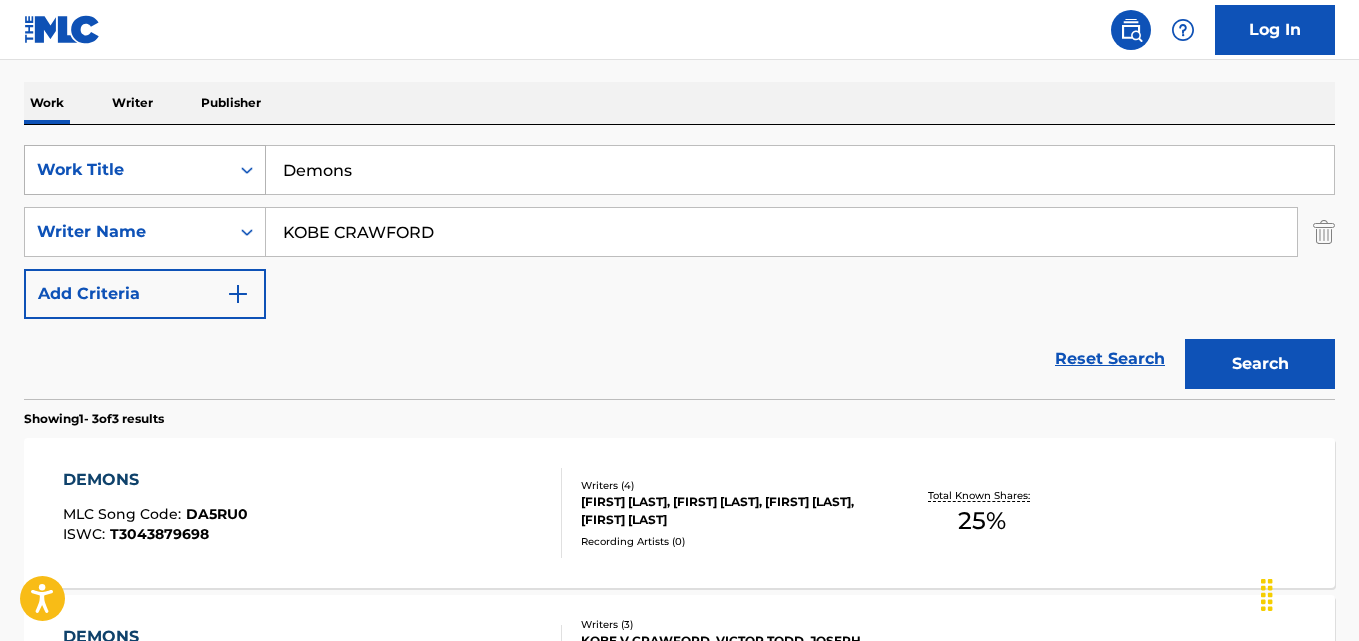 drag, startPoint x: 420, startPoint y: 187, endPoint x: 243, endPoint y: 191, distance: 177.0452 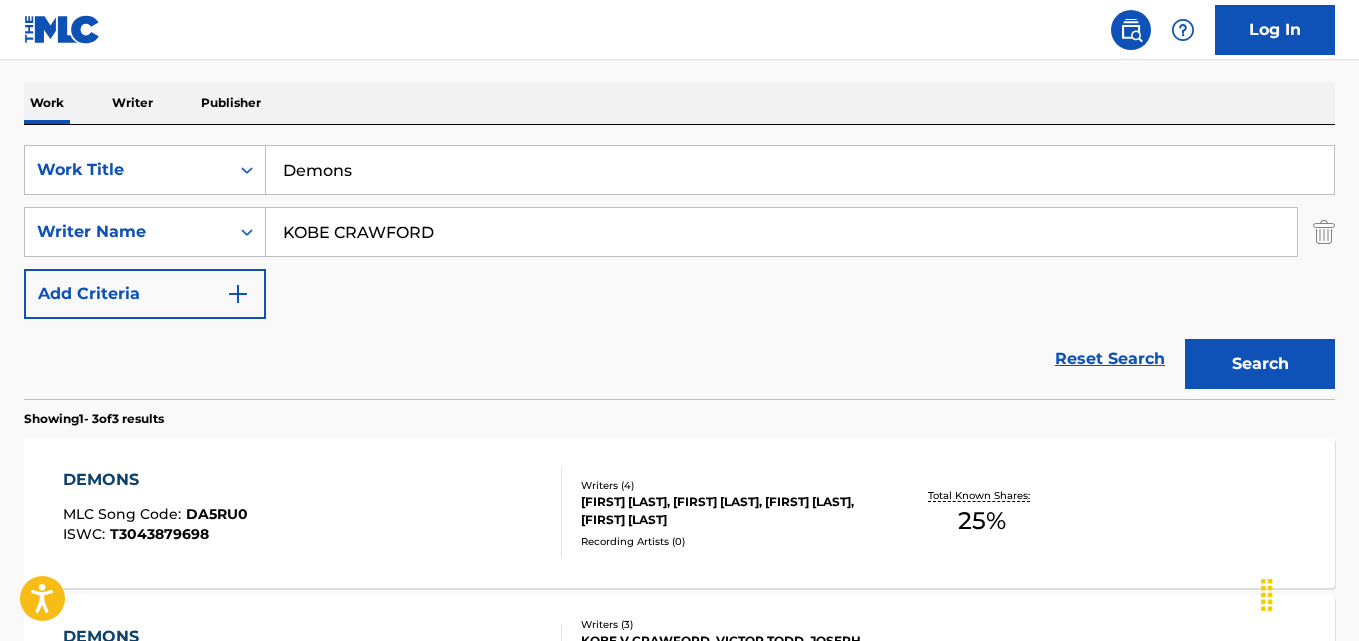 click on "Reset Search Search" at bounding box center (679, 359) 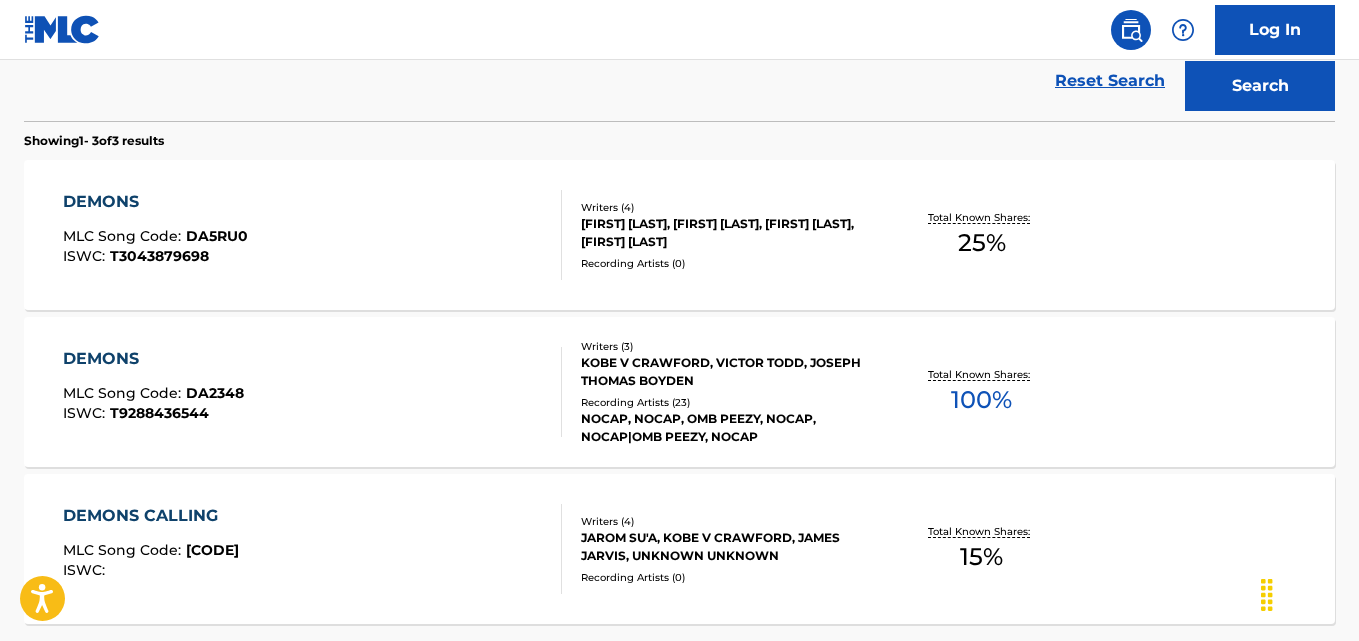 scroll, scrollTop: 600, scrollLeft: 0, axis: vertical 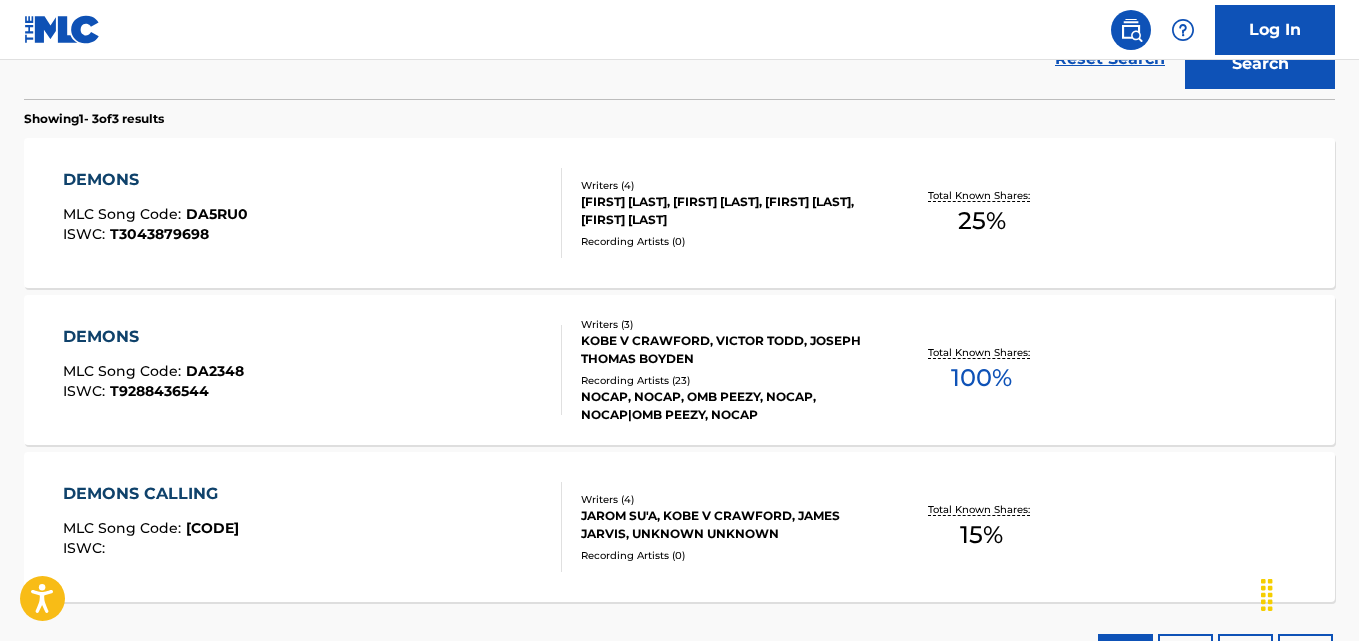 click on "DEMONS" at bounding box center (153, 337) 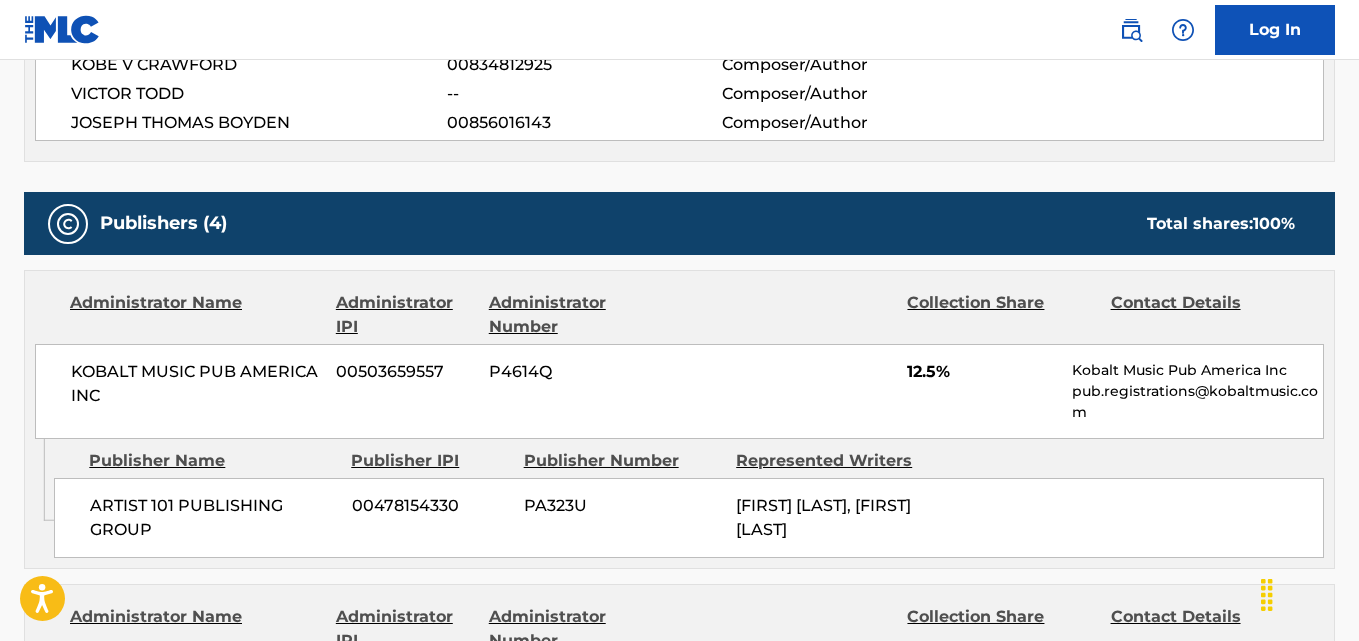 scroll, scrollTop: 900, scrollLeft: 0, axis: vertical 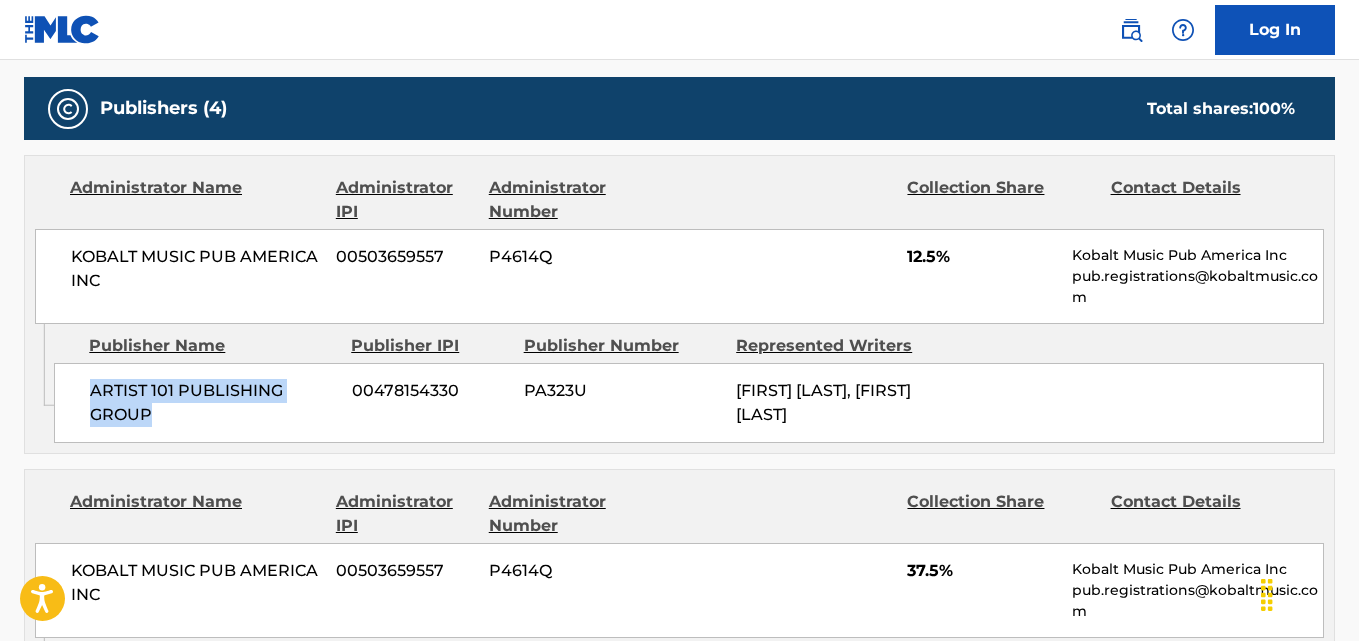 drag, startPoint x: 127, startPoint y: 409, endPoint x: 230, endPoint y: 424, distance: 104.0865 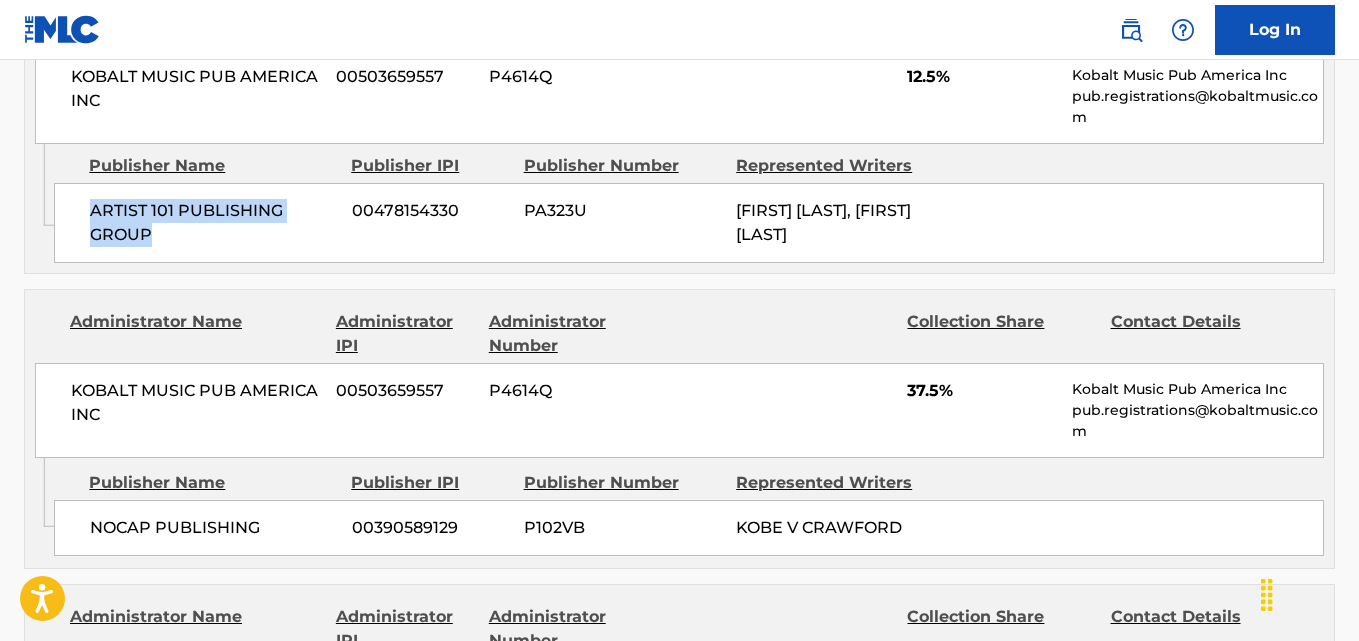 scroll, scrollTop: 1100, scrollLeft: 0, axis: vertical 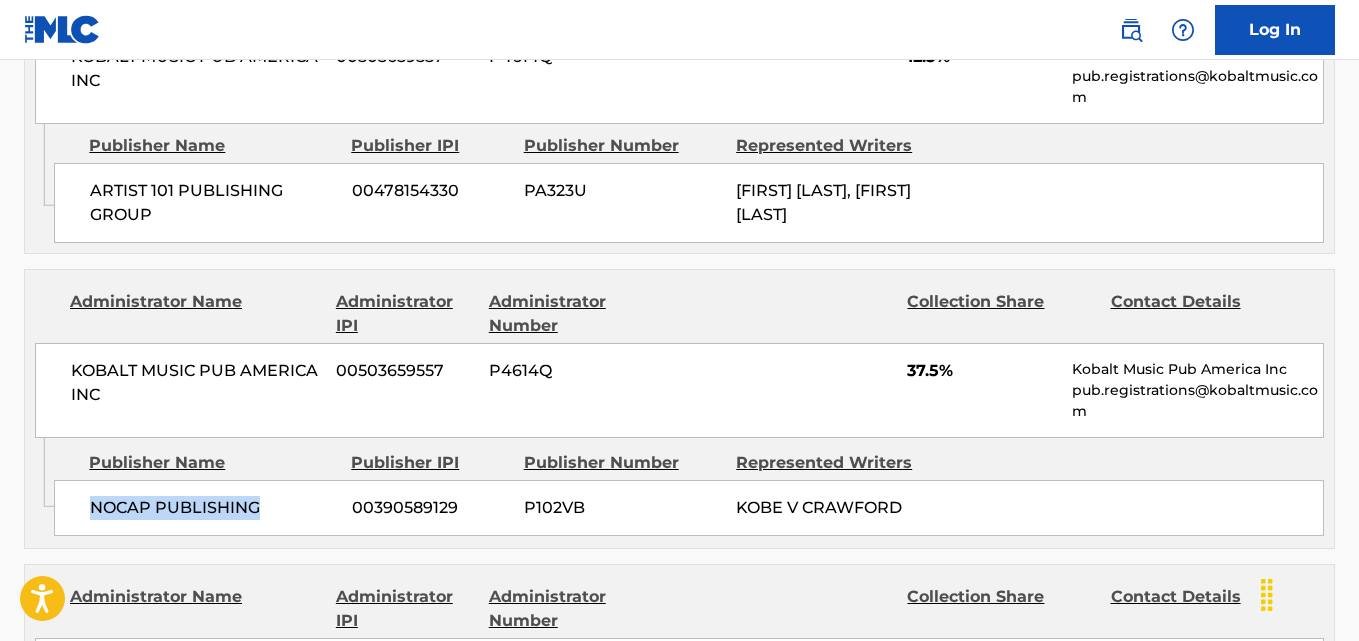 drag, startPoint x: 75, startPoint y: 504, endPoint x: 311, endPoint y: 510, distance: 236.07626 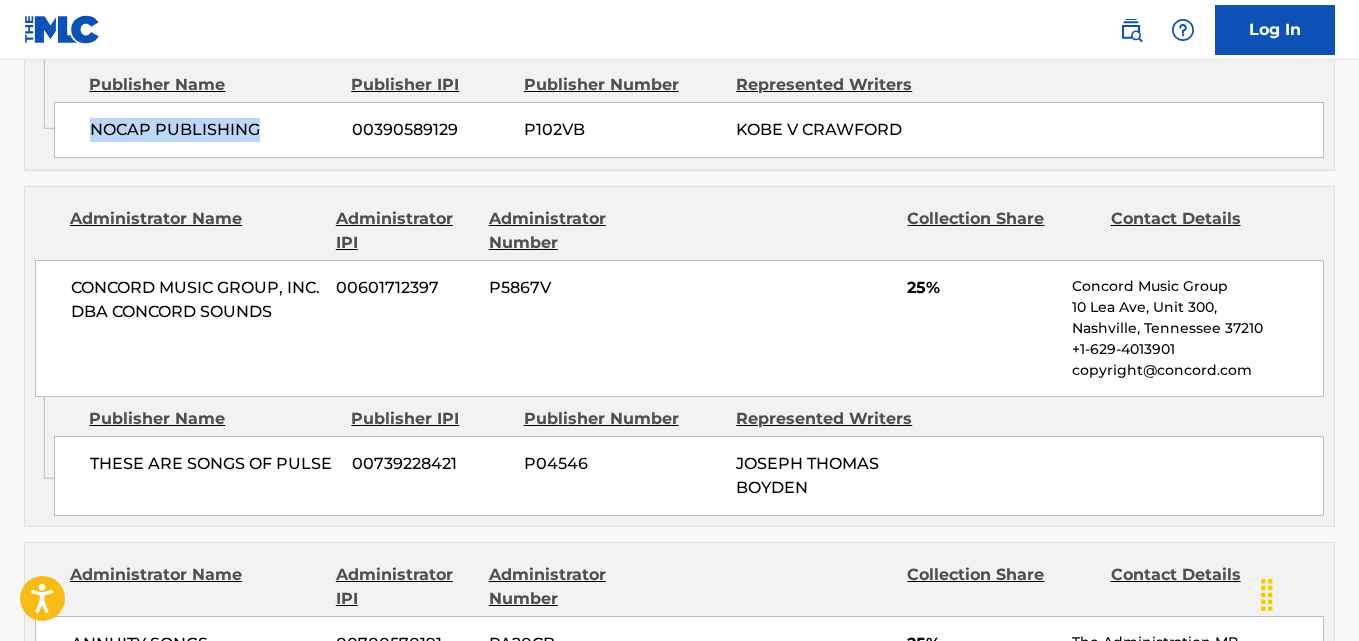 scroll, scrollTop: 1500, scrollLeft: 0, axis: vertical 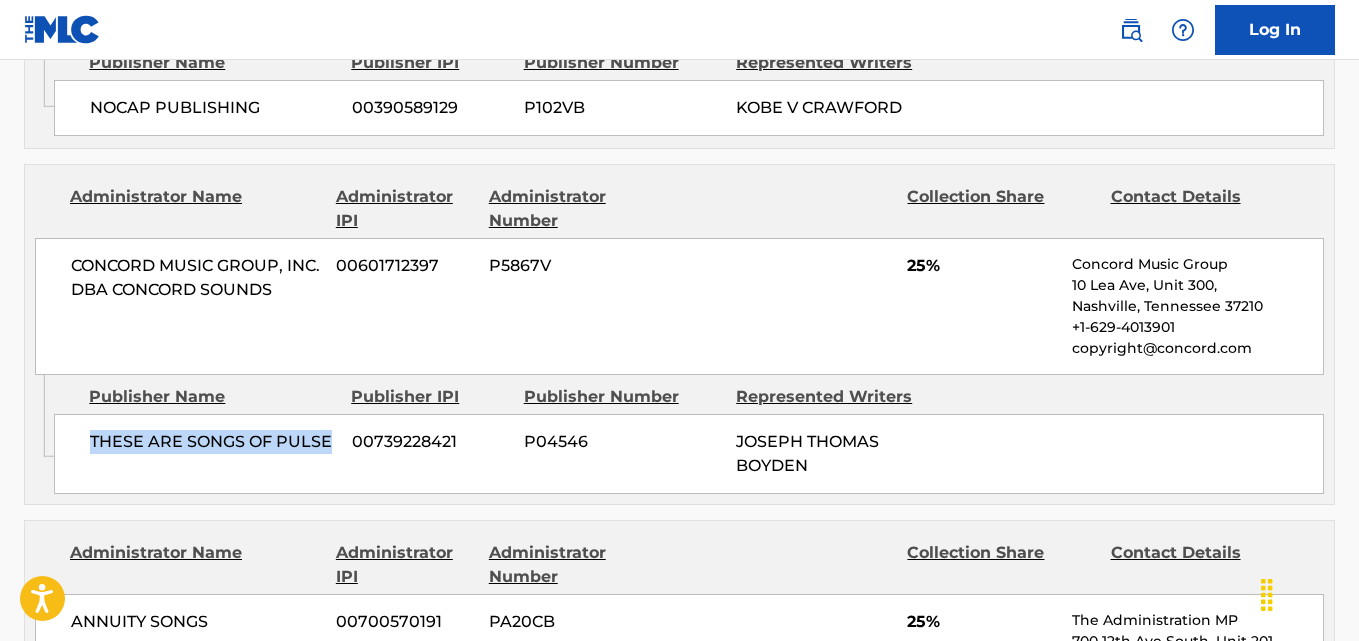 drag, startPoint x: 80, startPoint y: 434, endPoint x: 333, endPoint y: 449, distance: 253.44427 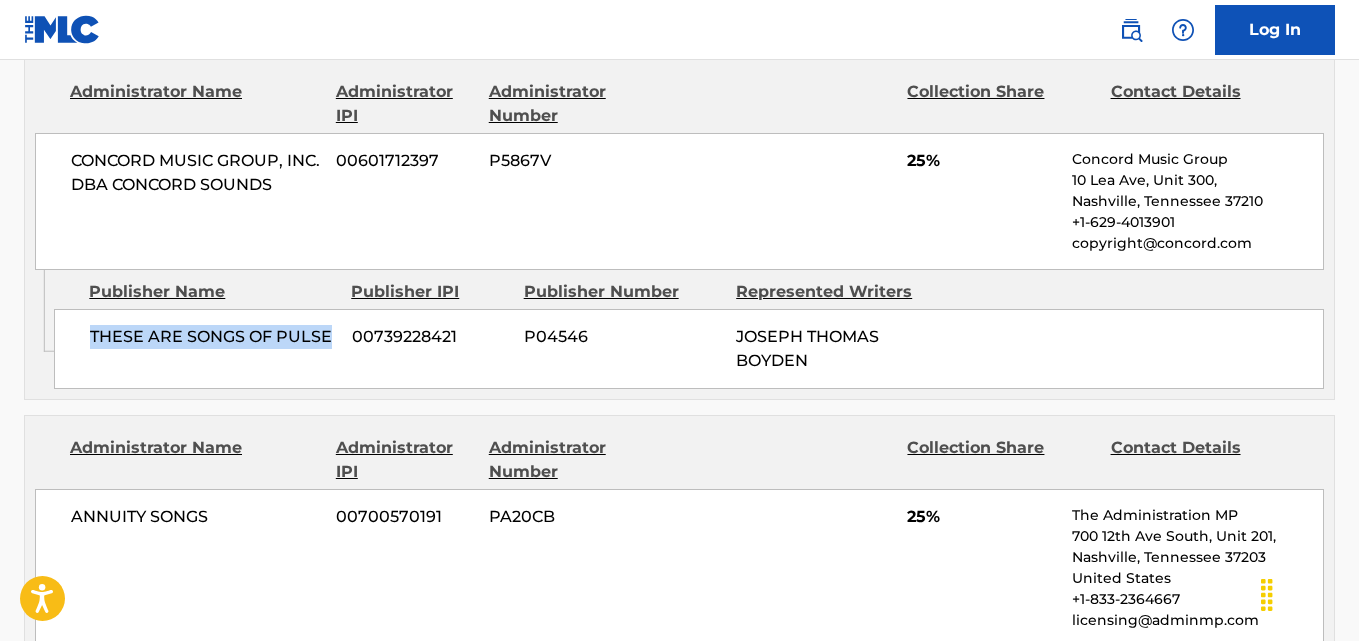 scroll, scrollTop: 1600, scrollLeft: 0, axis: vertical 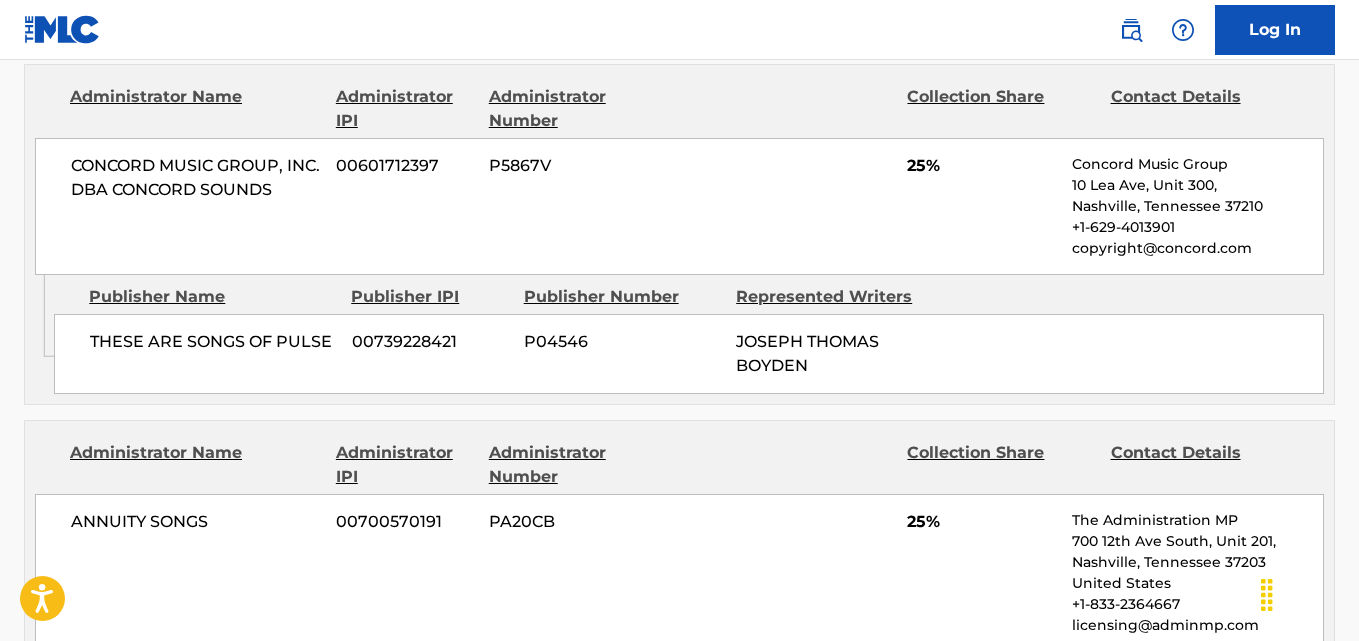 click on "[COMPANY] DBA [COMPANY] [NUMBER] P5867V 25% [COMPANY] [ADDRESS], [CITY], [STATE] [POSTAL_CODE] [PHONE] [EMAIL]" at bounding box center [679, 206] 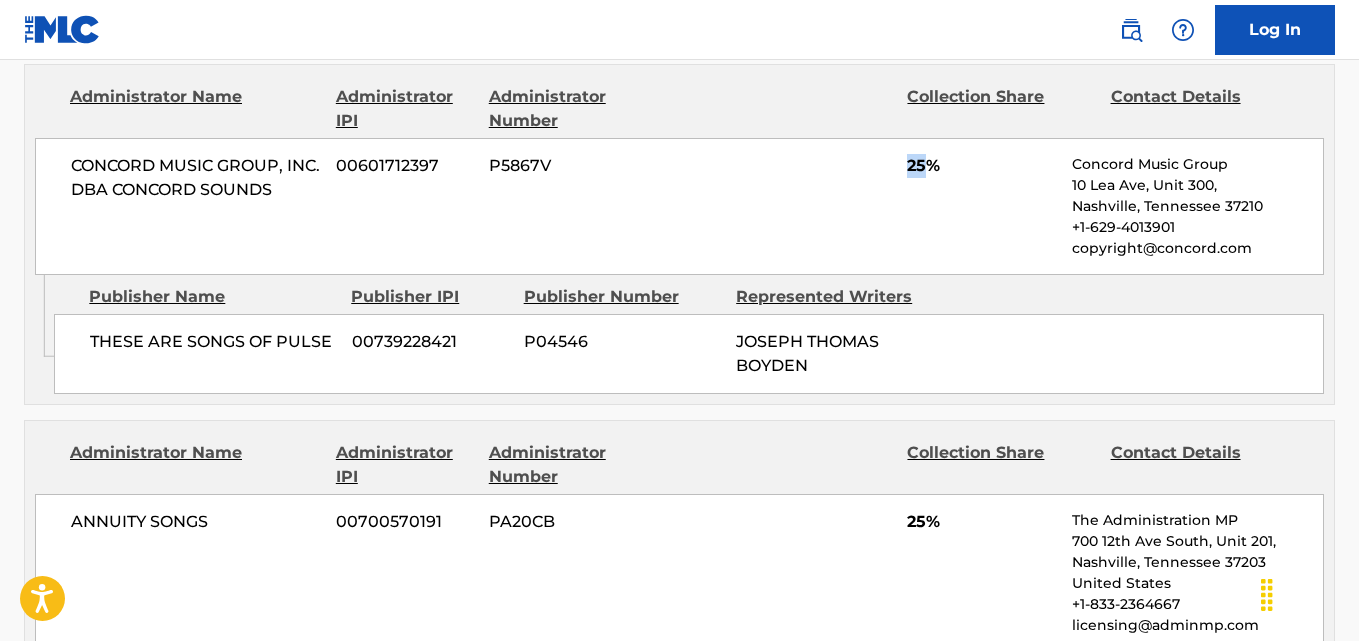 click on "[COMPANY] DBA [COMPANY] [NUMBER] P5867V 25% [COMPANY] [ADDRESS], [CITY], [STATE] [POSTAL_CODE] [PHONE] [EMAIL]" at bounding box center [679, 206] 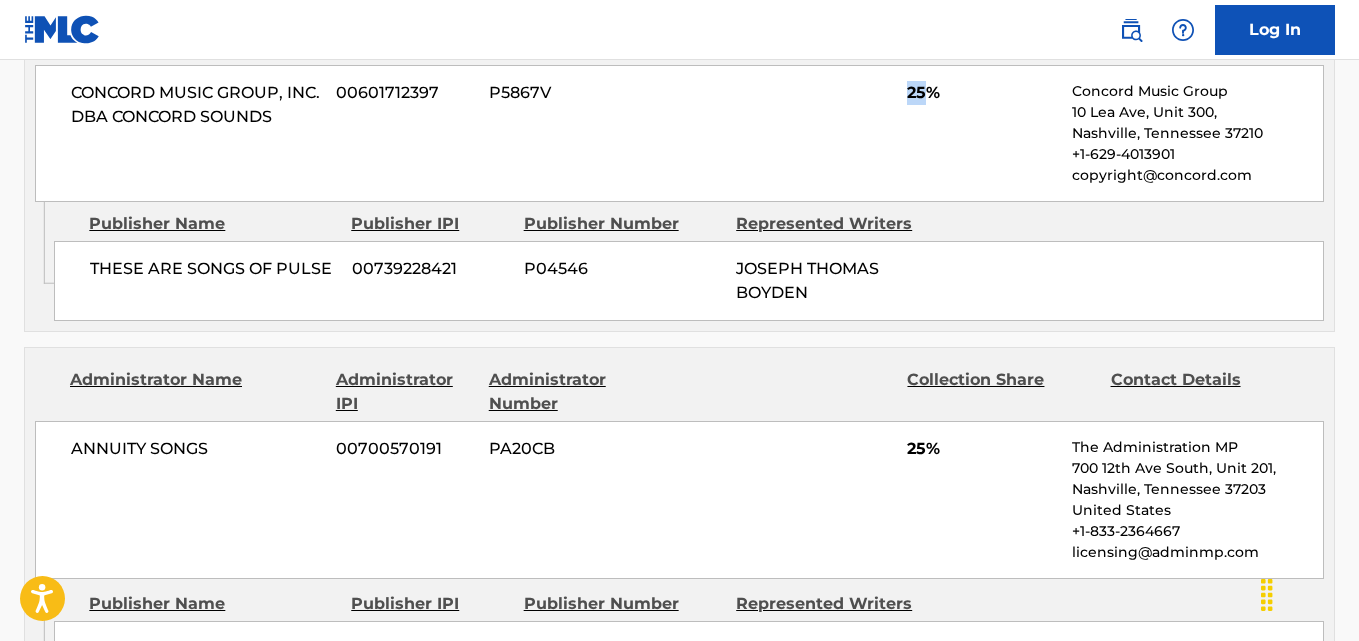 scroll, scrollTop: 1800, scrollLeft: 0, axis: vertical 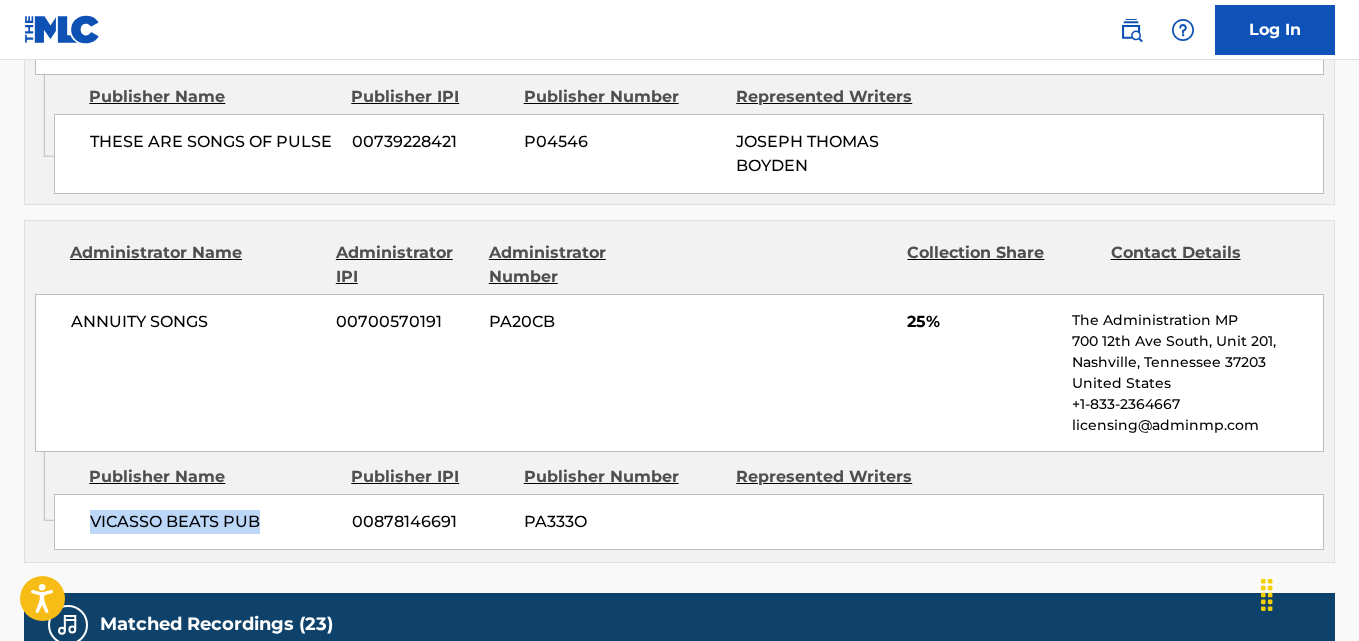 drag, startPoint x: 89, startPoint y: 523, endPoint x: 283, endPoint y: 529, distance: 194.09276 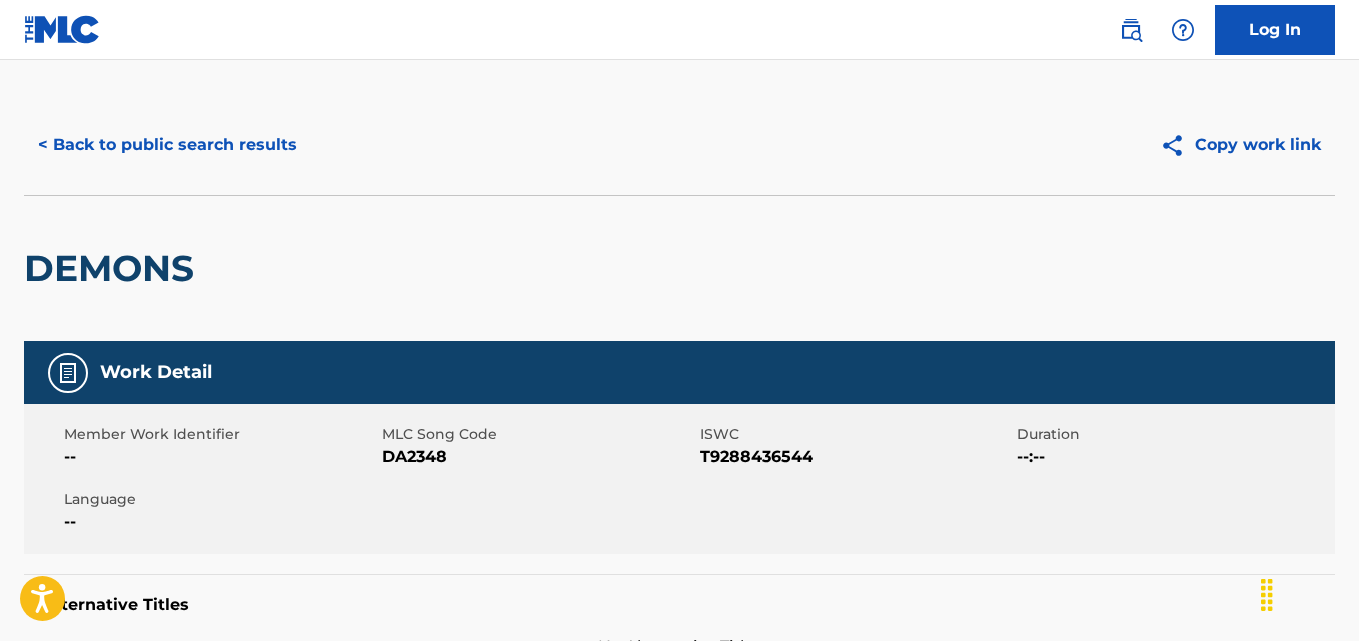 scroll, scrollTop: 0, scrollLeft: 0, axis: both 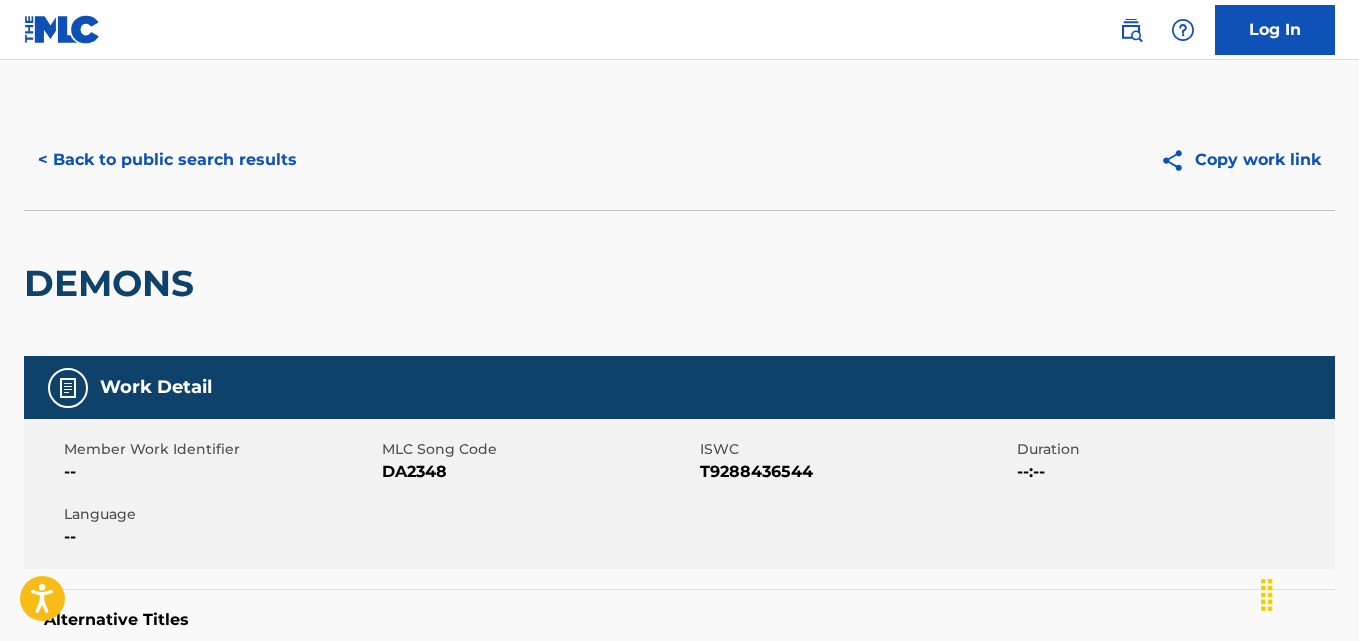 click on "< Back to public search results" at bounding box center (167, 160) 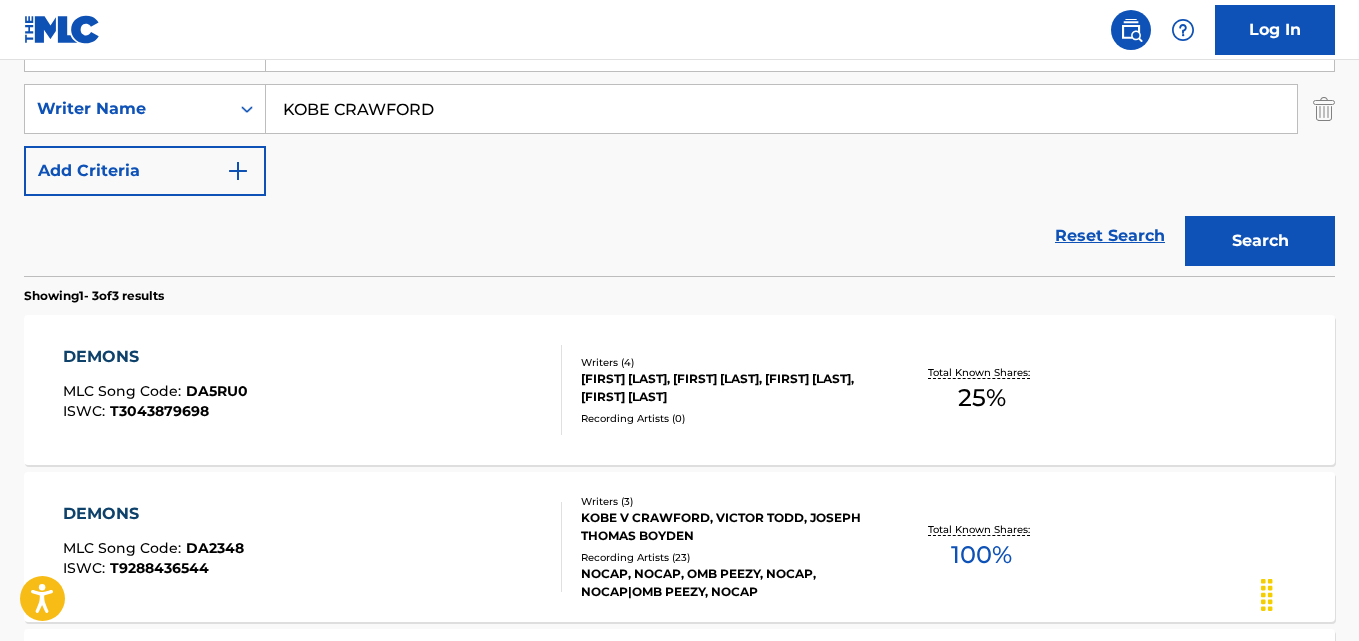 scroll, scrollTop: 414, scrollLeft: 0, axis: vertical 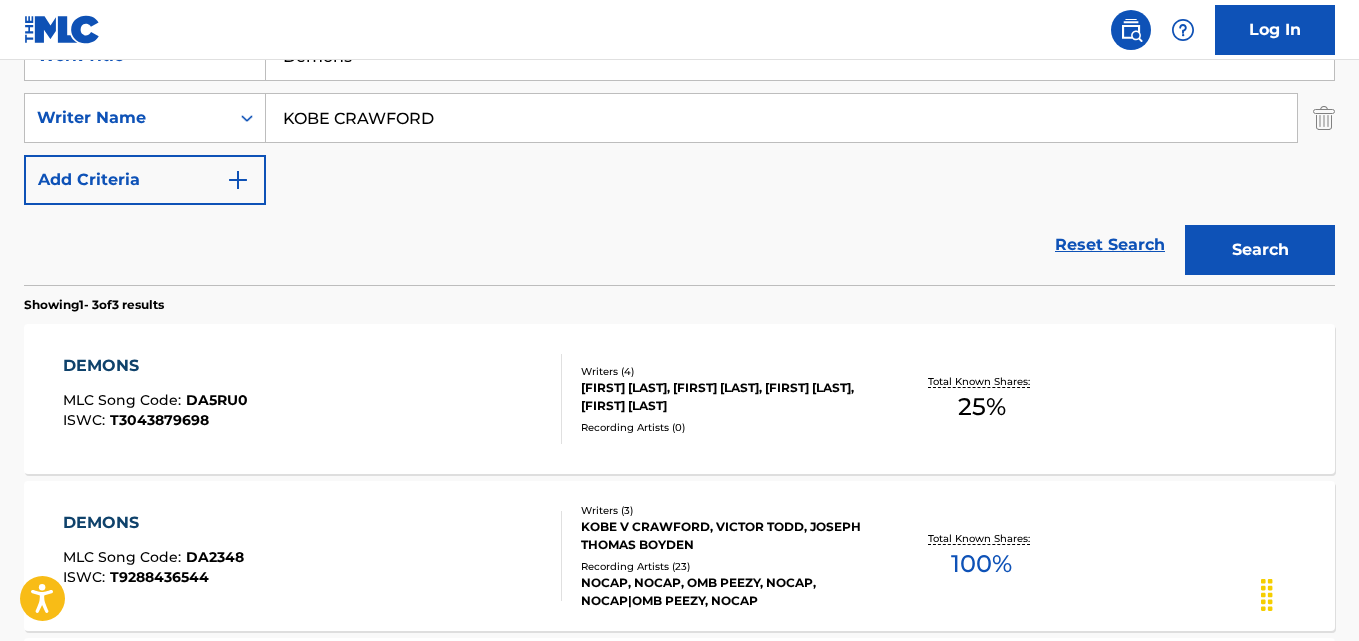 click on "Reset Search" at bounding box center [1110, 245] 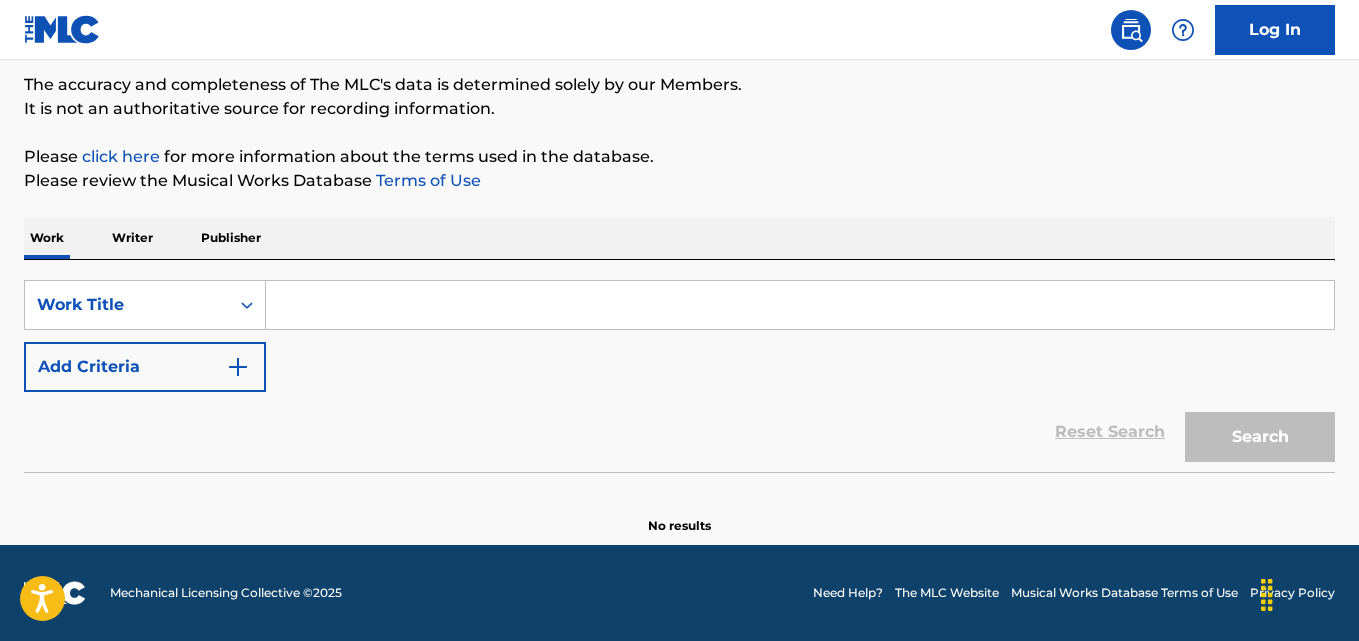 click on "Please review the Musical Works Database   Terms of Use" at bounding box center (679, 181) 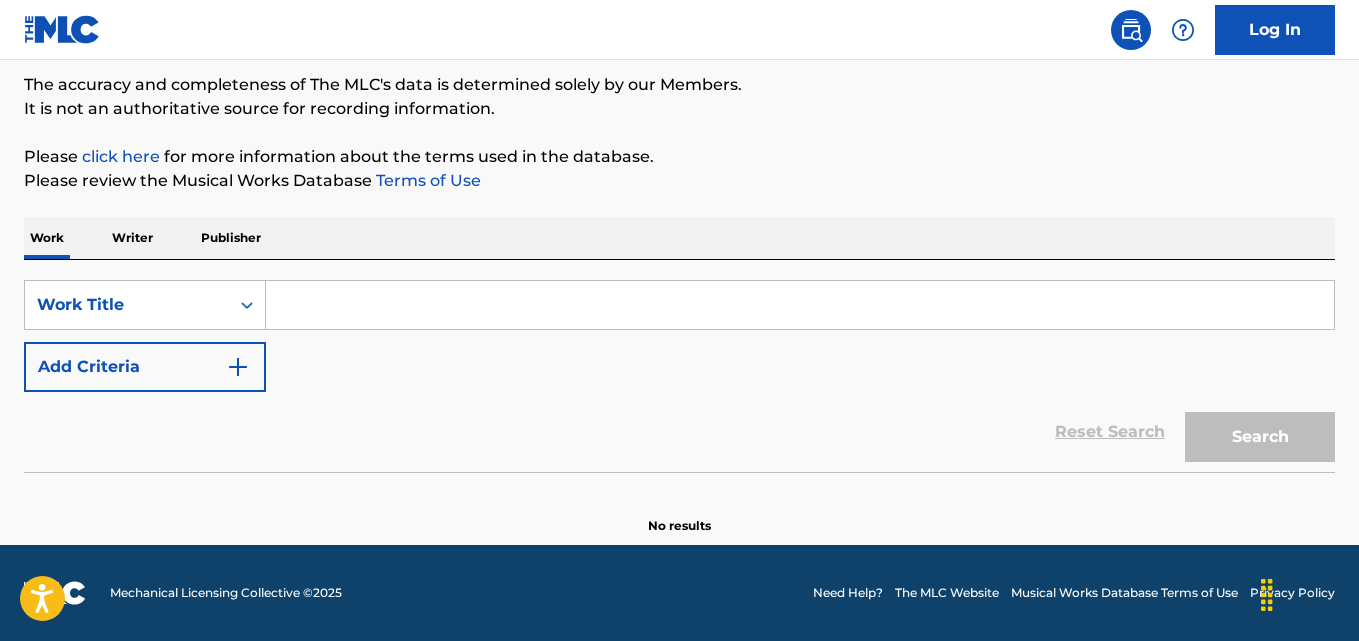 click on "Please review the Musical Works Database   Terms of Use" at bounding box center [679, 181] 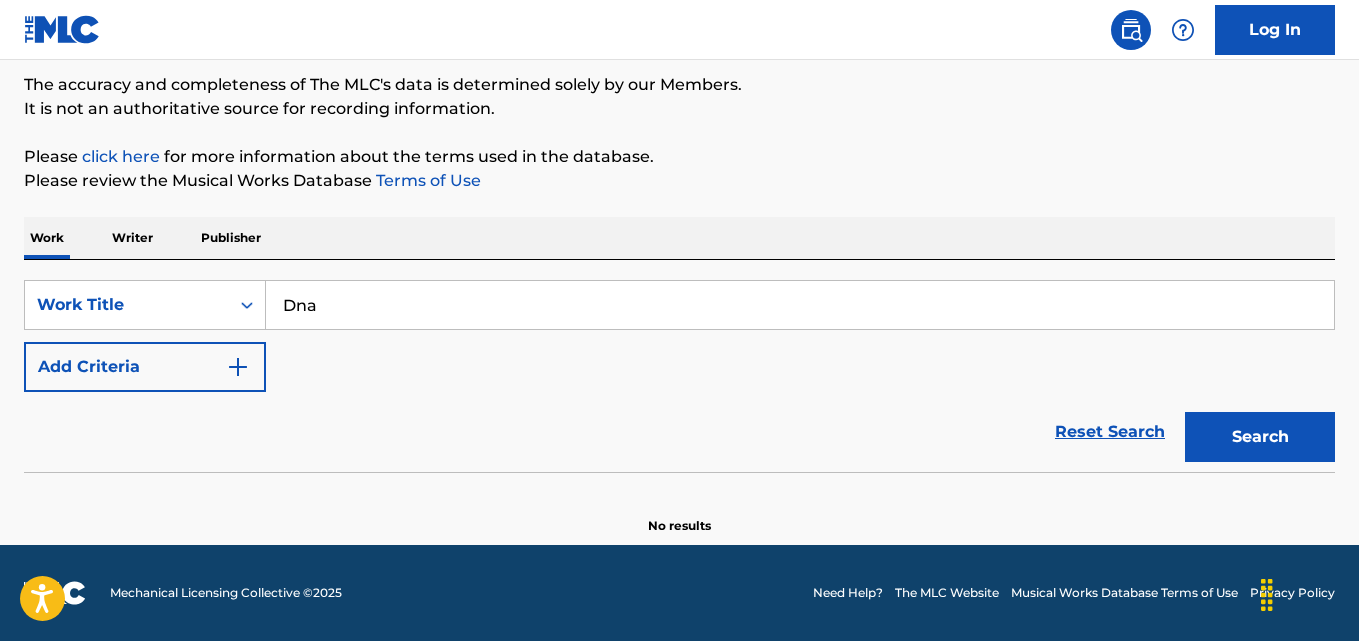 type on "Dna" 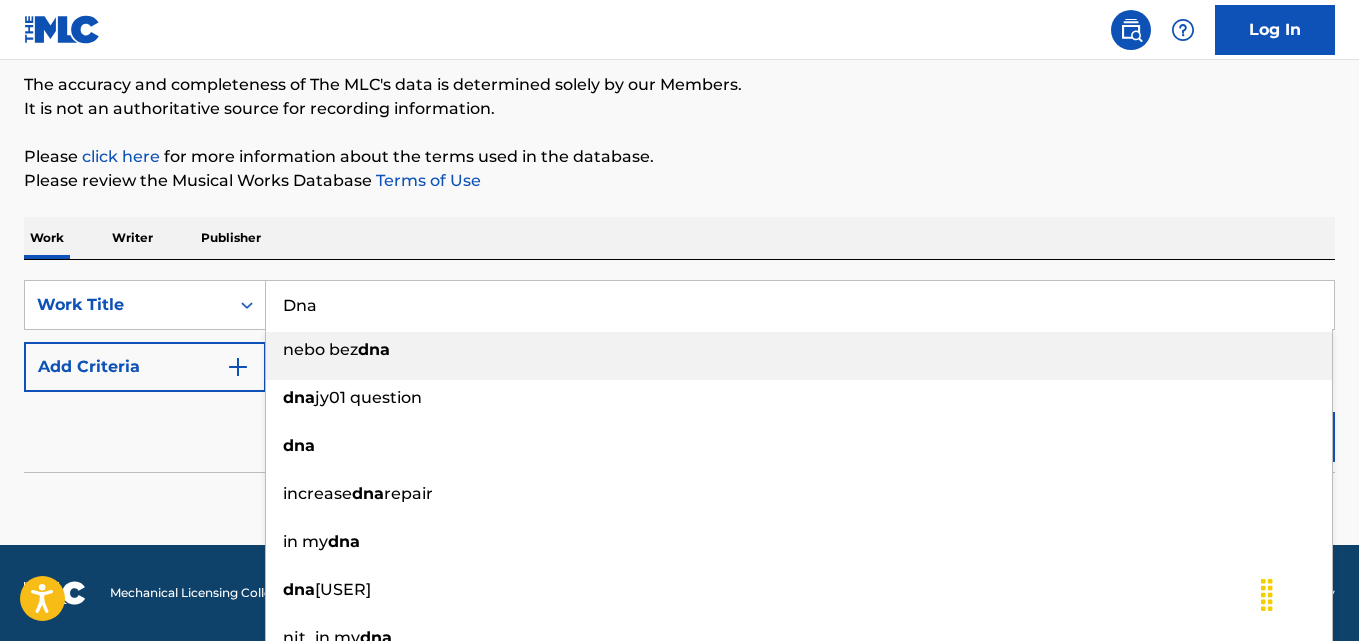 click on "Please review the Musical Works Database   Terms of Use" at bounding box center (679, 181) 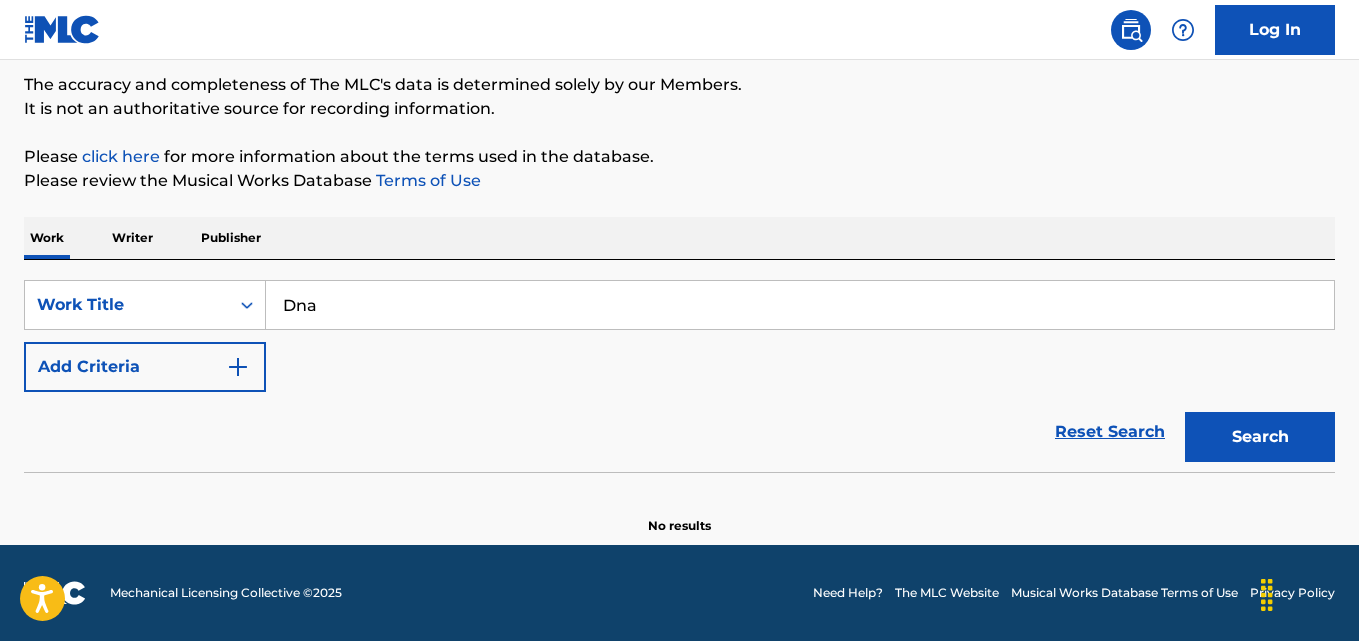 click on "Add Criteria" at bounding box center (145, 367) 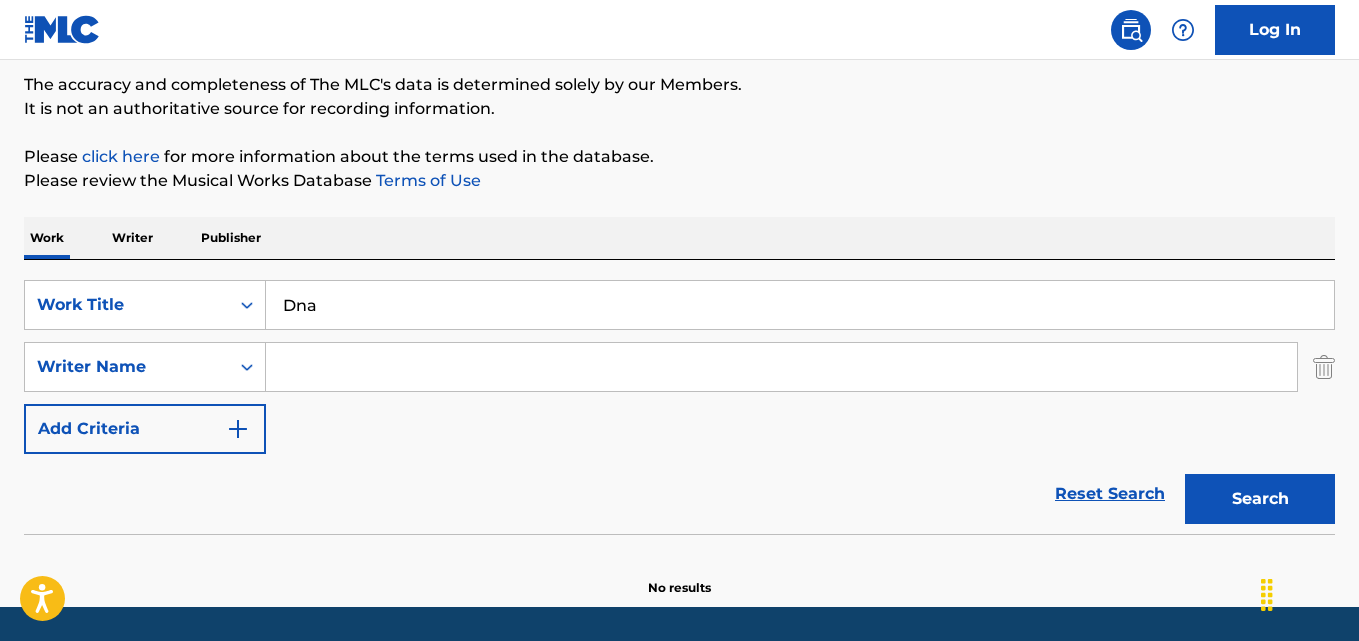 click at bounding box center [781, 367] 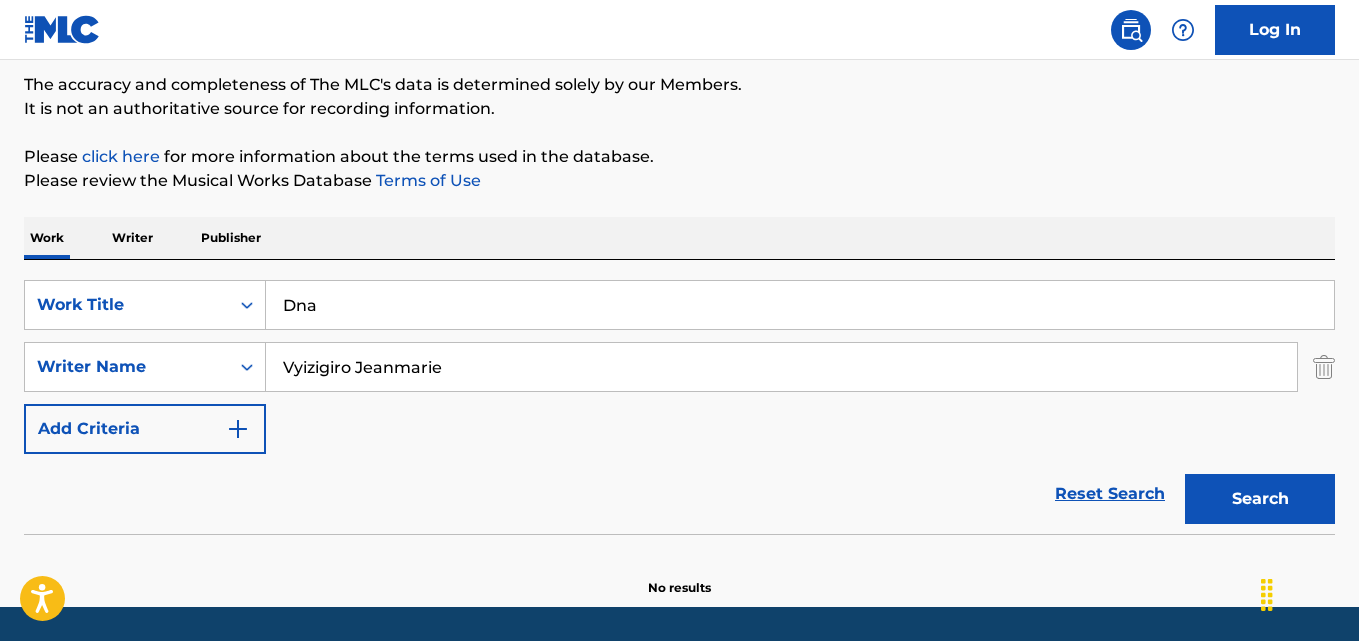 type on "Vyizigiro Jeanmarie" 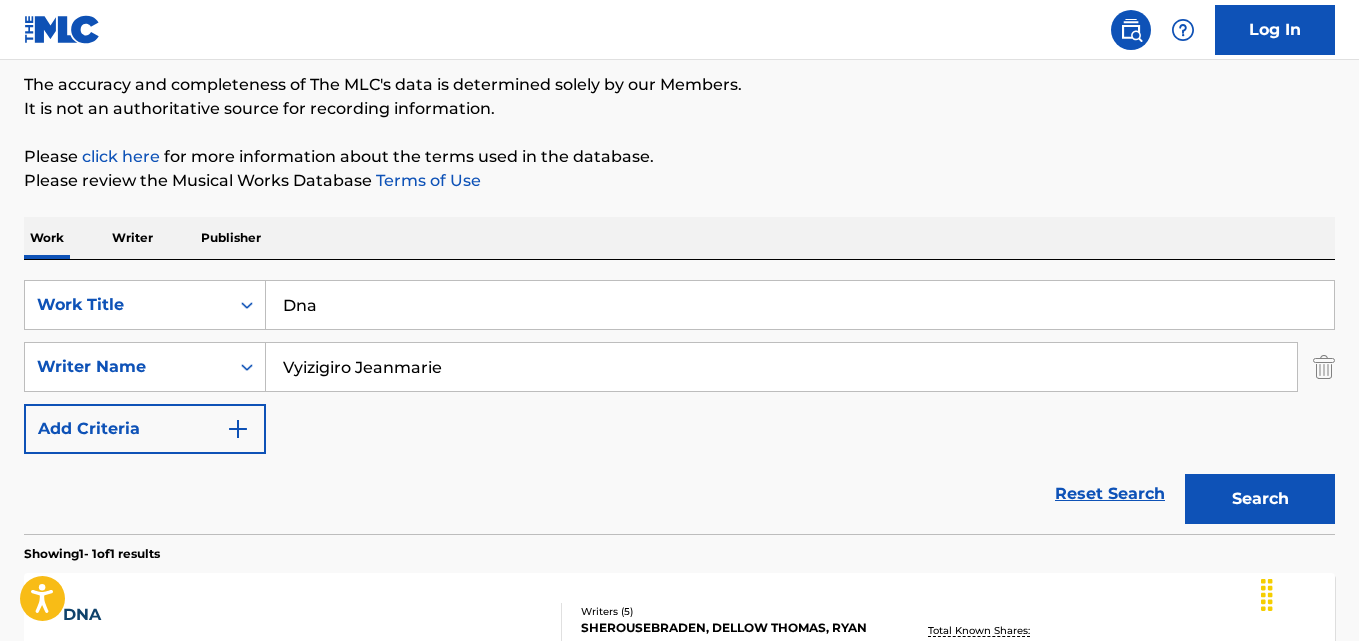 click on "SearchWithCriteria9d4b10ec-ea00-4de3-ae4d-bc4867ef49f9 Work Title Dna SearchWithCriteria17d5d192-e73d-4e17-83cf-09aa54e8fcbc Writer Name [FIRST] [LAST] Add Criteria" at bounding box center [679, 367] 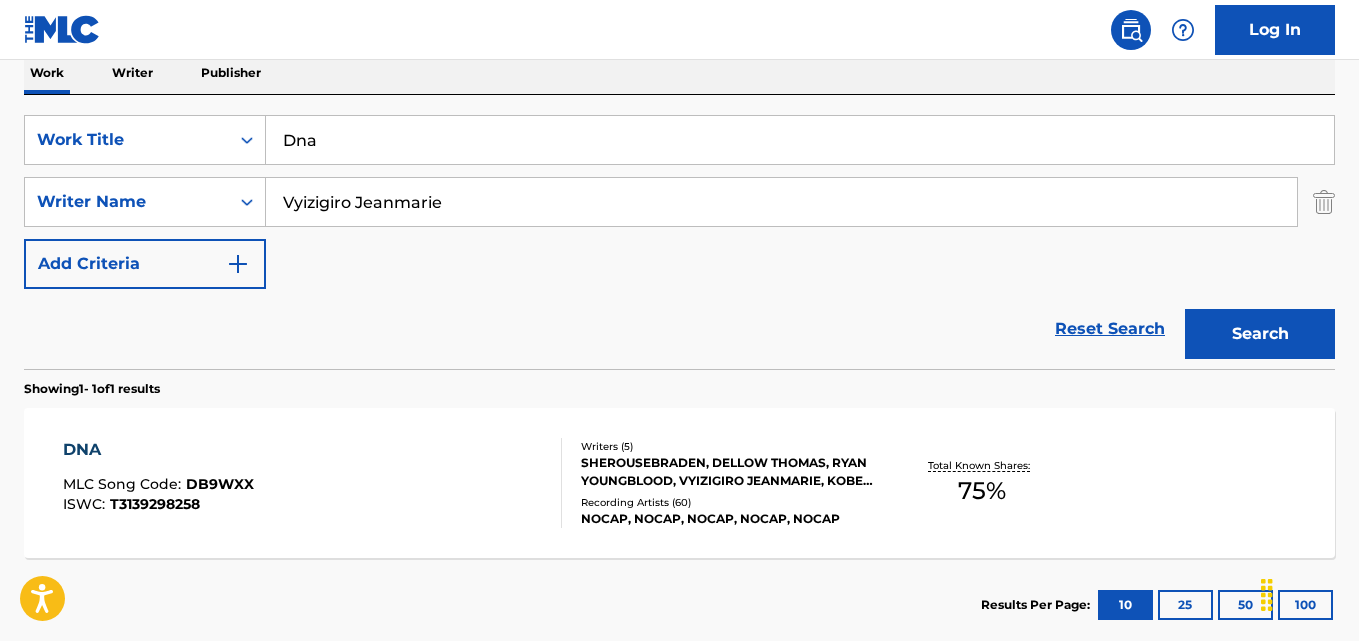 scroll, scrollTop: 365, scrollLeft: 0, axis: vertical 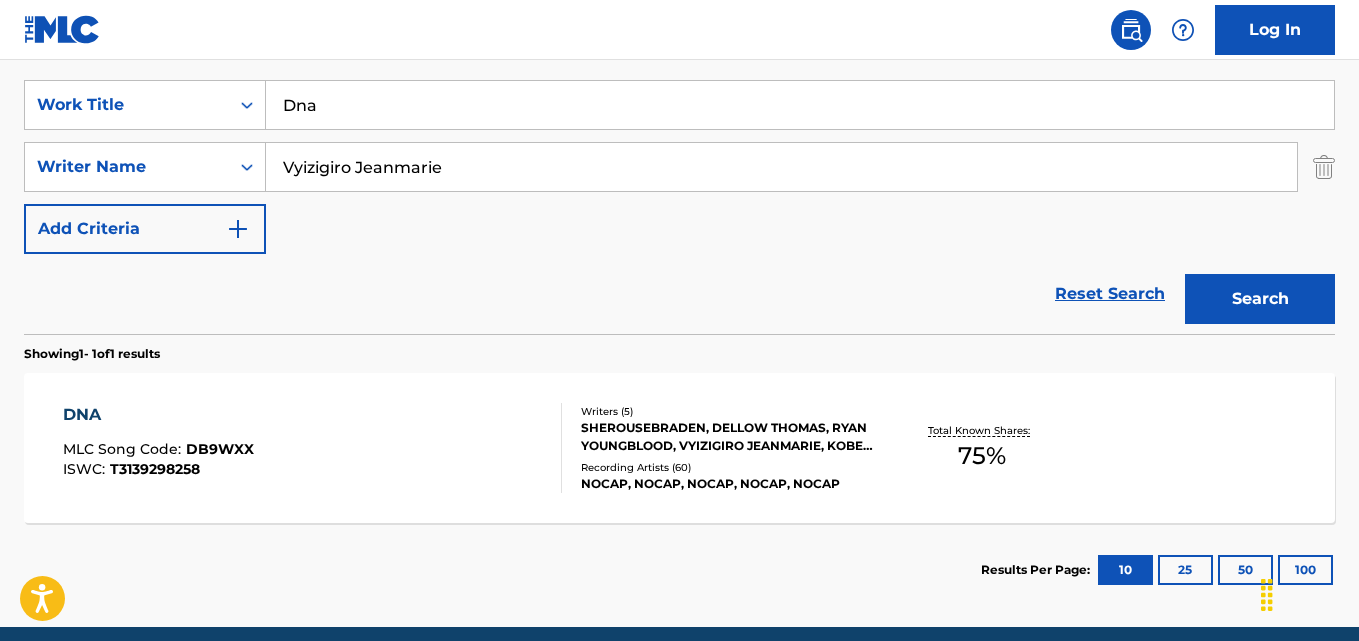 click on "DNA" at bounding box center (158, 415) 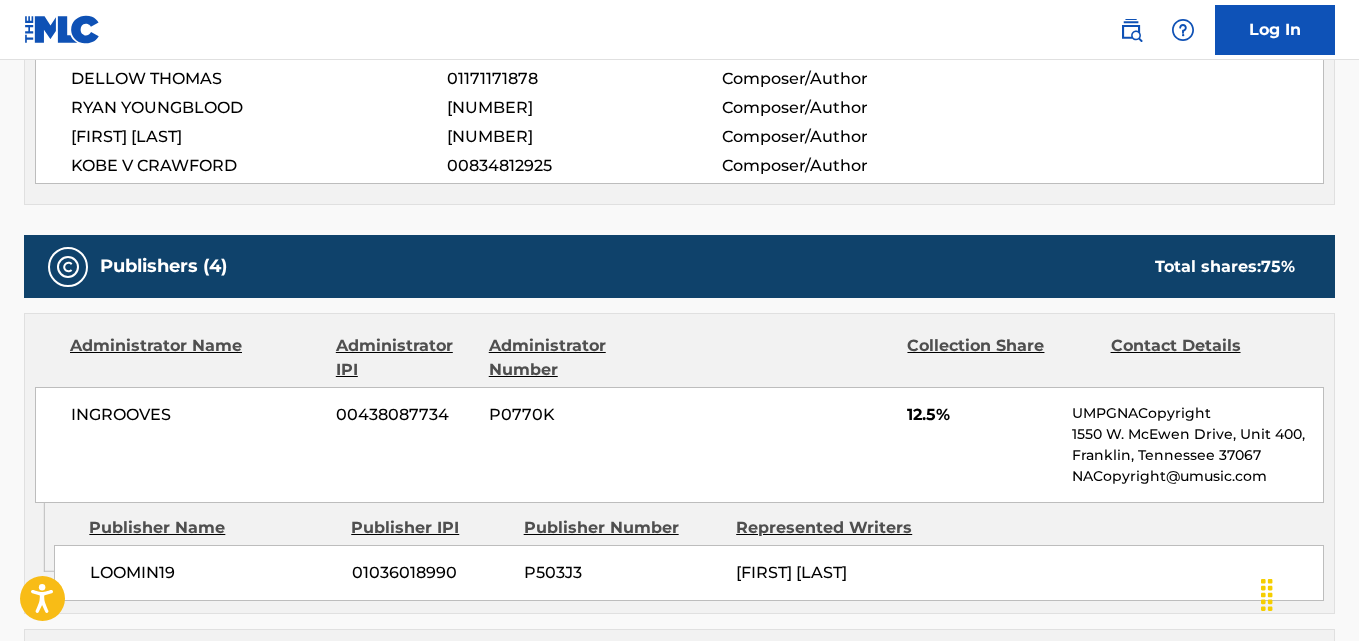 scroll, scrollTop: 1000, scrollLeft: 0, axis: vertical 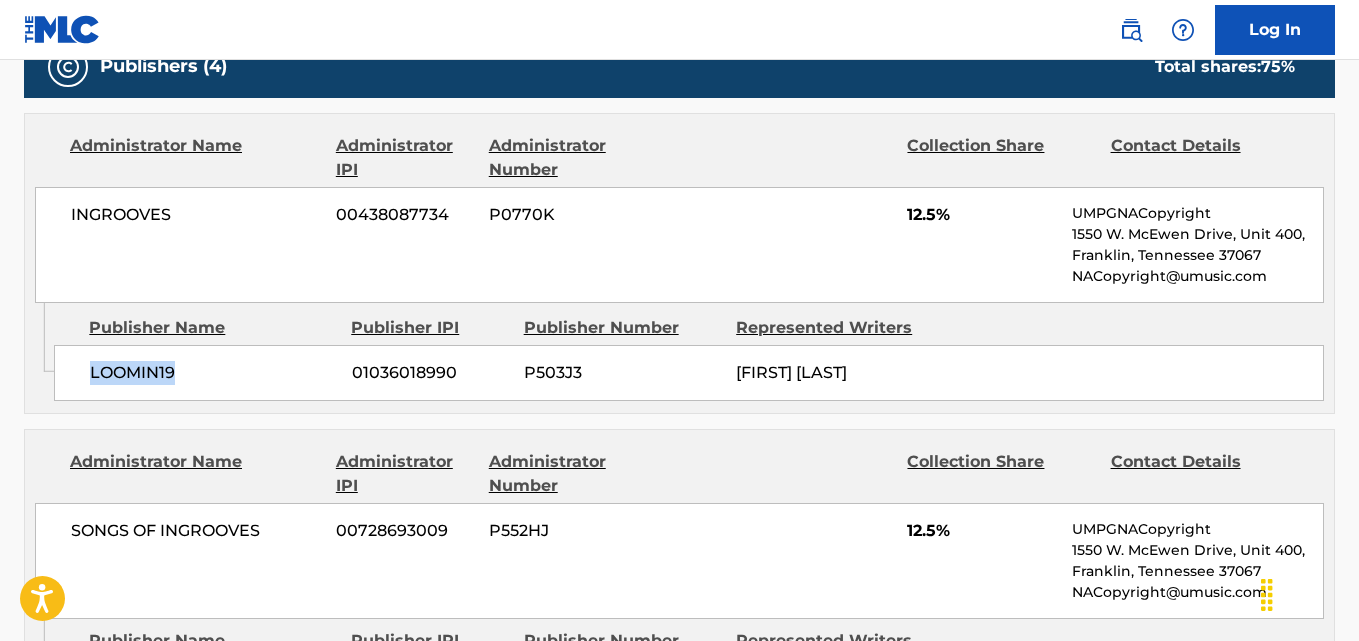 drag, startPoint x: 78, startPoint y: 380, endPoint x: 238, endPoint y: 372, distance: 160.19987 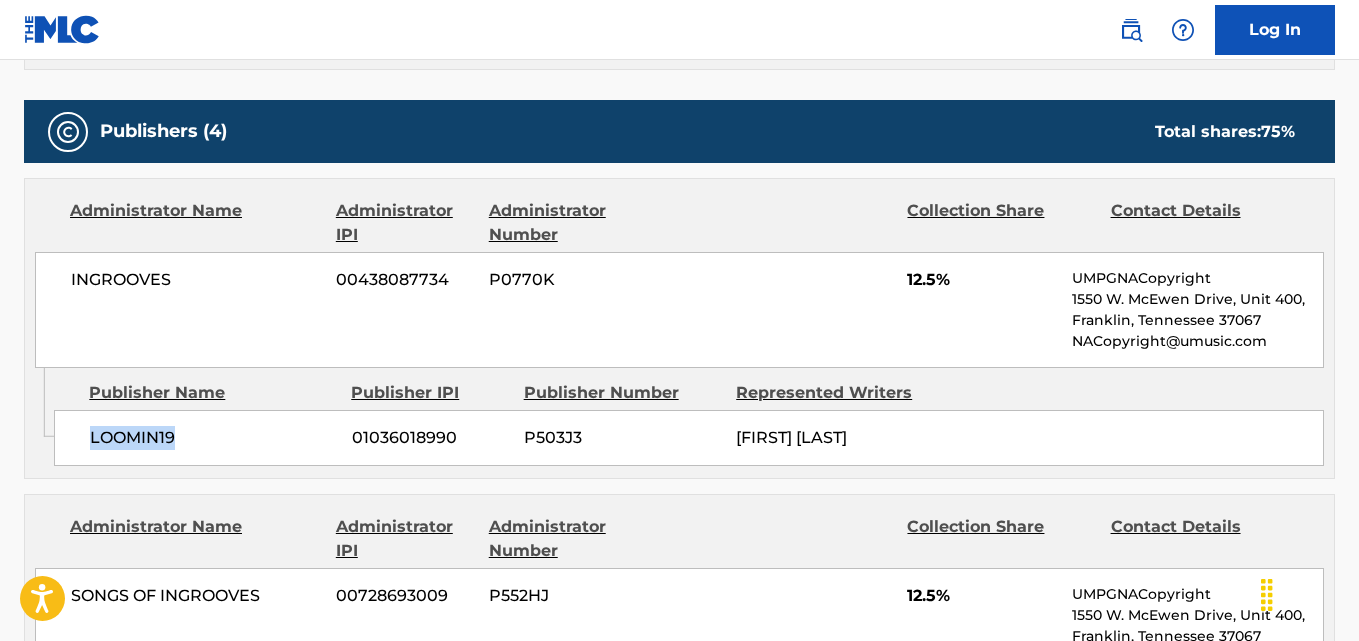 scroll, scrollTop: 900, scrollLeft: 0, axis: vertical 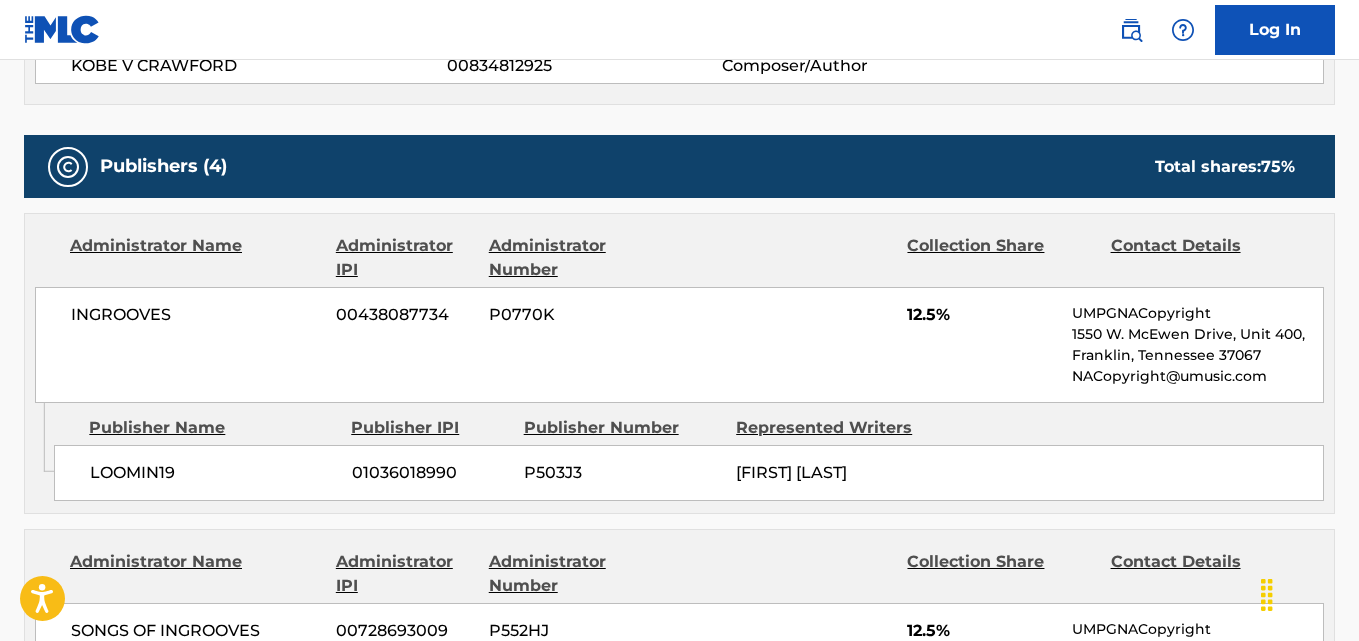 click on "12.5%" at bounding box center [982, 315] 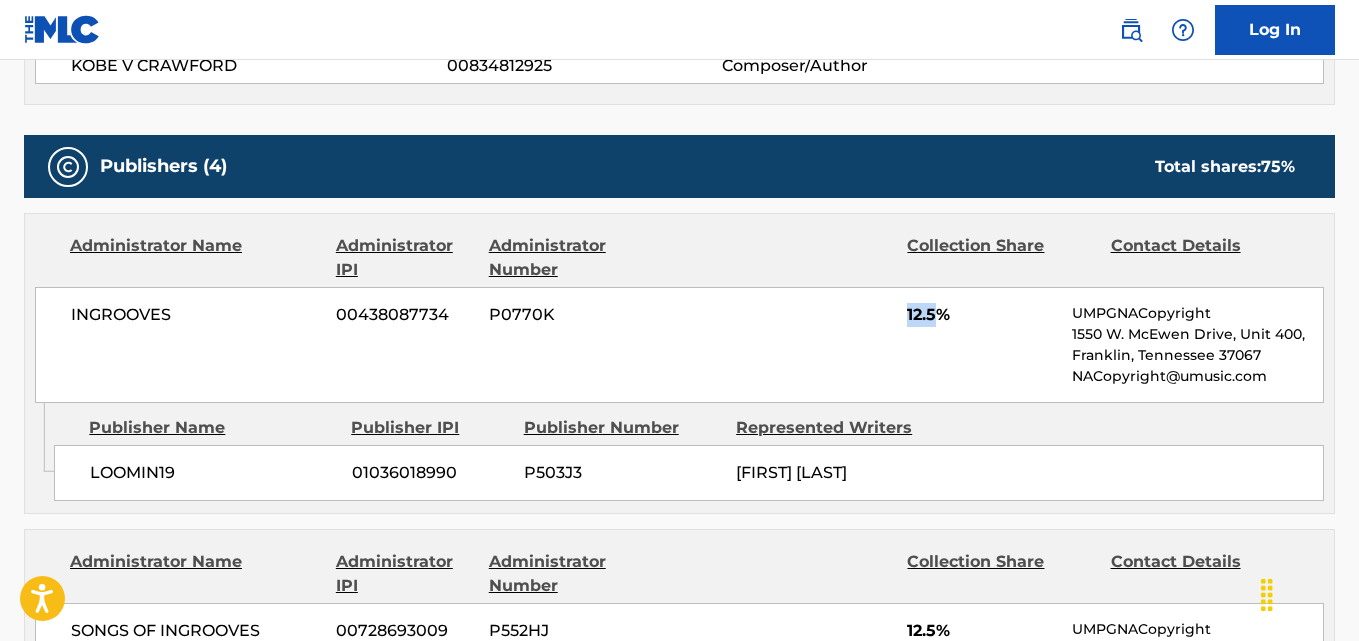 click on "12.5%" at bounding box center [982, 315] 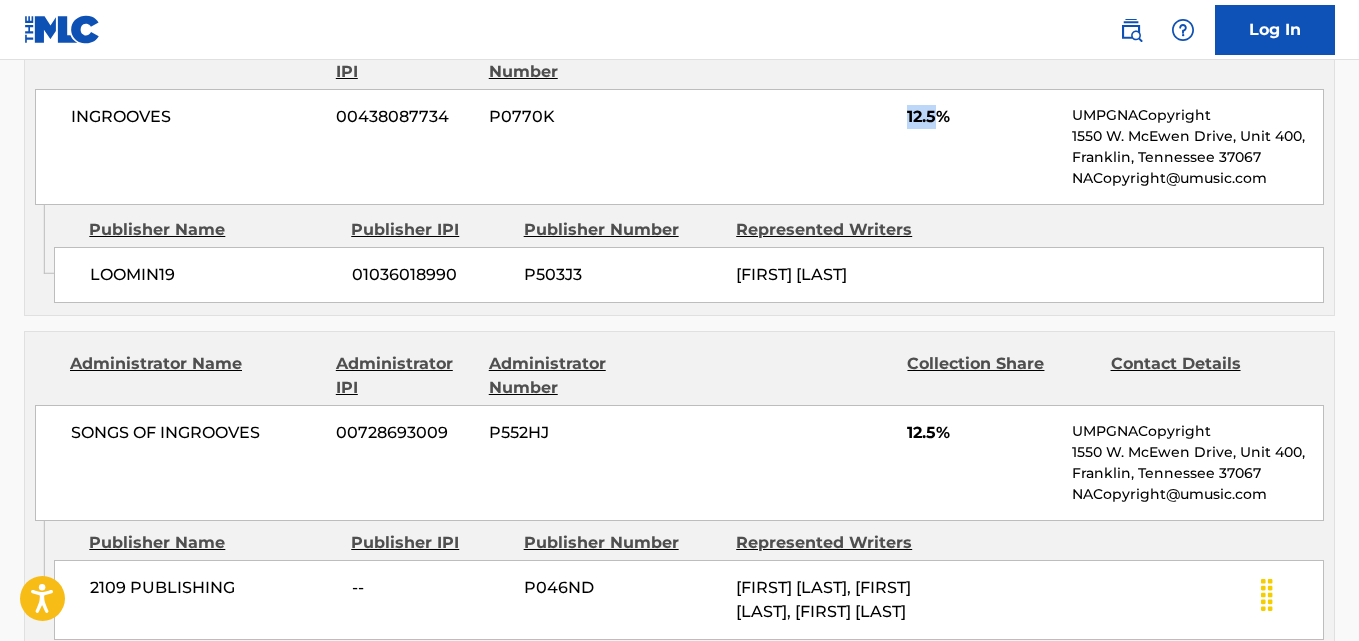 scroll, scrollTop: 1100, scrollLeft: 0, axis: vertical 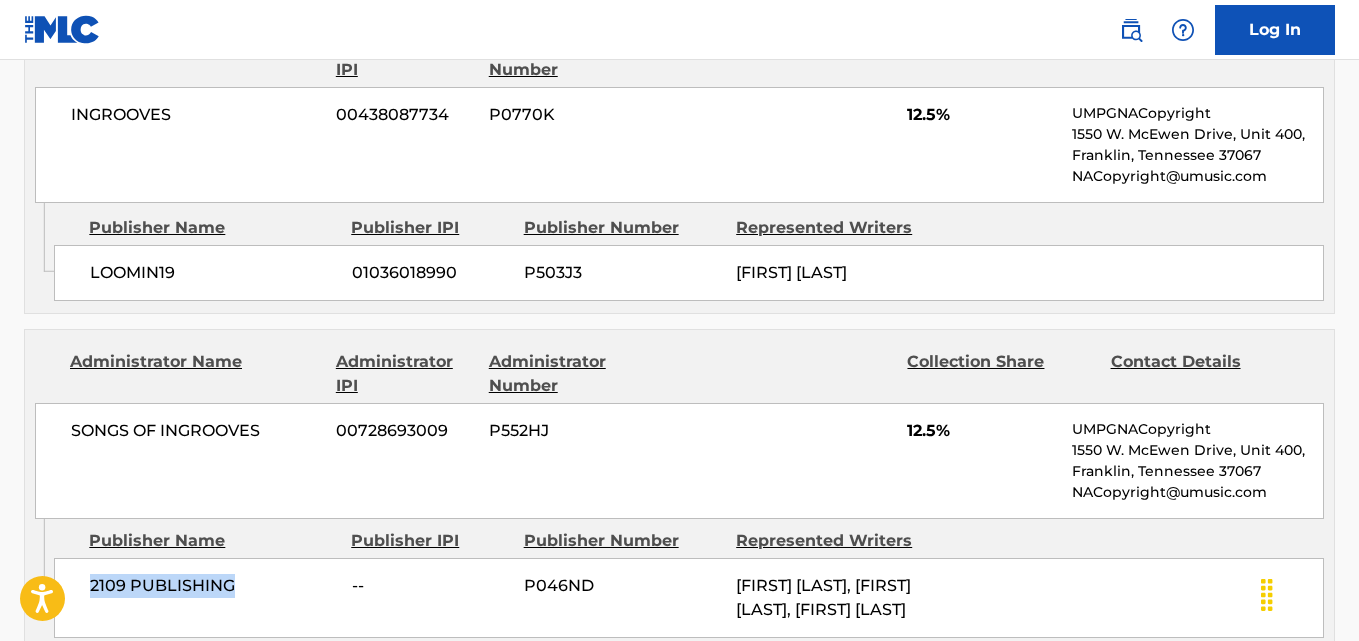 drag, startPoint x: 86, startPoint y: 587, endPoint x: 283, endPoint y: 587, distance: 197 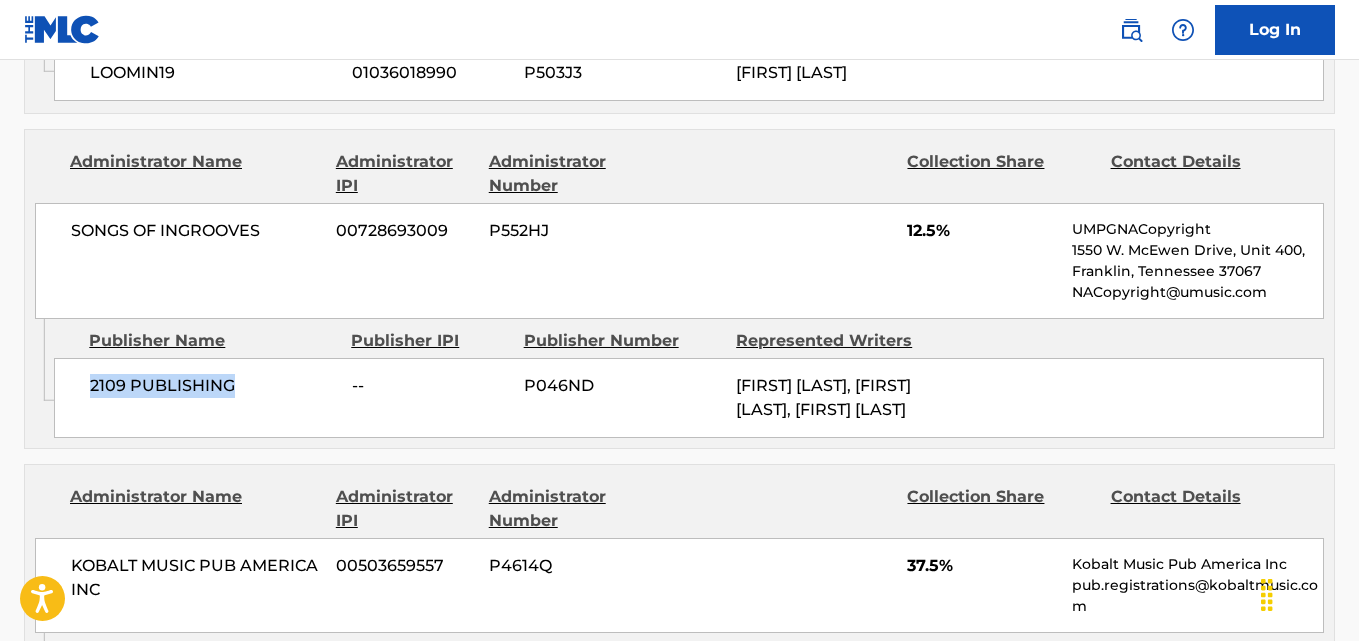 scroll, scrollTop: 1500, scrollLeft: 0, axis: vertical 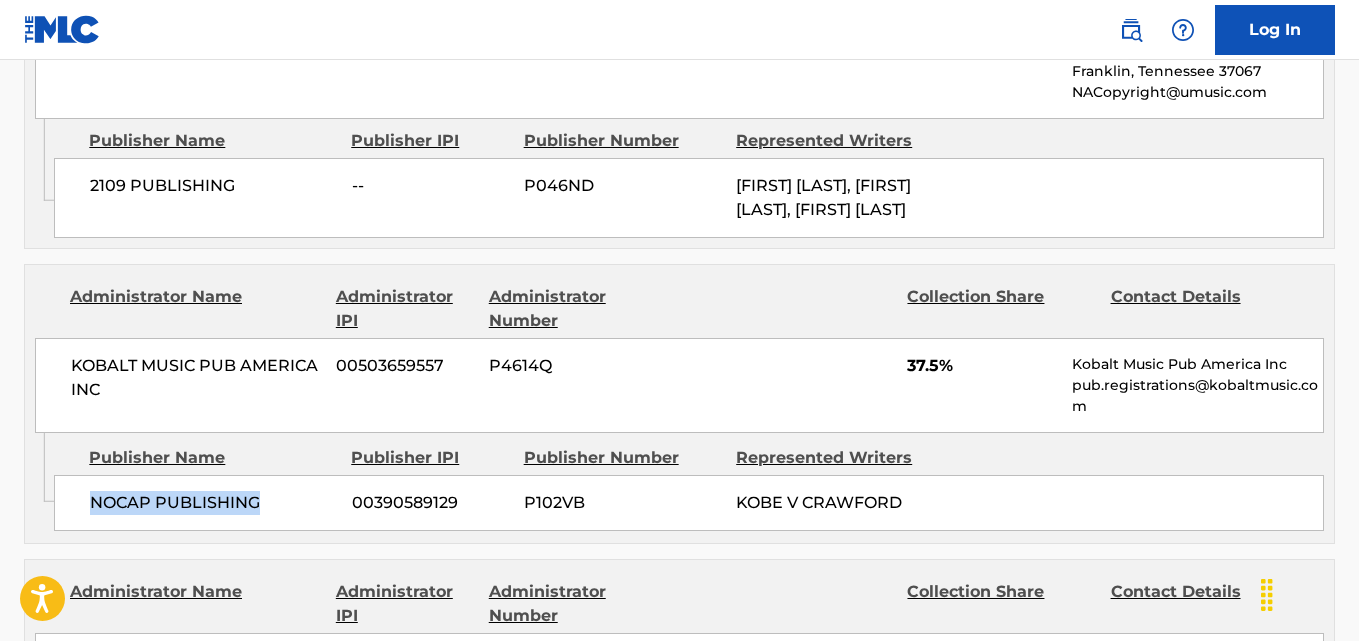 drag, startPoint x: 81, startPoint y: 514, endPoint x: 263, endPoint y: 522, distance: 182.17574 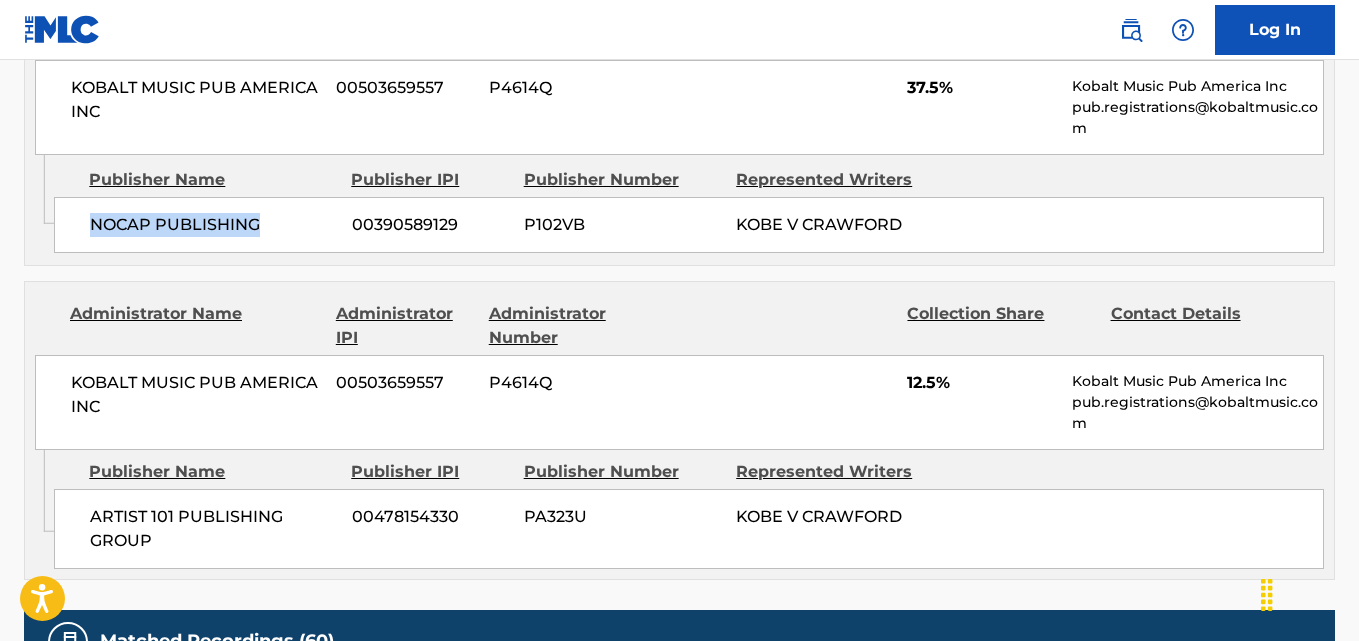 scroll, scrollTop: 1800, scrollLeft: 0, axis: vertical 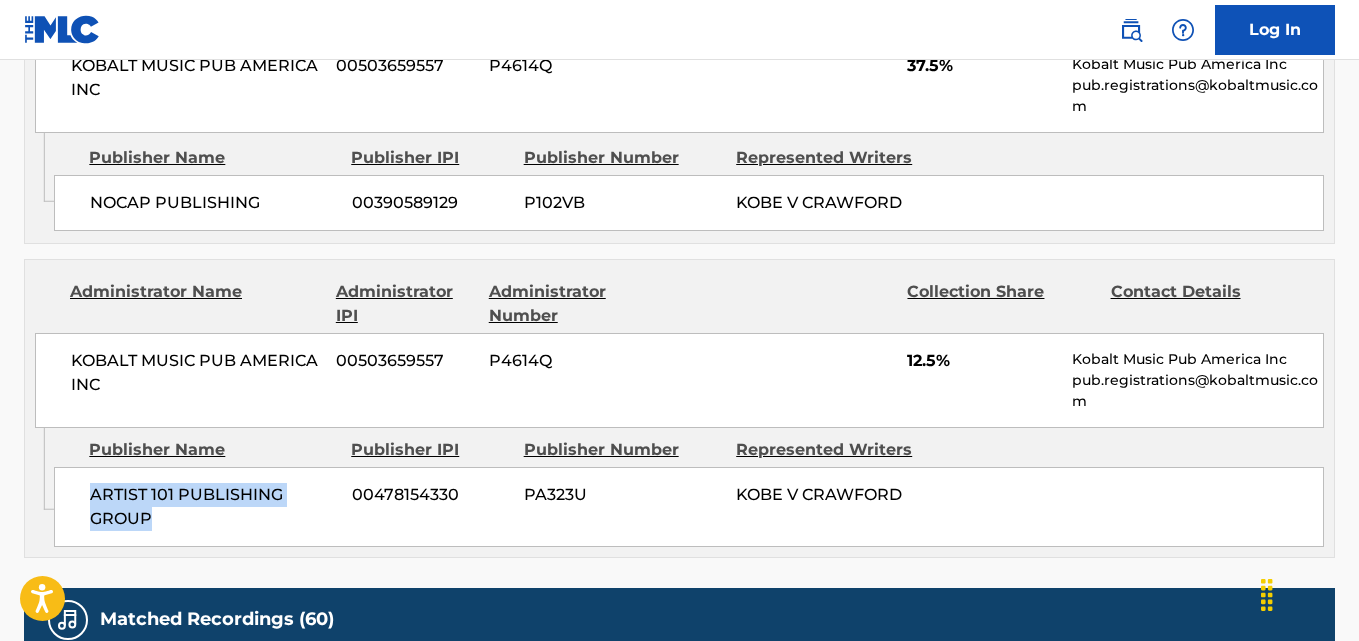 drag, startPoint x: 93, startPoint y: 512, endPoint x: 246, endPoint y: 554, distance: 158.66002 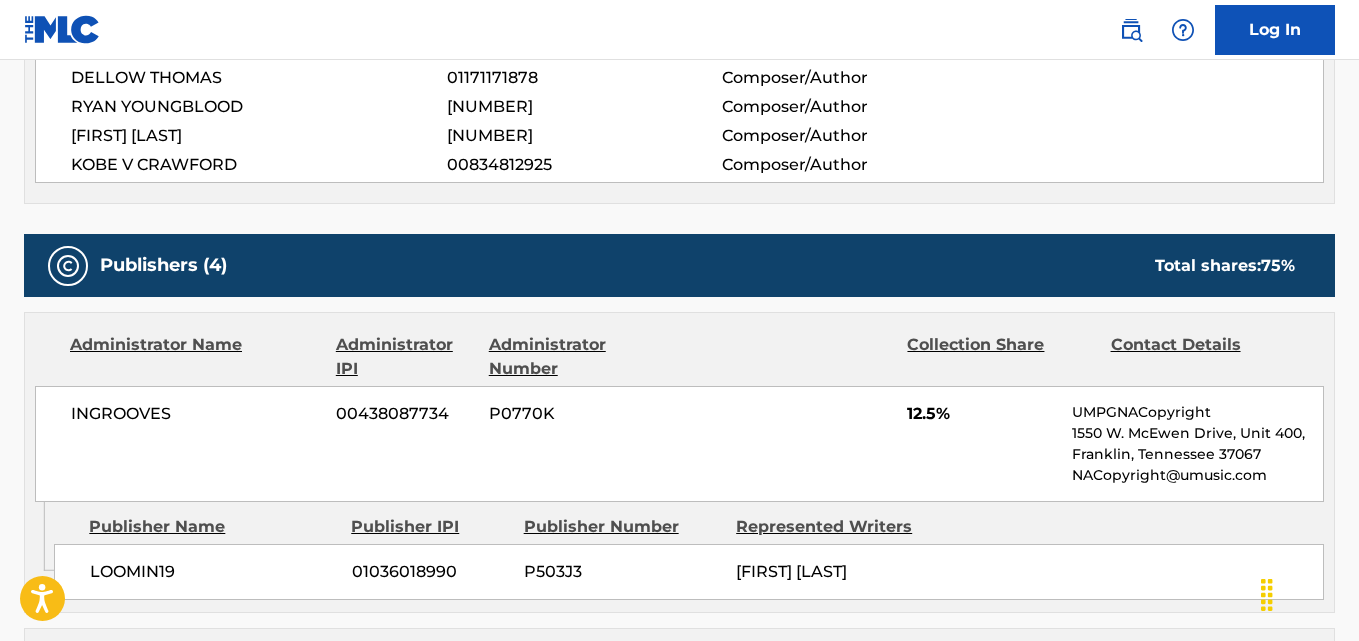 scroll, scrollTop: 800, scrollLeft: 0, axis: vertical 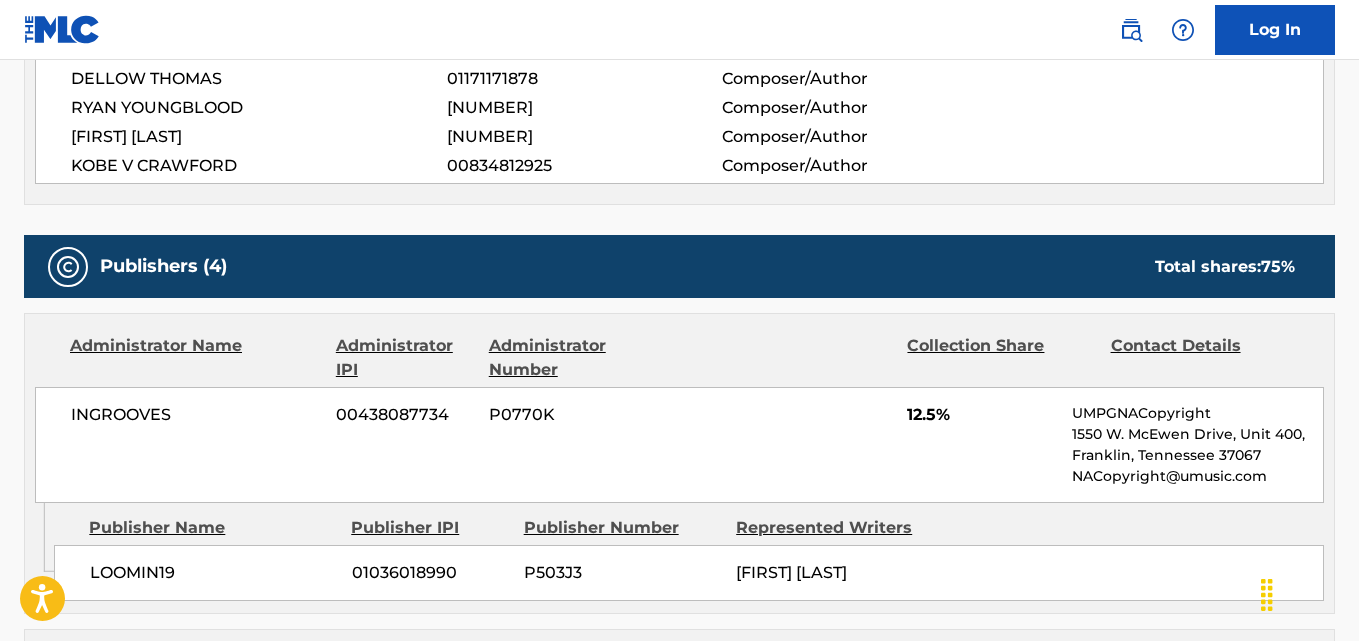 click on "[PUBLISHER] [NUMBER] [CODE] [PERCENTAGE] [ADDRESS], [CITY], [STATE] [EMAIL]" at bounding box center [679, 445] 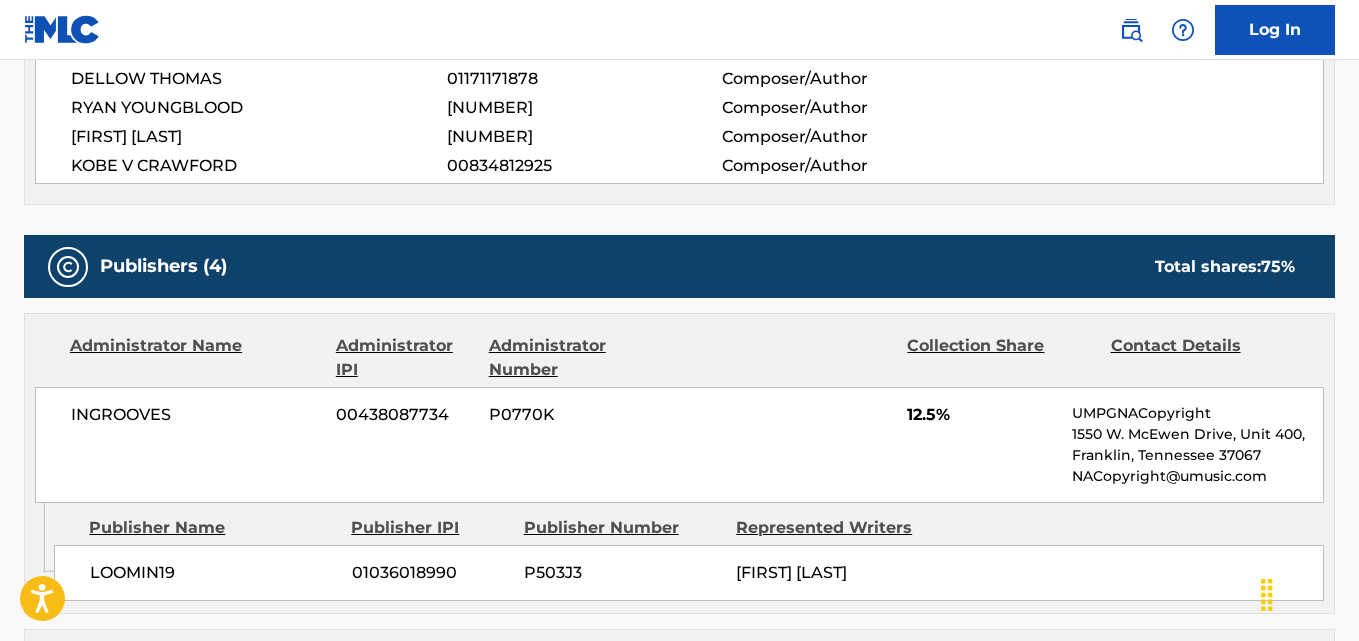 click on "Publishers   (4) Total shares:  75 %" at bounding box center (679, 266) 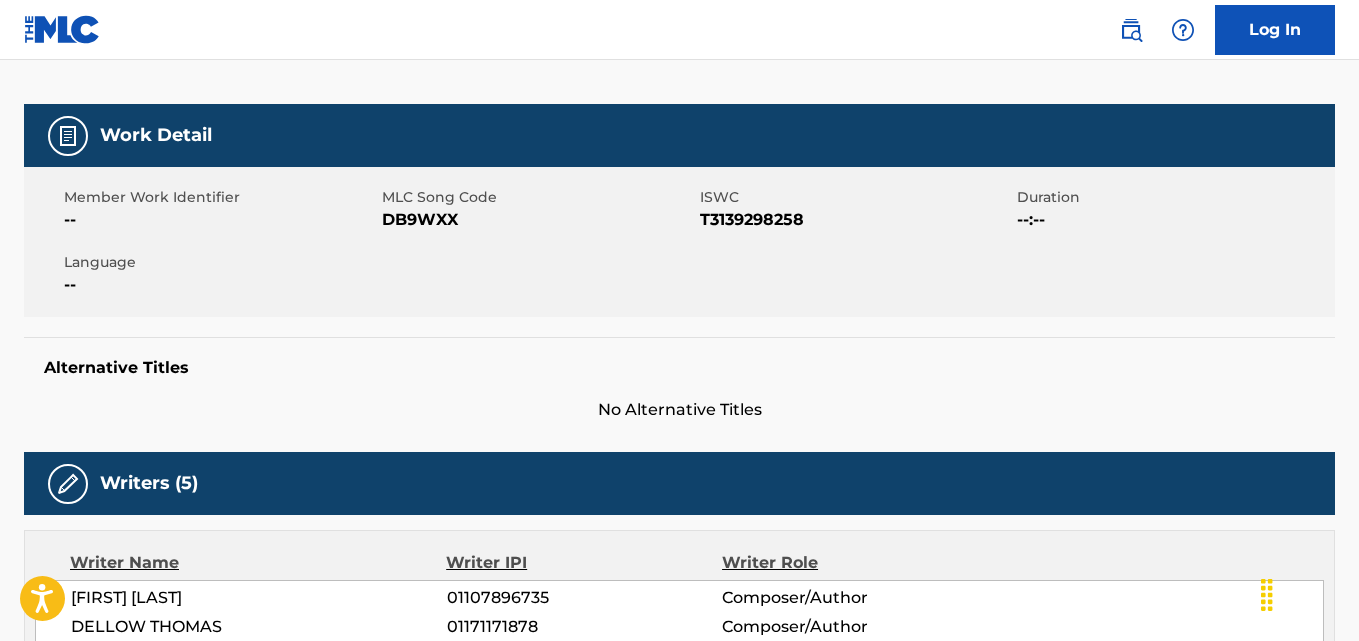 scroll, scrollTop: 0, scrollLeft: 0, axis: both 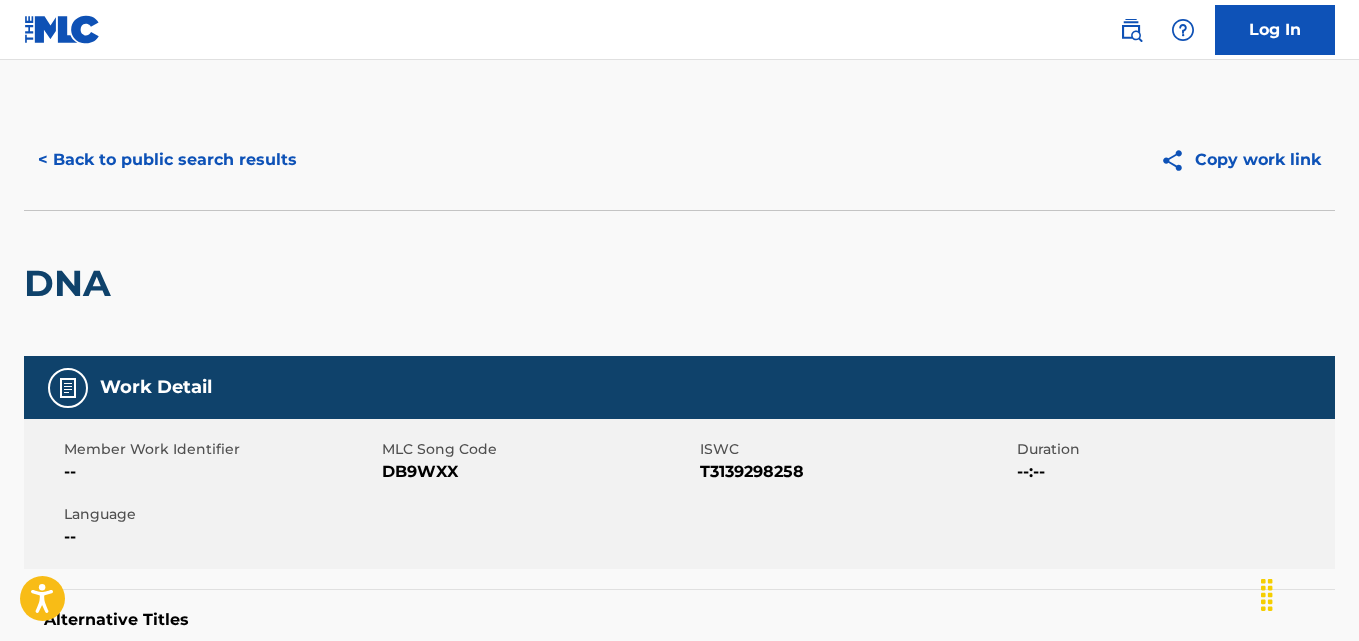 click on "< Back to public search results" at bounding box center (167, 160) 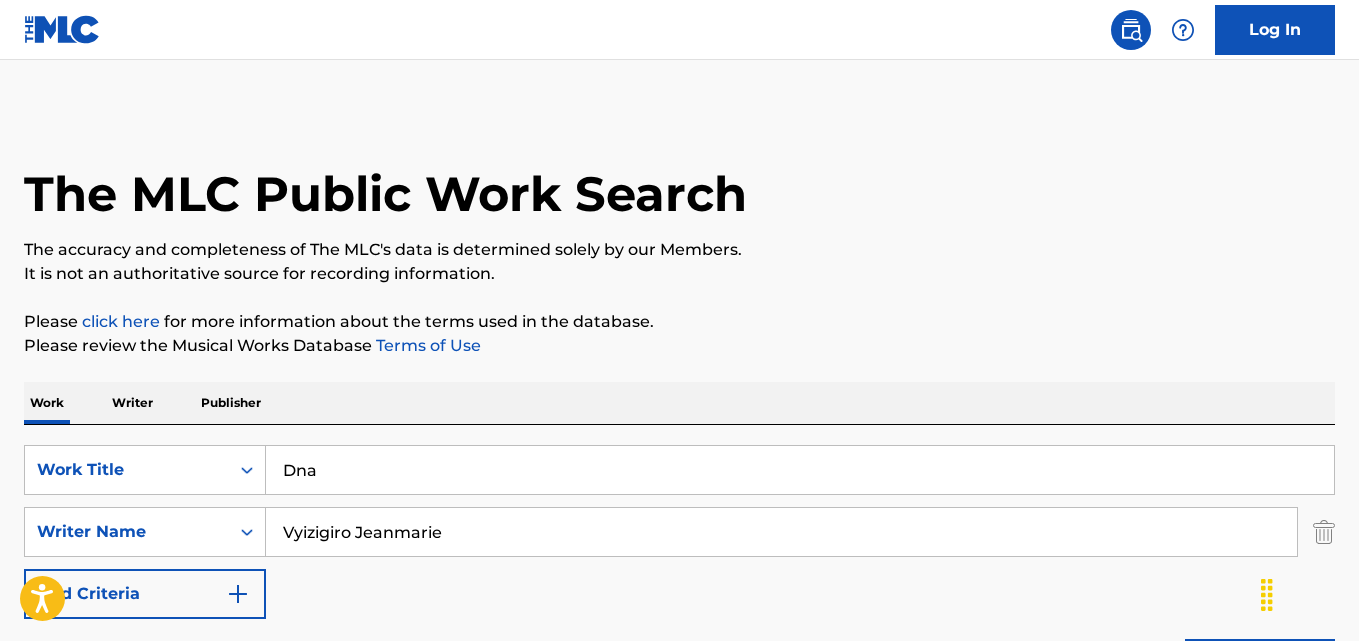 scroll, scrollTop: 333, scrollLeft: 0, axis: vertical 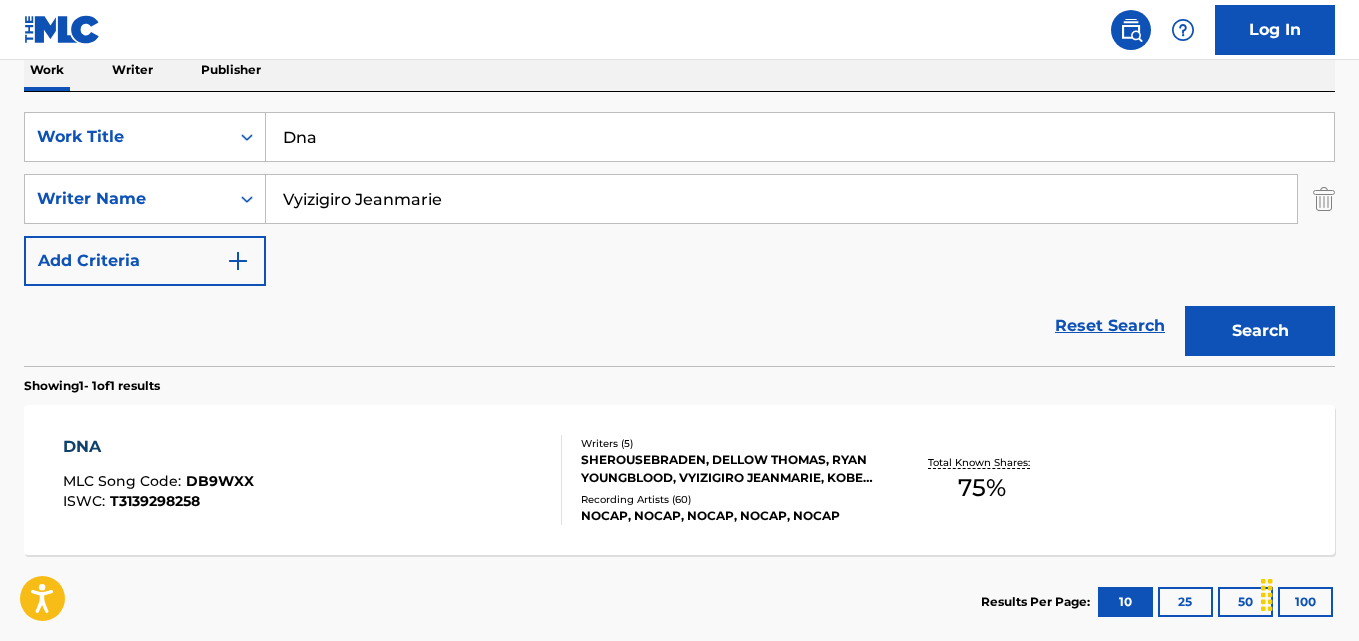 click on "Reset Search Search" at bounding box center [679, 326] 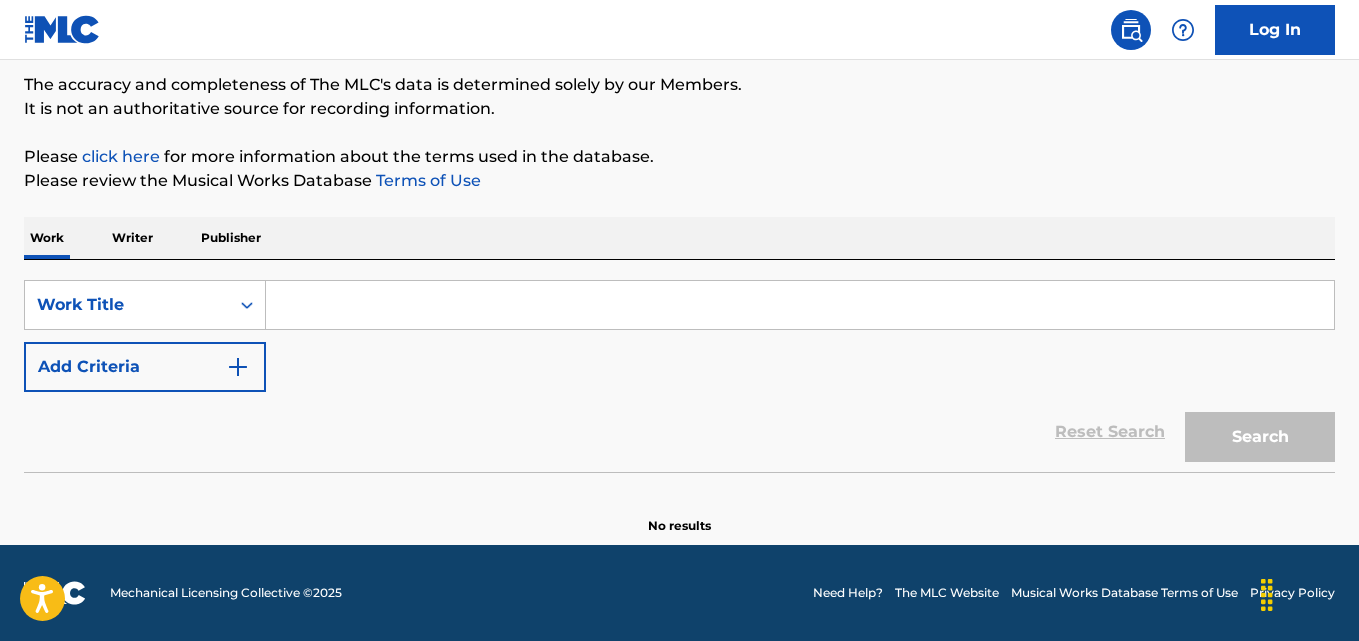 click at bounding box center [800, 305] 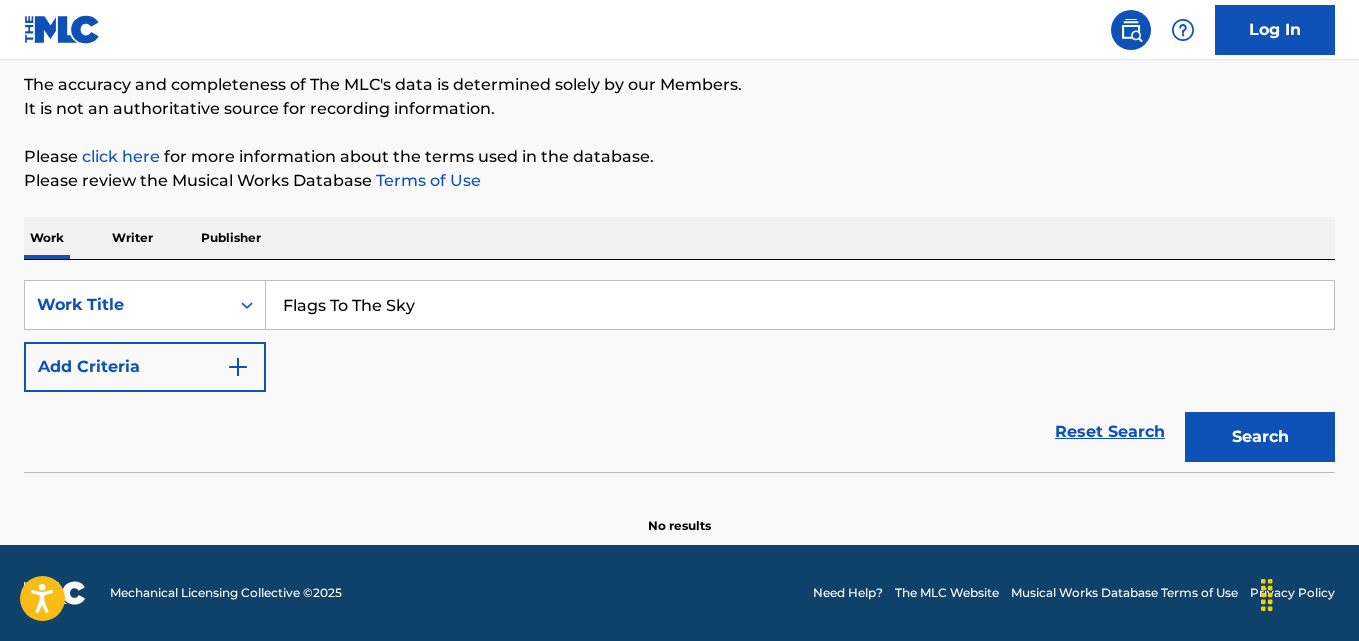 type on "Flags To The Sky" 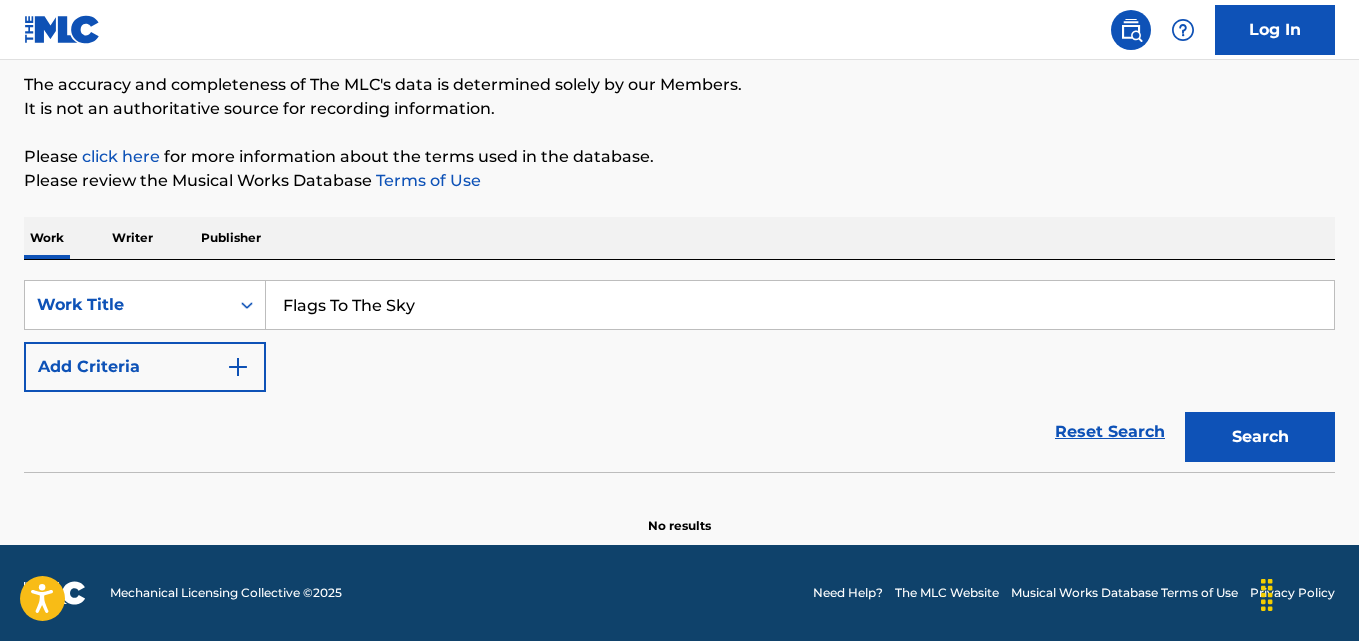 click on "Add Criteria" at bounding box center [145, 367] 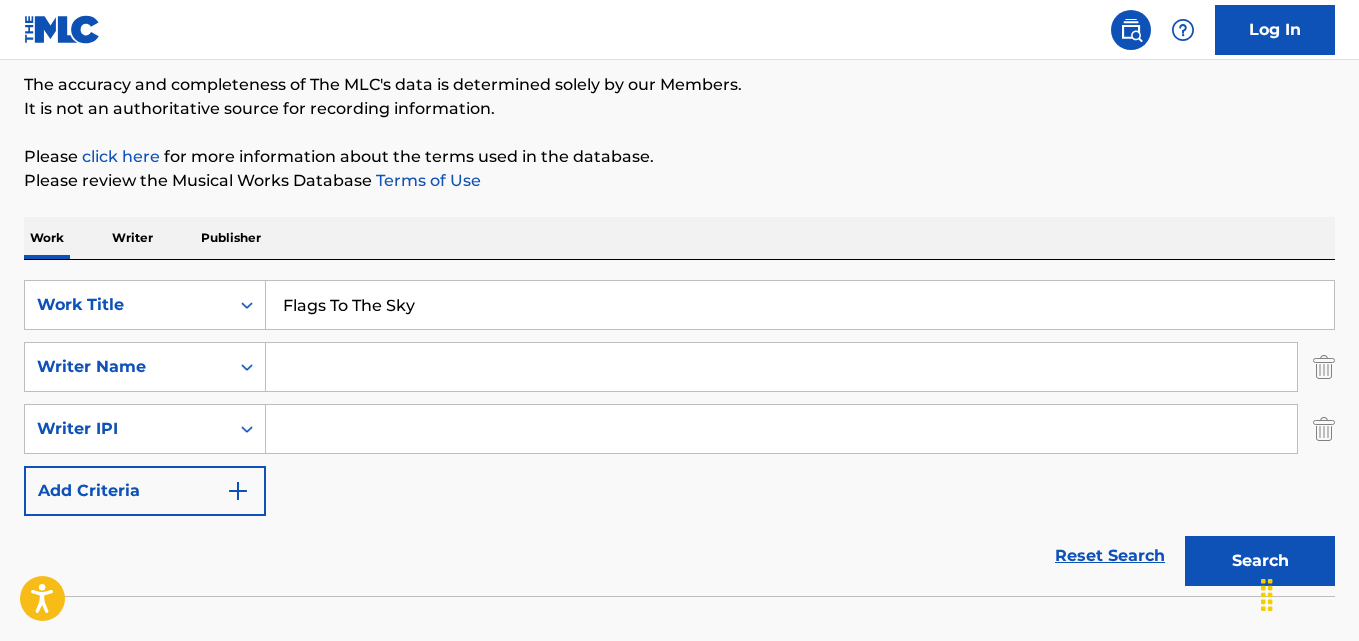 click at bounding box center (781, 367) 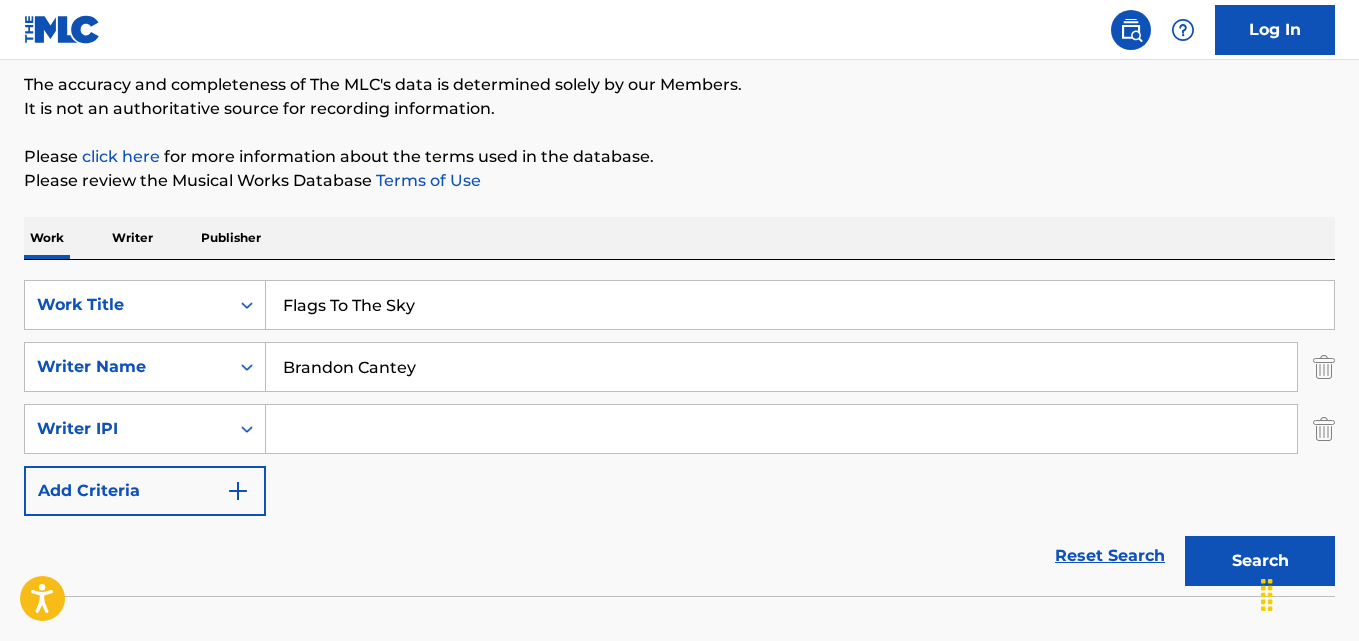 type on "Brandon Cantey" 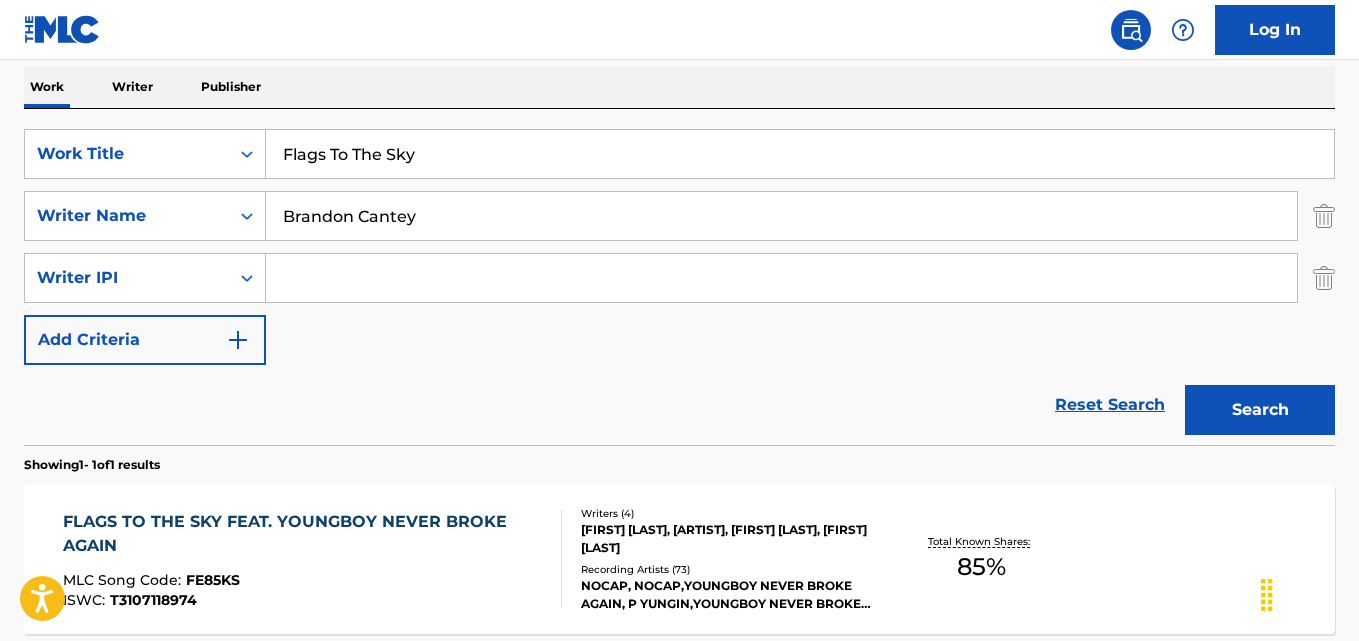 scroll, scrollTop: 365, scrollLeft: 0, axis: vertical 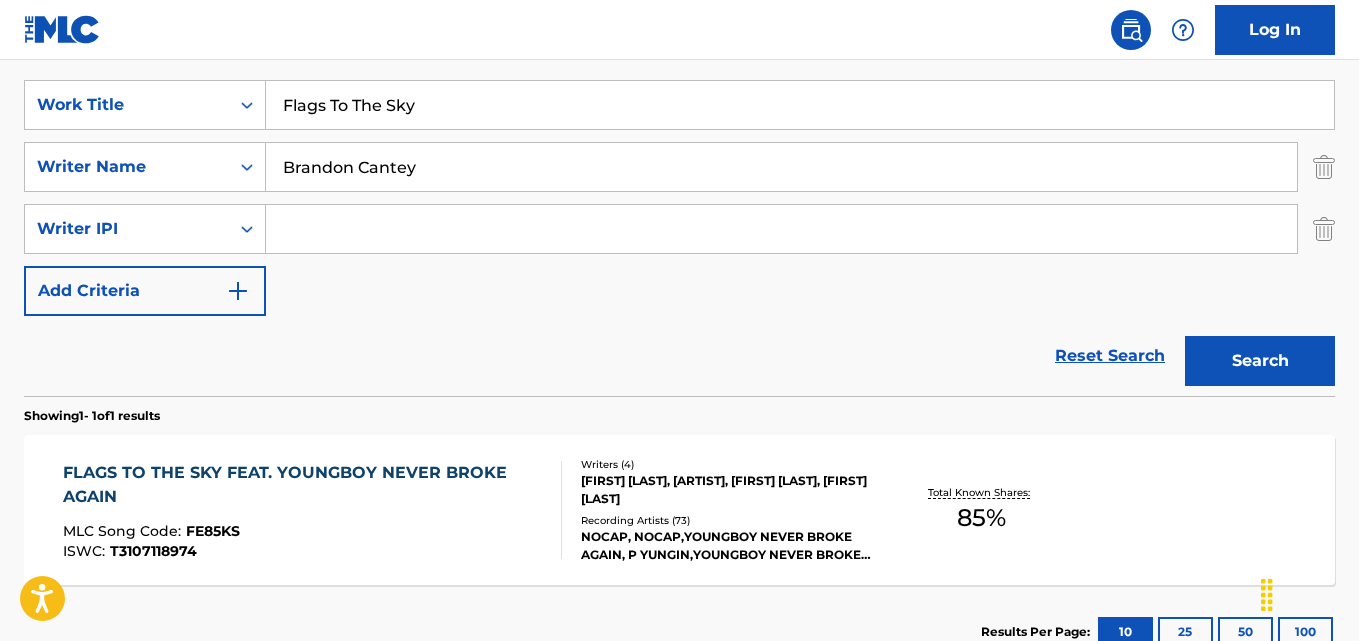 click on "FLAGS TO THE SKY FEAT. YOUNGBOY NEVER BROKE AGAIN" at bounding box center (303, 485) 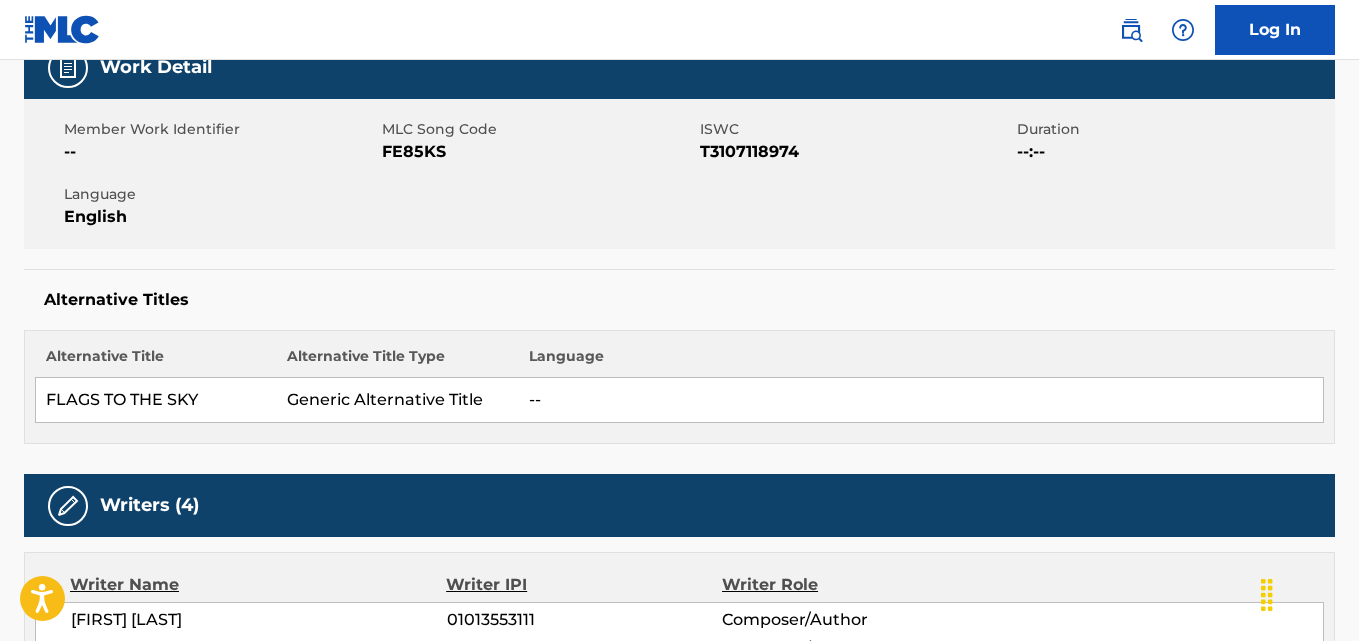 scroll, scrollTop: 0, scrollLeft: 0, axis: both 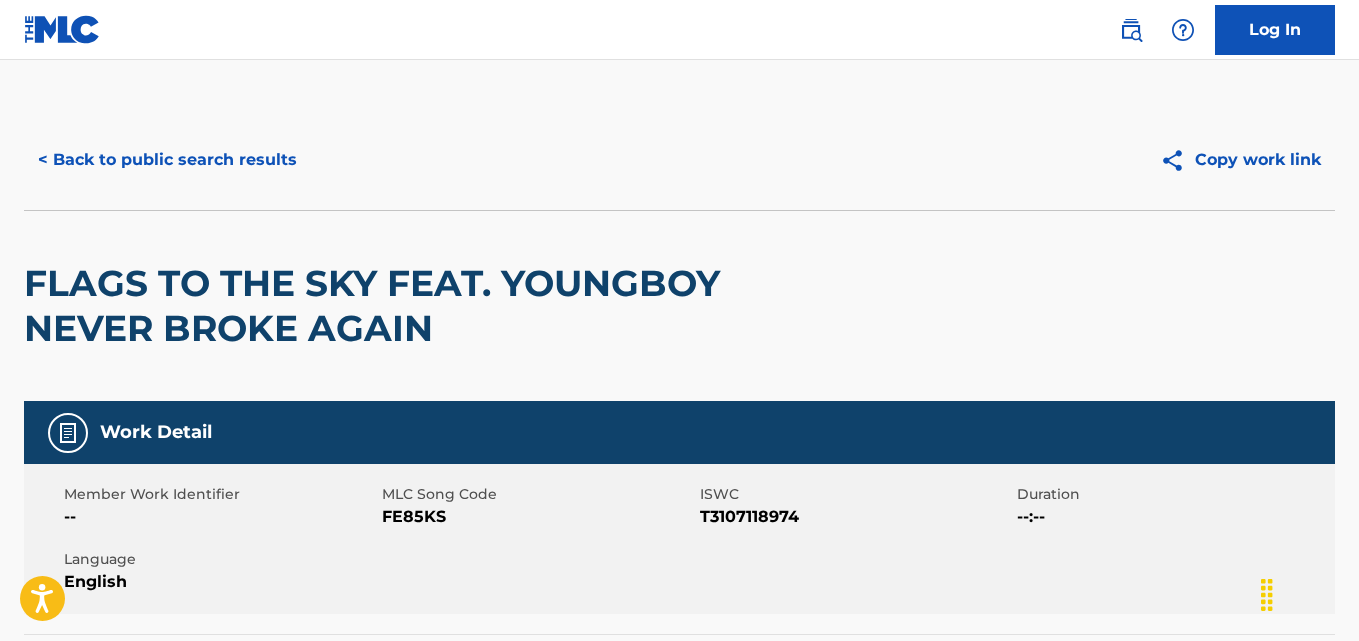 click on "FLAGS TO THE SKY FEAT. YOUNGBOY NEVER BROKE AGAIN" at bounding box center [417, 306] 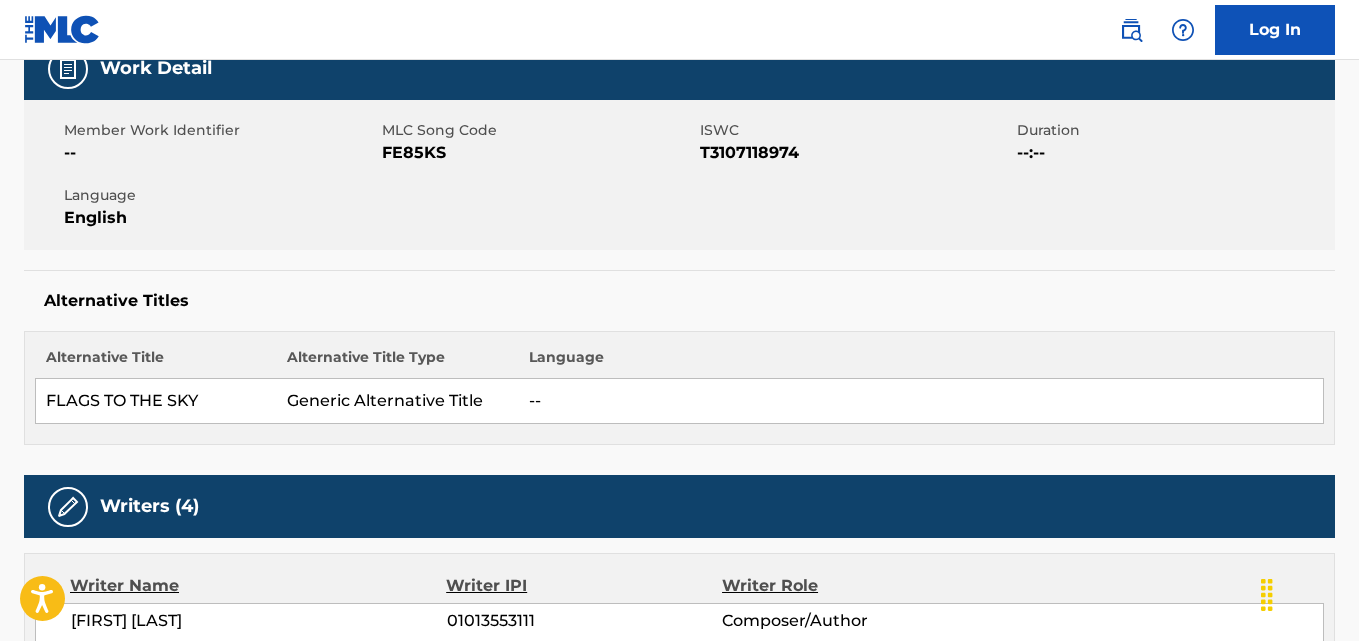 scroll, scrollTop: 400, scrollLeft: 0, axis: vertical 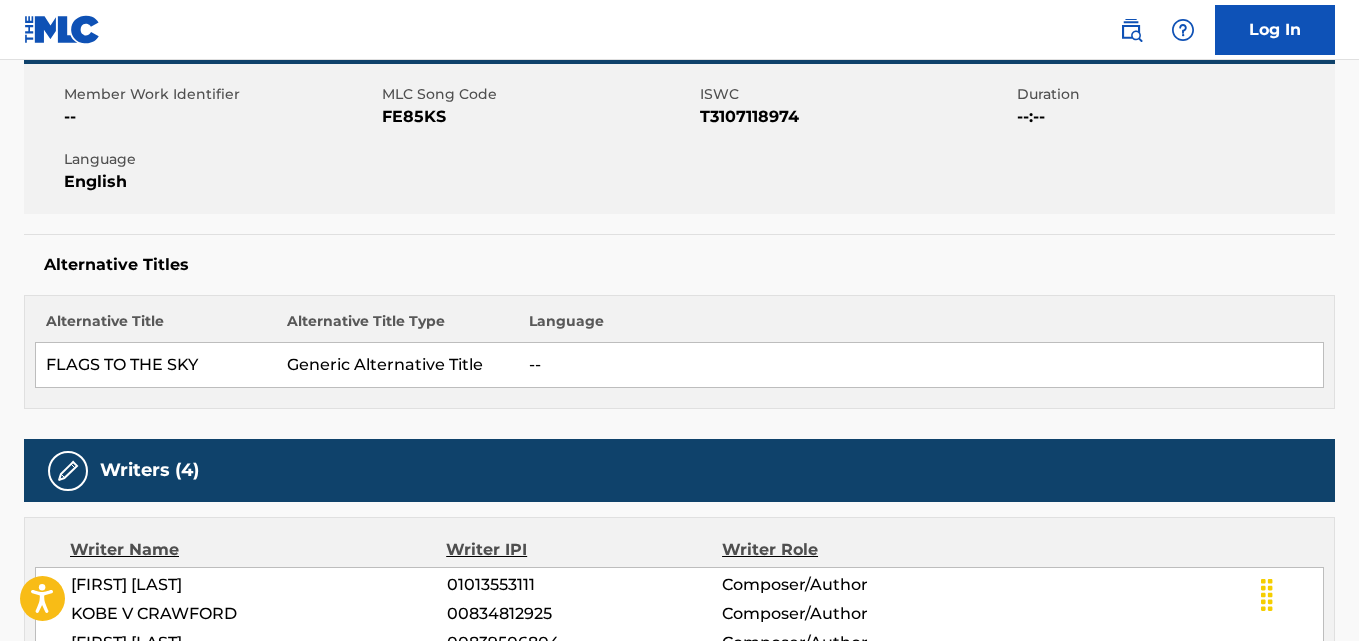 click on "Alternative Titles Alternative Title Alternative Title Type Language FLAGS TO THE SKY Generic Alternative Title --" at bounding box center [679, 321] 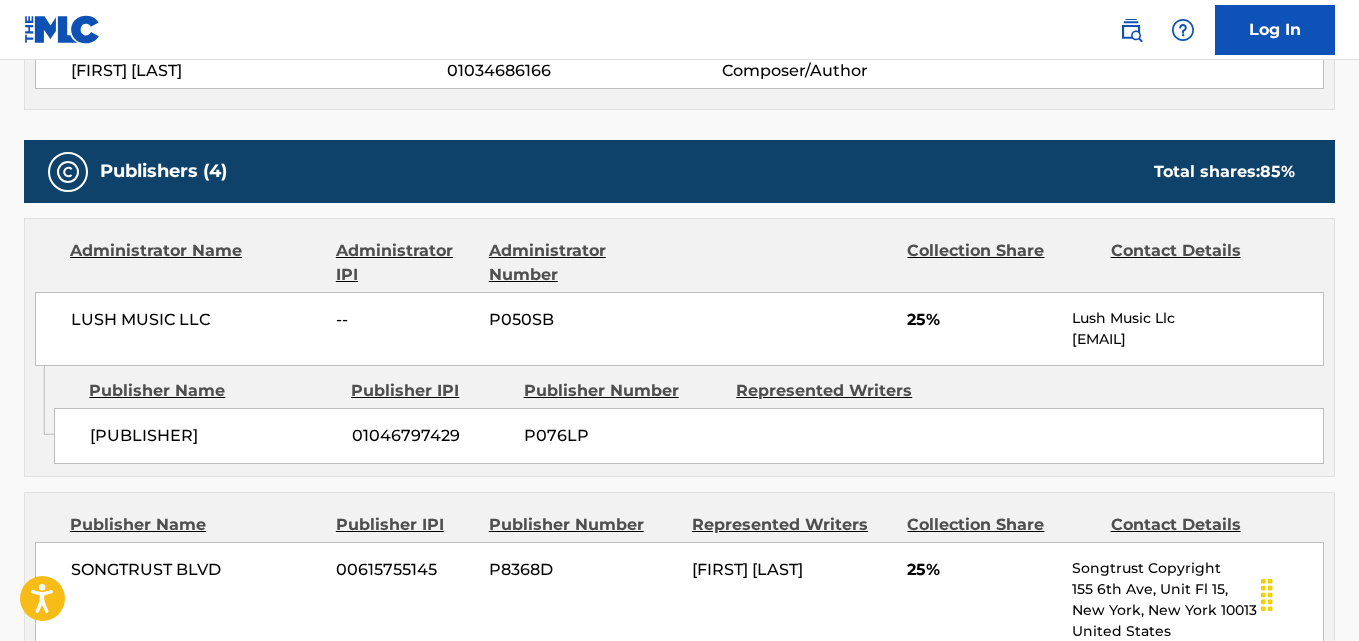 scroll, scrollTop: 1000, scrollLeft: 0, axis: vertical 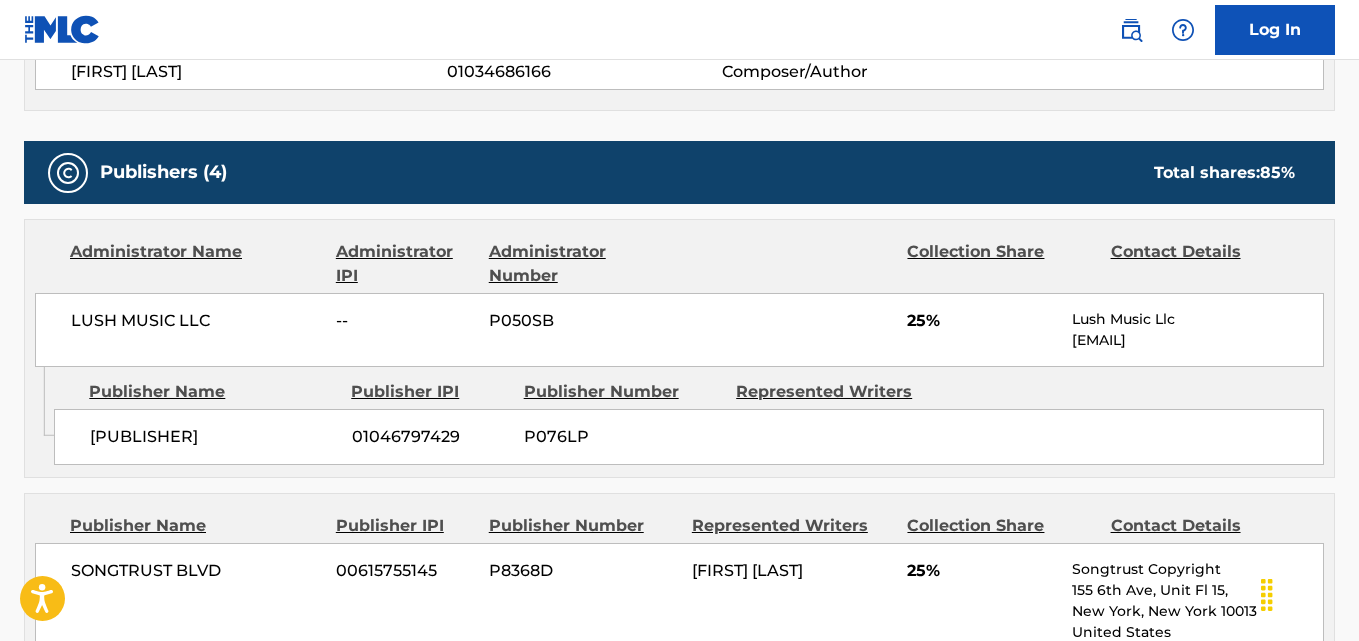 drag, startPoint x: 90, startPoint y: 450, endPoint x: 288, endPoint y: 452, distance: 198.0101 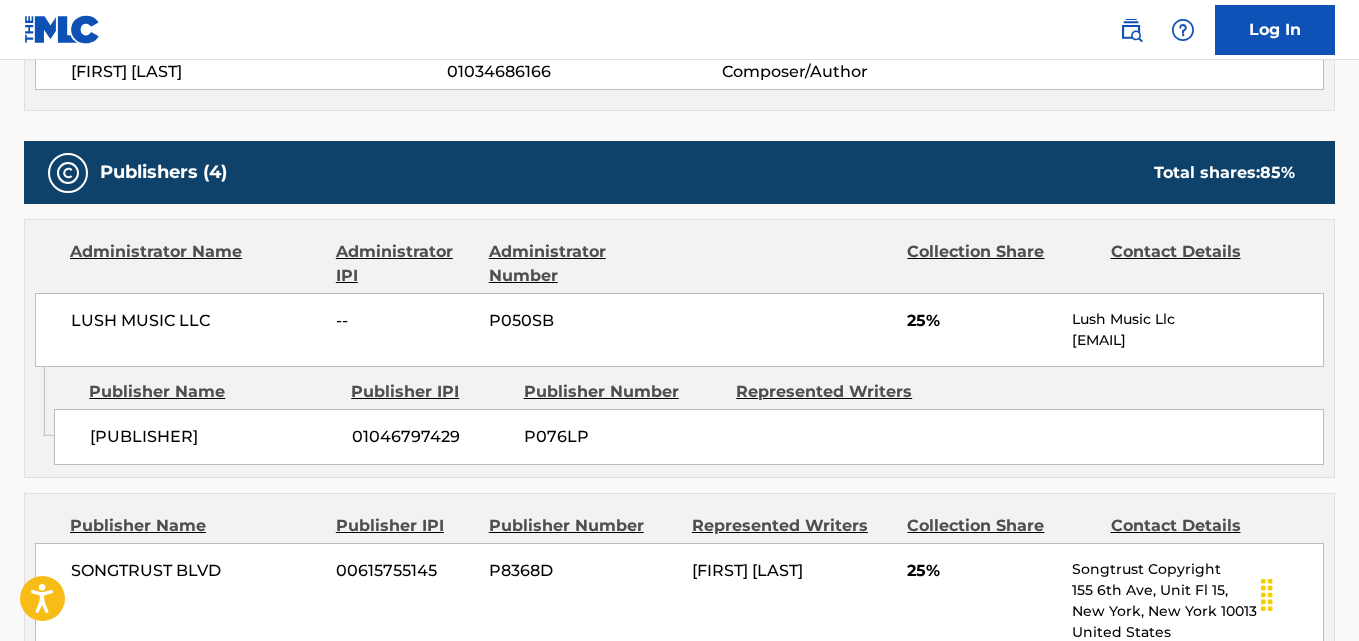 click on "25%" at bounding box center [982, 321] 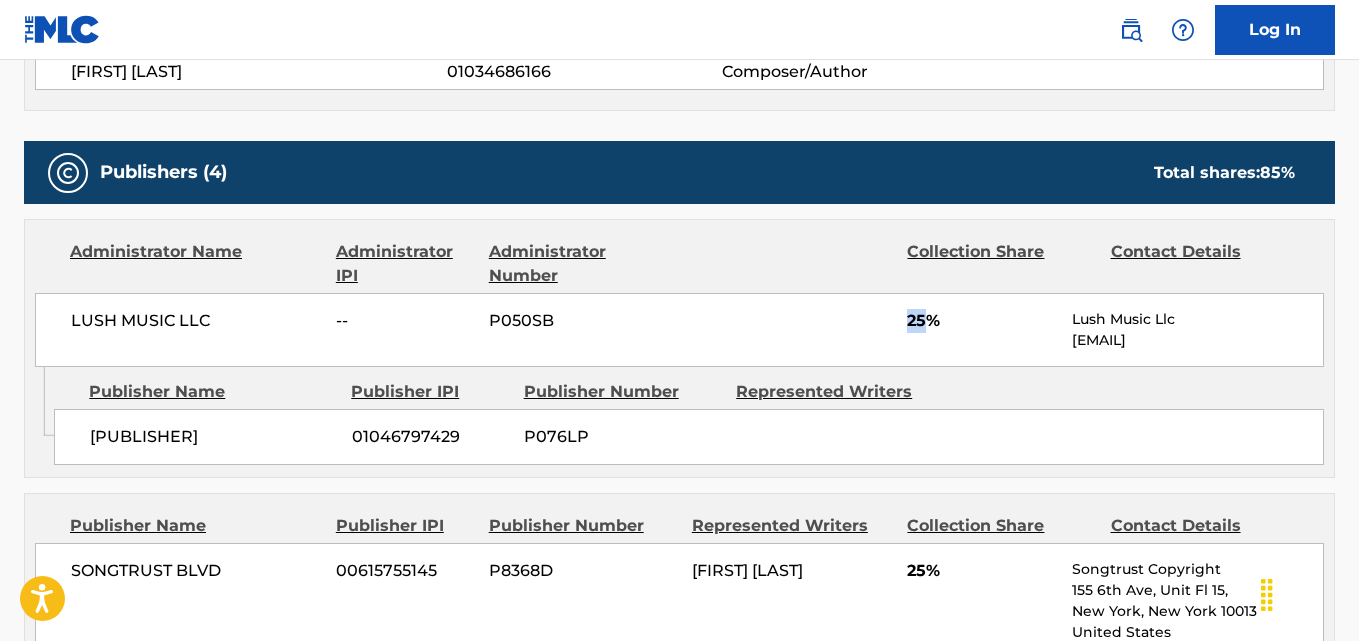 click on "25%" at bounding box center [982, 321] 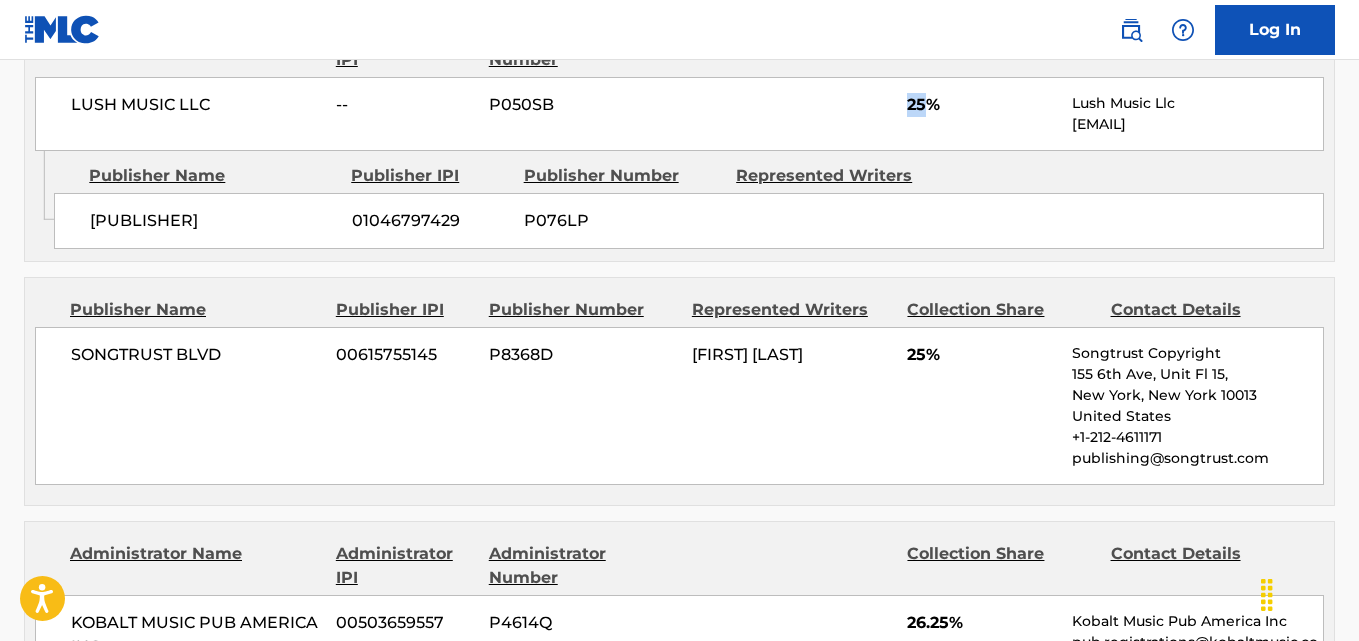 scroll, scrollTop: 1300, scrollLeft: 0, axis: vertical 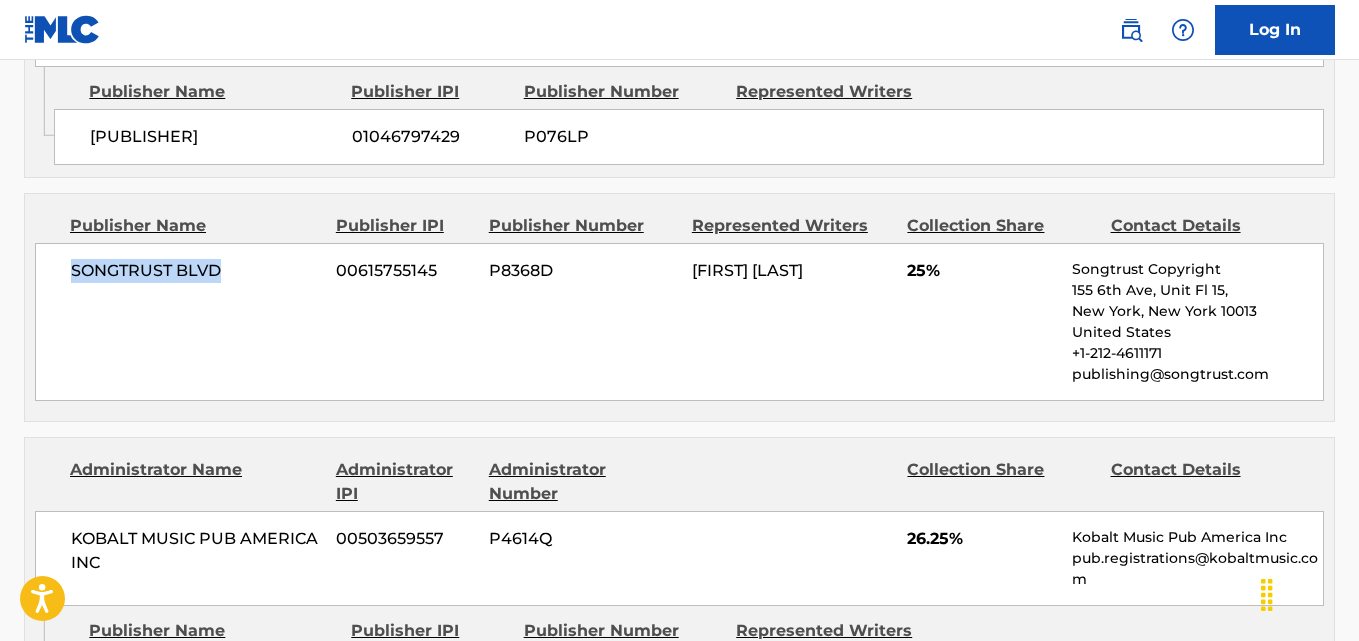 drag, startPoint x: 63, startPoint y: 286, endPoint x: 242, endPoint y: 285, distance: 179.00279 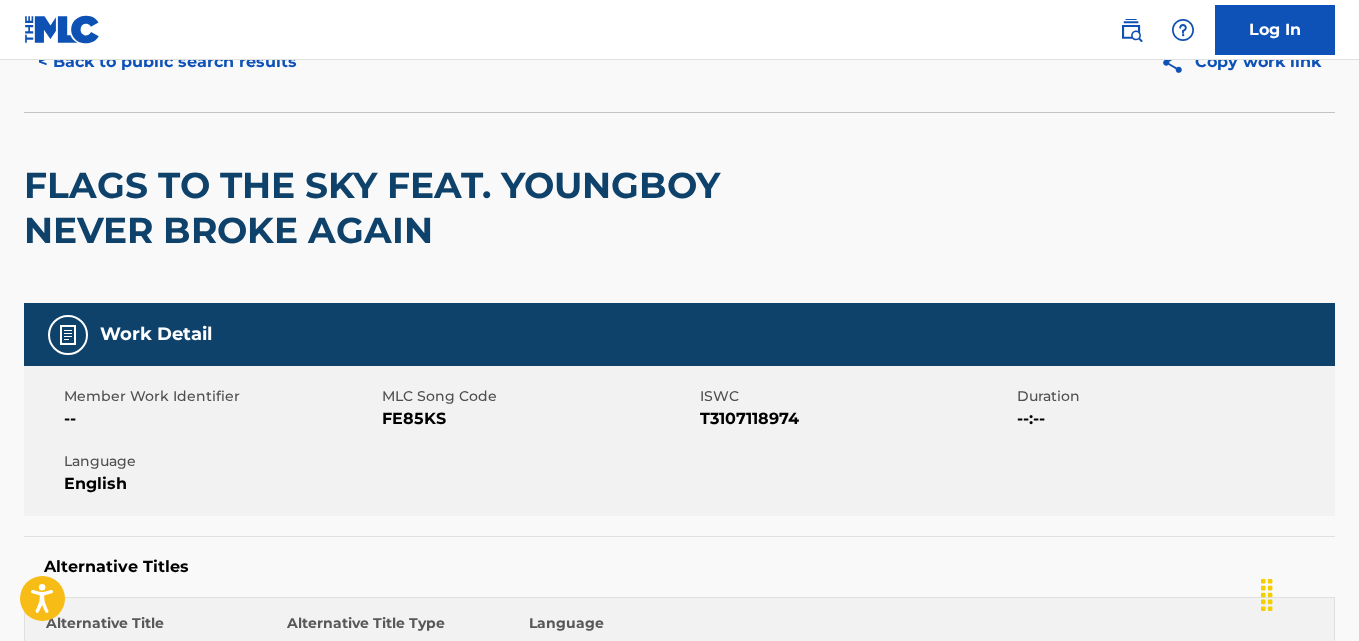 scroll, scrollTop: 0, scrollLeft: 0, axis: both 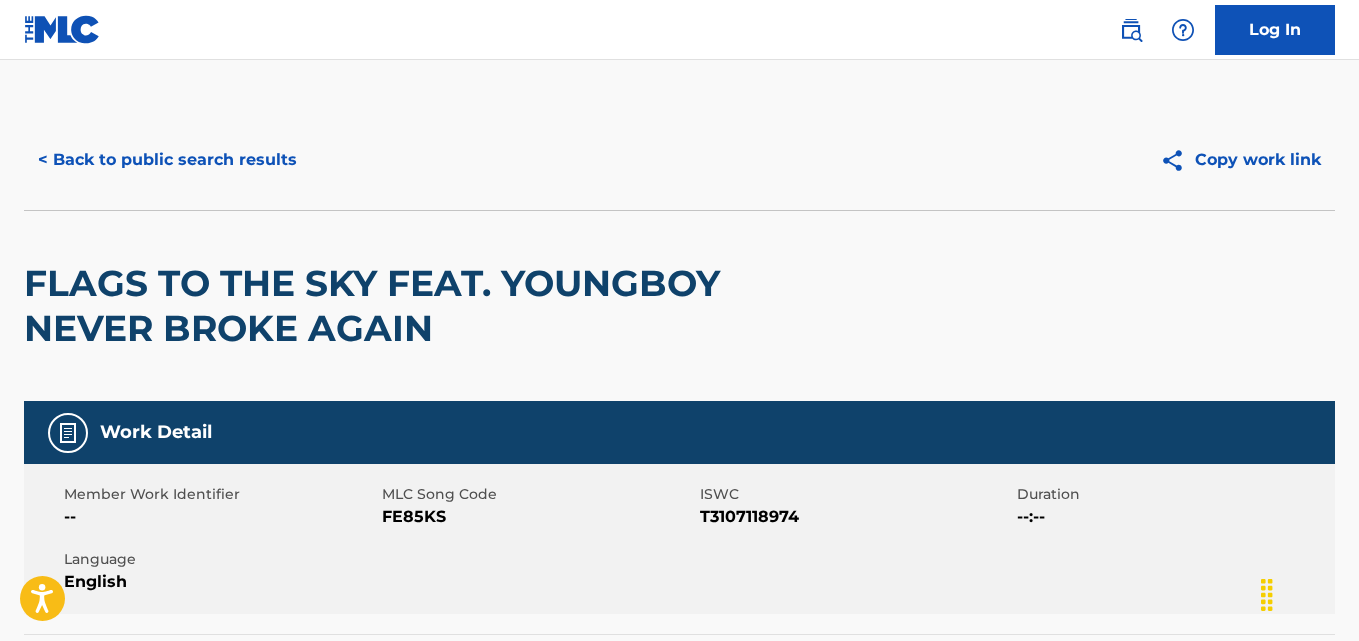 click on "< Back to public search results" at bounding box center [167, 160] 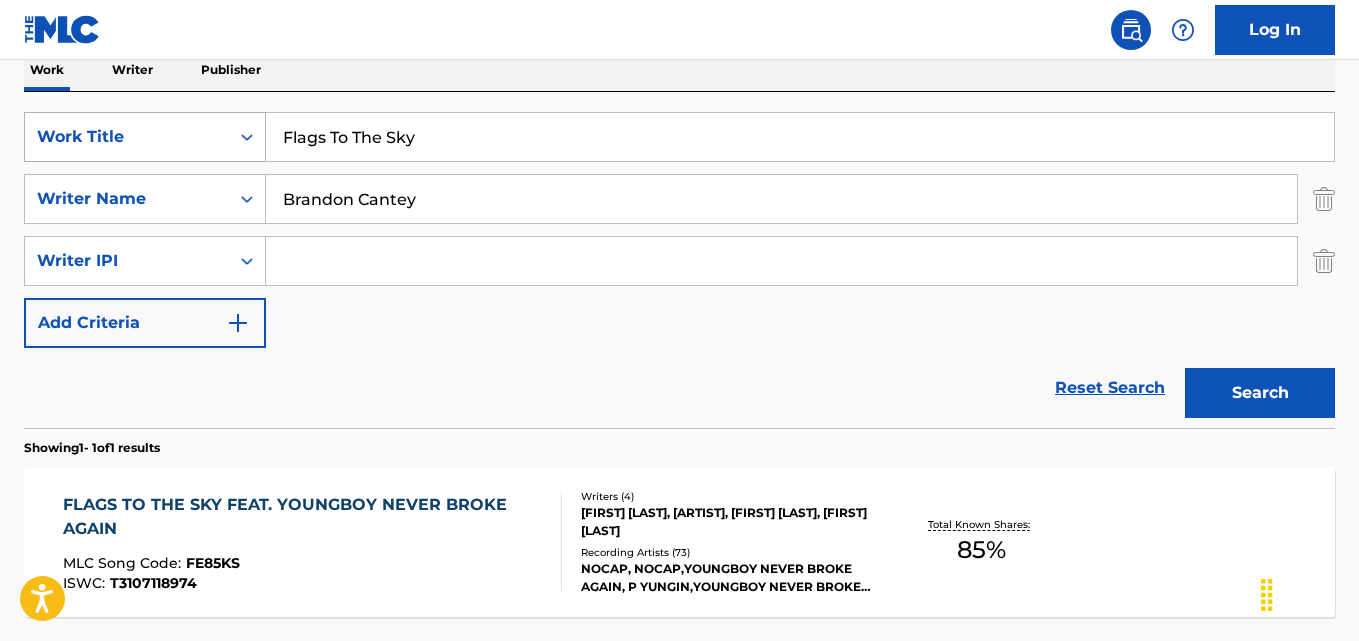 drag, startPoint x: 550, startPoint y: 135, endPoint x: 235, endPoint y: 148, distance: 315.26813 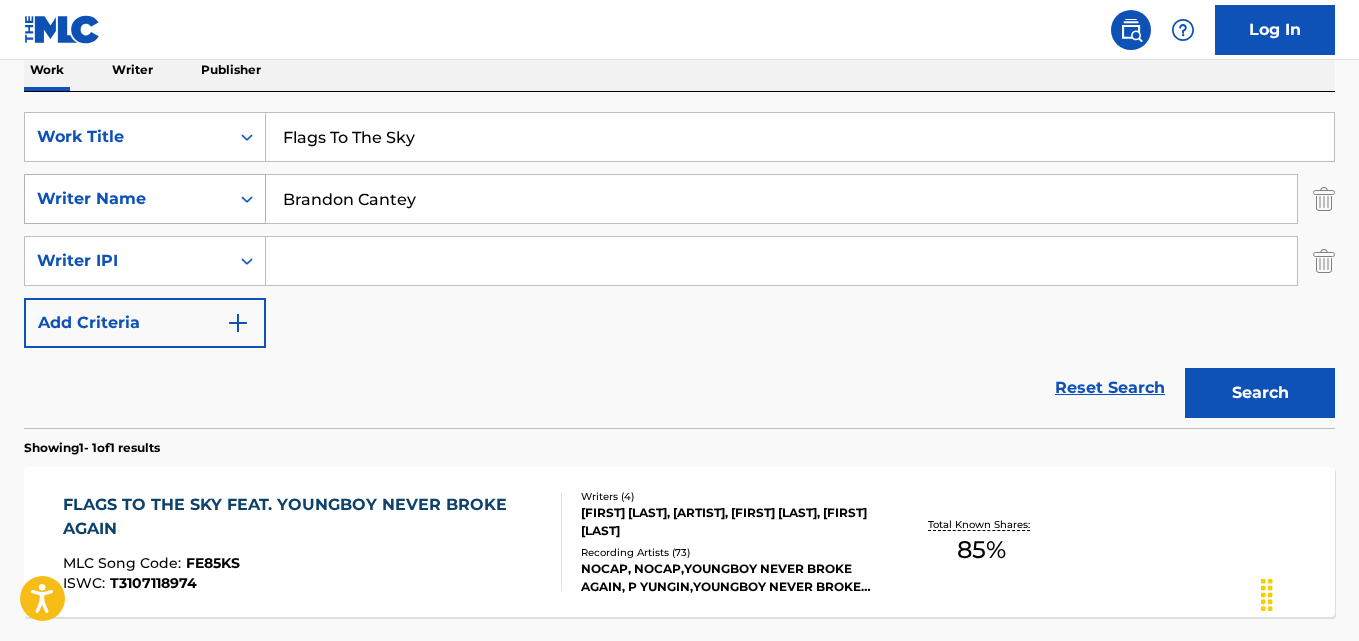 paste on "ree Durkio" 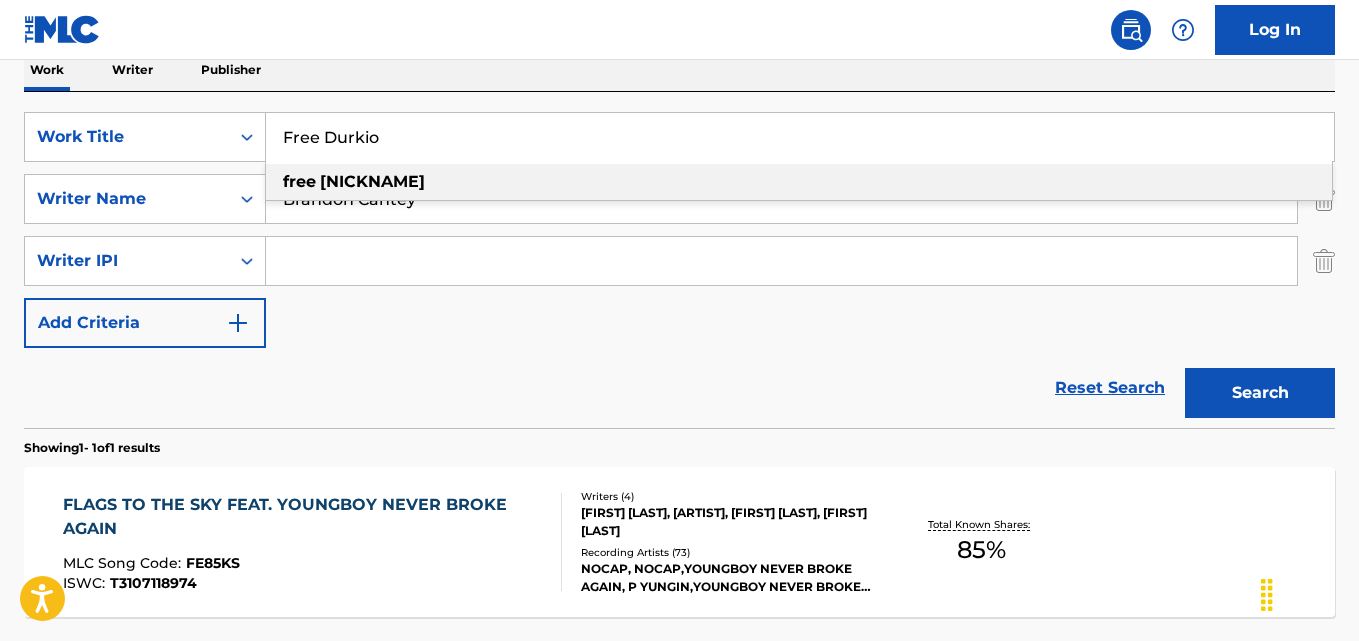 type on "Free Durkio" 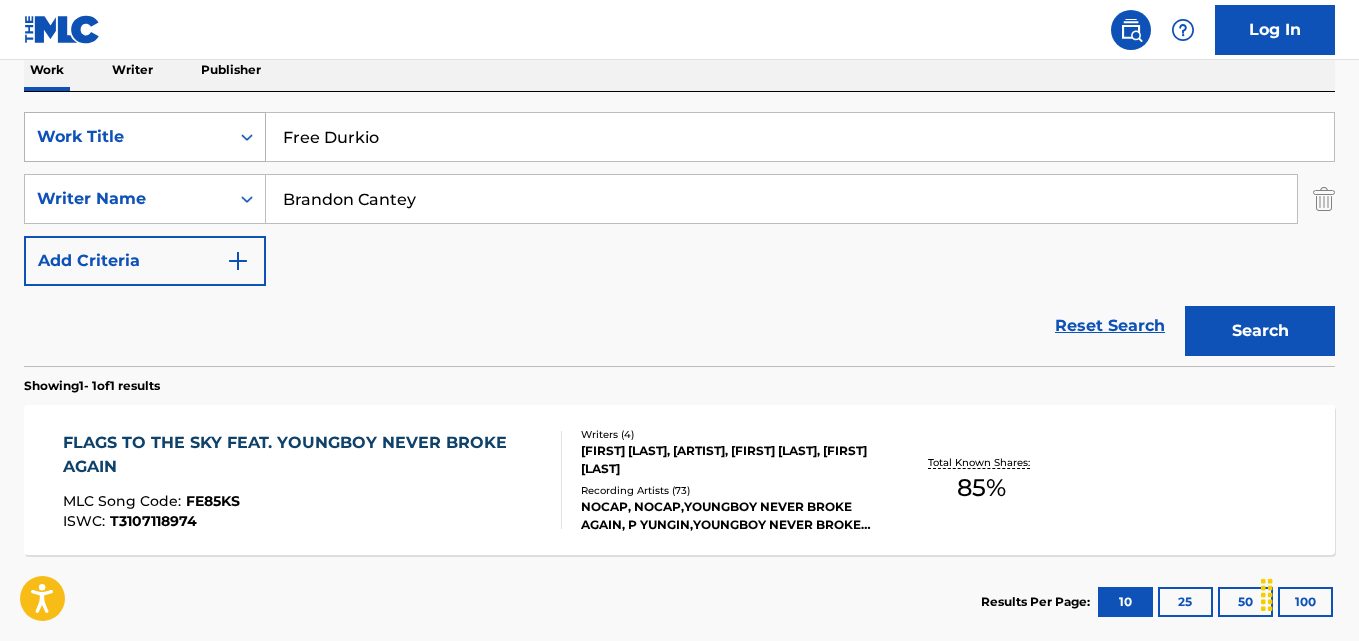 drag, startPoint x: 468, startPoint y: 129, endPoint x: 182, endPoint y: 146, distance: 286.5048 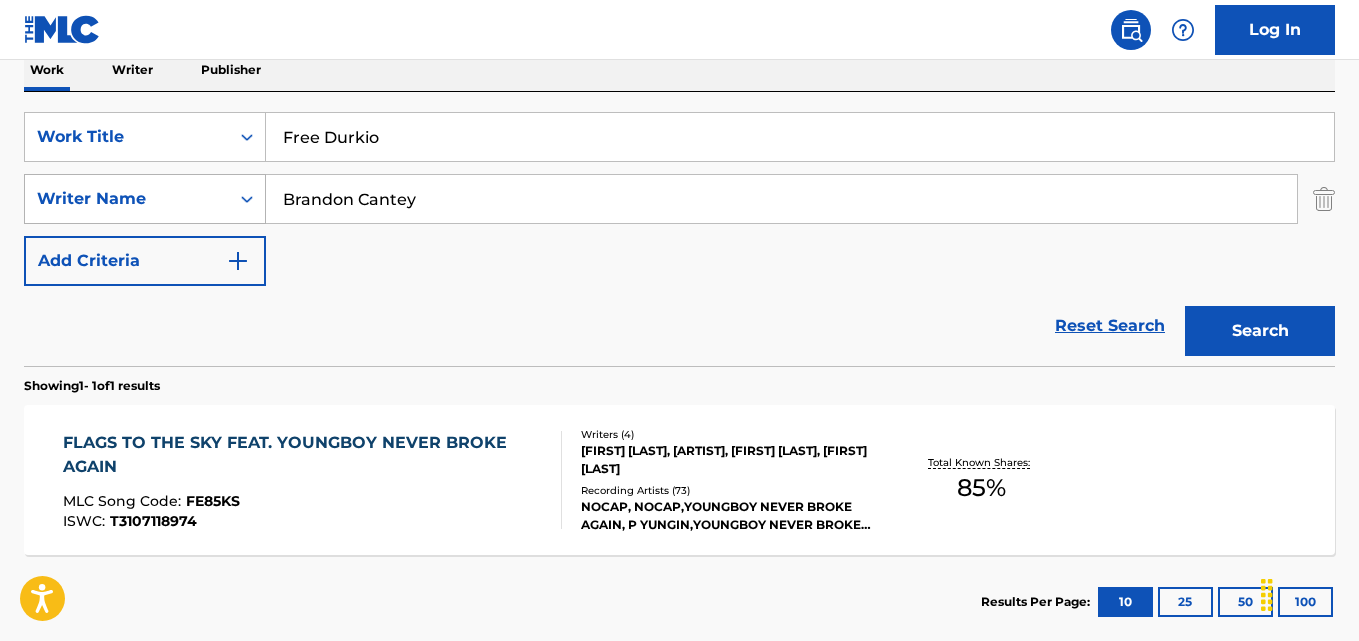 drag, startPoint x: 473, startPoint y: 214, endPoint x: 203, endPoint y: 206, distance: 270.1185 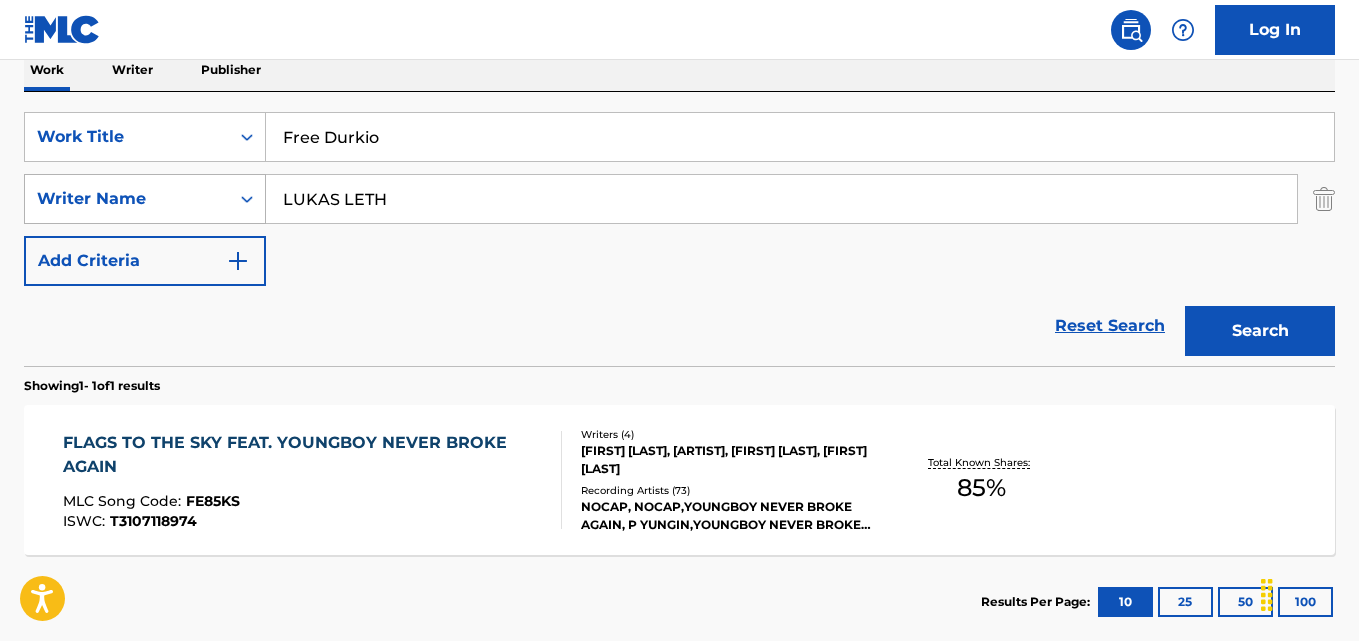 type on "LUKAS LETH" 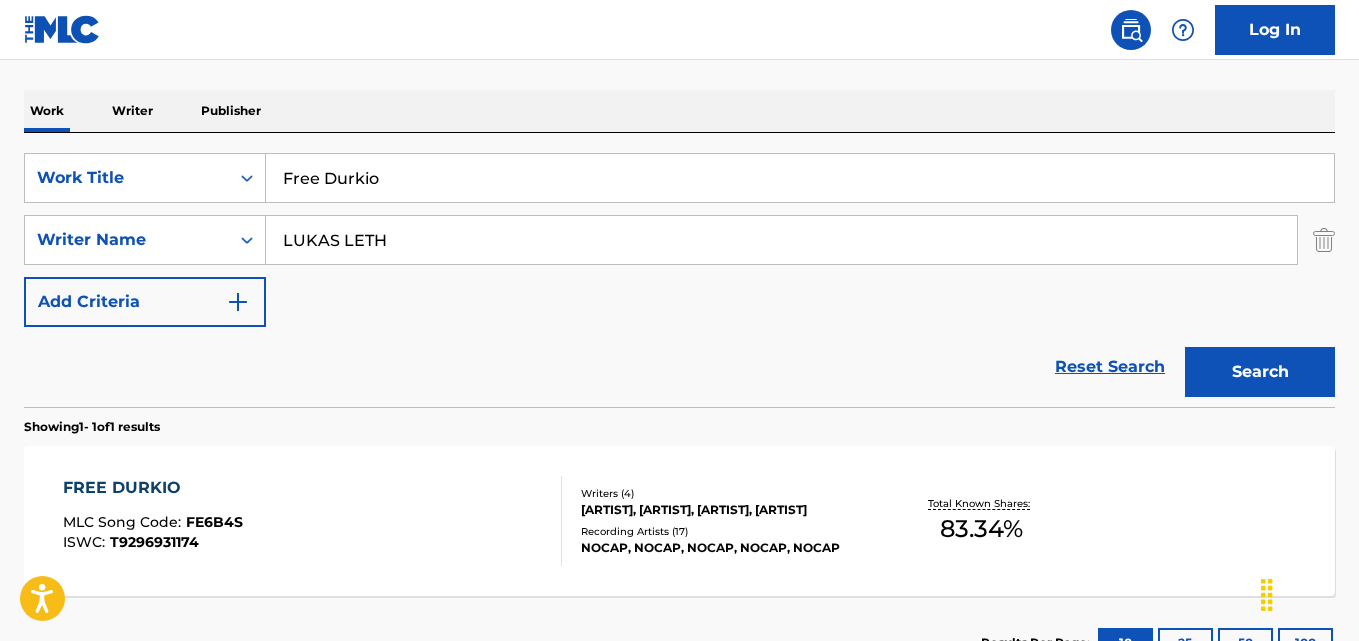 scroll, scrollTop: 333, scrollLeft: 0, axis: vertical 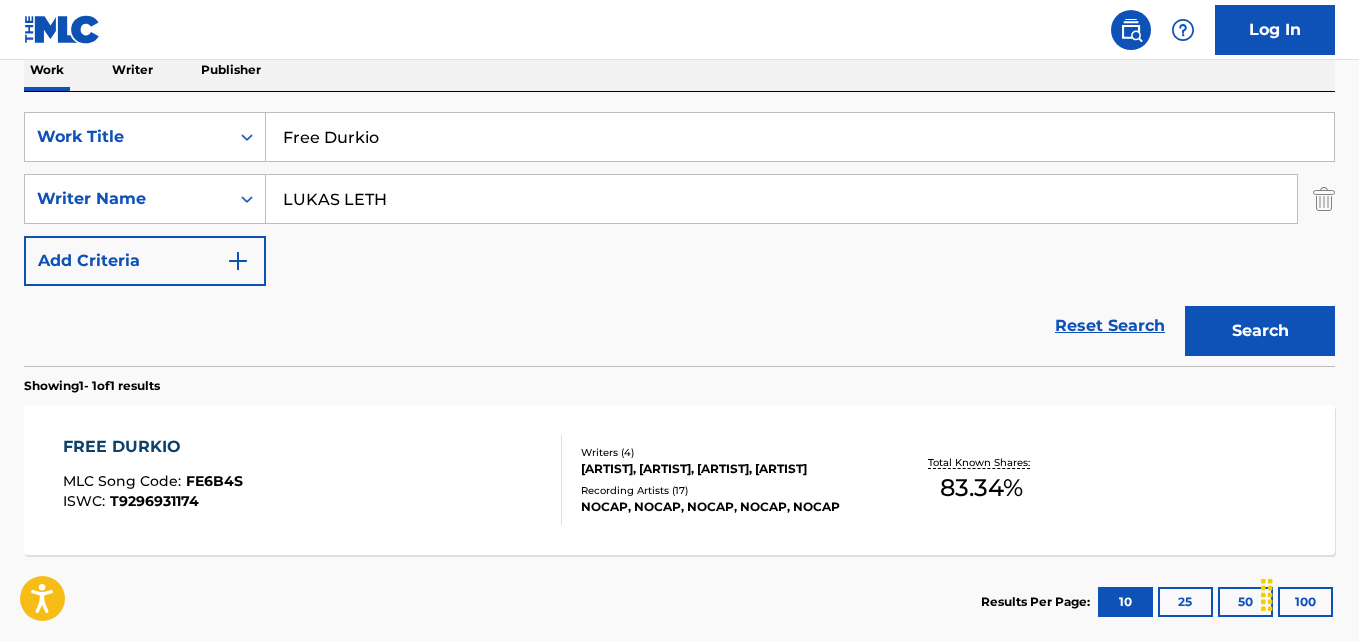 click on "FREE DURKIO" at bounding box center [153, 447] 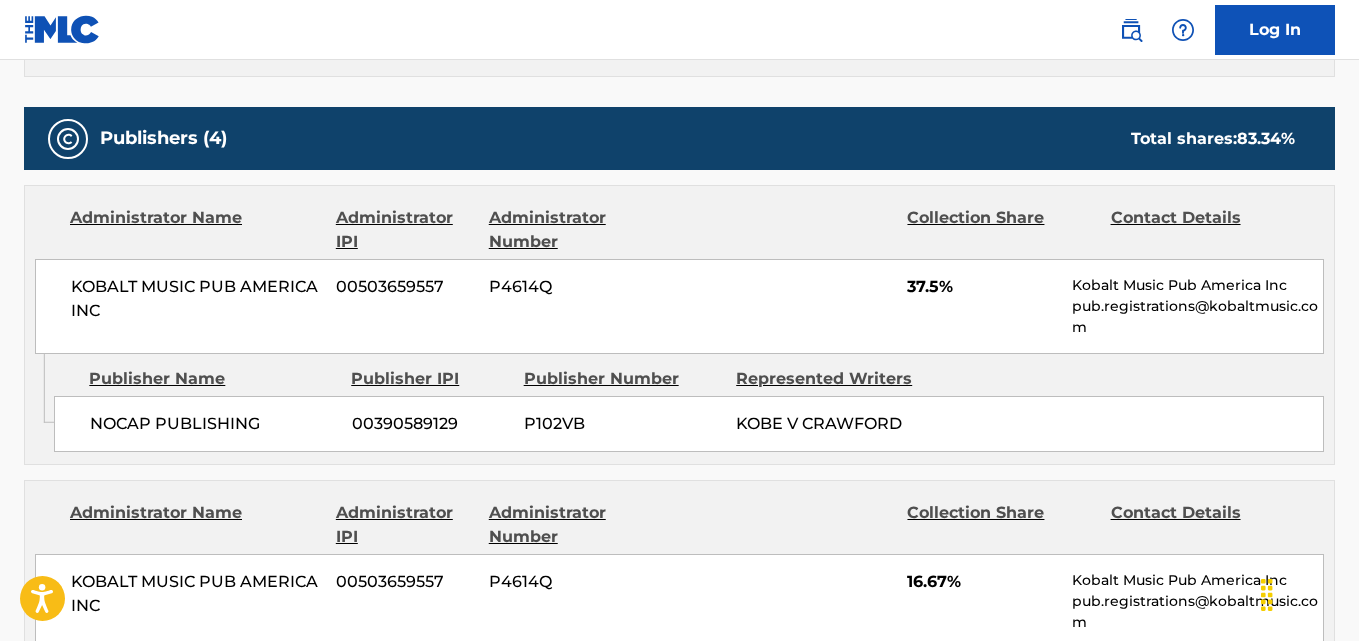 scroll, scrollTop: 900, scrollLeft: 0, axis: vertical 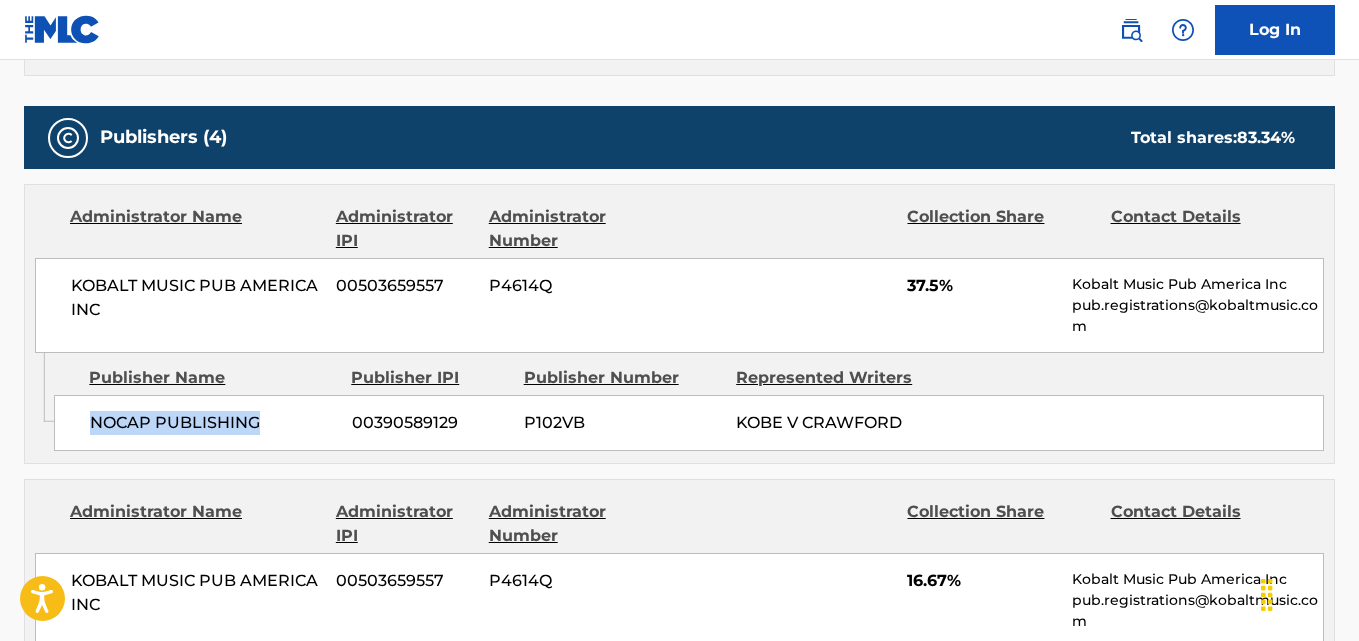 drag, startPoint x: 92, startPoint y: 430, endPoint x: 314, endPoint y: 432, distance: 222.009 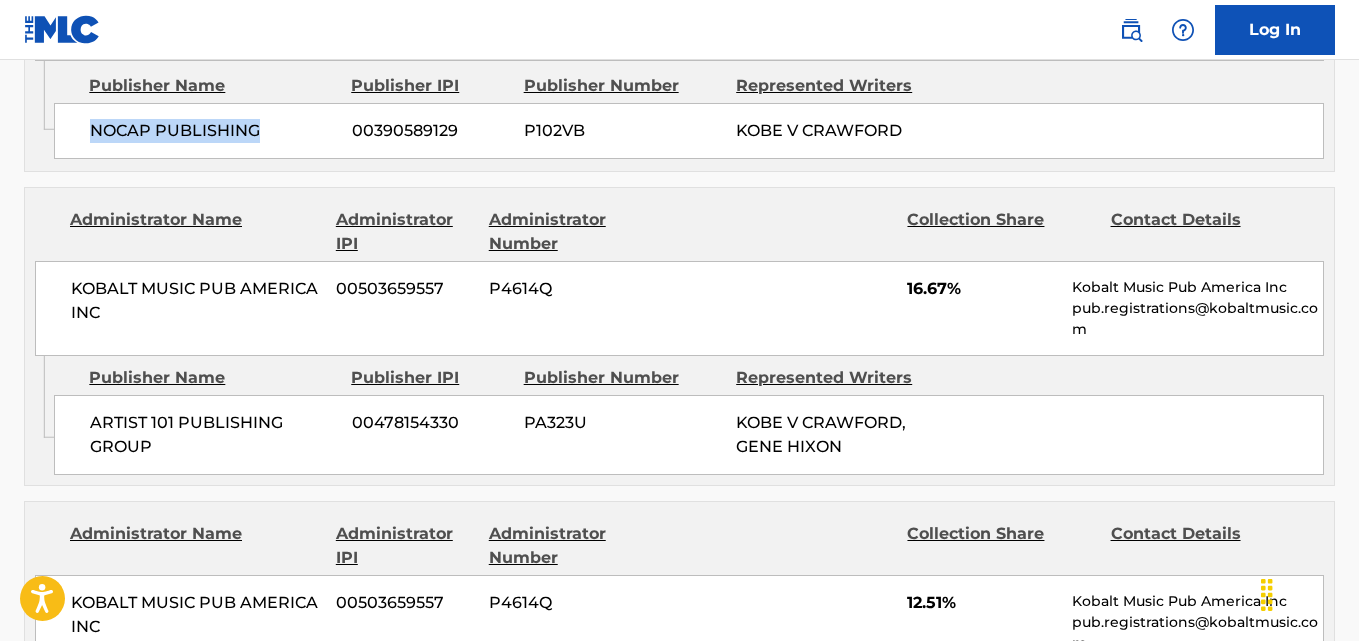 scroll, scrollTop: 1200, scrollLeft: 0, axis: vertical 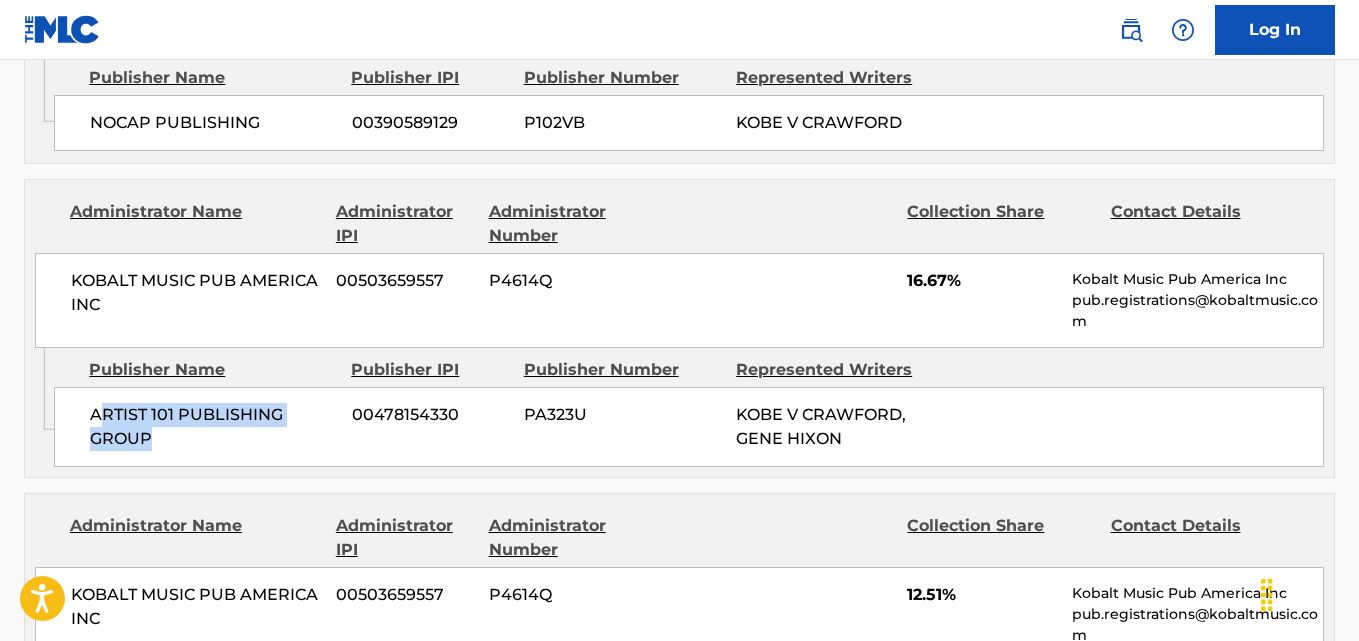 drag, startPoint x: 97, startPoint y: 402, endPoint x: 247, endPoint y: 451, distance: 157.8005 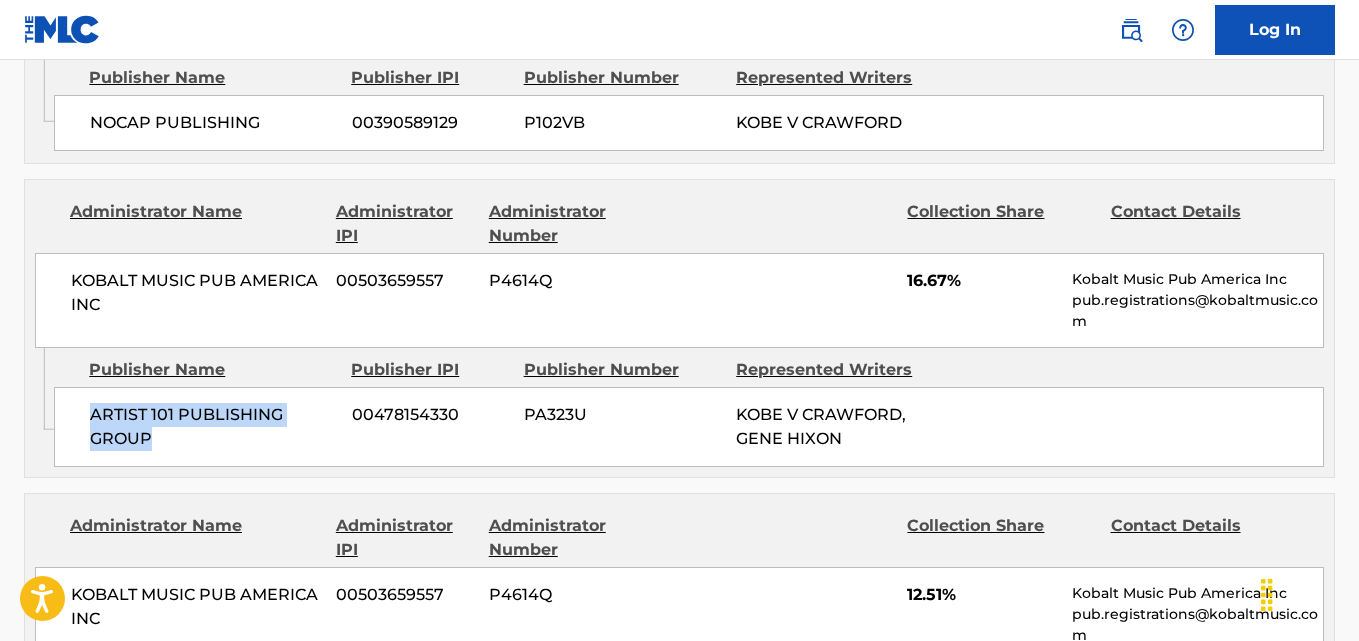 drag, startPoint x: 88, startPoint y: 421, endPoint x: 221, endPoint y: 452, distance: 136.565 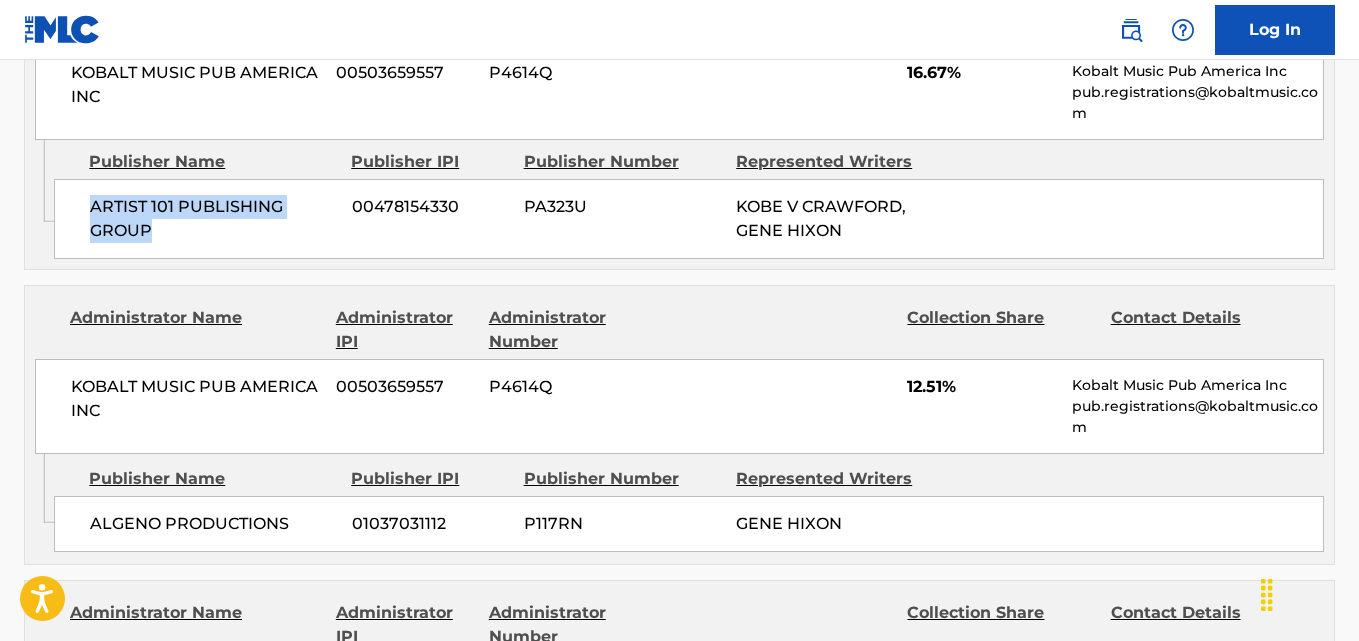 scroll, scrollTop: 1500, scrollLeft: 0, axis: vertical 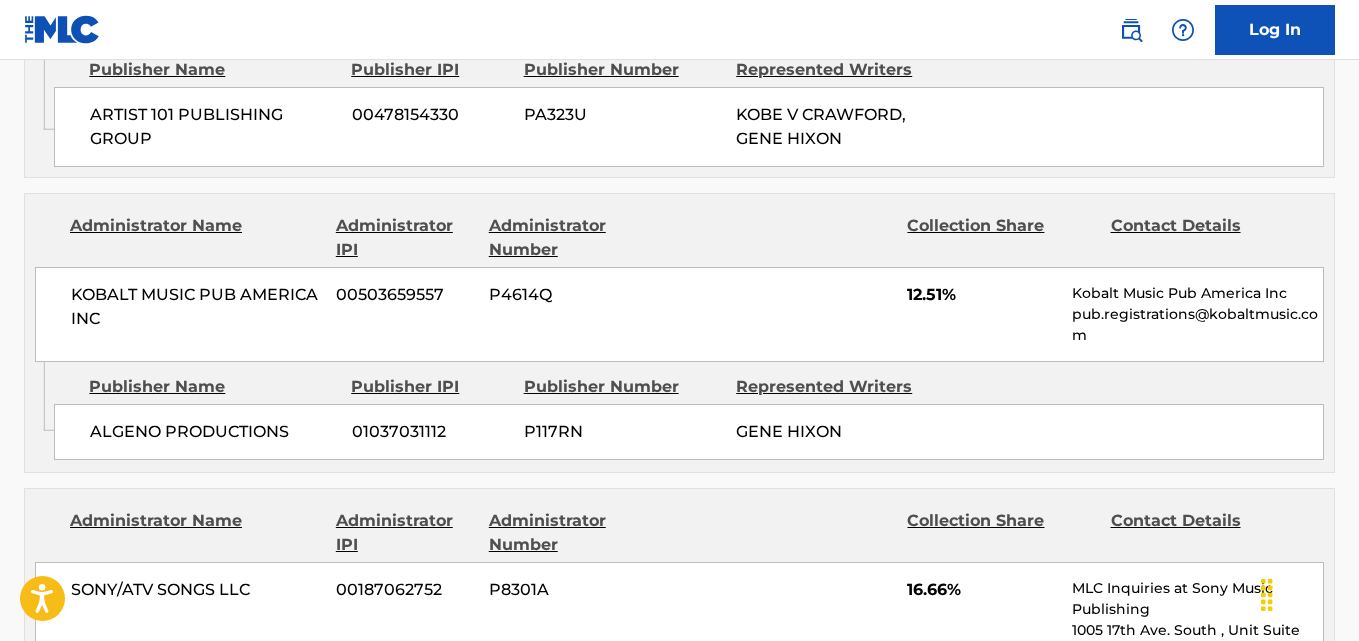 click on "ALGENO PRODUCTIONS" at bounding box center [213, 432] 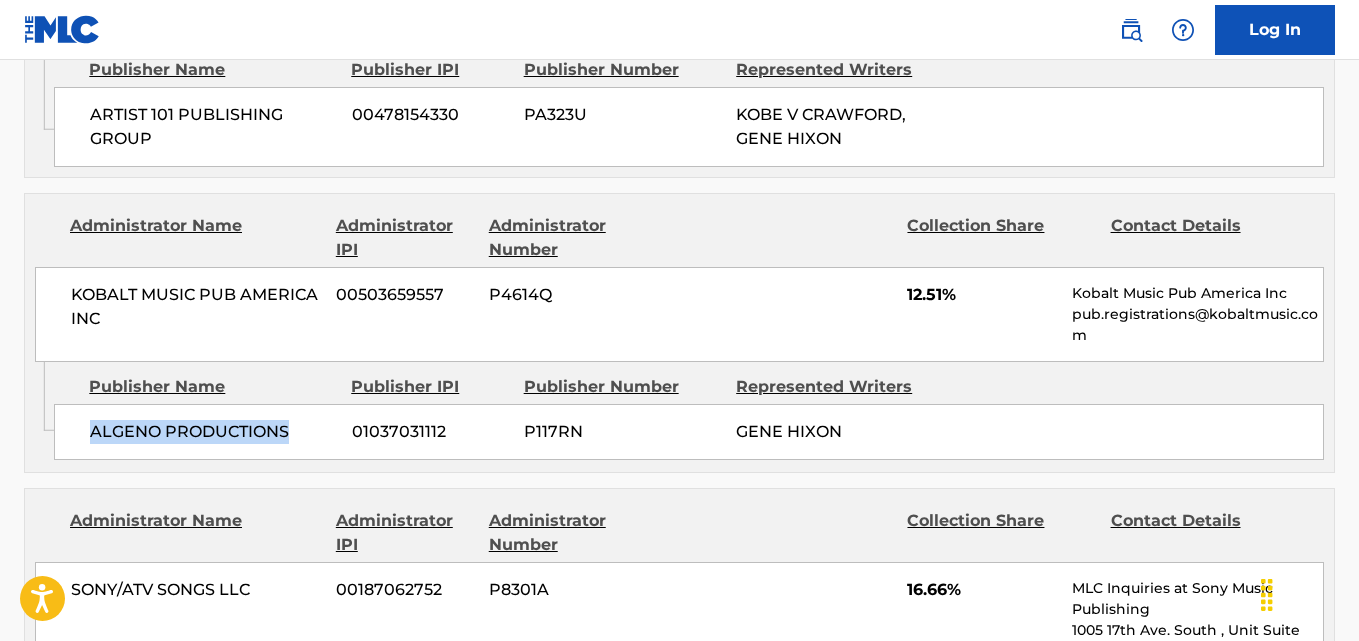 drag, startPoint x: 95, startPoint y: 433, endPoint x: 322, endPoint y: 433, distance: 227 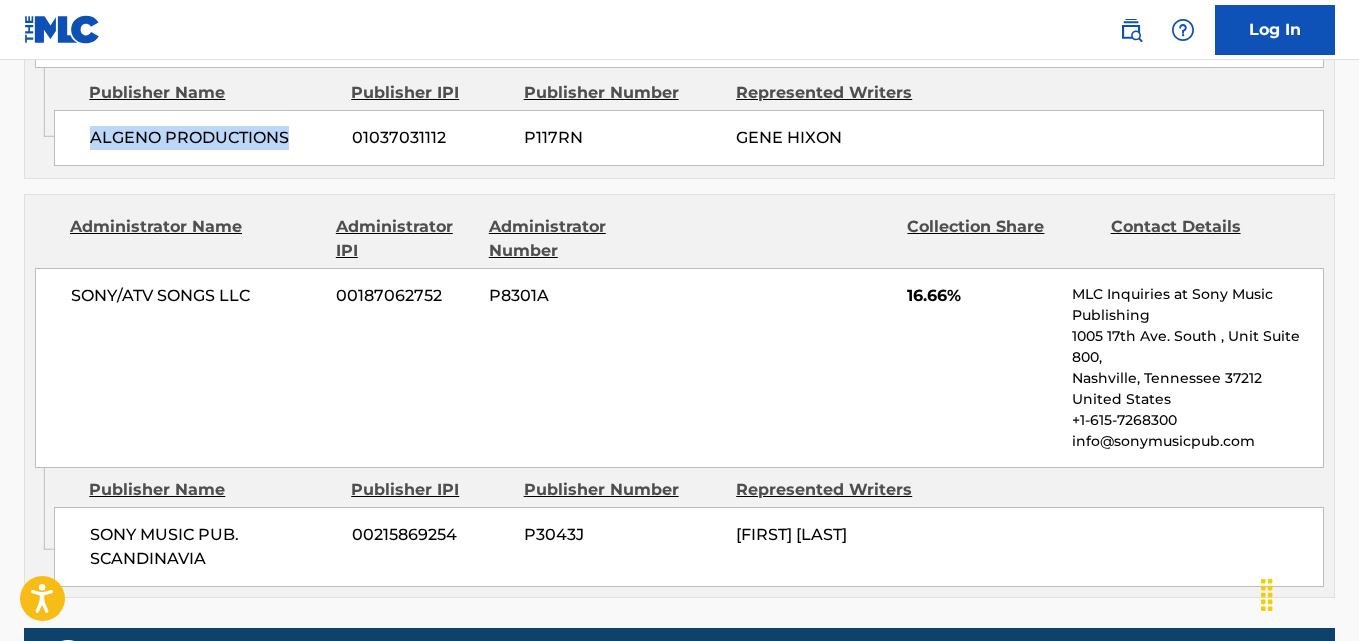 scroll, scrollTop: 1800, scrollLeft: 0, axis: vertical 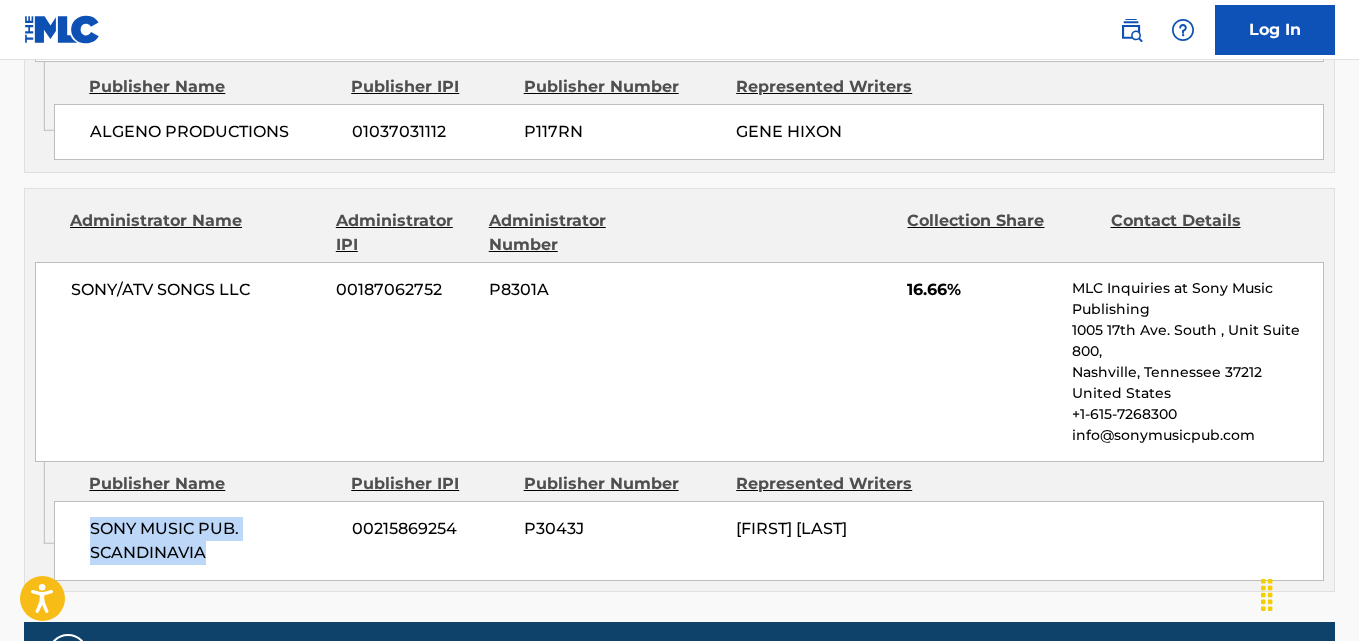 drag, startPoint x: 83, startPoint y: 522, endPoint x: 310, endPoint y: 554, distance: 229.24442 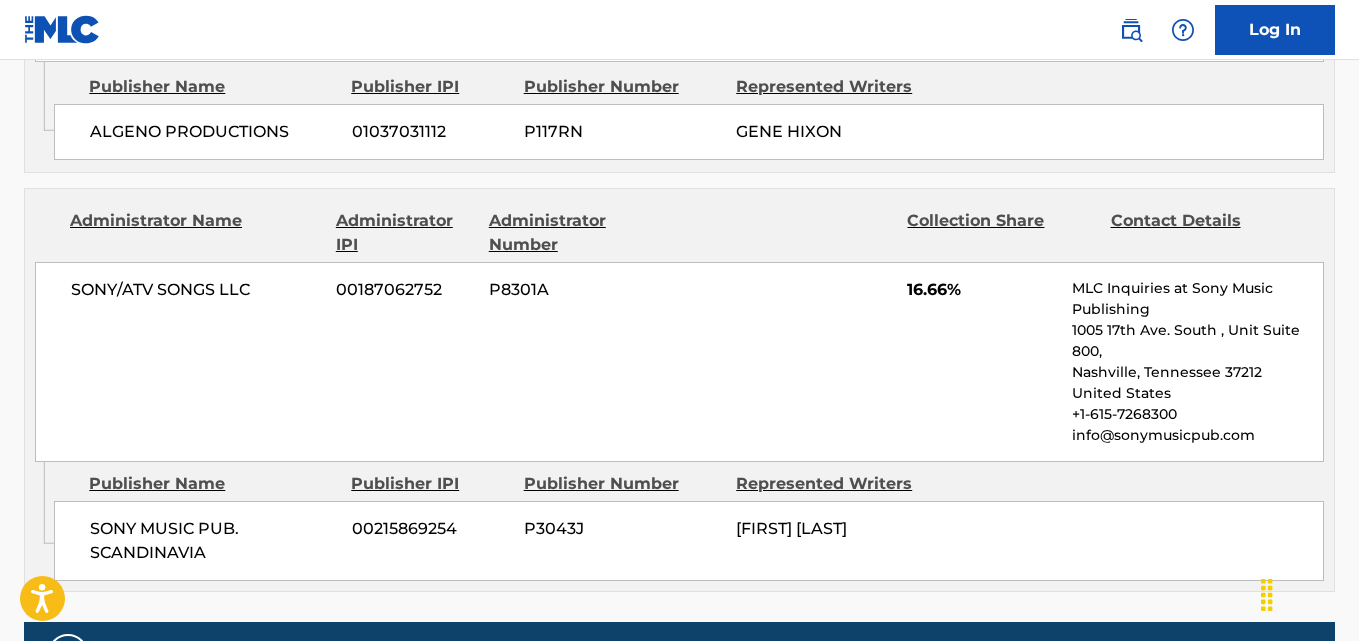 click on "16.66%" at bounding box center (982, 290) 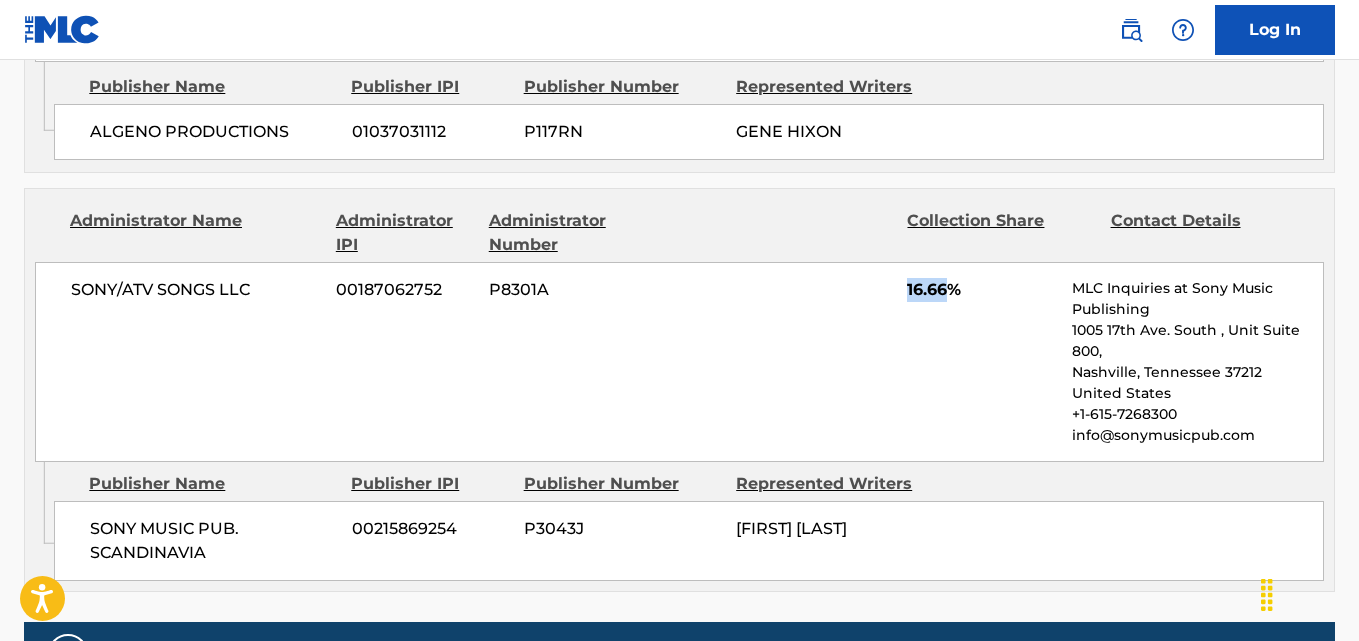 click on "16.66%" at bounding box center (982, 290) 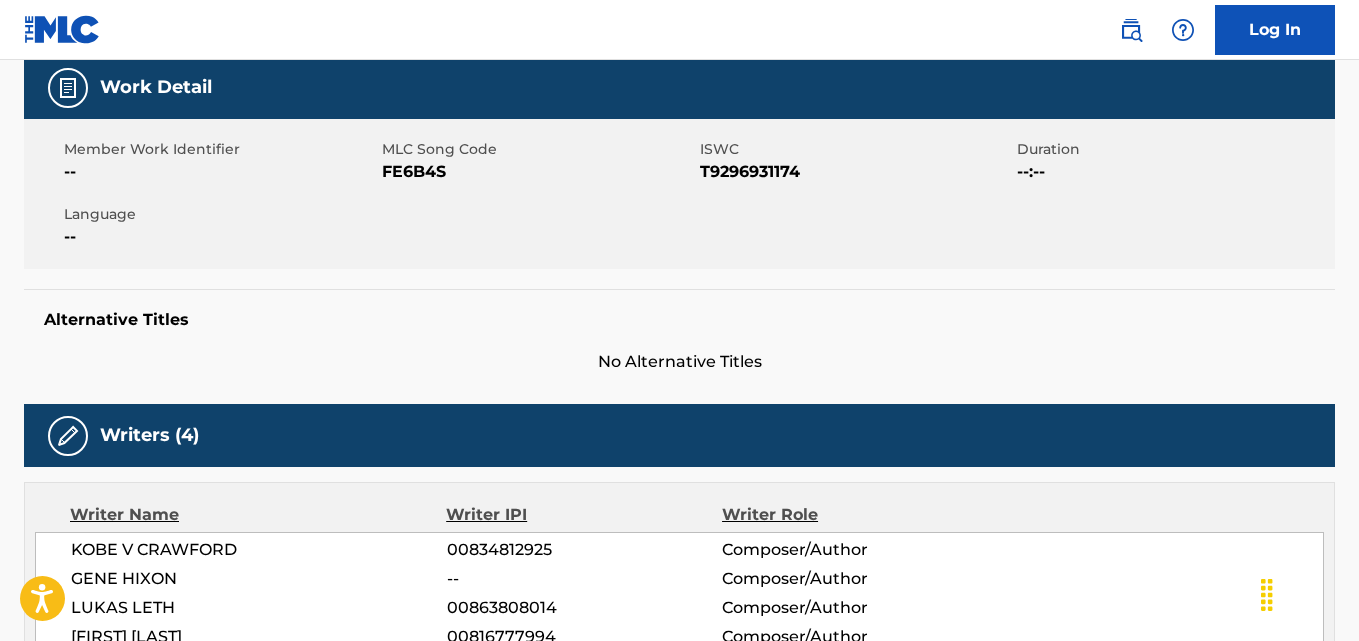 scroll, scrollTop: 0, scrollLeft: 0, axis: both 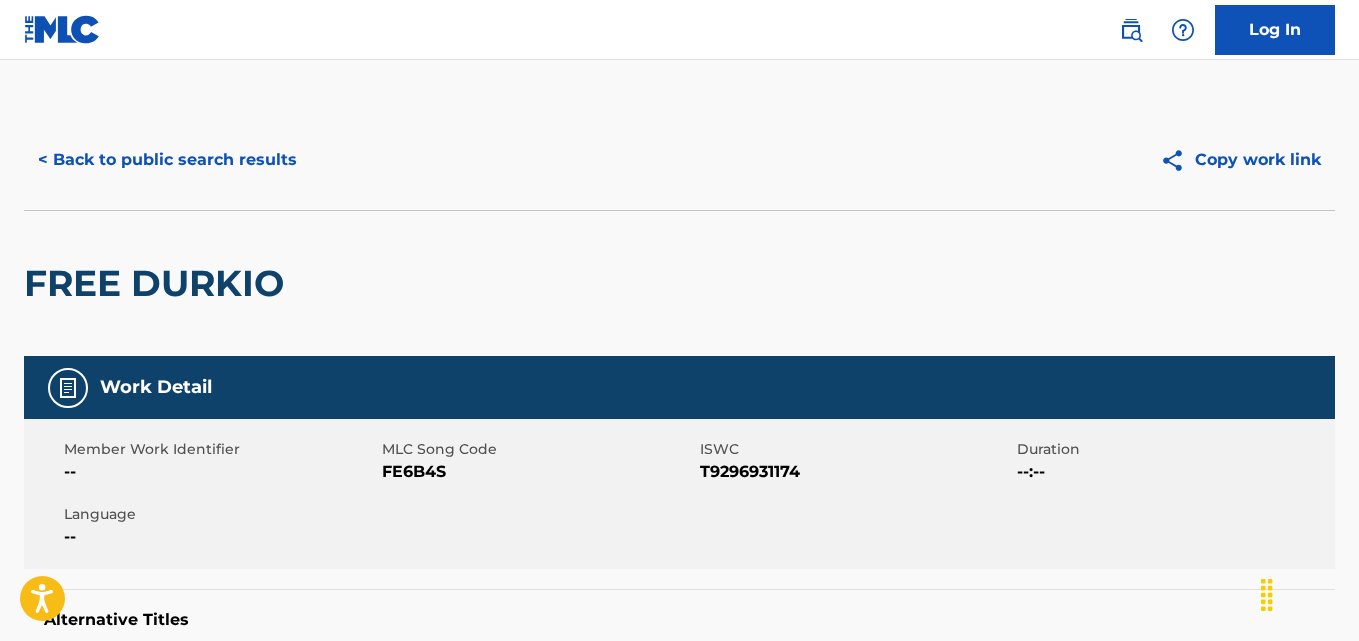 click on "< Back to public search results Copy work link" at bounding box center [679, 160] 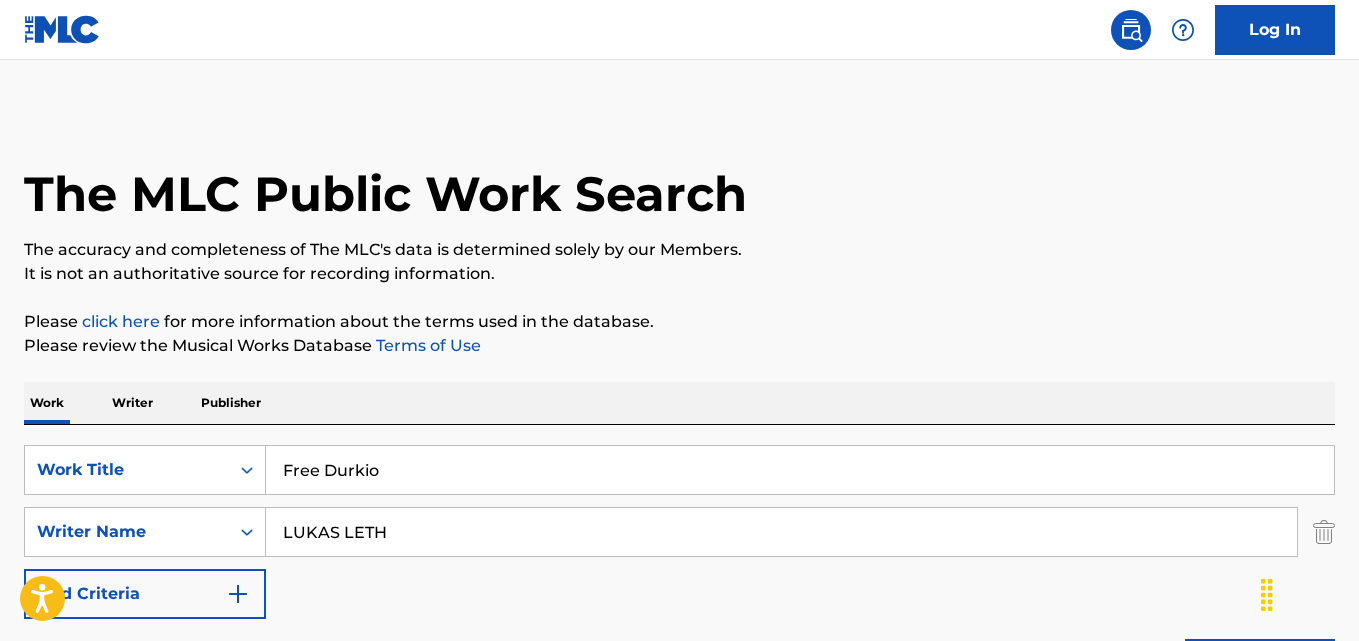 scroll, scrollTop: 333, scrollLeft: 0, axis: vertical 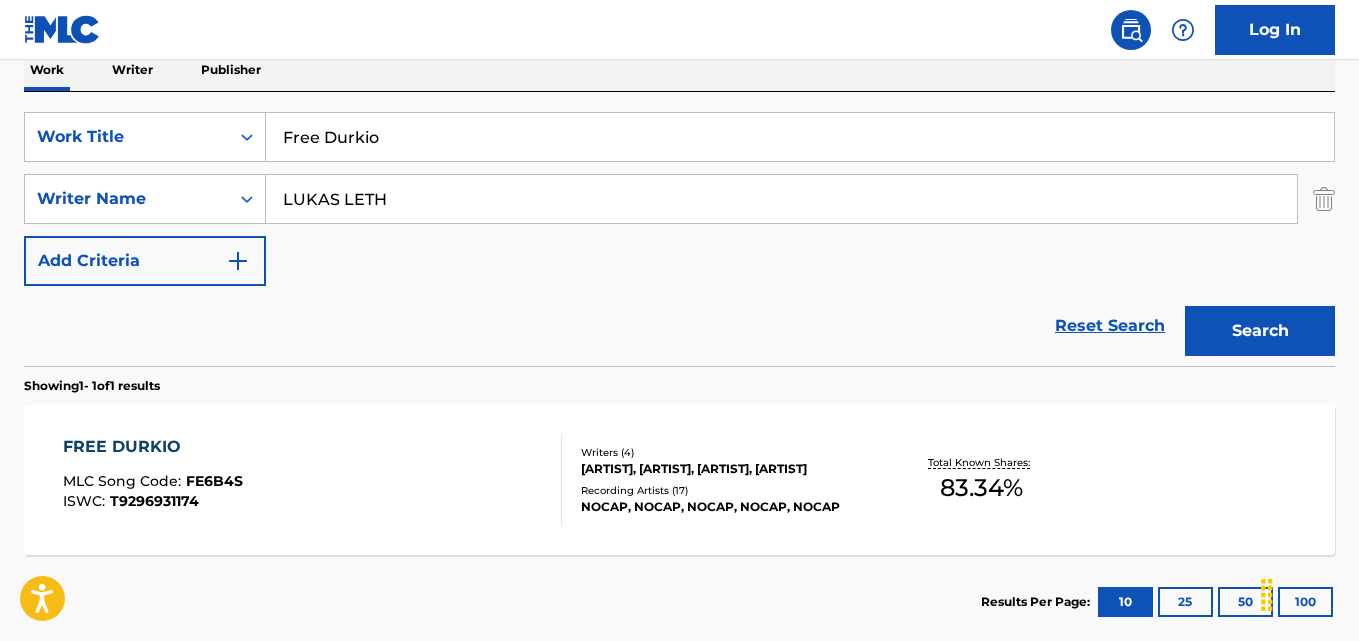 drag, startPoint x: 462, startPoint y: 160, endPoint x: 204, endPoint y: 171, distance: 258.23438 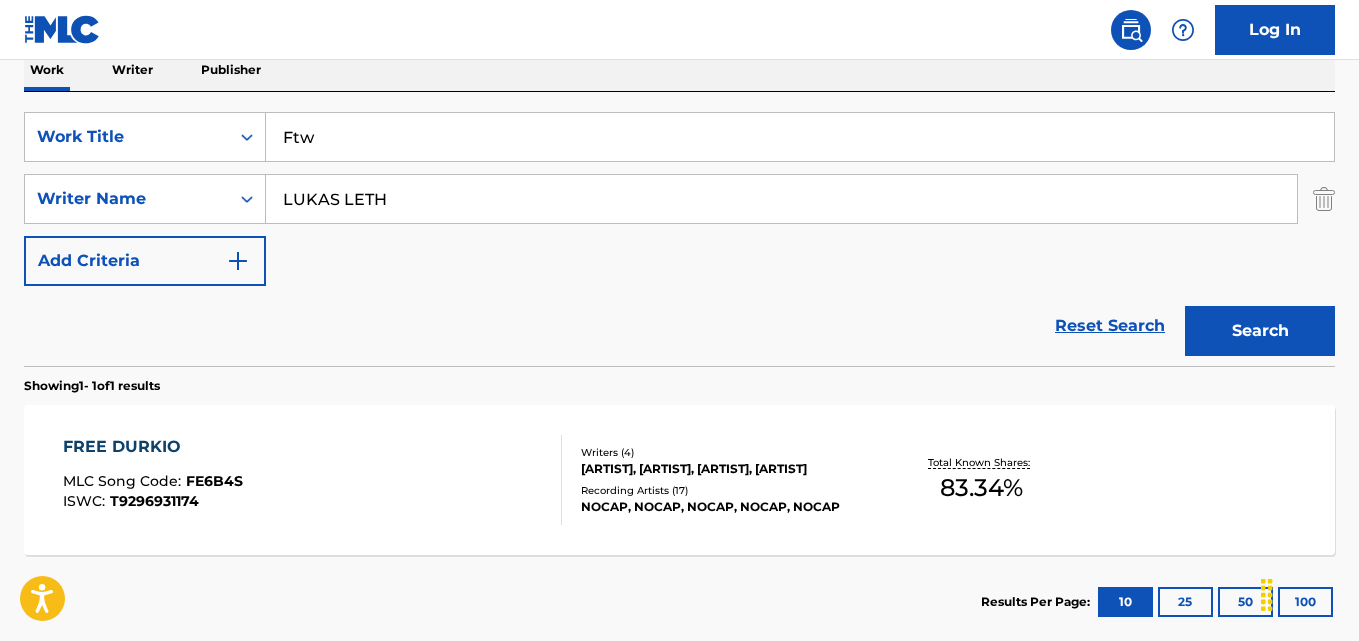 type on "Ftw" 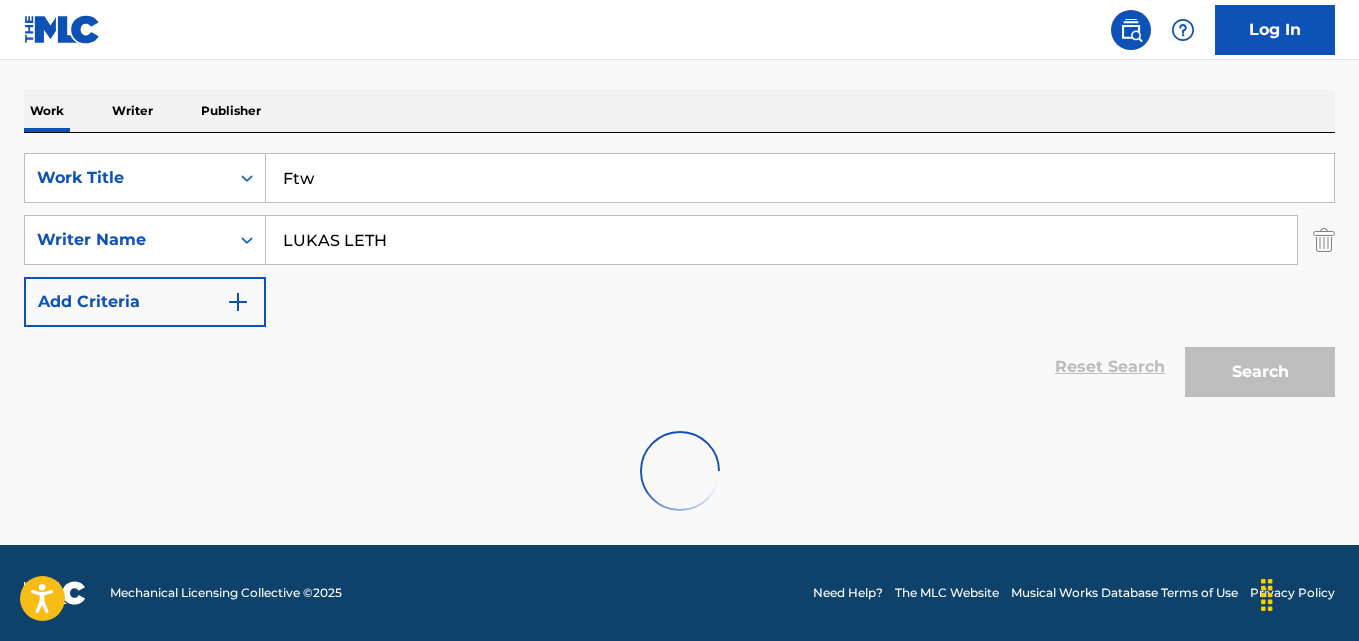 scroll, scrollTop: 227, scrollLeft: 0, axis: vertical 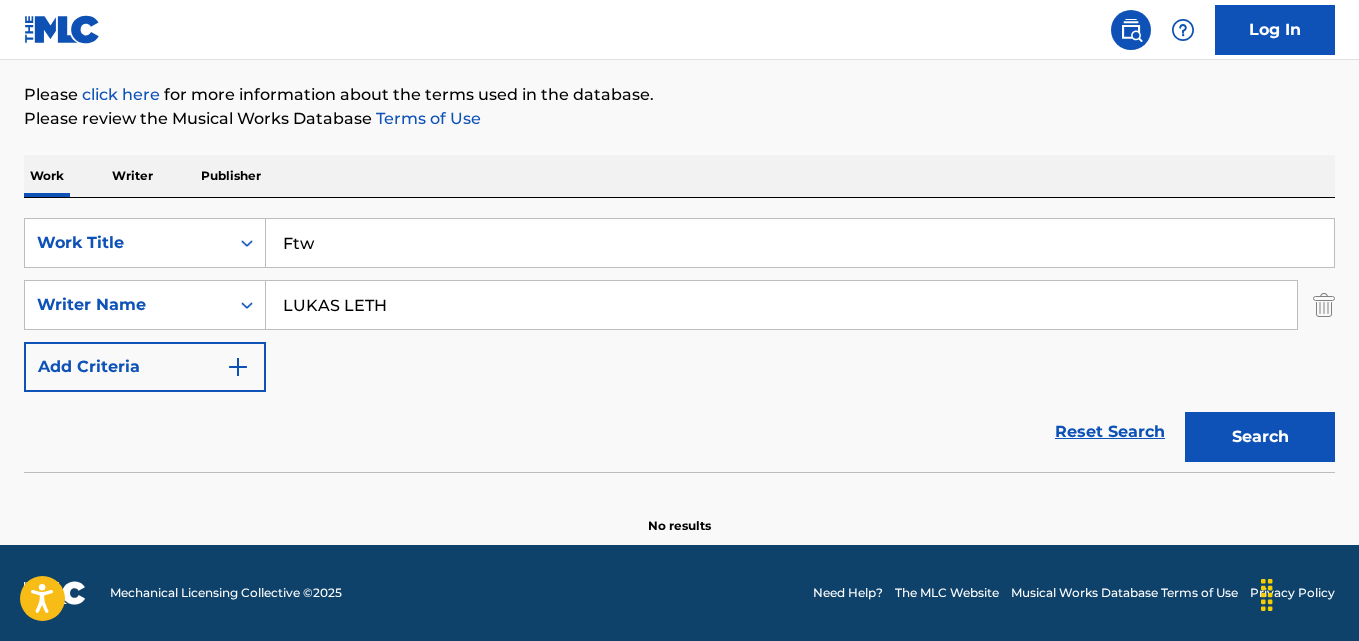 click on "Reset Search Search" at bounding box center [679, 432] 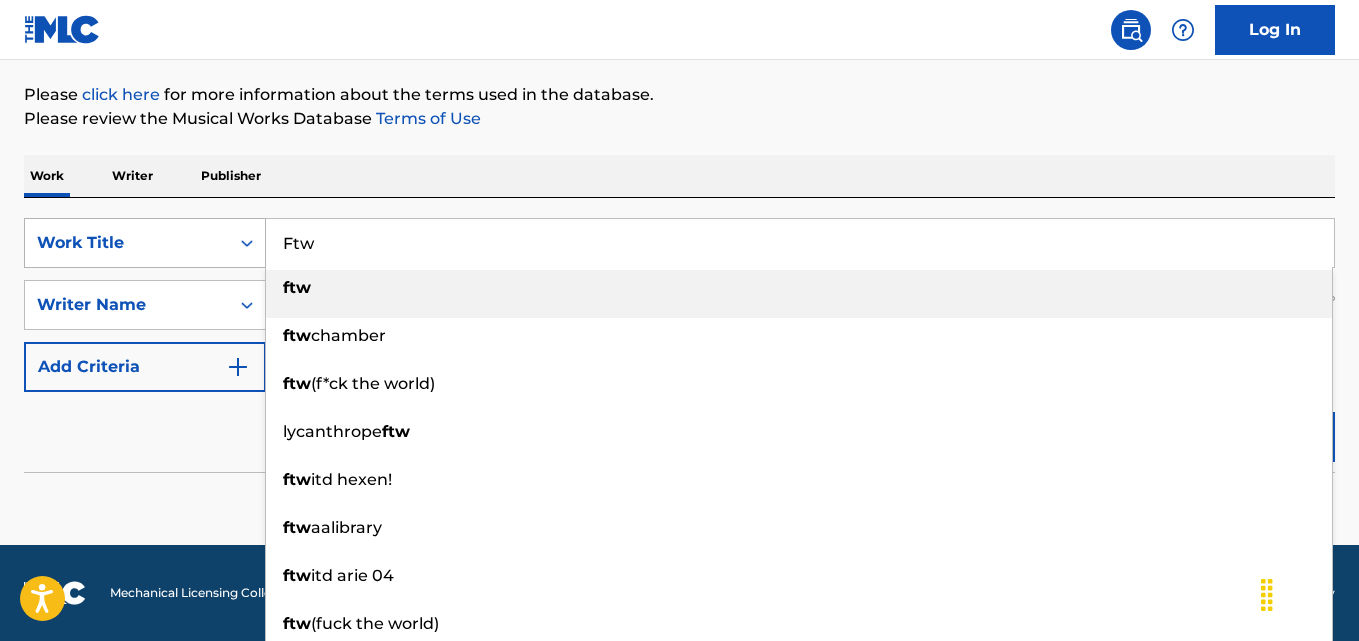 drag, startPoint x: 375, startPoint y: 245, endPoint x: 138, endPoint y: 245, distance: 237 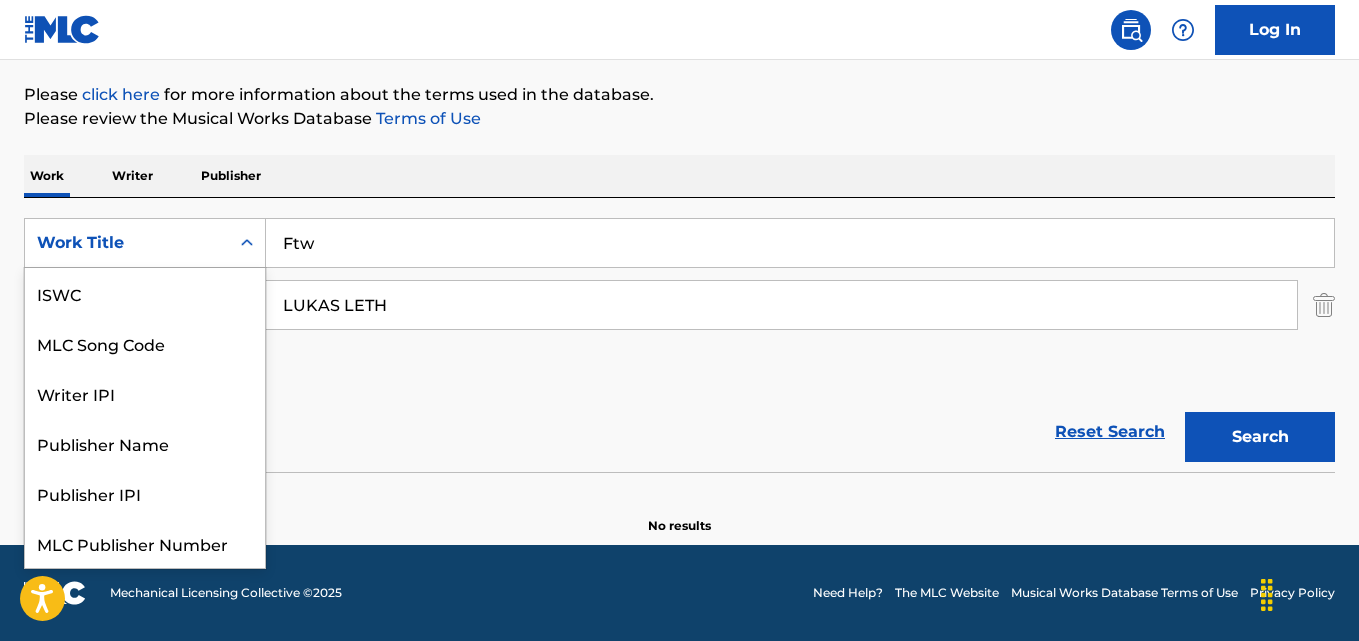 paste 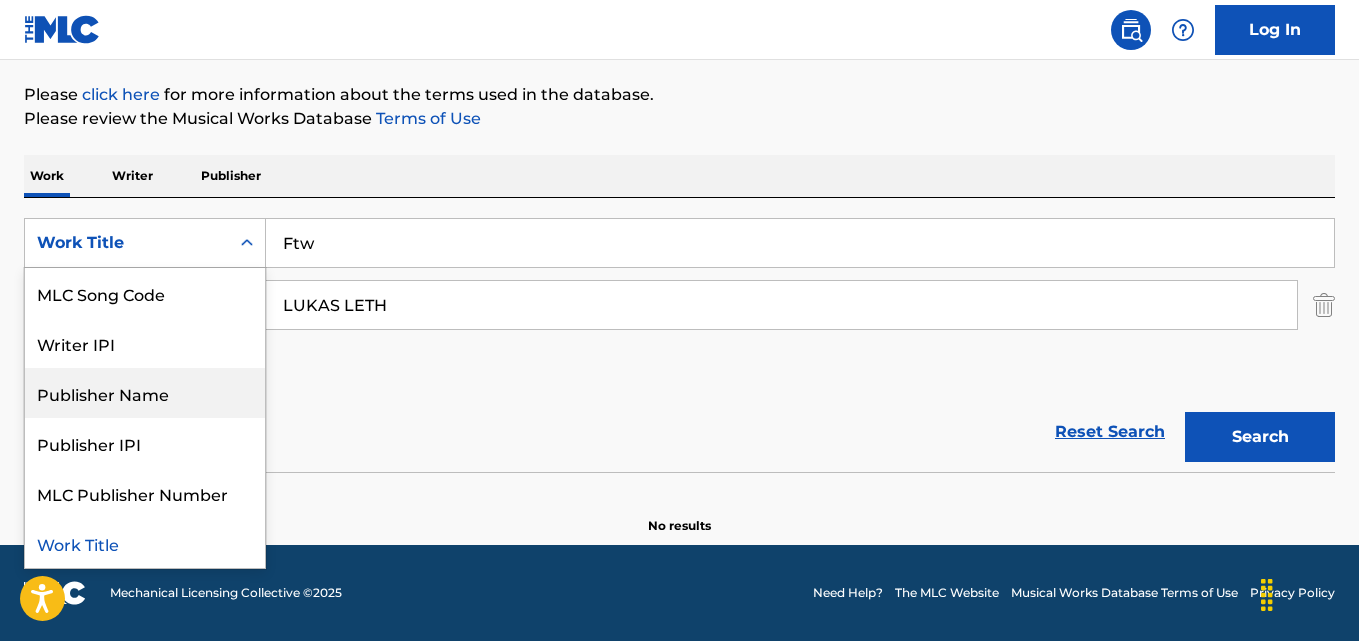 click on "Reset Search Search" at bounding box center [679, 432] 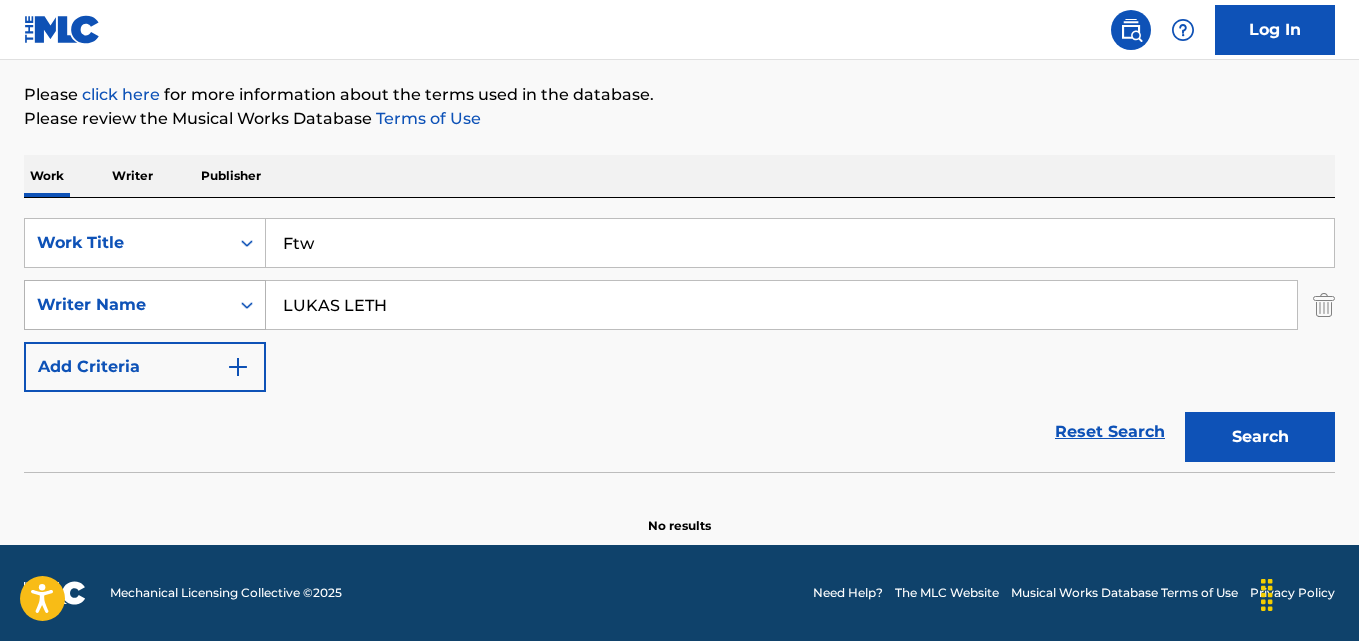 drag, startPoint x: 438, startPoint y: 311, endPoint x: 65, endPoint y: 311, distance: 373 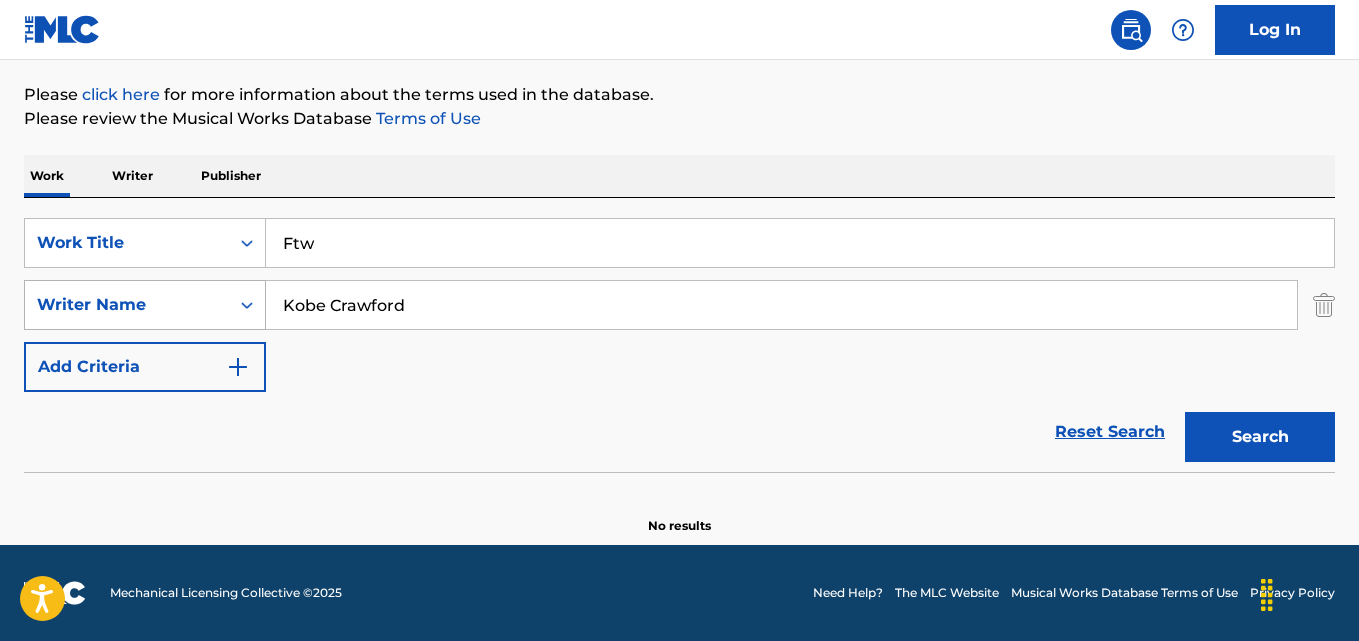 type on "Kobe Crawford" 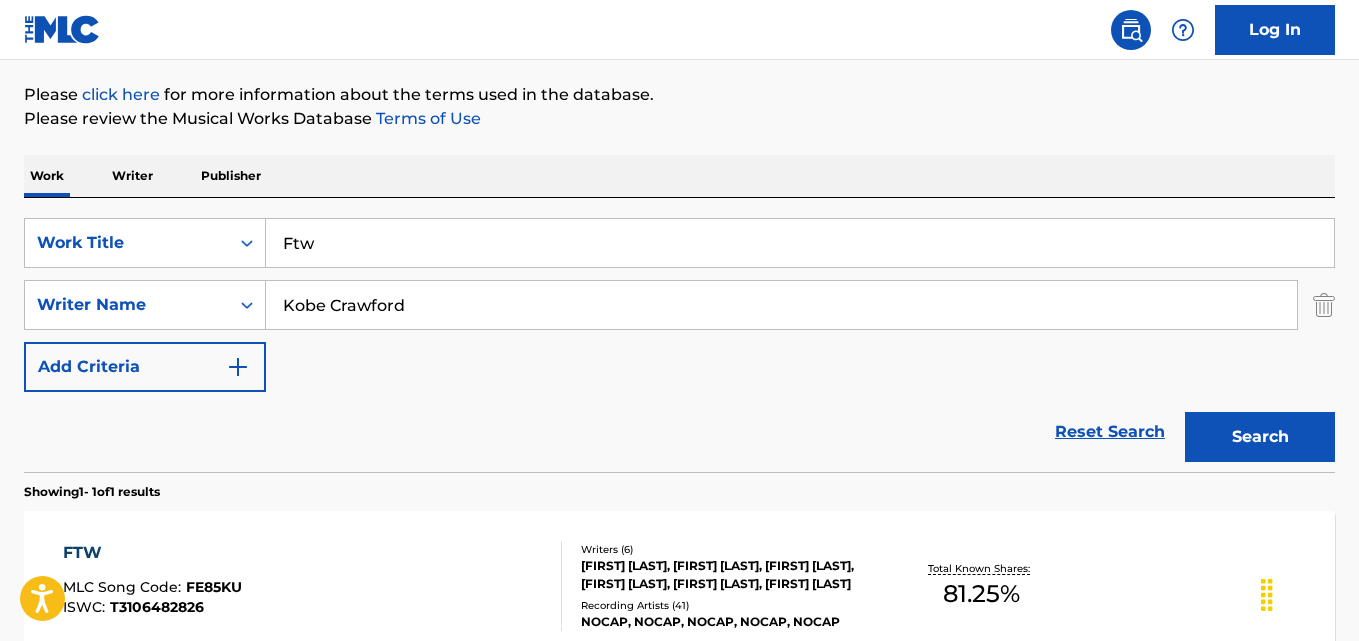 click on "SearchWithCriteria9d4b10ec-ea00-4de3-ae4d-bc4867ef49f9 Work Title Ftw SearchWithCriteria17d5d192-e73d-4e17-83cf-09aa54e8fcbc Writer Name [FIRST] [LAST] Add Criteria" at bounding box center [679, 305] 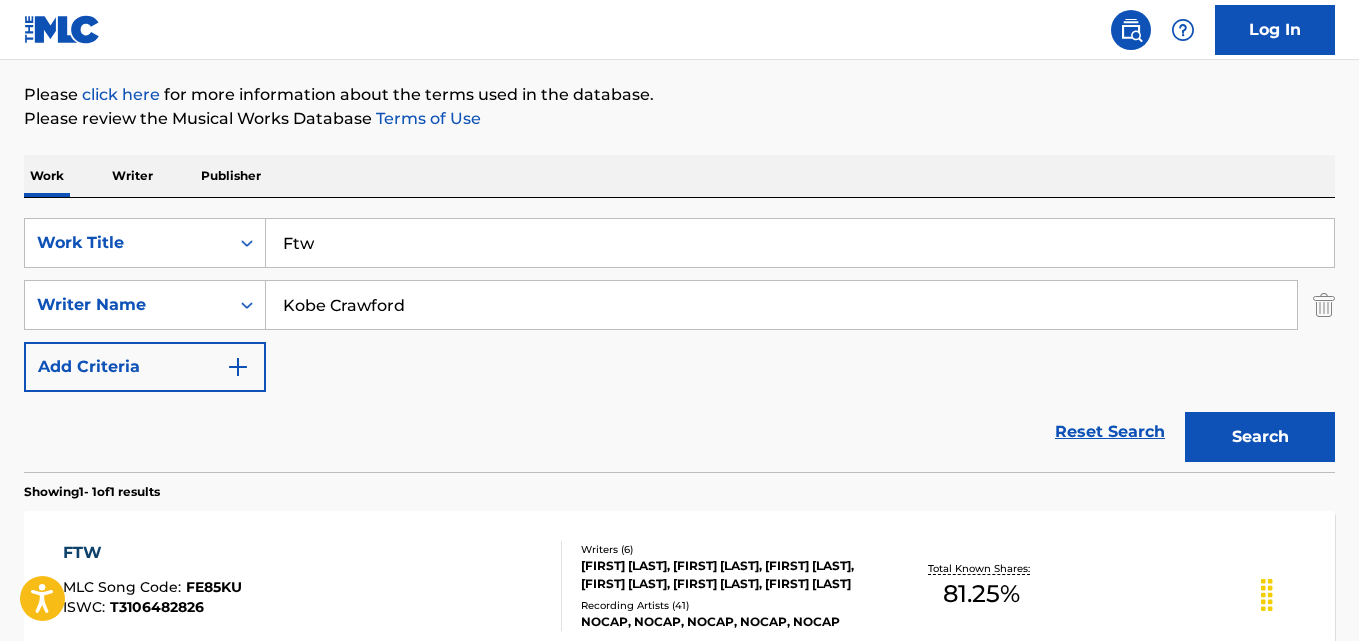 click on "SearchWithCriteria9d4b10ec-ea00-4de3-ae4d-bc4867ef49f9 Work Title Ftw SearchWithCriteria17d5d192-e73d-4e17-83cf-09aa54e8fcbc Writer Name [FIRST] [LAST] Add Criteria" at bounding box center [679, 305] 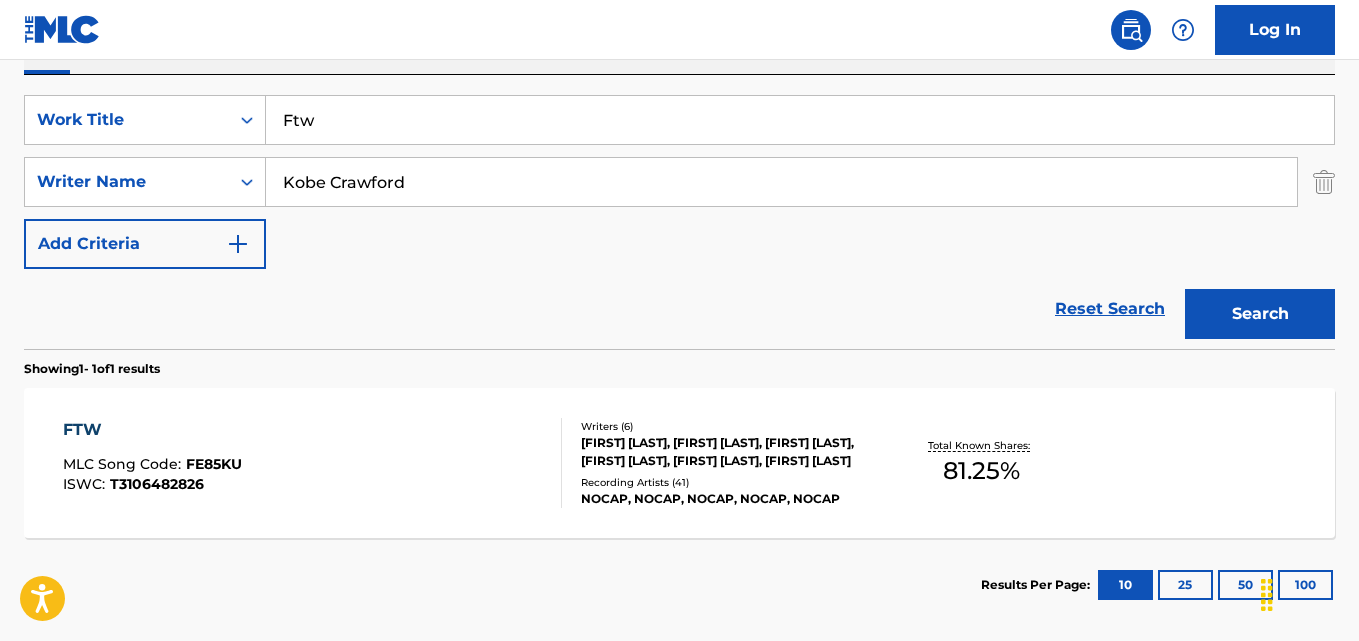 scroll, scrollTop: 327, scrollLeft: 0, axis: vertical 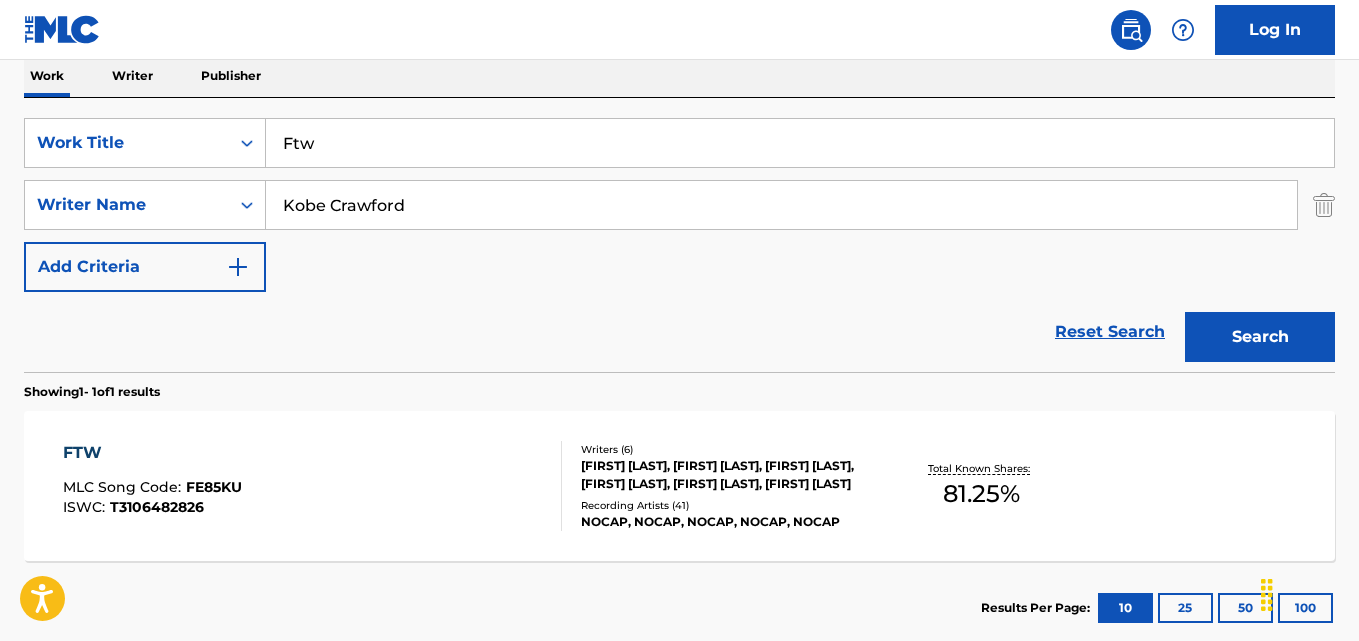 click on "FTW" at bounding box center (152, 453) 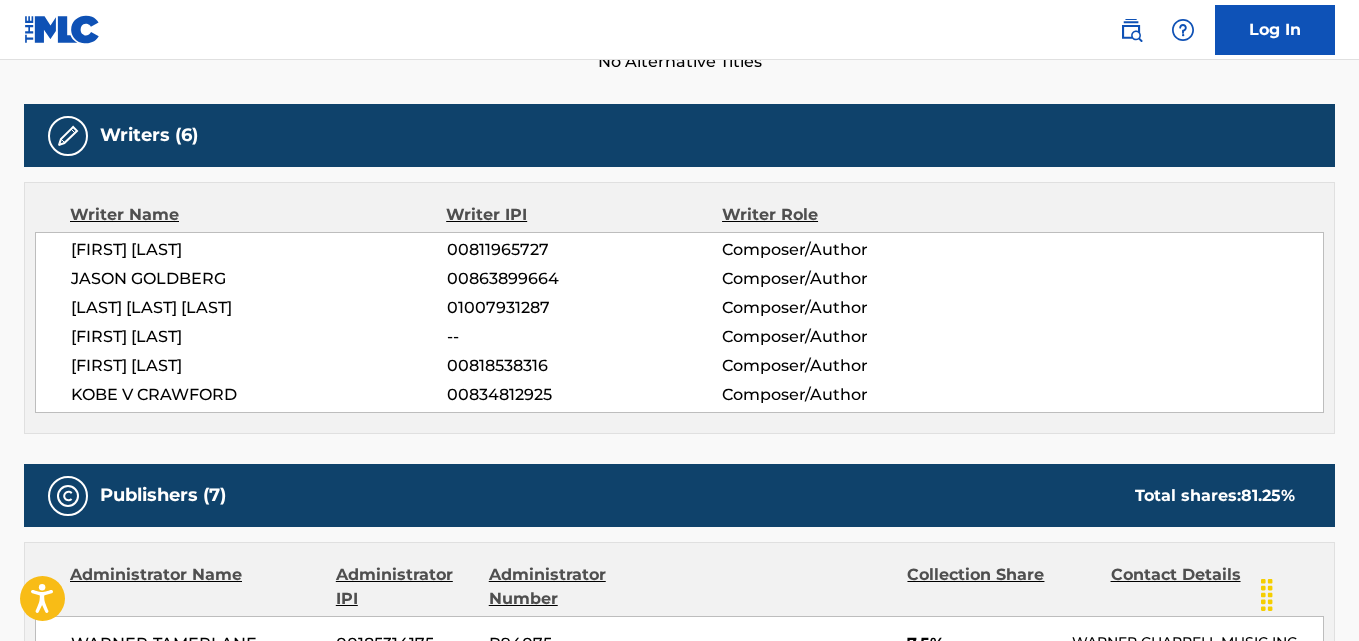 scroll, scrollTop: 1000, scrollLeft: 0, axis: vertical 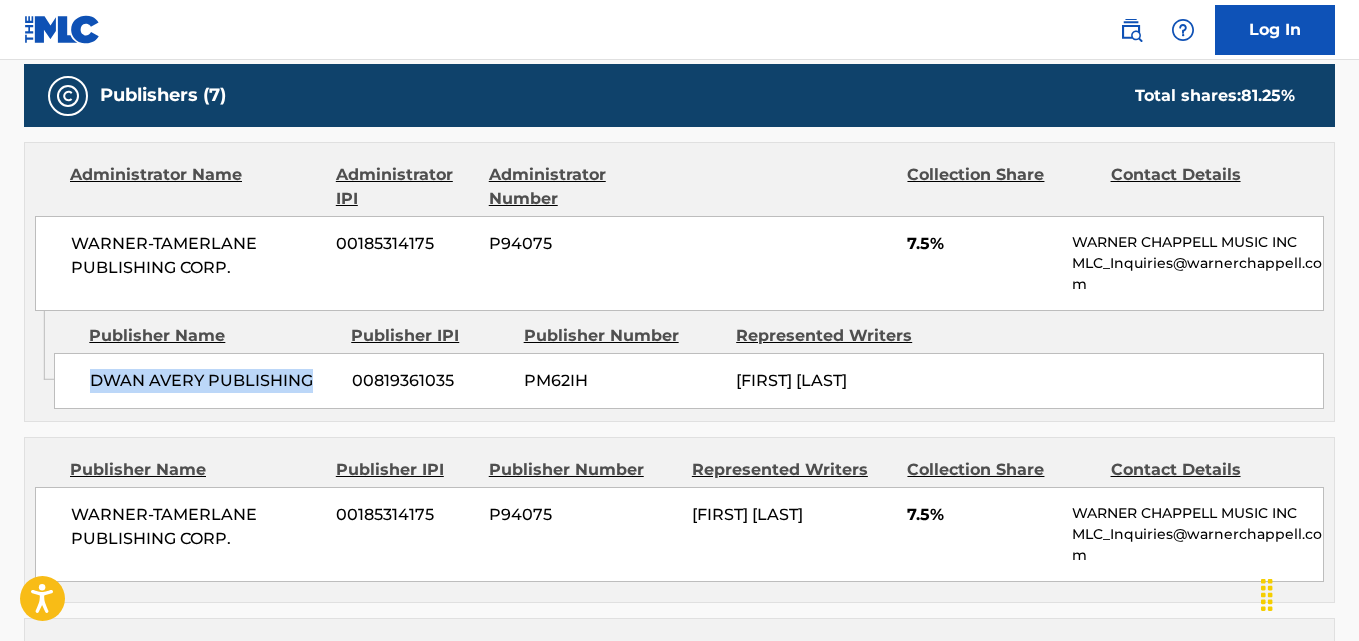 drag, startPoint x: 87, startPoint y: 390, endPoint x: 319, endPoint y: 394, distance: 232.03448 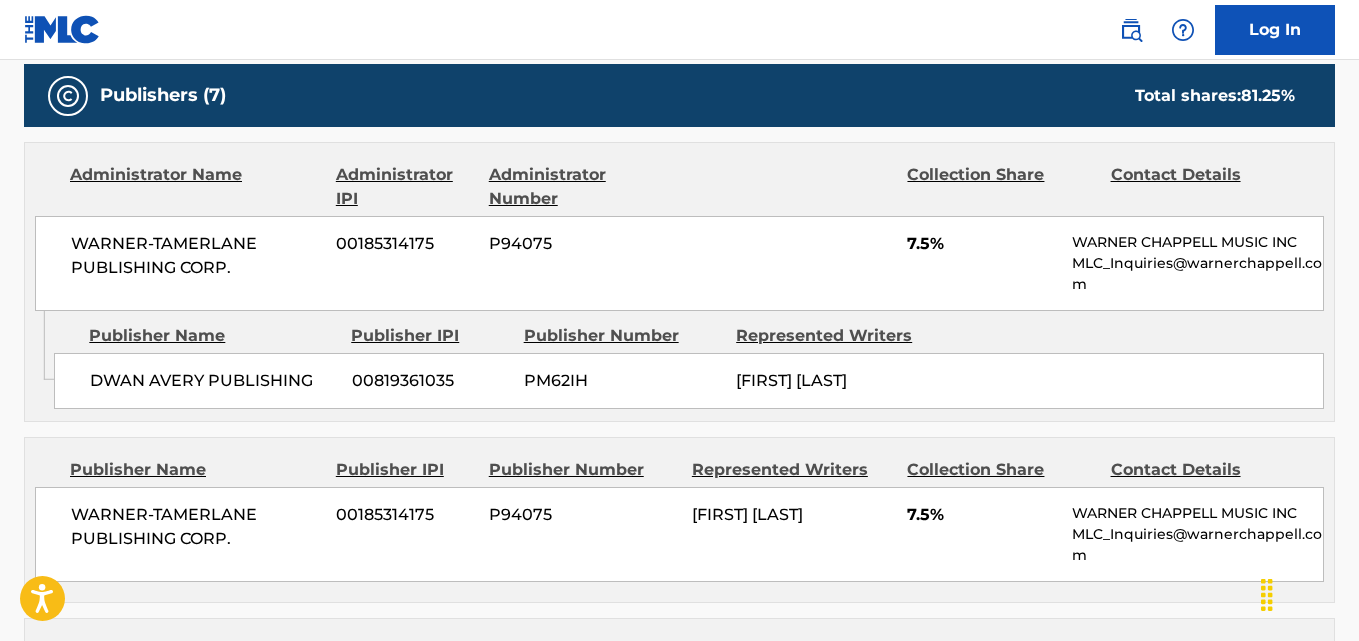 click on "7.5%" at bounding box center (982, 244) 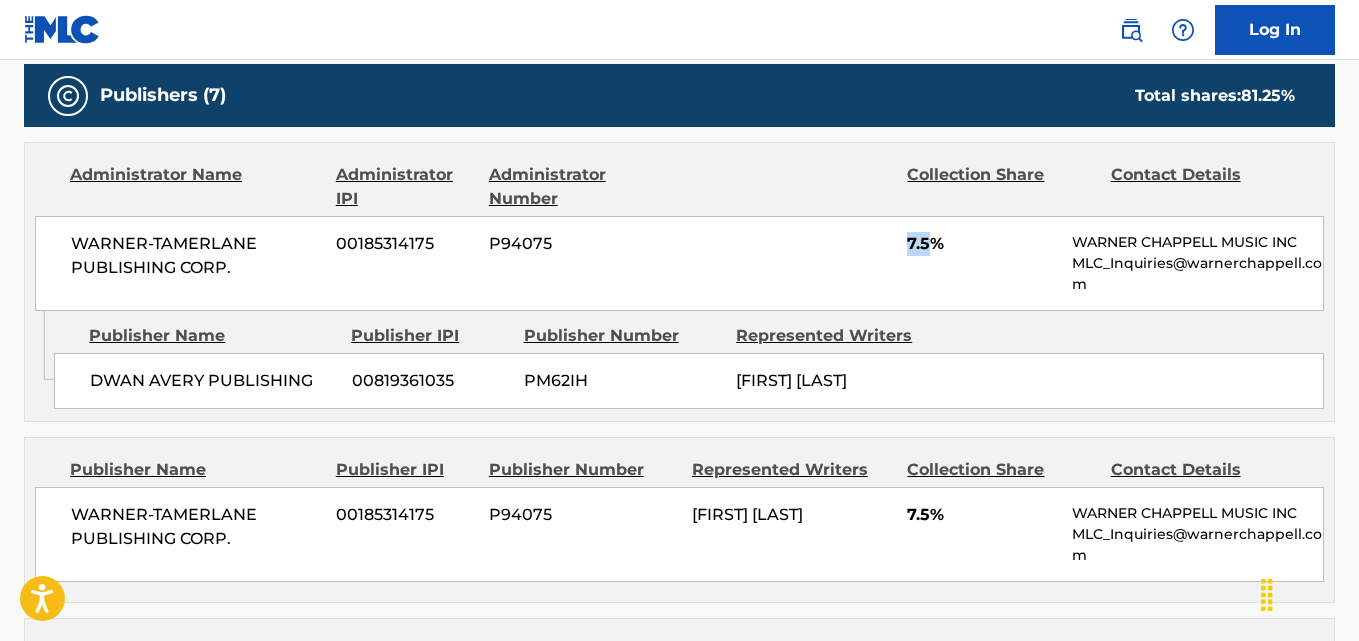 click on "7.5%" at bounding box center (982, 244) 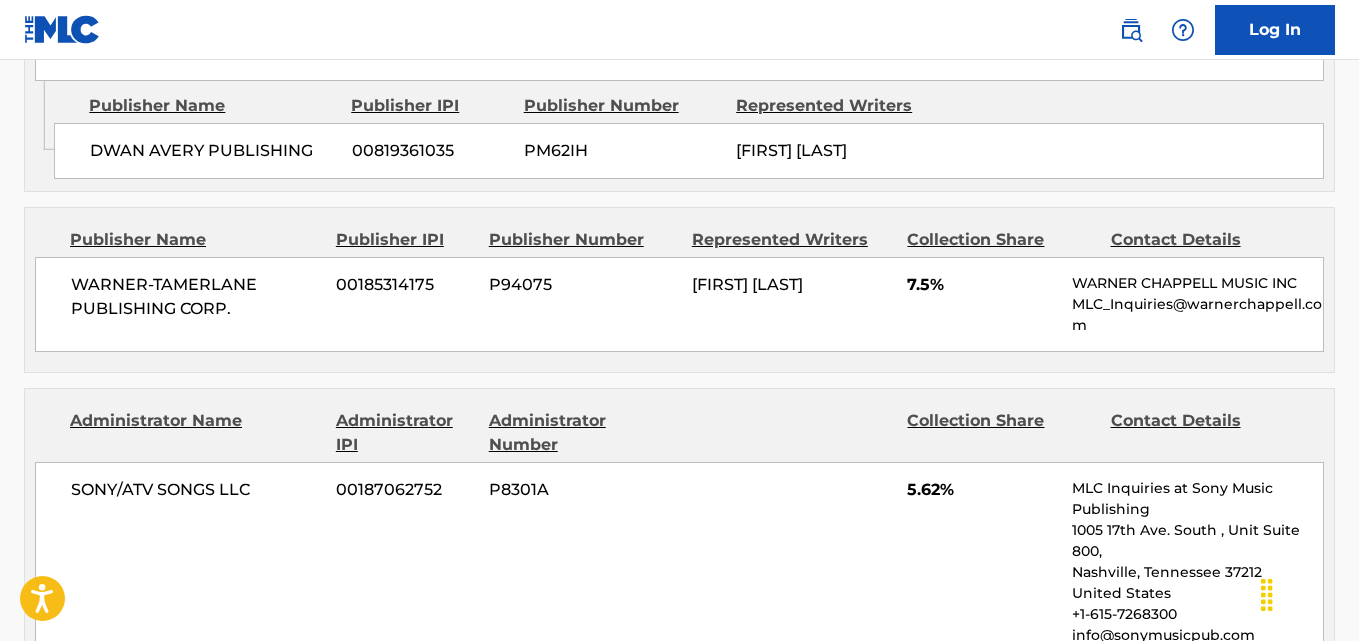 scroll, scrollTop: 1300, scrollLeft: 0, axis: vertical 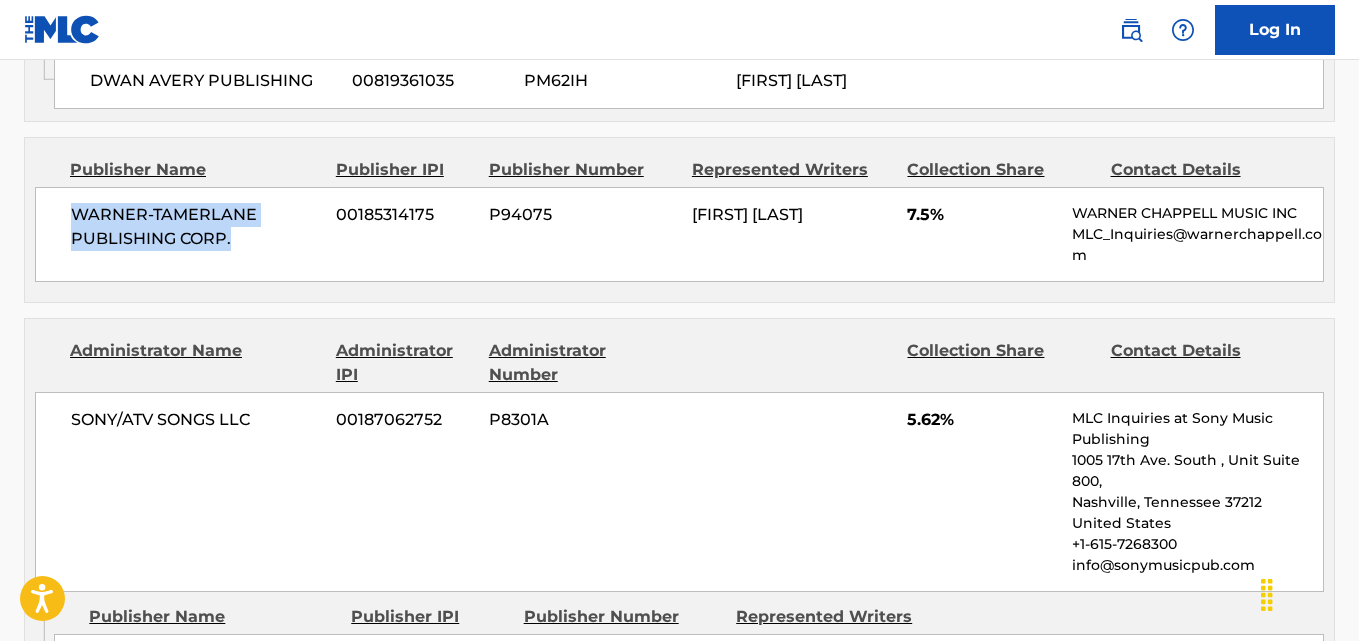 drag, startPoint x: 68, startPoint y: 215, endPoint x: 308, endPoint y: 231, distance: 240.53275 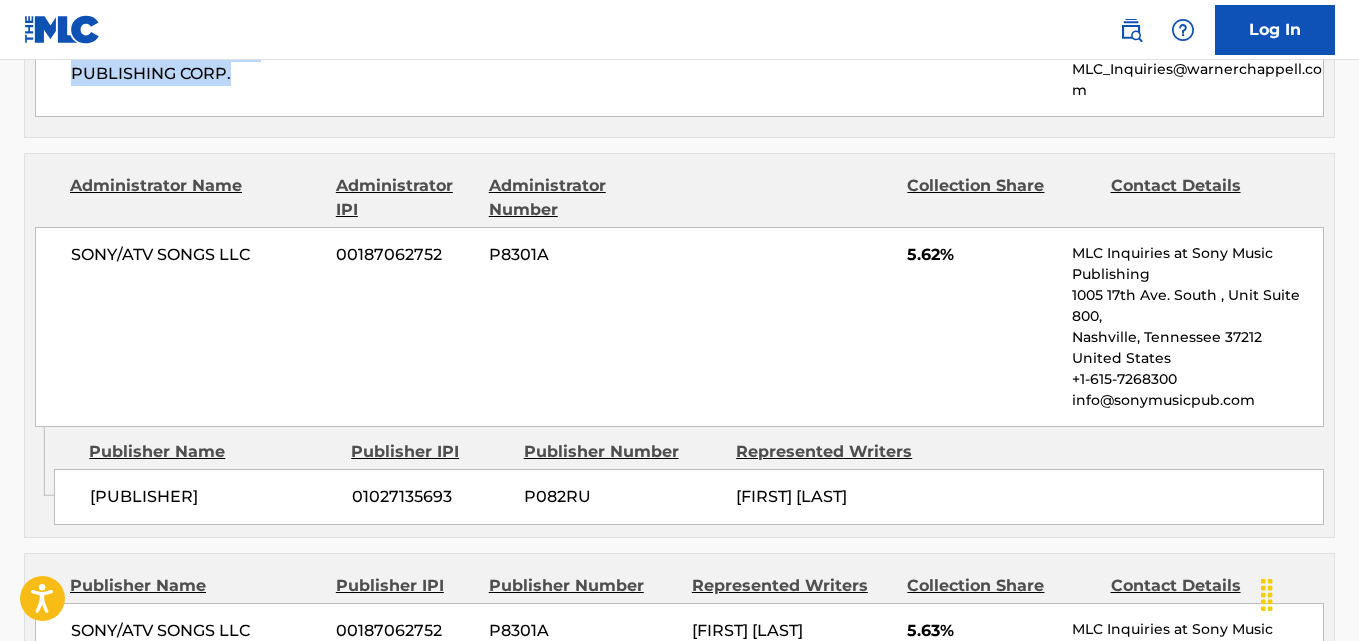 scroll, scrollTop: 1500, scrollLeft: 0, axis: vertical 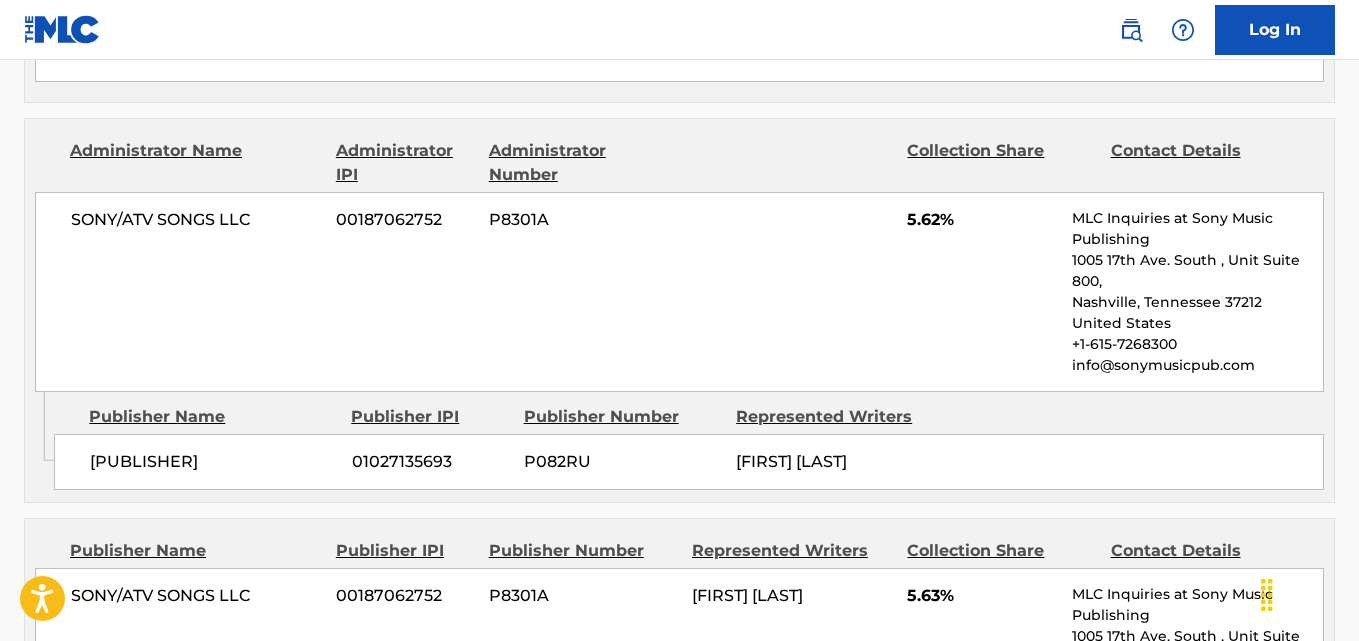 drag, startPoint x: 88, startPoint y: 459, endPoint x: 261, endPoint y: 489, distance: 175.5819 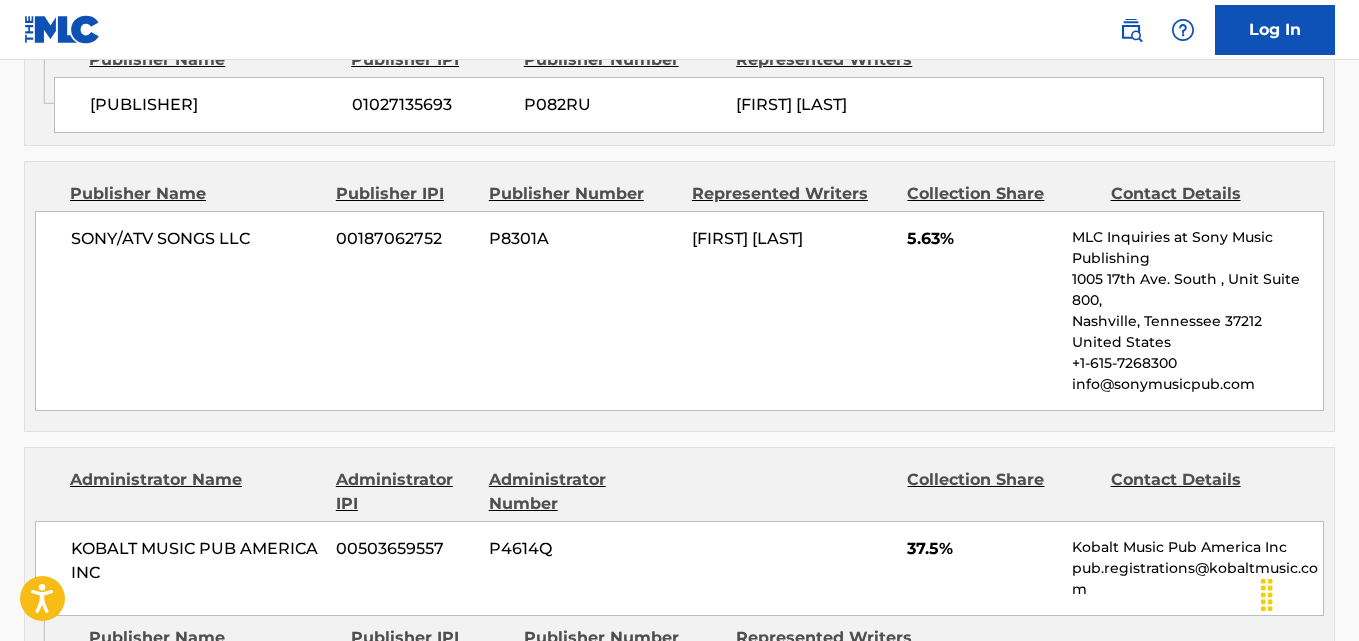 scroll, scrollTop: 1900, scrollLeft: 0, axis: vertical 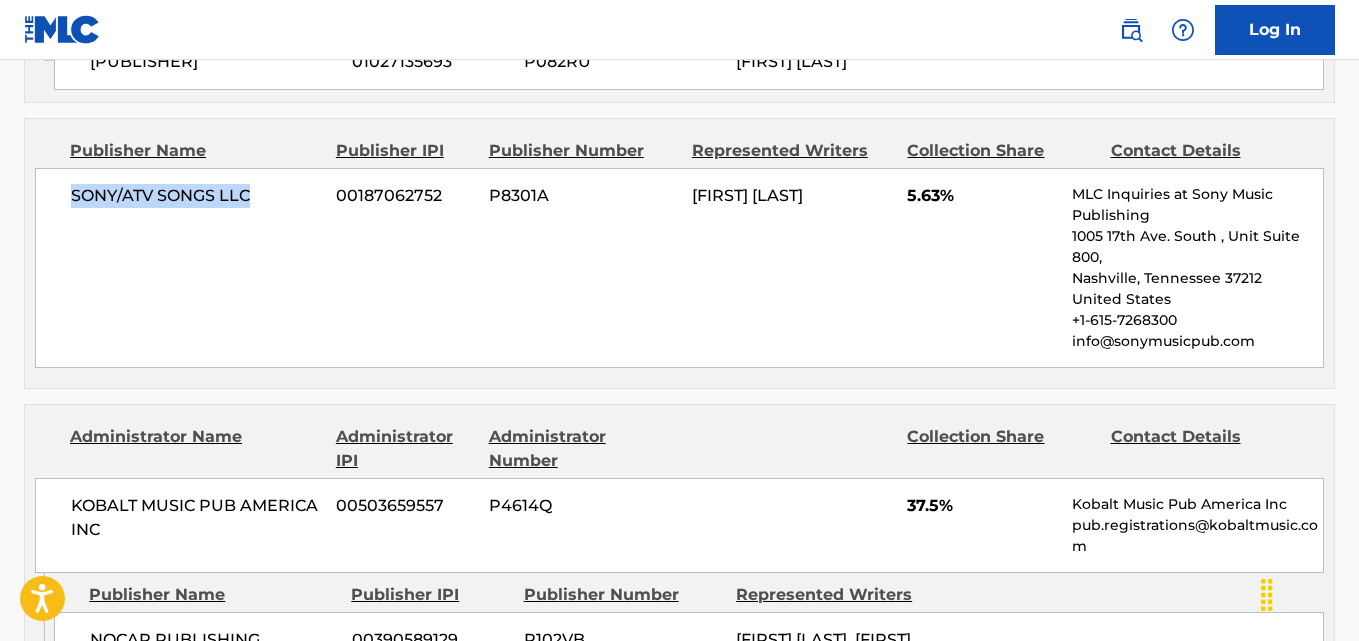 drag, startPoint x: 173, startPoint y: 227, endPoint x: 270, endPoint y: 227, distance: 97 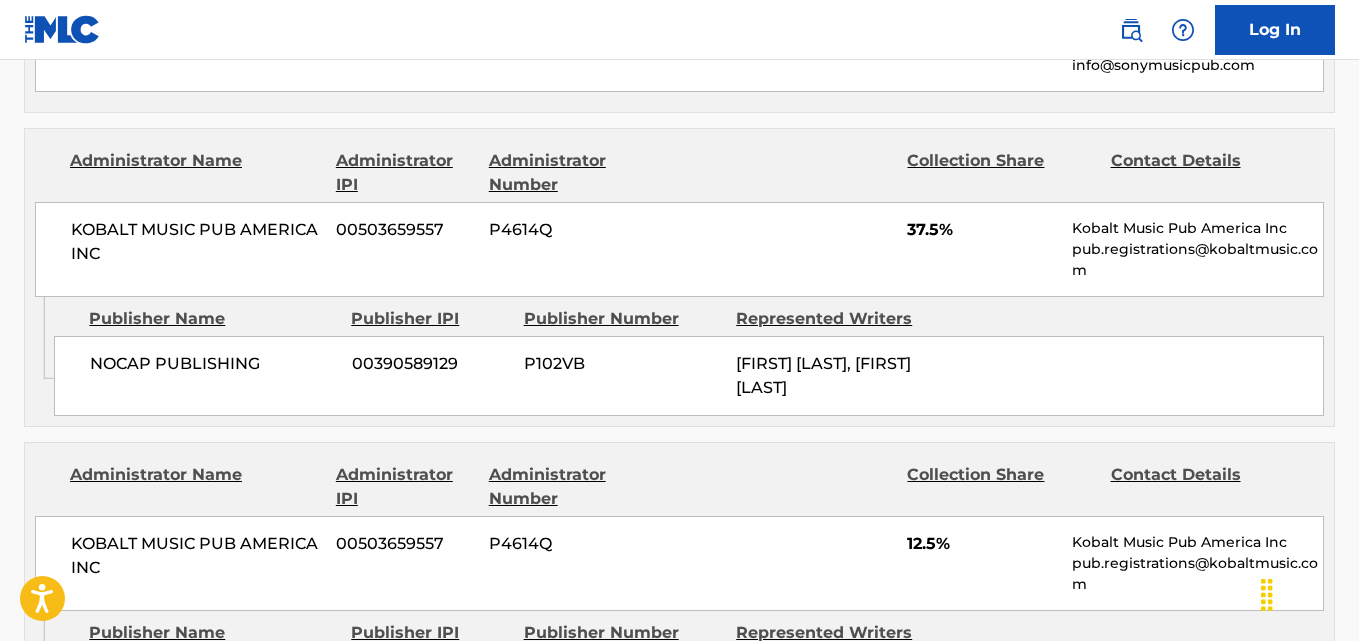 scroll, scrollTop: 2200, scrollLeft: 0, axis: vertical 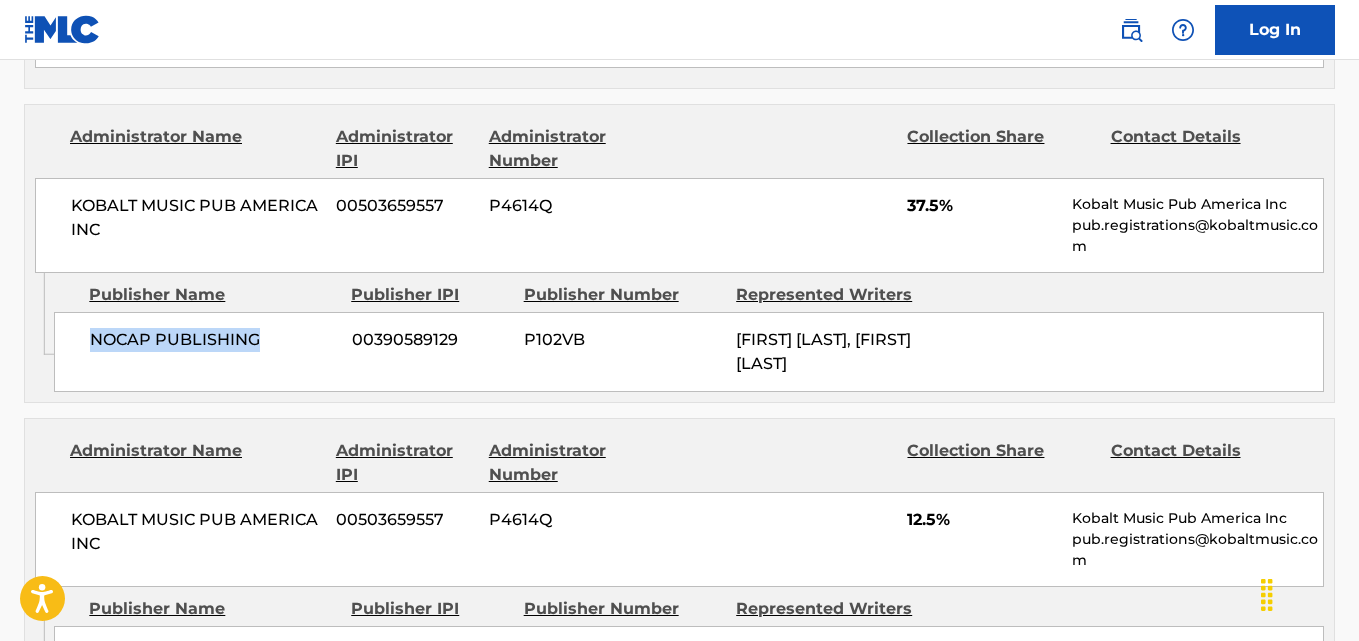 drag, startPoint x: 78, startPoint y: 364, endPoint x: 306, endPoint y: 362, distance: 228.00877 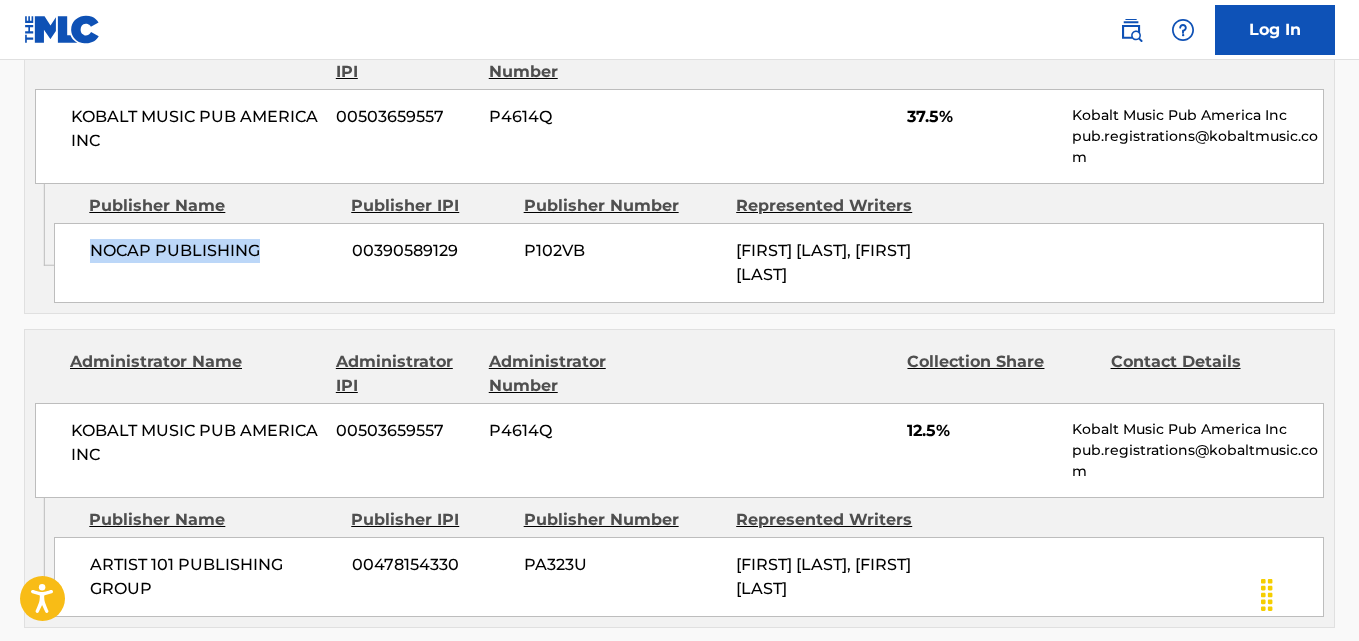 scroll, scrollTop: 2400, scrollLeft: 0, axis: vertical 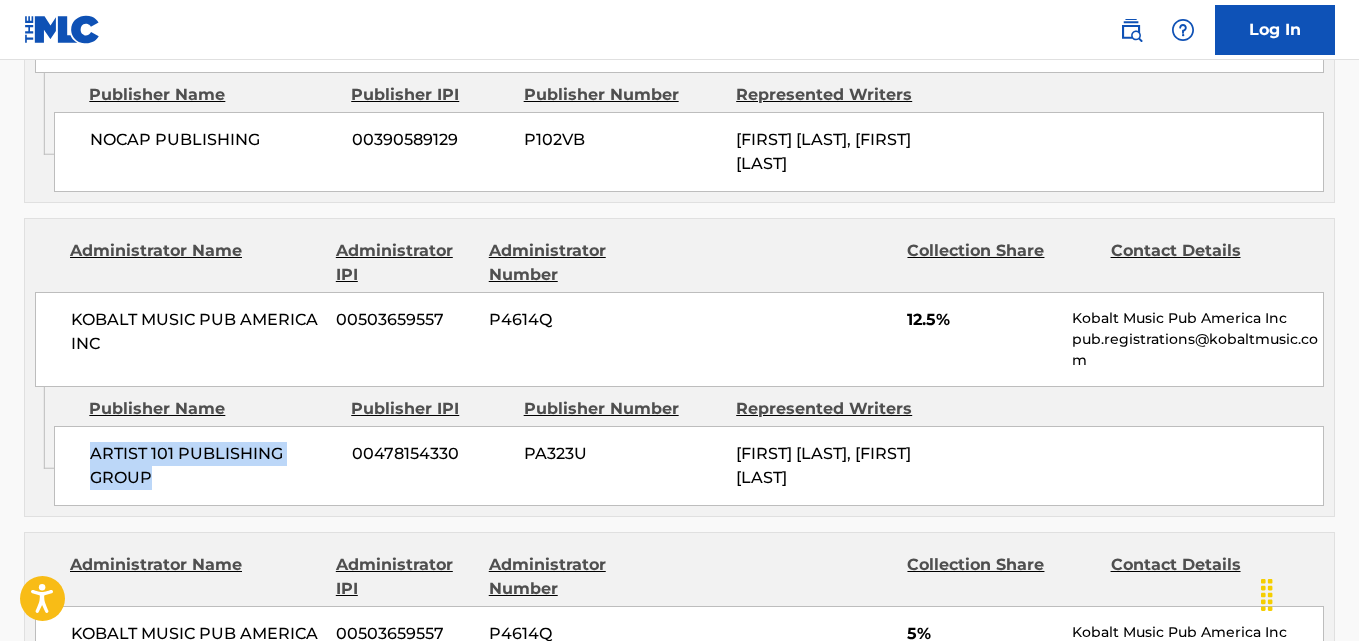 drag, startPoint x: 83, startPoint y: 463, endPoint x: 221, endPoint y: 512, distance: 146.44112 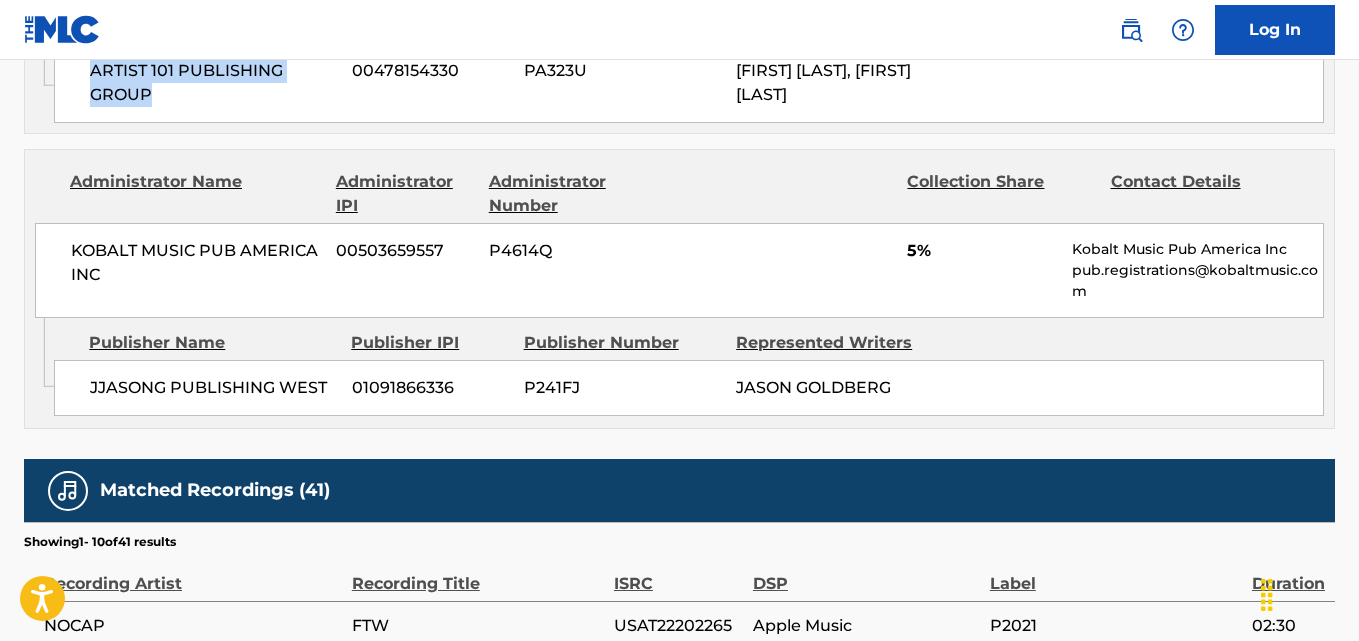 scroll, scrollTop: 2800, scrollLeft: 0, axis: vertical 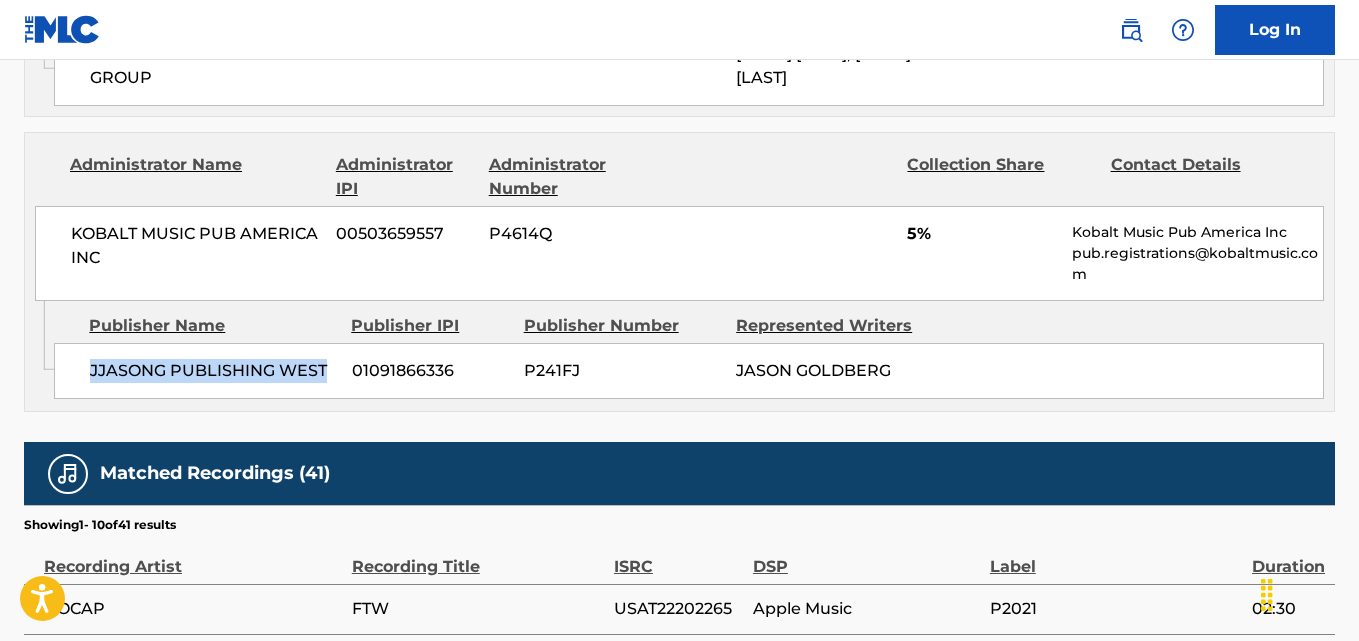drag, startPoint x: 89, startPoint y: 402, endPoint x: 325, endPoint y: 401, distance: 236.00212 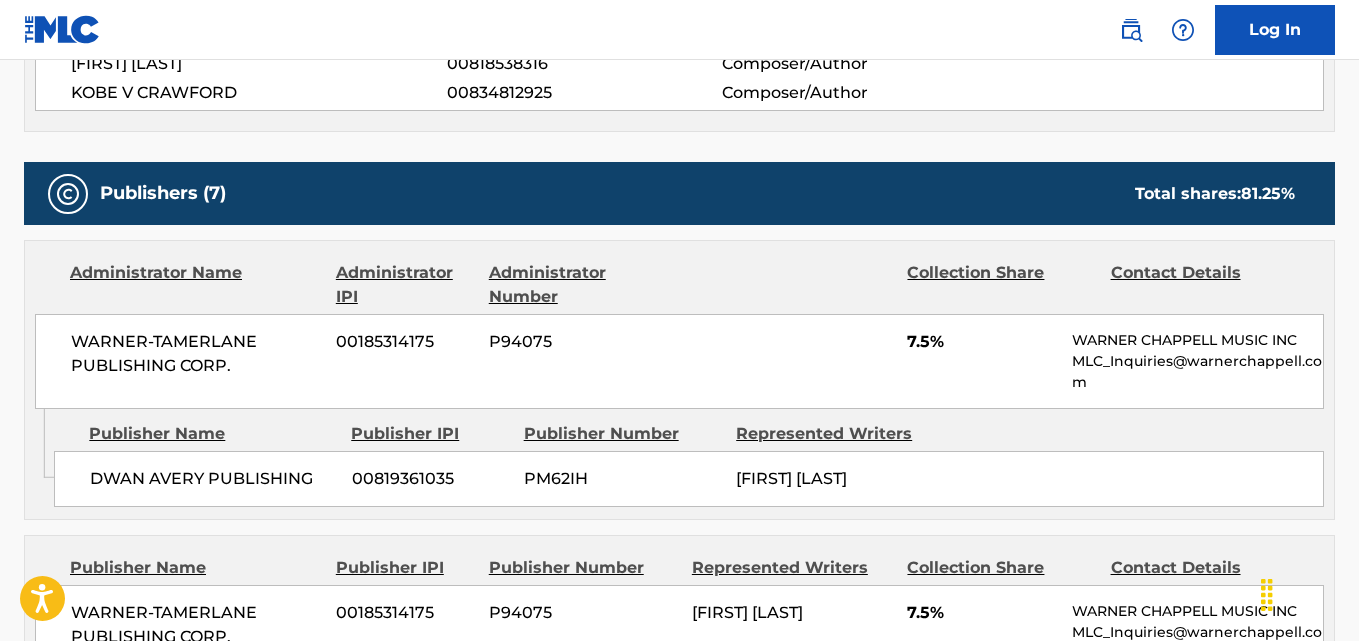 scroll, scrollTop: 900, scrollLeft: 0, axis: vertical 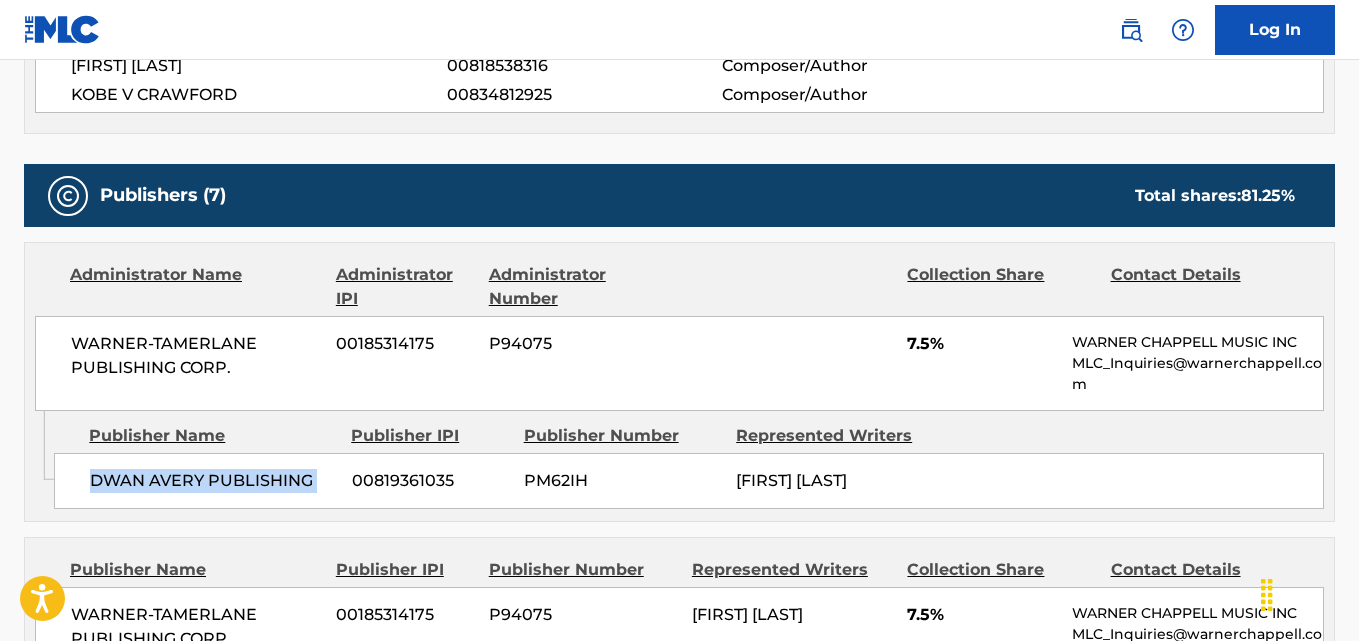 drag, startPoint x: 81, startPoint y: 486, endPoint x: 348, endPoint y: 487, distance: 267.00186 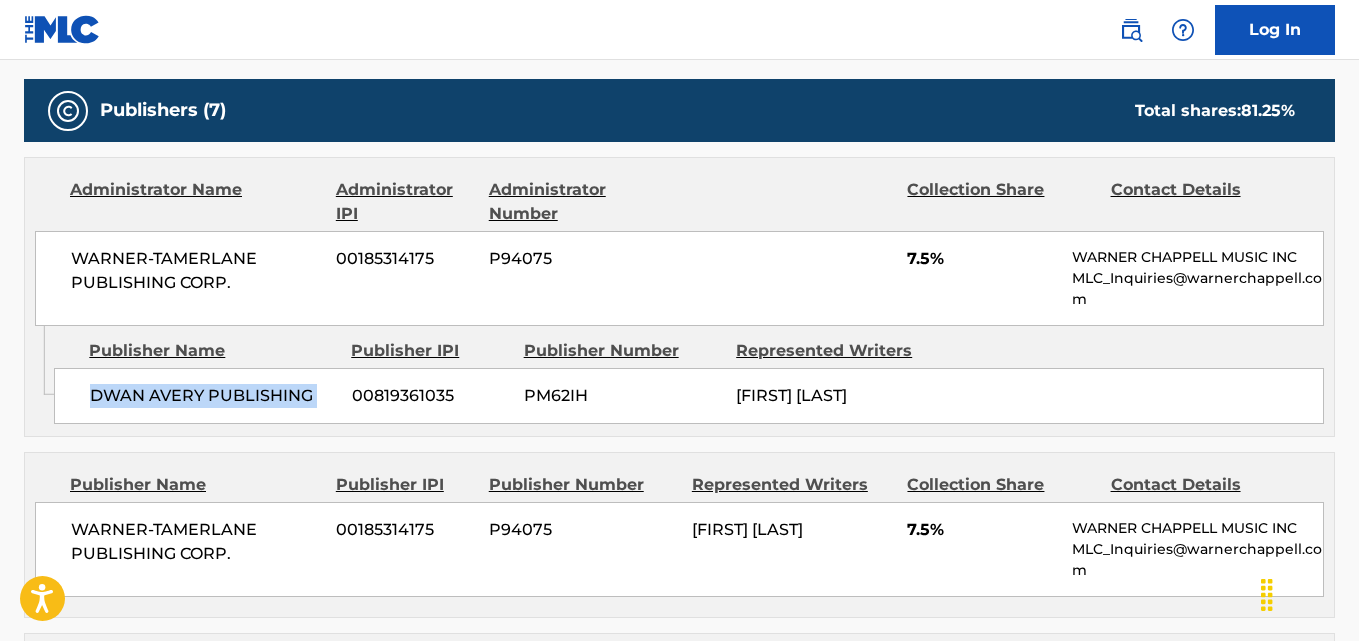scroll, scrollTop: 1100, scrollLeft: 0, axis: vertical 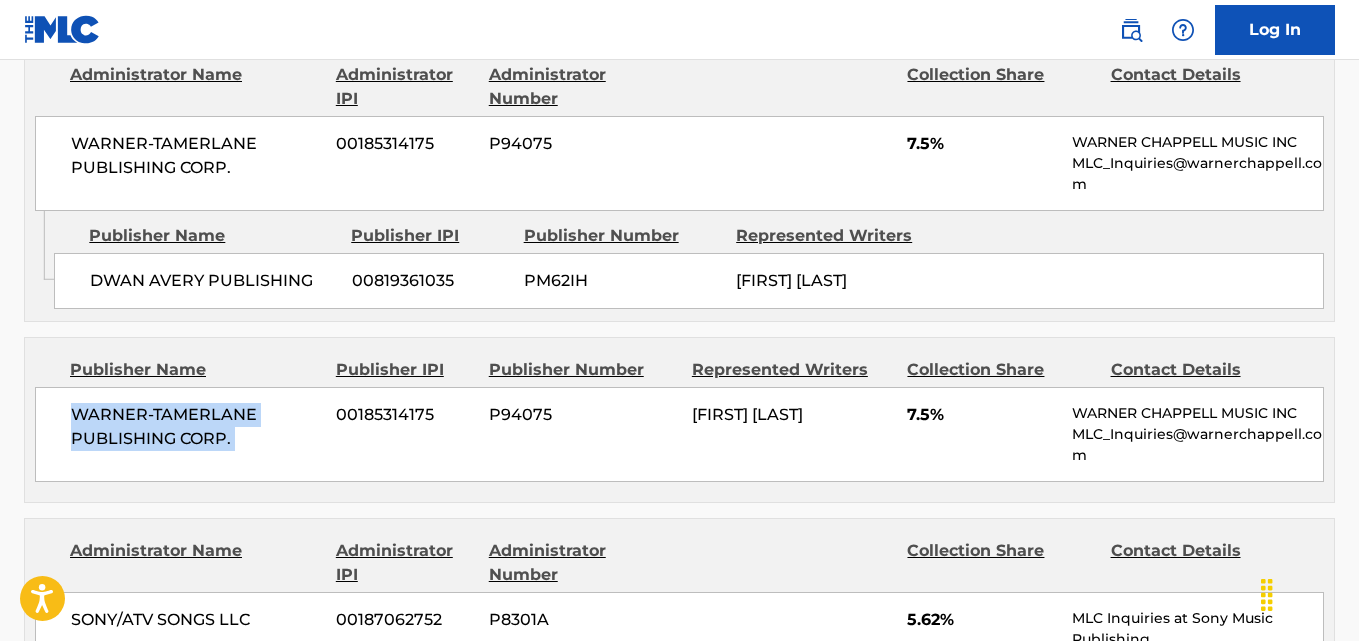 drag, startPoint x: 78, startPoint y: 425, endPoint x: 335, endPoint y: 440, distance: 257.43738 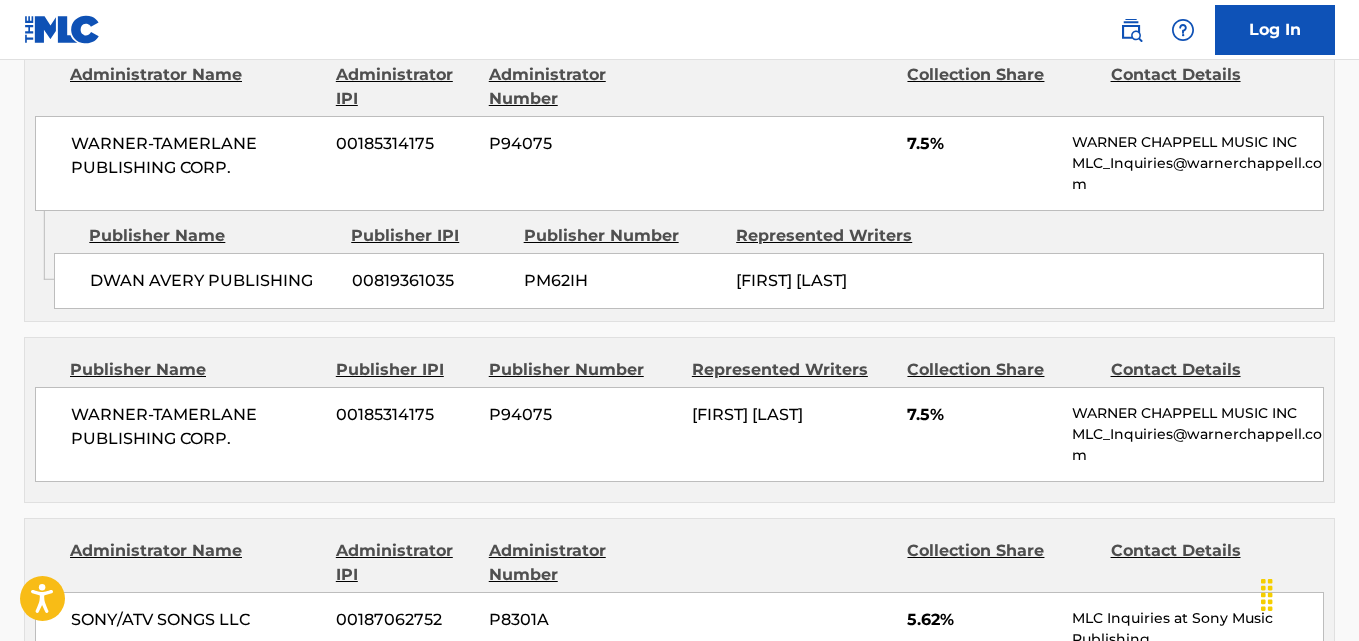 click on "7.5%" at bounding box center [982, 415] 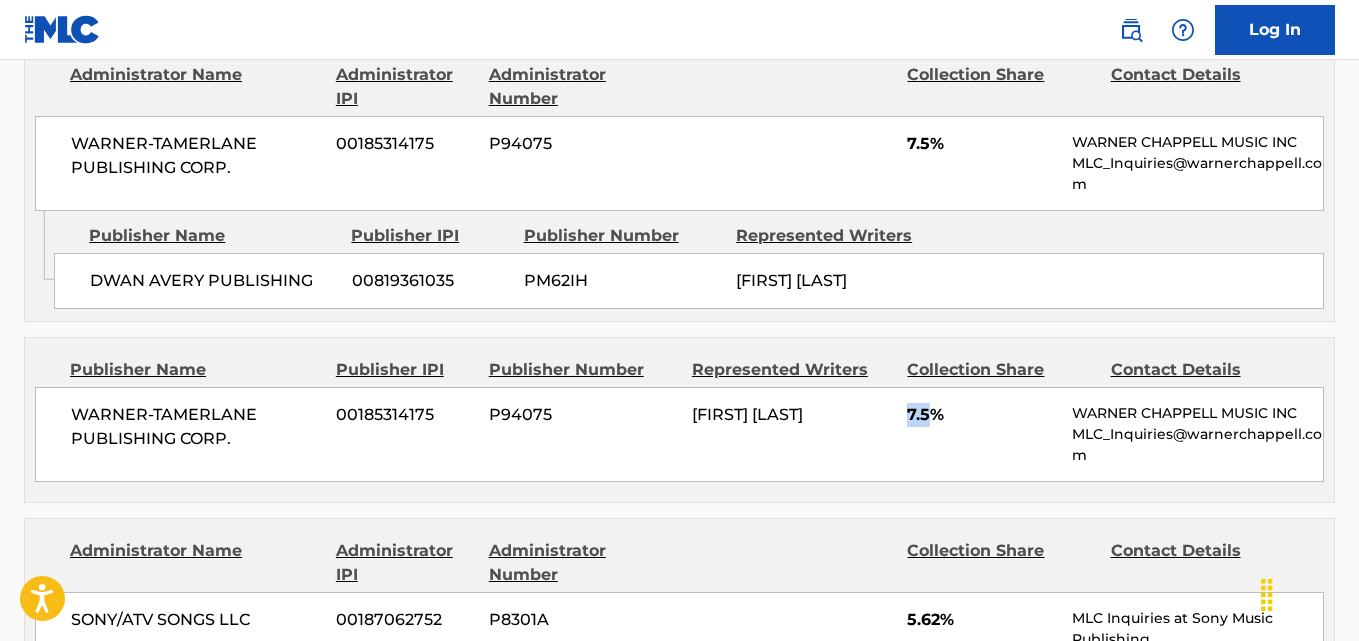 click on "7.5%" at bounding box center [982, 415] 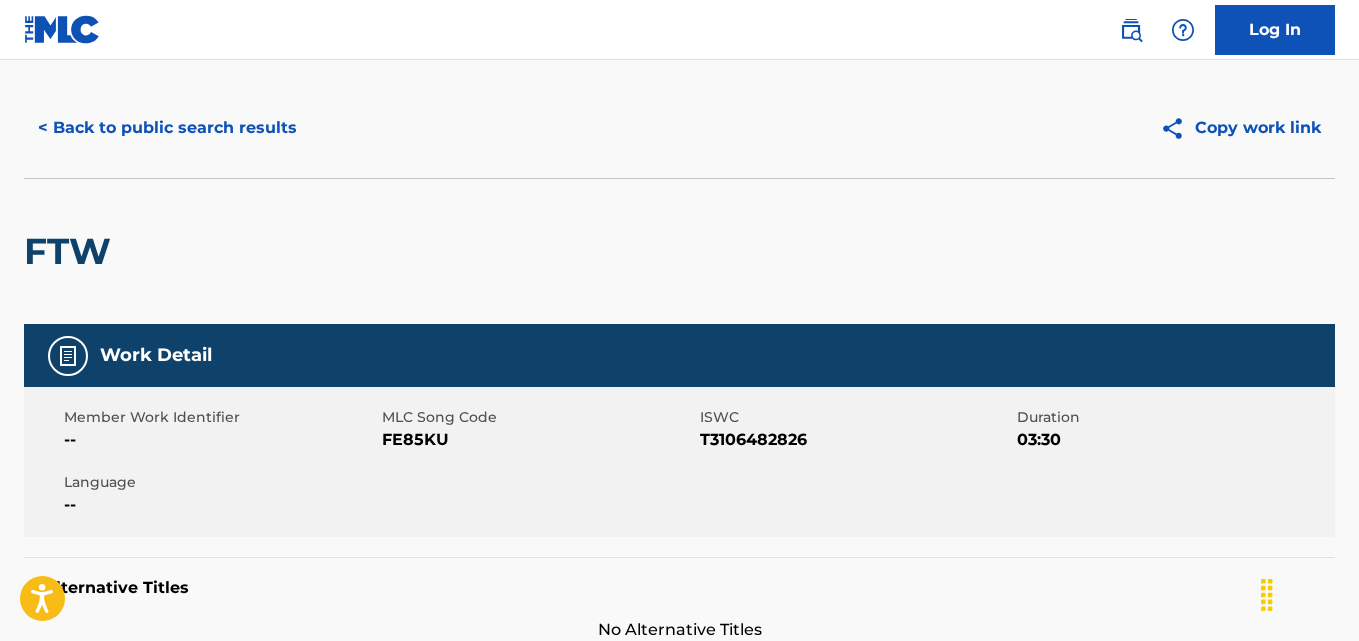 scroll, scrollTop: 0, scrollLeft: 0, axis: both 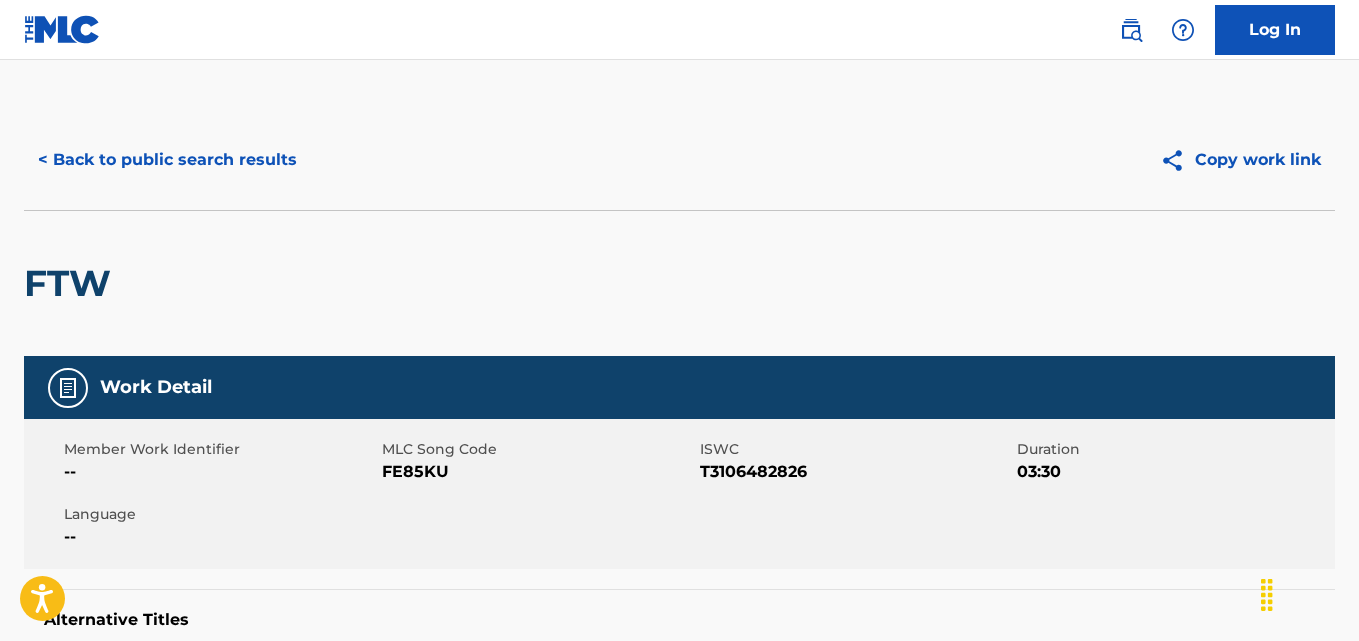 click on "< Back to public search results" at bounding box center (167, 160) 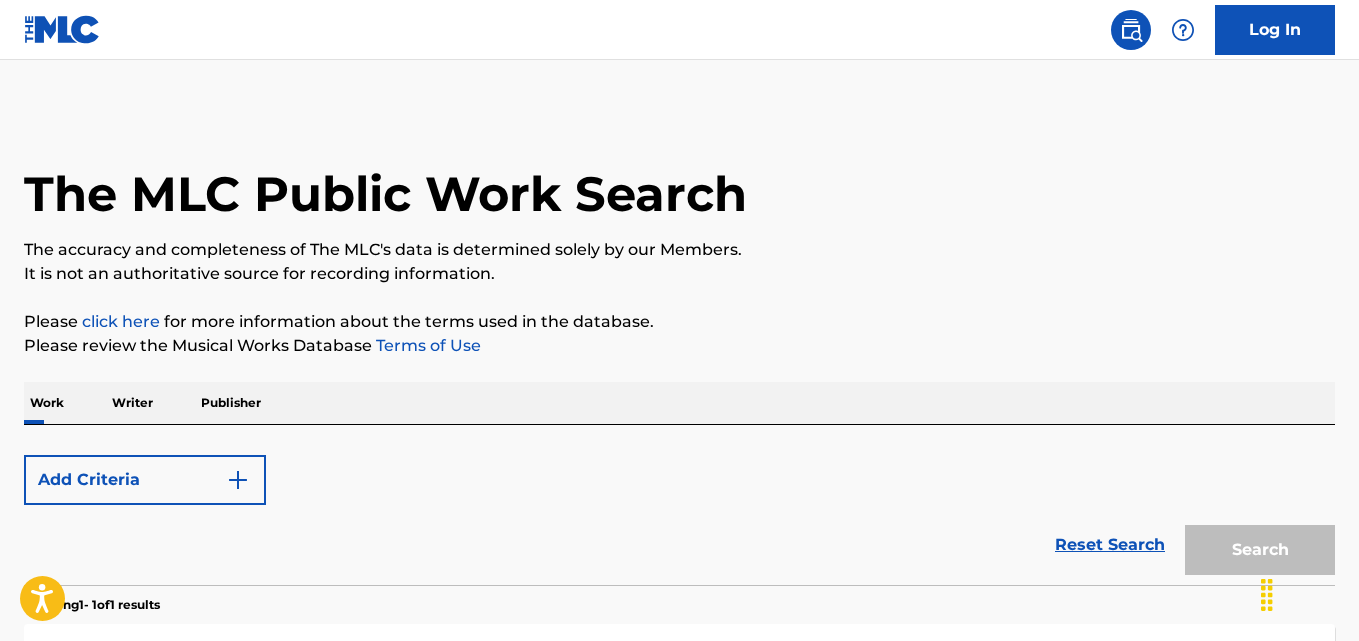 scroll, scrollTop: 327, scrollLeft: 0, axis: vertical 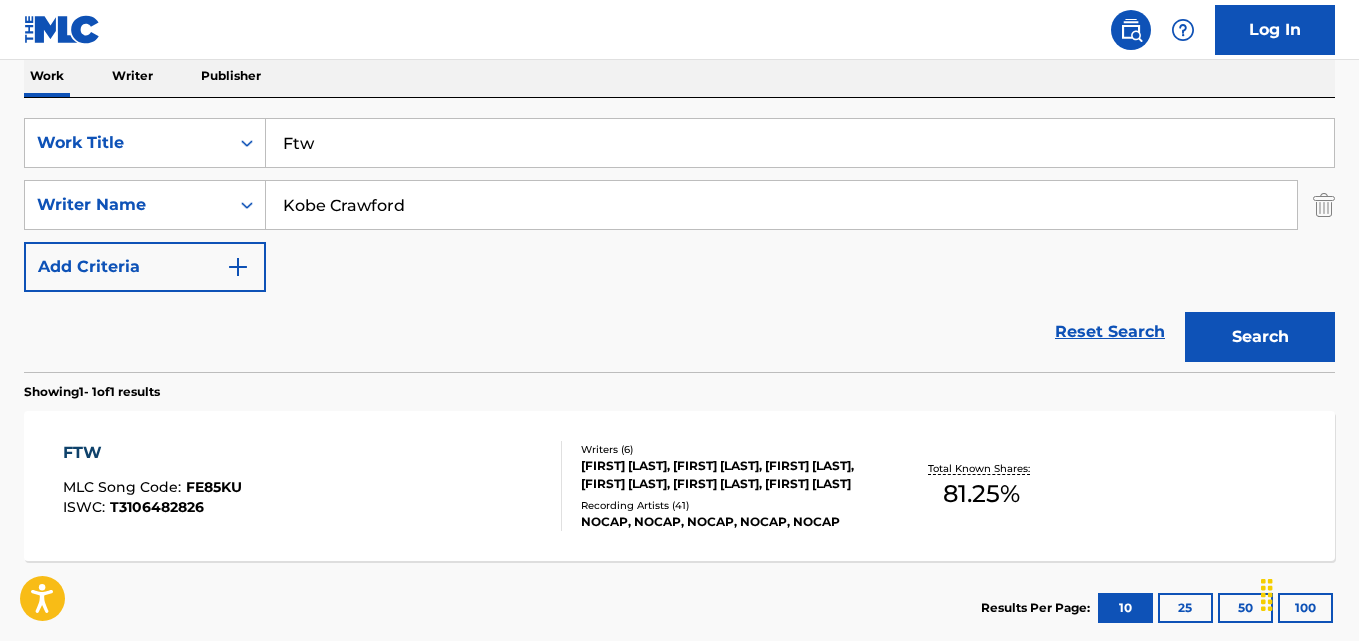 drag, startPoint x: 316, startPoint y: 168, endPoint x: 213, endPoint y: 168, distance: 103 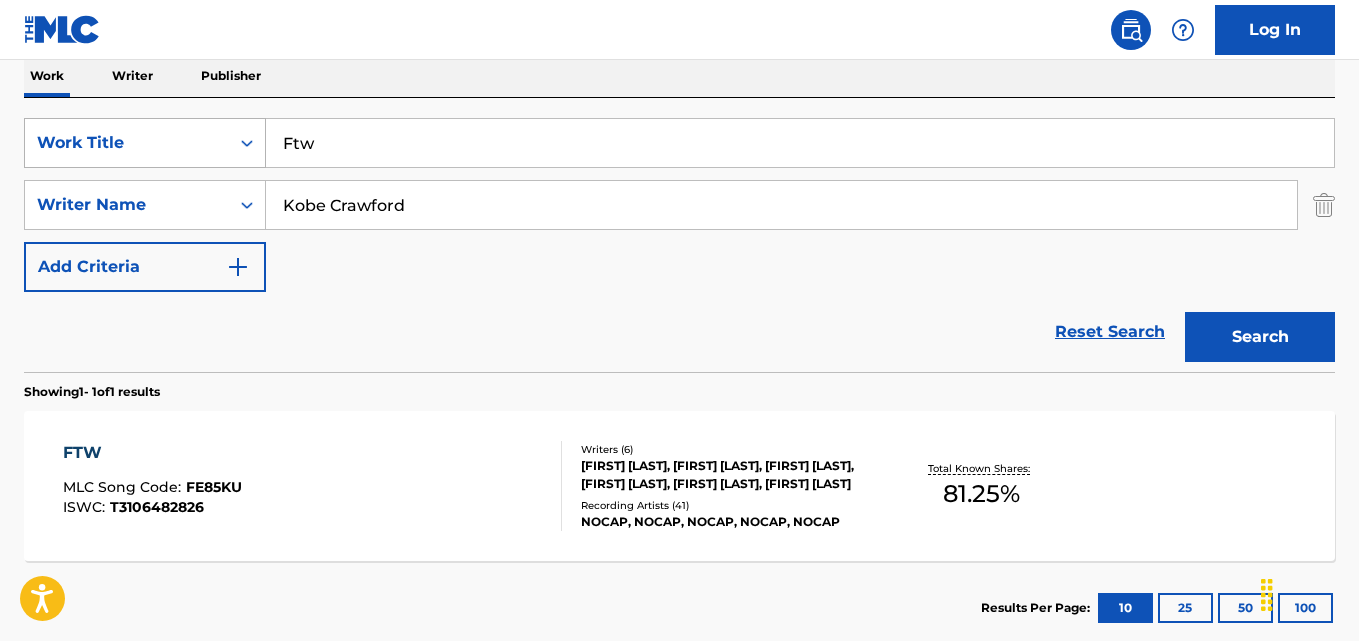 drag, startPoint x: 340, startPoint y: 147, endPoint x: 218, endPoint y: 147, distance: 122 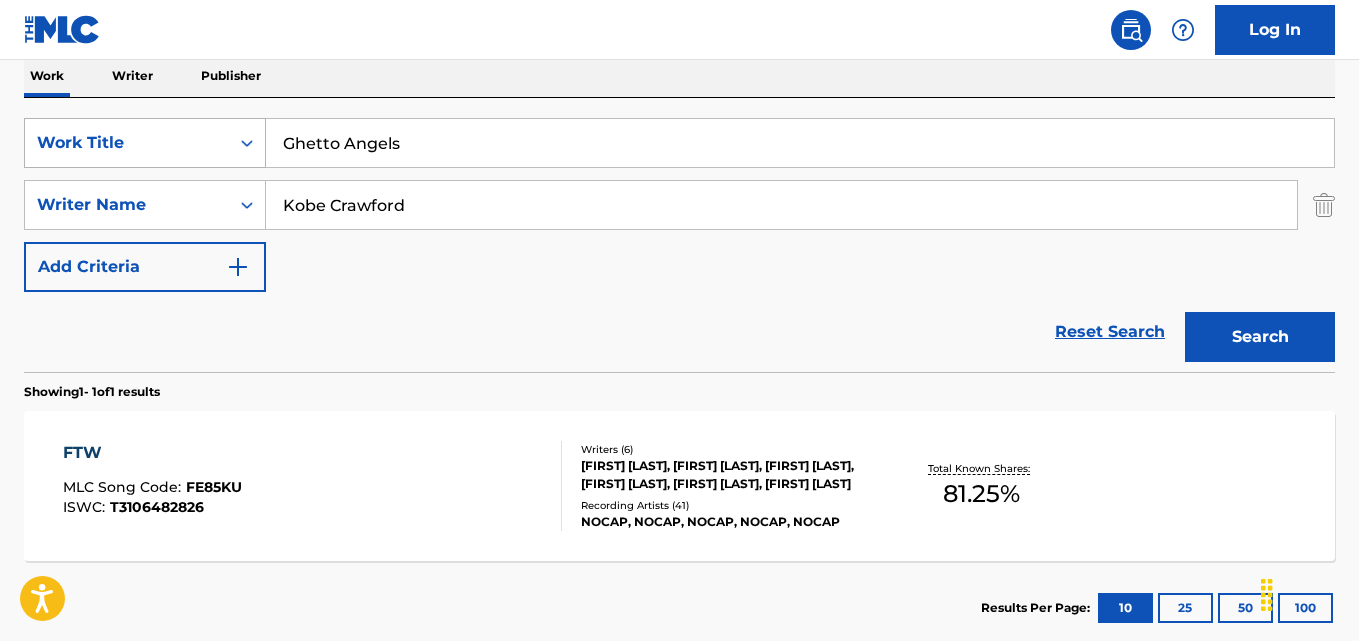 type on "Ghetto Angels" 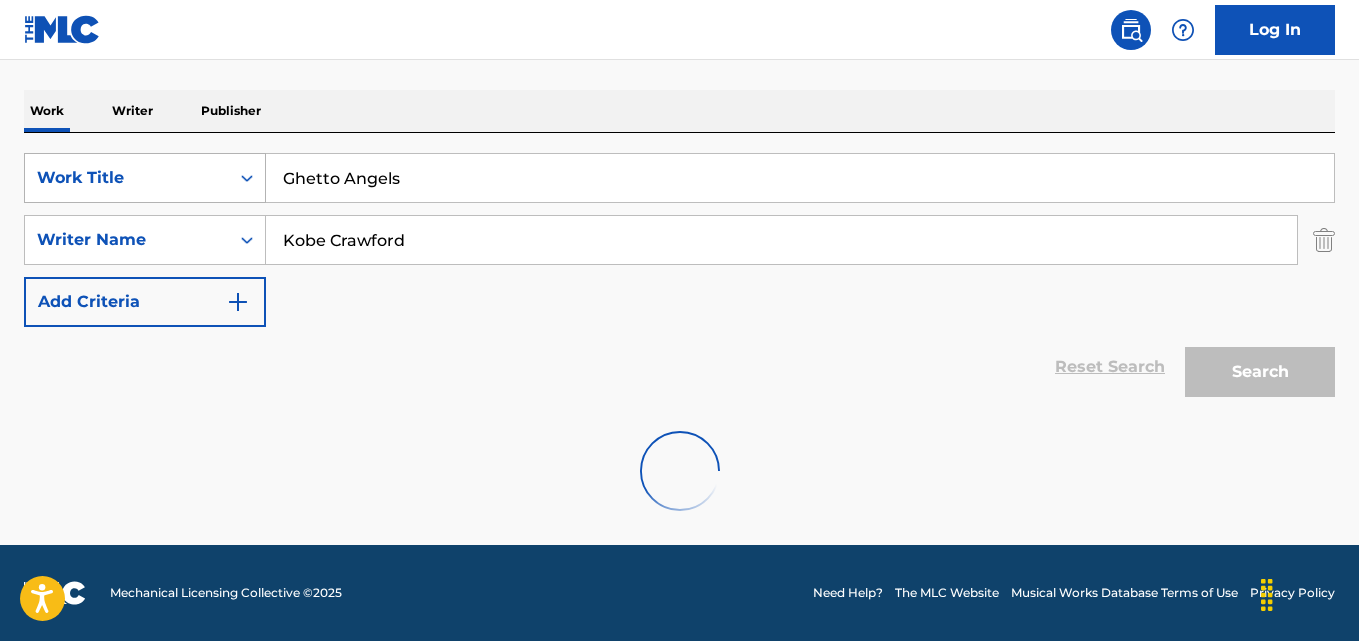 scroll, scrollTop: 292, scrollLeft: 0, axis: vertical 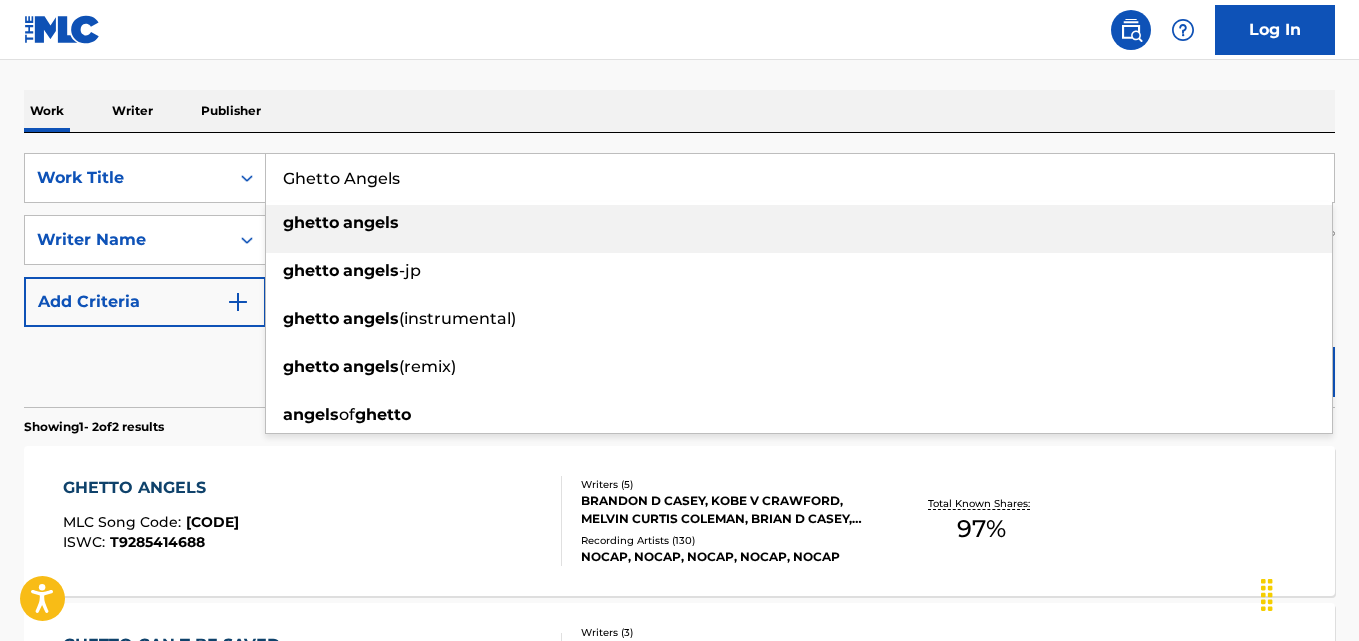 click on "The MLC Public Work Search The accuracy and completeness of The MLC's data is determined solely by our Members. It is not an authoritative source for recording information. Please   click here   for more information about the terms used in the database. Please review the Musical Works Database   Terms of Use Work Writer Publisher SearchWithCriteria9d4b10ec-ea00-4de3-ae4d-bc4867ef49f9 Work Title Ghetto Angels ghetto   angels ghetto   angels  (instrumental) ghetto   angels  (remix) angels  of  ghetto SearchWithCriteria17d5d192-e73d-4e17-83cf-09aa54e8fcbc Writer Name [FIRST] [LAST] Add Criteria Reset Search Search Showing  1  -   2  of  2   results   GHETTO ANGELS MLC Song Code : GA44OD ISWC : T9285414688 Writers ( 5 ) [FIRST] [LAST], [FIRST] [LAST], [FIRST] [LAST], [FIRST] [LAST], [FIRST] [LAST] Recording Artists ( 130 ) NOCAP, NOCAP, NOCAP, NOCAP, NOCAP Total Known Shares: 97 % GHETTO CAN T BE SAVED MLC Song Code : GE7PG0 ISWC : Writers ( 3 ) Recording Artists ( 32 ) 100 % 10 25" at bounding box center [679, 332] 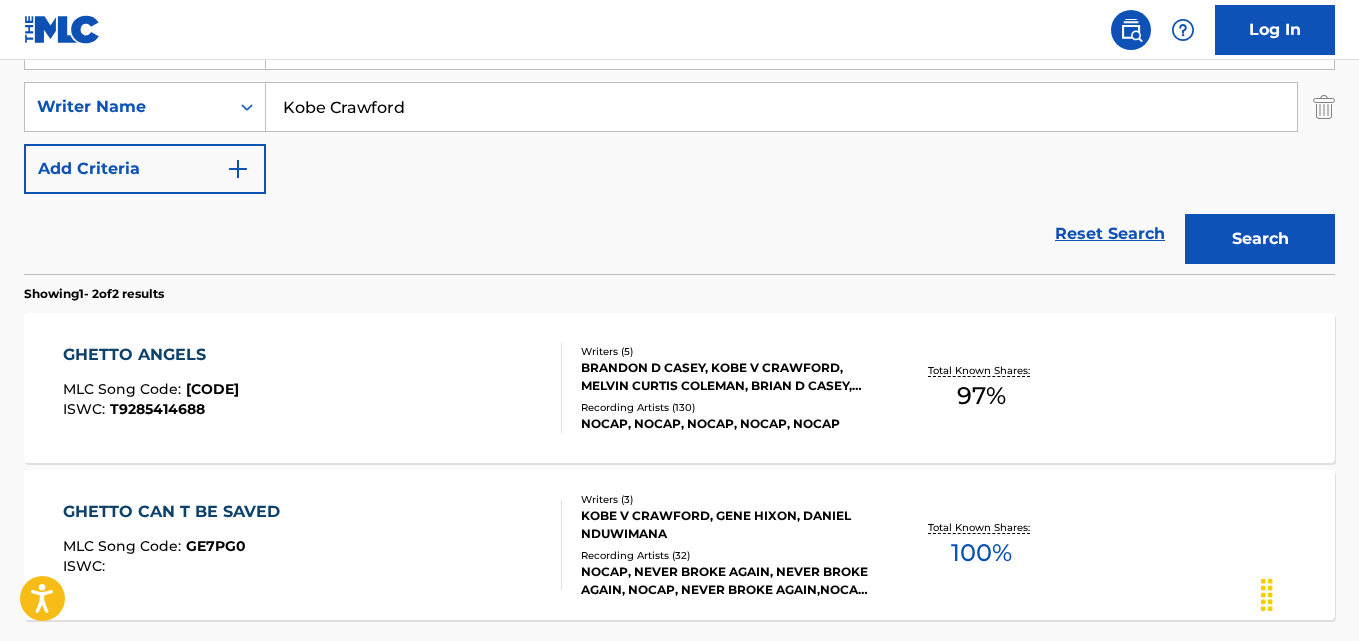 scroll, scrollTop: 392, scrollLeft: 0, axis: vertical 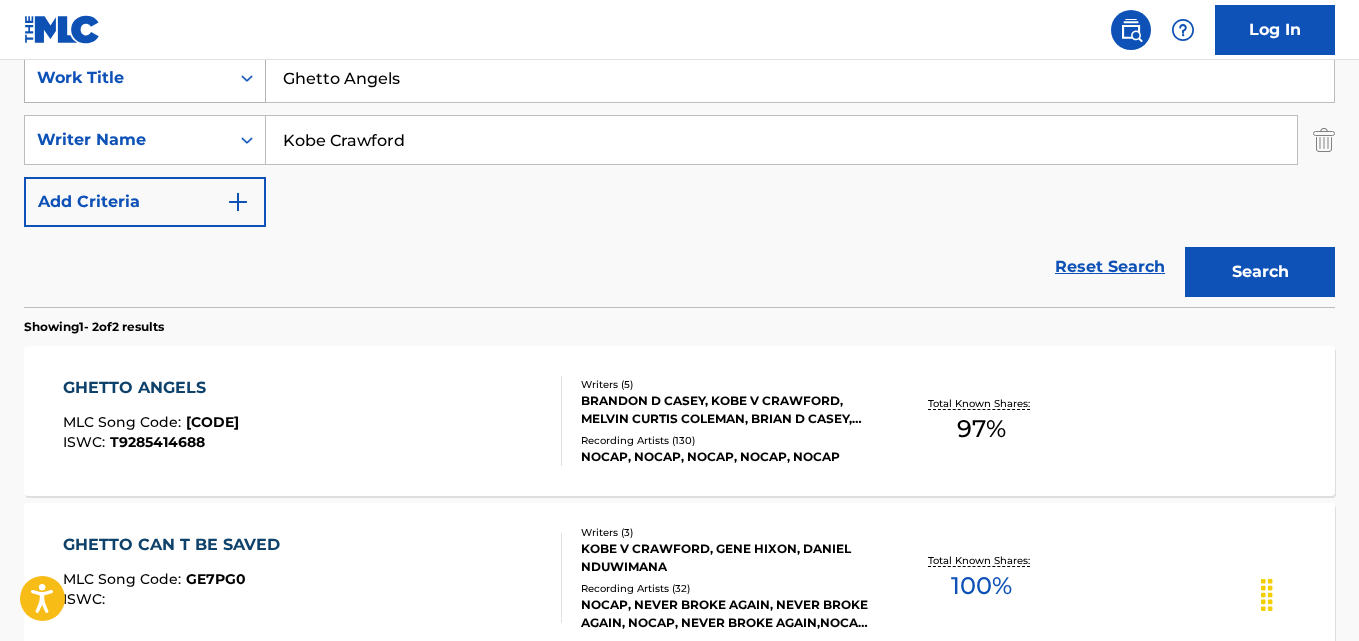 drag, startPoint x: 422, startPoint y: 90, endPoint x: 135, endPoint y: 82, distance: 287.11148 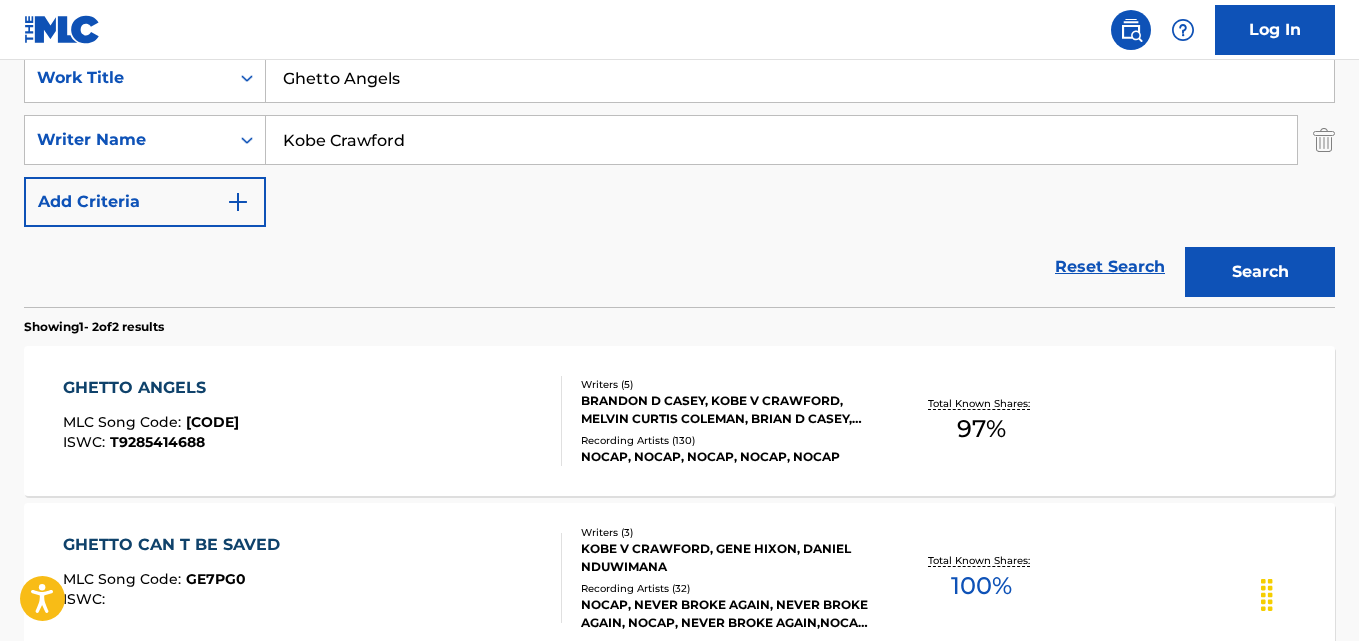 click on "GHETTO ANGELS MLC Song Code : GA44OD ISWC : T9285414688 Writers ( 5 ) BRANDON D CASEY, KOBE V CRAWFORD, MELVIN CURTIS COLEMAN, BRIAN D CASEY, JULIUS MCCORMACK Recording Artists ( 130 ) NOCAP, NOCAP, NOCAP, NOCAP, NOCAP Total Known Shares: 97 %" at bounding box center (679, 421) 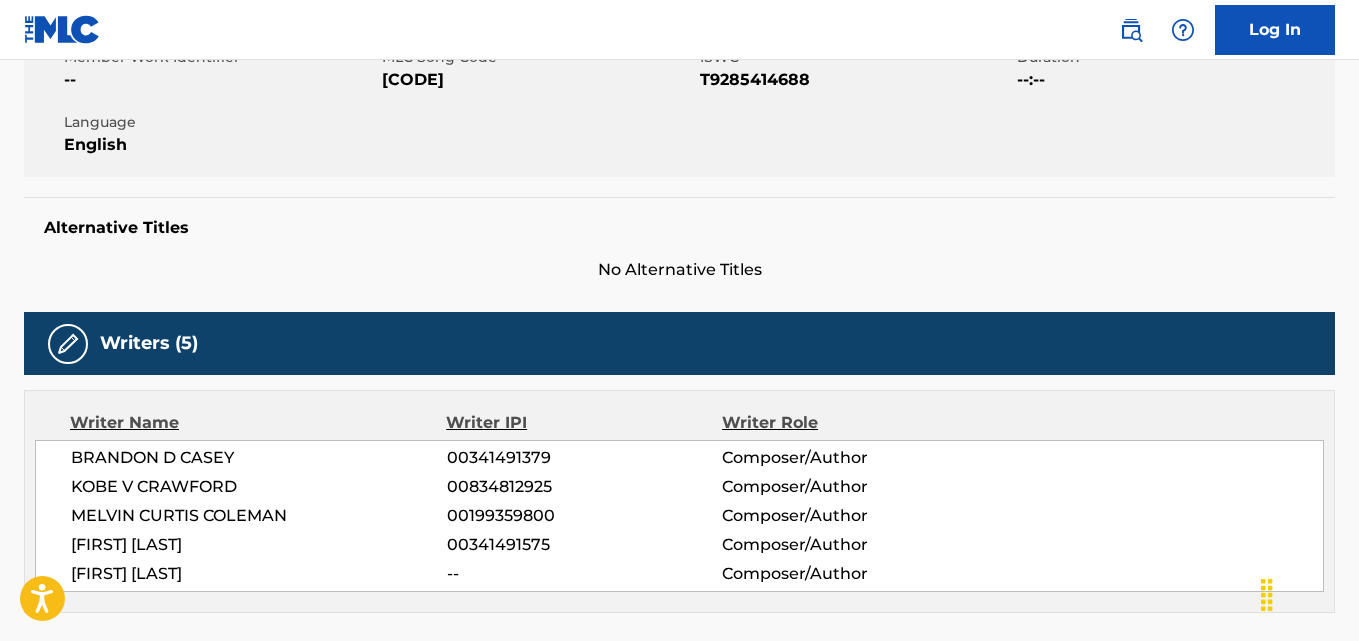 scroll, scrollTop: 0, scrollLeft: 0, axis: both 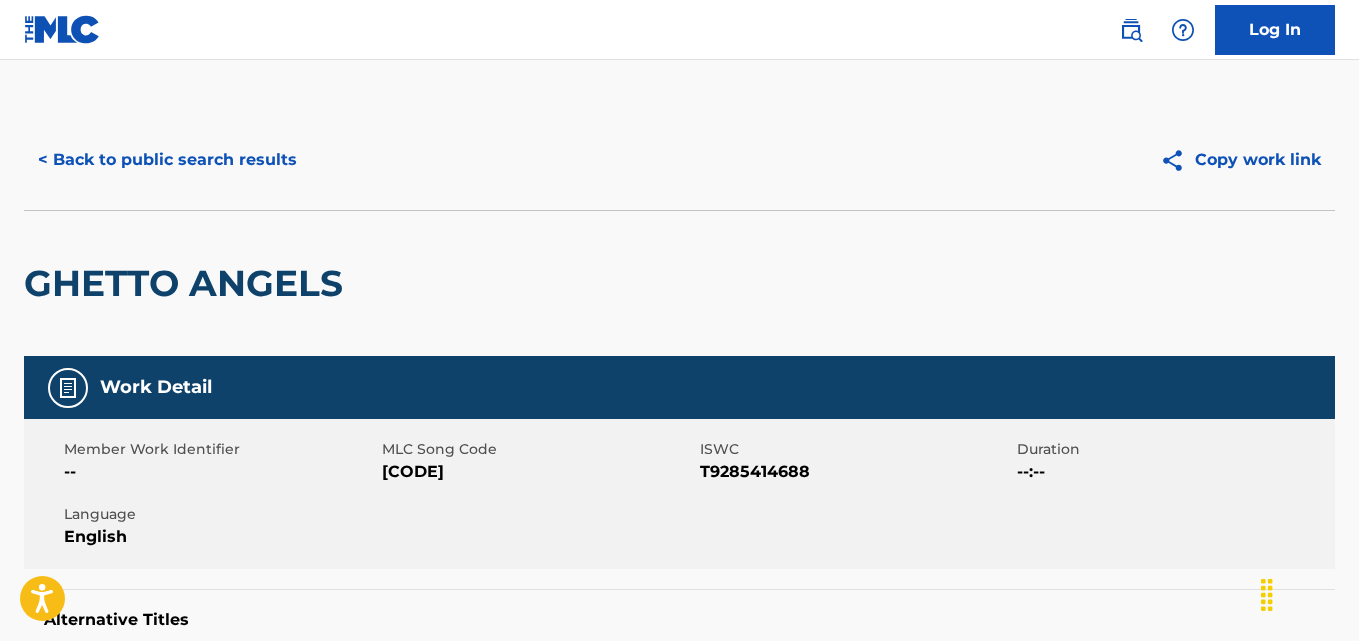 click on "GHETTO ANGELS     Work Detail   Member Work Identifier -- MLC Song Code GA44OD ISWC T9285414688 Duration --:-- Language English Alternative Titles No Alternative Titles Writers   (5) Writer Name Writer IPI Writer Role BRANDON D CASEY 00341491379 Composer/Author KOBE V CRAWFORD 00834812925 Composer/Author MELVIN CURTIS COLEMAN 00199359800 Composer/Author BRIAN D CASEY 00341491575 Composer/Author JULIUS MCCORMACK -- Composer/Author Publishers   (5) Total shares:  97 % Publisher Name Publisher IPI Publisher Number Represented Writers Collection Share Contact Details GREAT DAYNE, LLC -- P027YM 25% Great Dayne, Llc [EMAIL] Administrator Name Administrator IPI Administrator Number Collection Share Contact Details SONGTRUST AVE 00613926842 P8368C 25% Songtrust Copyright 155 6th Ave, Unit Fl 15,  [CITY], [STATE] [ZIP] [COUNTRY] [PHONE] [EMAIL] Admin Original Publisher Connecting Line Publisher Name Publisher IPI -- P027YM" at bounding box center [679, 1688] 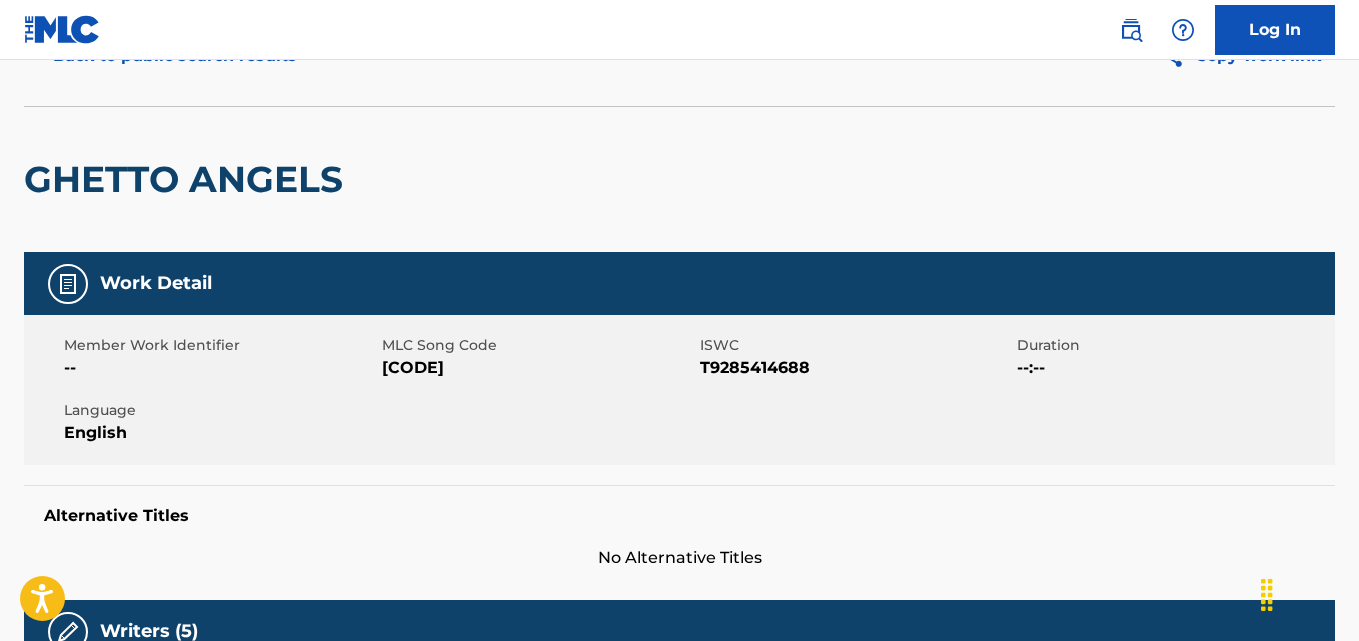 scroll, scrollTop: 200, scrollLeft: 0, axis: vertical 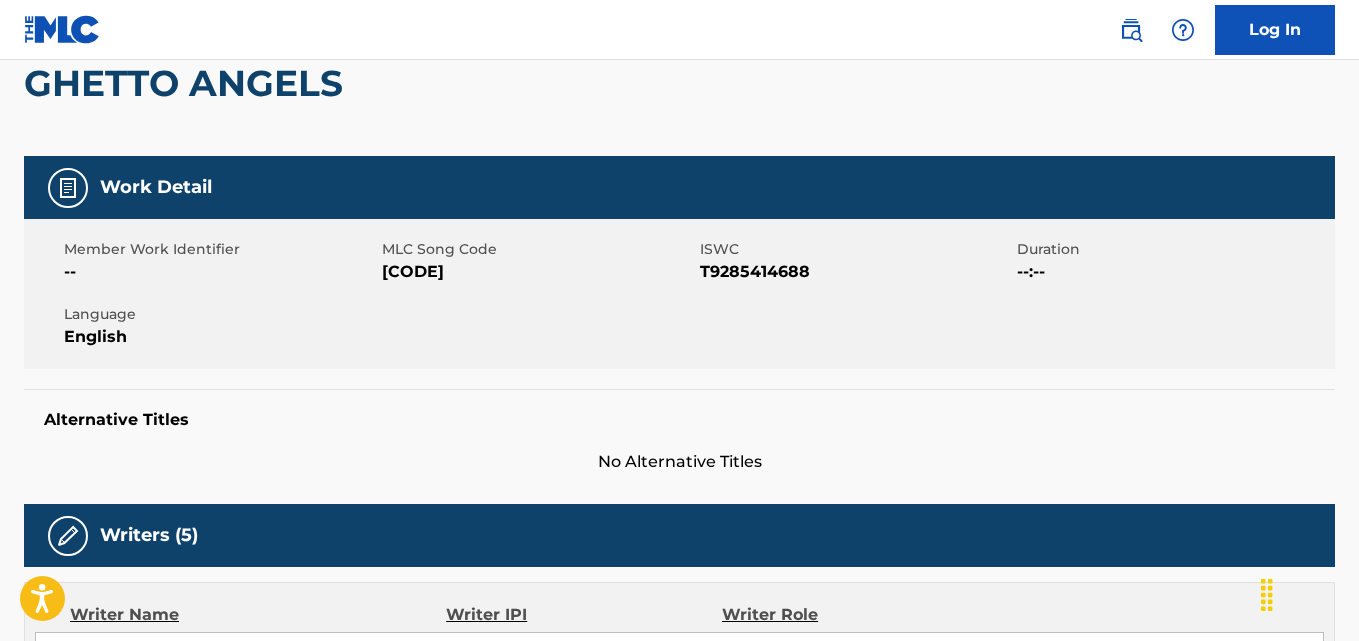 click on "MLC Song Code" at bounding box center [538, 249] 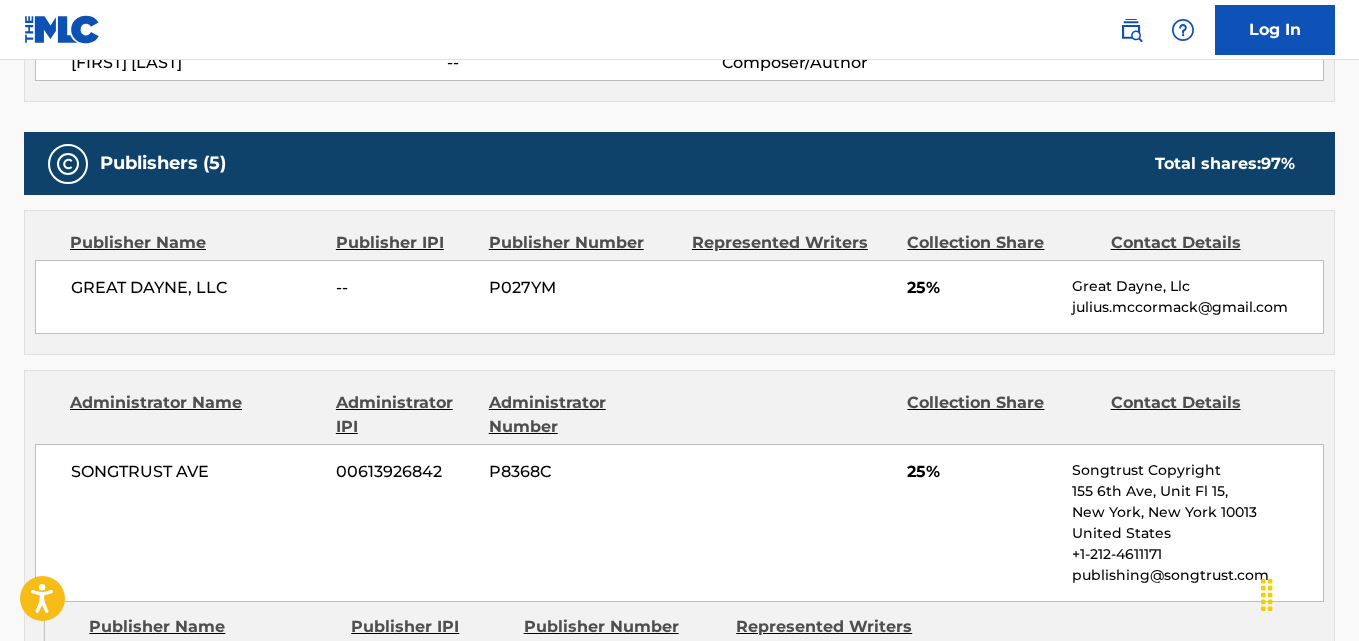 scroll, scrollTop: 1000, scrollLeft: 0, axis: vertical 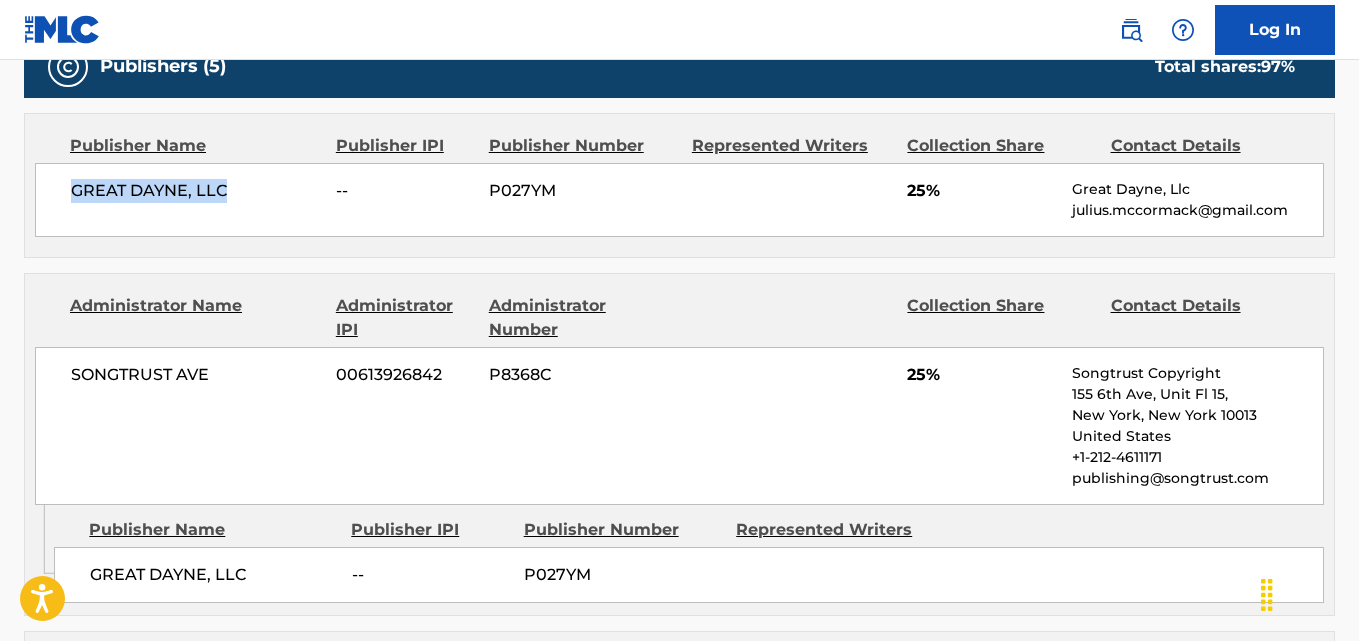 drag, startPoint x: 73, startPoint y: 199, endPoint x: 238, endPoint y: 195, distance: 165.04848 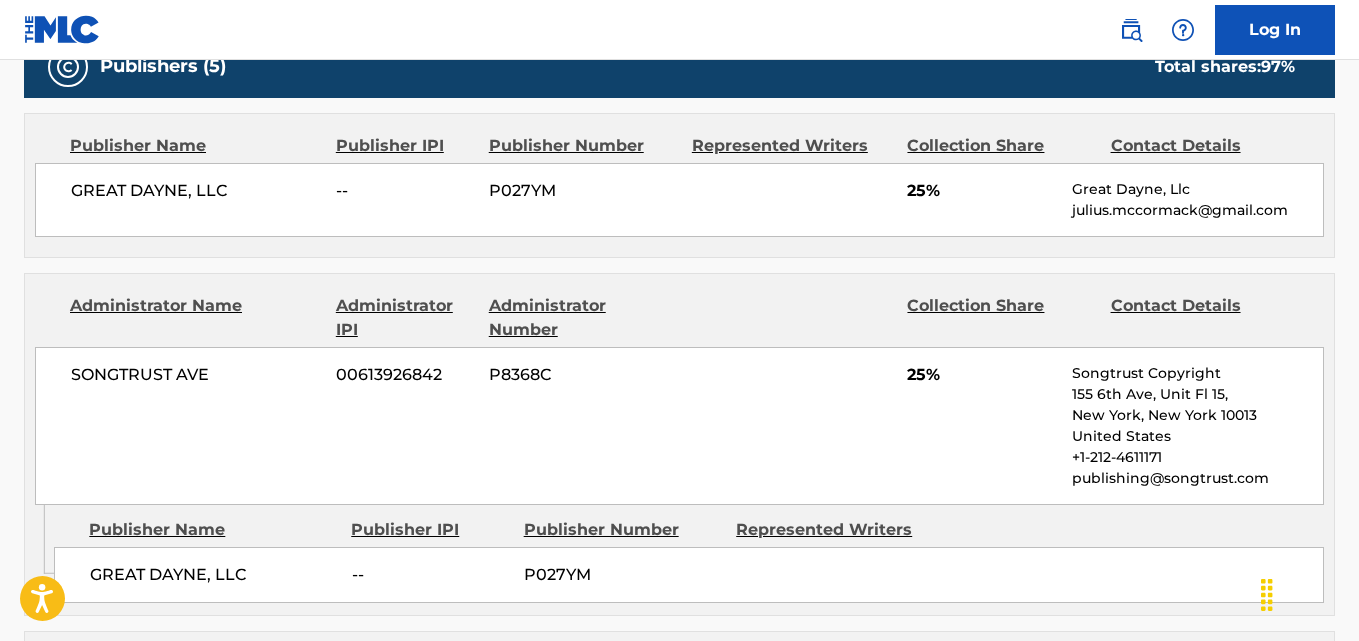 click on "25%" at bounding box center (982, 191) 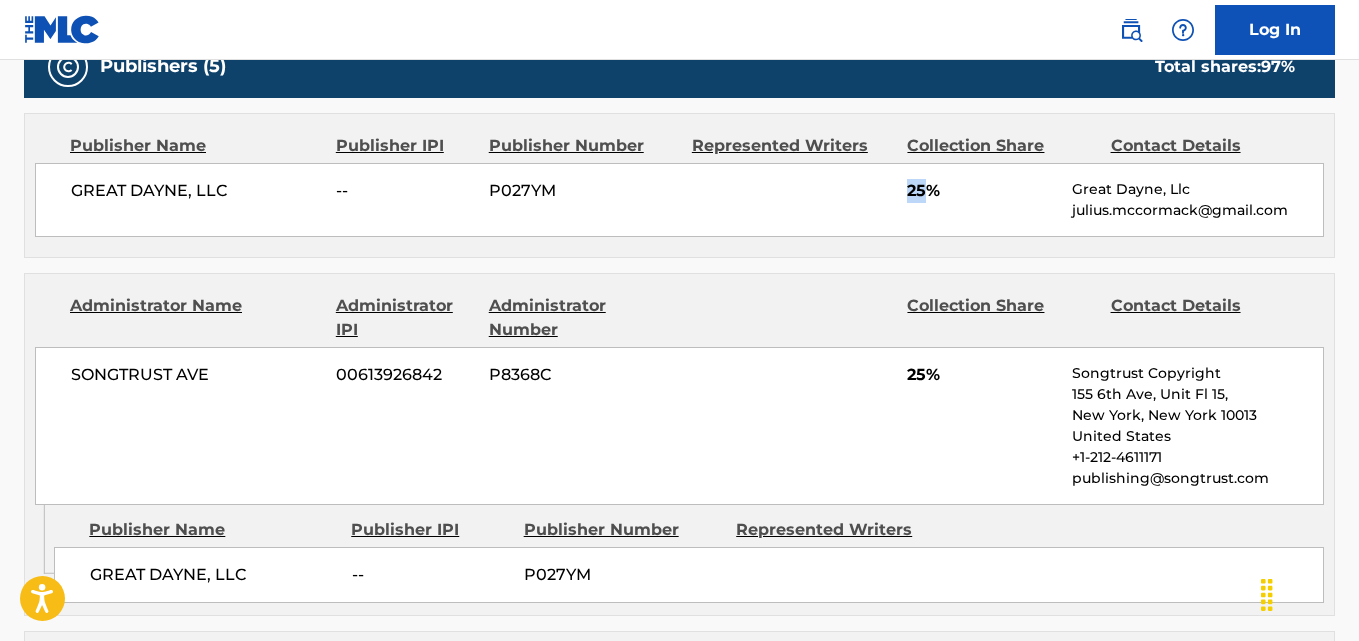 click on "25%" at bounding box center [982, 191] 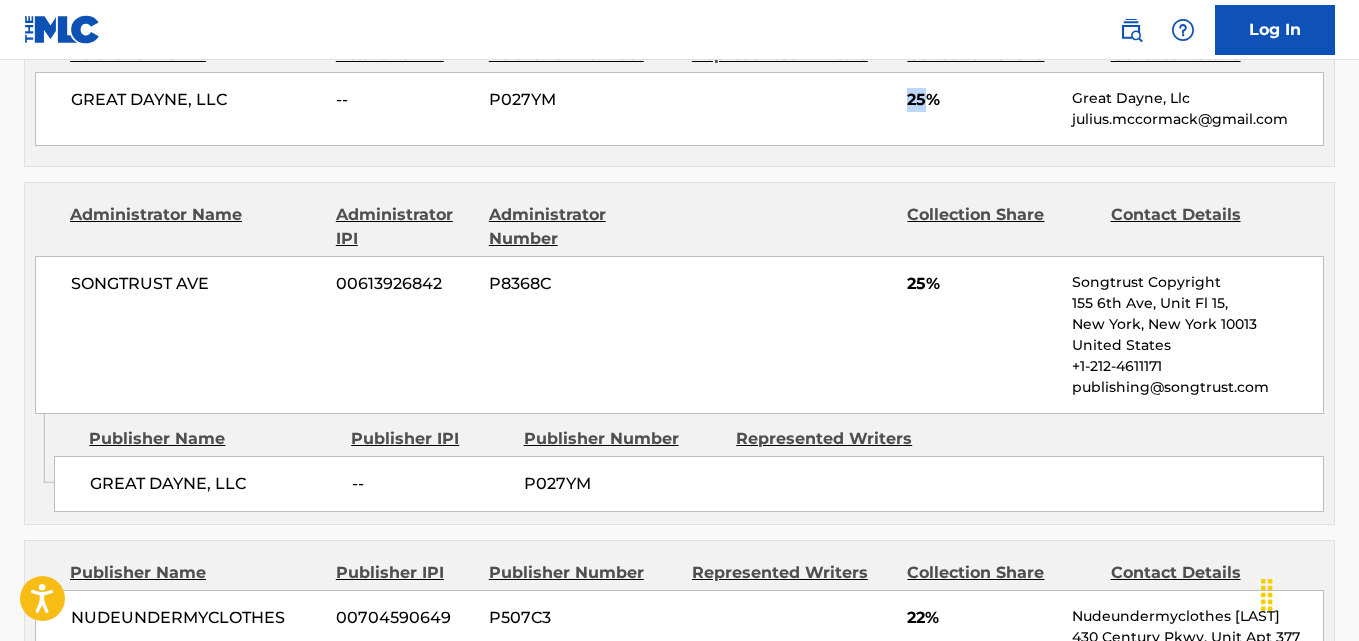 scroll, scrollTop: 1000, scrollLeft: 0, axis: vertical 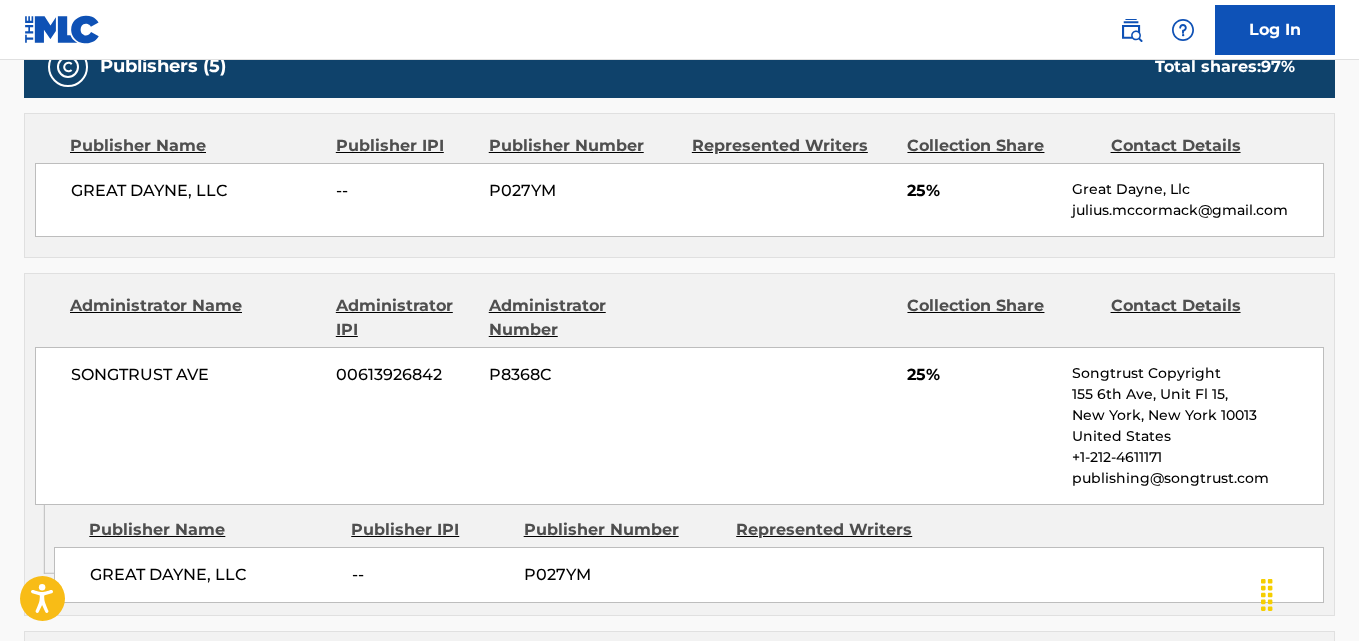 click on "[PUBLISHER] [NUMBER] [CODE] [PERCENTAGE] [ADDRESS], [CITY], [STATE] [COUNTRY] [PHONE] [EMAIL]" at bounding box center [679, 426] 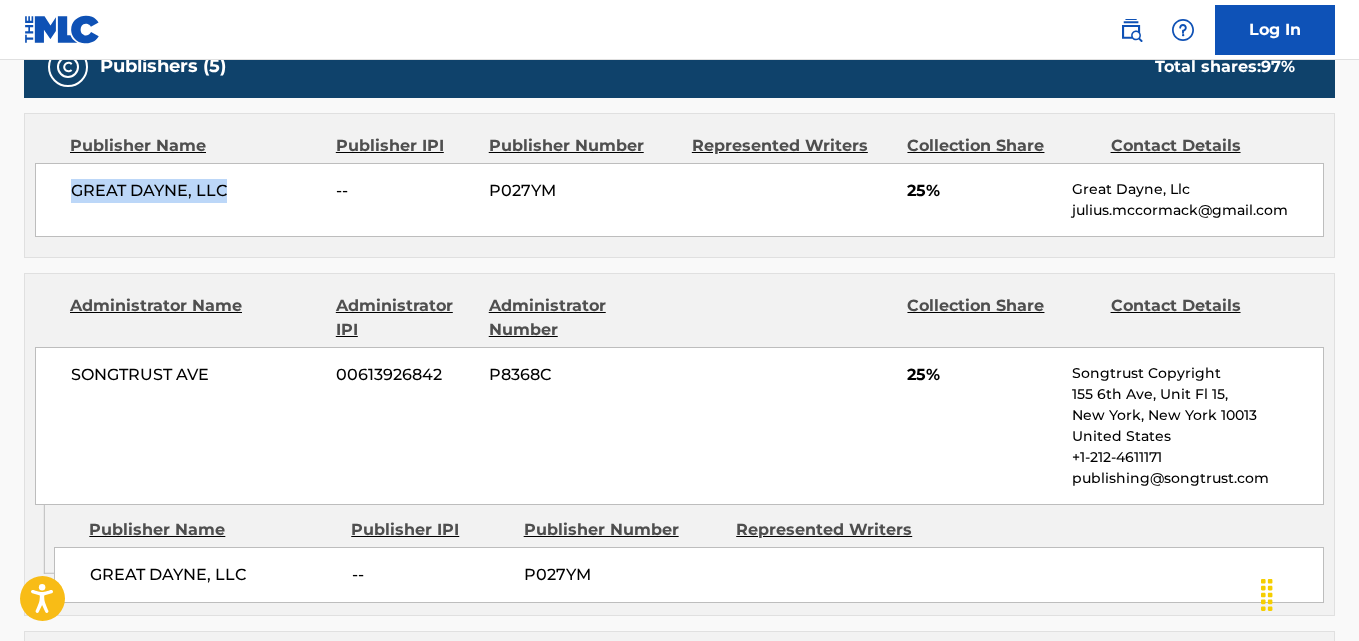 drag, startPoint x: 62, startPoint y: 197, endPoint x: 265, endPoint y: 196, distance: 203.00246 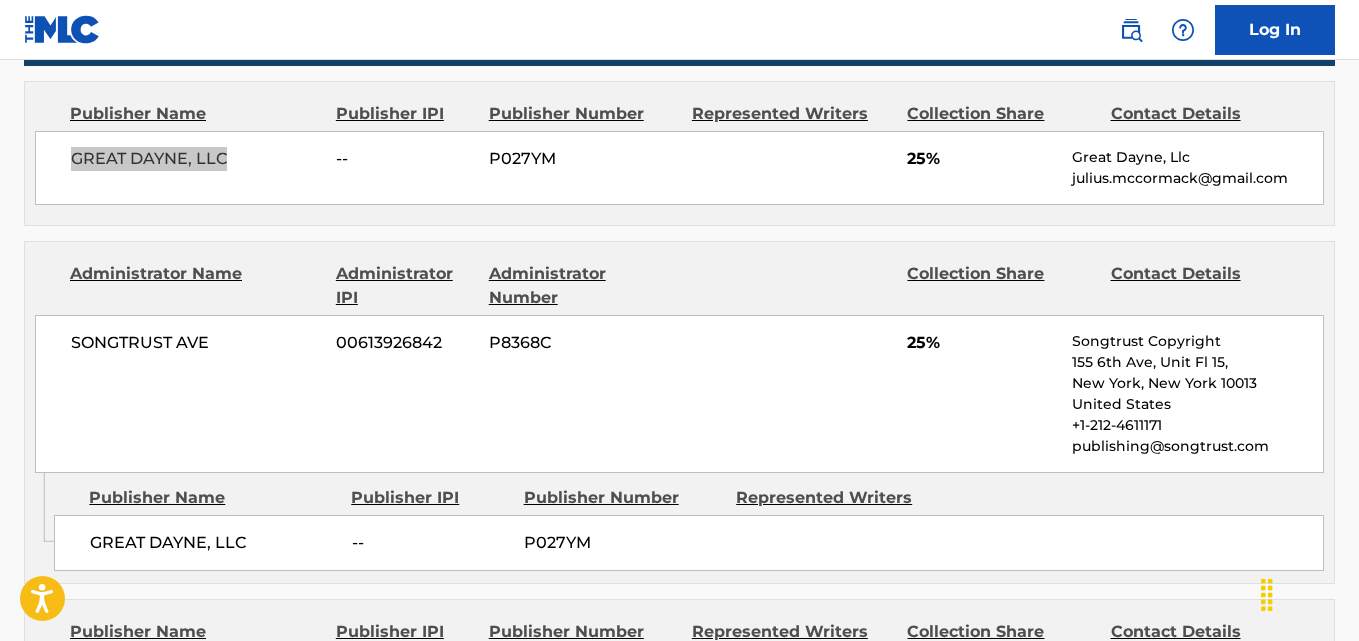 scroll, scrollTop: 1000, scrollLeft: 0, axis: vertical 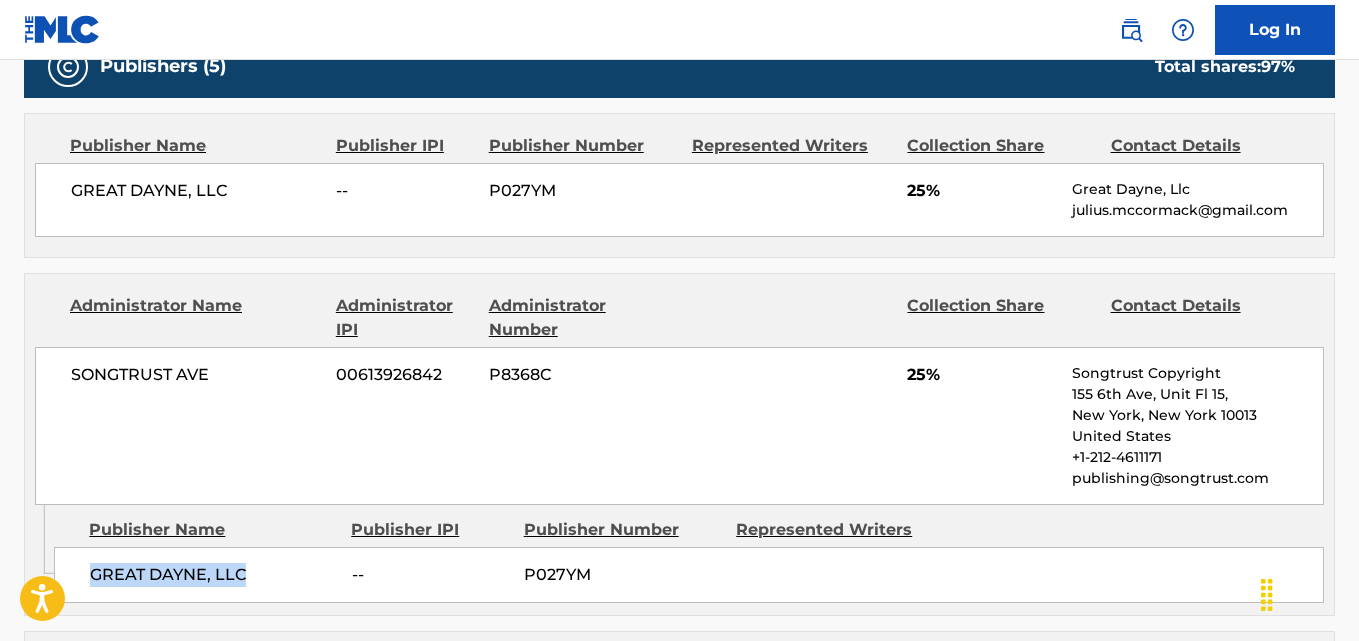 drag, startPoint x: 93, startPoint y: 566, endPoint x: 264, endPoint y: 567, distance: 171.00293 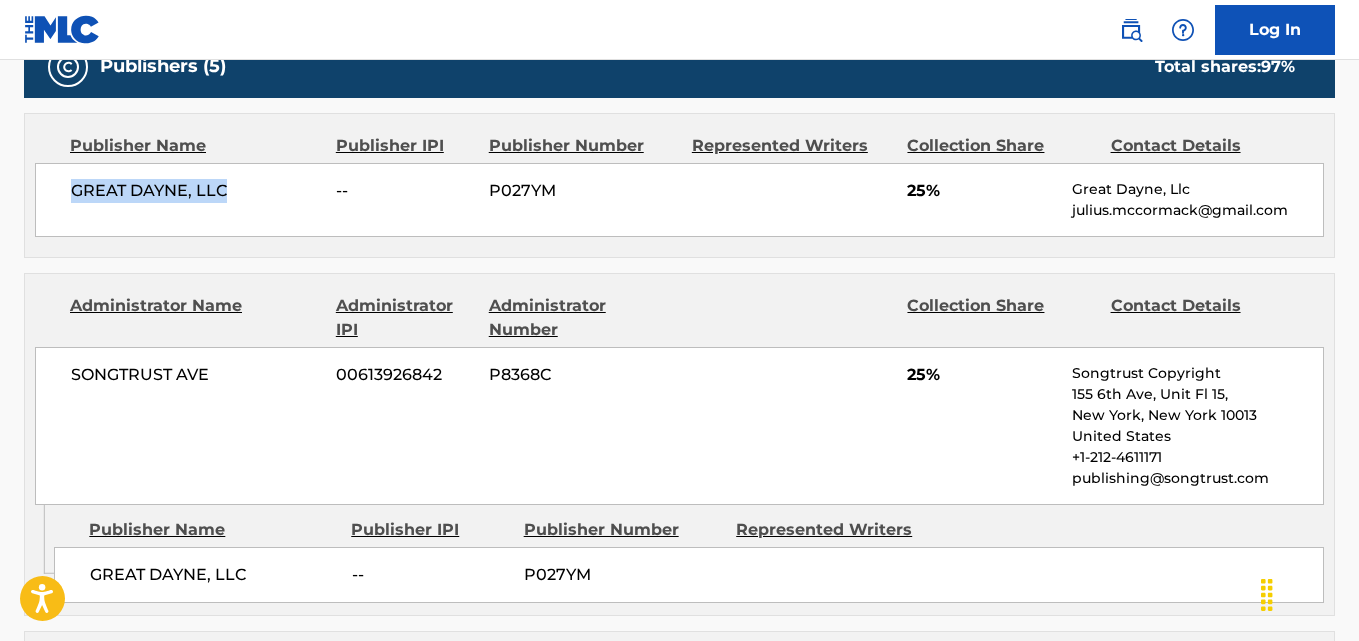 drag, startPoint x: 69, startPoint y: 184, endPoint x: 234, endPoint y: 185, distance: 165.00304 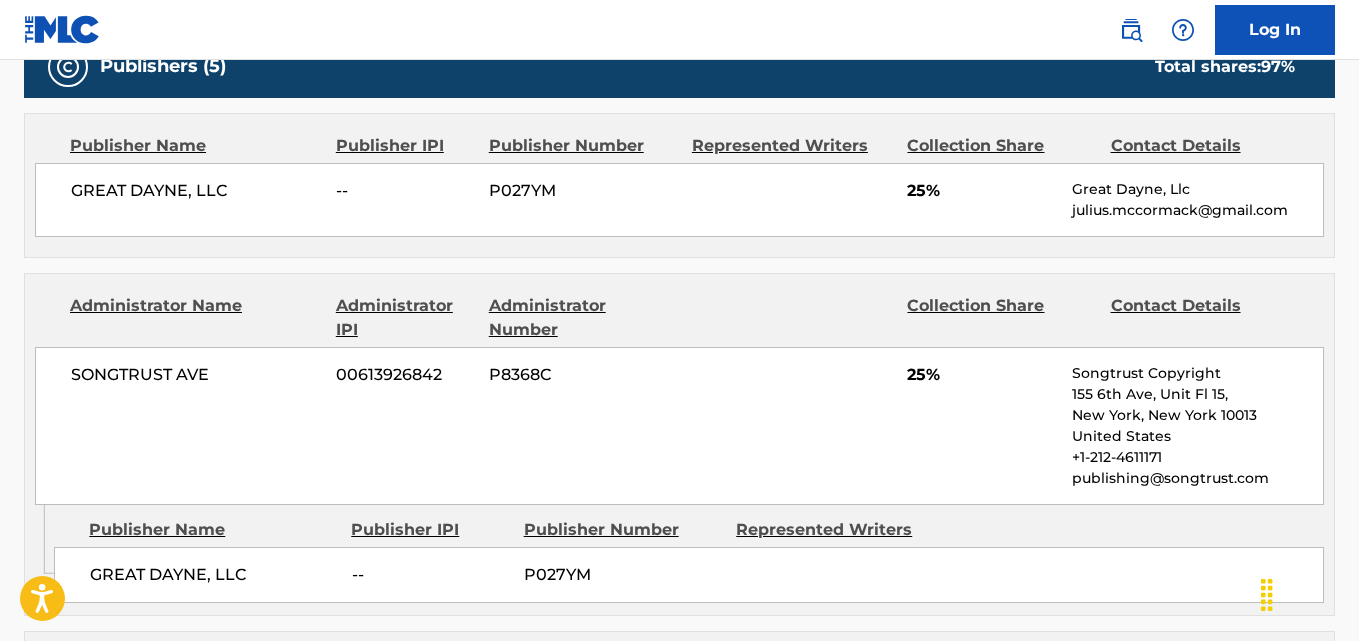 click on "[PUBLISHER] [NUMBER] [CODE] [PERCENTAGE] [ADDRESS], [CITY], [STATE] [COUNTRY] [PHONE] [EMAIL]" at bounding box center (679, 426) 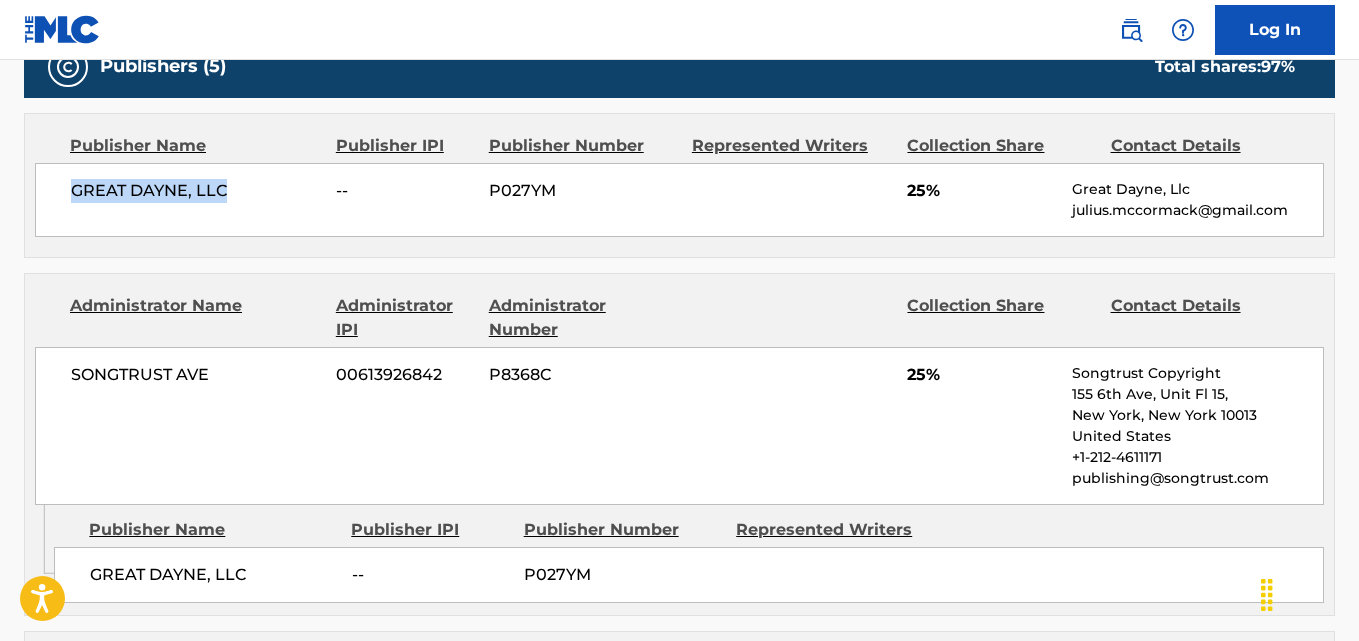 drag, startPoint x: 74, startPoint y: 185, endPoint x: 256, endPoint y: 185, distance: 182 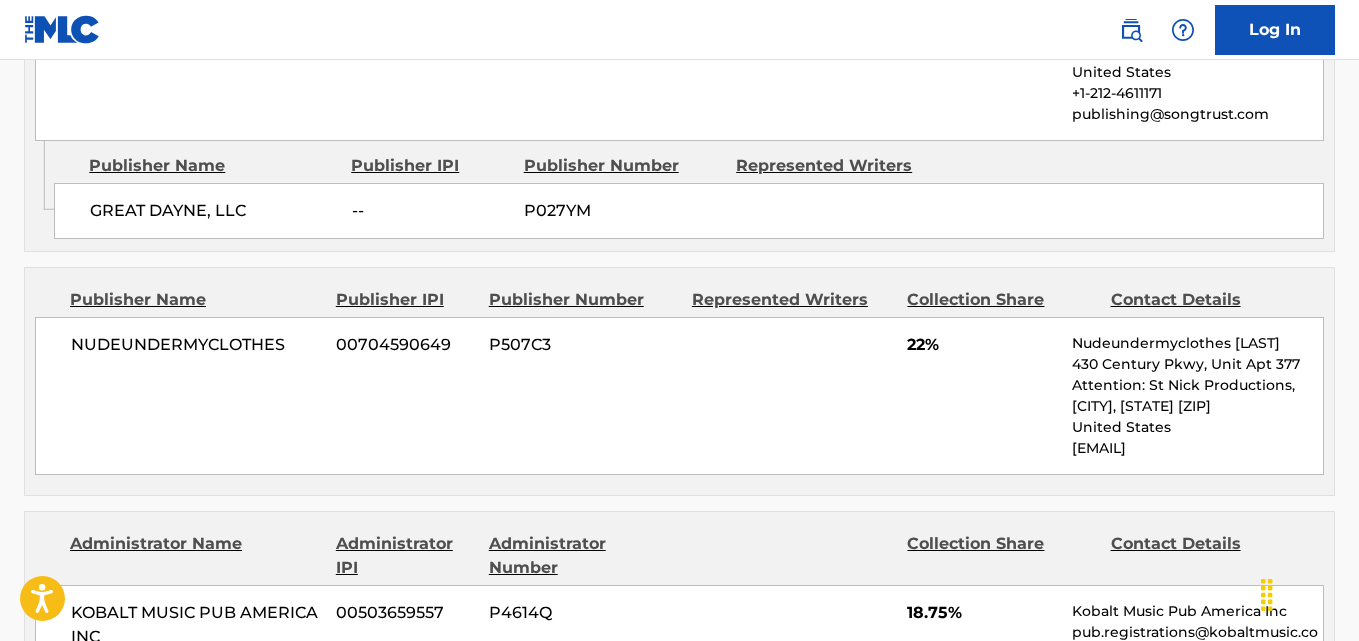 scroll, scrollTop: 1400, scrollLeft: 0, axis: vertical 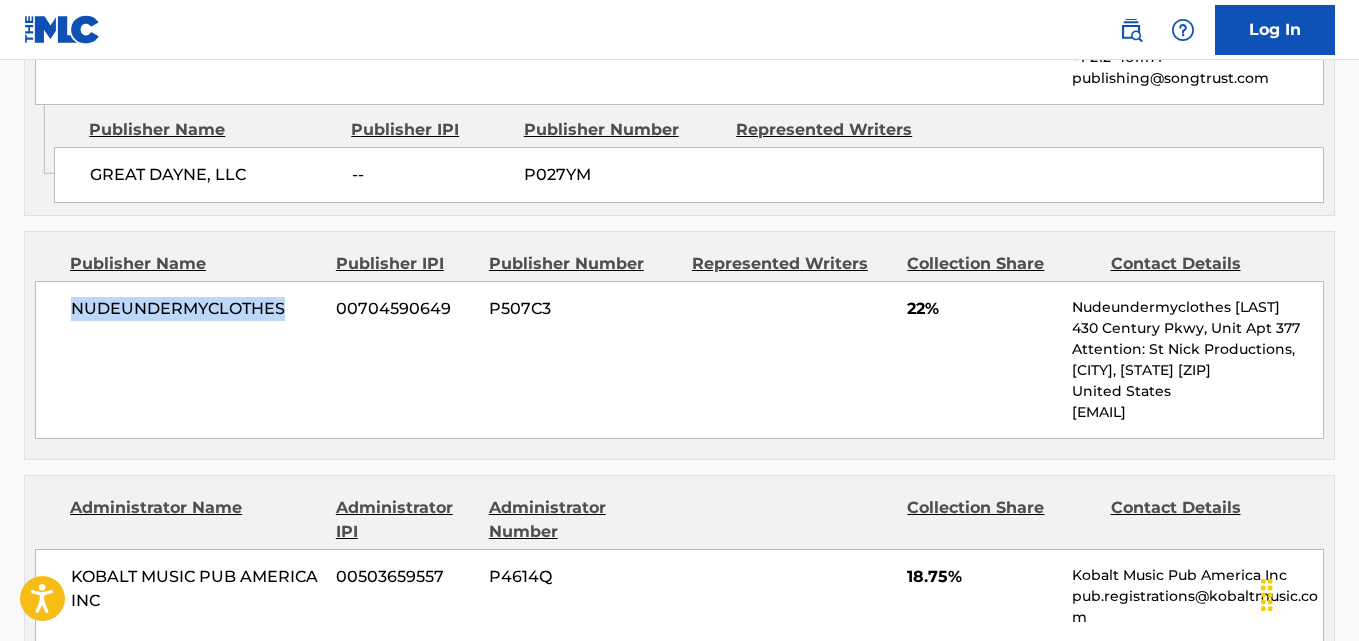 drag, startPoint x: 71, startPoint y: 315, endPoint x: 290, endPoint y: 315, distance: 219 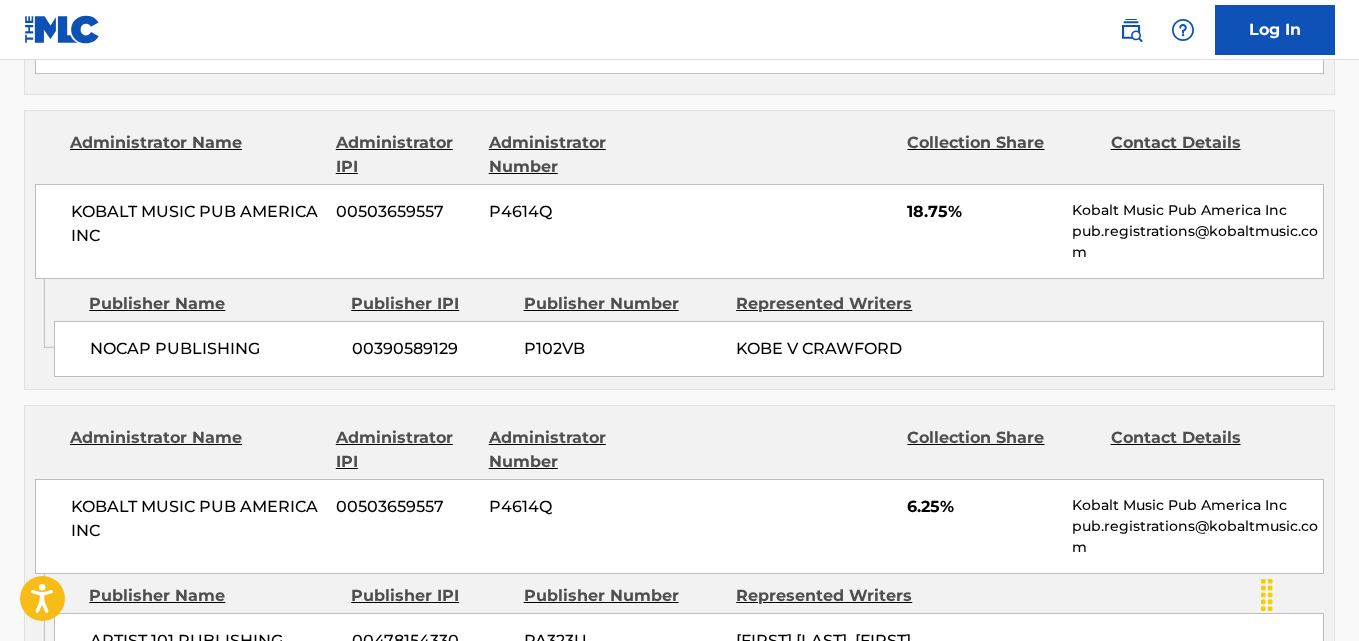 scroll, scrollTop: 1800, scrollLeft: 0, axis: vertical 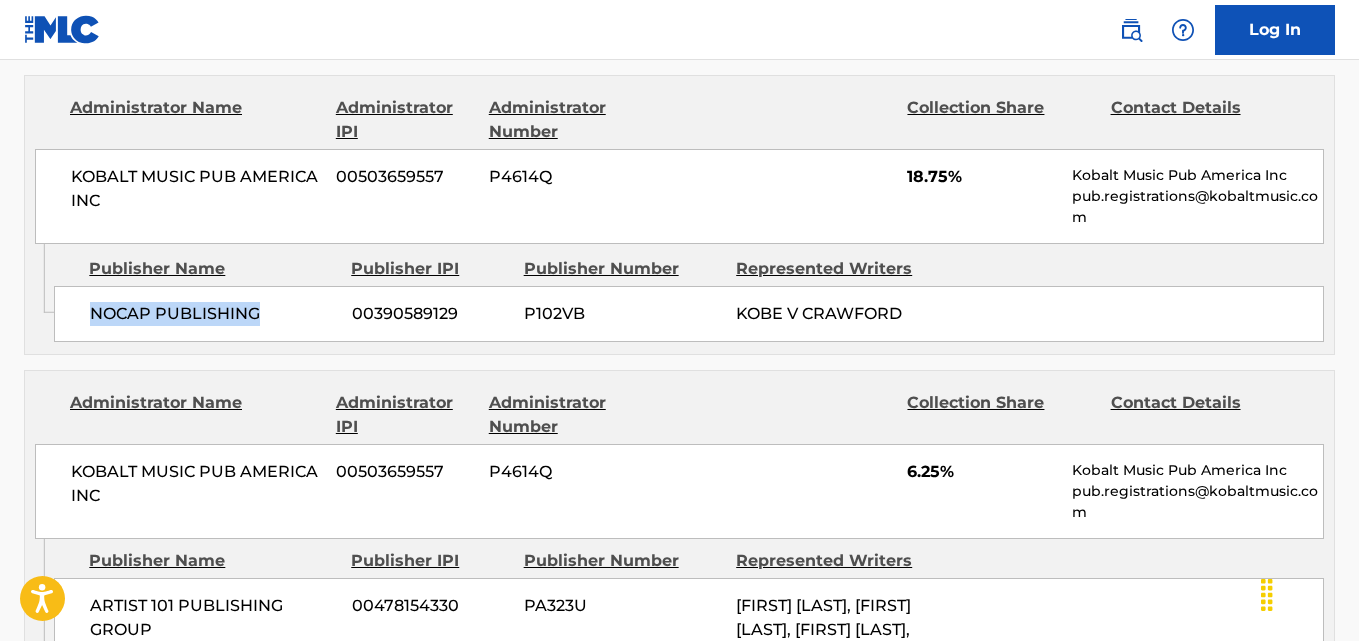 drag, startPoint x: 96, startPoint y: 320, endPoint x: 288, endPoint y: 320, distance: 192 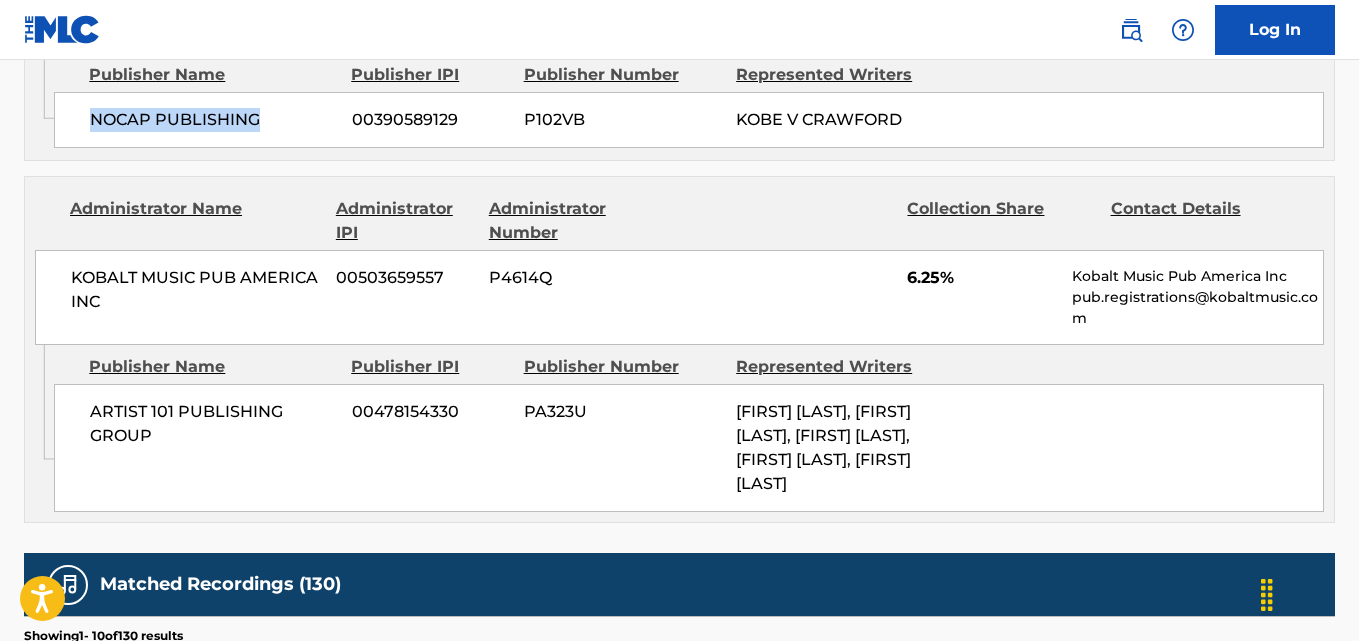 scroll, scrollTop: 2000, scrollLeft: 0, axis: vertical 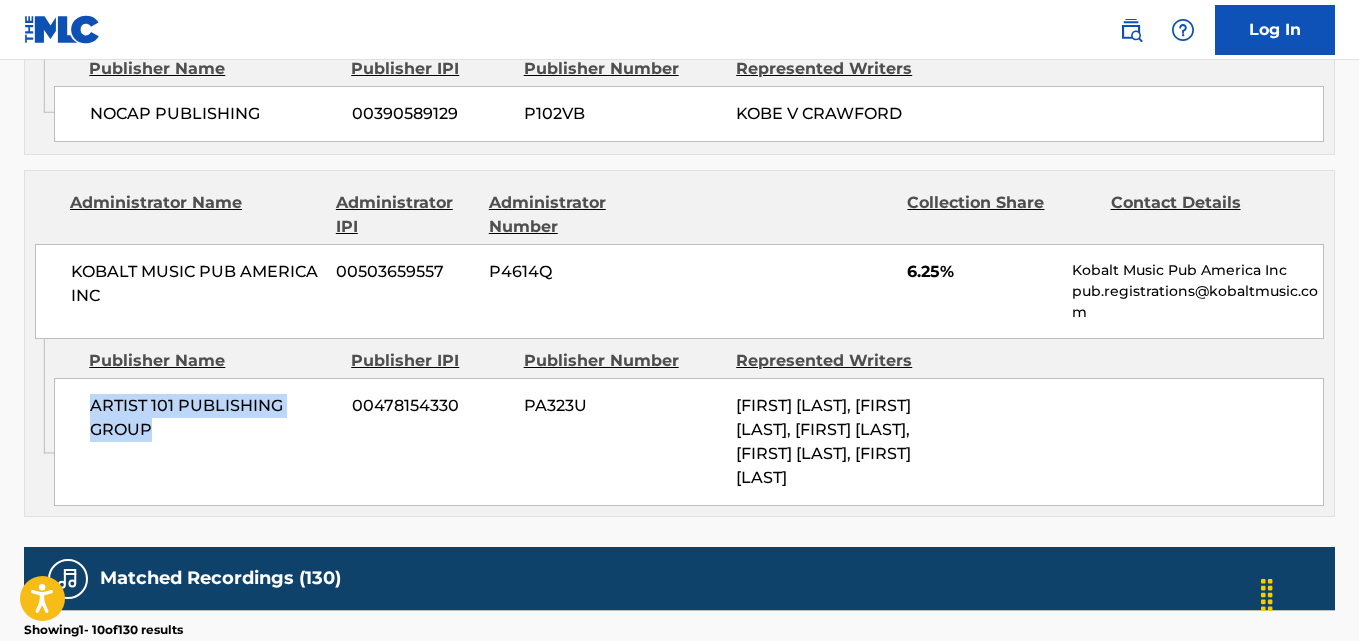 drag, startPoint x: 83, startPoint y: 401, endPoint x: 238, endPoint y: 453, distance: 163.49007 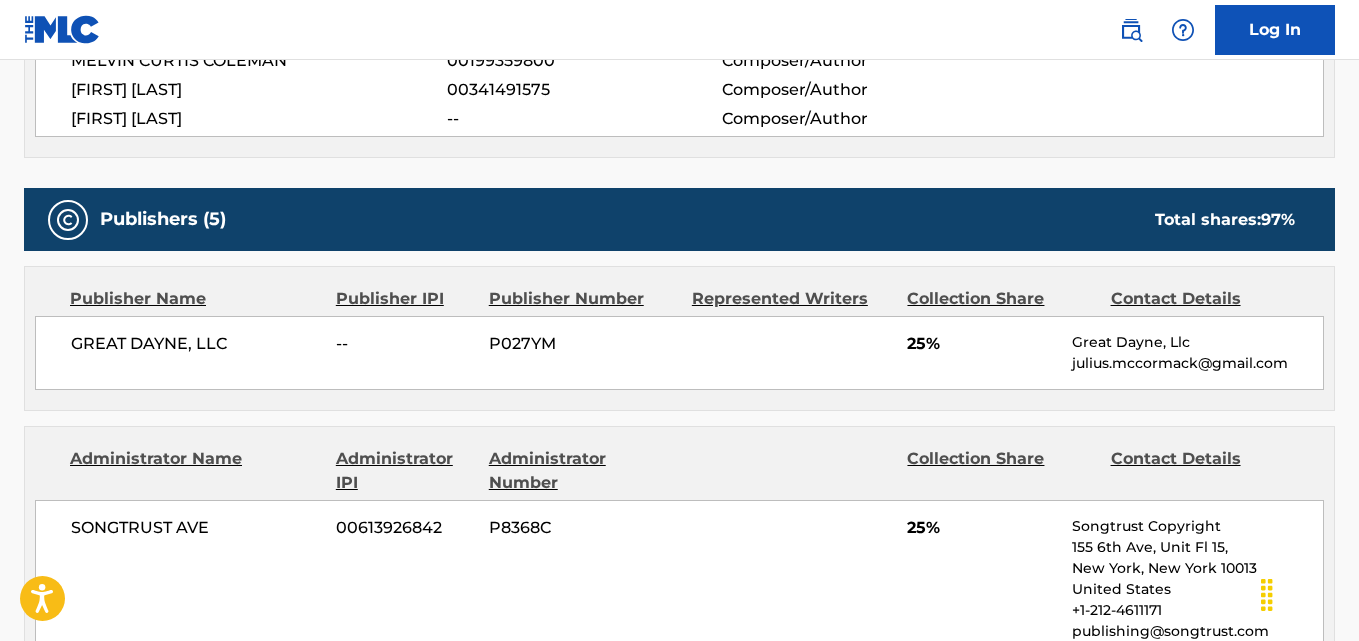 scroll, scrollTop: 1000, scrollLeft: 0, axis: vertical 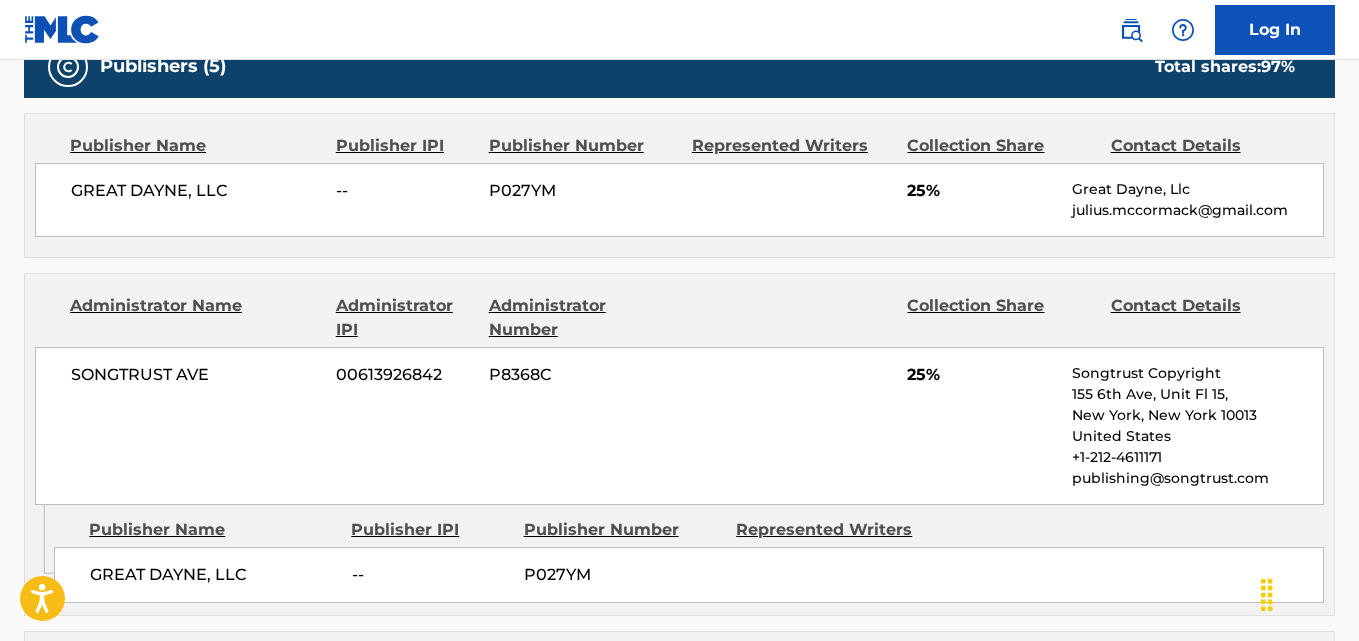 click on "25%" at bounding box center (982, 191) 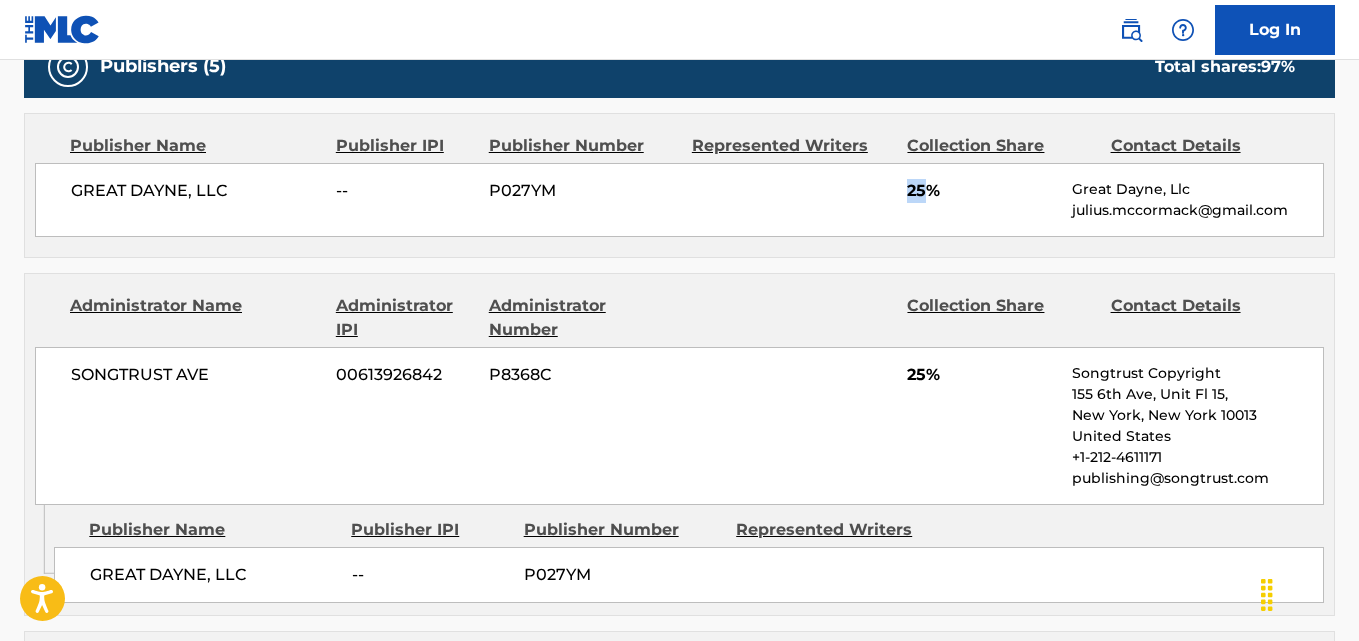 click on "25%" at bounding box center [982, 191] 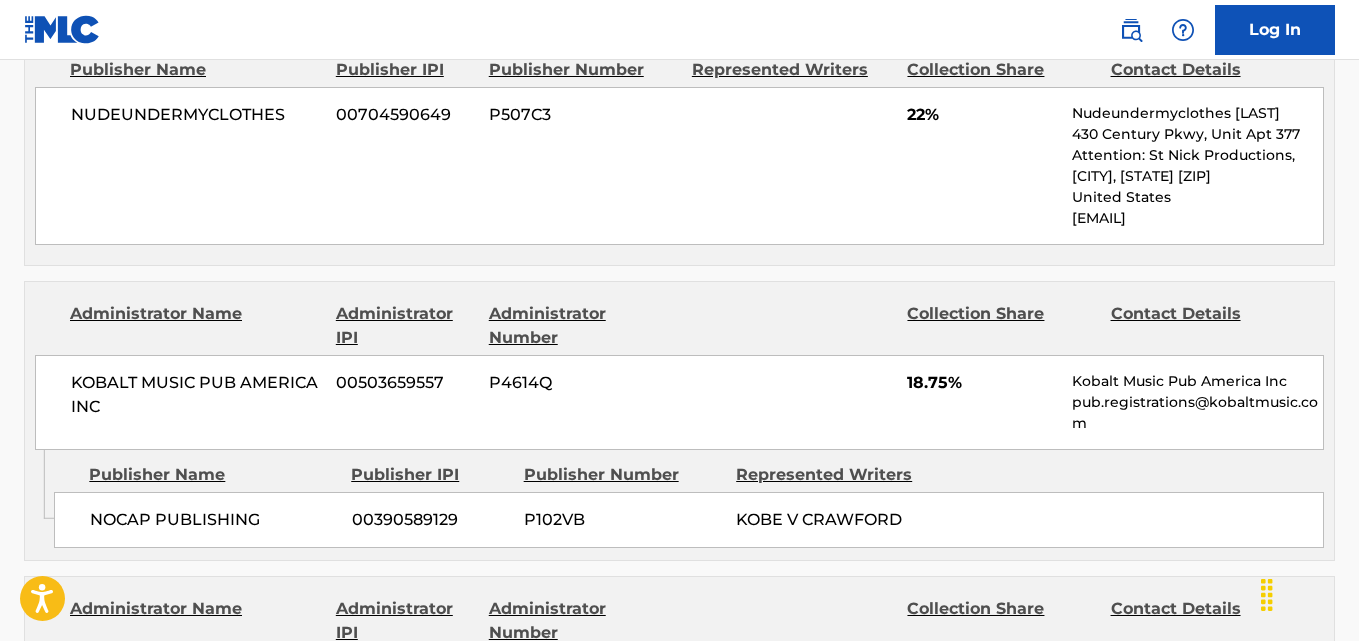 scroll, scrollTop: 1600, scrollLeft: 0, axis: vertical 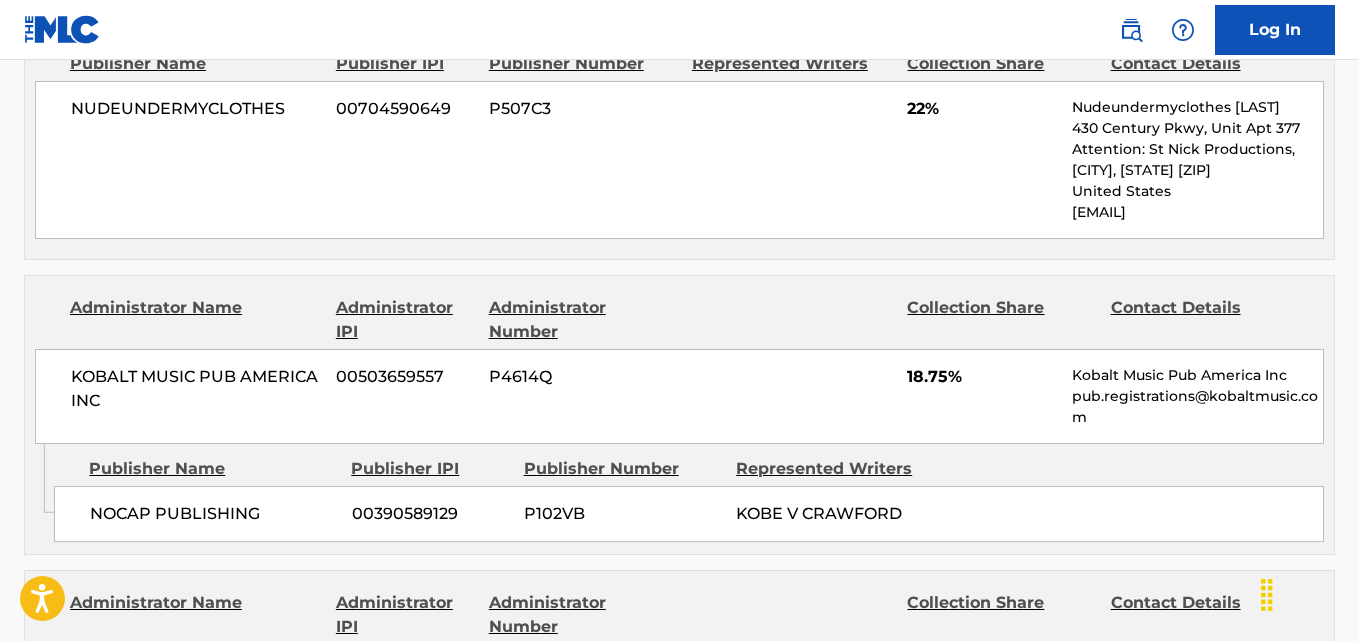 click on "NUDEUNDERMYCLOTHES 00704590649 P507C3 22% Nudeundermyclothes [LAST] 430 Century Pkwy, Unit Apt 377 Attention: St Nick Productions,  Allen, Texas 75013 United States sn@example.com" at bounding box center (679, 160) 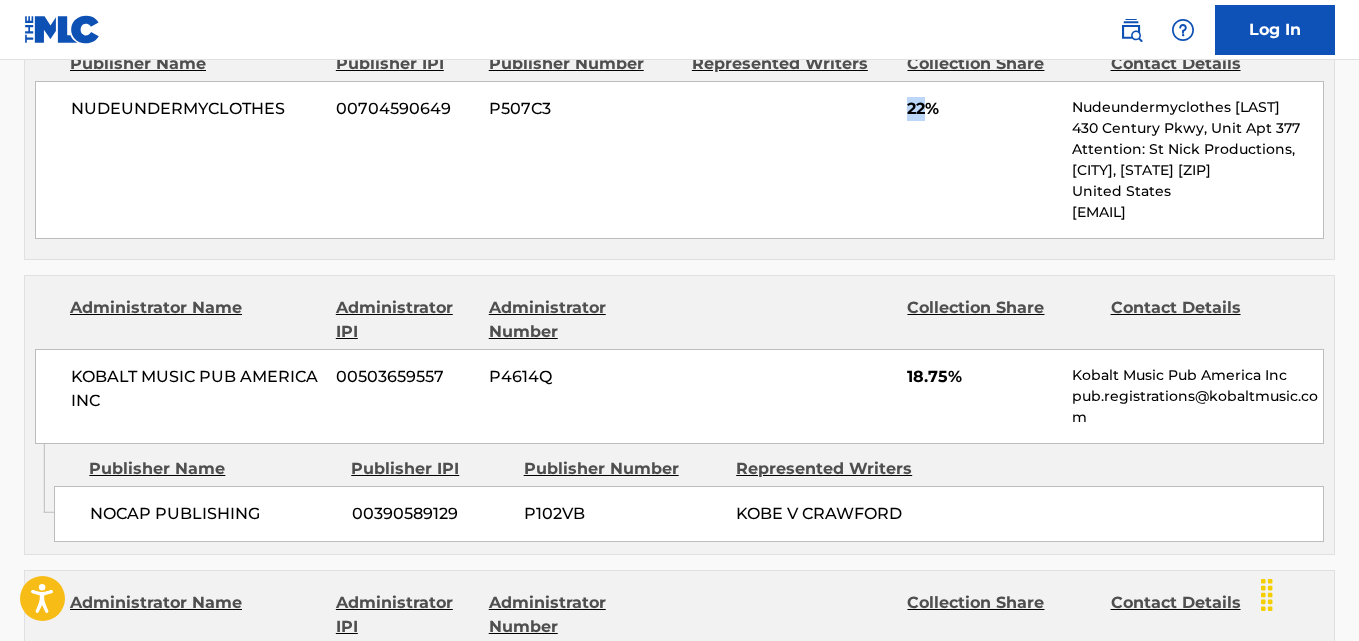 click on "NUDEUNDERMYCLOTHES 00704590649 P507C3 22% Nudeundermyclothes [LAST] 430 Century Pkwy, Unit Apt 377 Attention: St Nick Productions,  Allen, Texas 75013 United States sn@example.com" at bounding box center [679, 160] 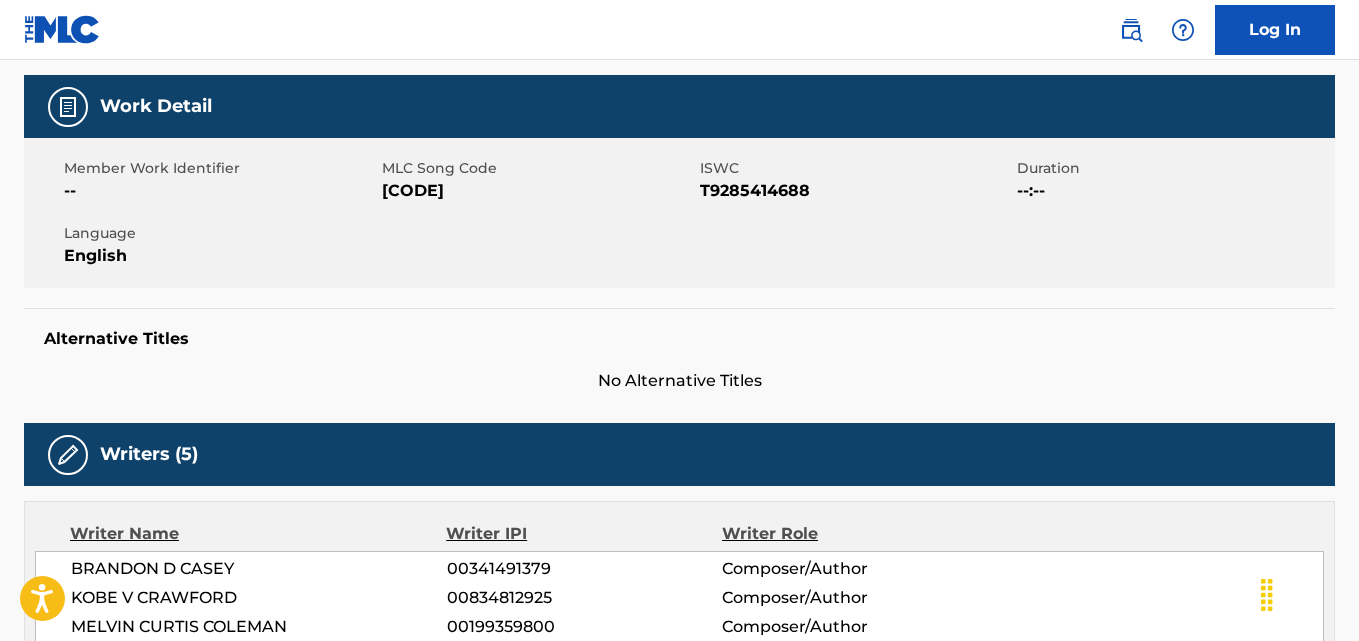 scroll, scrollTop: 0, scrollLeft: 0, axis: both 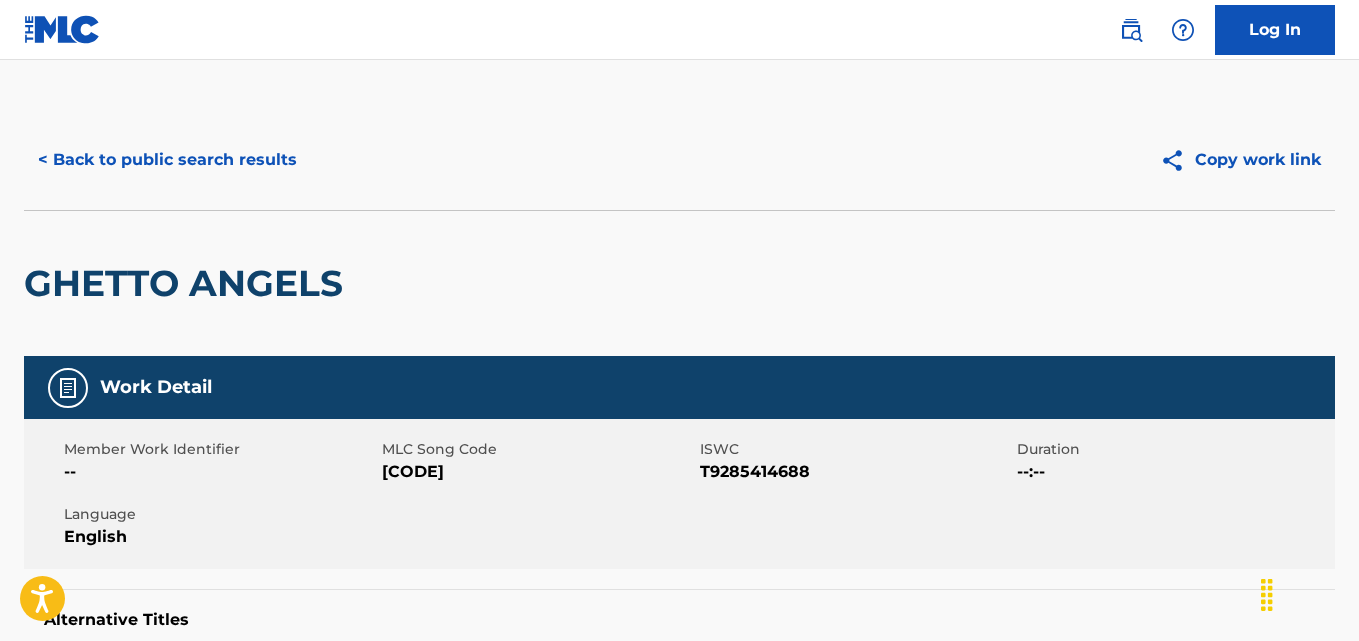 click on "< Back to public search results" at bounding box center (167, 160) 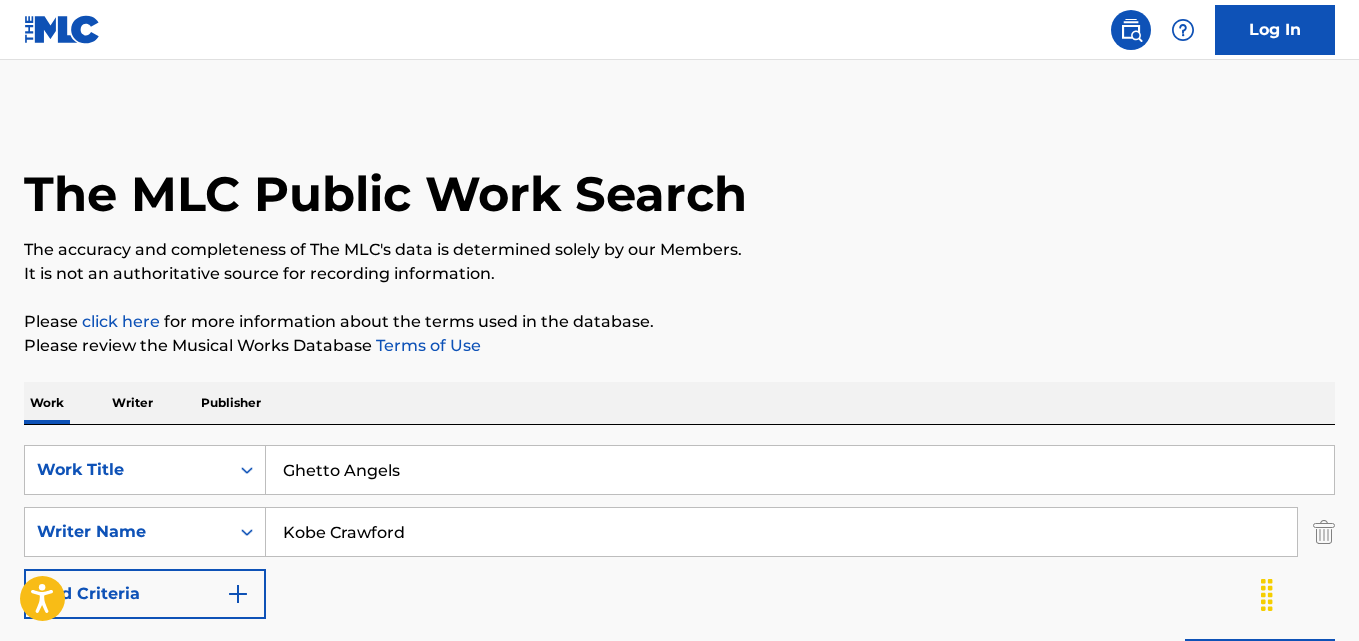 scroll, scrollTop: 392, scrollLeft: 0, axis: vertical 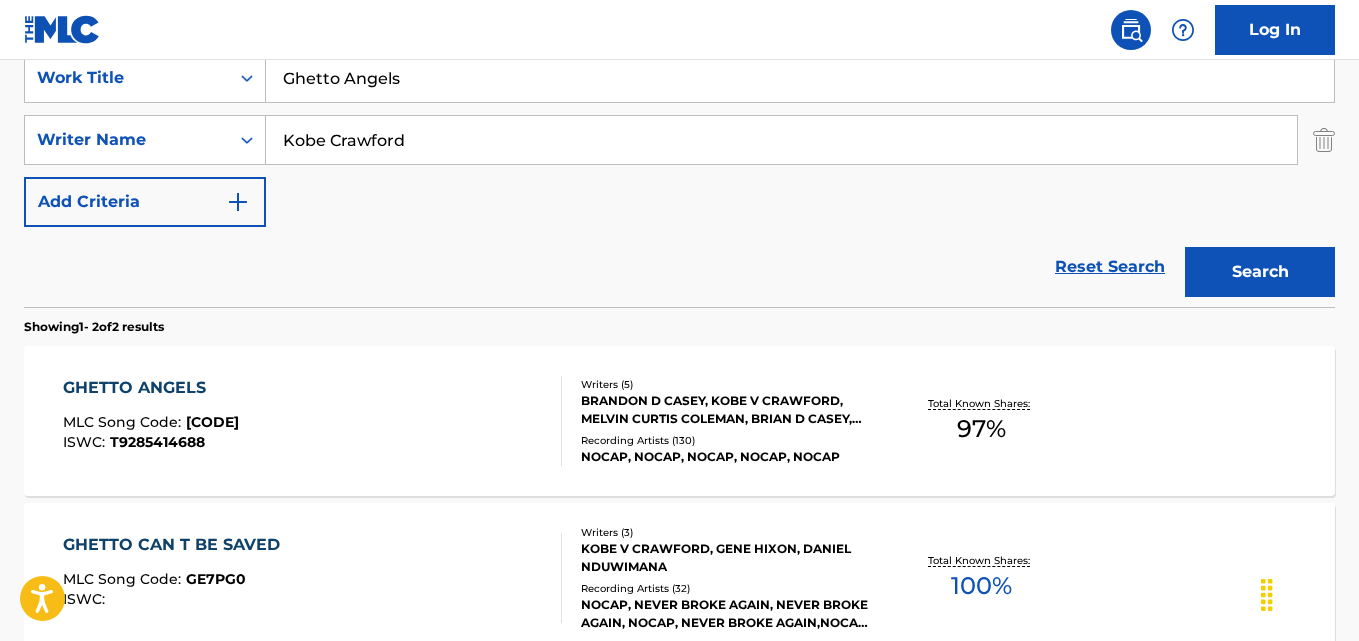 click on "Reset Search Search" at bounding box center [679, 267] 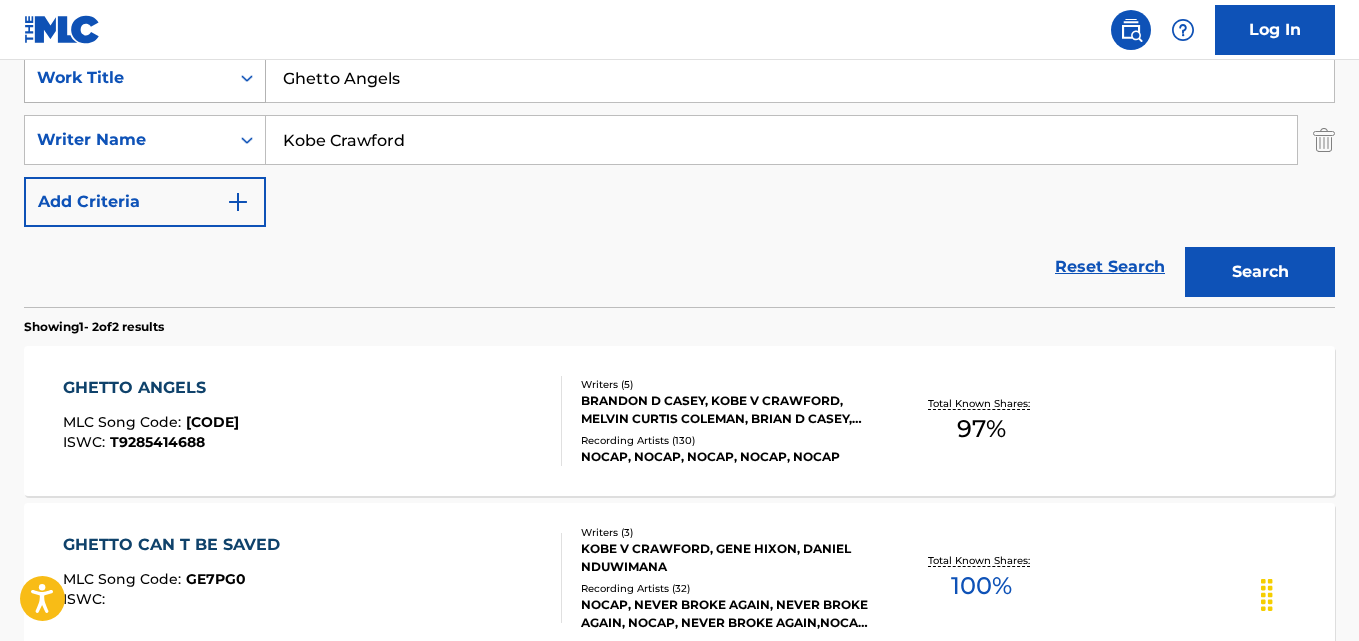 drag, startPoint x: 249, startPoint y: 98, endPoint x: 212, endPoint y: 101, distance: 37.12142 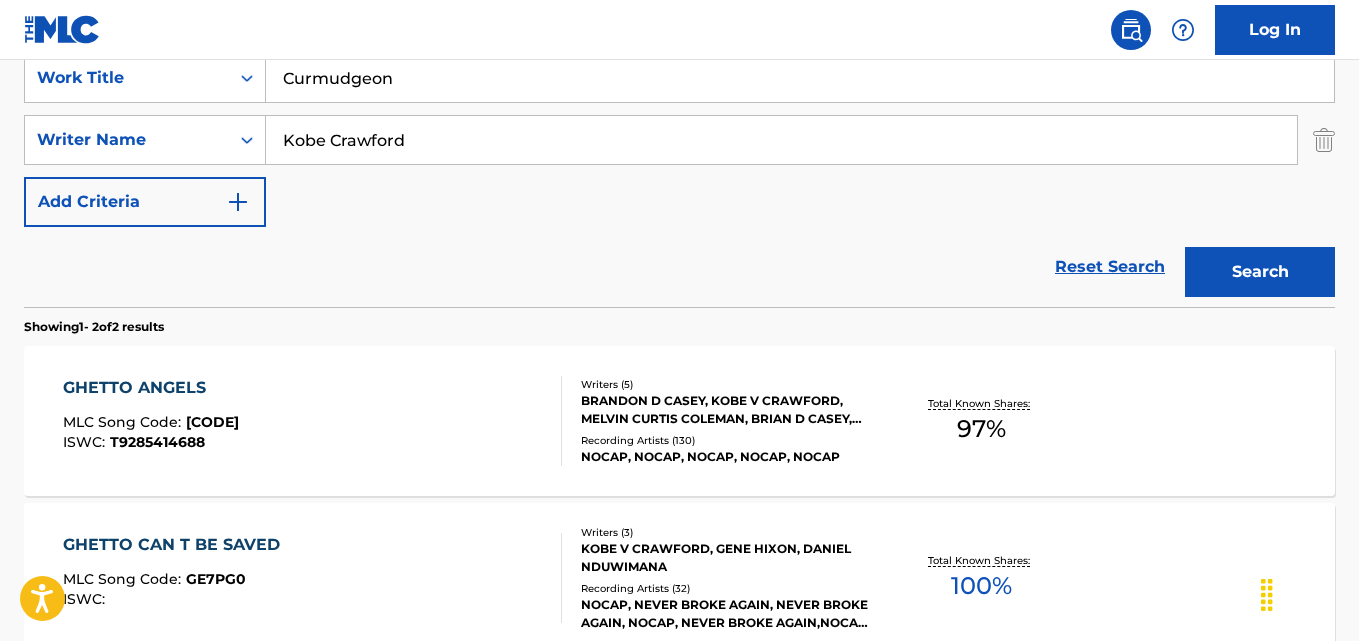 type on "Curmudgeon" 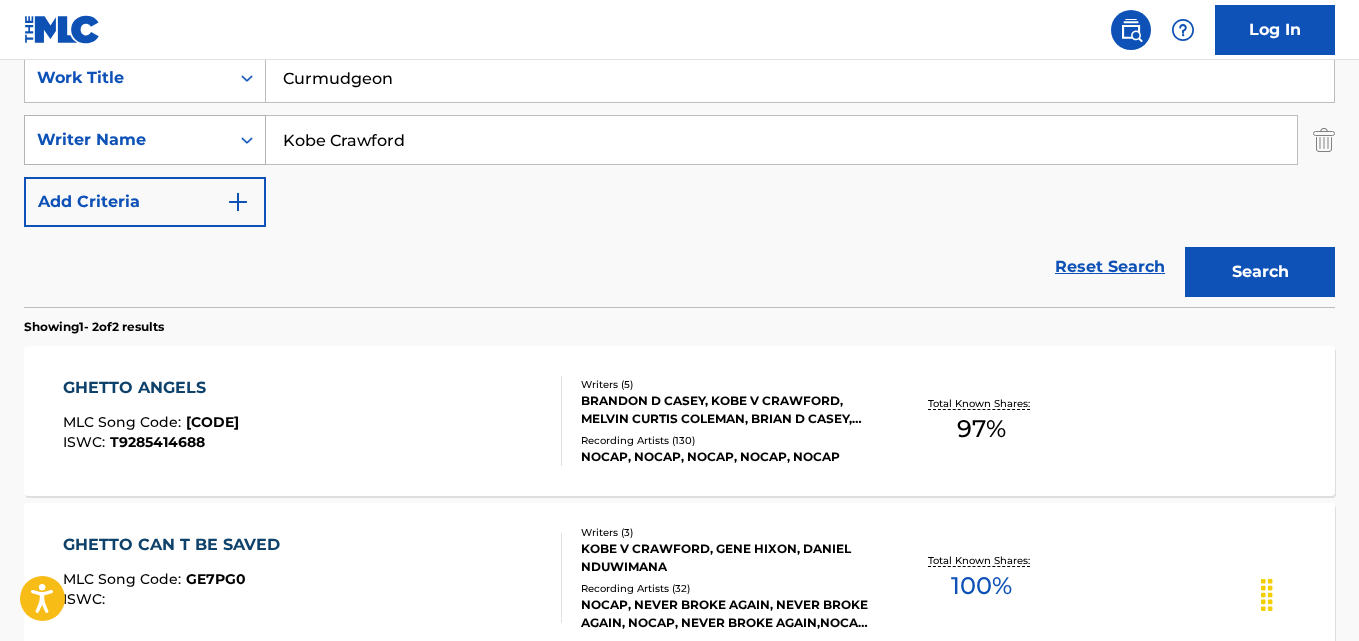 drag, startPoint x: 476, startPoint y: 153, endPoint x: 169, endPoint y: 150, distance: 307.01465 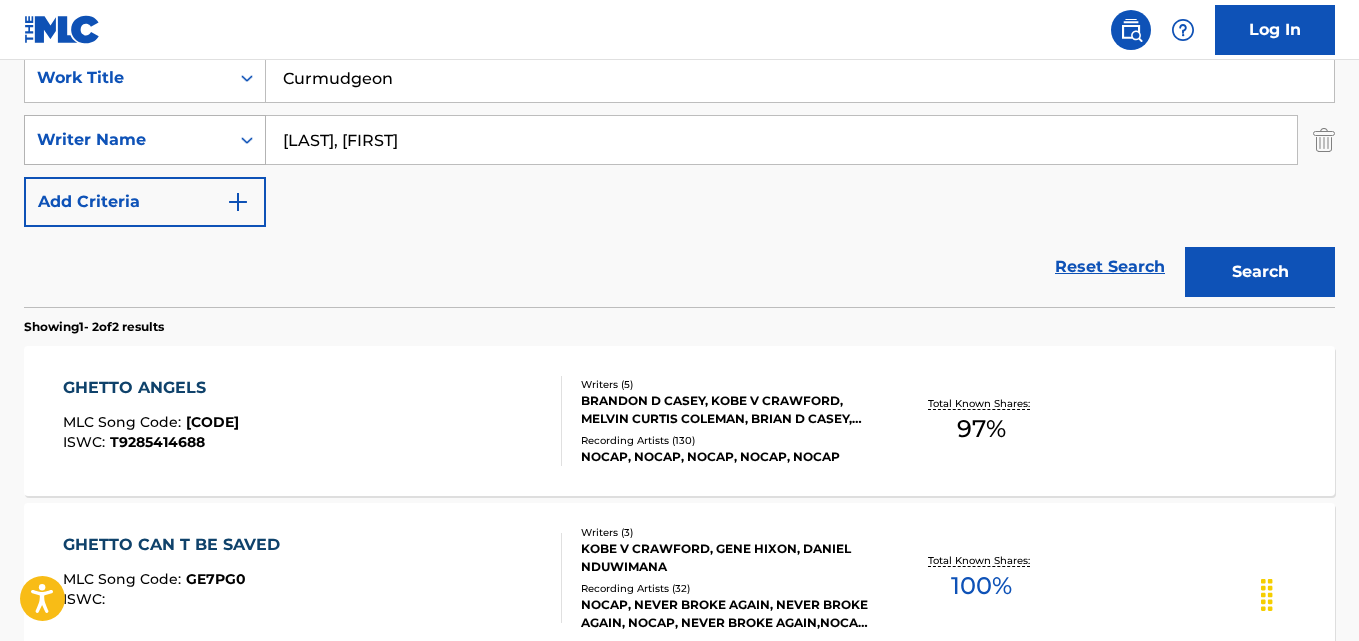 type on "[LAST], [FIRST]" 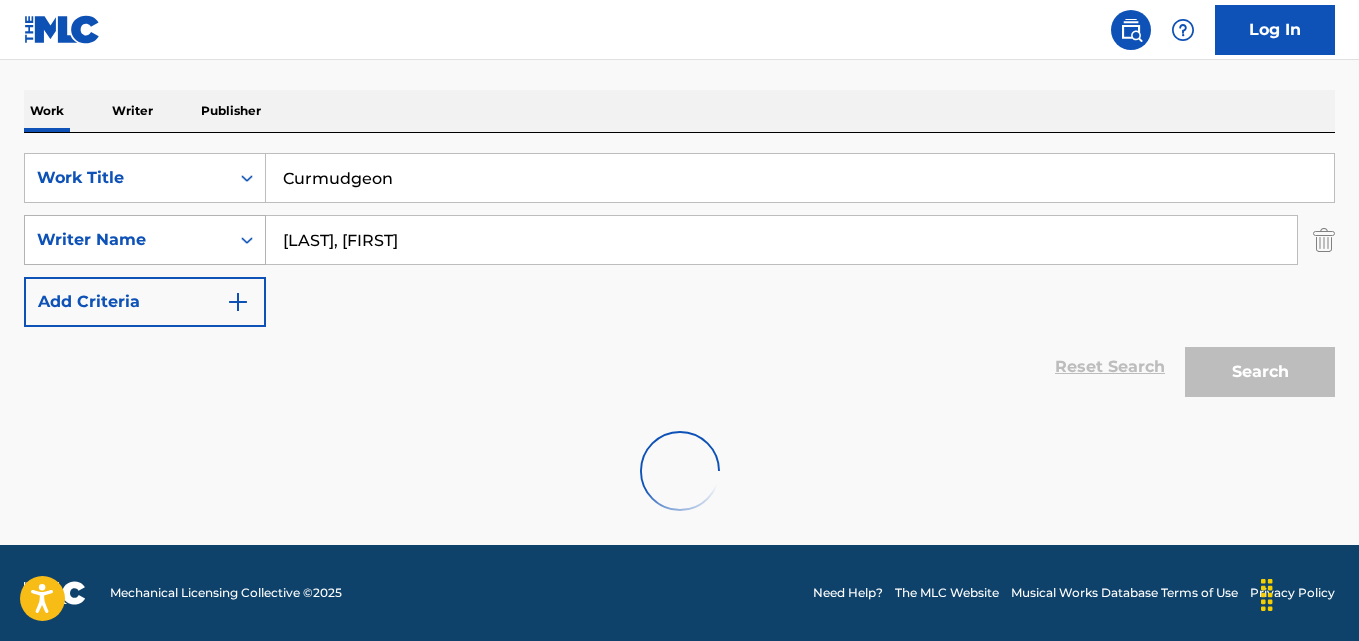scroll, scrollTop: 392, scrollLeft: 0, axis: vertical 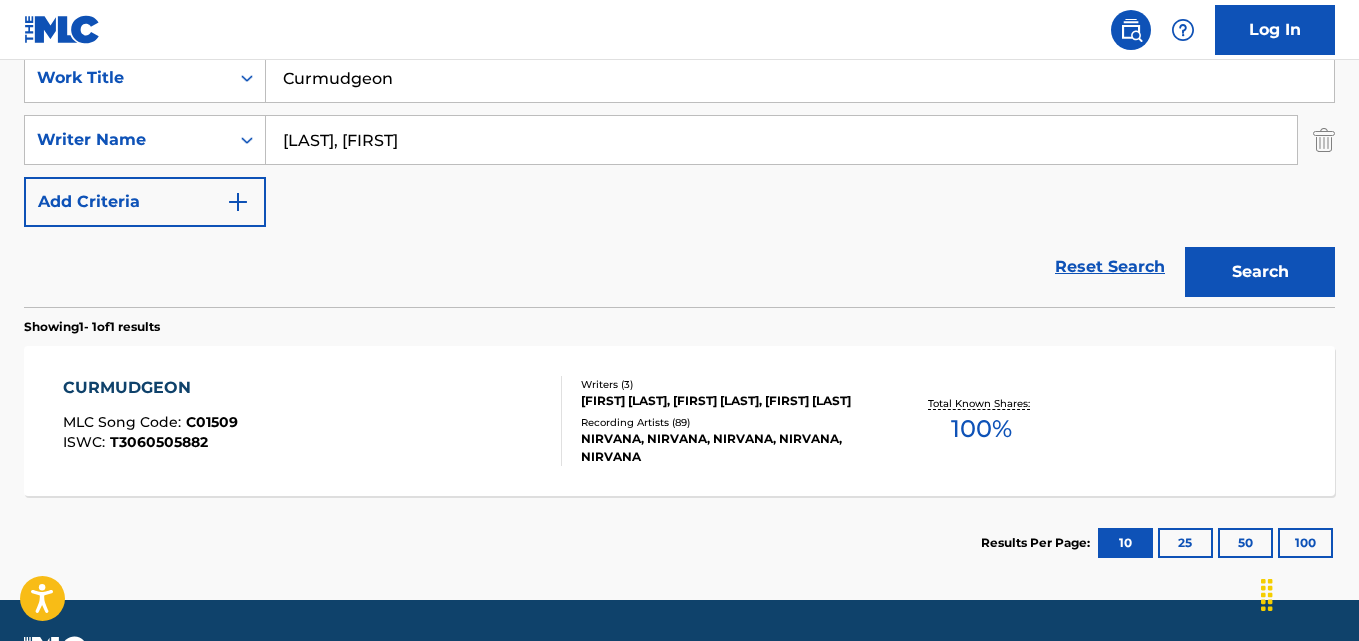 click on "Reset Search Search" at bounding box center [679, 267] 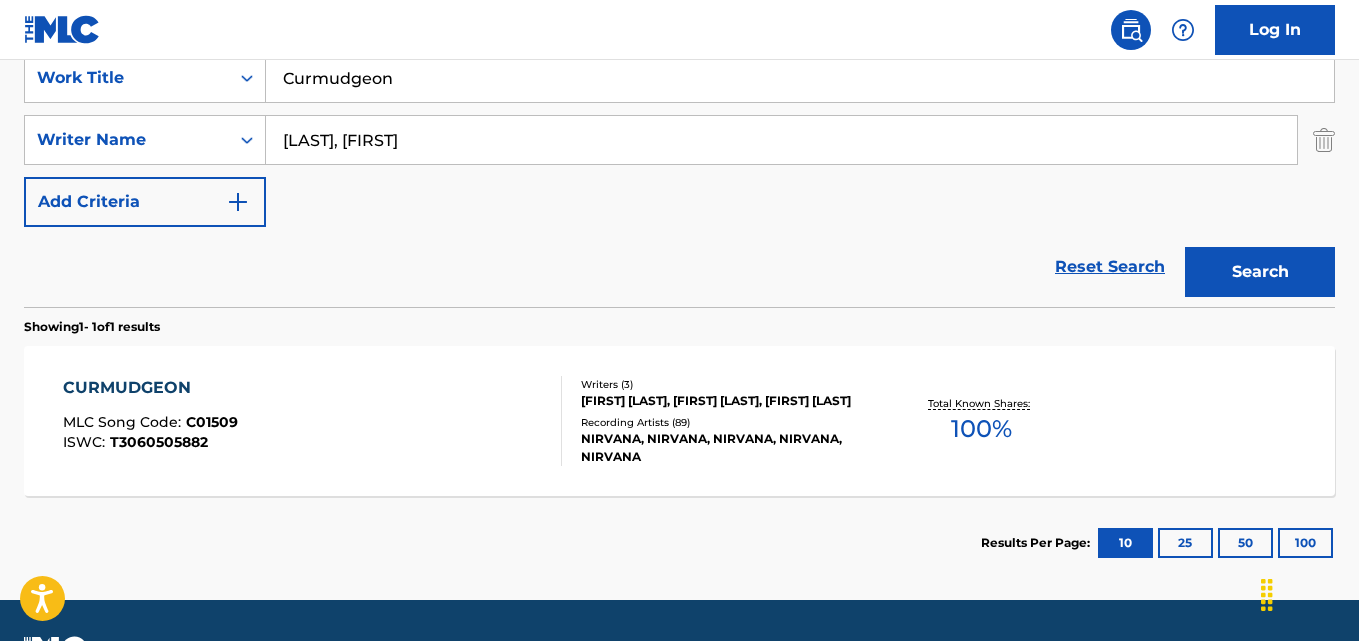 click on "Showing  1  -   1  of  1   results" at bounding box center (679, 321) 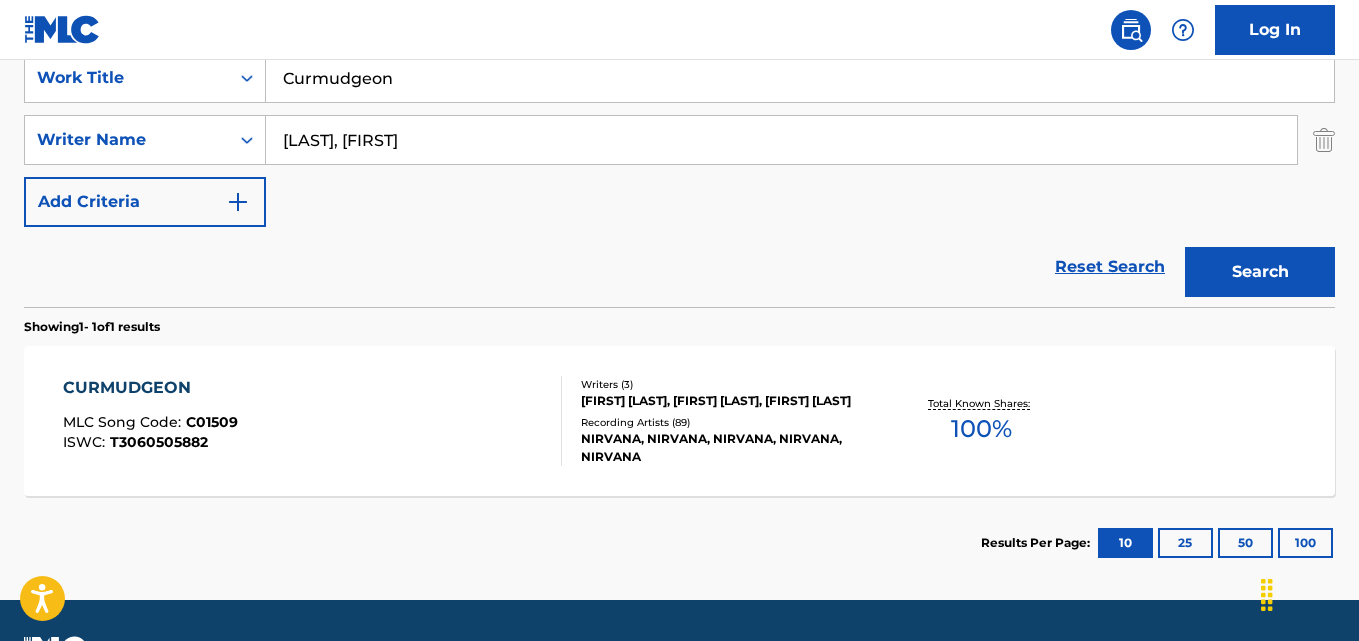 click on "CURMUDGEON" at bounding box center [150, 388] 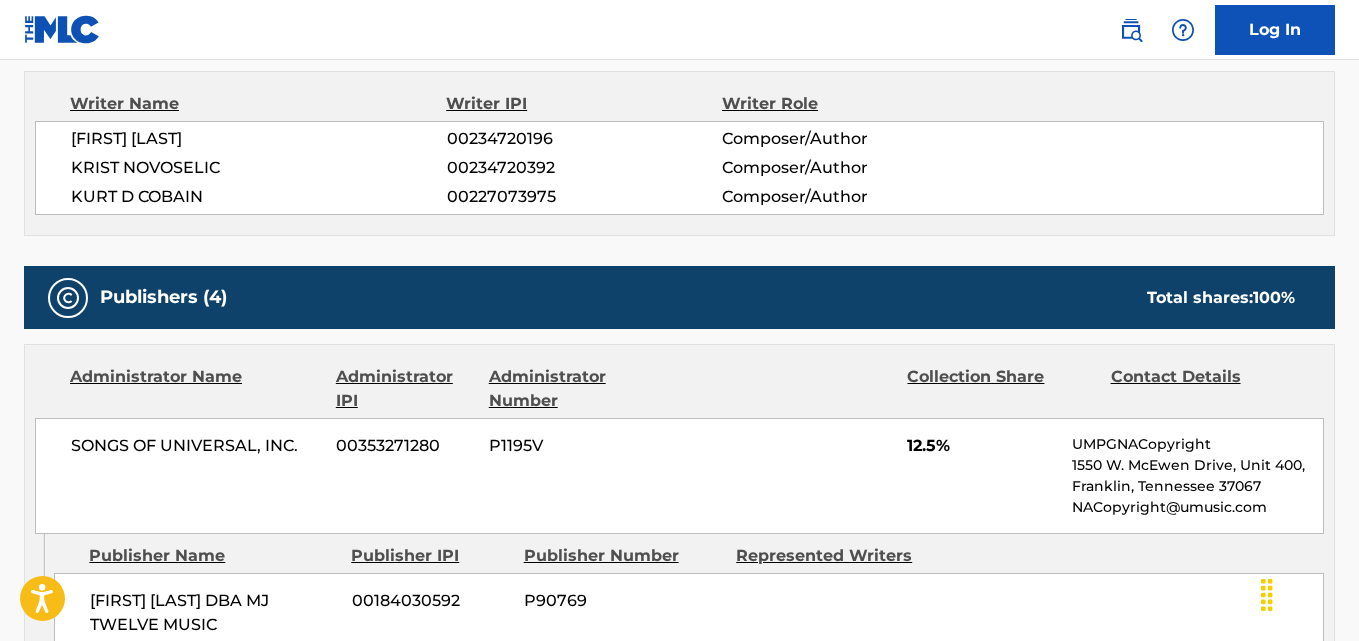 scroll, scrollTop: 1000, scrollLeft: 0, axis: vertical 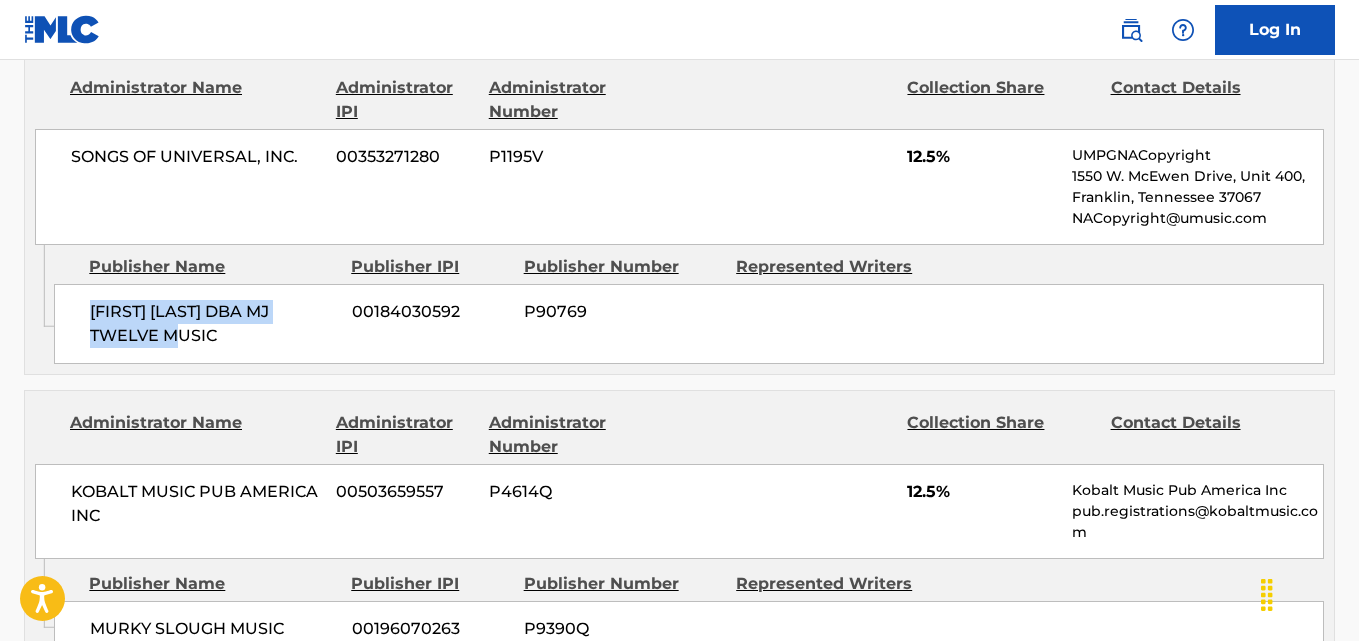 drag, startPoint x: 86, startPoint y: 310, endPoint x: 266, endPoint y: 344, distance: 183.18297 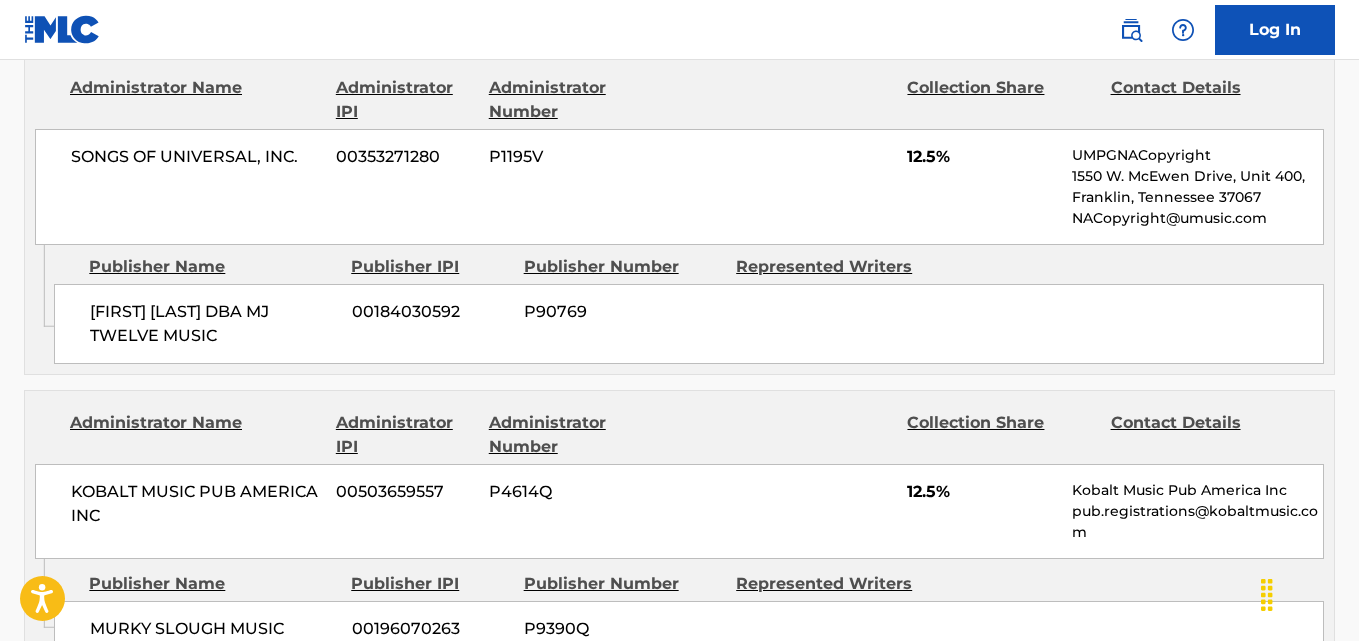 click on "SONGS OF UNIVERSAL, INC. 00353271280 P1195V 12.5% UMPGNACopyright 1550 W. McEwen Drive, Unit 400,  Franklin, Tennessee 37067 NACopyright@example.com" at bounding box center (679, 187) 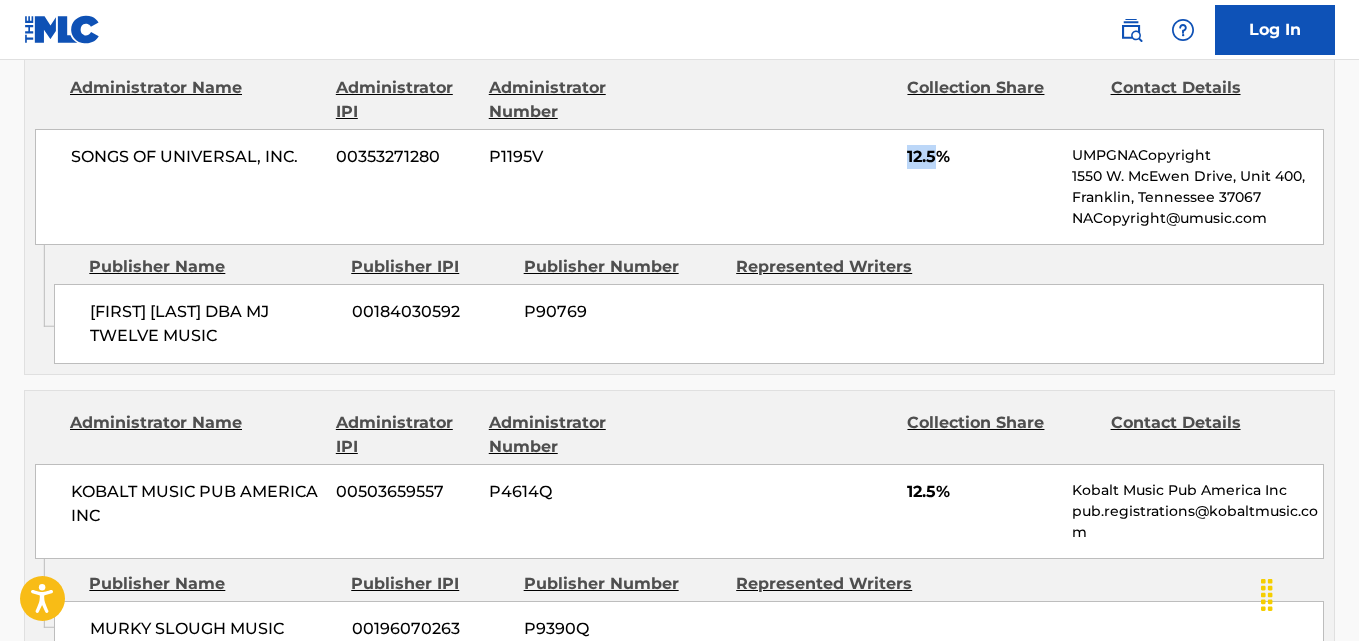 click on "12.5%" at bounding box center [982, 157] 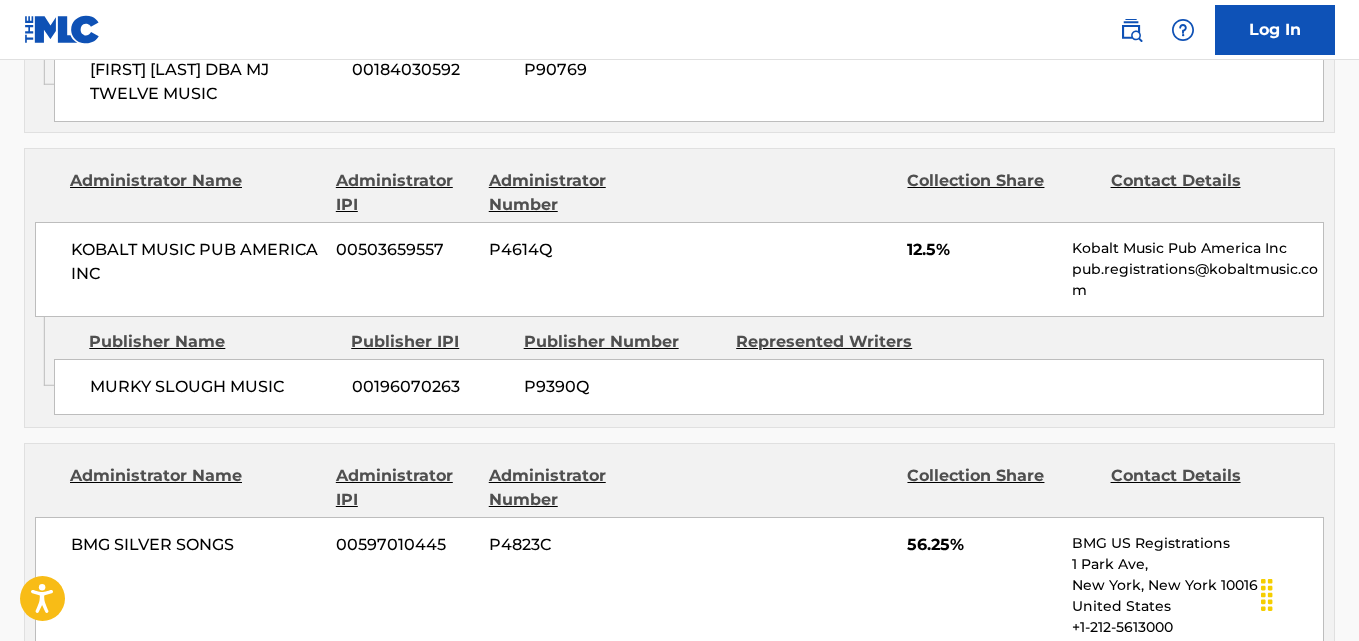 scroll, scrollTop: 1300, scrollLeft: 0, axis: vertical 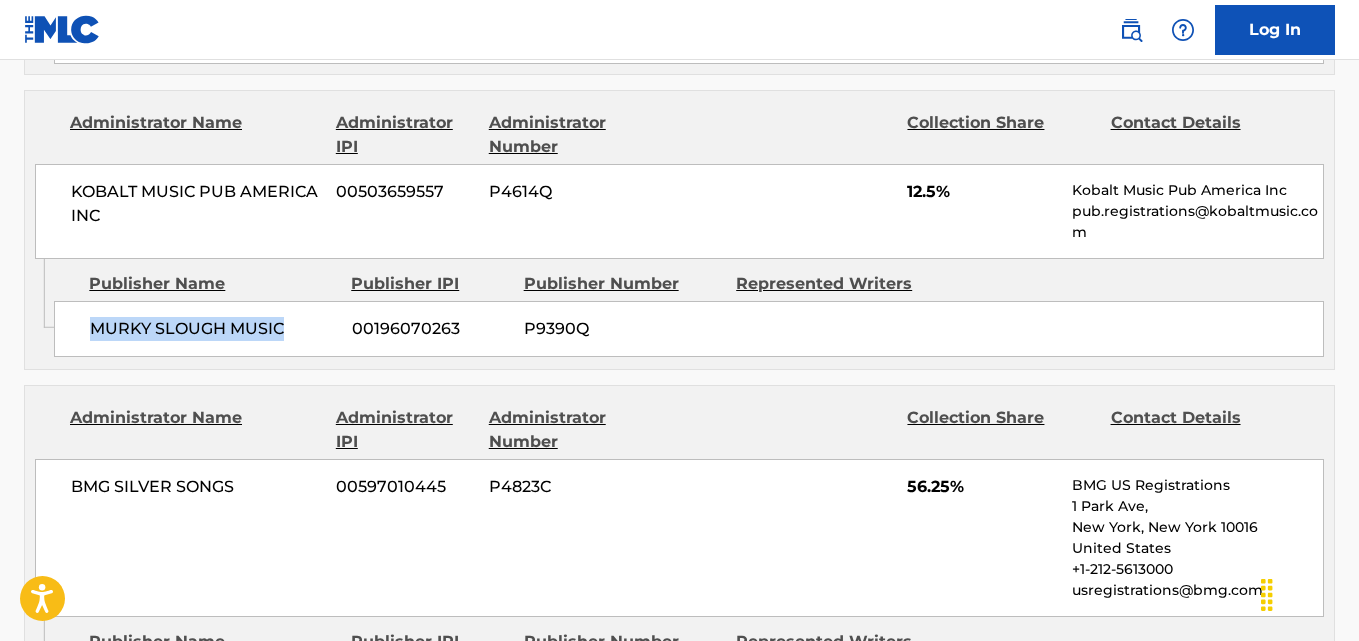 drag, startPoint x: 82, startPoint y: 330, endPoint x: 306, endPoint y: 330, distance: 224 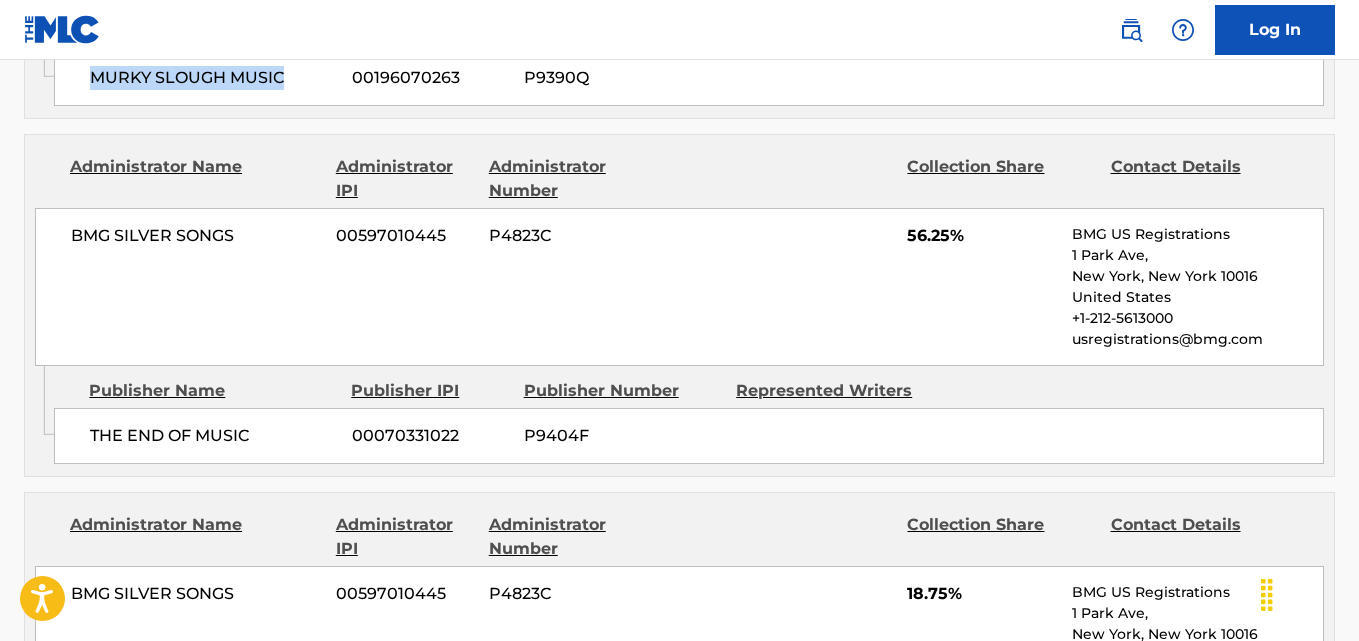 scroll, scrollTop: 1600, scrollLeft: 0, axis: vertical 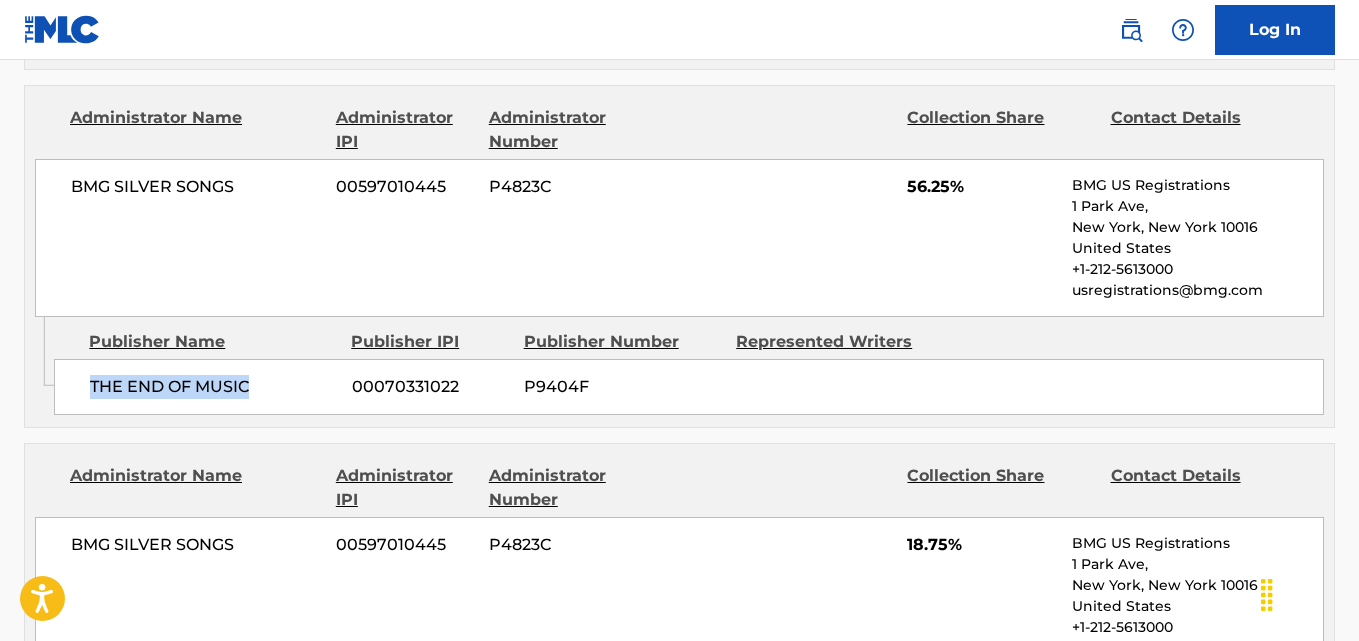 drag, startPoint x: 93, startPoint y: 381, endPoint x: 282, endPoint y: 385, distance: 189.04233 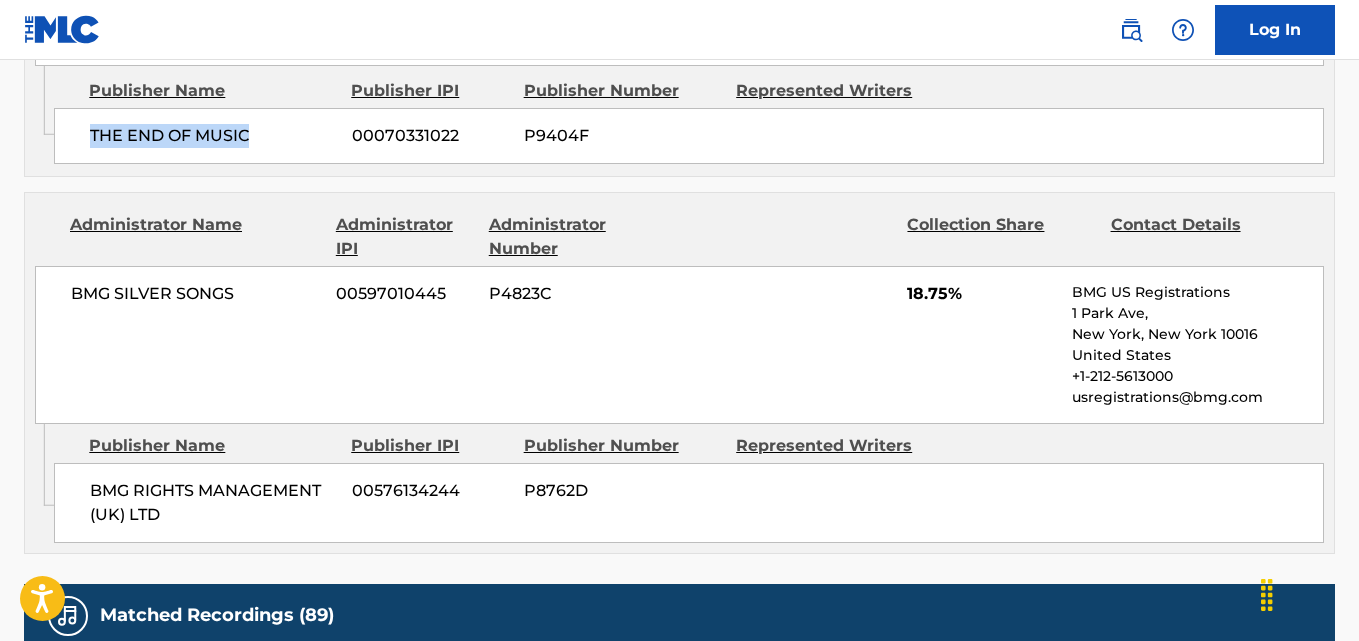 scroll, scrollTop: 1900, scrollLeft: 0, axis: vertical 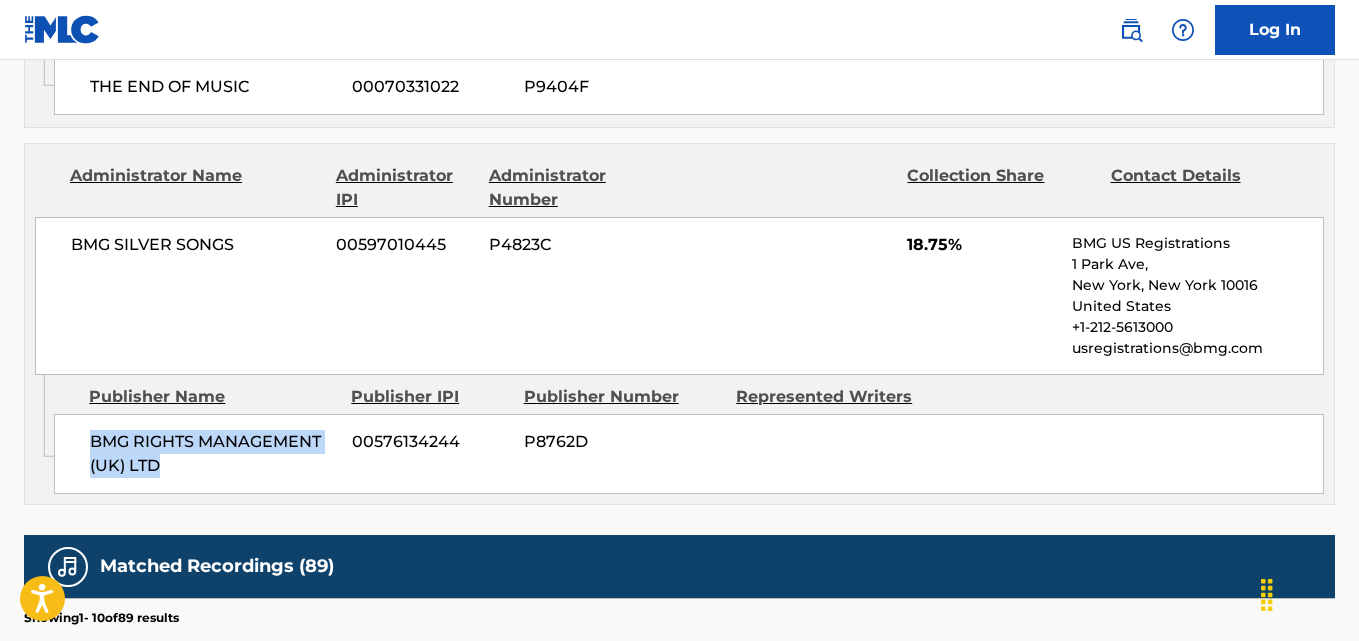 drag, startPoint x: 86, startPoint y: 433, endPoint x: 226, endPoint y: 476, distance: 146.45477 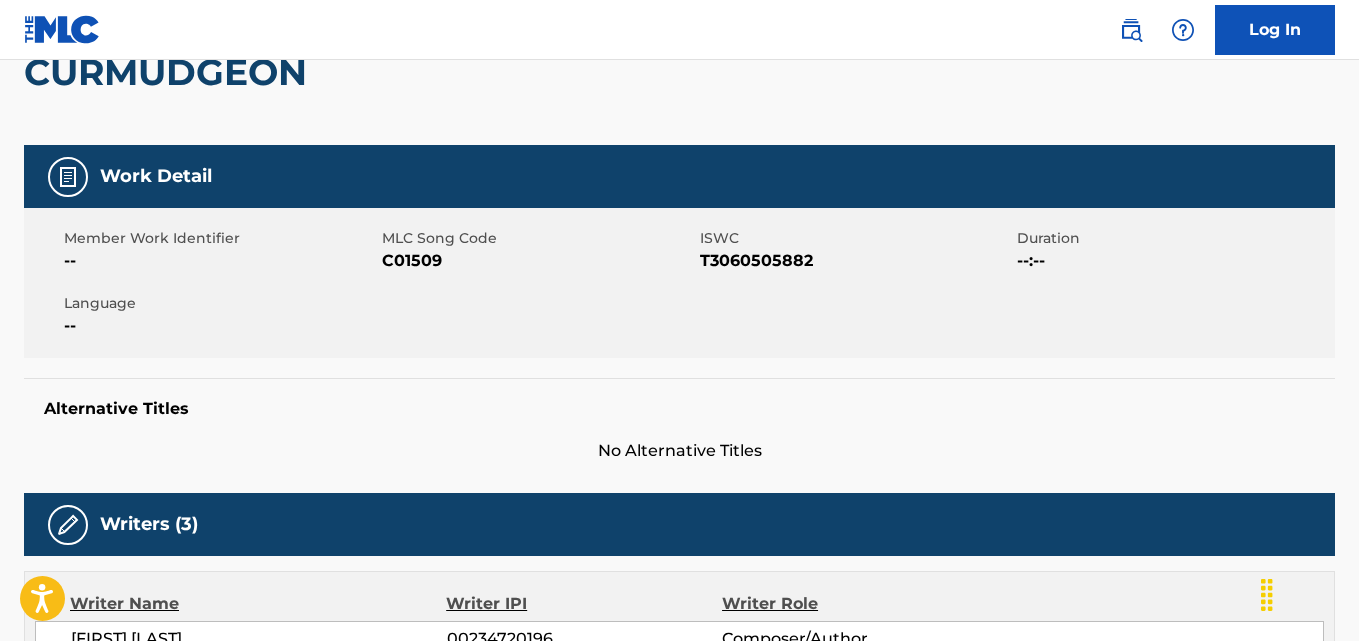scroll, scrollTop: 0, scrollLeft: 0, axis: both 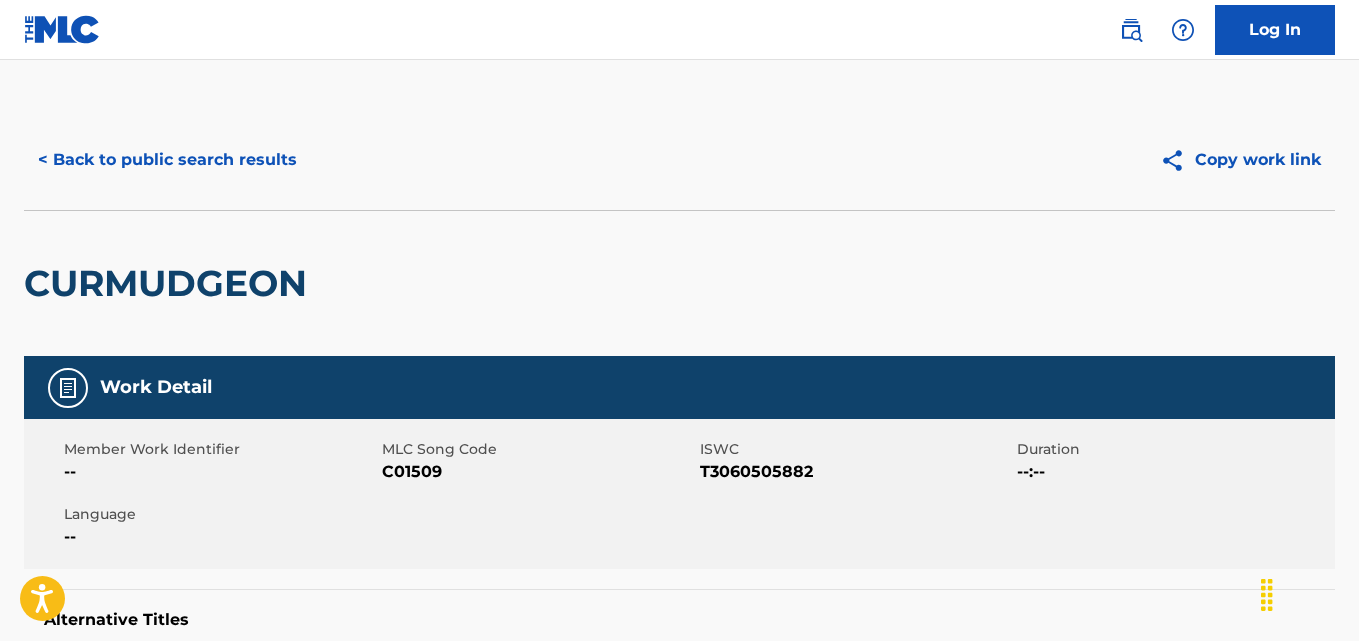 click on "< Back to public search results" at bounding box center [167, 160] 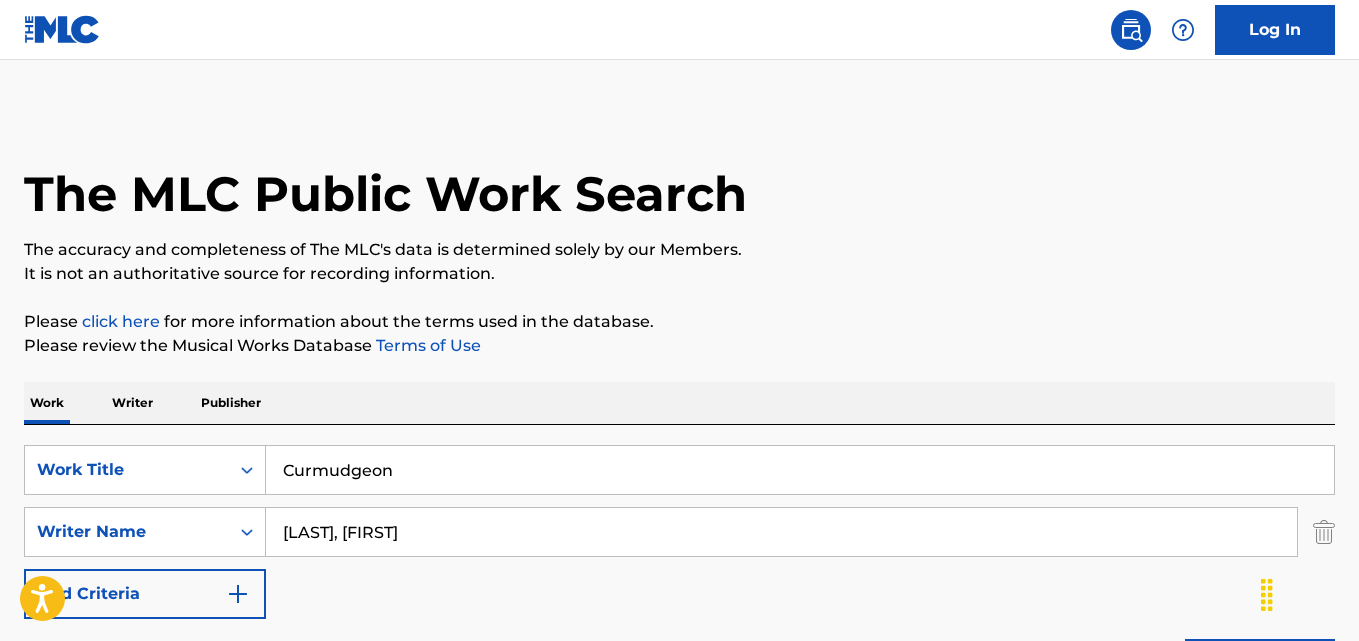 scroll, scrollTop: 333, scrollLeft: 0, axis: vertical 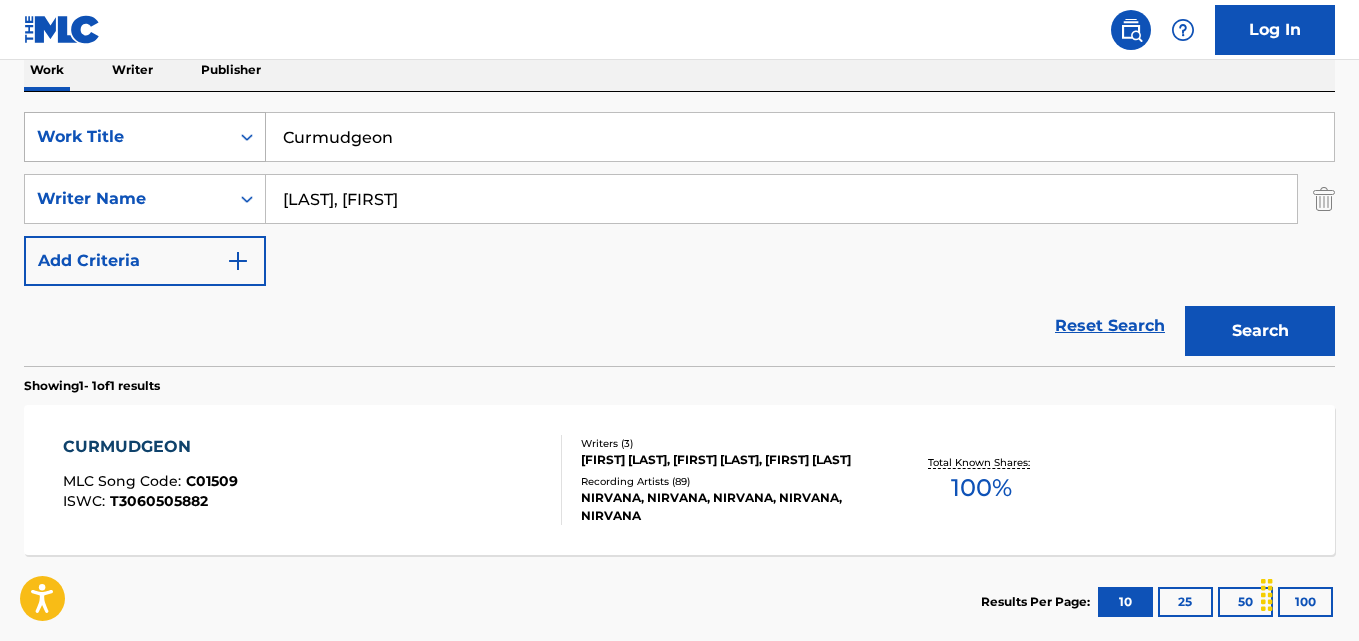 drag, startPoint x: 471, startPoint y: 148, endPoint x: 166, endPoint y: 151, distance: 305.01474 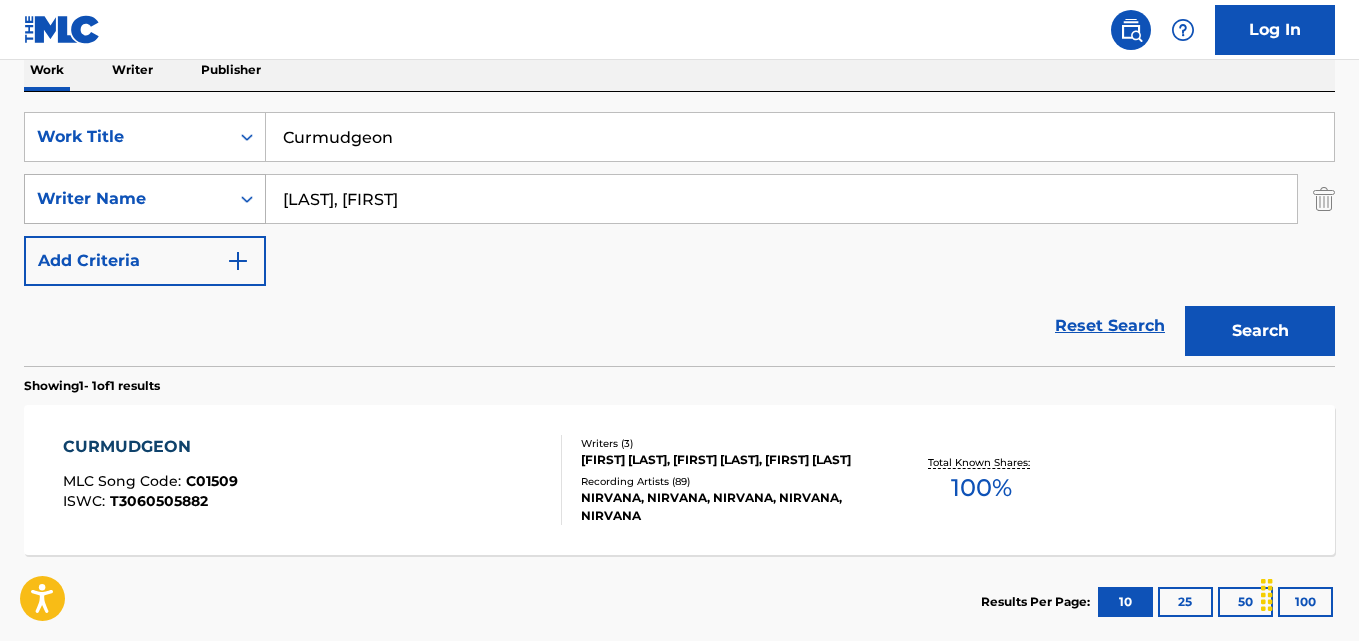 paste on "Endless, Nameless" 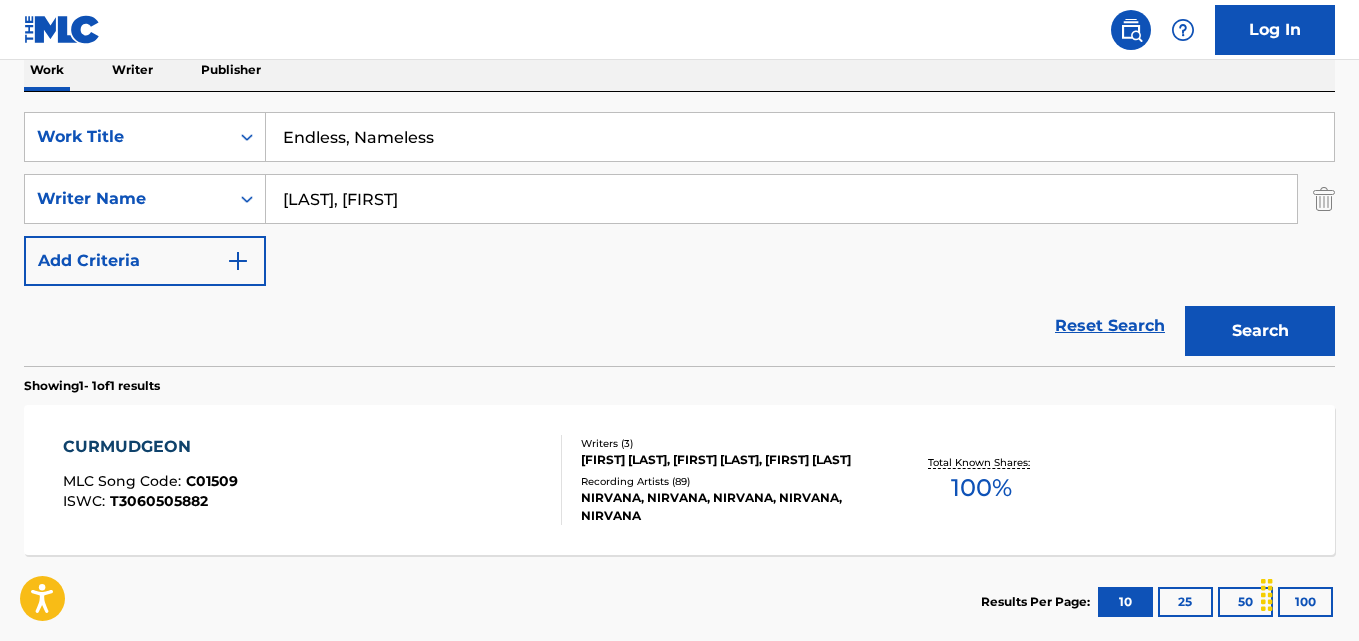 type on "Endless, Nameless" 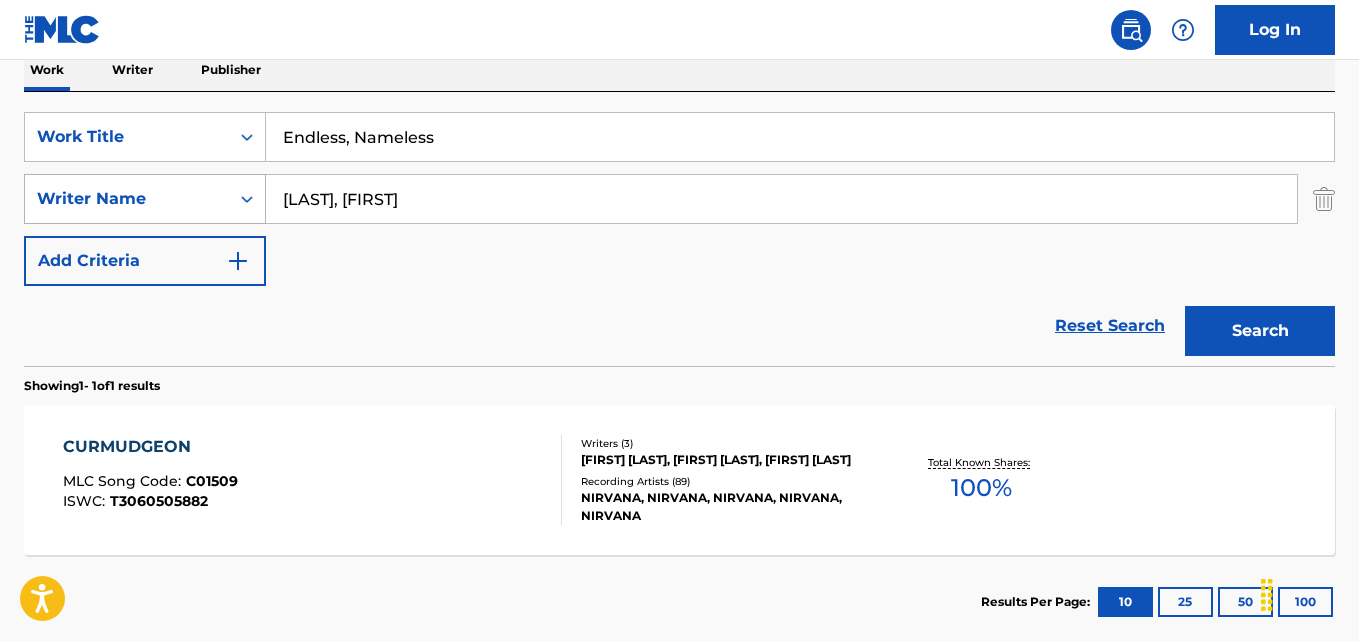 drag, startPoint x: 435, startPoint y: 210, endPoint x: 246, endPoint y: 213, distance: 189.0238 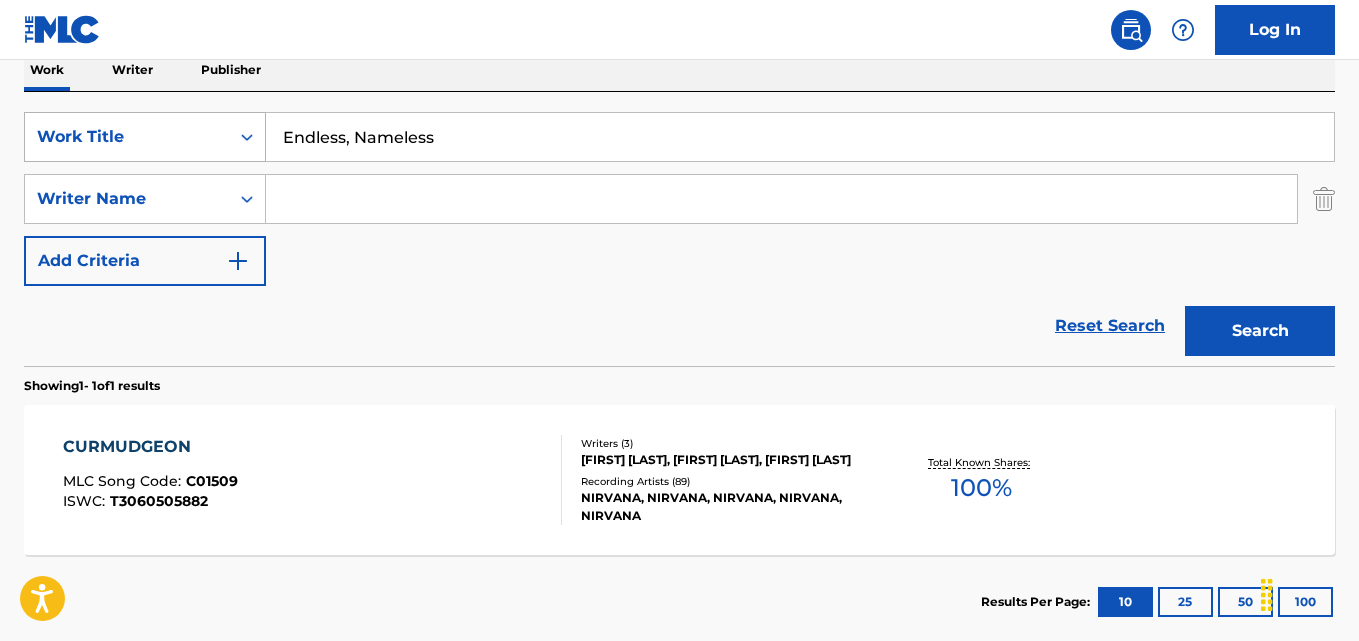 drag, startPoint x: 504, startPoint y: 139, endPoint x: 205, endPoint y: 142, distance: 299.01505 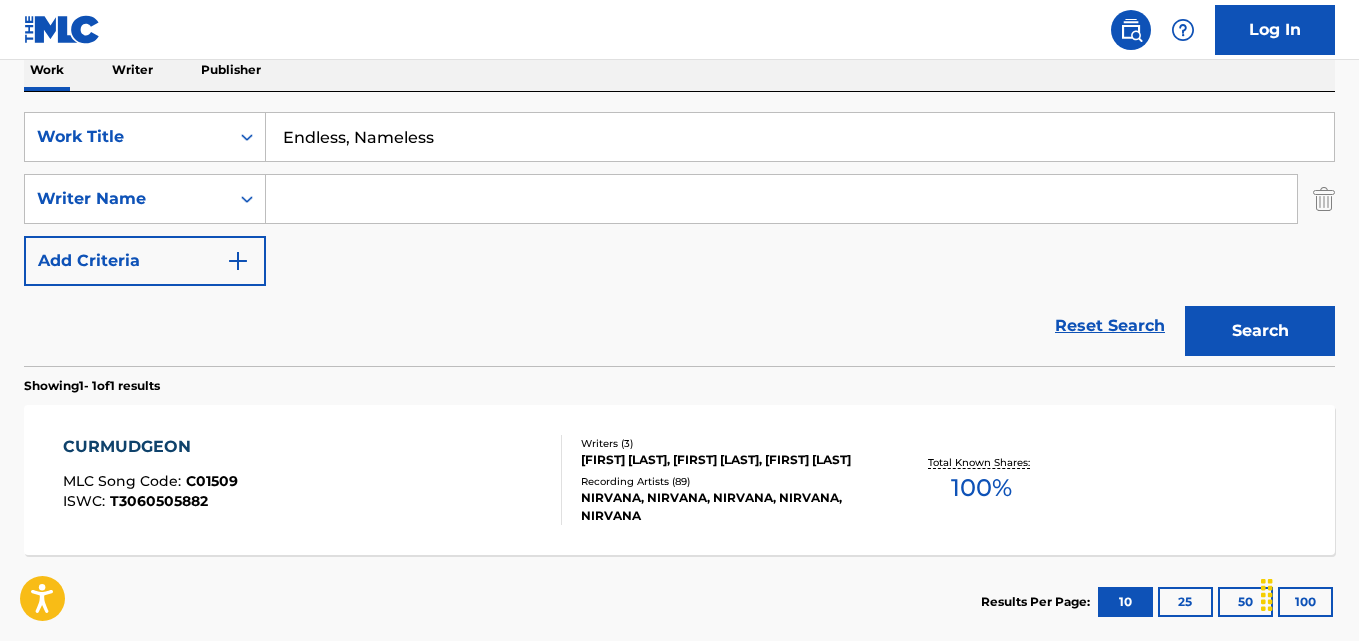 click at bounding box center (781, 199) 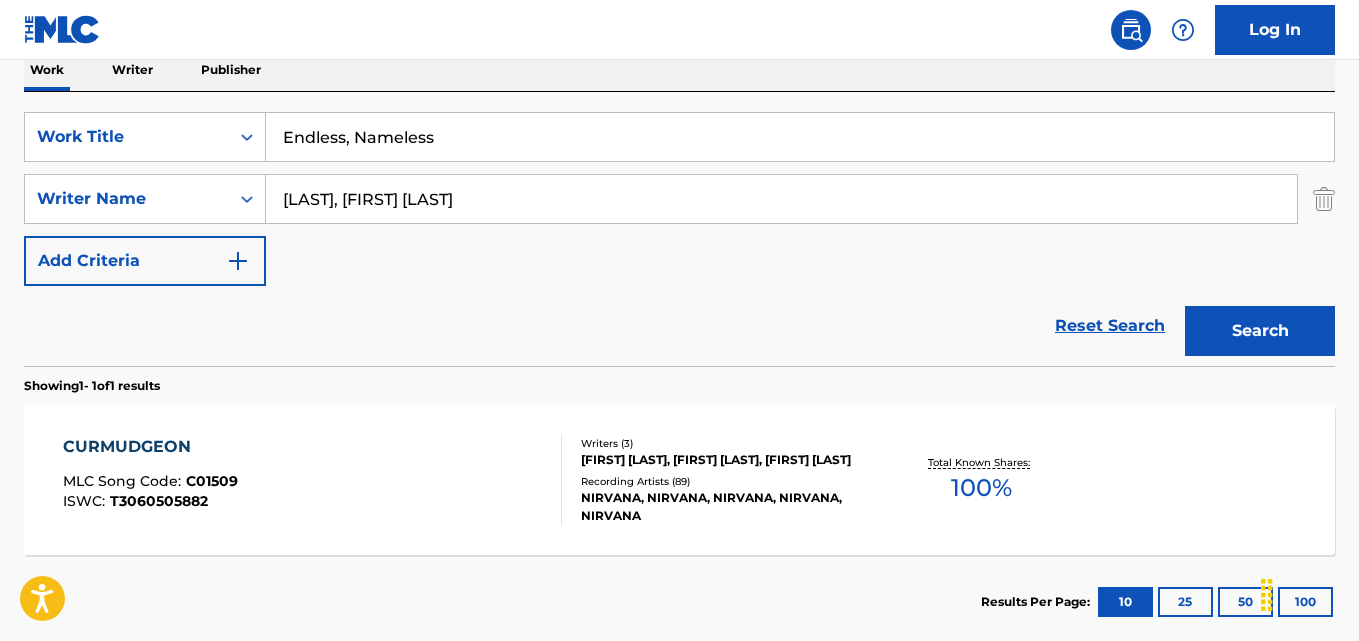 click on "Search" at bounding box center [1260, 331] 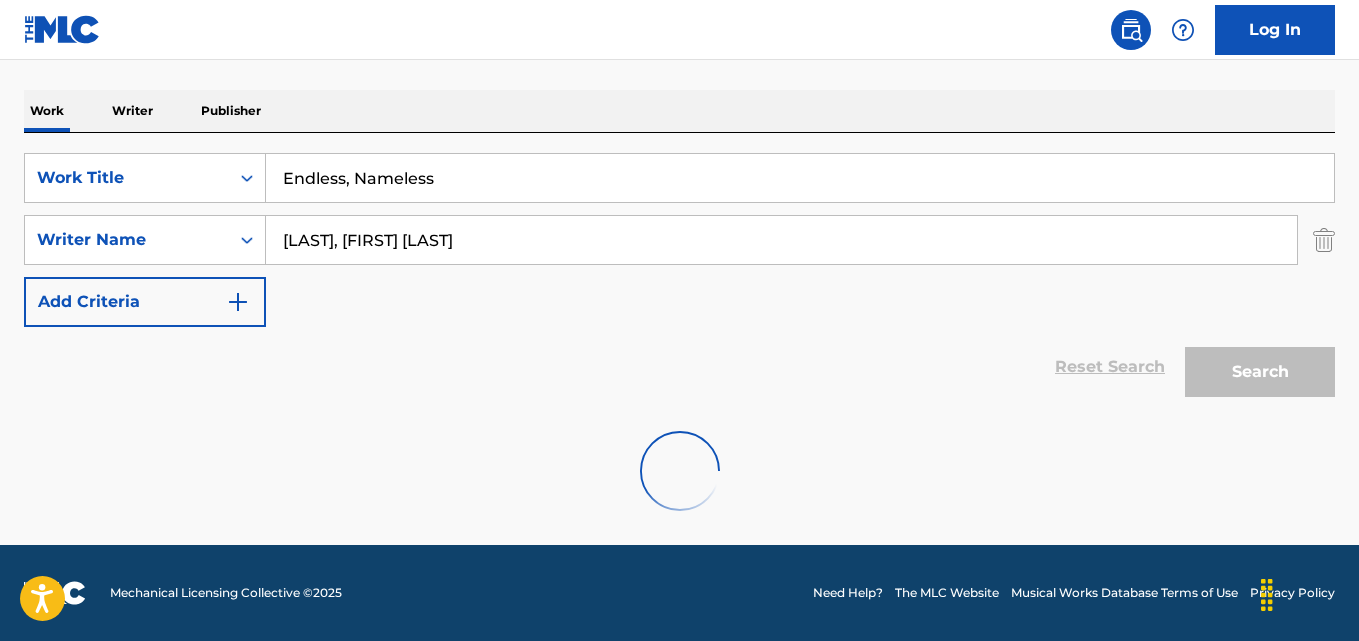 scroll, scrollTop: 333, scrollLeft: 0, axis: vertical 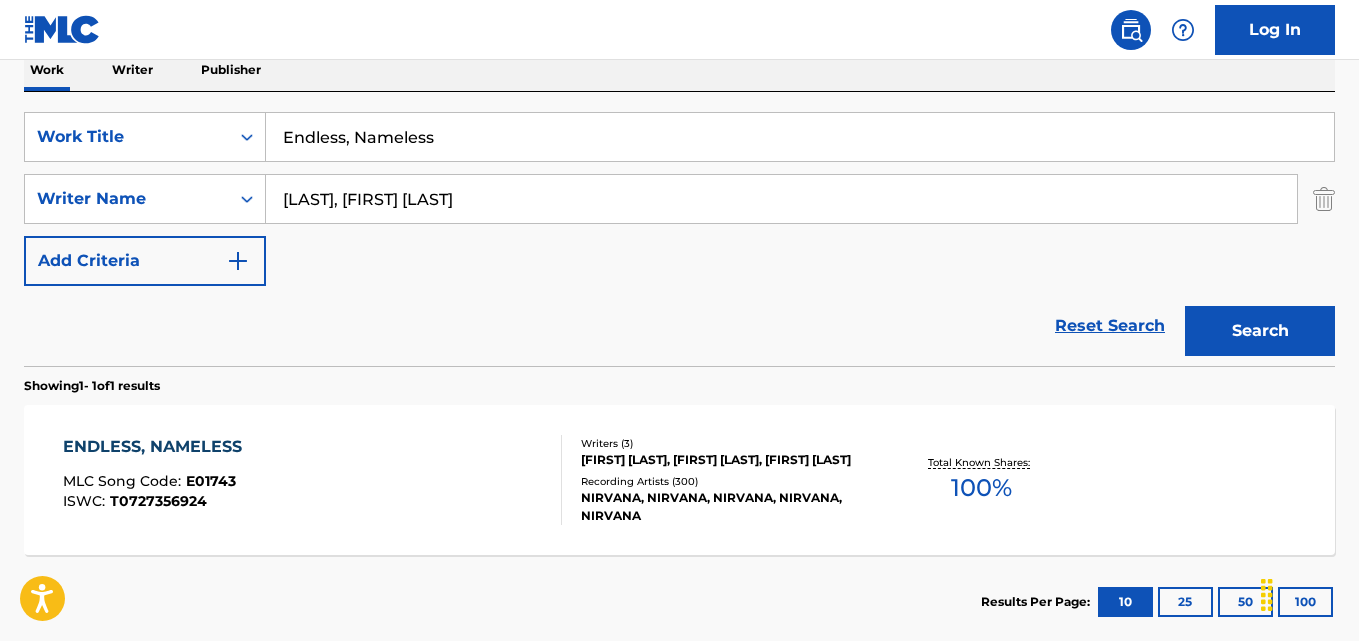 drag, startPoint x: 316, startPoint y: 257, endPoint x: 210, endPoint y: 261, distance: 106.07545 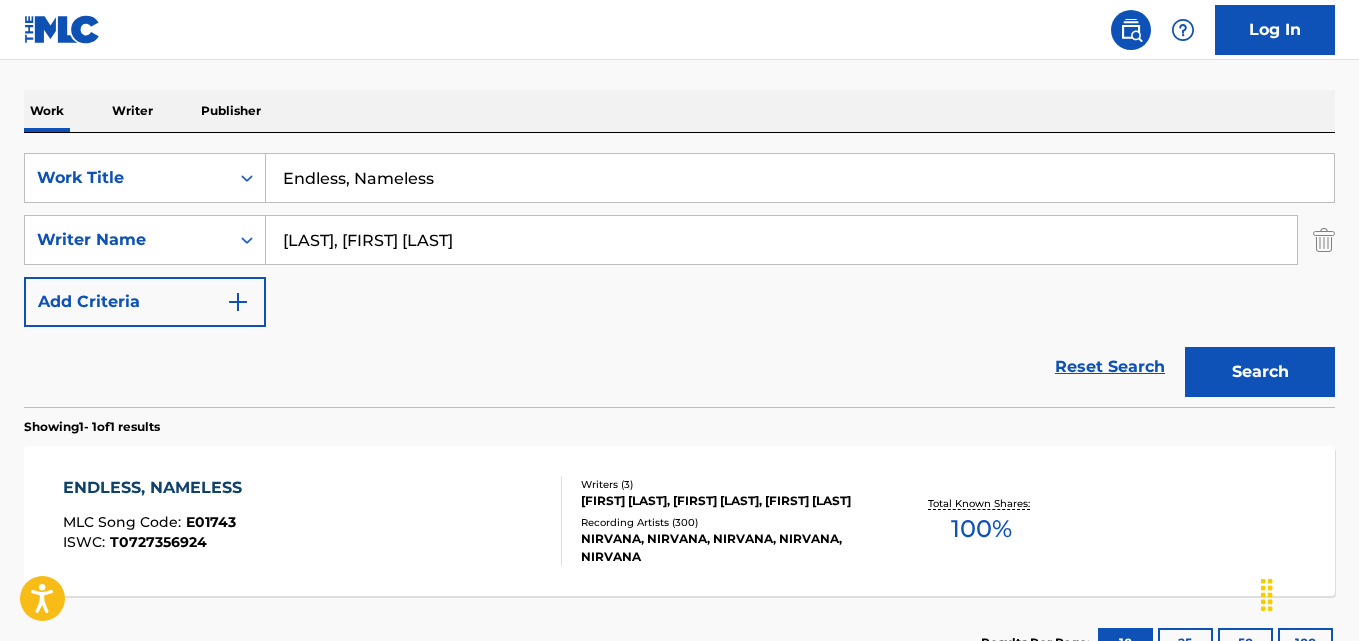 scroll, scrollTop: 333, scrollLeft: 0, axis: vertical 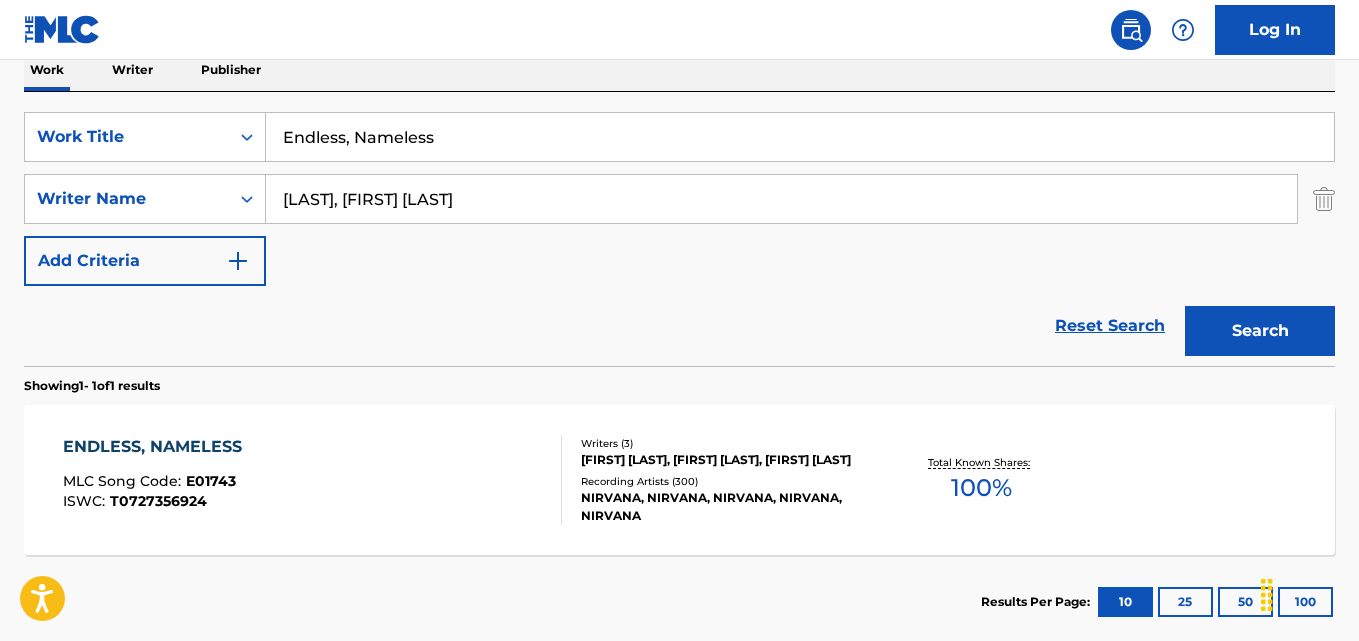 click on "SearchWithCriteria9d4b10ec-ea00-4de3-ae4d-bc4867ef49f9 Work Title Endless, Nameless SearchWithCriteria17d5d192-e73d-4e17-83cf-09aa54e8fcbc Writer Name [LAST], [FIRST] [LAST] Add Criteria" at bounding box center (679, 199) 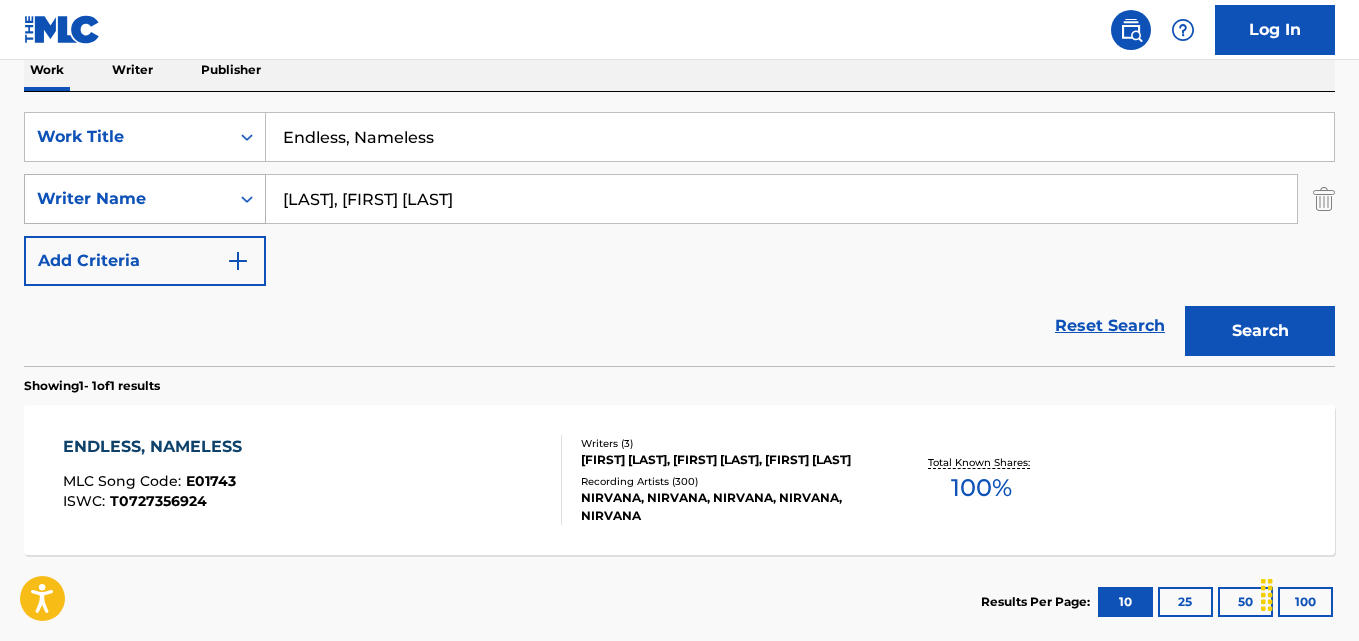drag, startPoint x: 468, startPoint y: 182, endPoint x: 184, endPoint y: 182, distance: 284 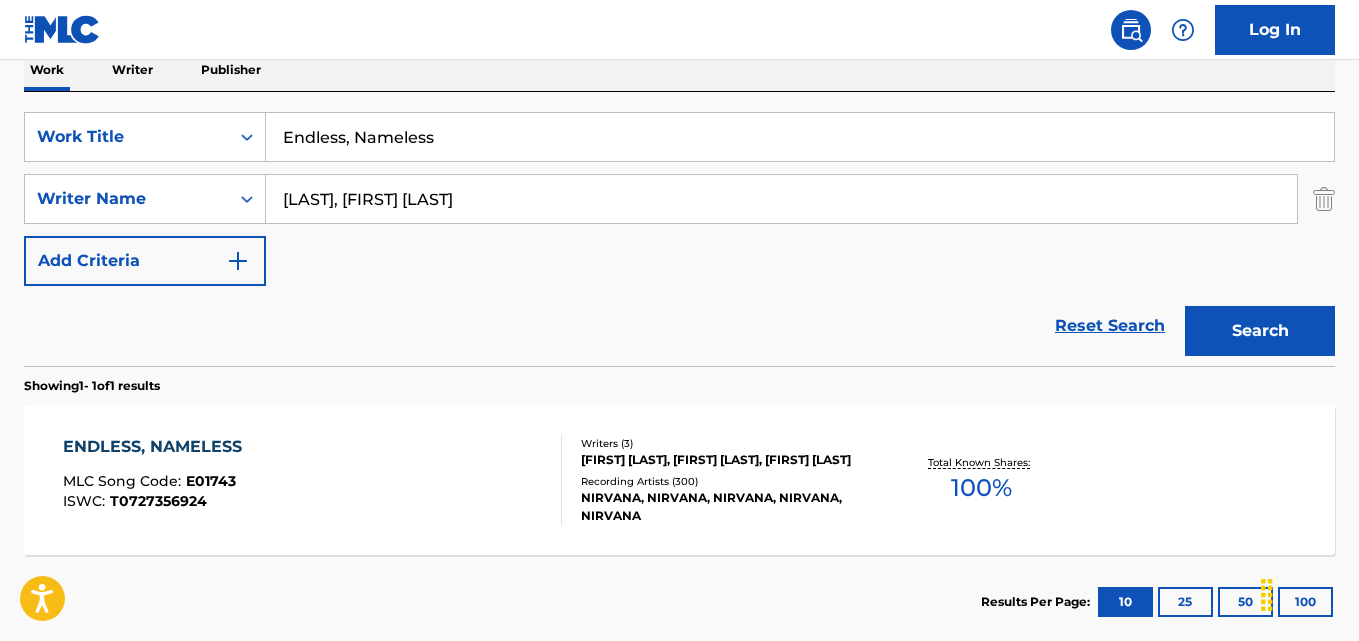 click on "MLC Song Code : E01743 ISWC : T0727356924 Writers ( 3 ) [FIRST] [LAST], [FIRST] [LAST], [FIRST] [LAST] Recording Artists ( 300 ) NIRVANA, NIRVANA, NIRVANA, NIRVANA, NIRVANA Total Known Shares: 100 %" at bounding box center (157, 480) 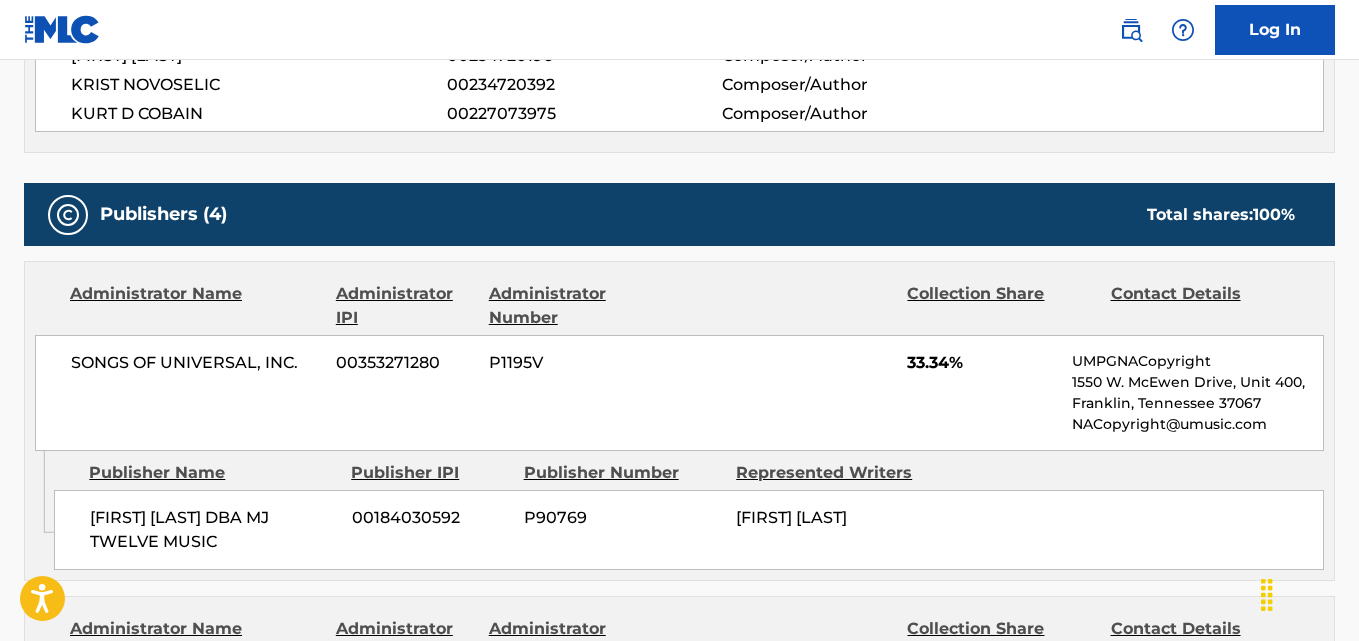 scroll, scrollTop: 1000, scrollLeft: 0, axis: vertical 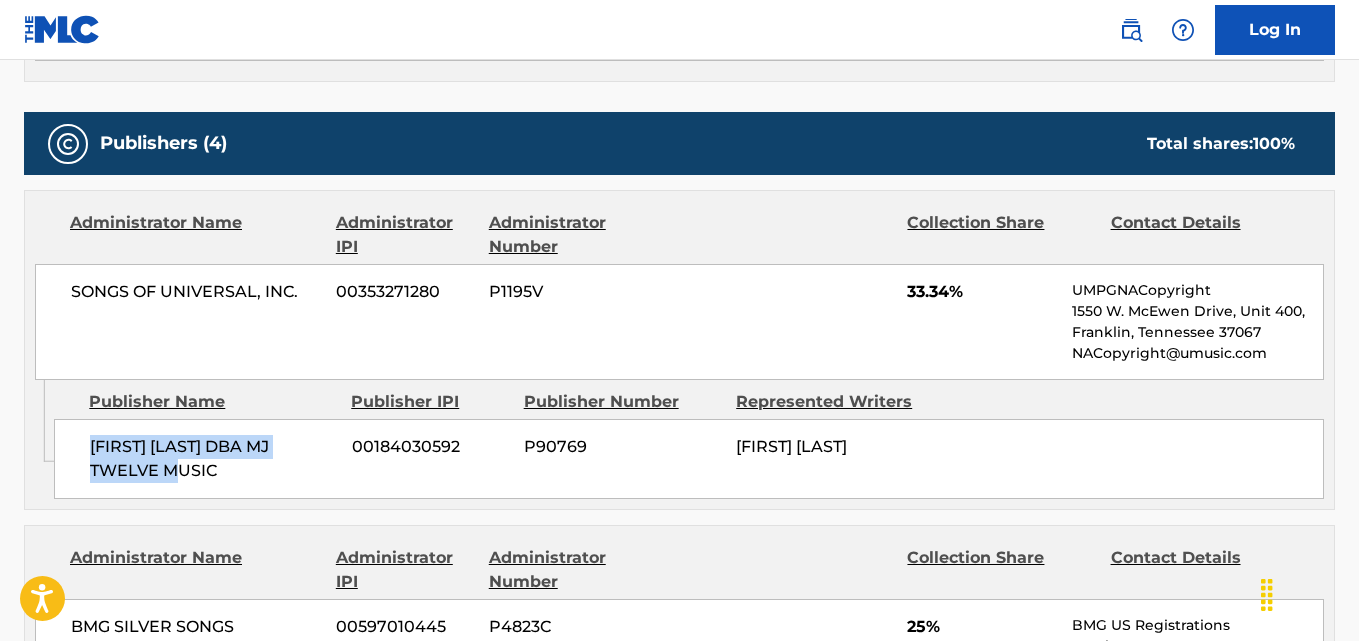 drag, startPoint x: 87, startPoint y: 443, endPoint x: 299, endPoint y: 488, distance: 216.72333 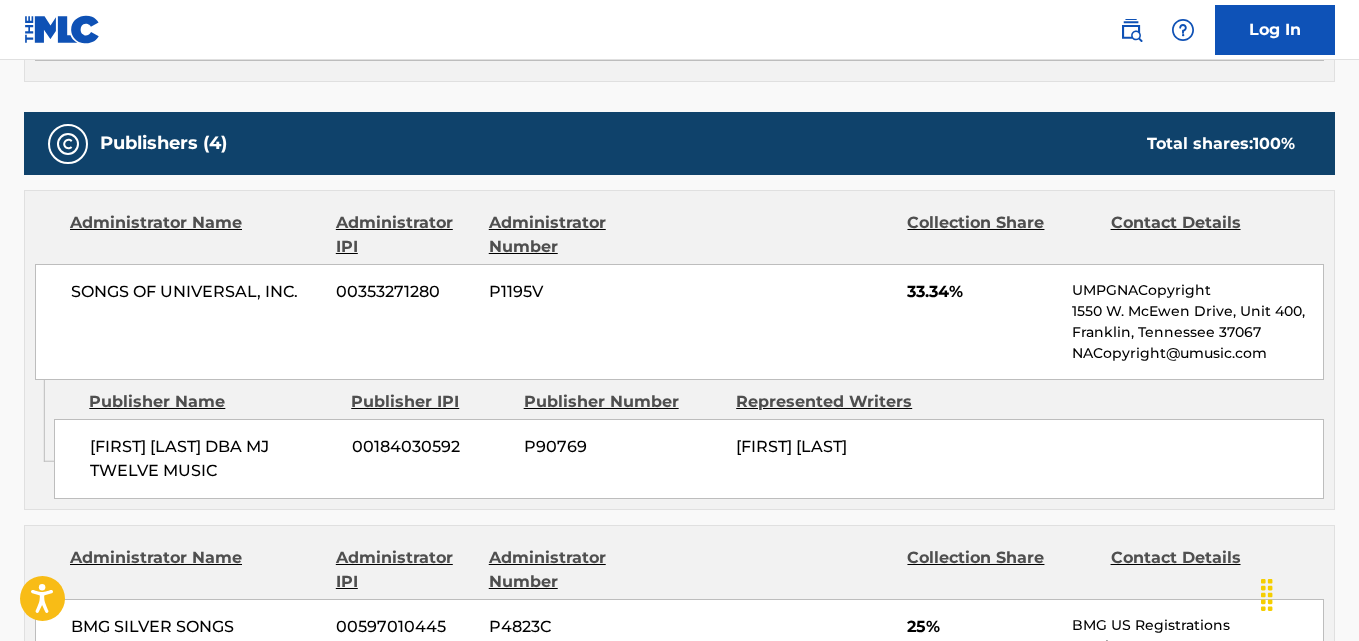 click on "33.34%" at bounding box center [982, 292] 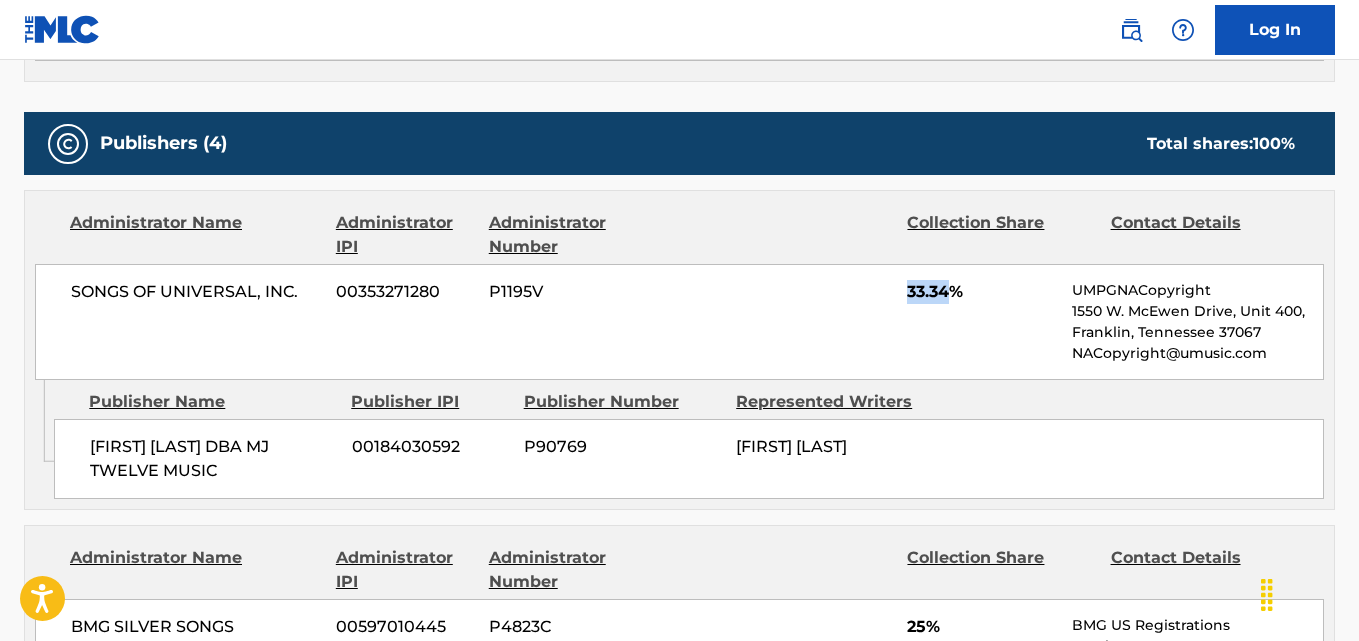 click on "33.34%" at bounding box center (982, 292) 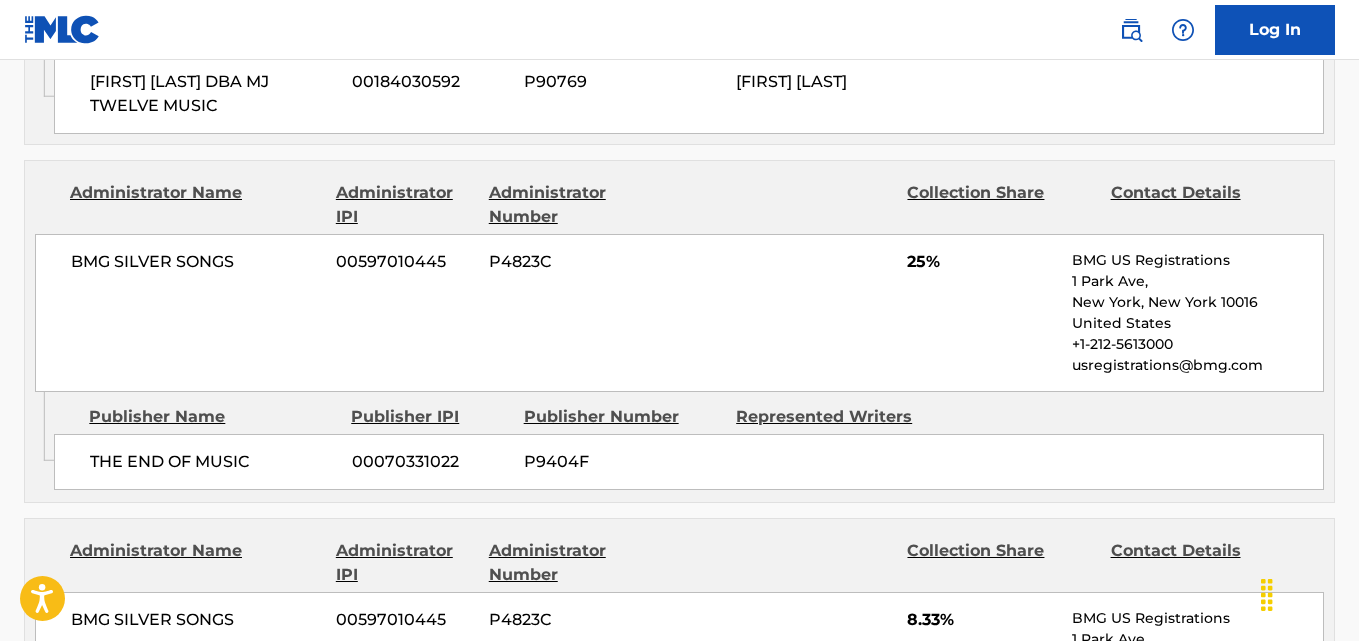 scroll, scrollTop: 1400, scrollLeft: 0, axis: vertical 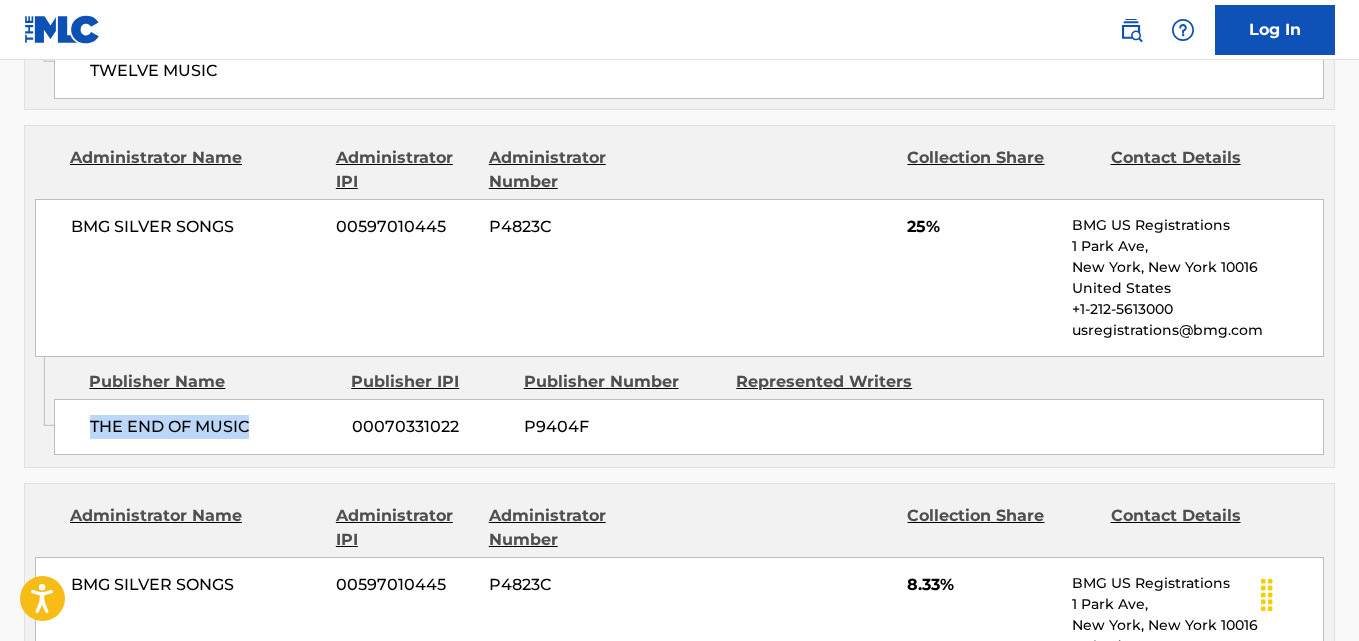 drag, startPoint x: 88, startPoint y: 430, endPoint x: 288, endPoint y: 437, distance: 200.12247 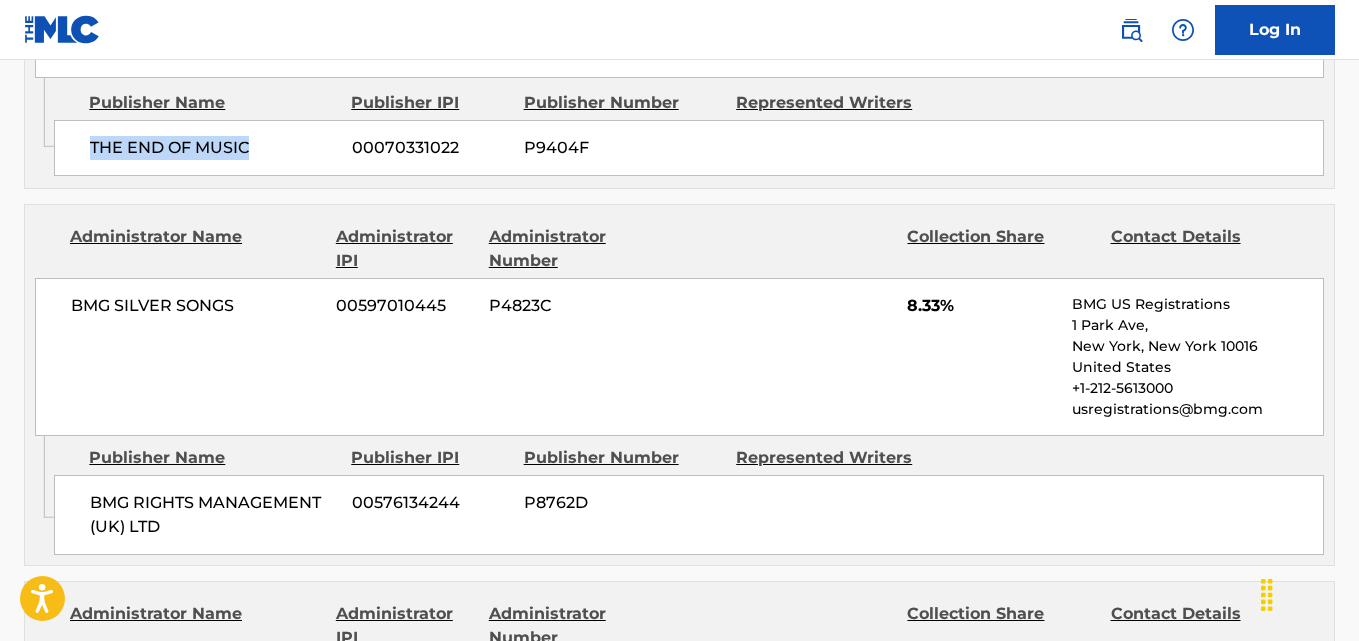 scroll, scrollTop: 1700, scrollLeft: 0, axis: vertical 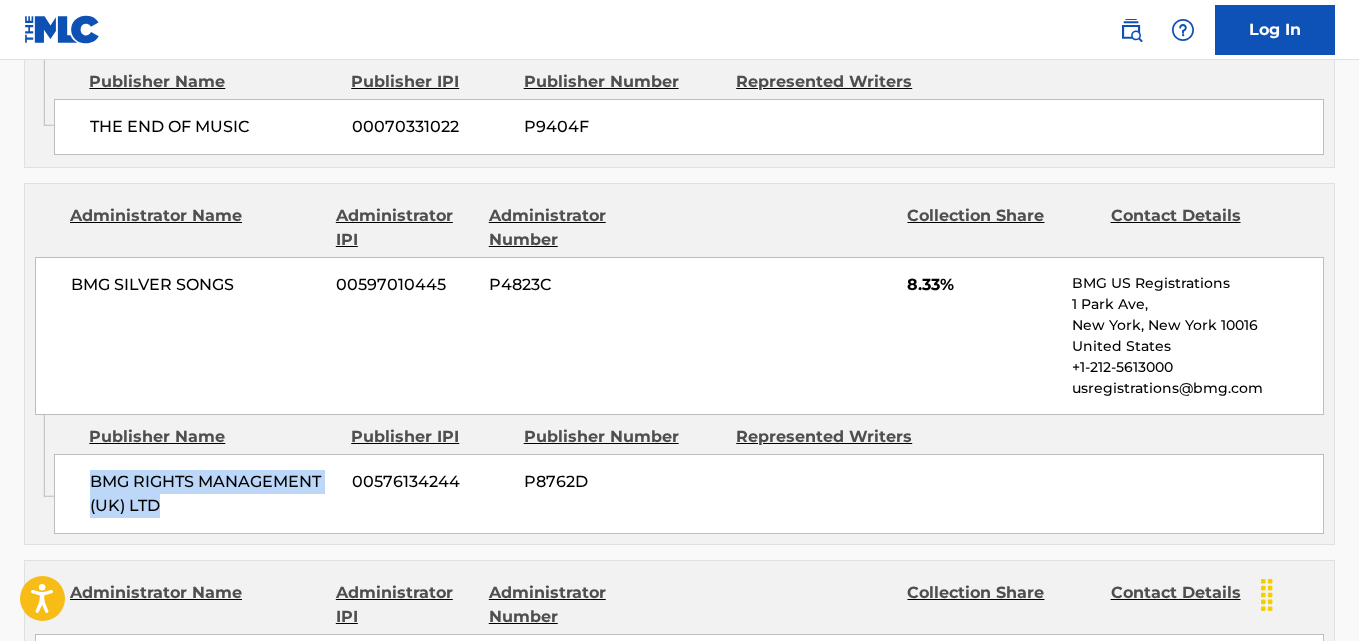 drag, startPoint x: 92, startPoint y: 478, endPoint x: 300, endPoint y: 509, distance: 210.29741 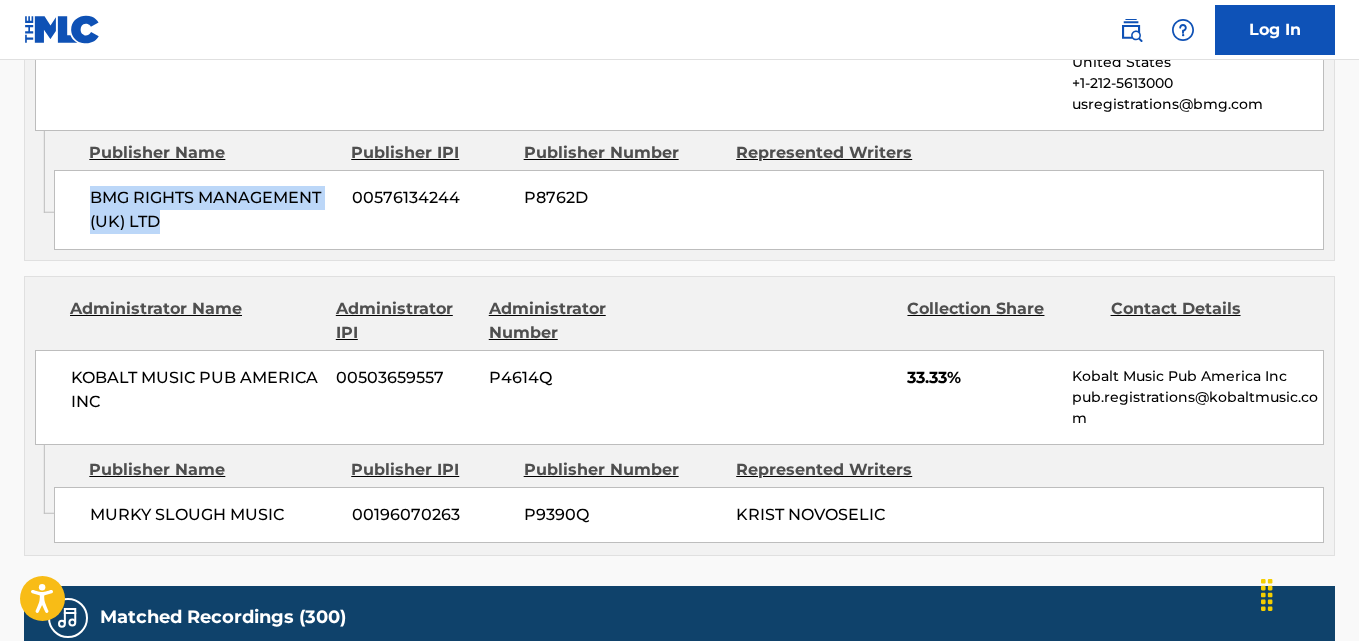 scroll, scrollTop: 2100, scrollLeft: 0, axis: vertical 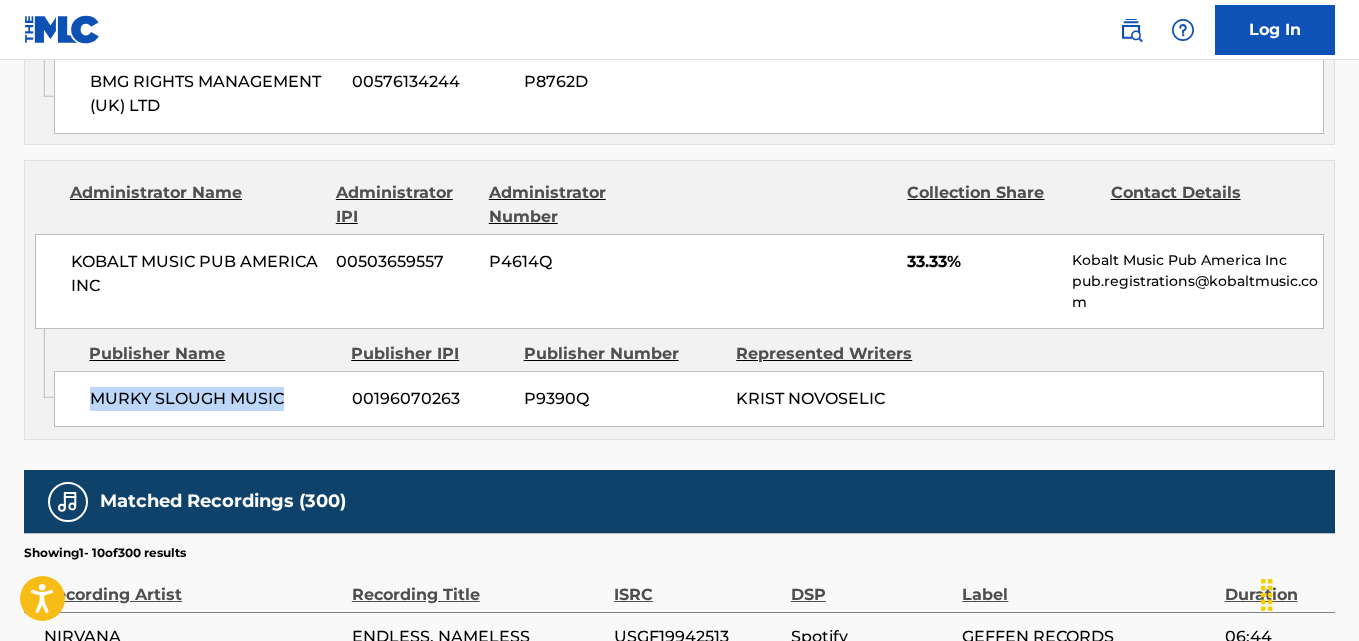 drag, startPoint x: 163, startPoint y: 412, endPoint x: 324, endPoint y: 409, distance: 161.02795 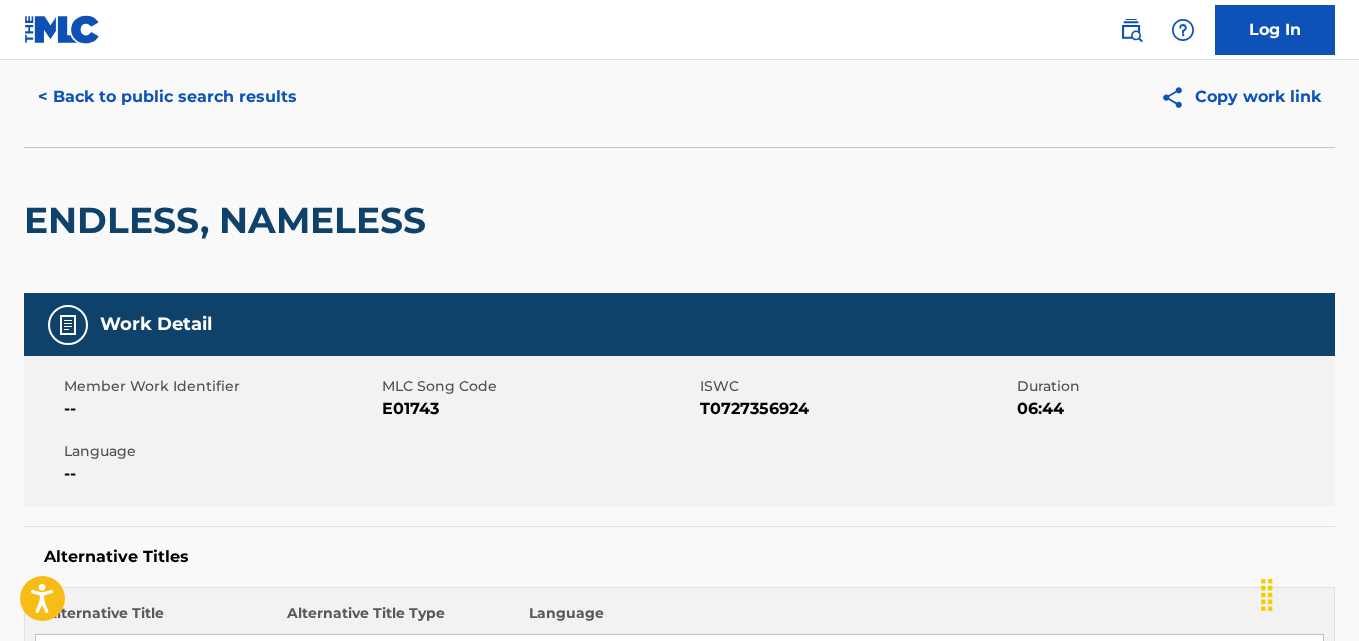 scroll, scrollTop: 0, scrollLeft: 0, axis: both 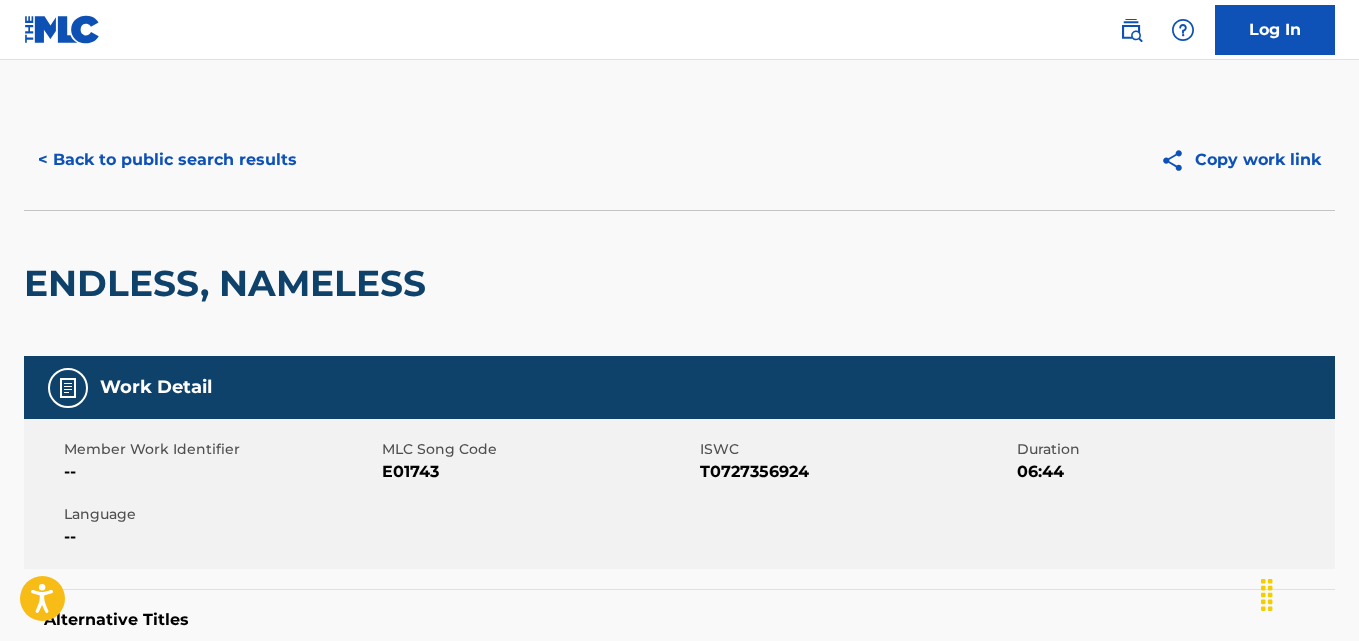 click on "< Back to public search results" at bounding box center (167, 160) 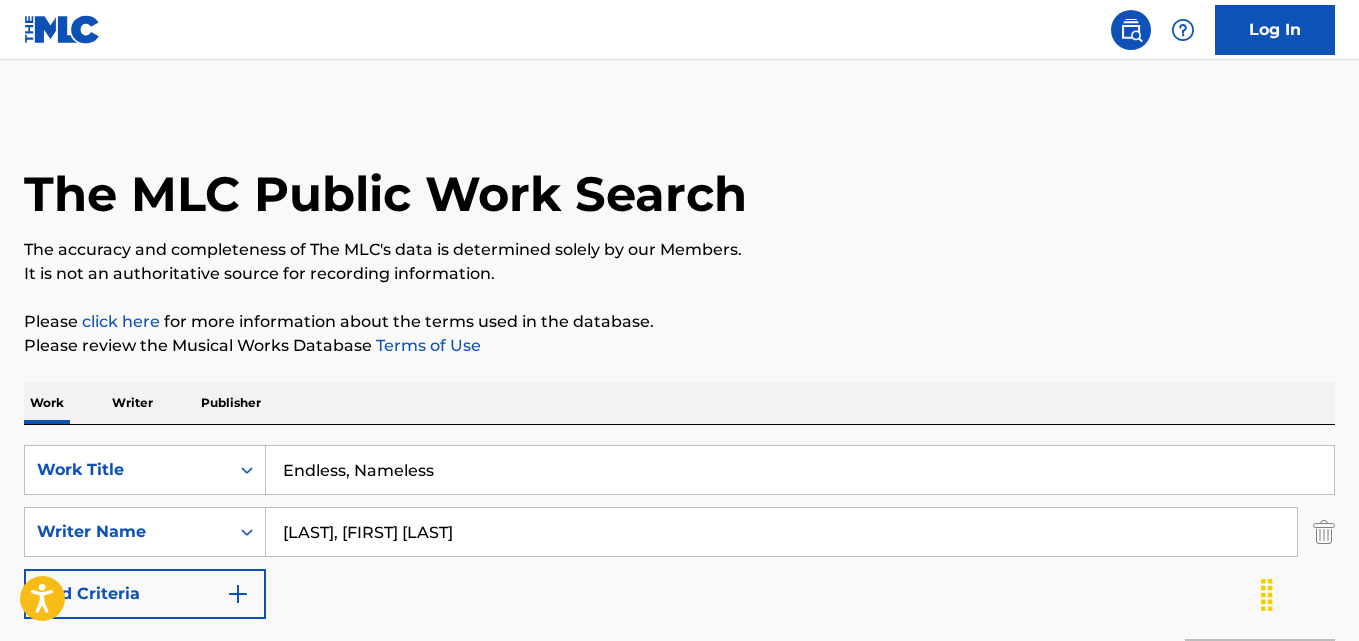 scroll, scrollTop: 333, scrollLeft: 0, axis: vertical 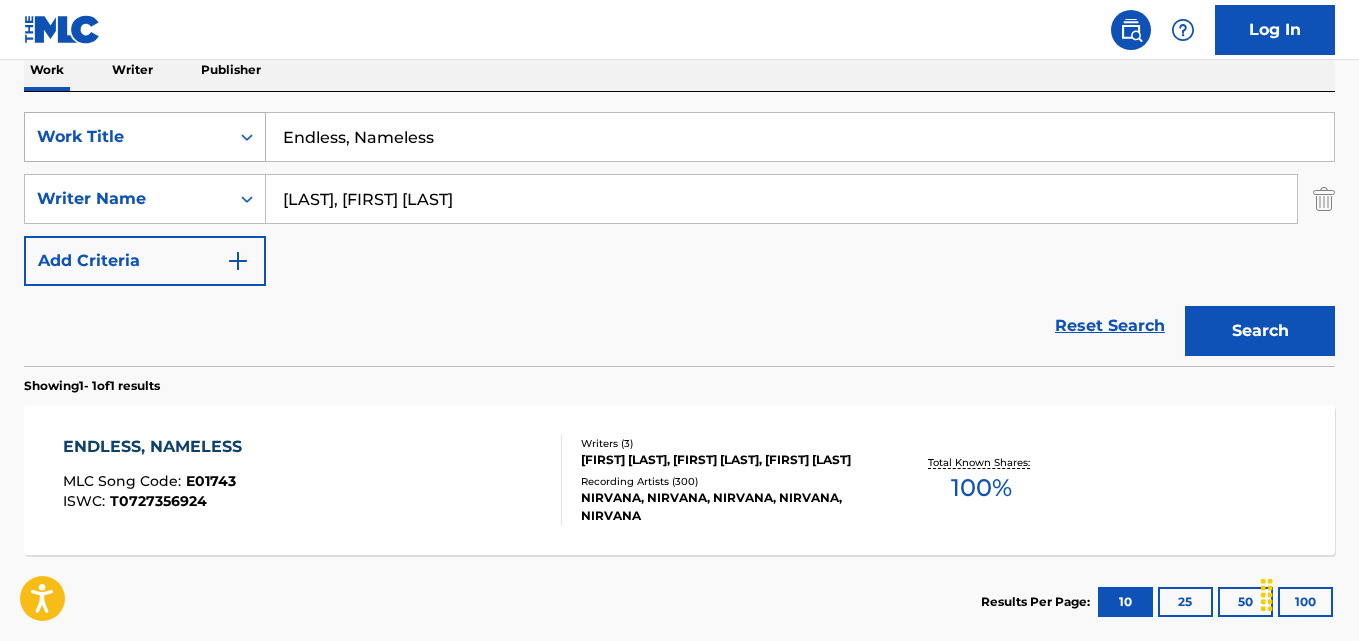drag, startPoint x: 459, startPoint y: 145, endPoint x: 193, endPoint y: 158, distance: 266.31747 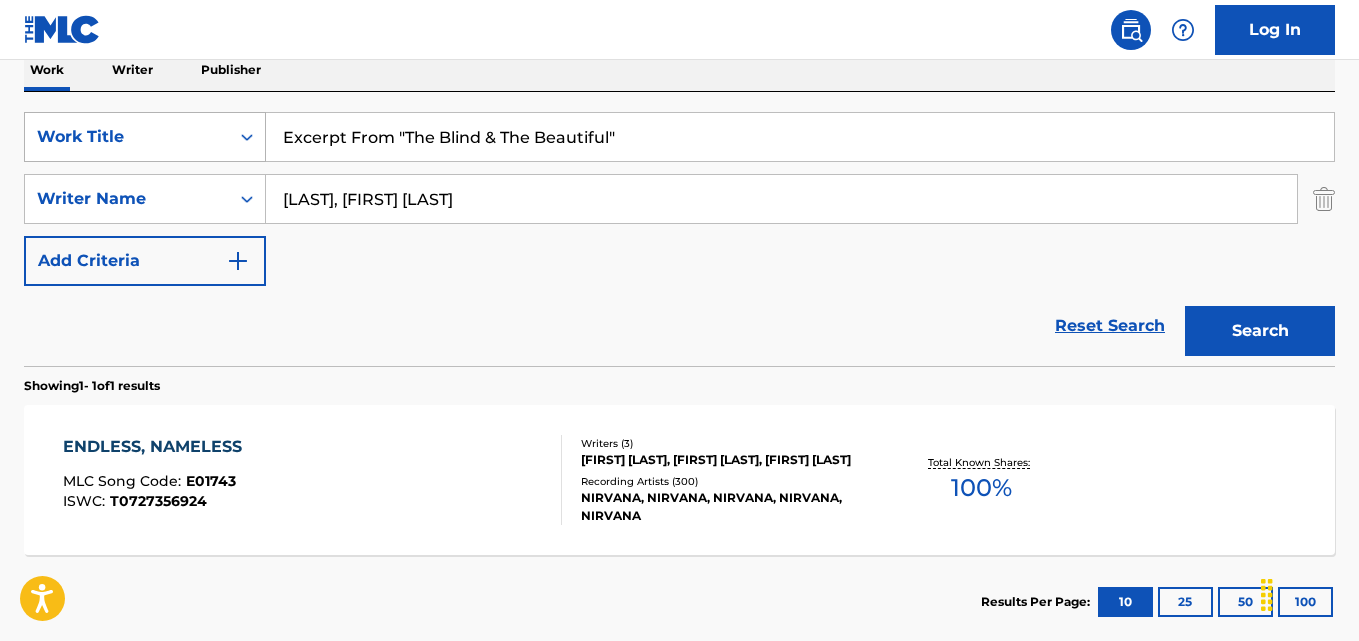 type on "Excerpt From "The Blind & The Beautiful"" 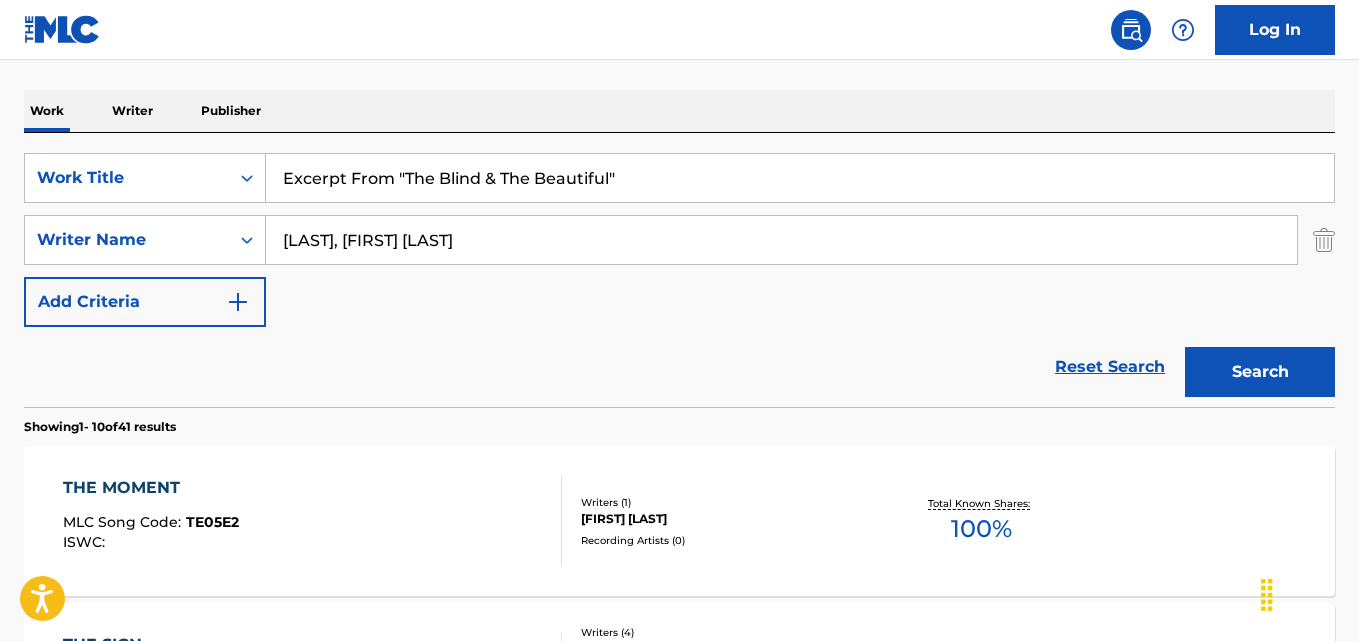 scroll, scrollTop: 333, scrollLeft: 0, axis: vertical 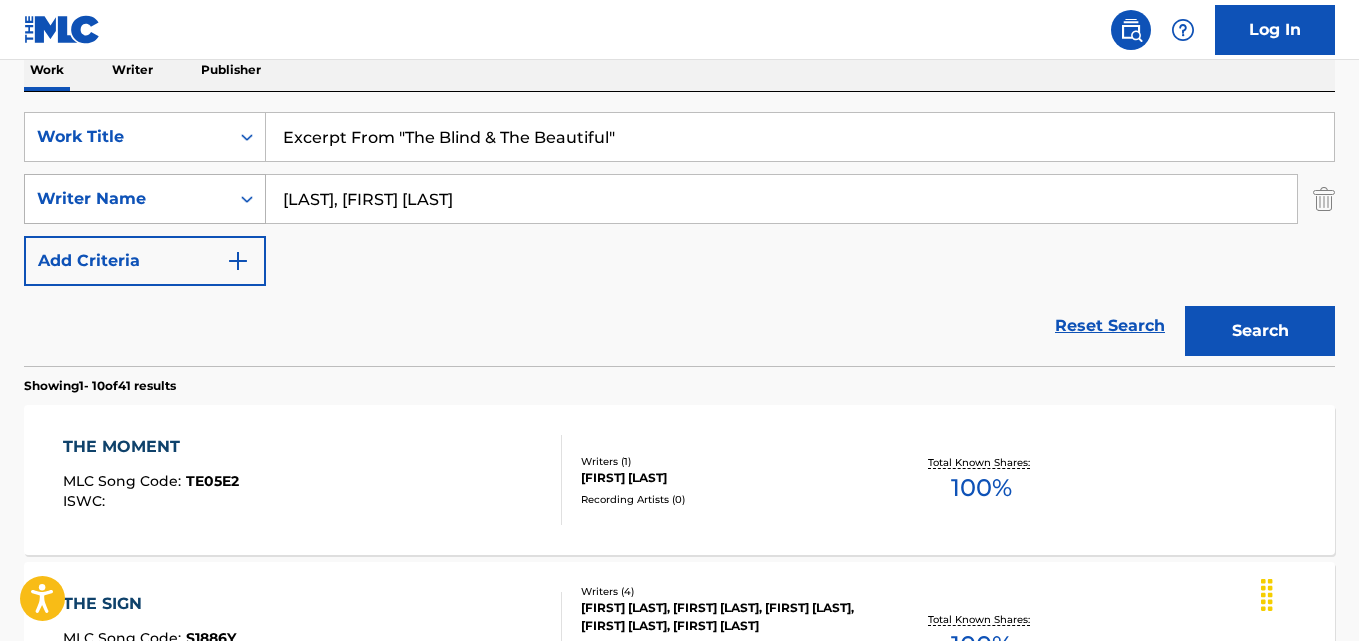 drag, startPoint x: 468, startPoint y: 210, endPoint x: 89, endPoint y: 210, distance: 379 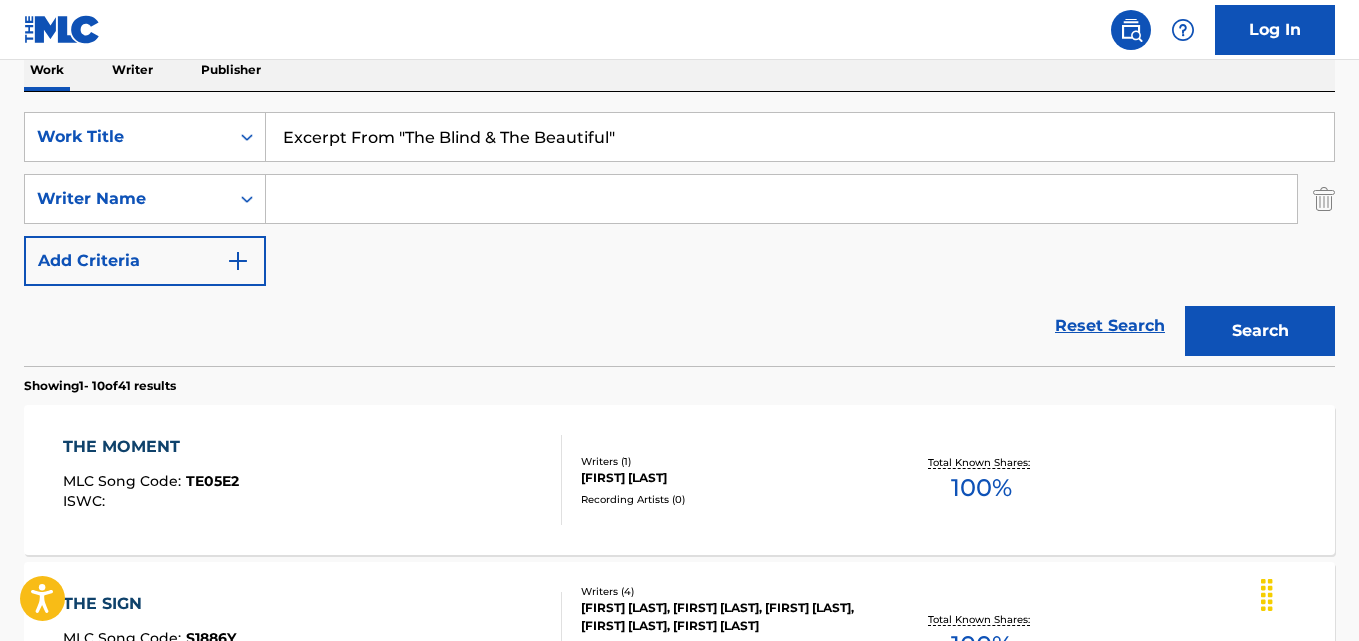 type 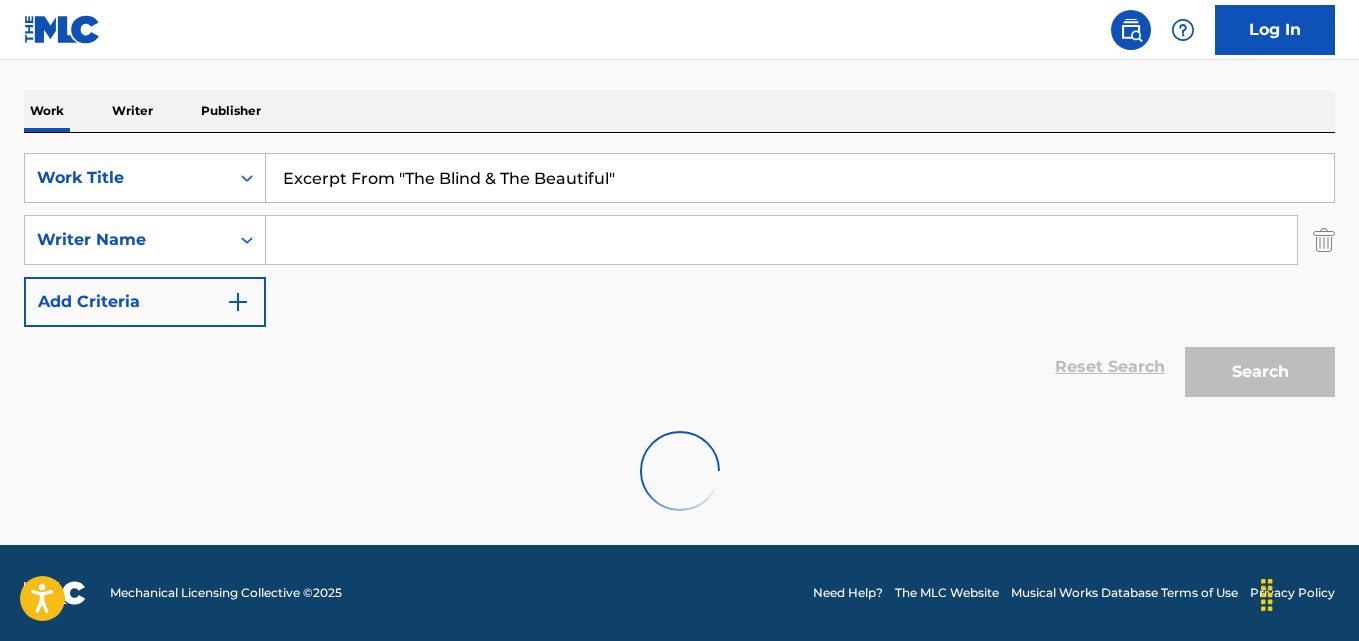 scroll, scrollTop: 292, scrollLeft: 0, axis: vertical 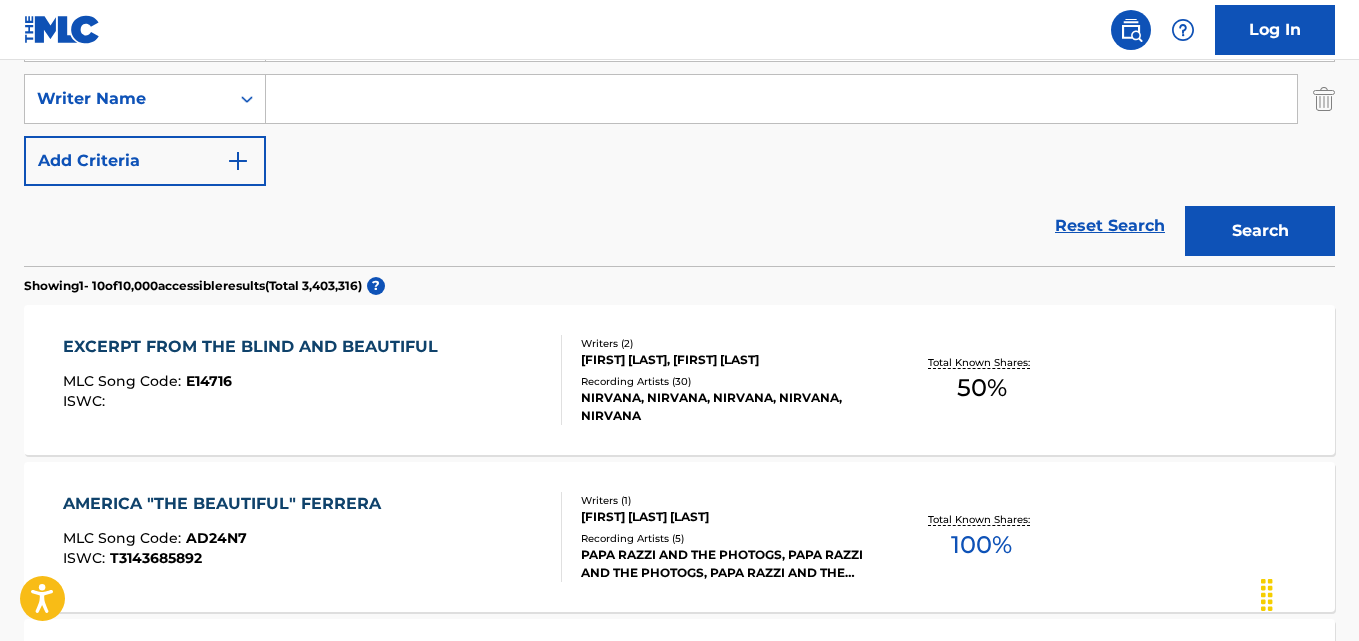click on "EXCERPT FROM THE BLIND AND BEAUTIFUL" at bounding box center (255, 347) 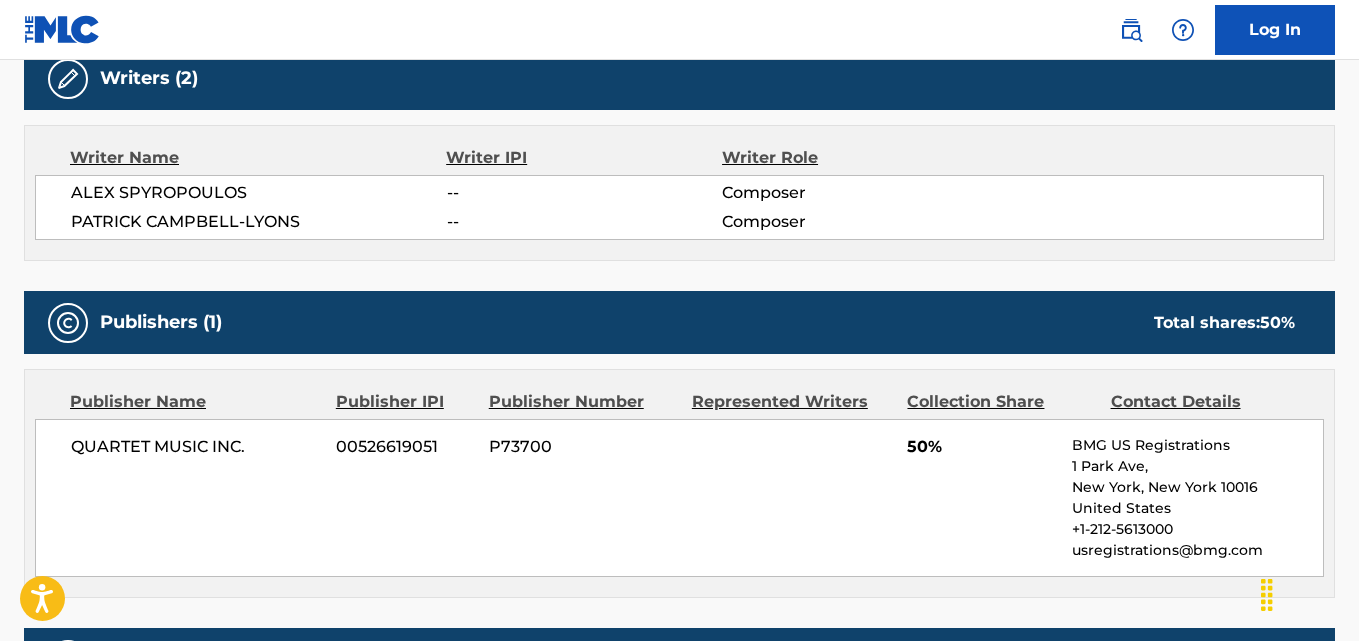 scroll, scrollTop: 800, scrollLeft: 0, axis: vertical 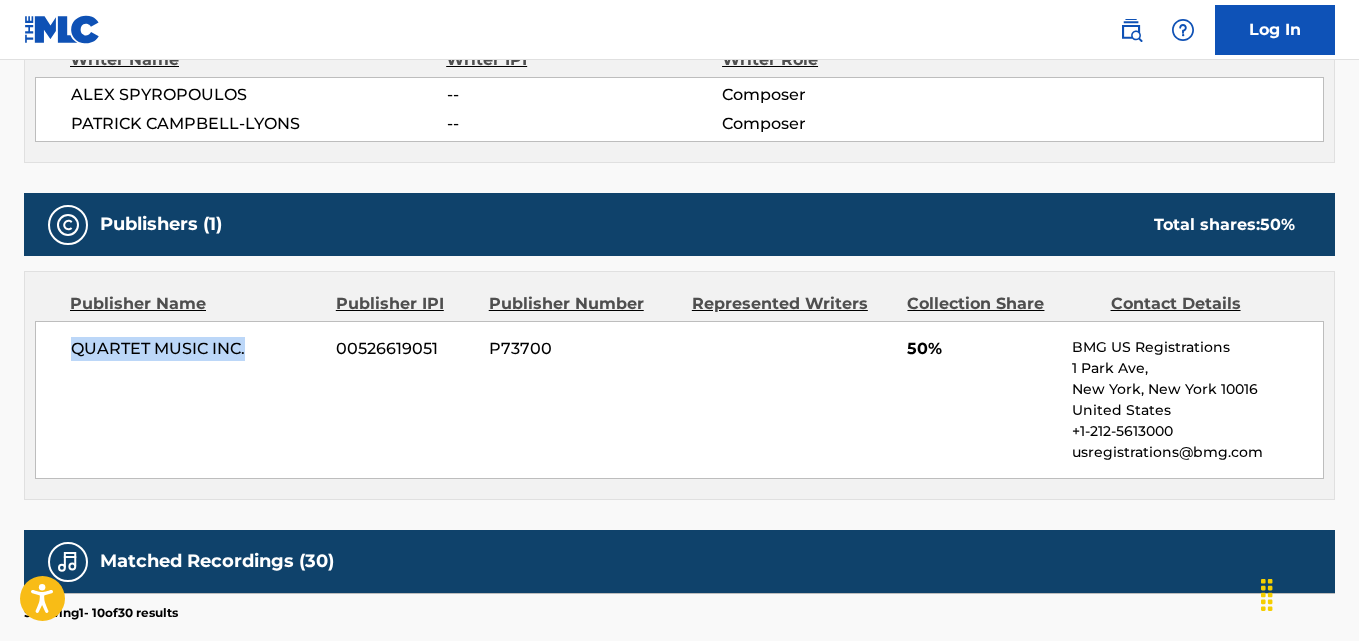 drag, startPoint x: 70, startPoint y: 351, endPoint x: 283, endPoint y: 344, distance: 213.11499 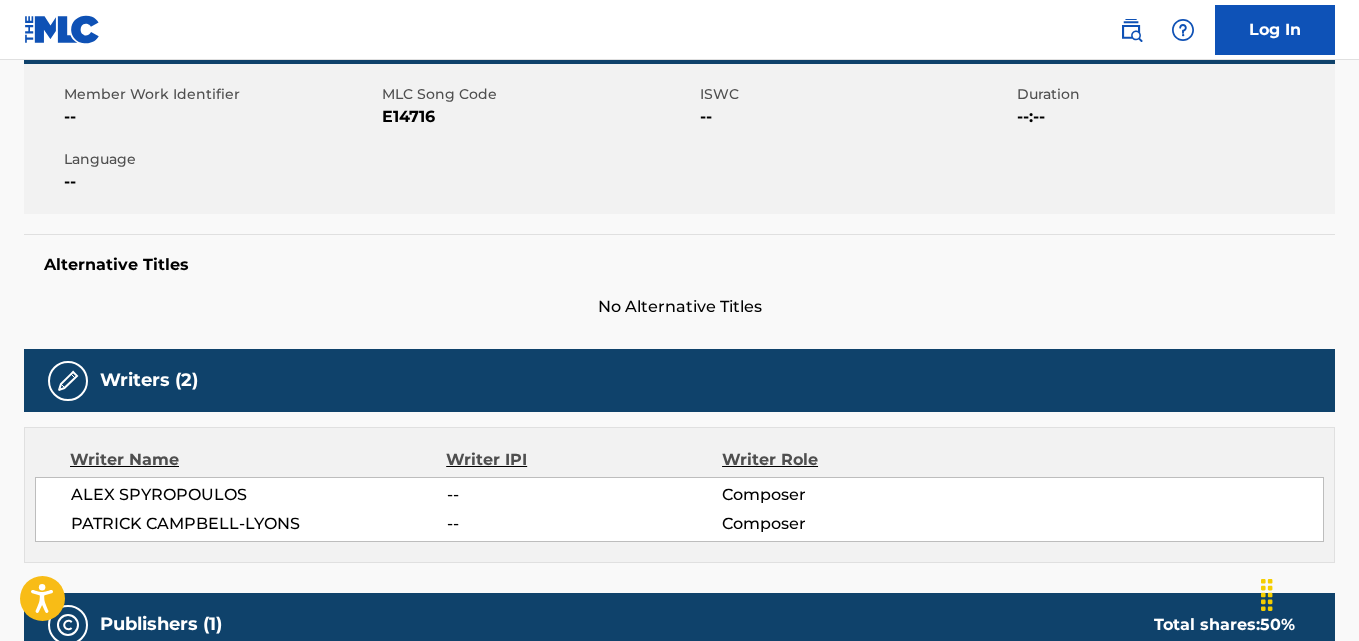 scroll, scrollTop: 0, scrollLeft: 0, axis: both 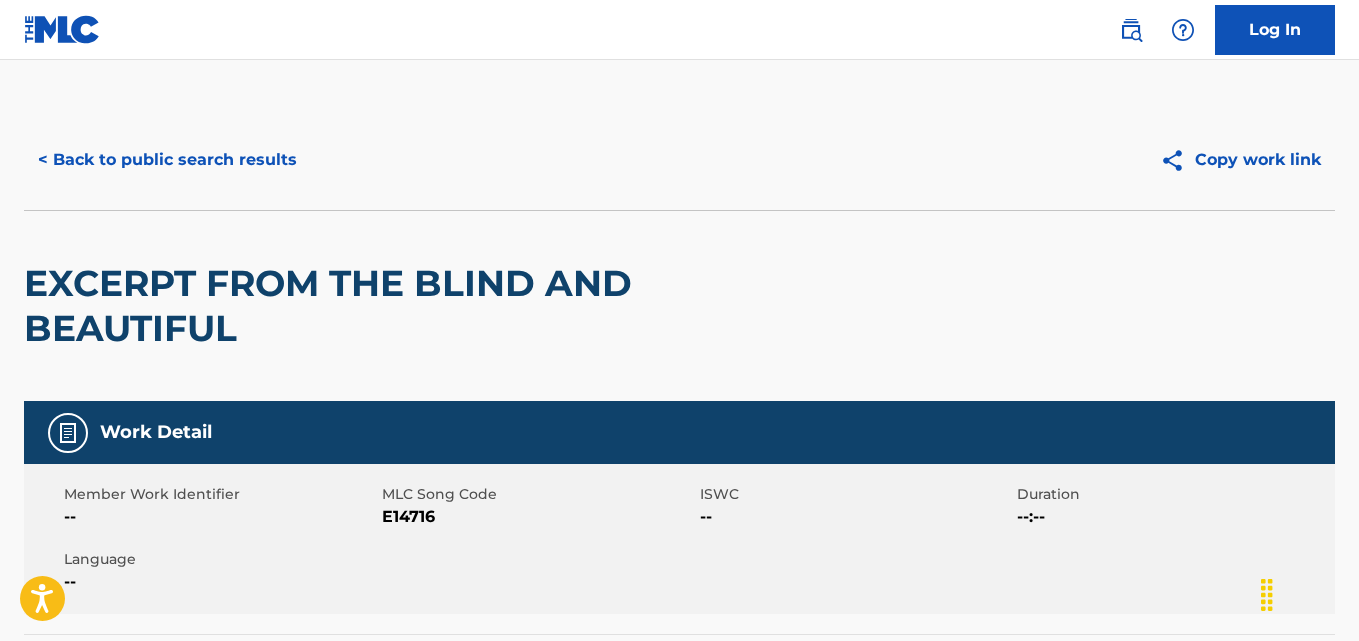 click on "< Back to public search results" at bounding box center (167, 160) 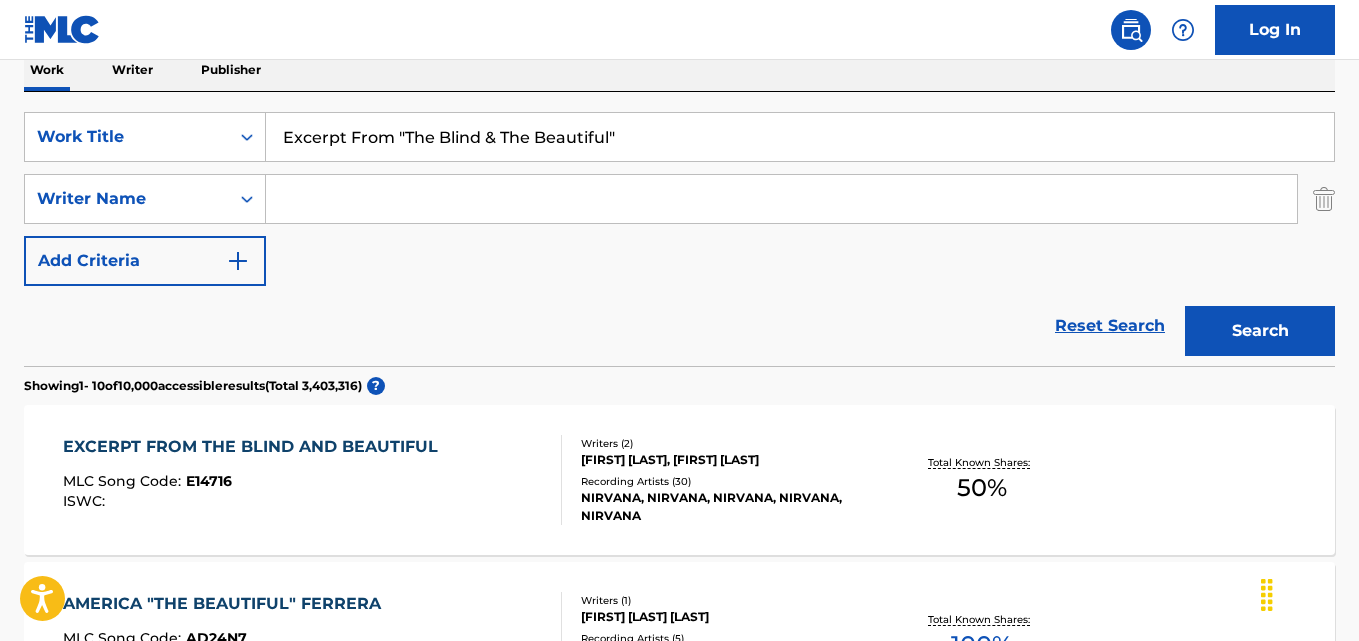 click on "Reset Search" at bounding box center (1110, 326) 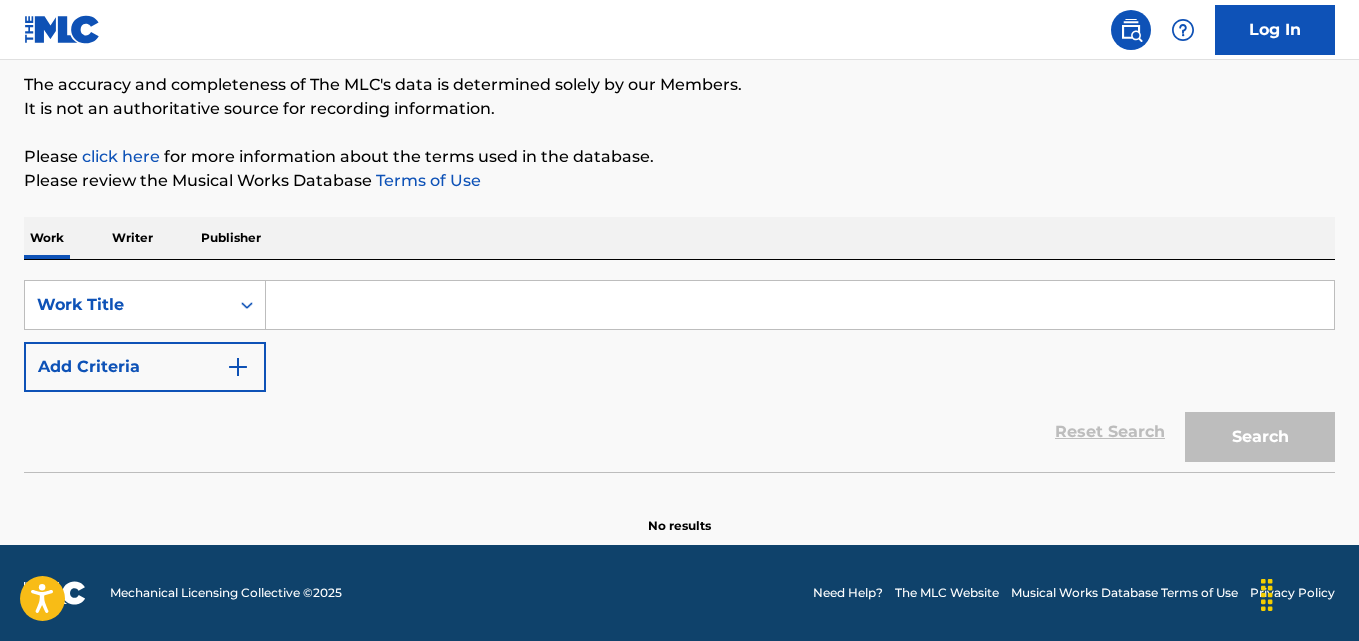 click at bounding box center [800, 305] 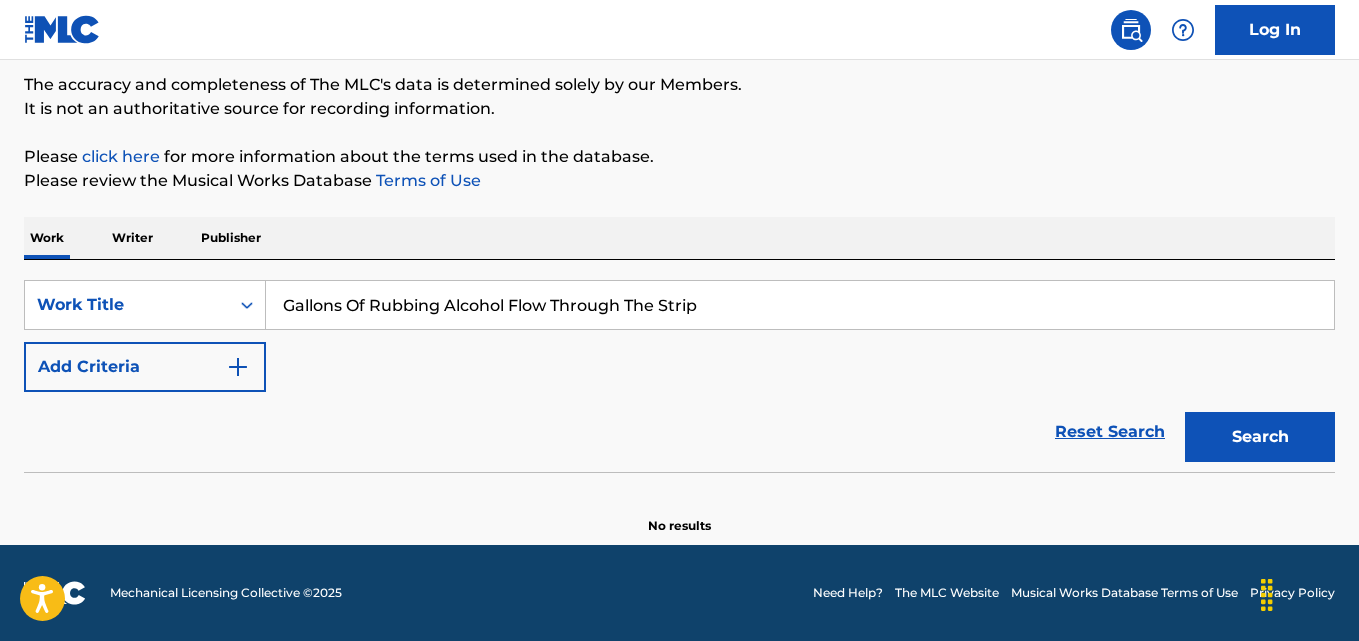 type on "Gallons Of Rubbing Alcohol Flow Through The Strip" 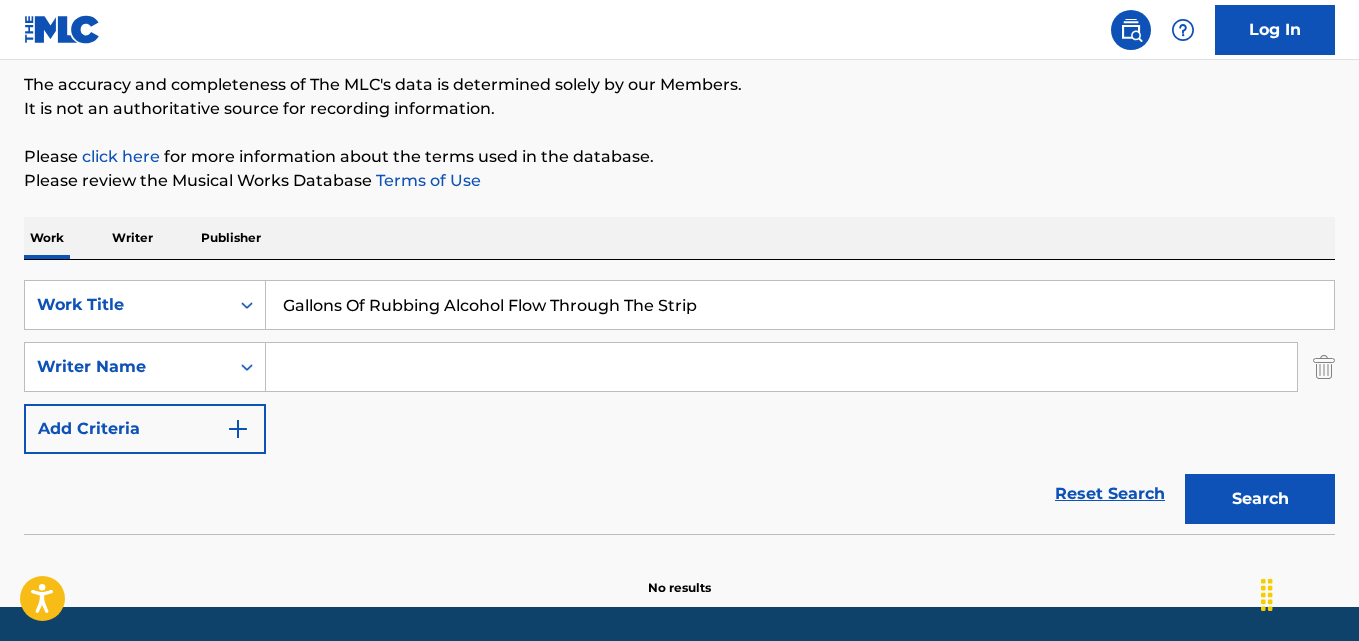 click at bounding box center (781, 367) 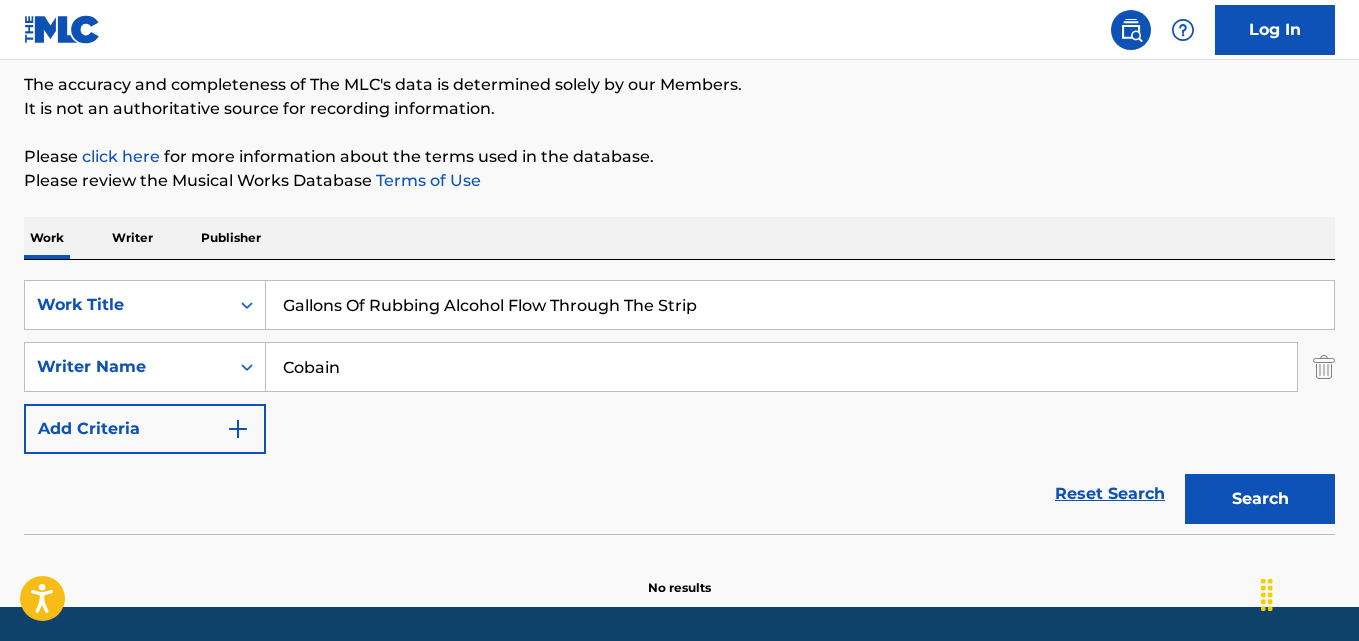 type on "Cobain" 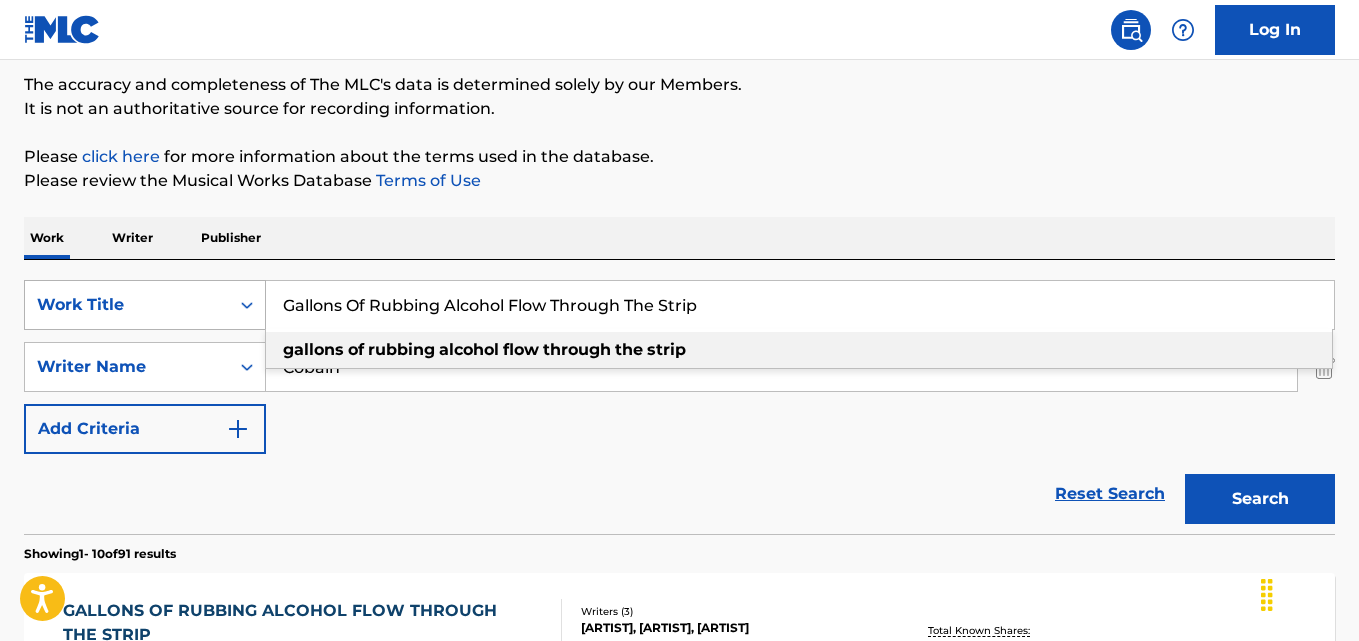 drag, startPoint x: 736, startPoint y: 310, endPoint x: 85, endPoint y: 309, distance: 651.0008 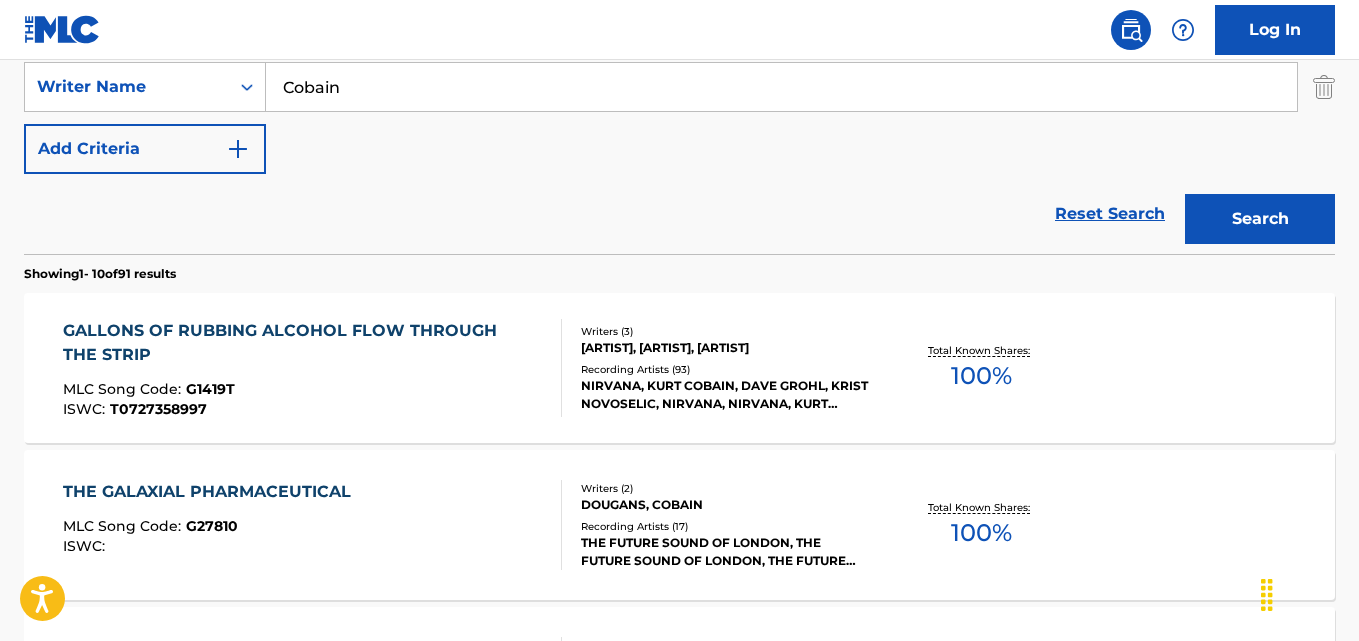 scroll, scrollTop: 468, scrollLeft: 0, axis: vertical 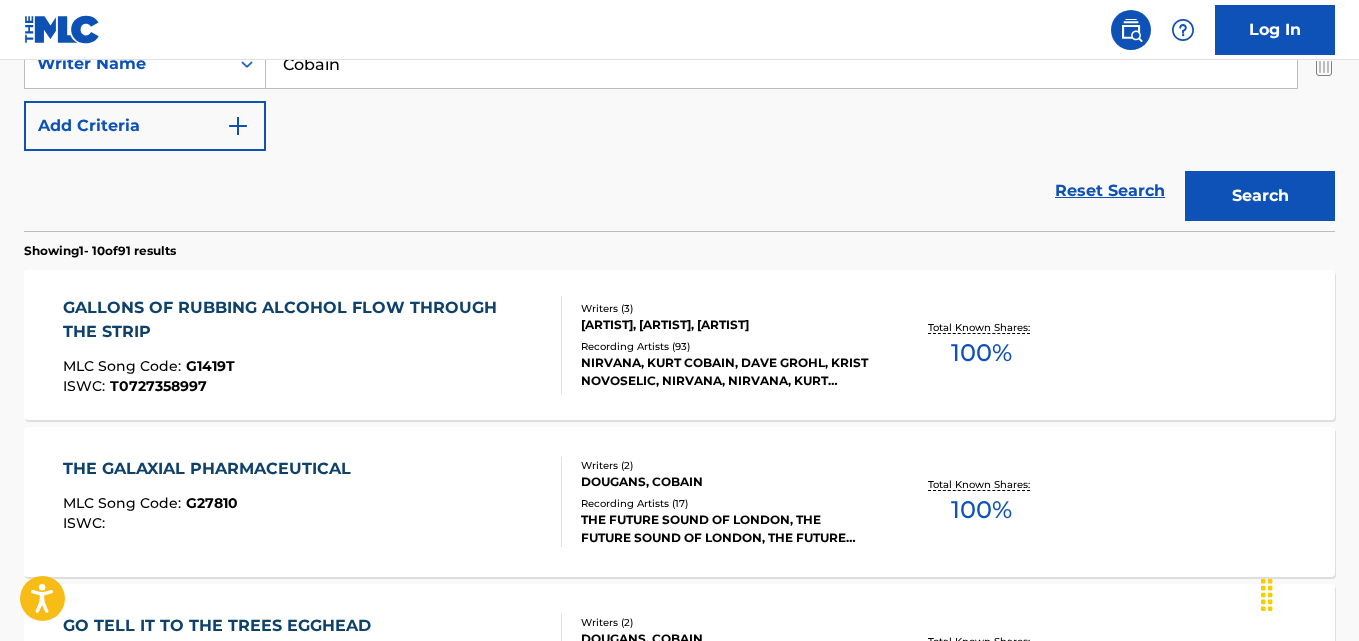 click on "GALLONS OF RUBBING ALCOHOL FLOW THROUGH THE STRIP" at bounding box center (303, 320) 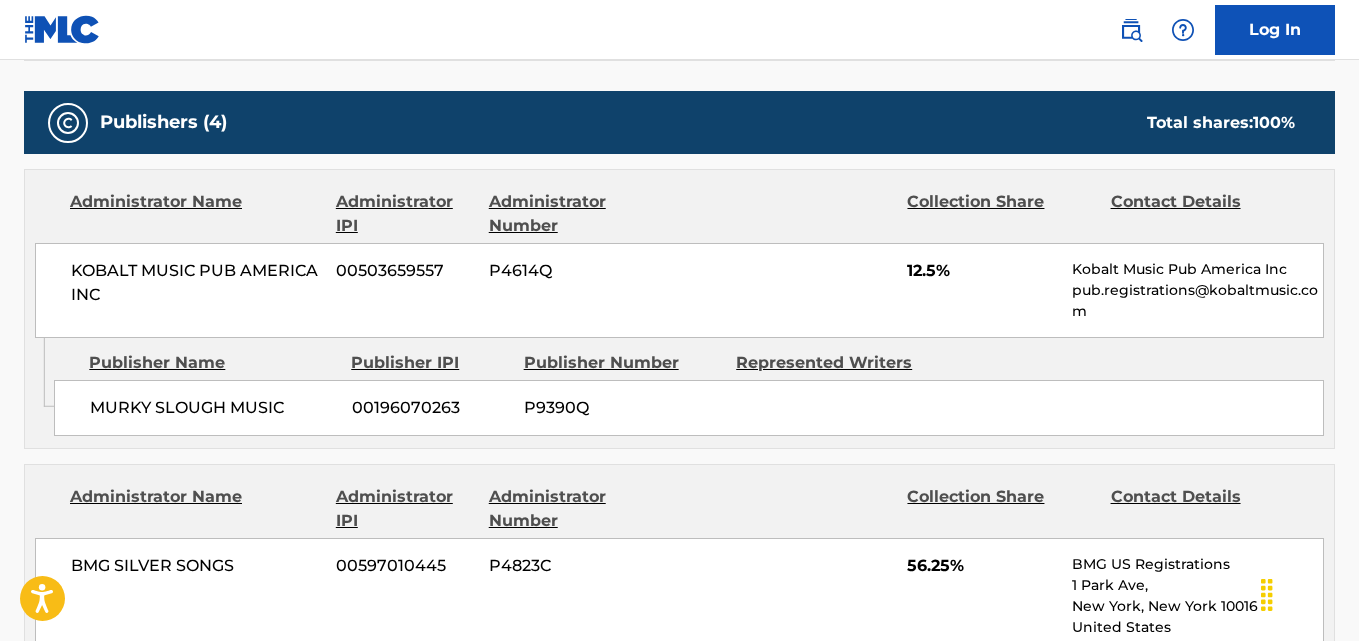 scroll, scrollTop: 900, scrollLeft: 0, axis: vertical 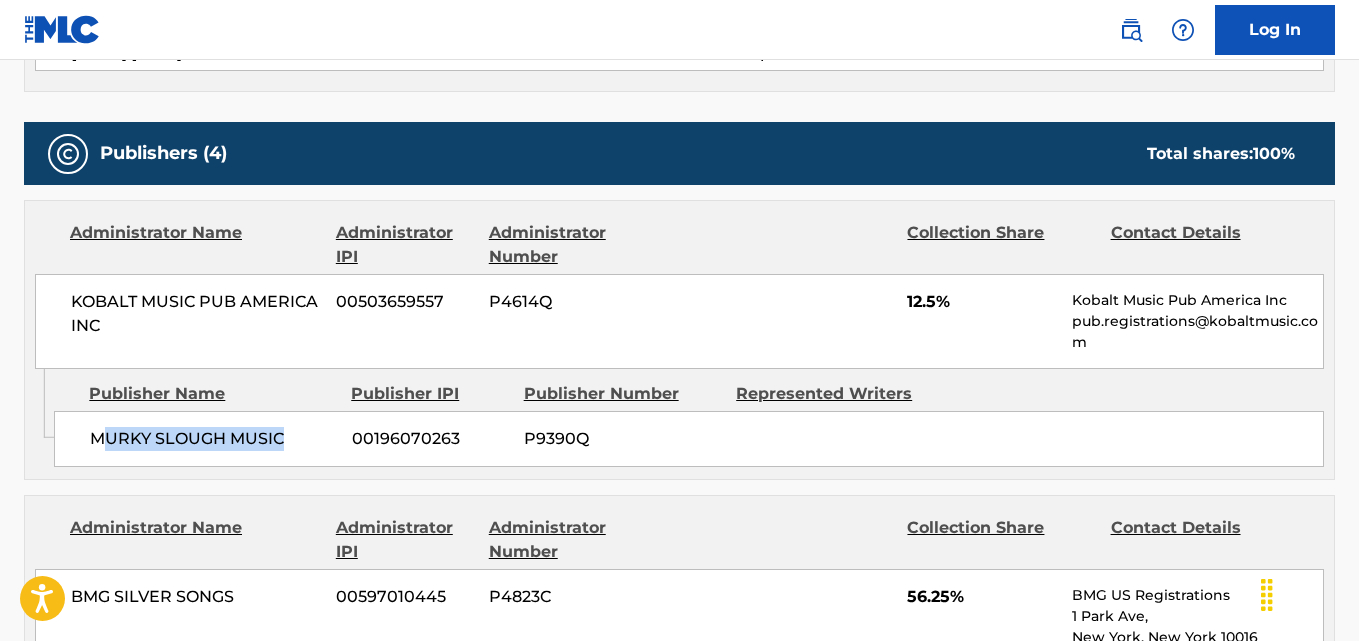 drag, startPoint x: 99, startPoint y: 436, endPoint x: 303, endPoint y: 436, distance: 204 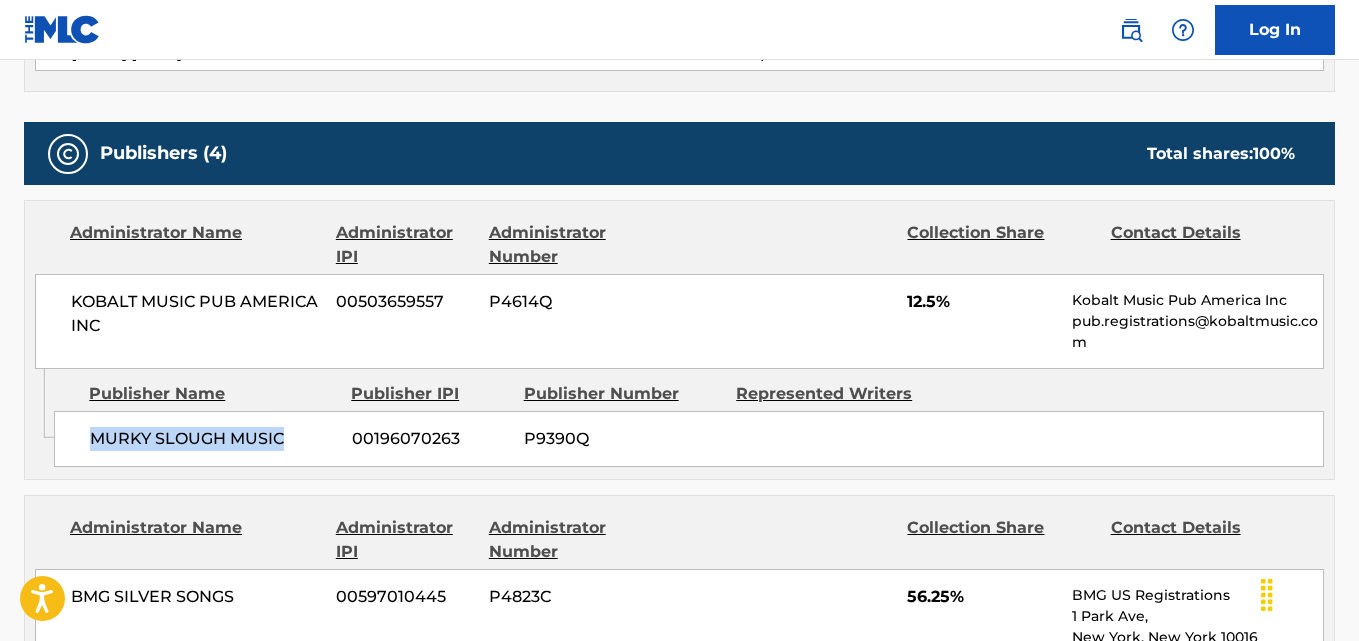 drag, startPoint x: 89, startPoint y: 437, endPoint x: 298, endPoint y: 440, distance: 209.02153 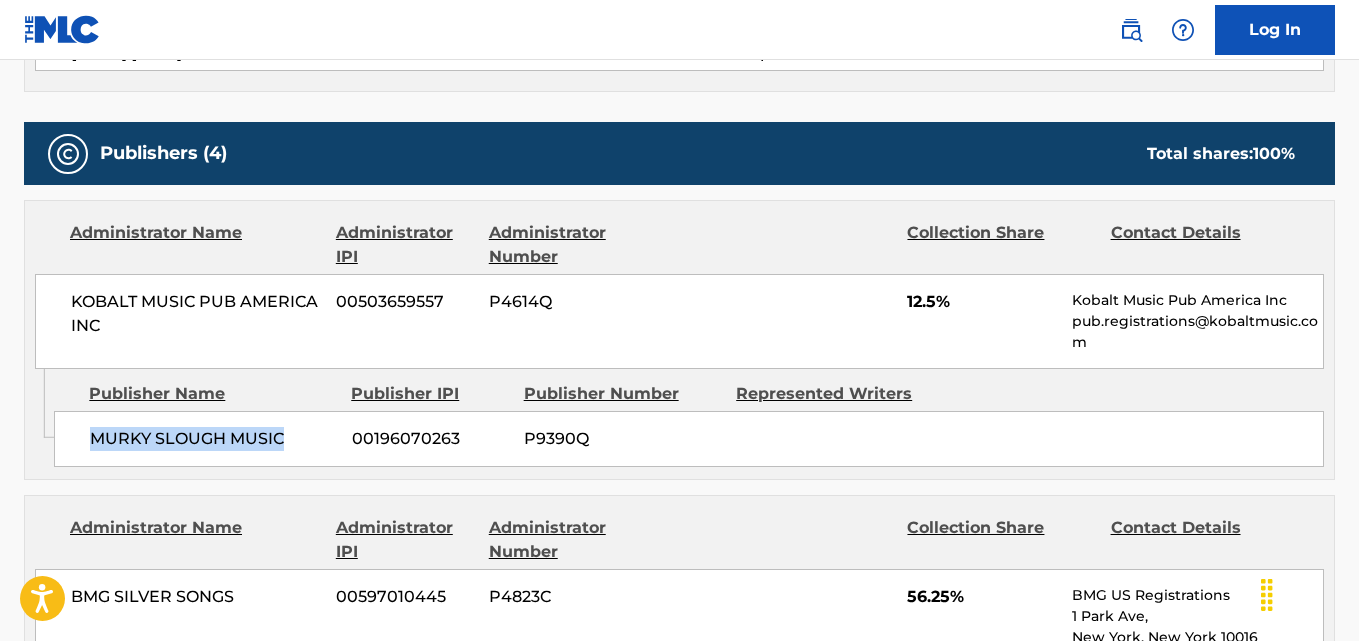 click on "MURKY SLOUGH MUSIC 00196070263 P9390Q" at bounding box center (689, 439) 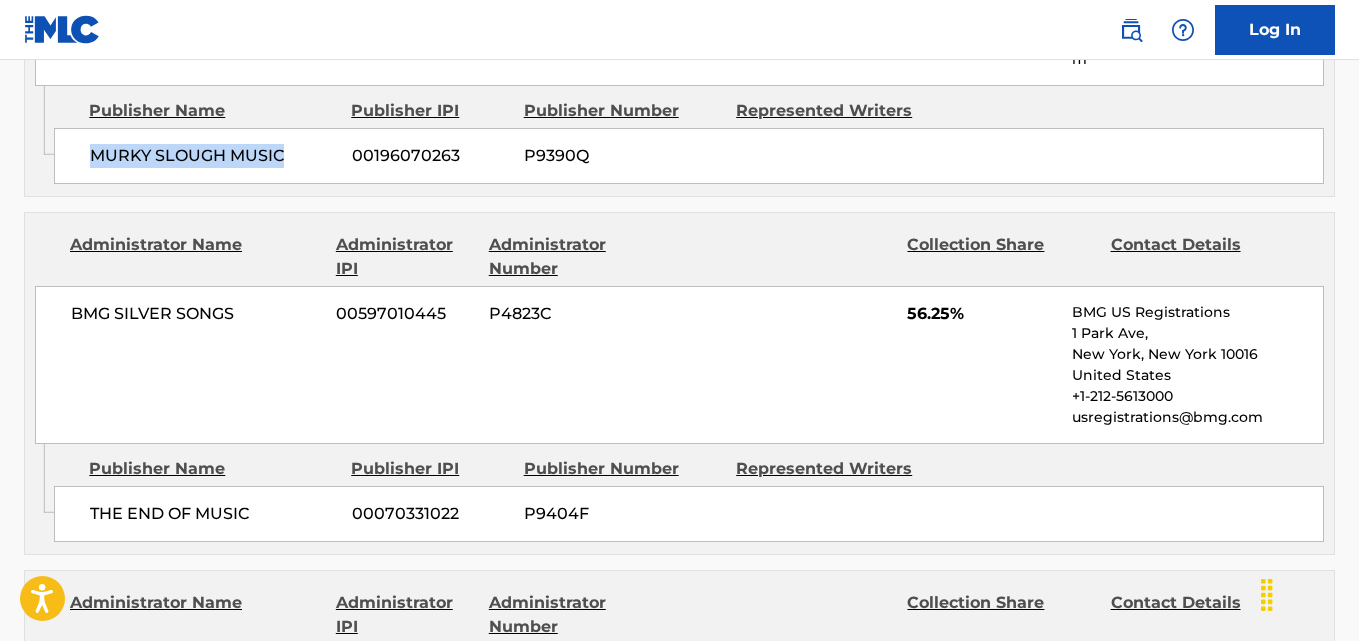 scroll, scrollTop: 1200, scrollLeft: 0, axis: vertical 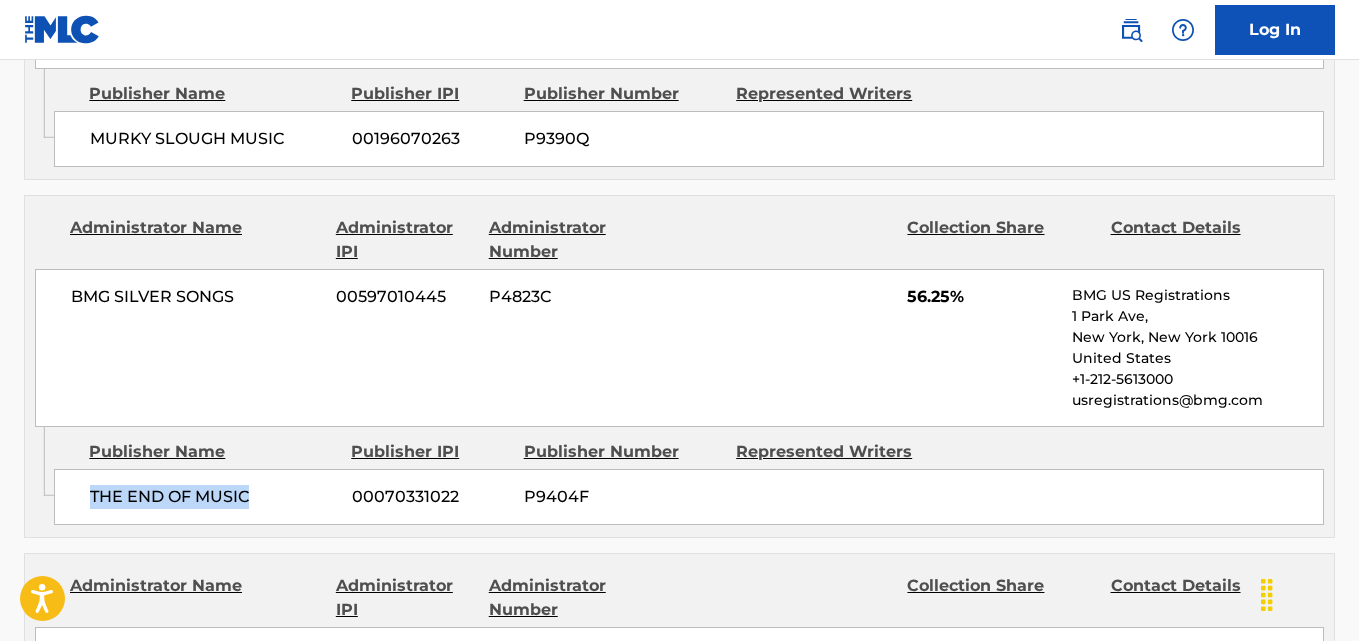 drag, startPoint x: 79, startPoint y: 494, endPoint x: 284, endPoint y: 496, distance: 205.00975 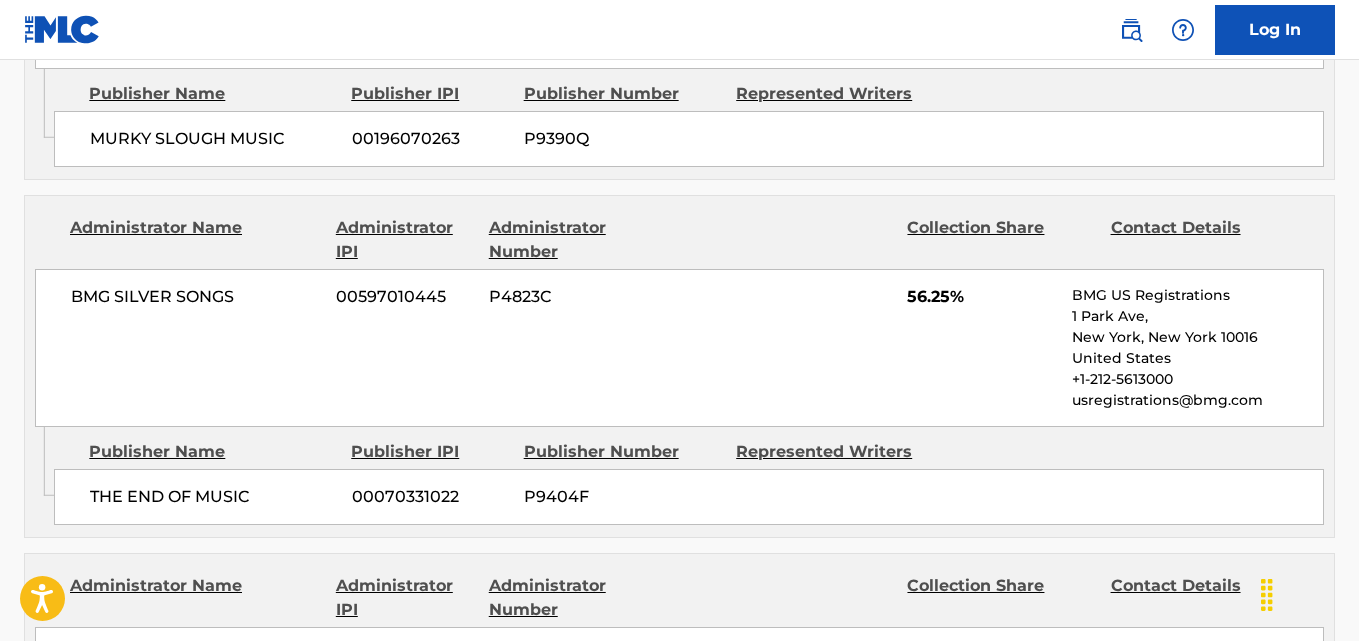 click on "56.25%" at bounding box center [982, 297] 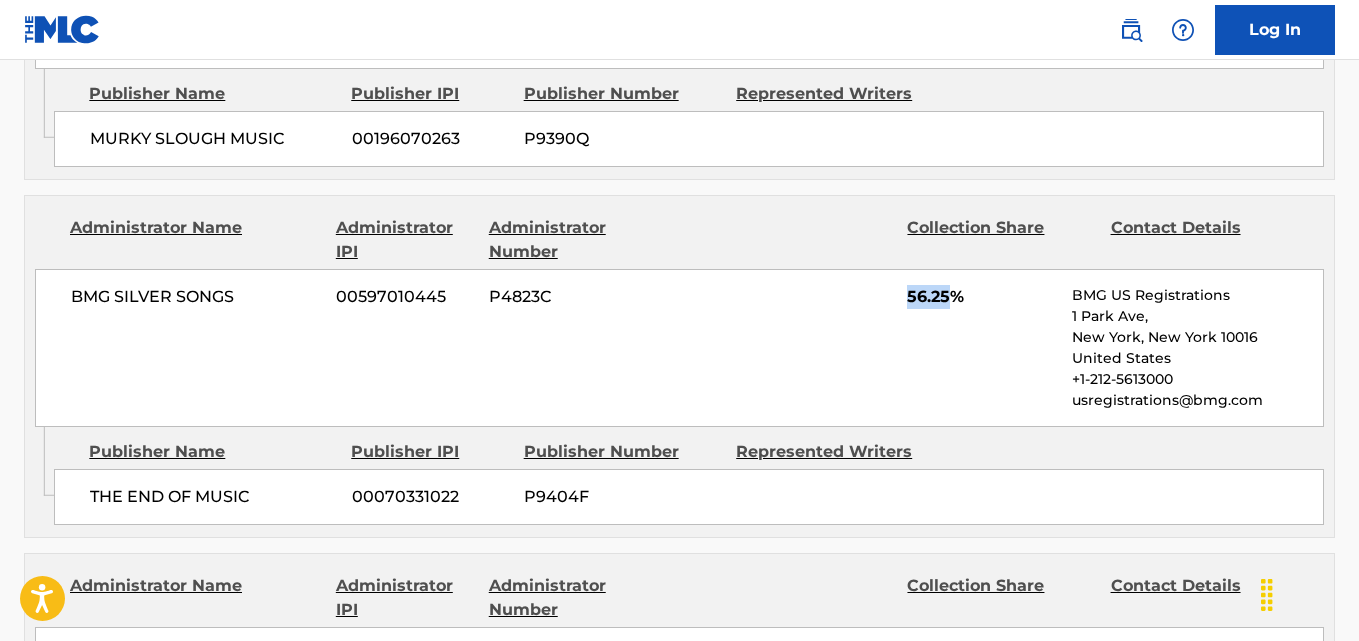 click on "56.25%" at bounding box center [982, 297] 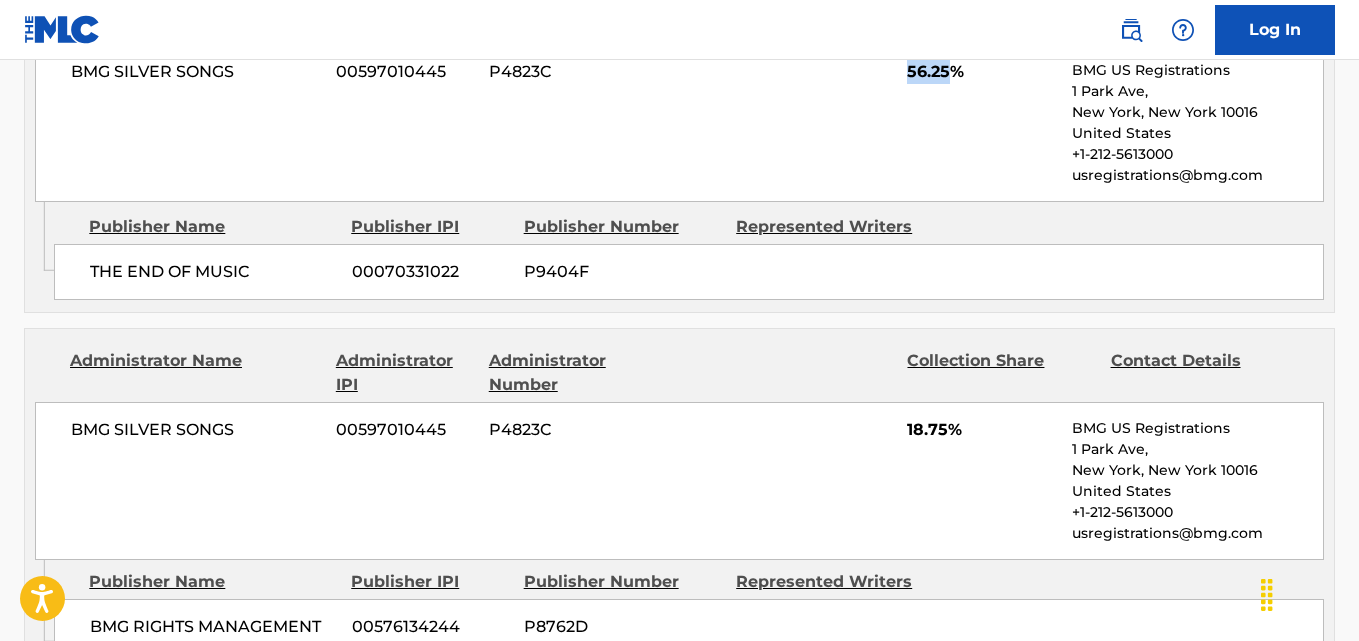 scroll, scrollTop: 1600, scrollLeft: 0, axis: vertical 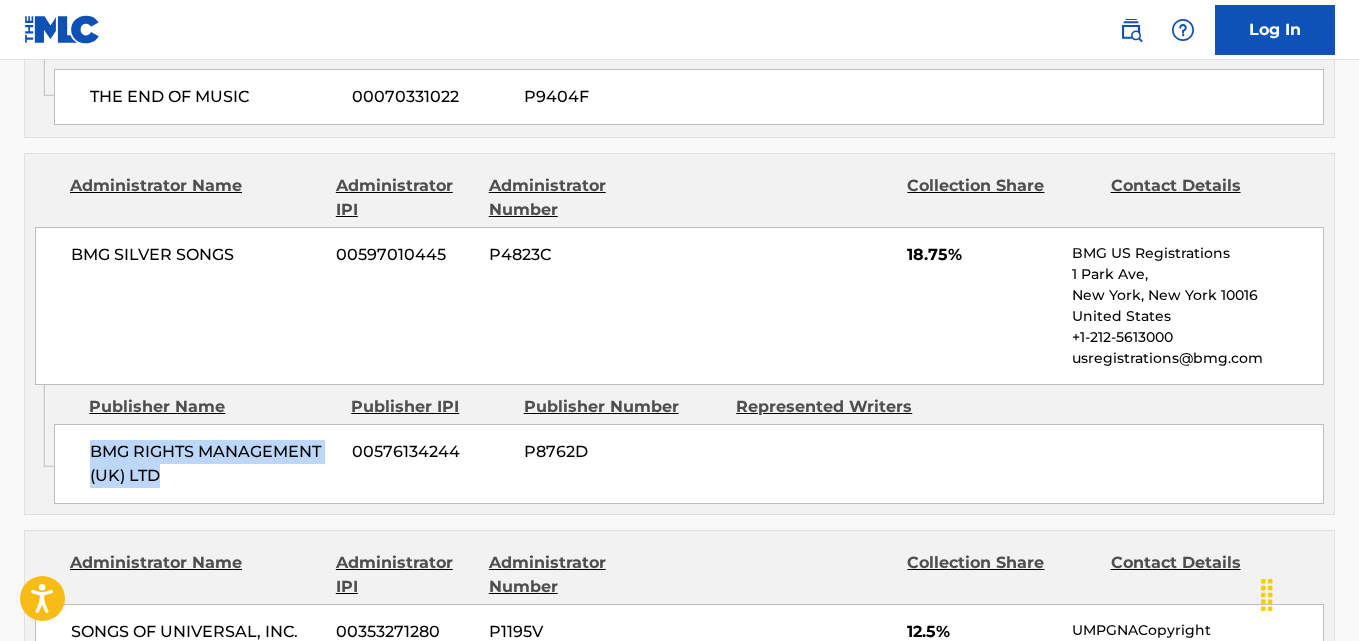 drag, startPoint x: 85, startPoint y: 450, endPoint x: 266, endPoint y: 492, distance: 185.80904 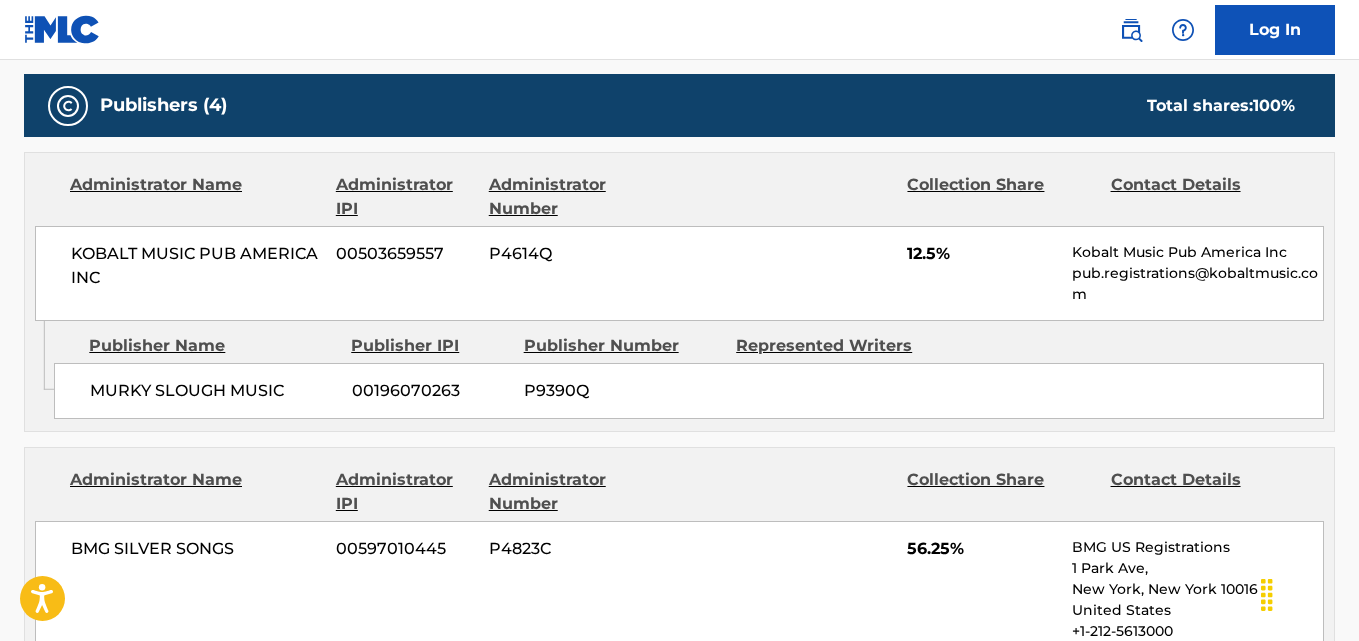 scroll, scrollTop: 900, scrollLeft: 0, axis: vertical 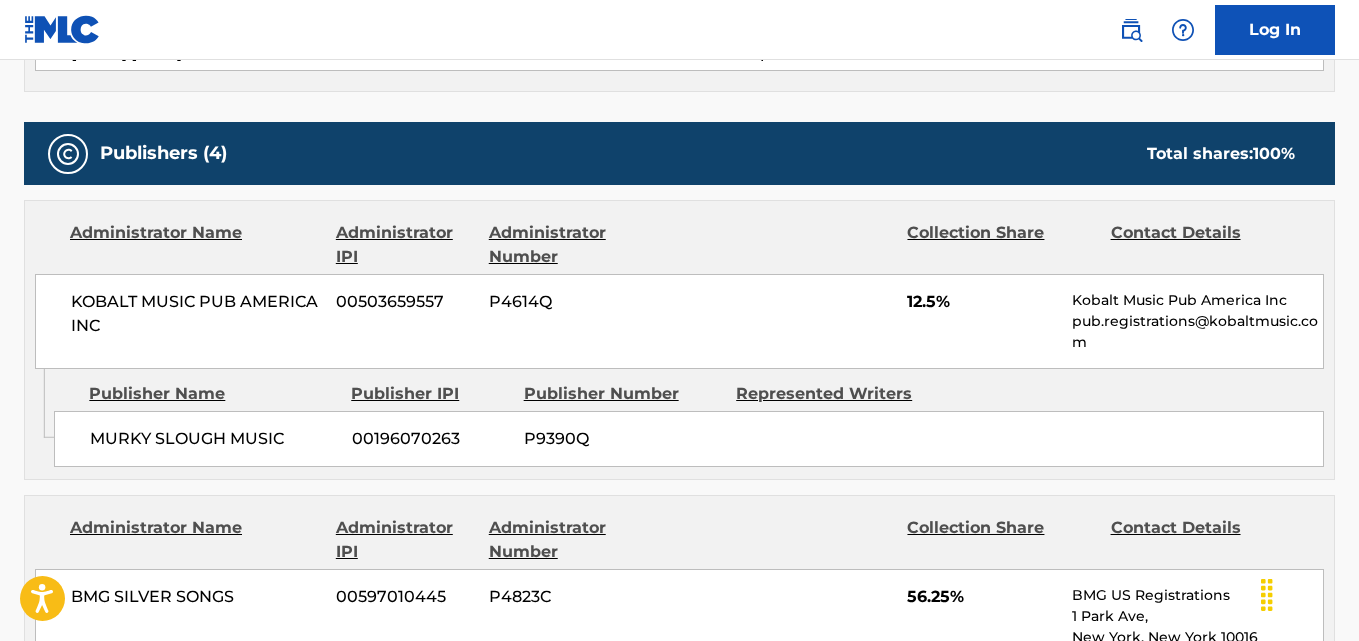 click on "KOBALT MUSIC PUB AMERICA INC" at bounding box center [196, 314] 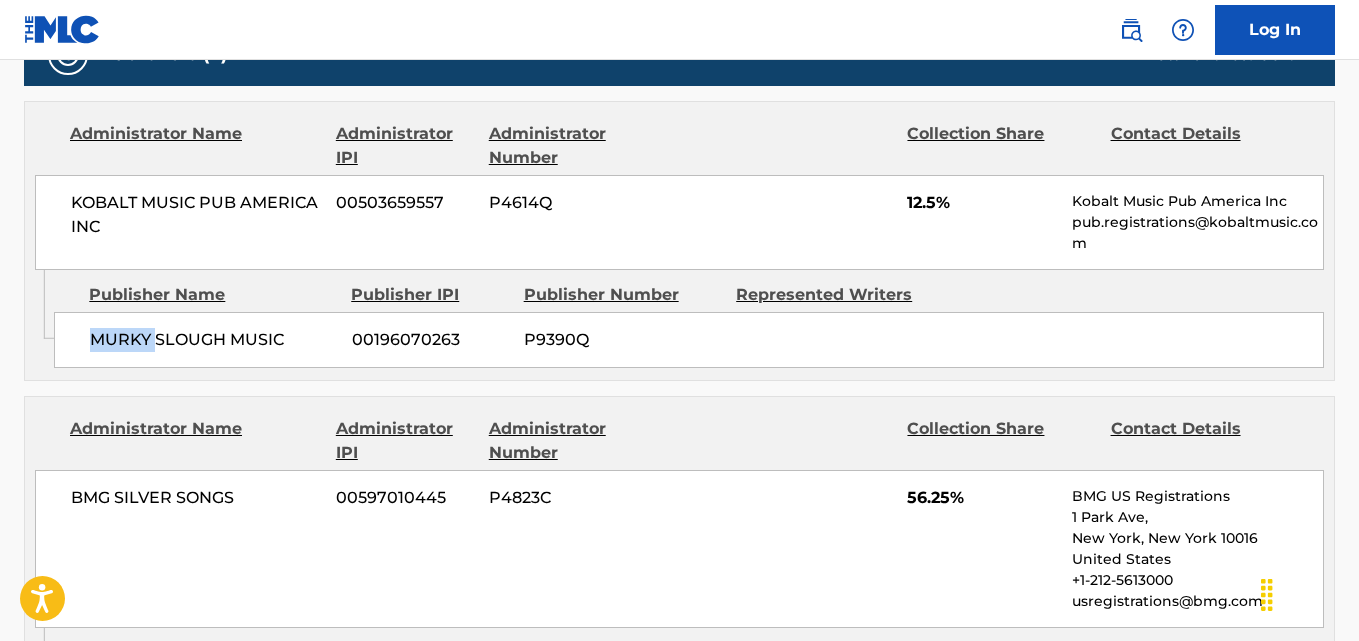 scroll, scrollTop: 1000, scrollLeft: 0, axis: vertical 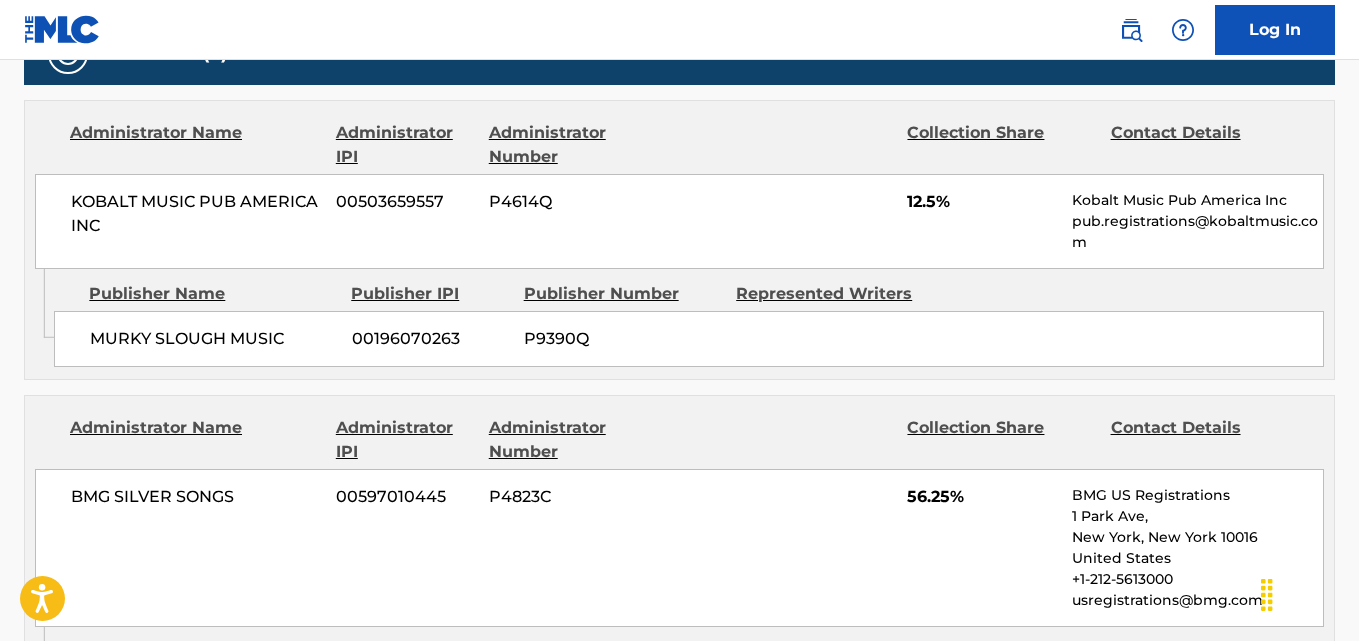 click on "Administrator Name" at bounding box center (195, 440) 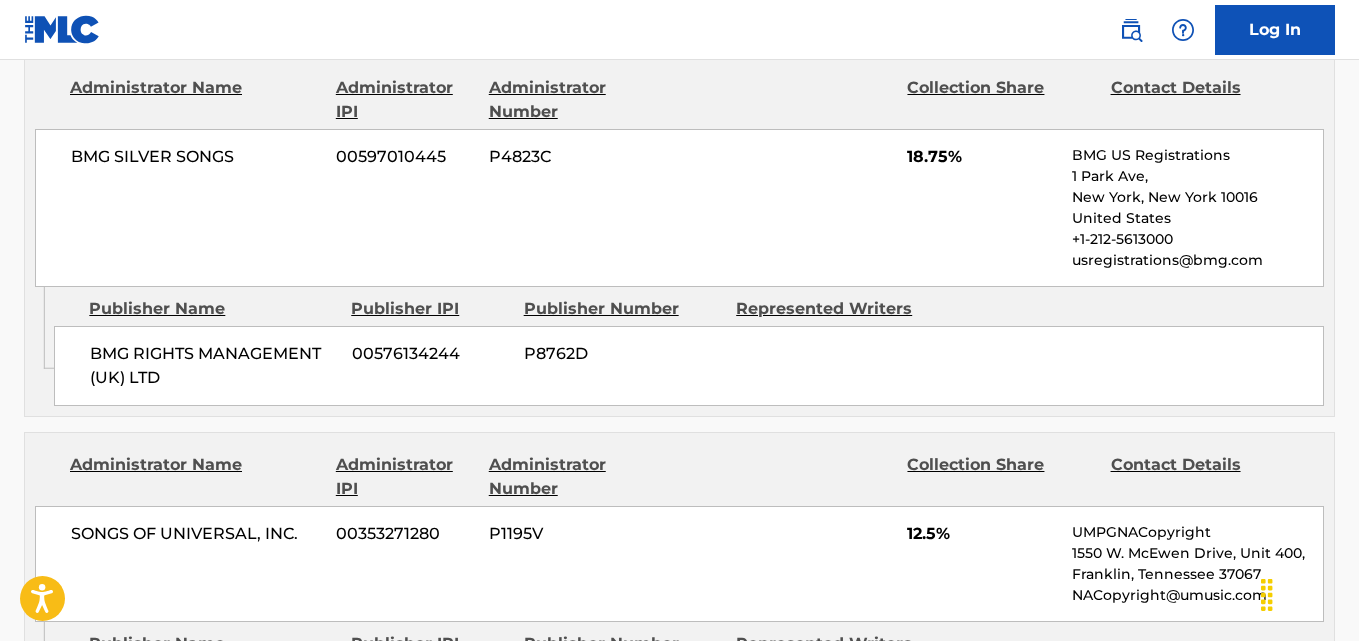scroll, scrollTop: 1700, scrollLeft: 0, axis: vertical 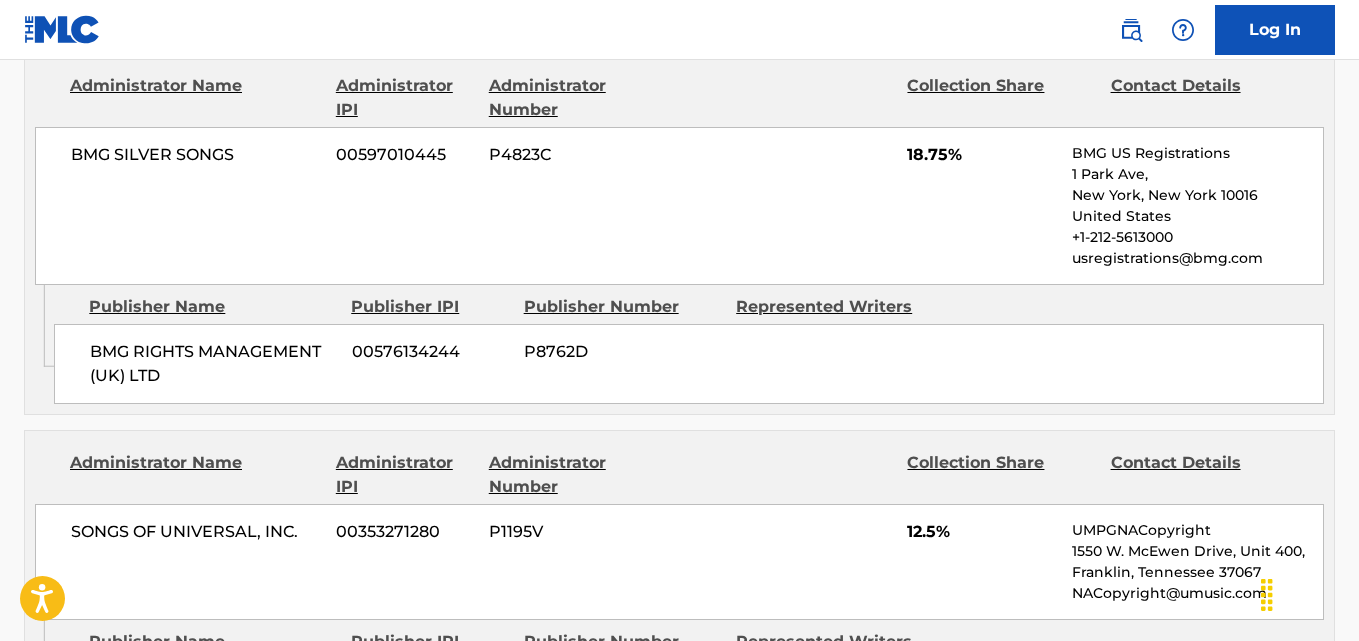 click on "18.75%" at bounding box center (982, 155) 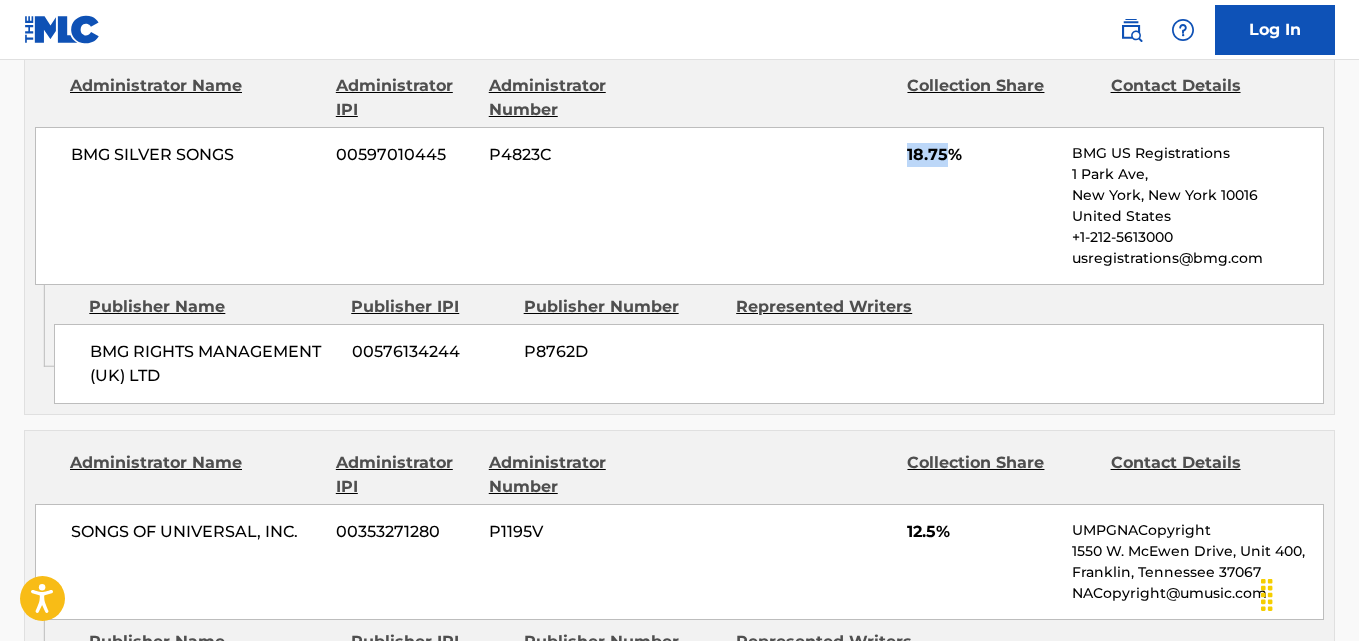 click on "18.75%" at bounding box center [982, 155] 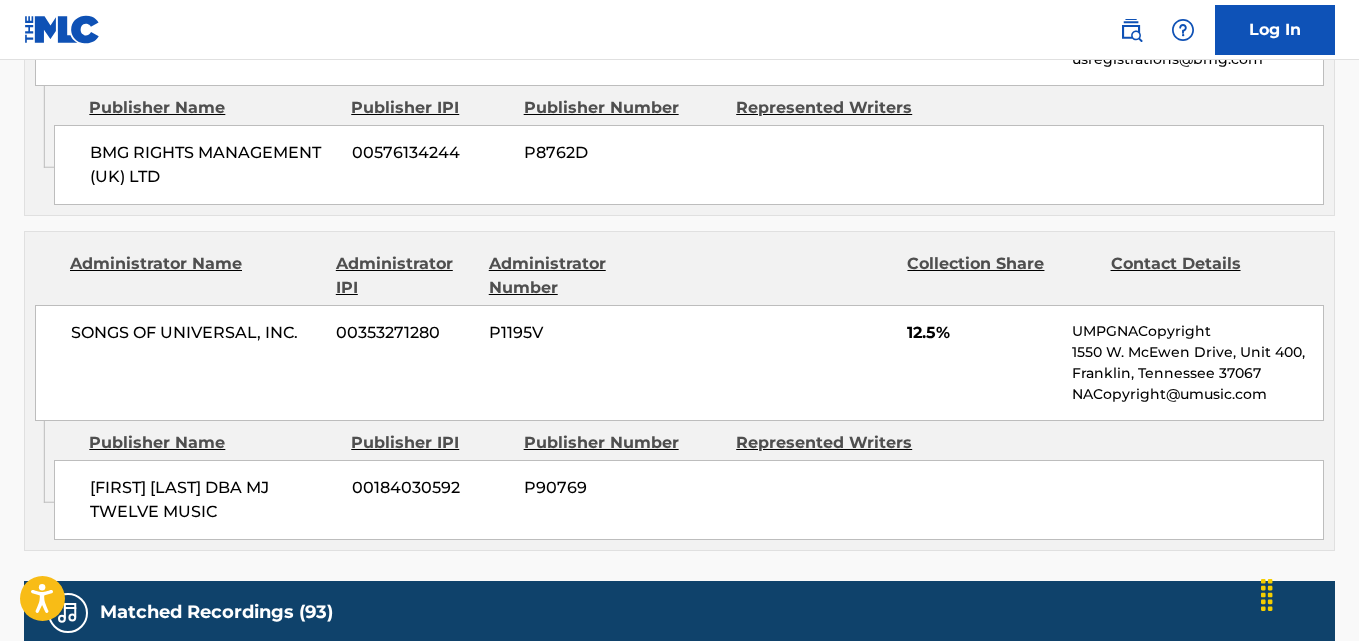 scroll, scrollTop: 1900, scrollLeft: 0, axis: vertical 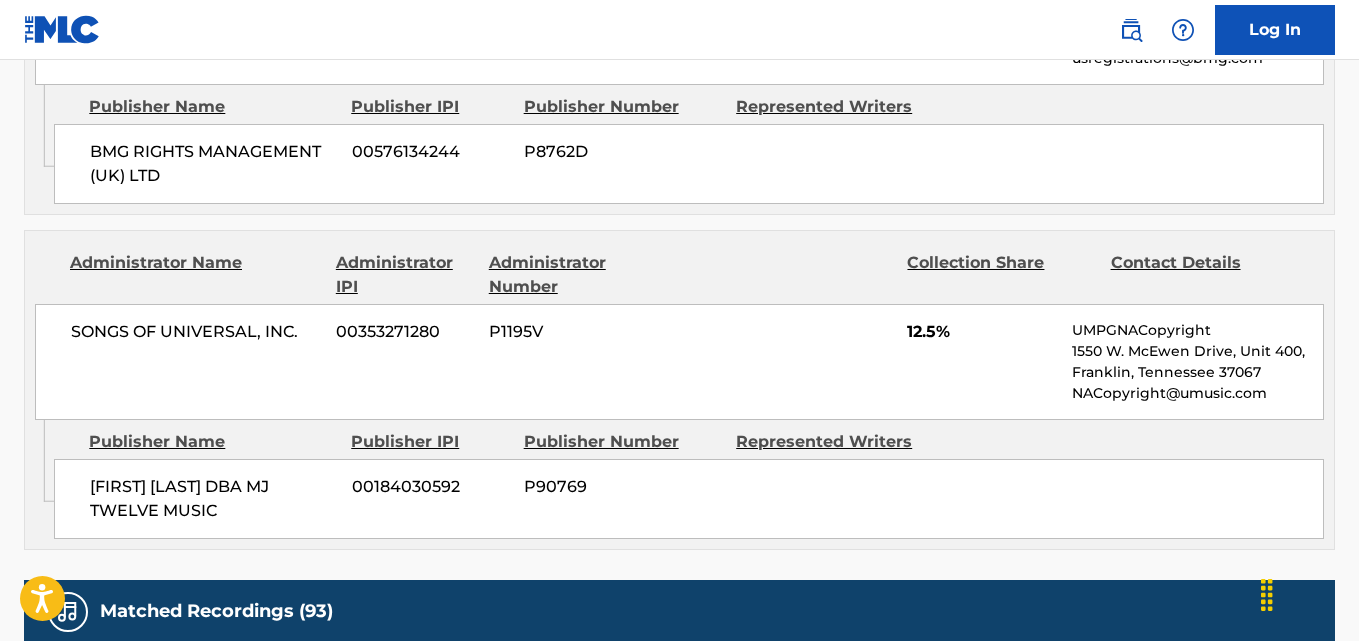 click on "[FIRST] [LAST] DBA MJ TWELVE MUSIC" at bounding box center [213, 499] 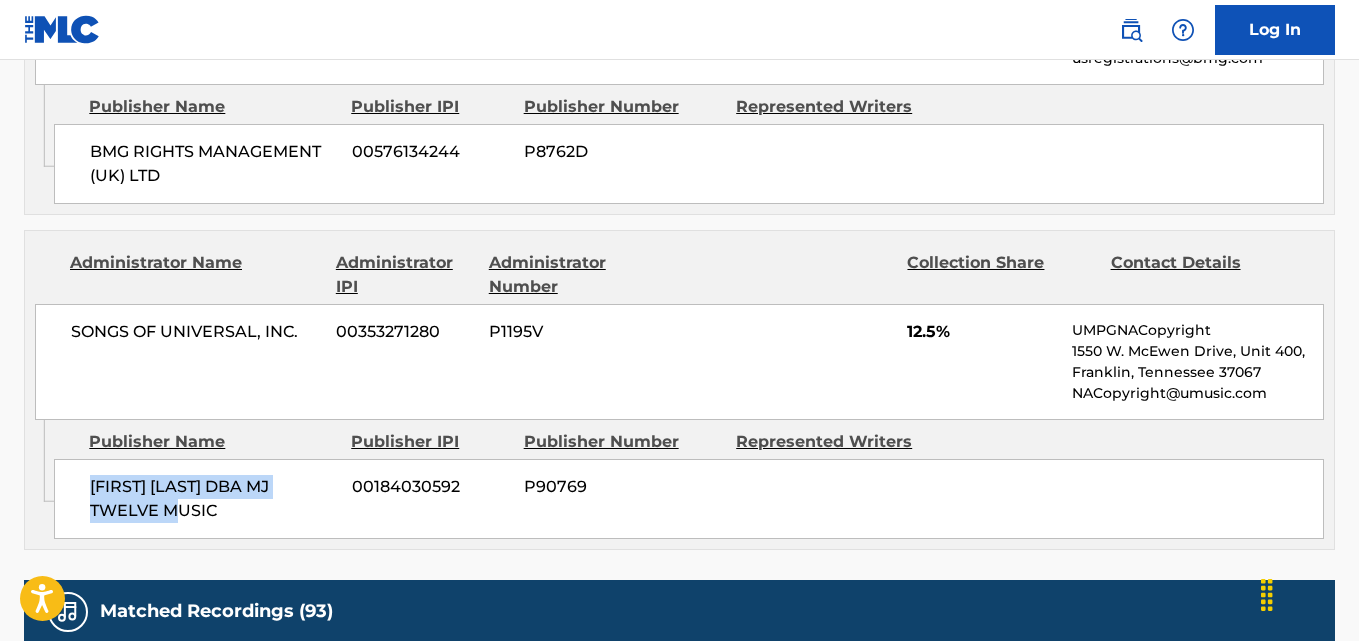 drag, startPoint x: 94, startPoint y: 485, endPoint x: 245, endPoint y: 511, distance: 153.22206 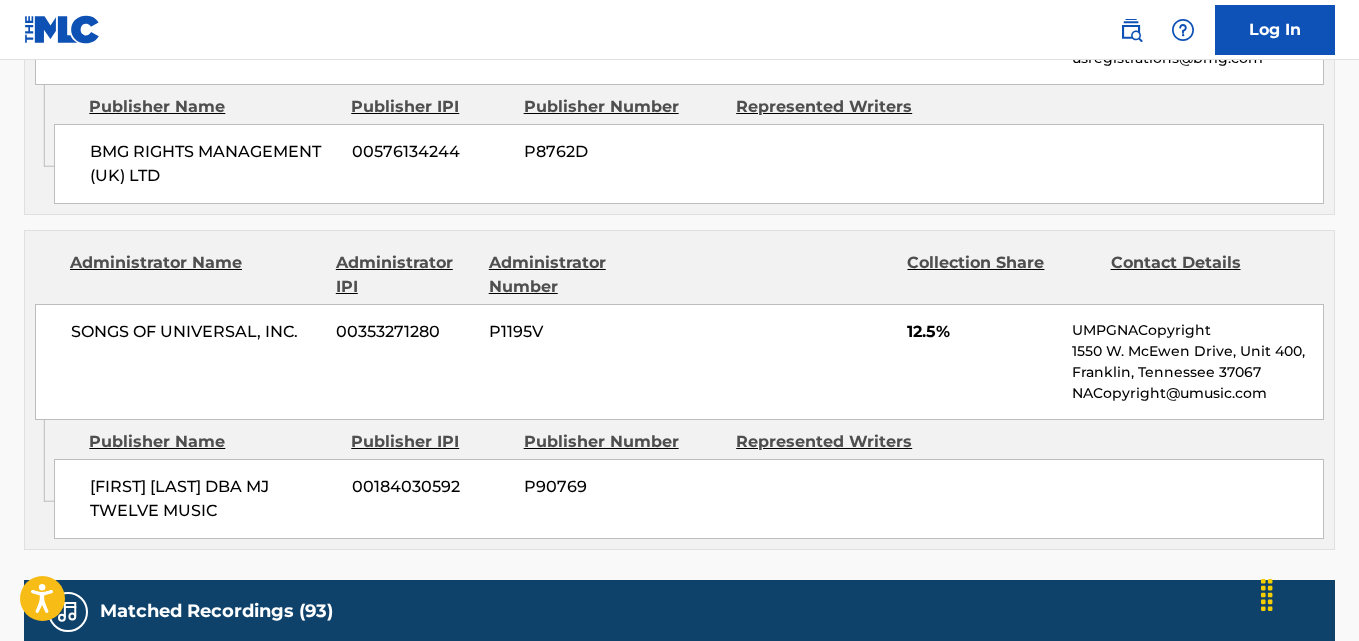 click on "12.5%" at bounding box center [982, 332] 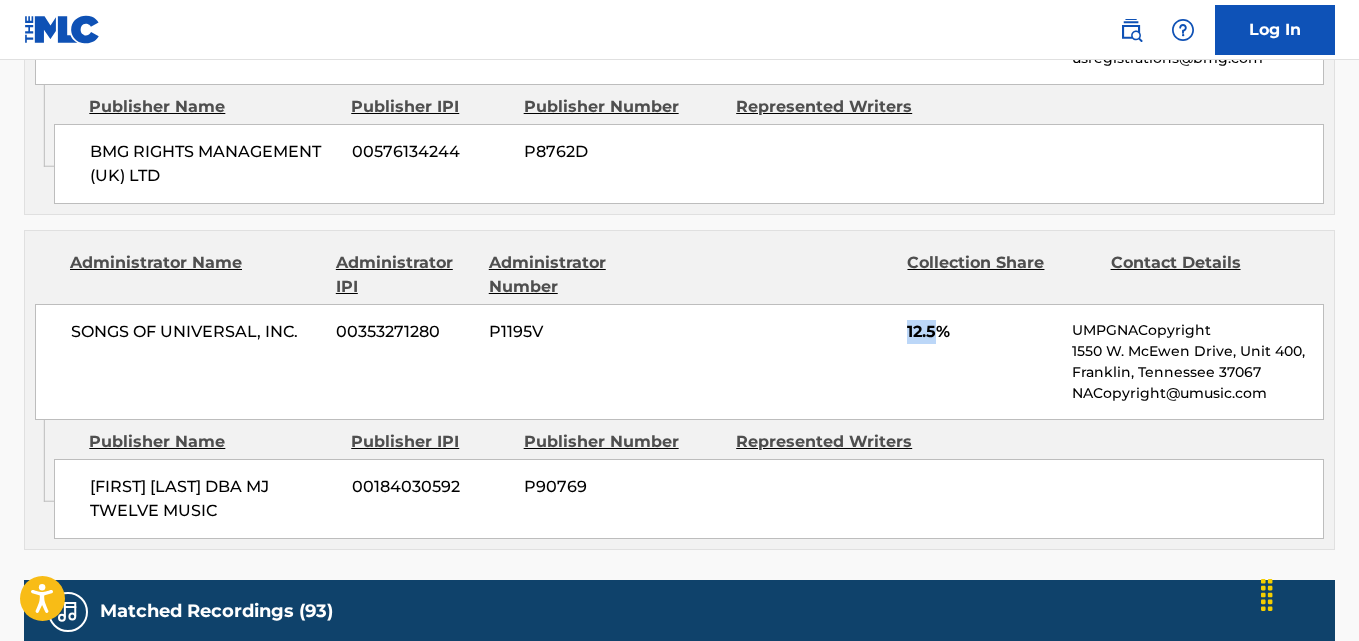 click on "12.5%" at bounding box center (982, 332) 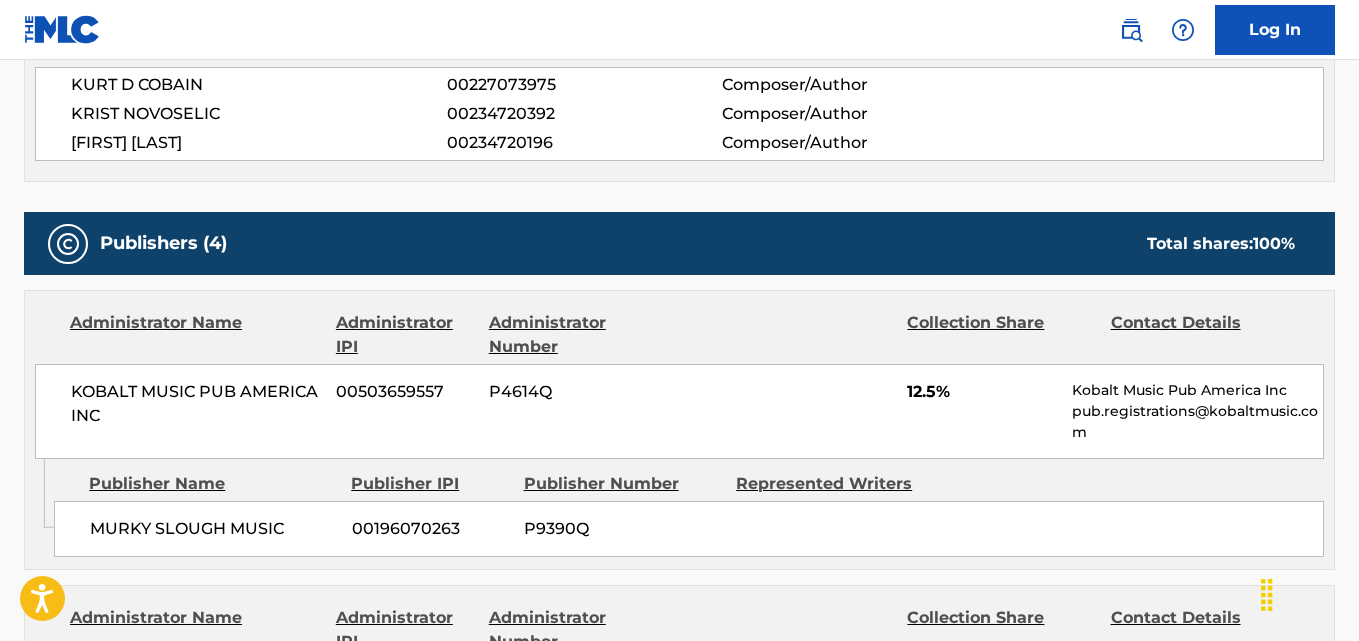 scroll, scrollTop: 1000, scrollLeft: 0, axis: vertical 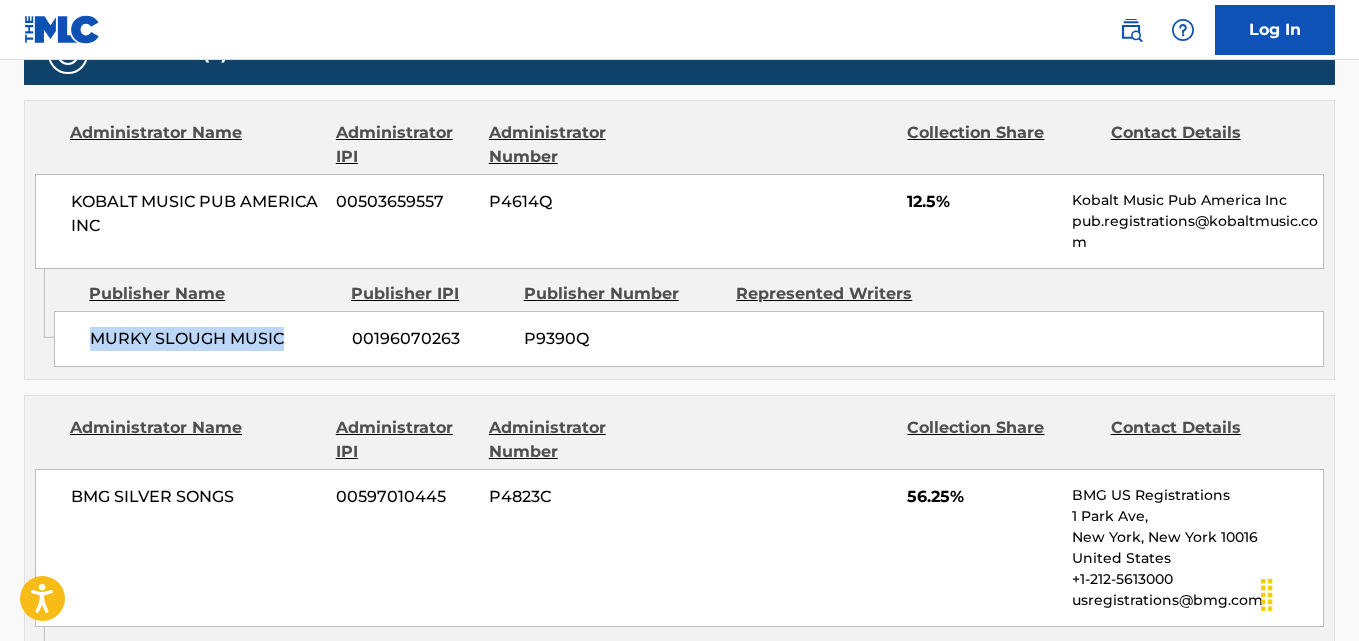 drag, startPoint x: 81, startPoint y: 339, endPoint x: 305, endPoint y: 346, distance: 224.10934 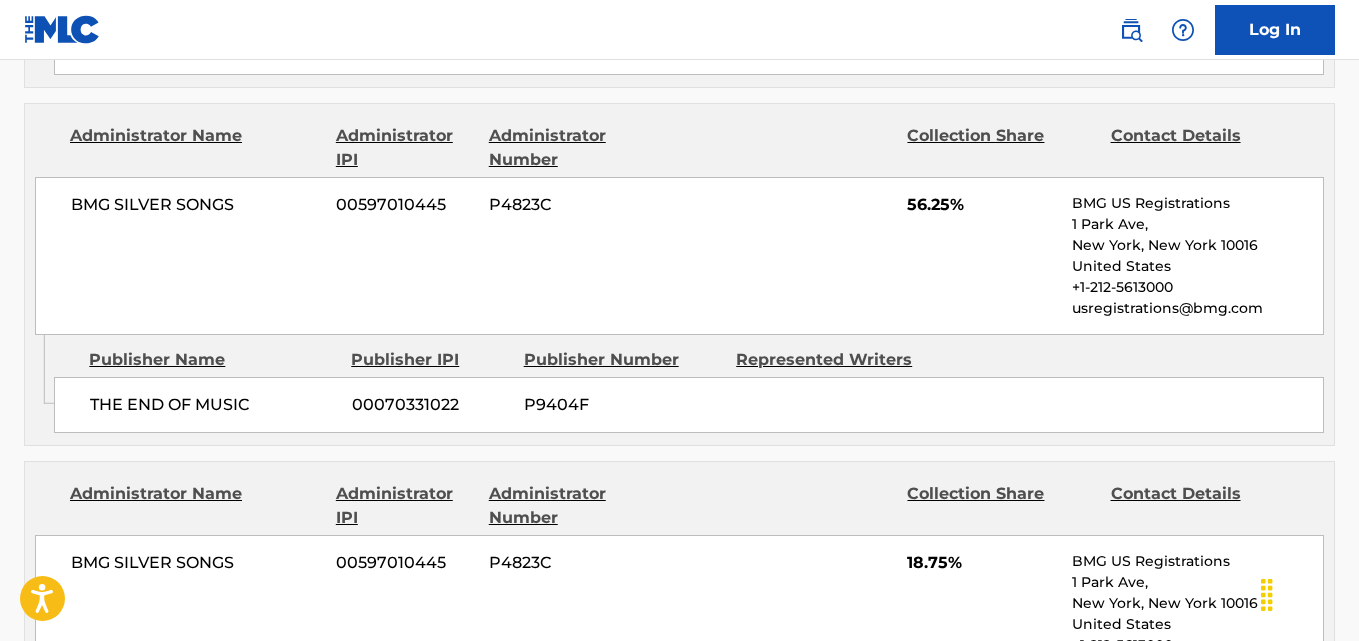 scroll, scrollTop: 1300, scrollLeft: 0, axis: vertical 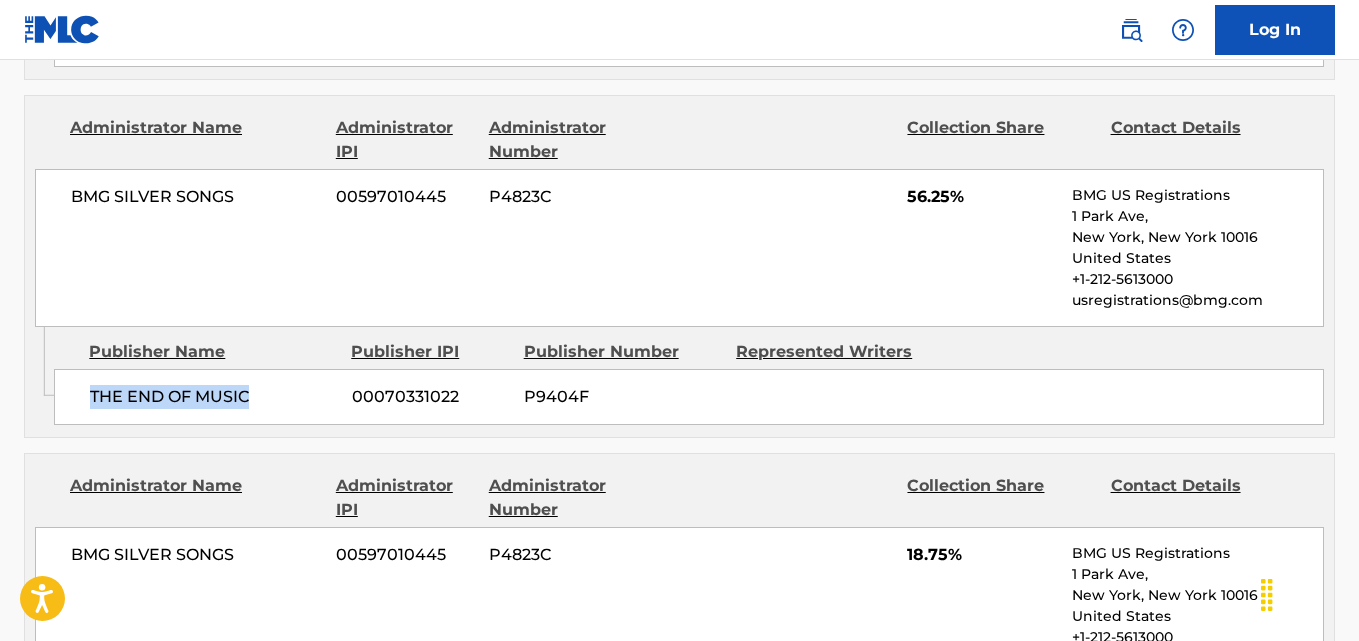 drag, startPoint x: 79, startPoint y: 401, endPoint x: 292, endPoint y: 399, distance: 213.00938 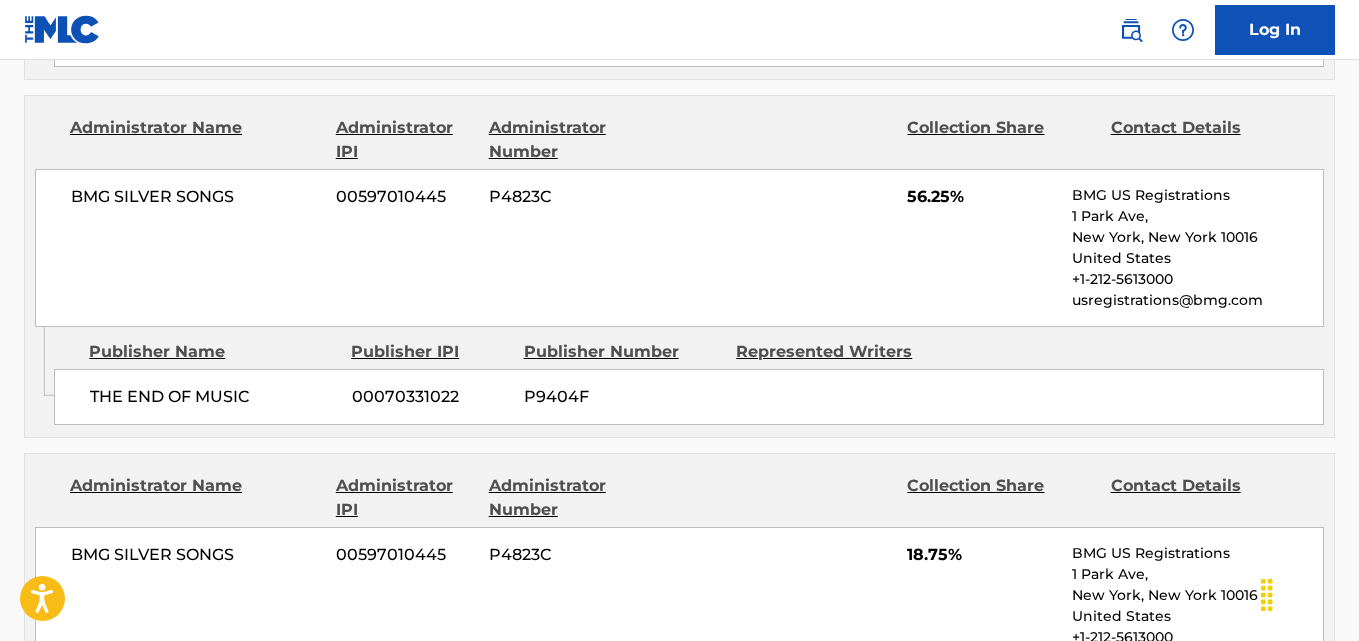 click on "56.25%" at bounding box center [982, 197] 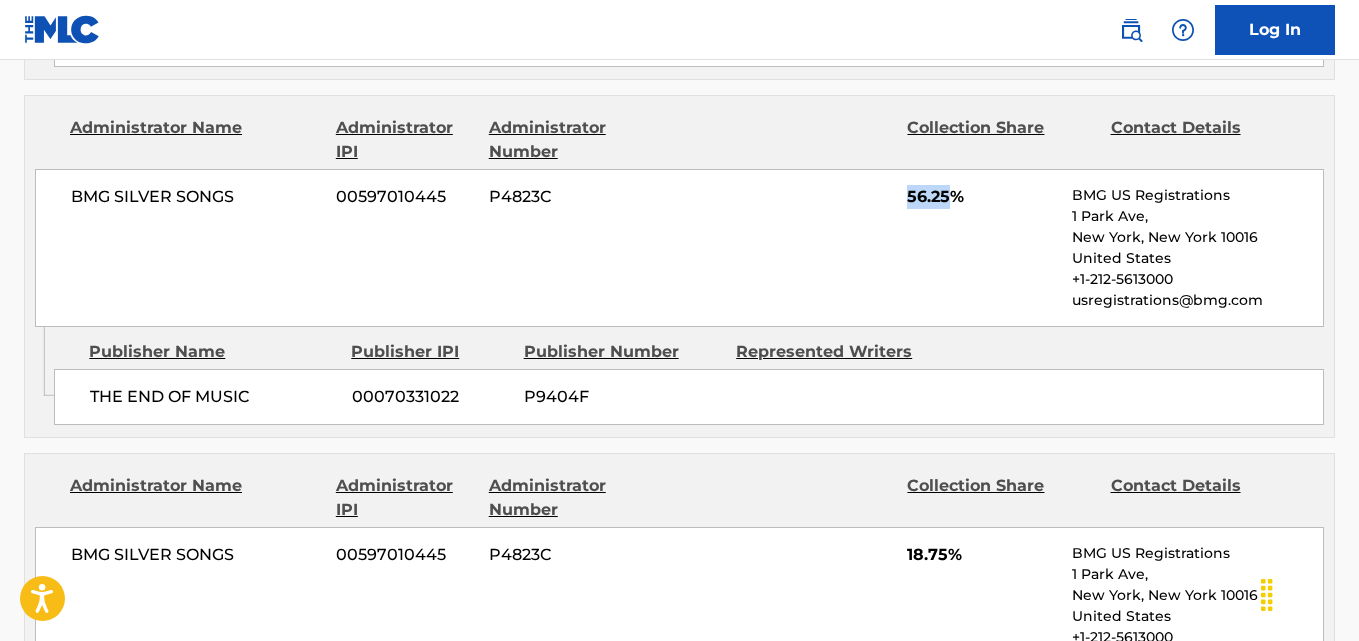 click on "56.25%" at bounding box center (982, 197) 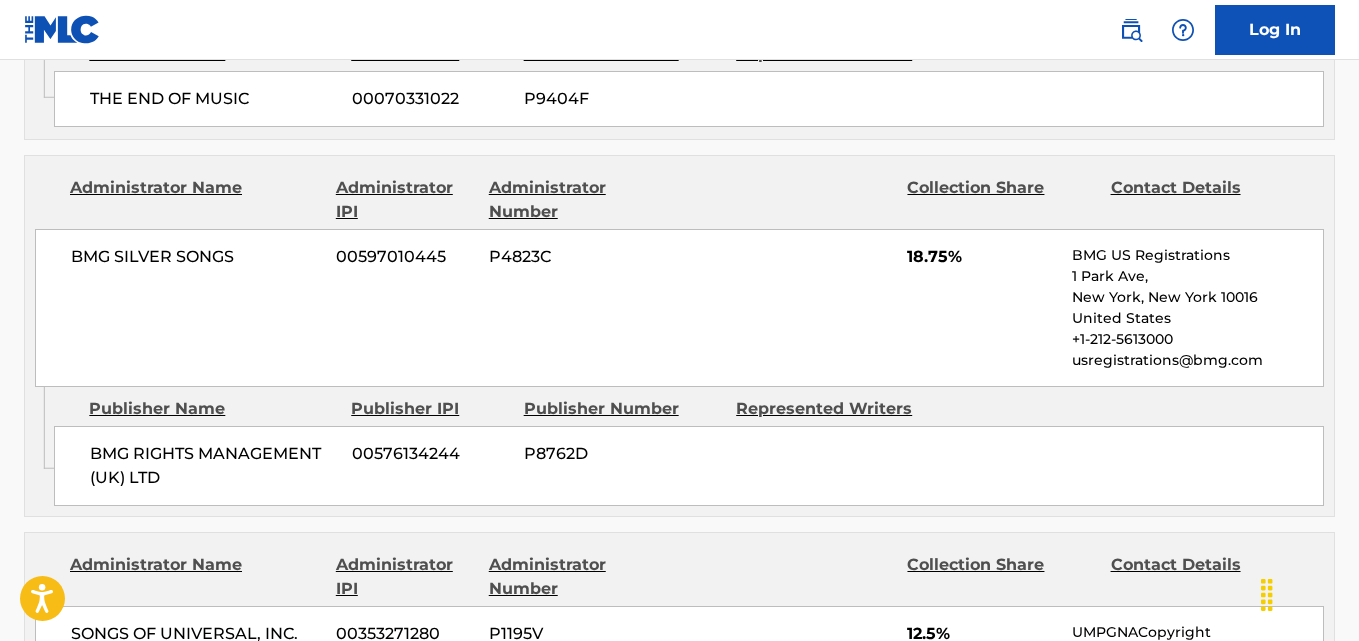 scroll, scrollTop: 1600, scrollLeft: 0, axis: vertical 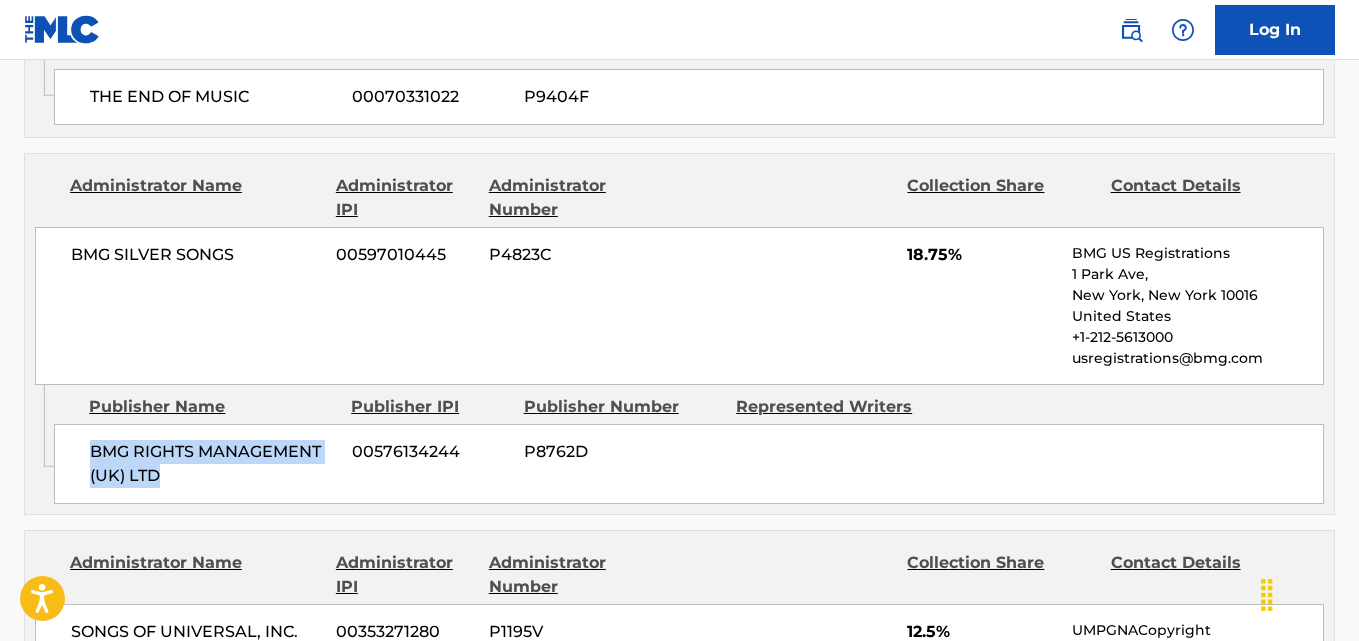 drag, startPoint x: 94, startPoint y: 457, endPoint x: 179, endPoint y: 471, distance: 86.145226 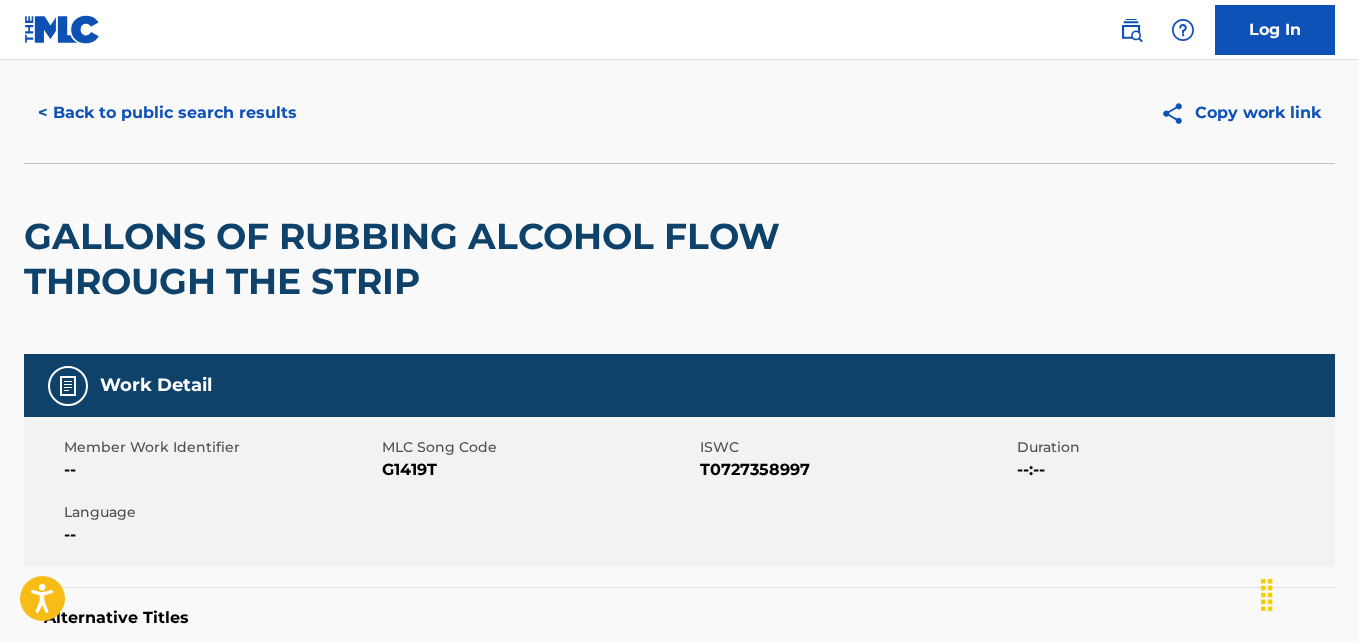 scroll, scrollTop: 0, scrollLeft: 0, axis: both 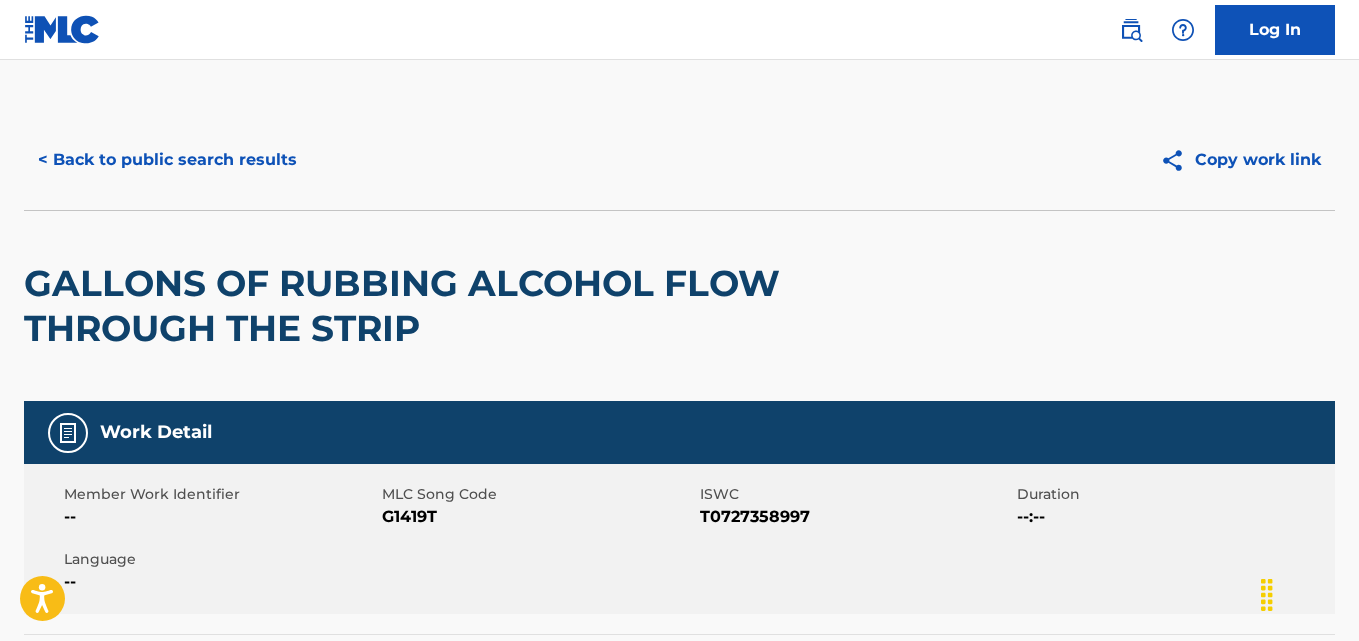 click on "< Back to public search results" at bounding box center [167, 160] 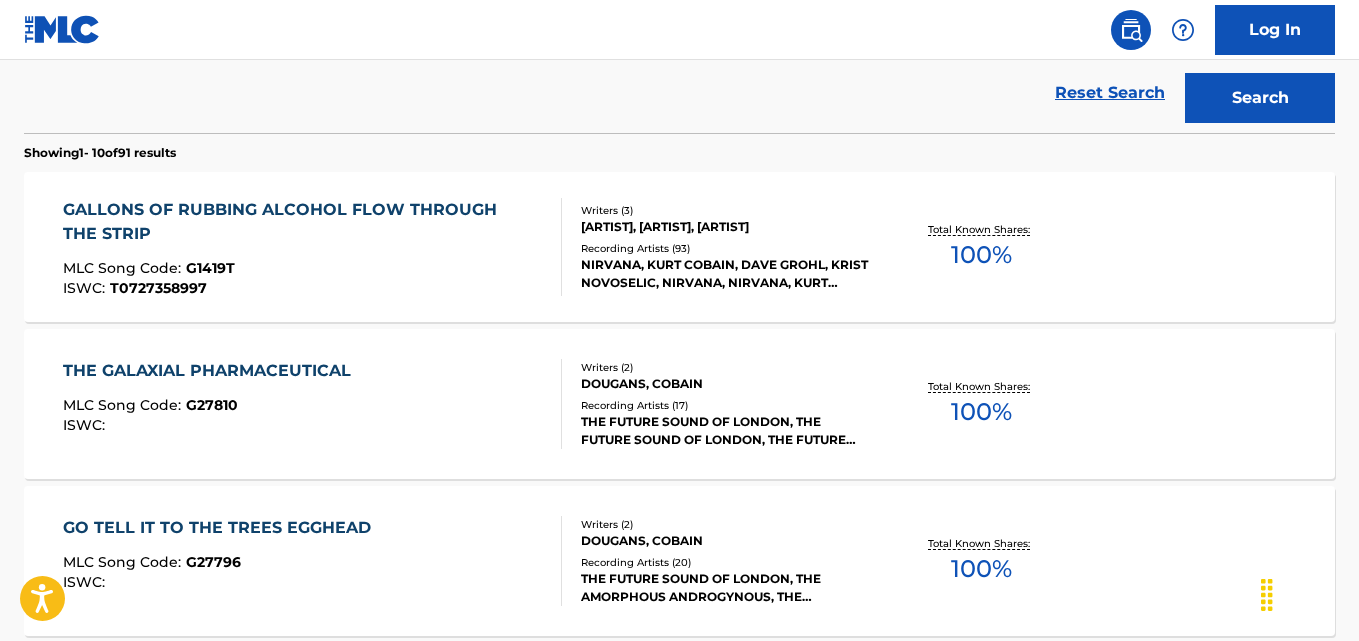 scroll, scrollTop: 182, scrollLeft: 0, axis: vertical 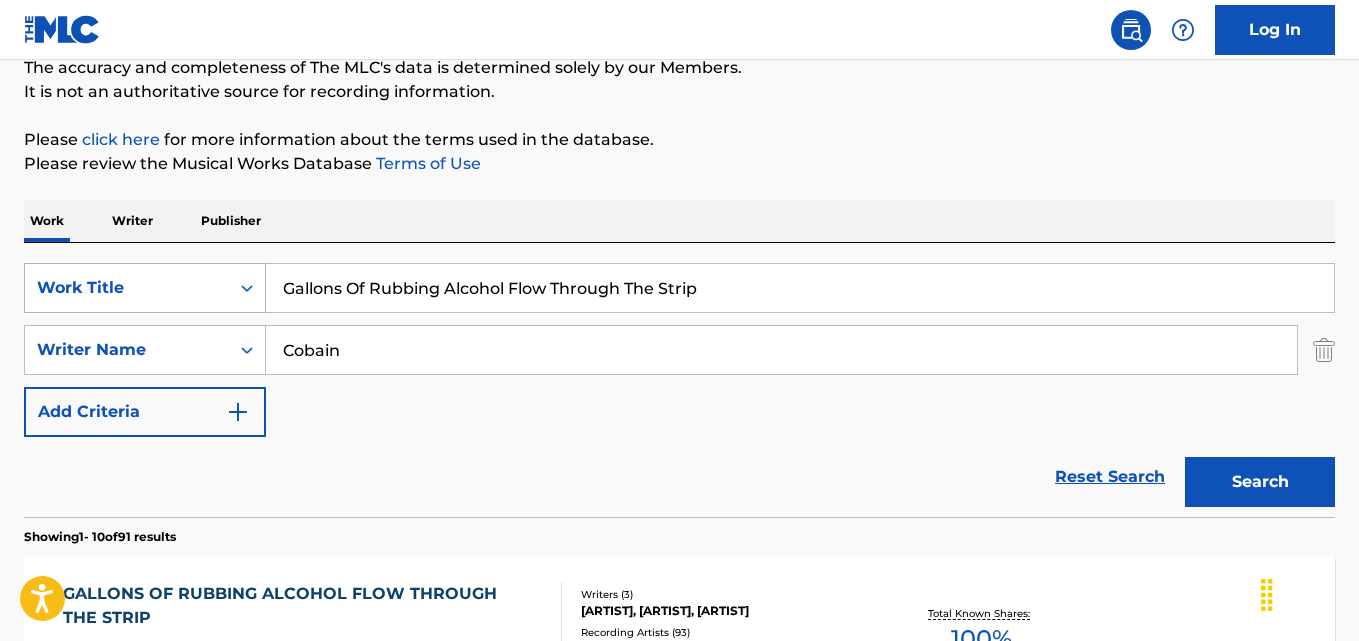 drag, startPoint x: 729, startPoint y: 285, endPoint x: 182, endPoint y: 285, distance: 547 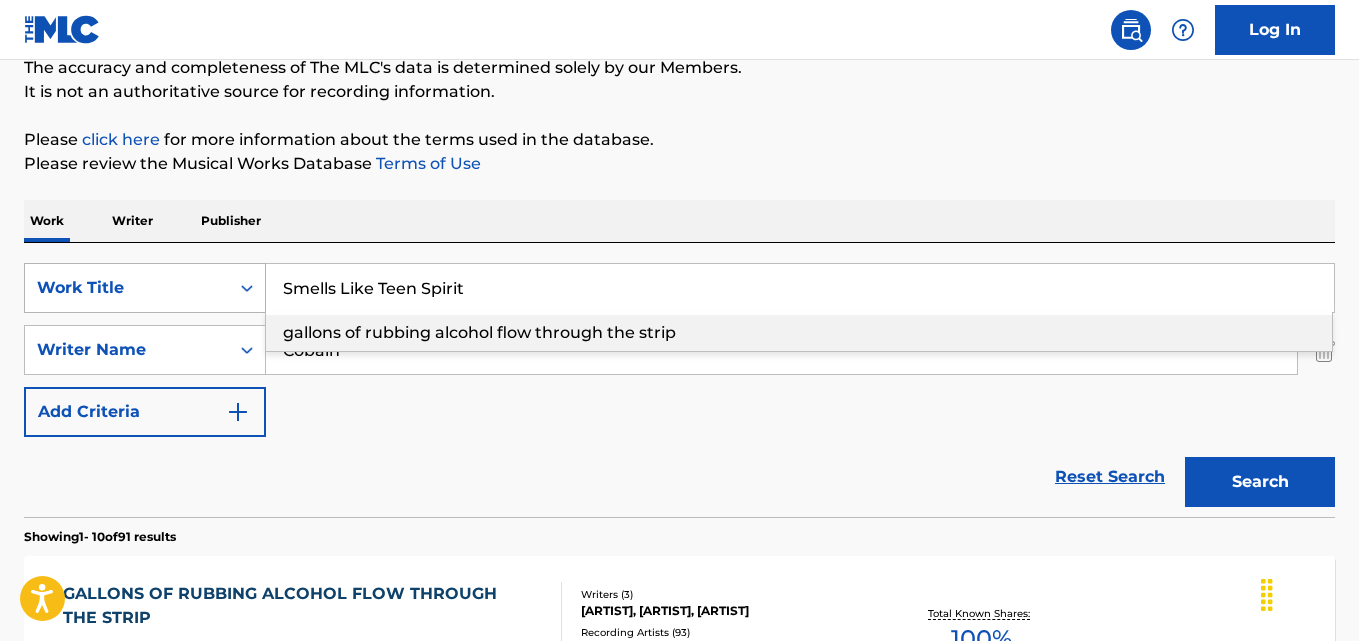 drag, startPoint x: 289, startPoint y: 286, endPoint x: 178, endPoint y: 286, distance: 111 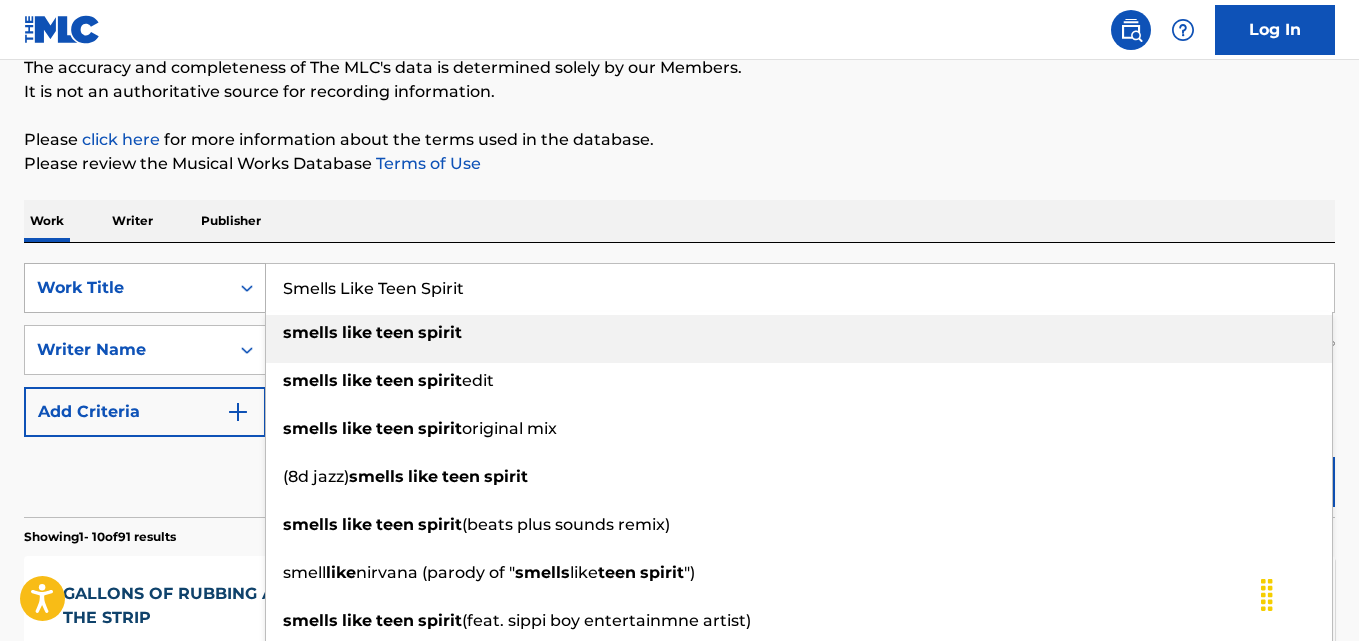 drag, startPoint x: 506, startPoint y: 277, endPoint x: 200, endPoint y: 293, distance: 306.41803 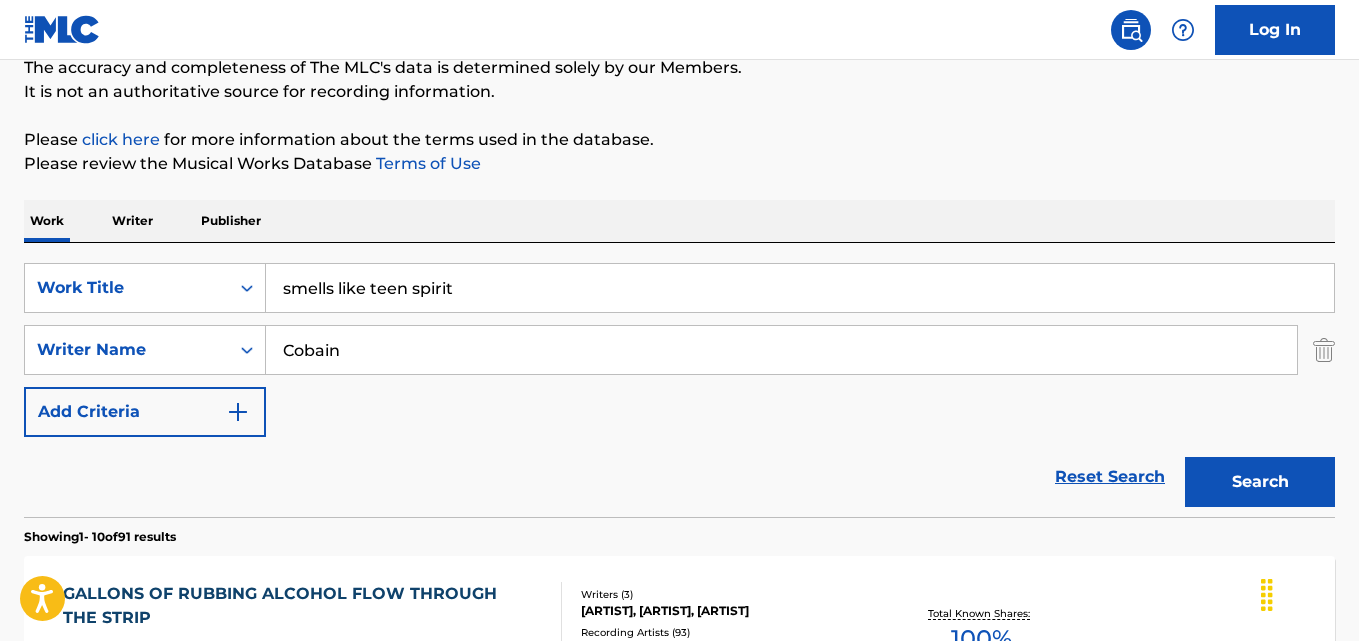 type on "smells like teen spirit" 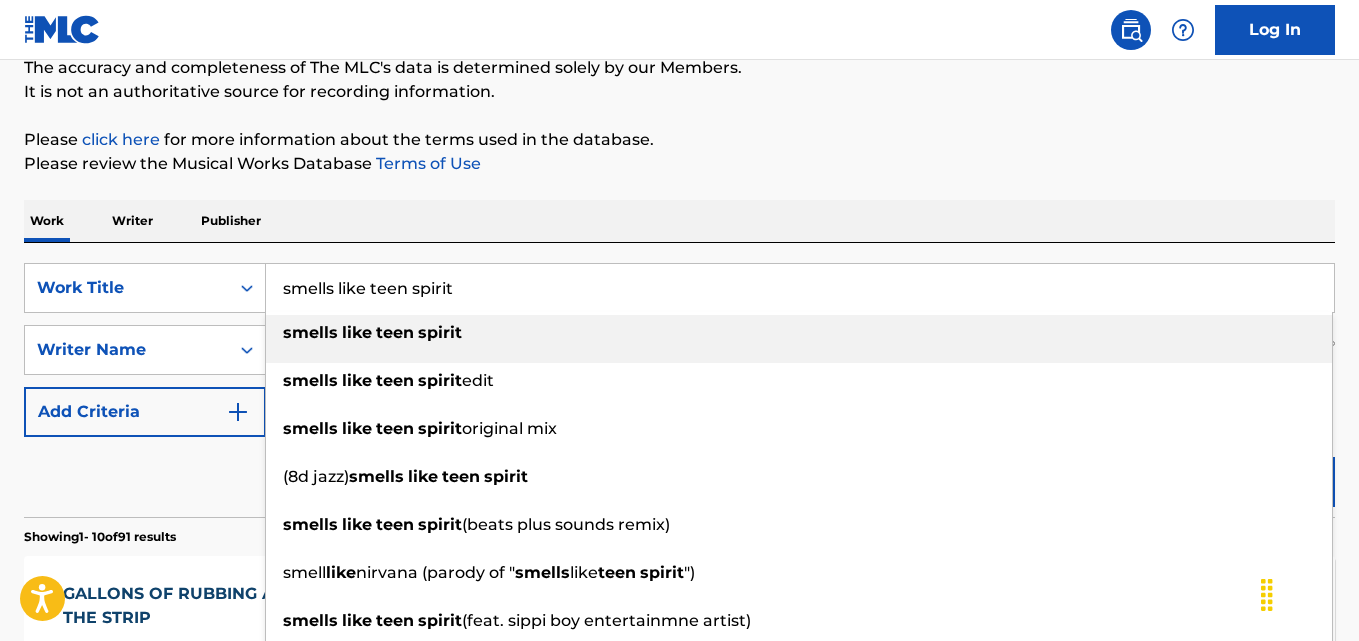 click on "Work Writer Publisher" at bounding box center [679, 221] 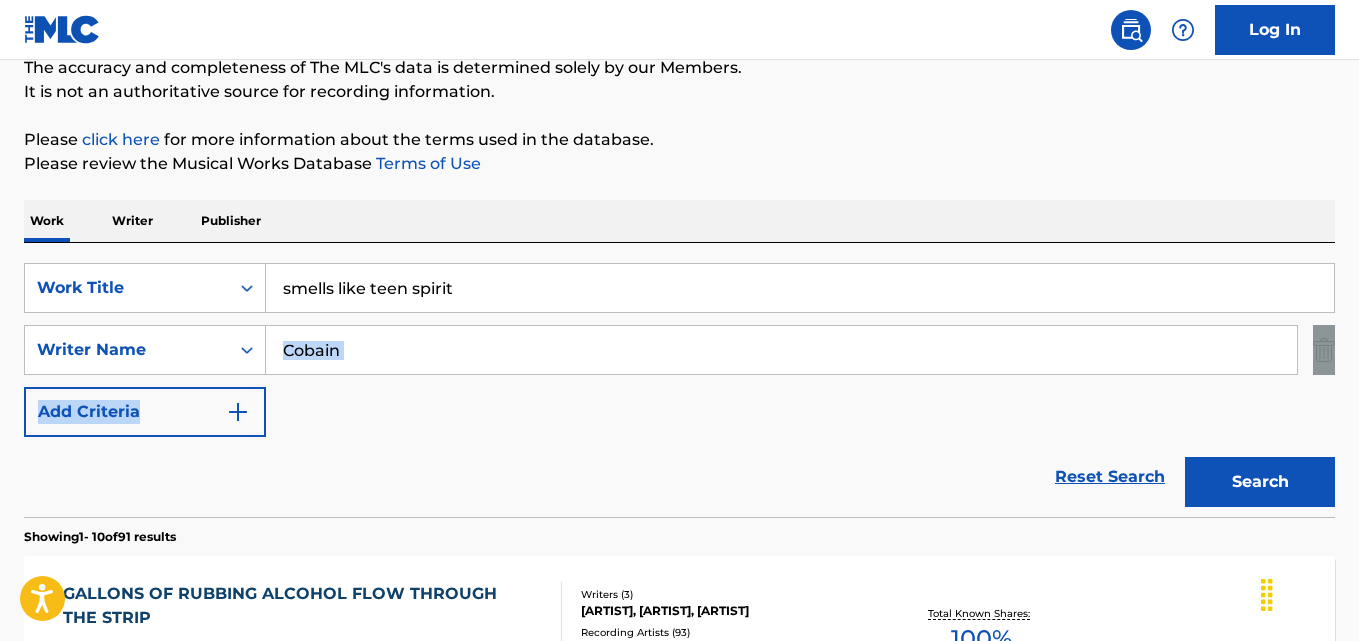 drag, startPoint x: 401, startPoint y: 376, endPoint x: 298, endPoint y: 370, distance: 103.17461 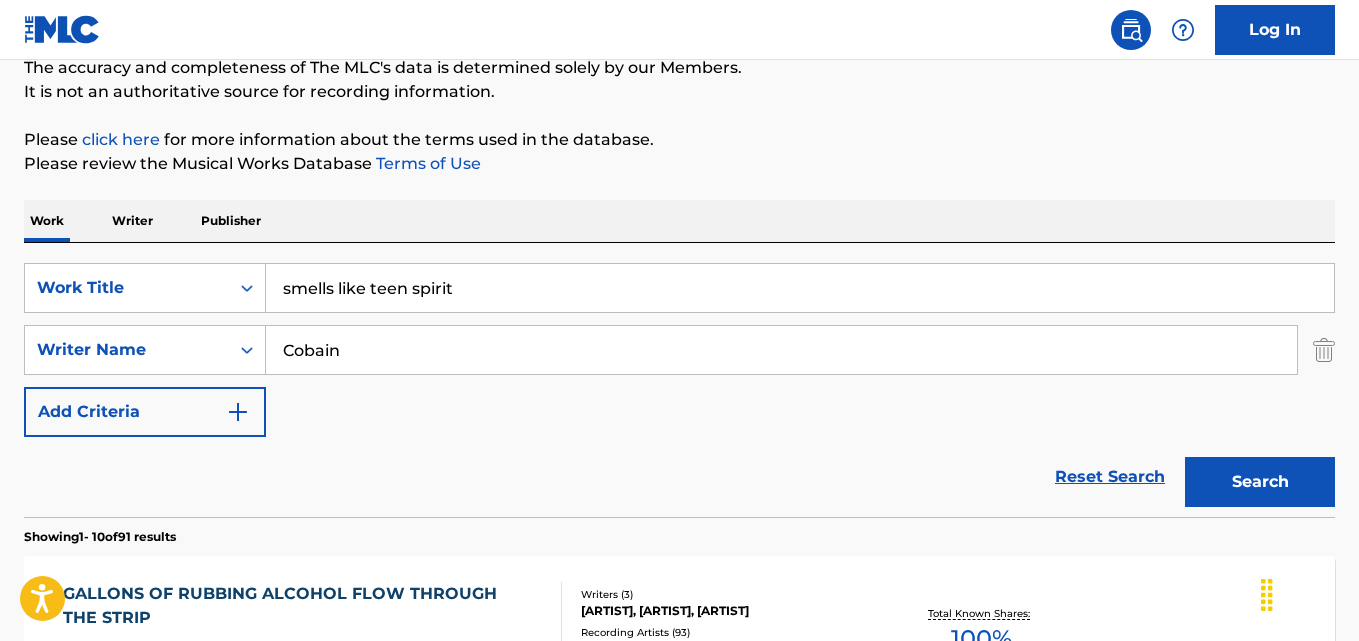 click on "Cobain" at bounding box center (781, 350) 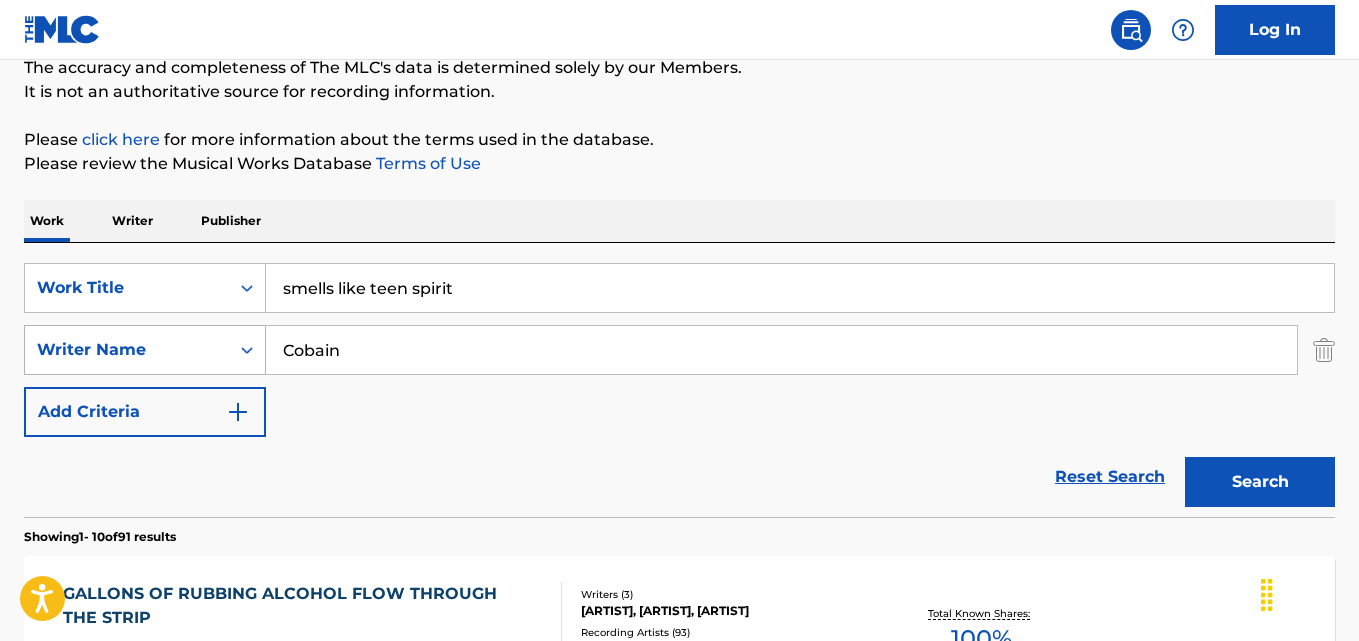 drag, startPoint x: 505, startPoint y: 355, endPoint x: 250, endPoint y: 355, distance: 255 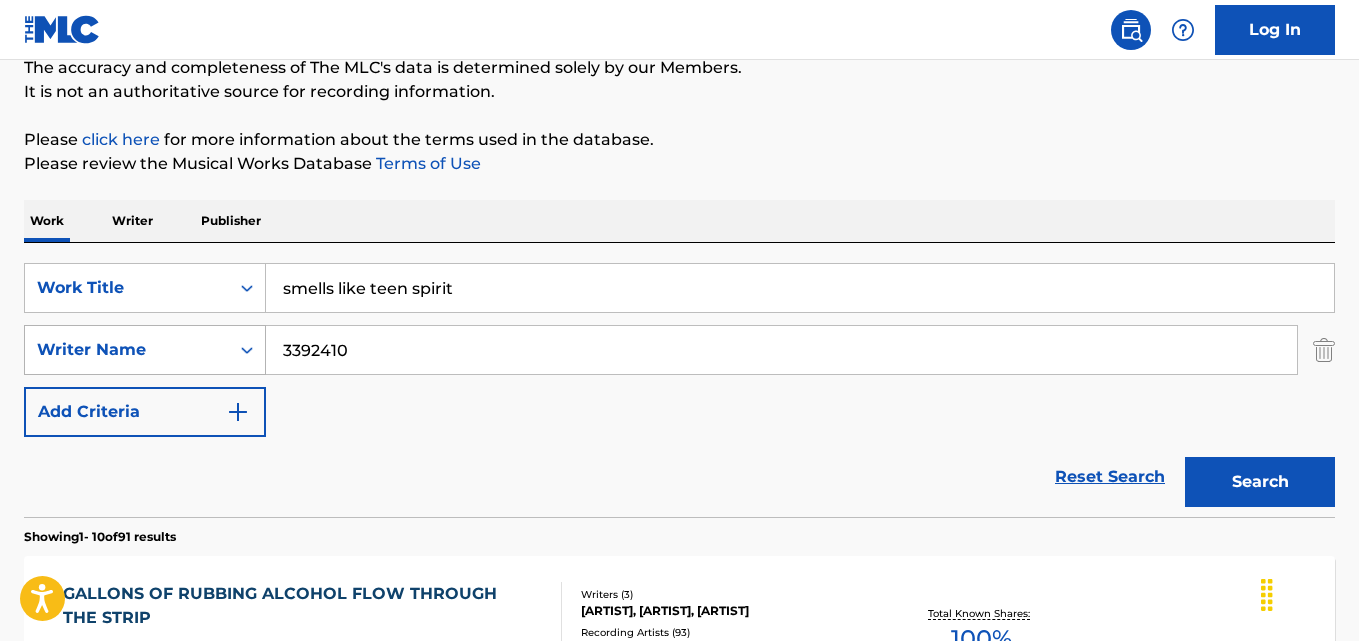 drag, startPoint x: 373, startPoint y: 353, endPoint x: 252, endPoint y: 353, distance: 121 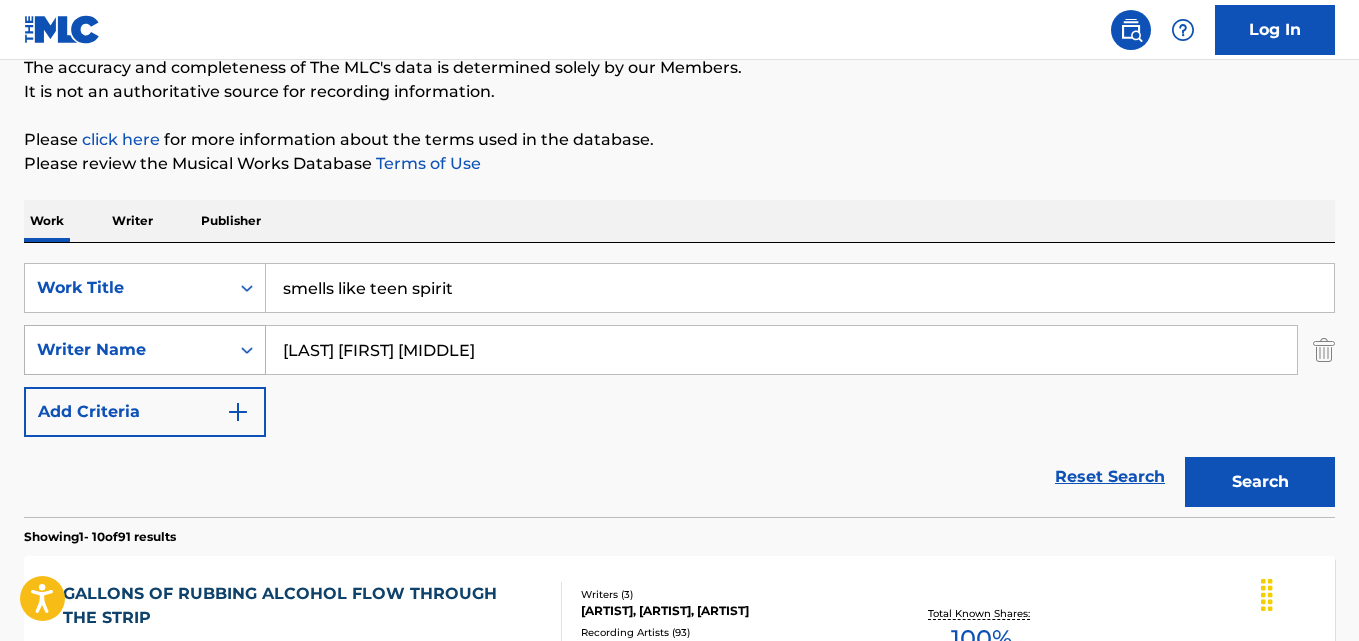 click on "Search" at bounding box center [1260, 482] 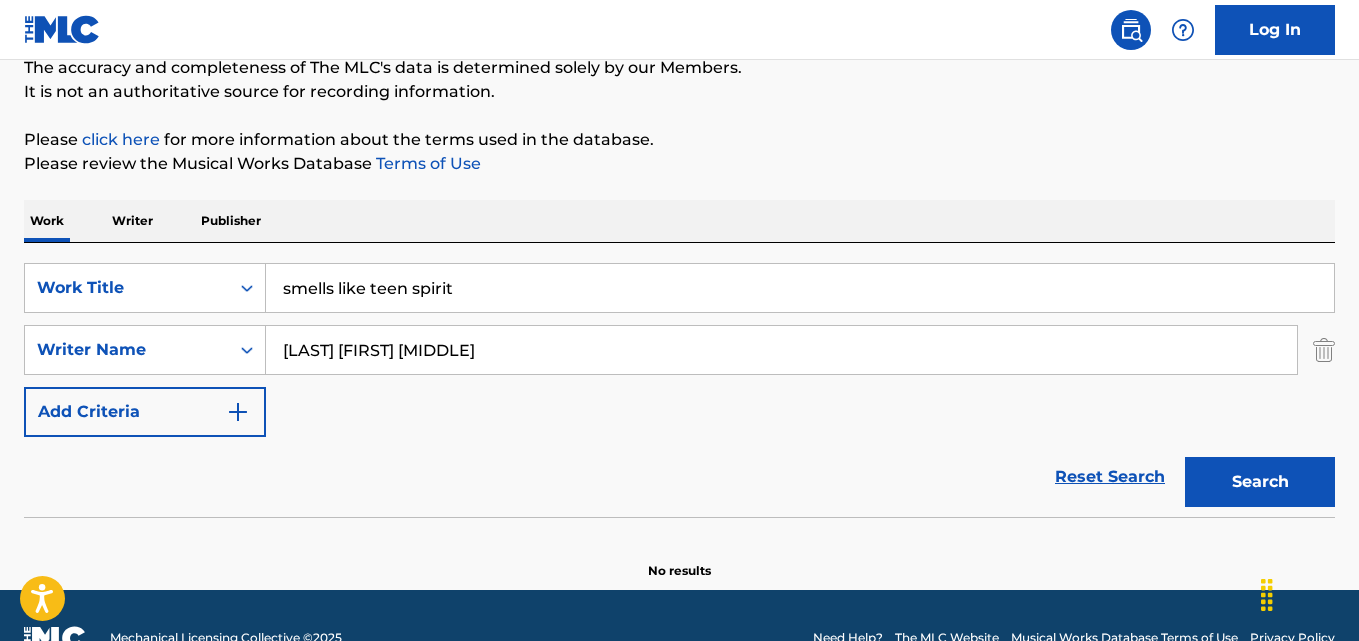 click on "The MLC Public Work Search The accuracy and completeness of The MLC's data is determined solely by our Members. It is not an authoritative source for recording information. Please   click here   for more information about the terms used in the database. Please review the Musical Works Database   Terms of Use Work Writer Publisher SearchWithCriteria9d4b10ec-ea00-4de3-ae4d-bc4867ef49f9 Work Title smells like teen spirit SearchWithCriteria17d5d192-e73d-4e17-83cf-09aa54e8fcbc Writer Name NOVOSELIC KRIST ANTHONY Add Criteria Reset Search Search No results" at bounding box center [679, 254] 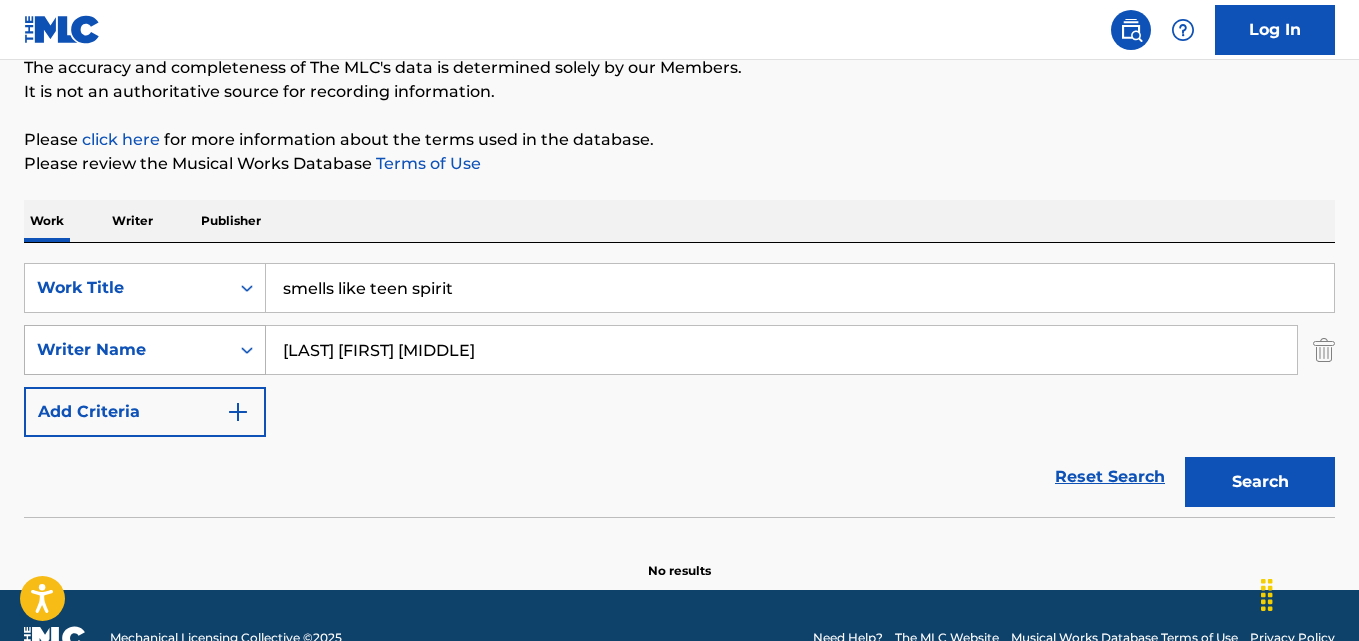 drag, startPoint x: 613, startPoint y: 352, endPoint x: 205, endPoint y: 352, distance: 408 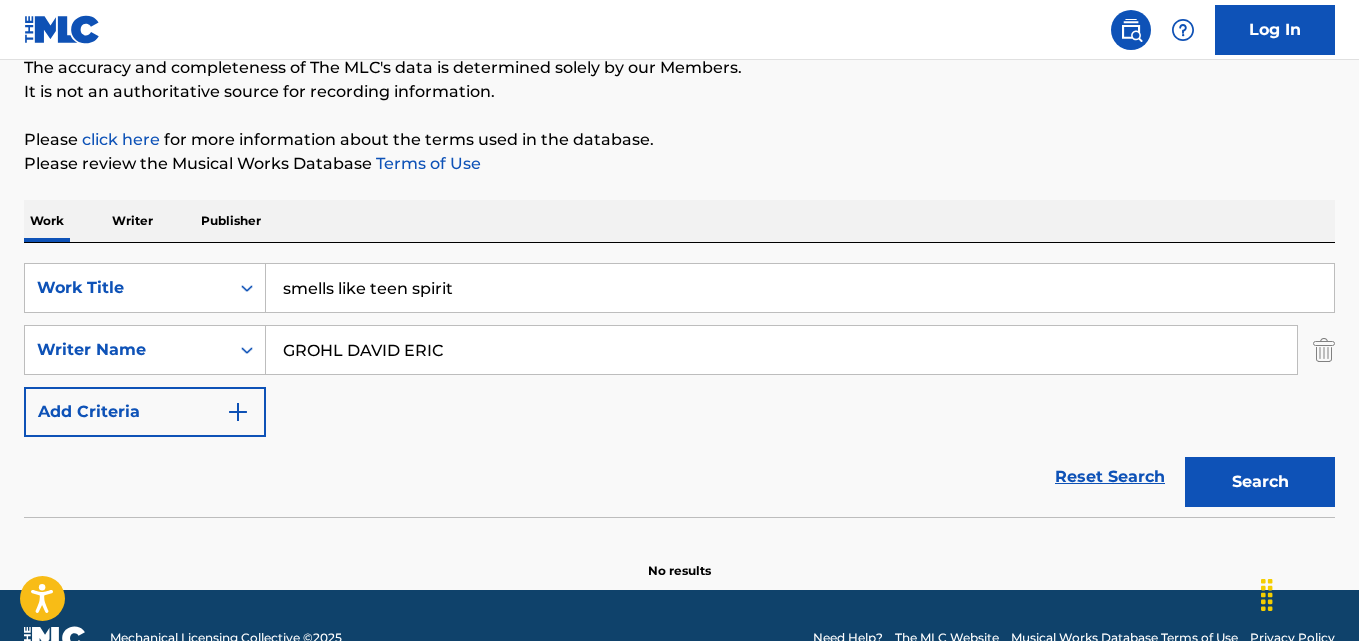 type on "GROHL DAVID ERIC" 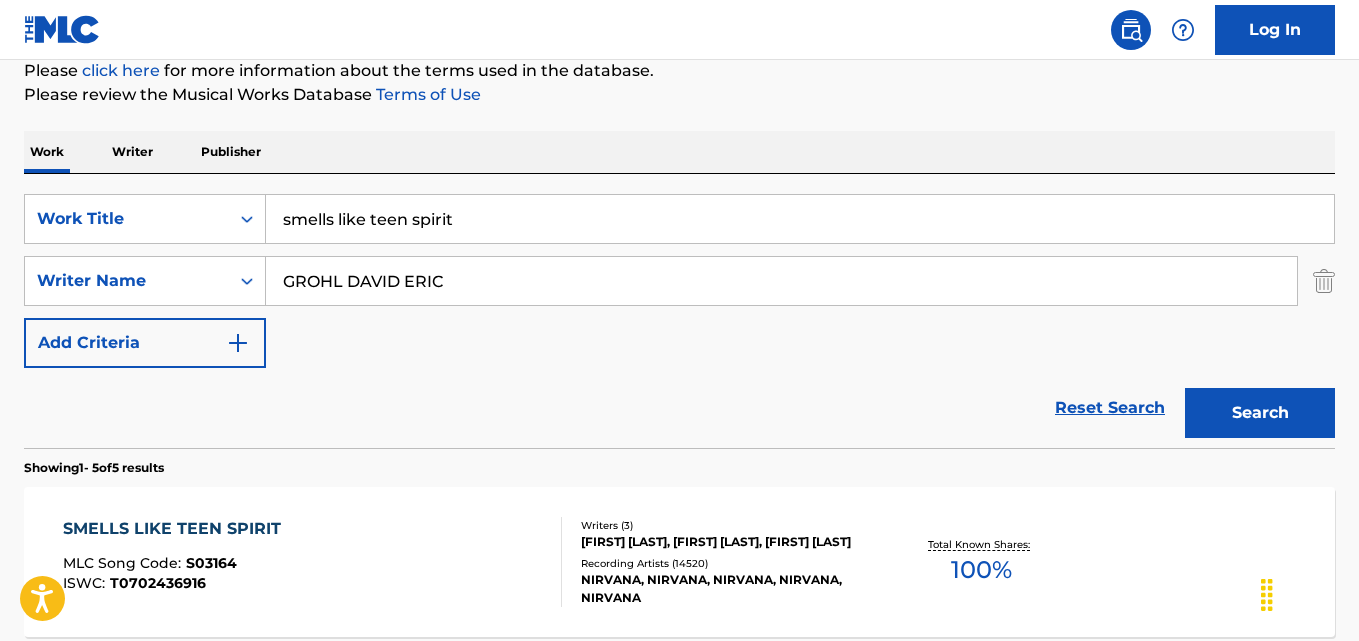 scroll, scrollTop: 282, scrollLeft: 0, axis: vertical 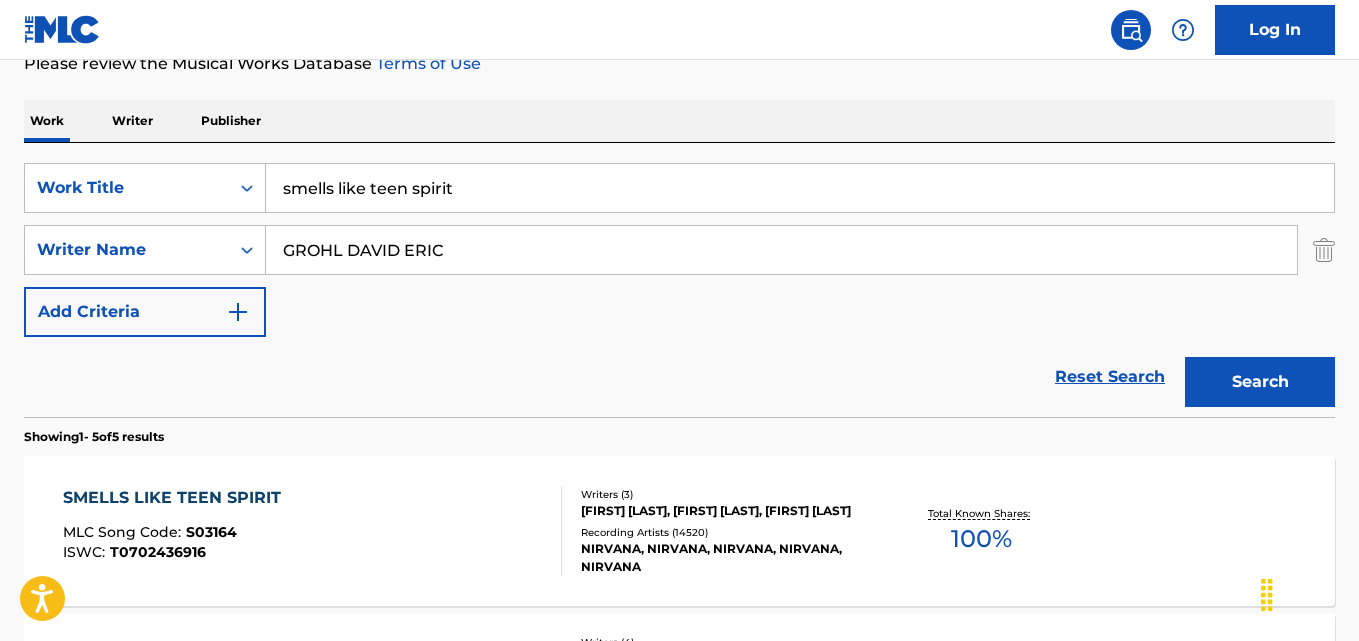 click on "SMELLS LIKE TEEN SPIRIT MLC Song Code : S03164 ISWC : T0702436916 Writers ( 3 ) DAVID ERIC GROHL, KRIST NOVOSELIC, KURT D COBAIN Recording Artists ( 14520 ) NIRVANA, NIRVANA, NIRVANA, NIRVANA, NIRVANA Total Known Shares: 100 %" at bounding box center (679, 531) 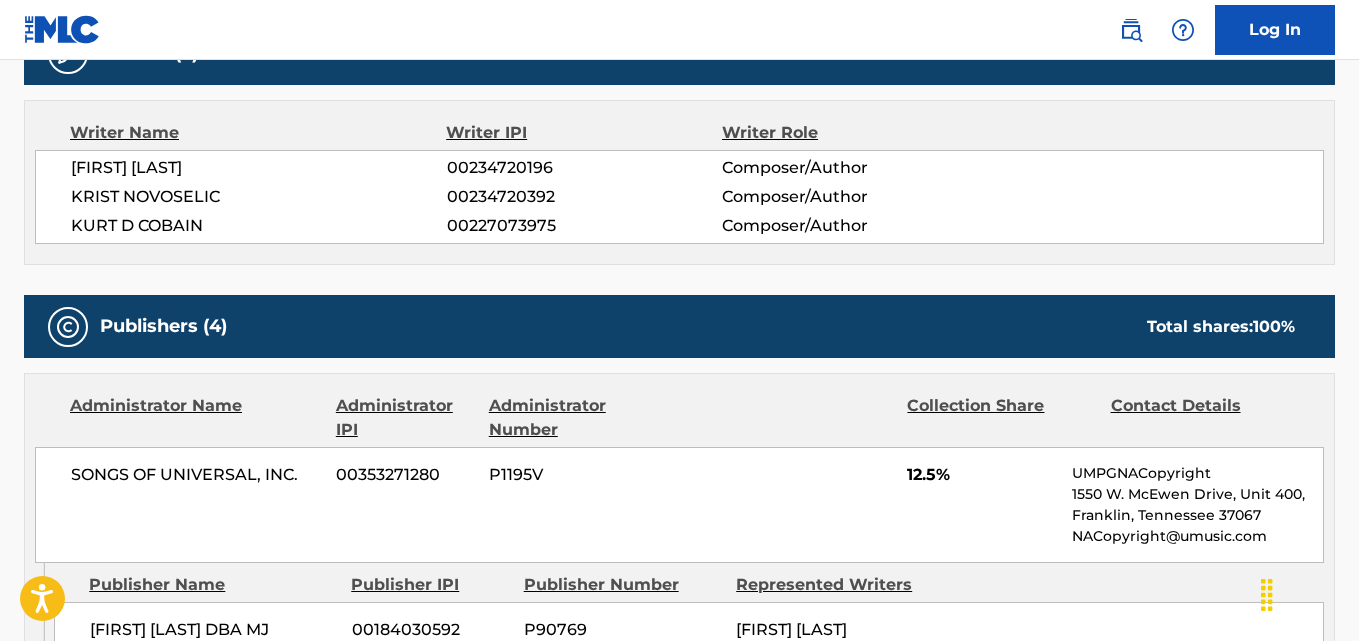 scroll, scrollTop: 1200, scrollLeft: 0, axis: vertical 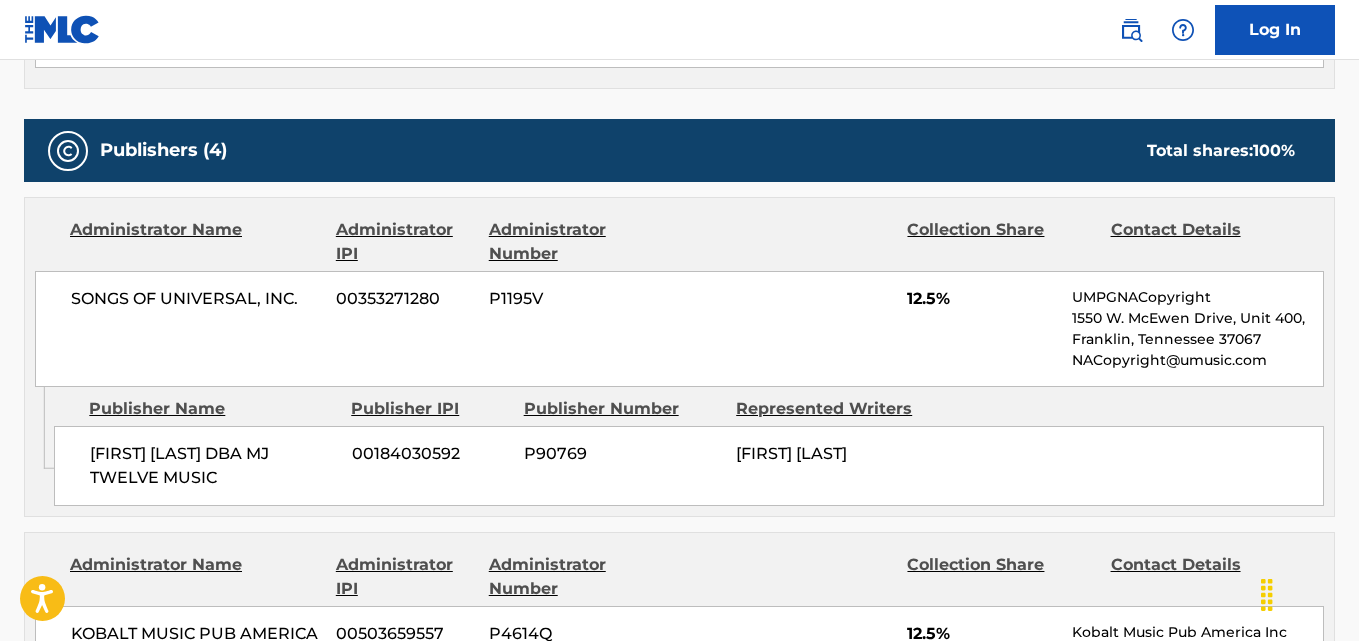 click on "[FIRST] [LAST] DBA MJ TWELVE MUSIC" at bounding box center [213, 466] 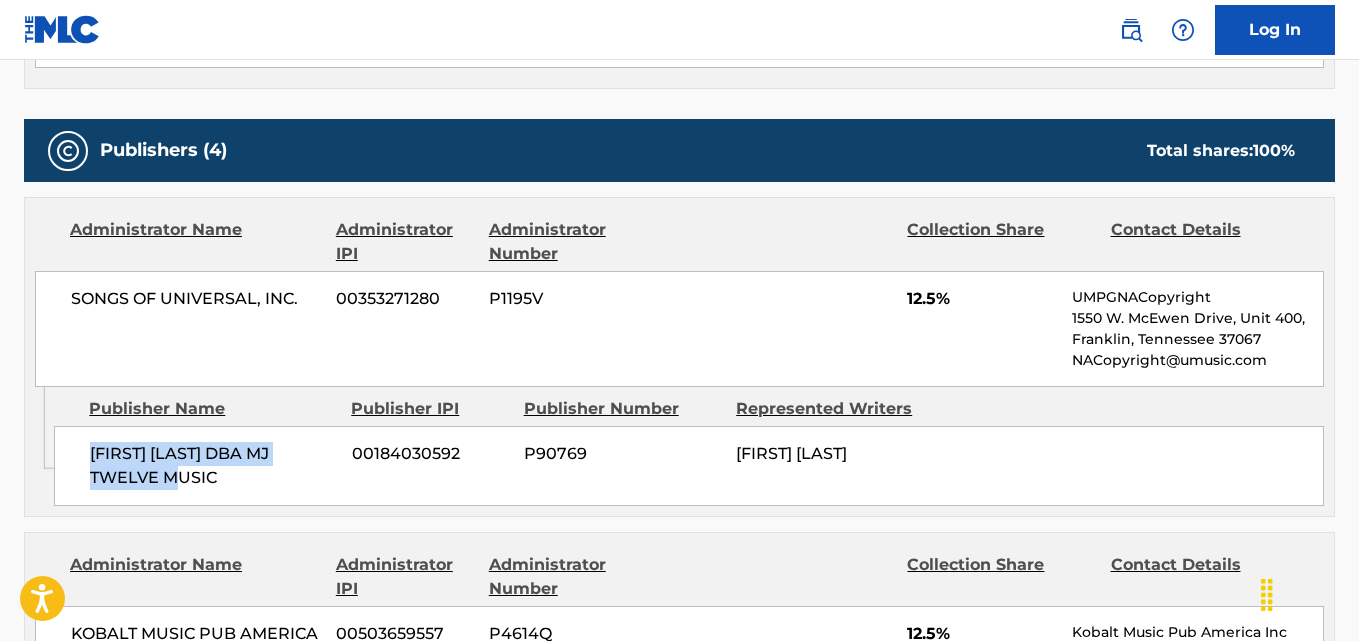 drag, startPoint x: 89, startPoint y: 457, endPoint x: 304, endPoint y: 479, distance: 216.12265 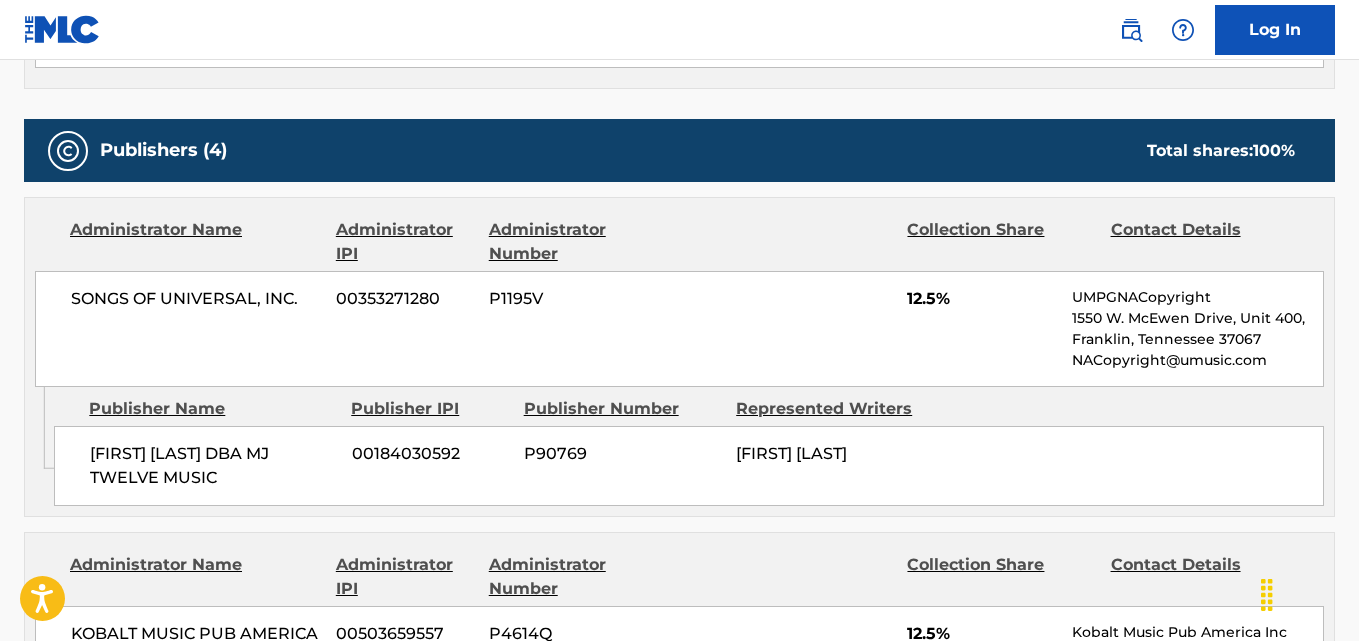 click on "12.5%" at bounding box center [982, 299] 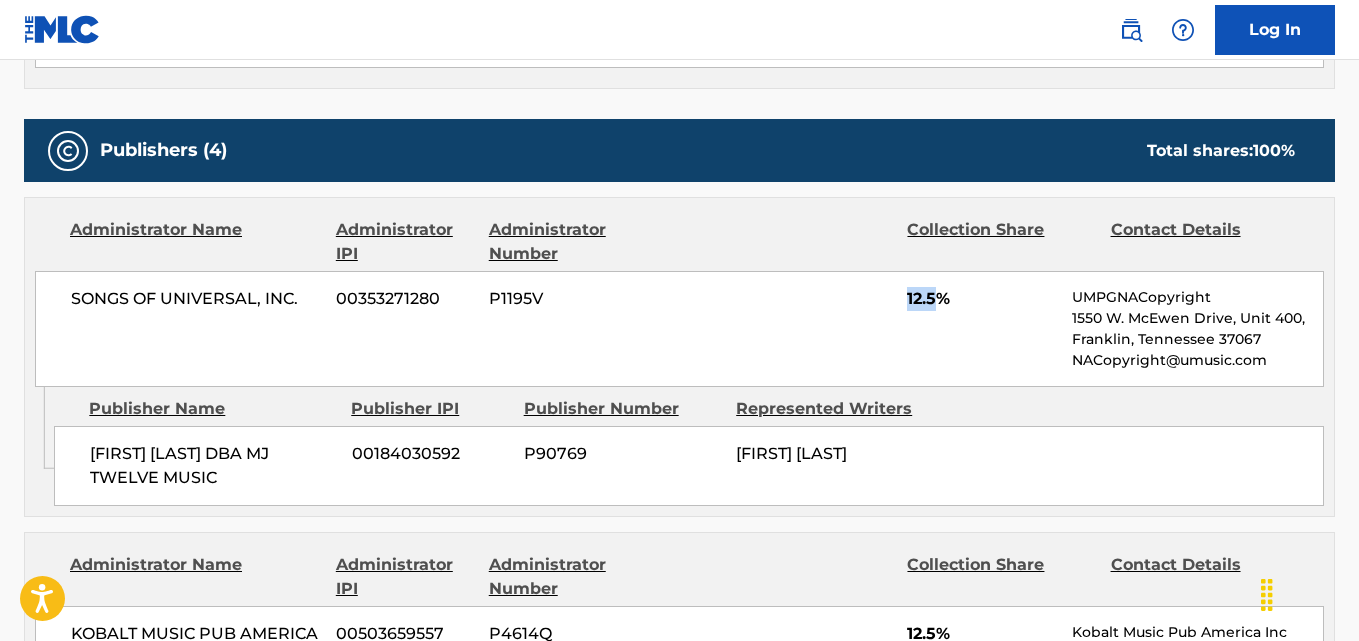 click on "12.5%" at bounding box center (982, 299) 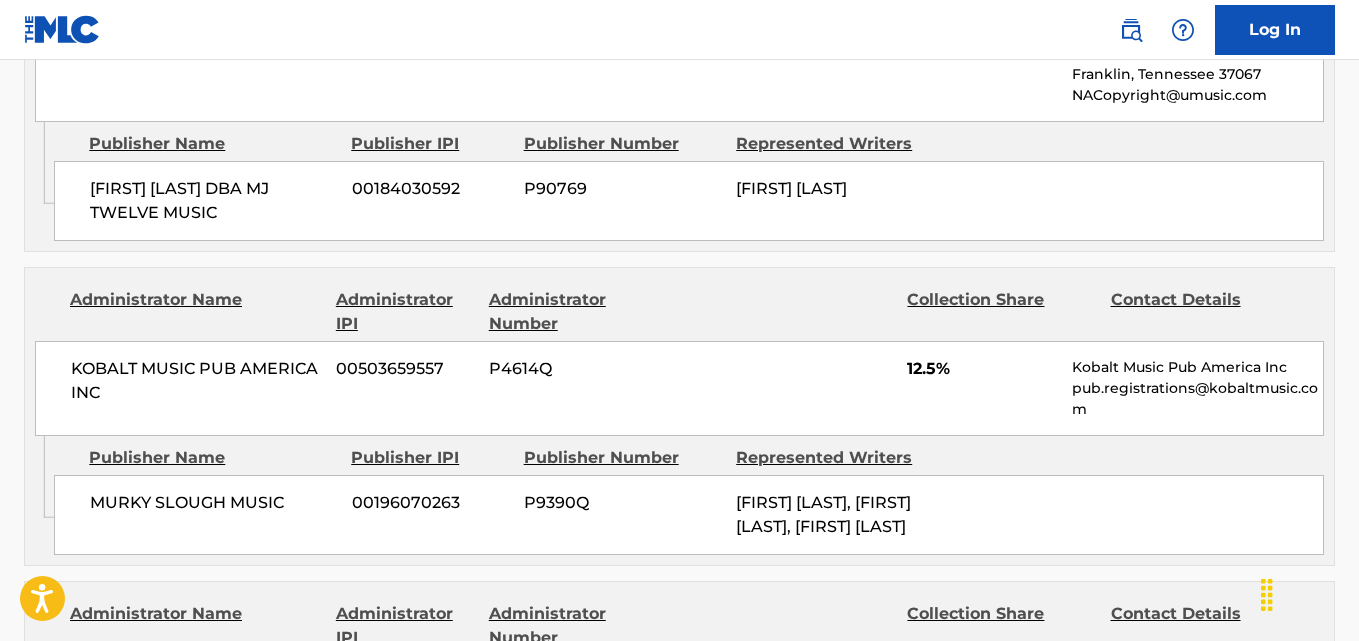 scroll, scrollTop: 1500, scrollLeft: 0, axis: vertical 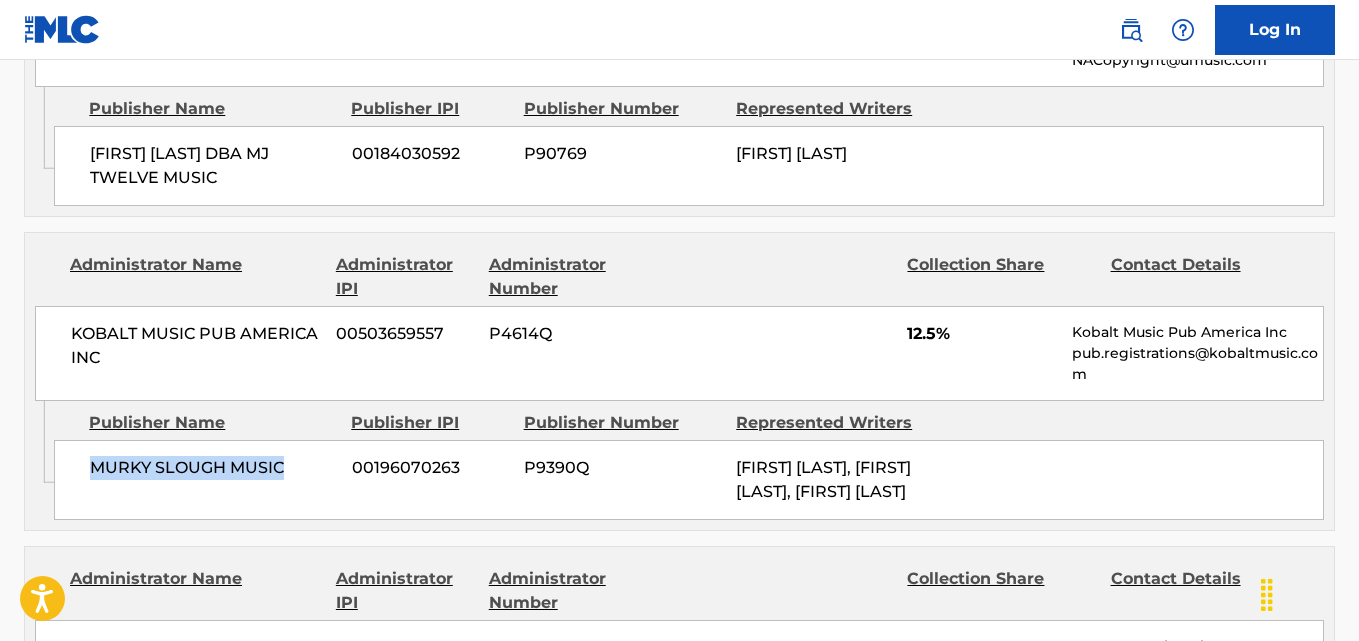 drag, startPoint x: 87, startPoint y: 471, endPoint x: 322, endPoint y: 478, distance: 235.10423 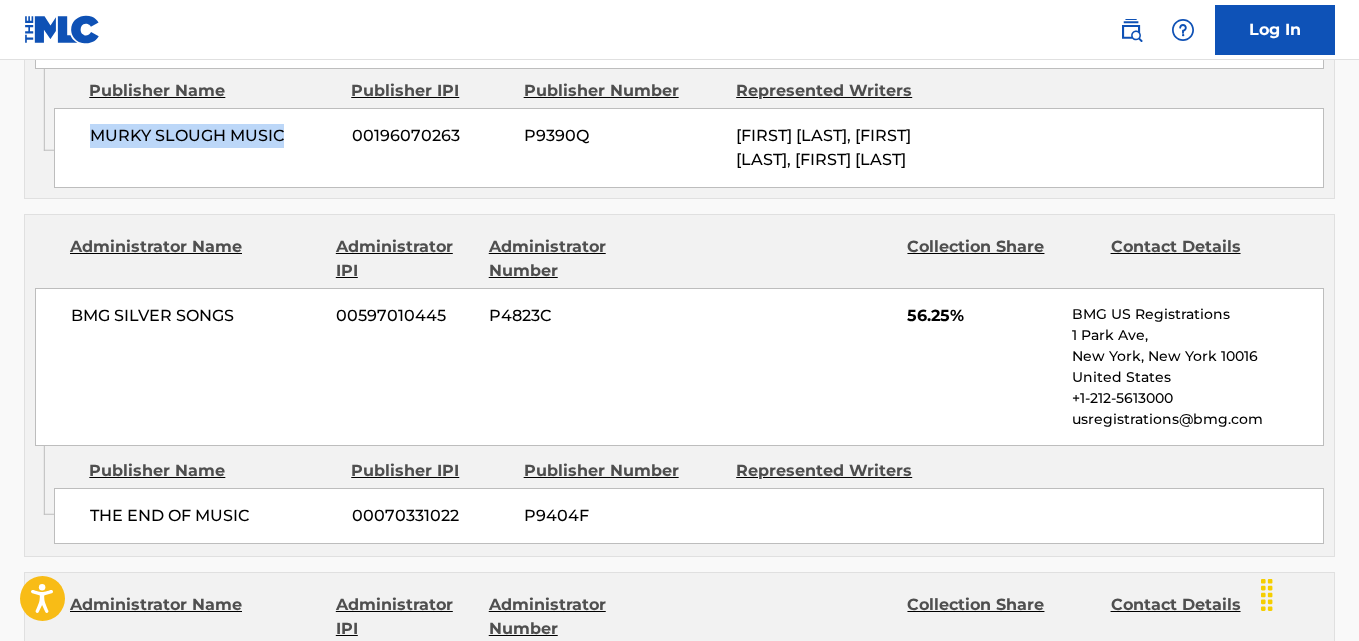 scroll, scrollTop: 1900, scrollLeft: 0, axis: vertical 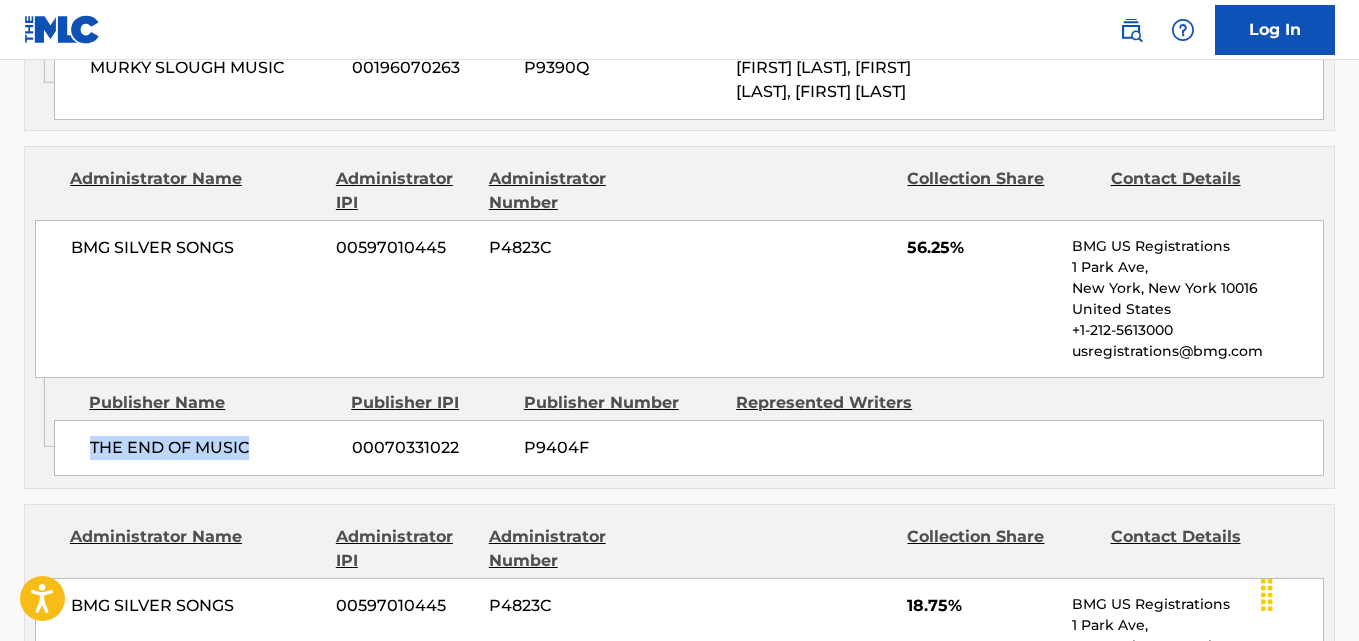 drag, startPoint x: 77, startPoint y: 481, endPoint x: 264, endPoint y: 485, distance: 187.04277 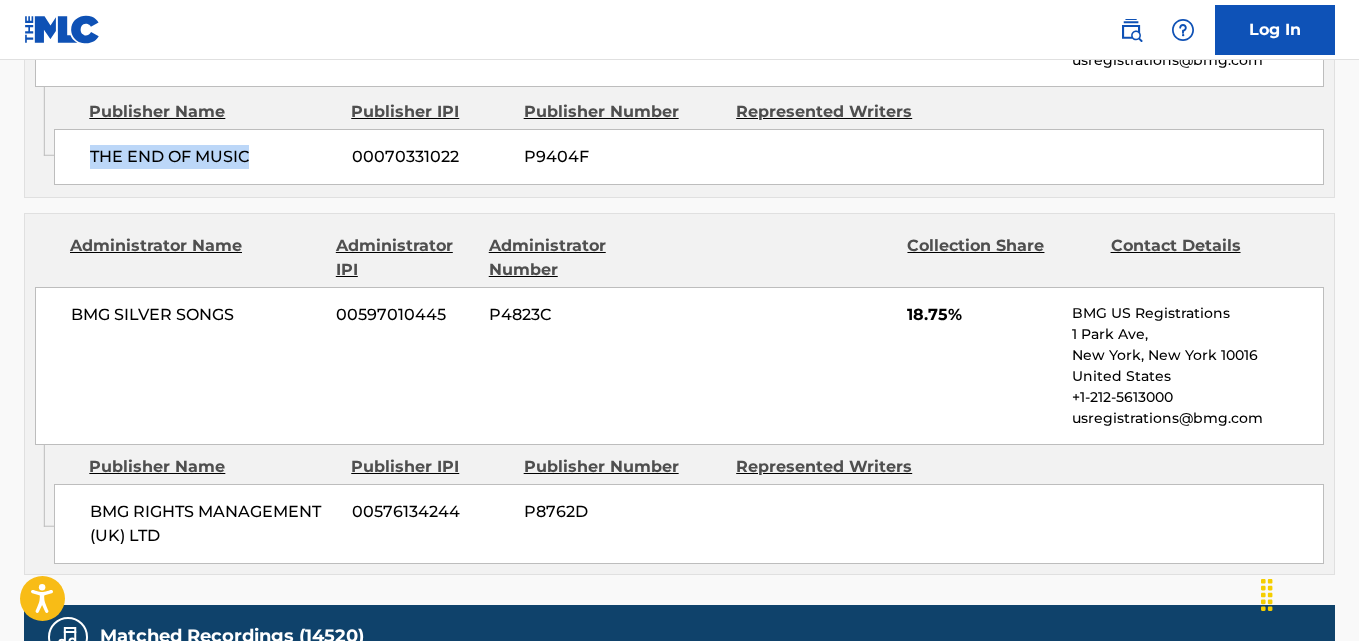scroll, scrollTop: 2200, scrollLeft: 0, axis: vertical 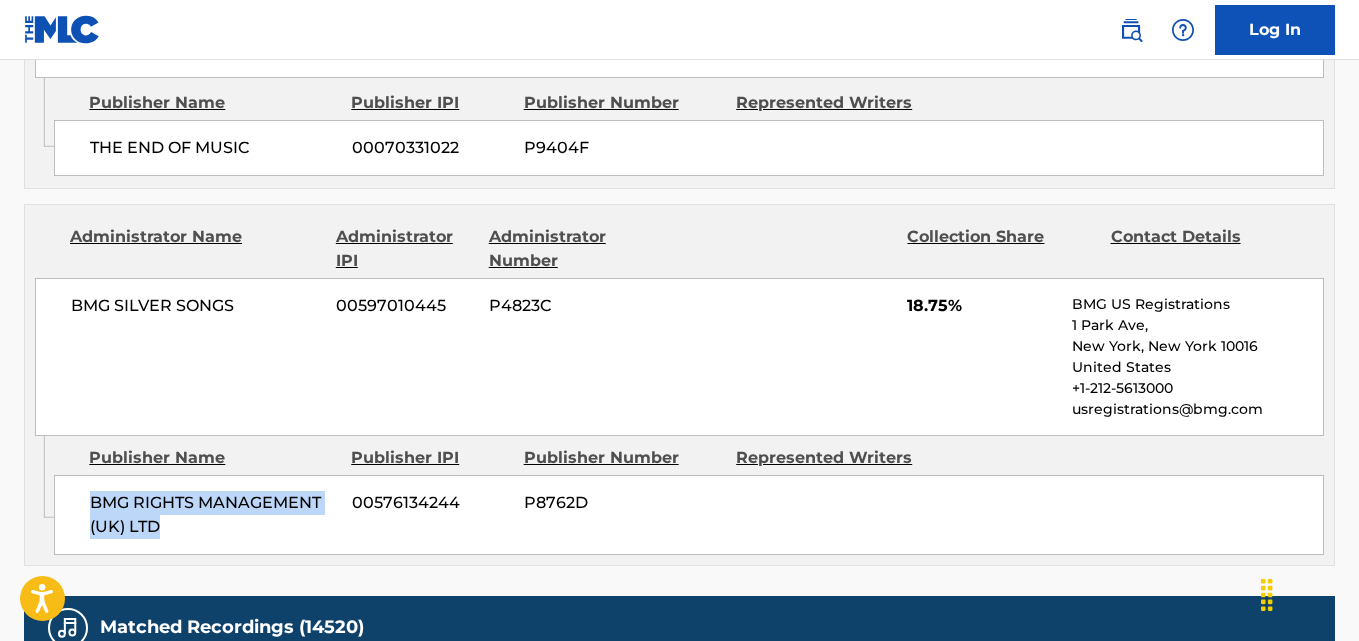 drag, startPoint x: 91, startPoint y: 533, endPoint x: 208, endPoint y: 561, distance: 120.30378 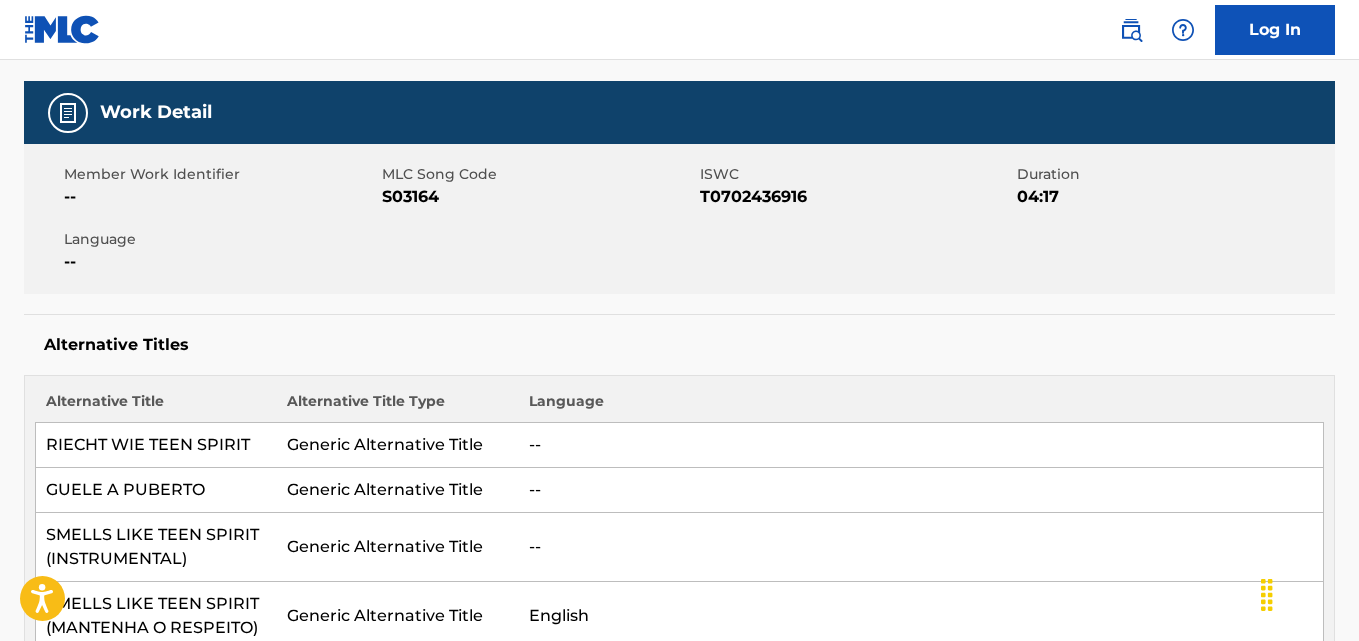 scroll, scrollTop: 0, scrollLeft: 0, axis: both 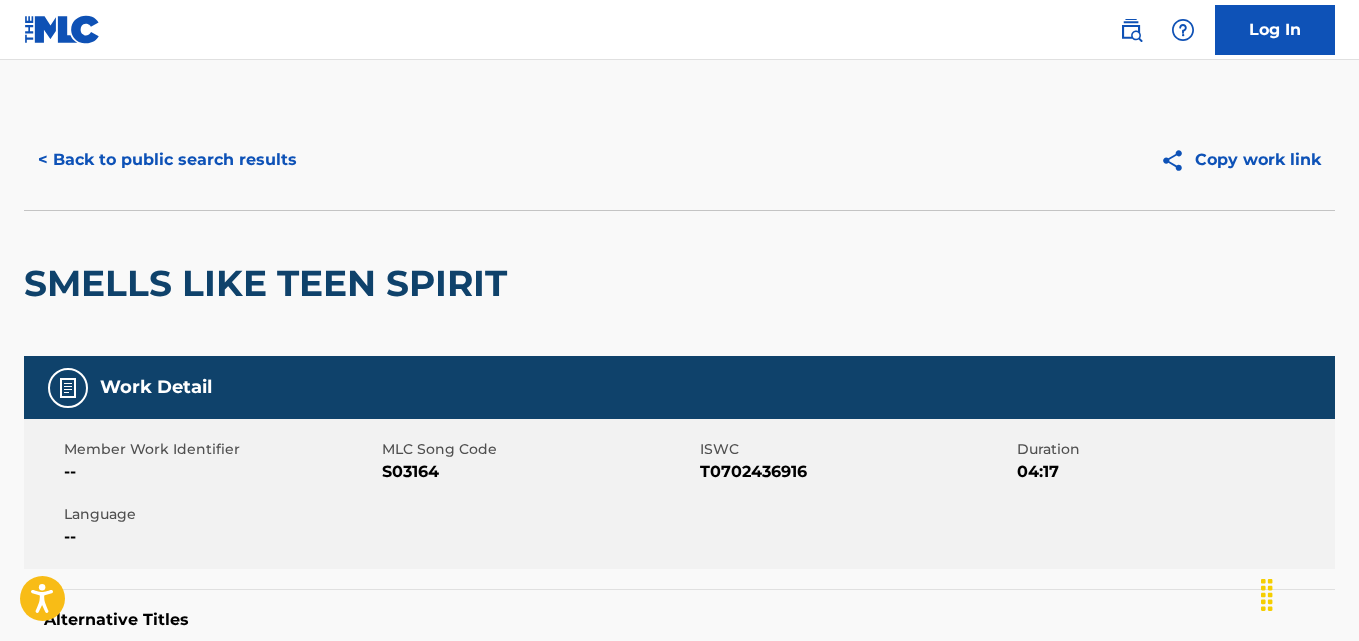 click on "< Back to public search results" at bounding box center (167, 160) 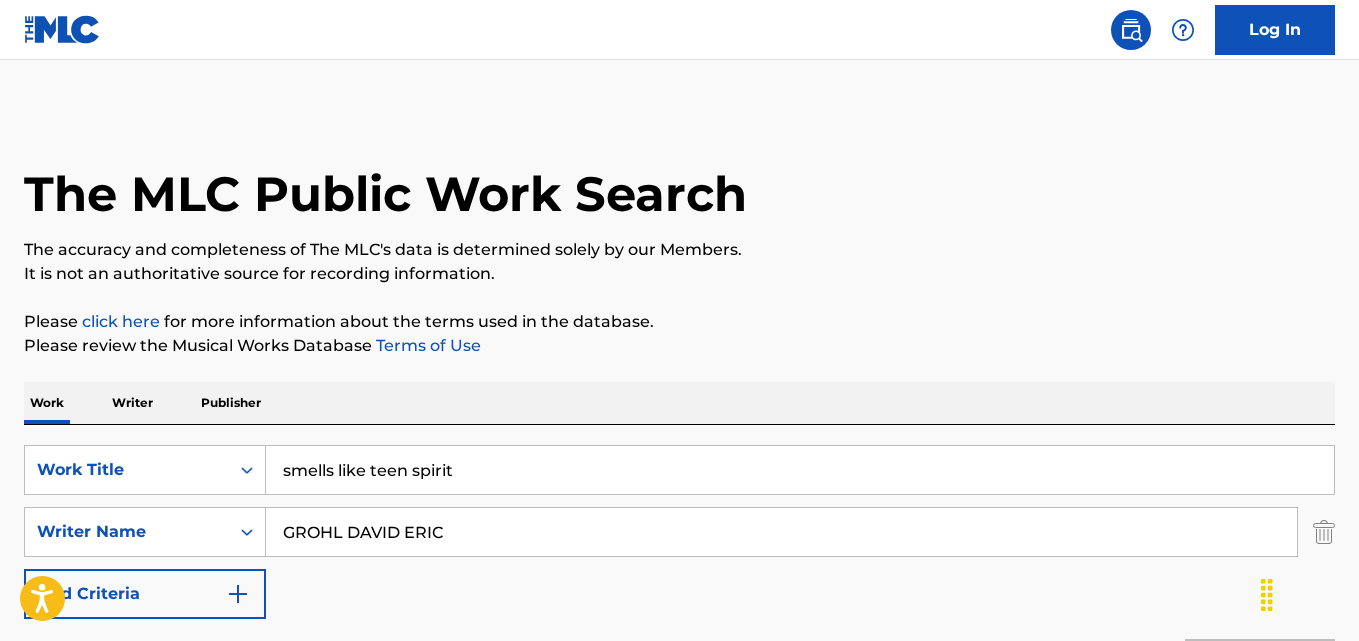scroll, scrollTop: 282, scrollLeft: 0, axis: vertical 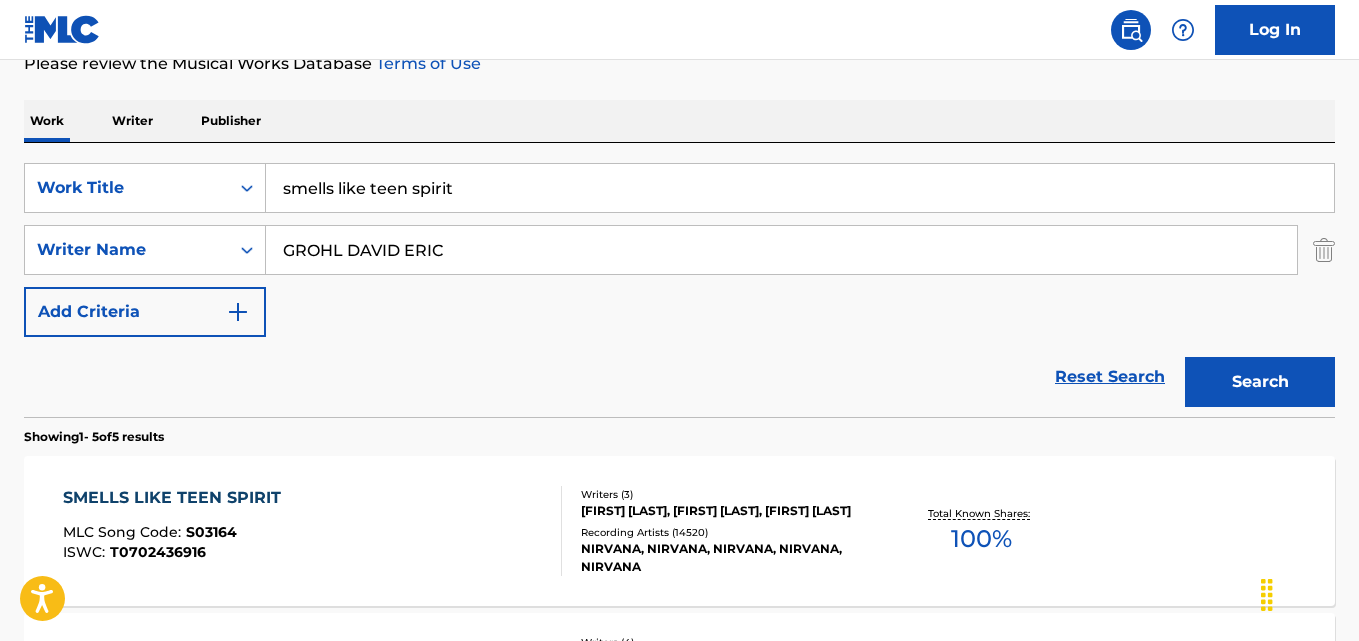 drag, startPoint x: 503, startPoint y: 202, endPoint x: 156, endPoint y: 215, distance: 347.24344 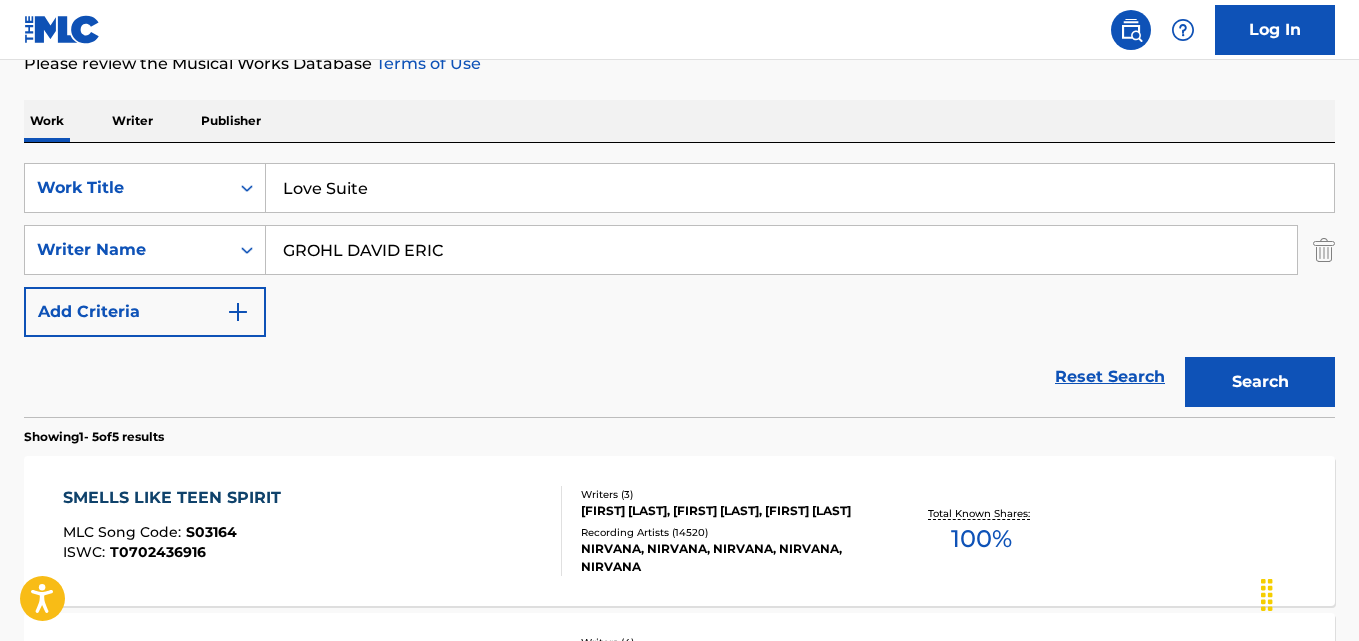 type on "Love Suite" 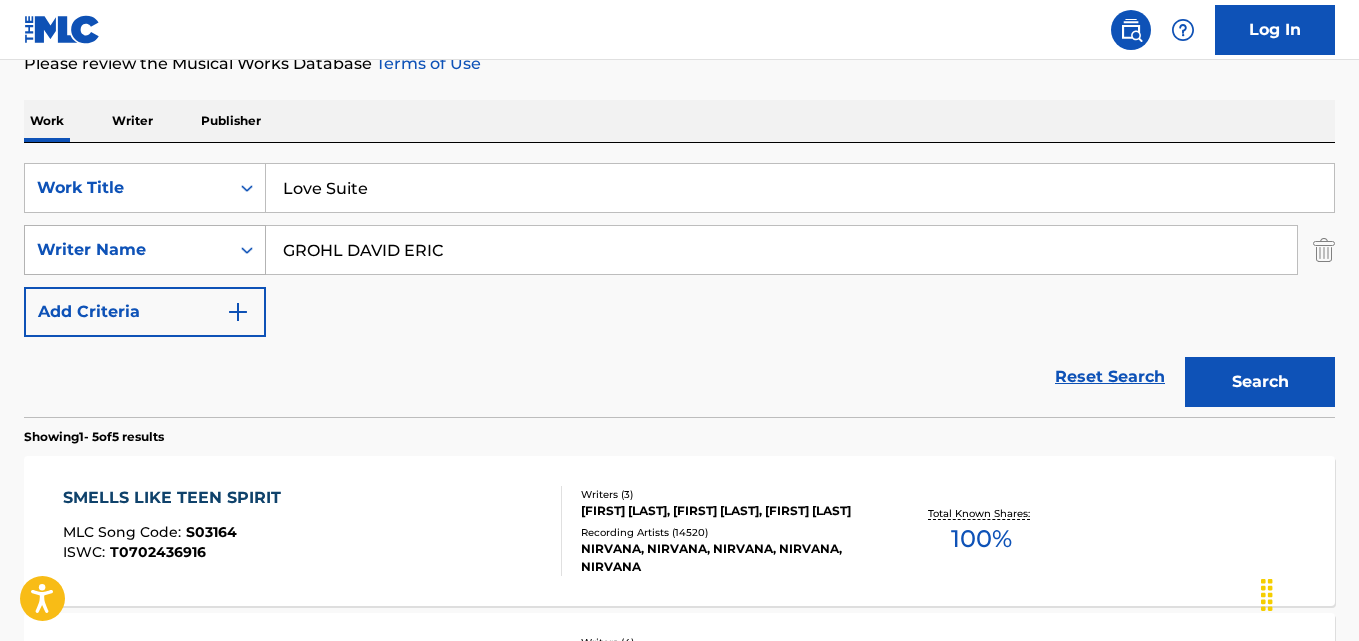 drag, startPoint x: 595, startPoint y: 252, endPoint x: 101, endPoint y: 254, distance: 494.00406 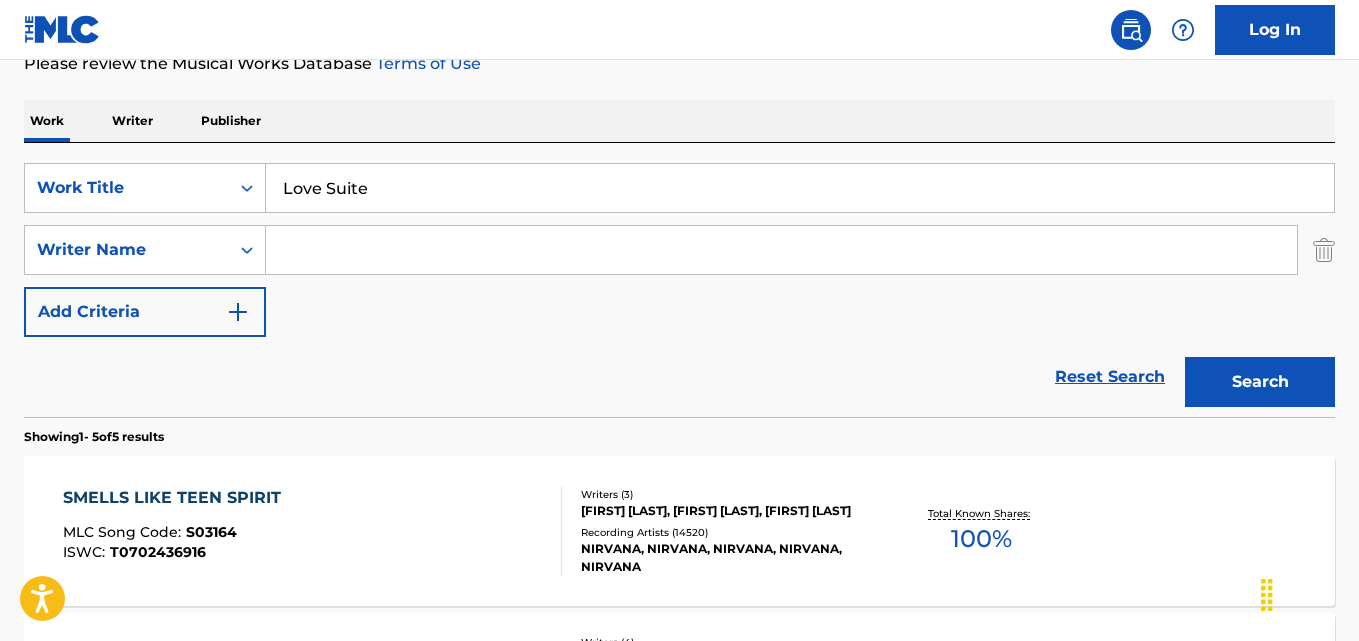 click on "SearchWithCriteria9d4b10ec-ea00-4de3-ae4d-bc4867ef49f9 Work Title Love Suite SearchWithCriteria17d5d192-e73d-4e17-83cf-09aa54e8fcbc Writer Name Add Criteria" at bounding box center [679, 250] 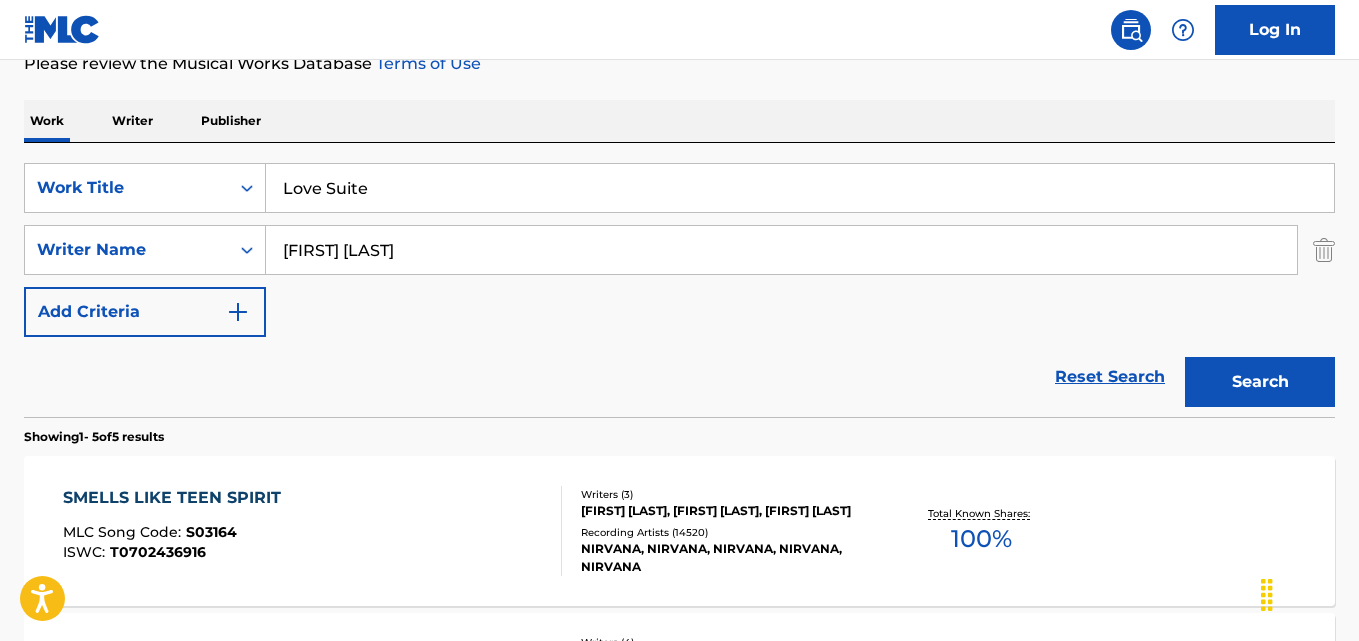 click on "Search" at bounding box center [1260, 382] 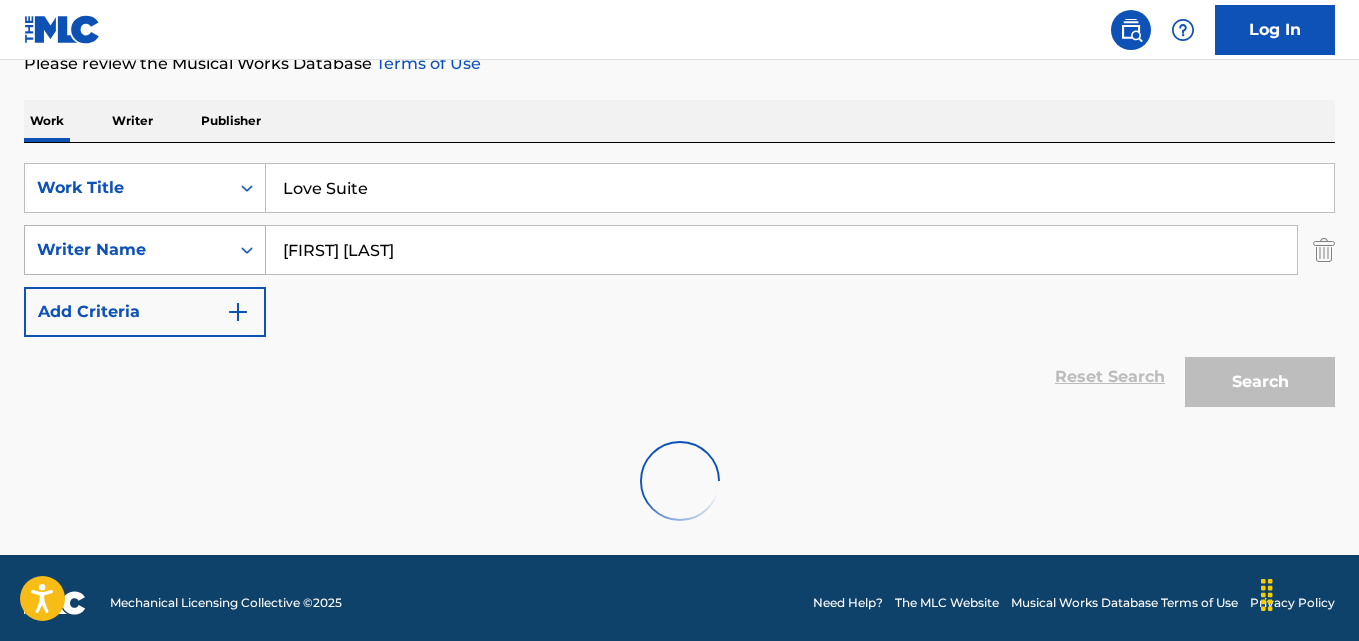 drag, startPoint x: 310, startPoint y: 250, endPoint x: 215, endPoint y: 237, distance: 95.885345 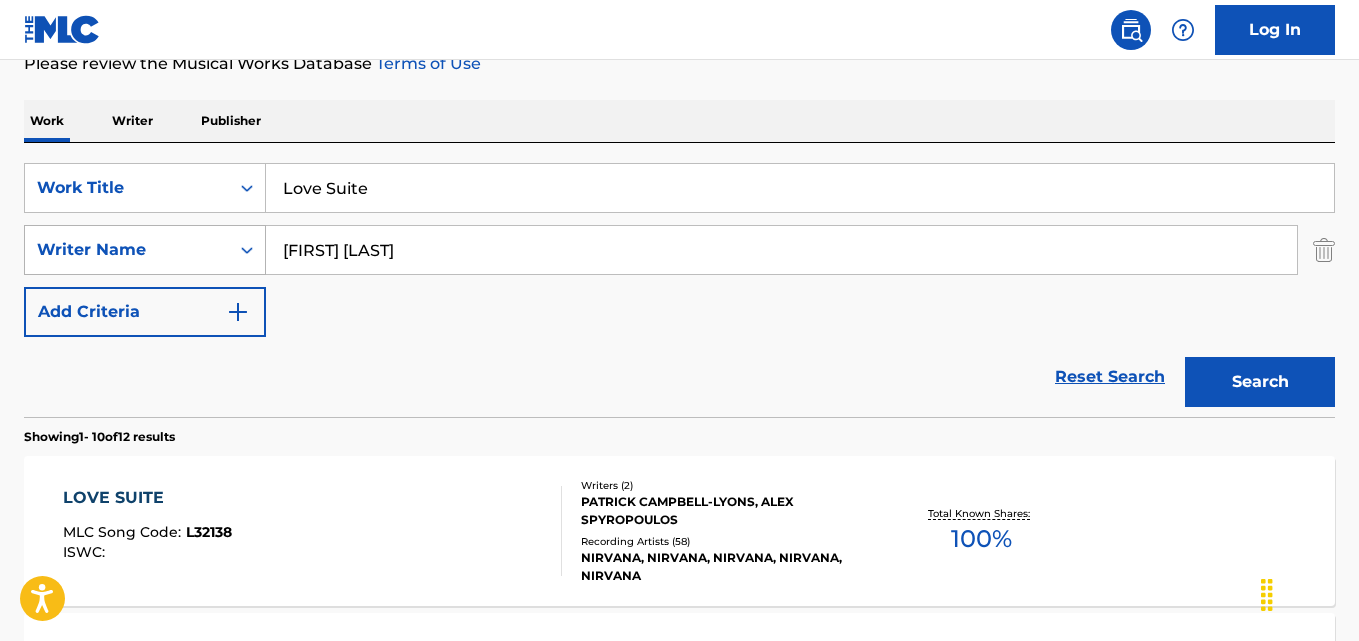 type on "[FIRST] [LAST]" 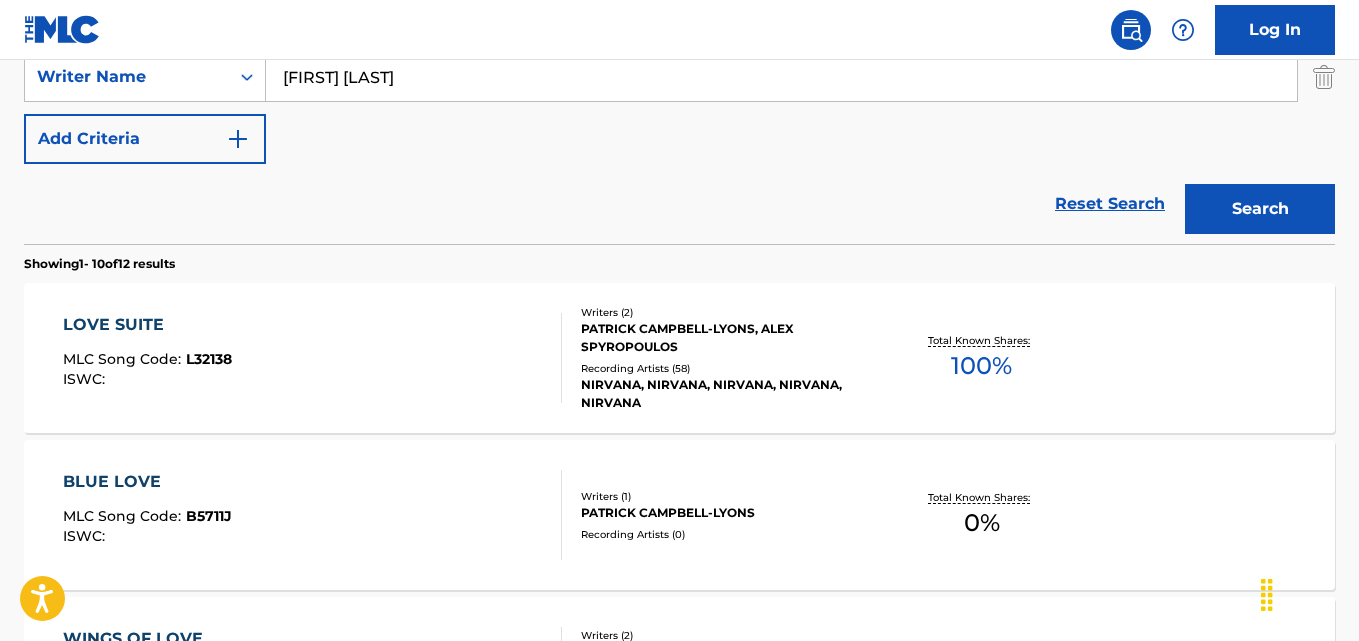 scroll, scrollTop: 482, scrollLeft: 0, axis: vertical 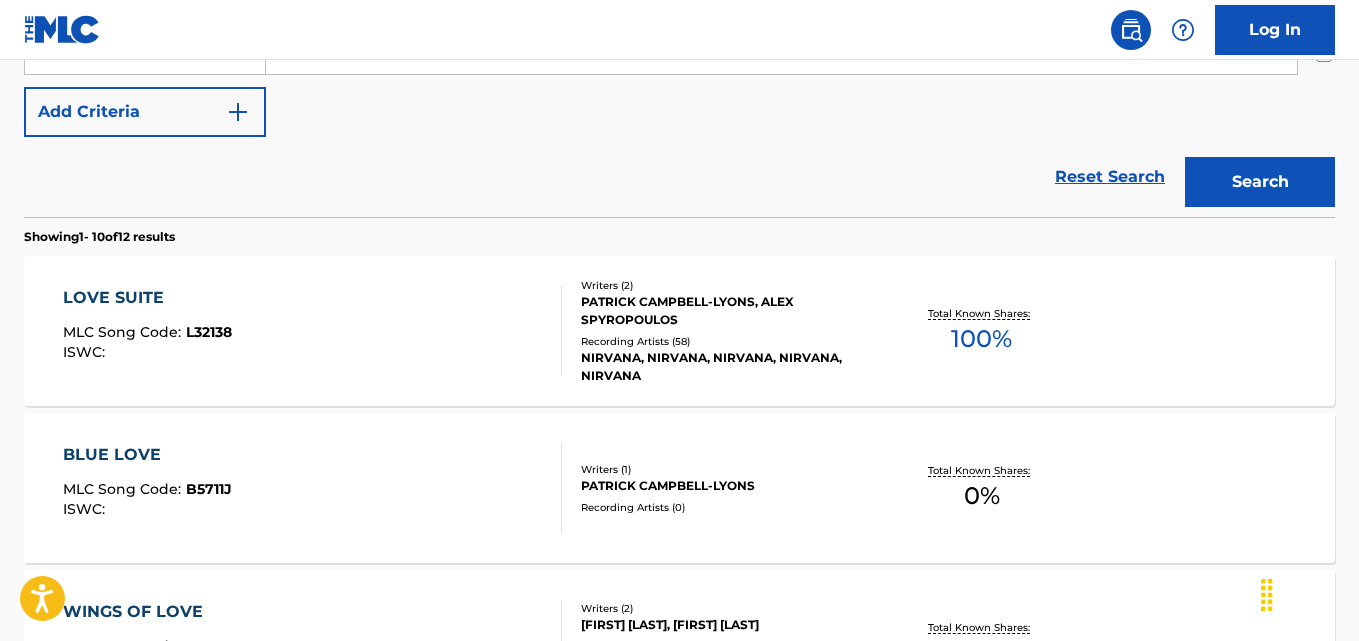 click on "LOVE SUITE" at bounding box center [147, 298] 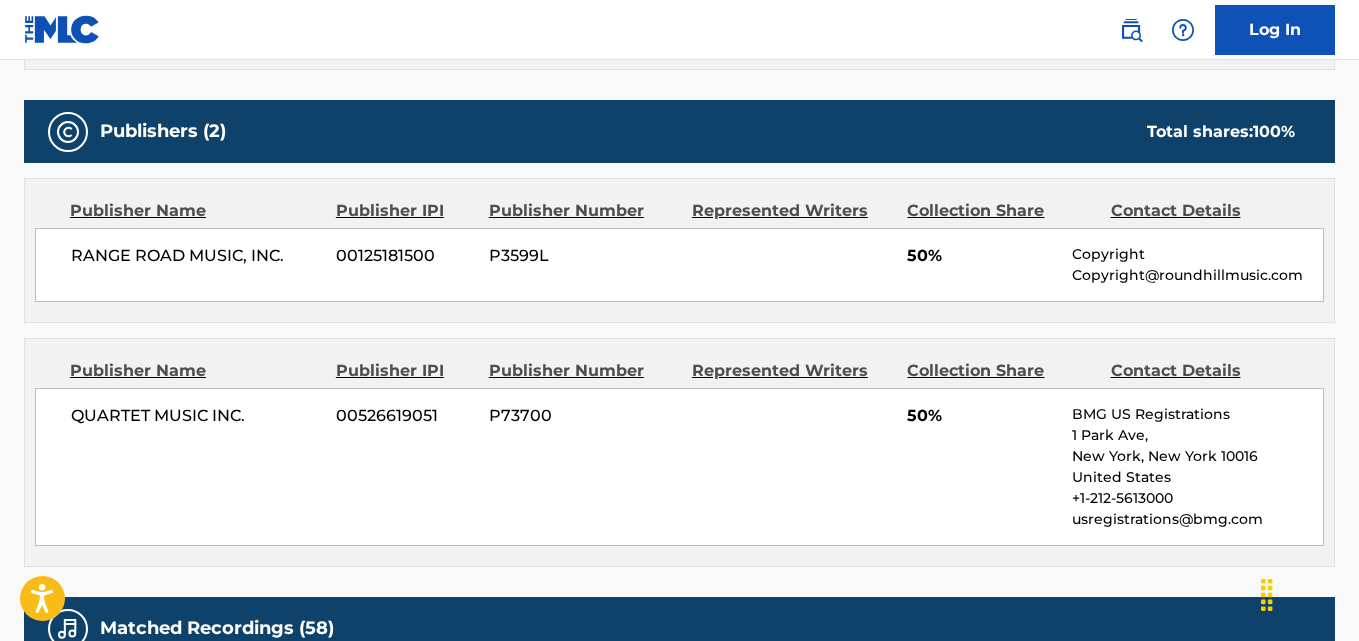 scroll, scrollTop: 900, scrollLeft: 0, axis: vertical 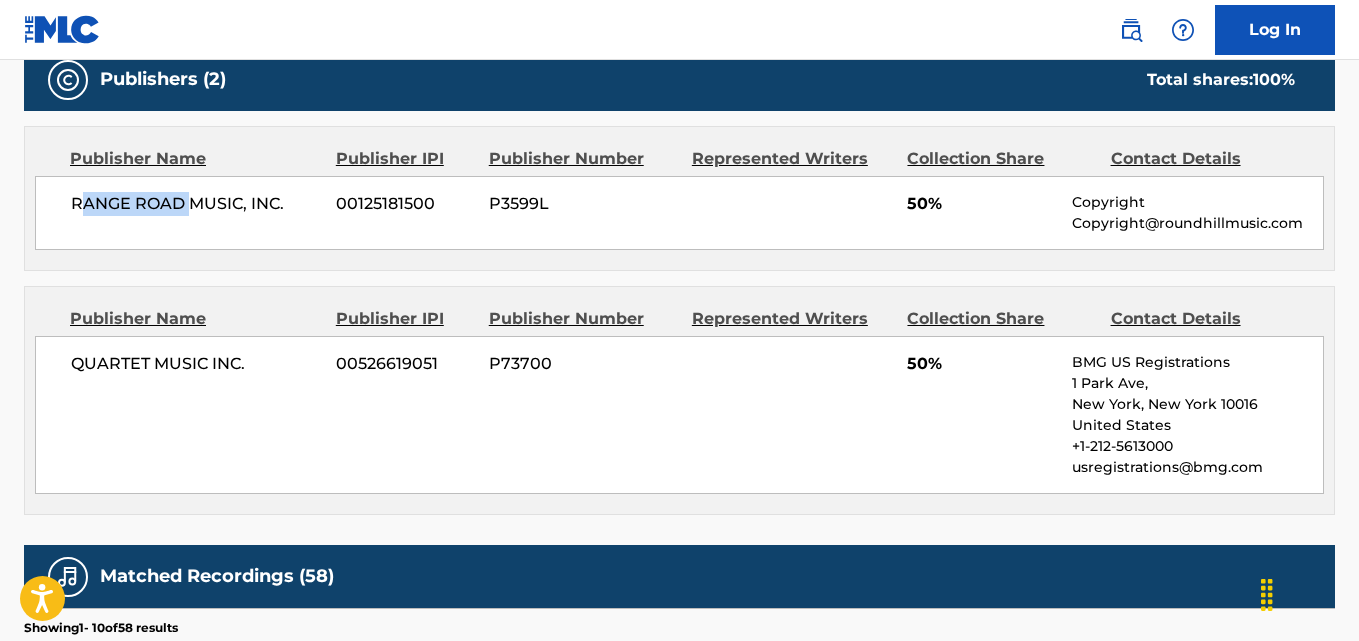 drag, startPoint x: 78, startPoint y: 198, endPoint x: 194, endPoint y: 199, distance: 116.00431 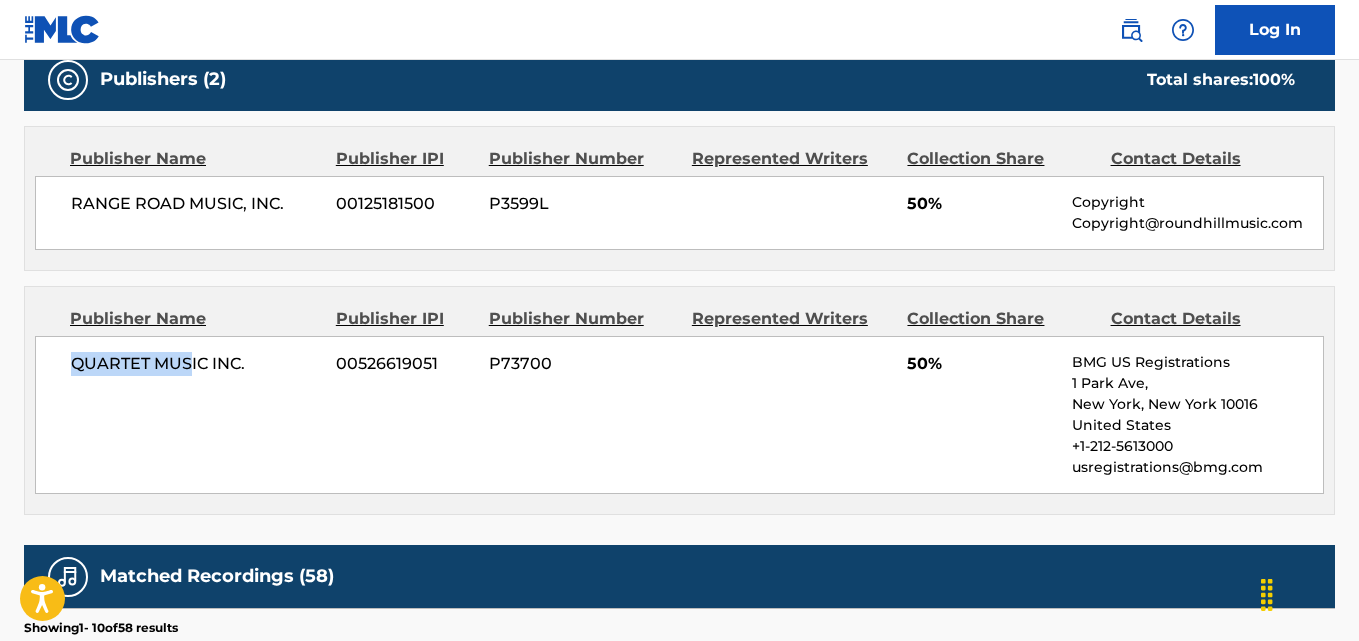 drag, startPoint x: 71, startPoint y: 359, endPoint x: 192, endPoint y: 377, distance: 122.33152 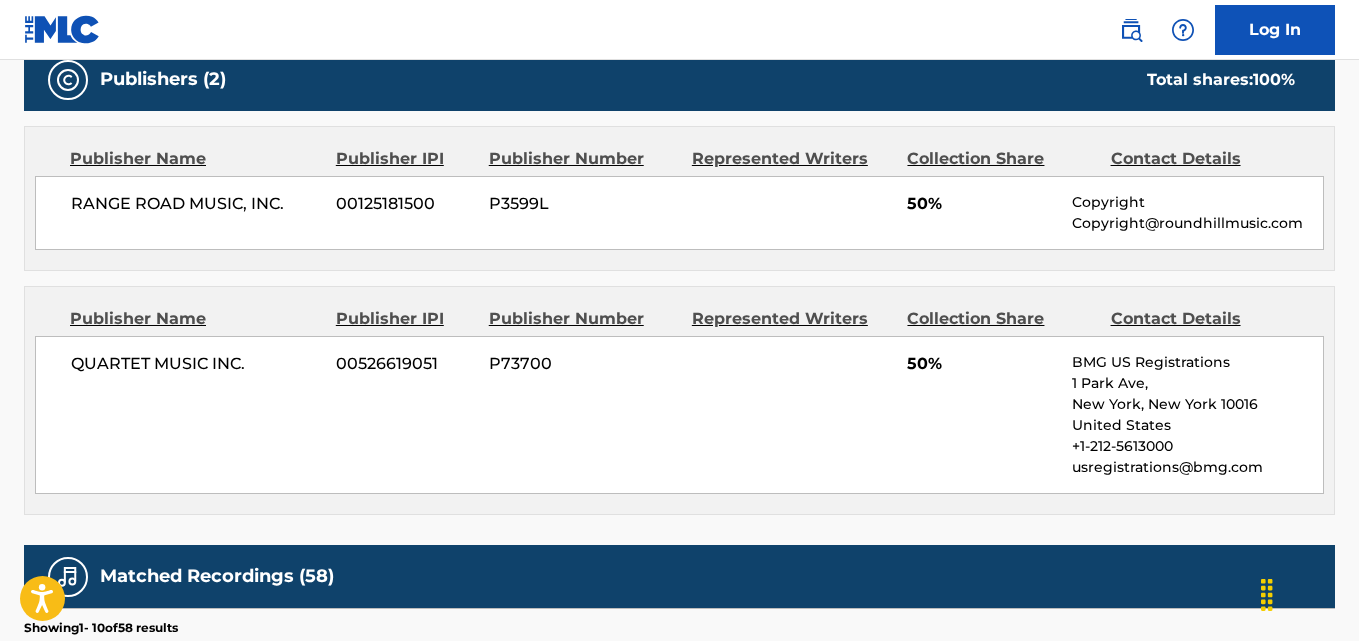 click on "QUARTET MUSIC INC." at bounding box center [196, 364] 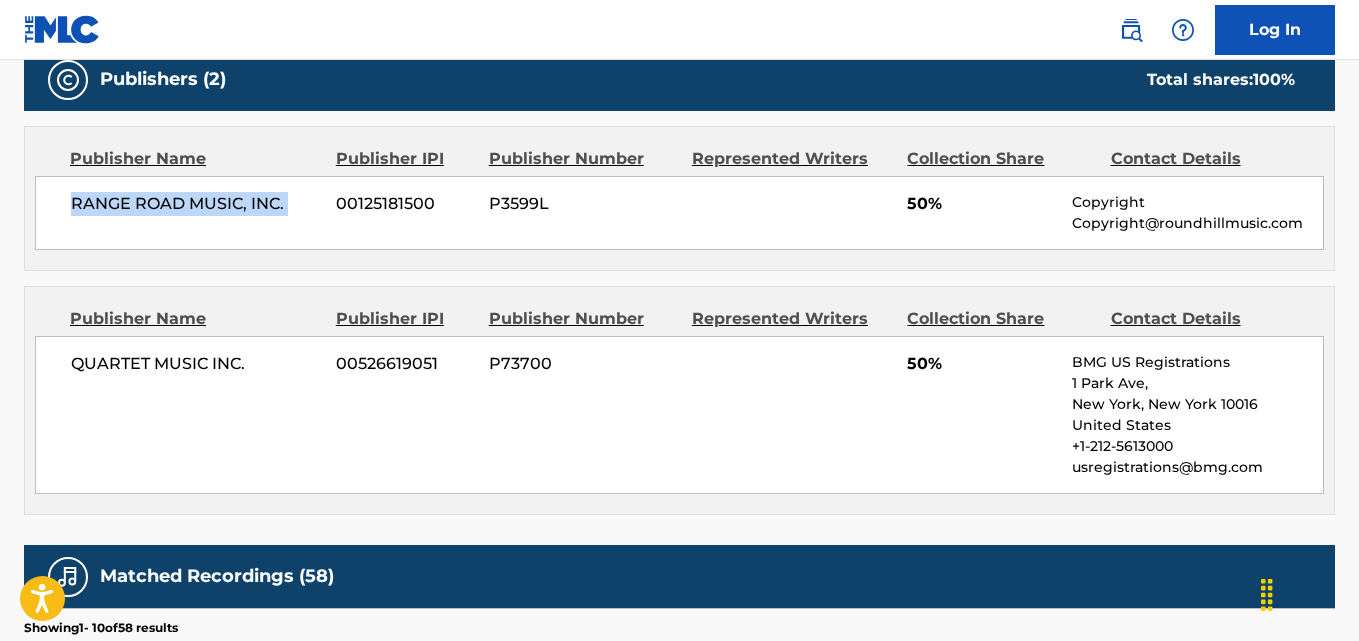 drag, startPoint x: 61, startPoint y: 203, endPoint x: 330, endPoint y: 214, distance: 269.22482 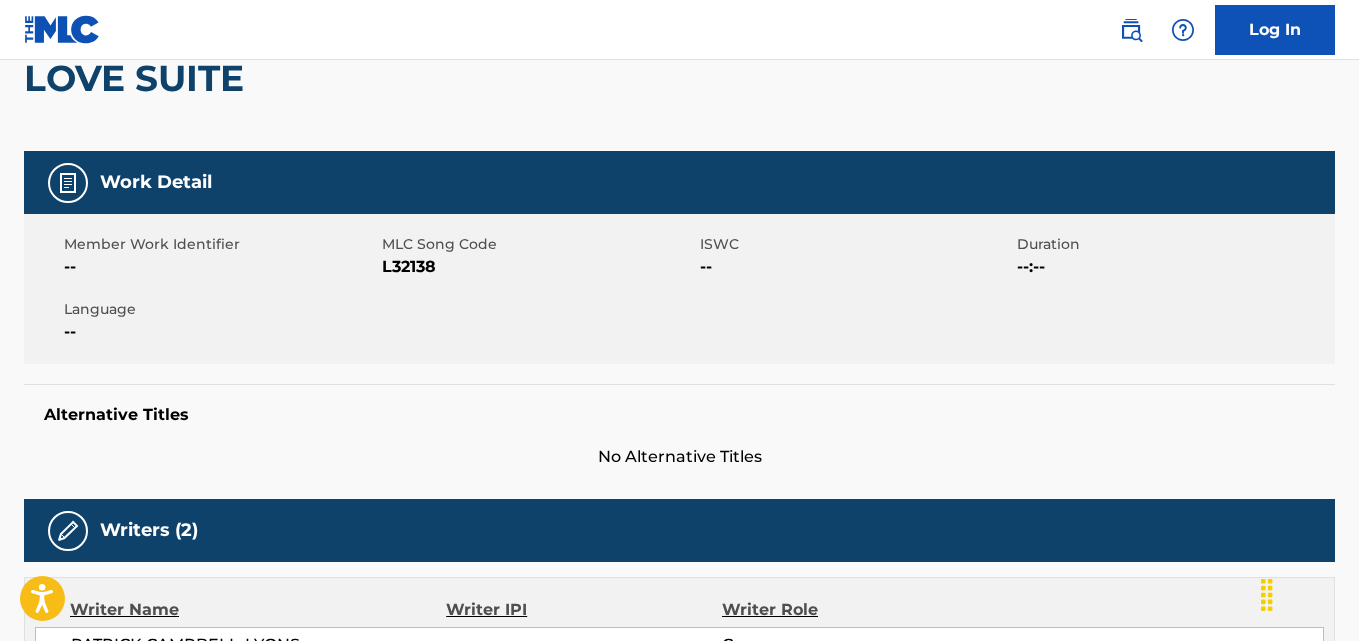 scroll, scrollTop: 0, scrollLeft: 0, axis: both 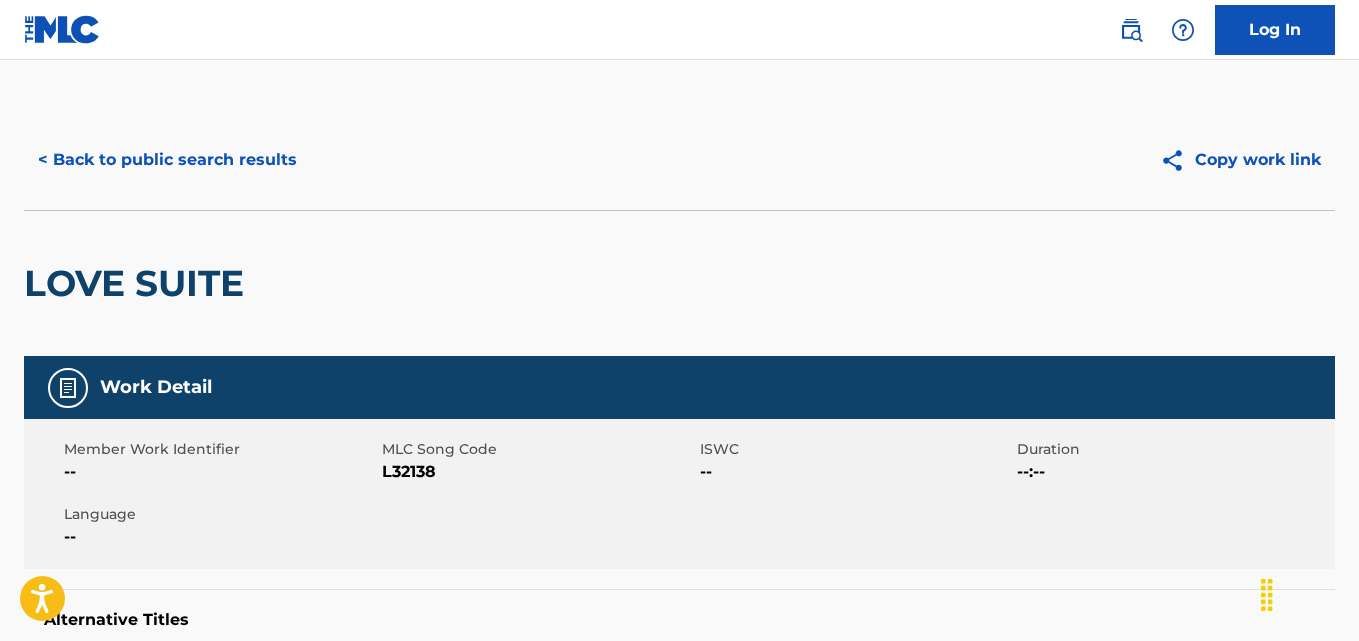 click on "< Back to public search results" at bounding box center [167, 160] 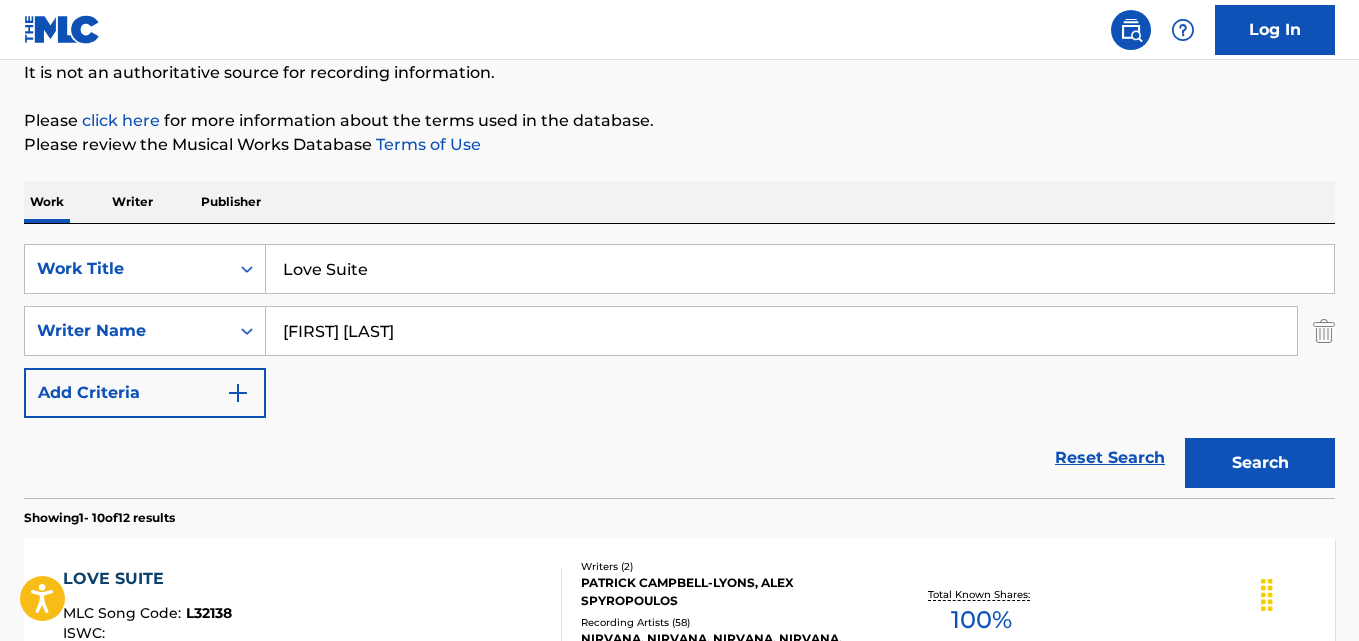 scroll, scrollTop: 300, scrollLeft: 0, axis: vertical 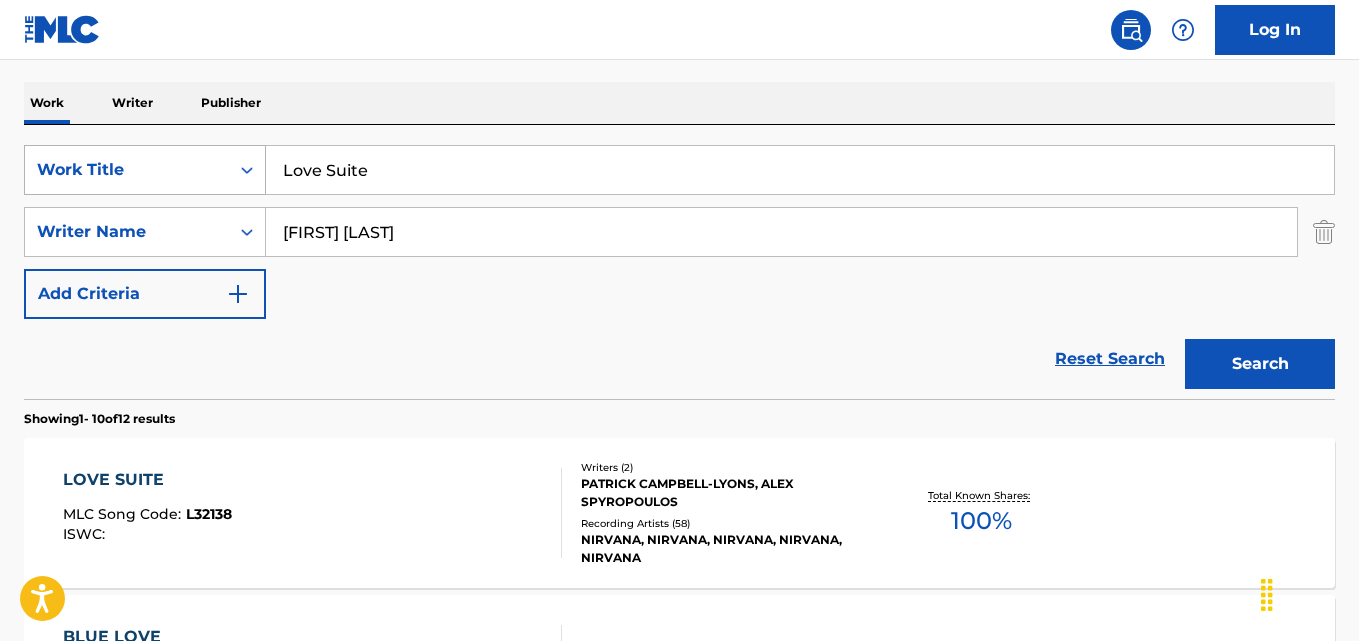 drag, startPoint x: 402, startPoint y: 186, endPoint x: 236, endPoint y: 184, distance: 166.01205 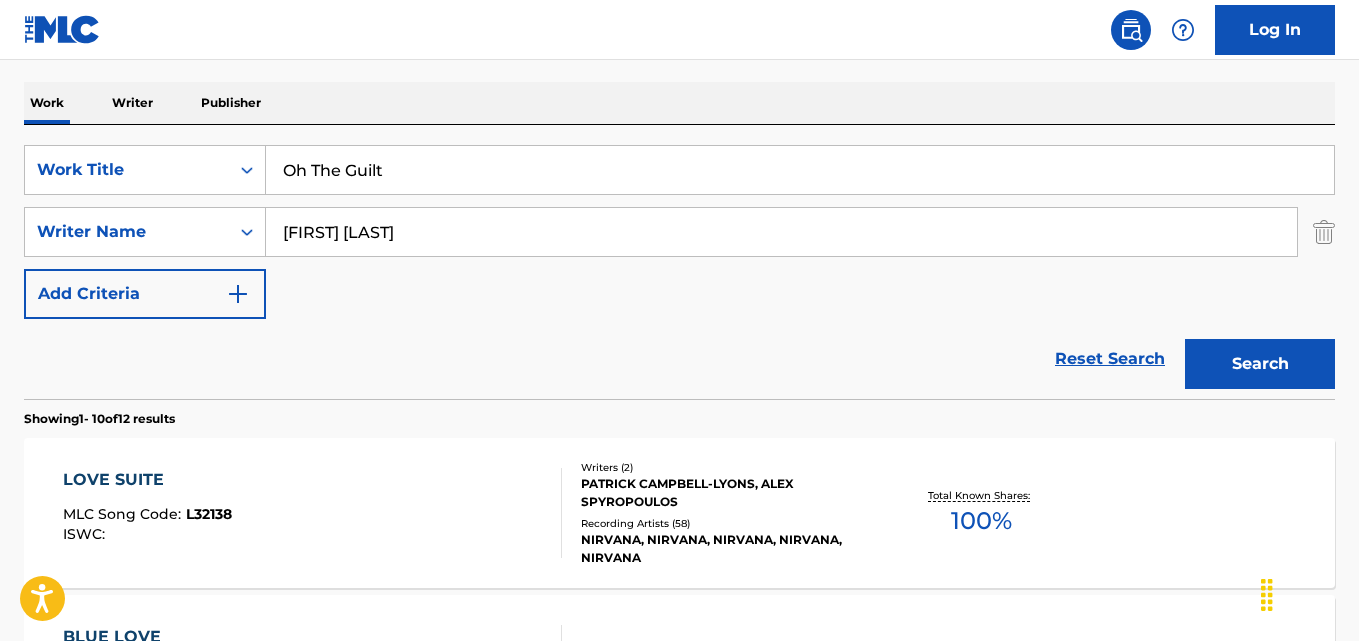 type on "Oh The Guilt" 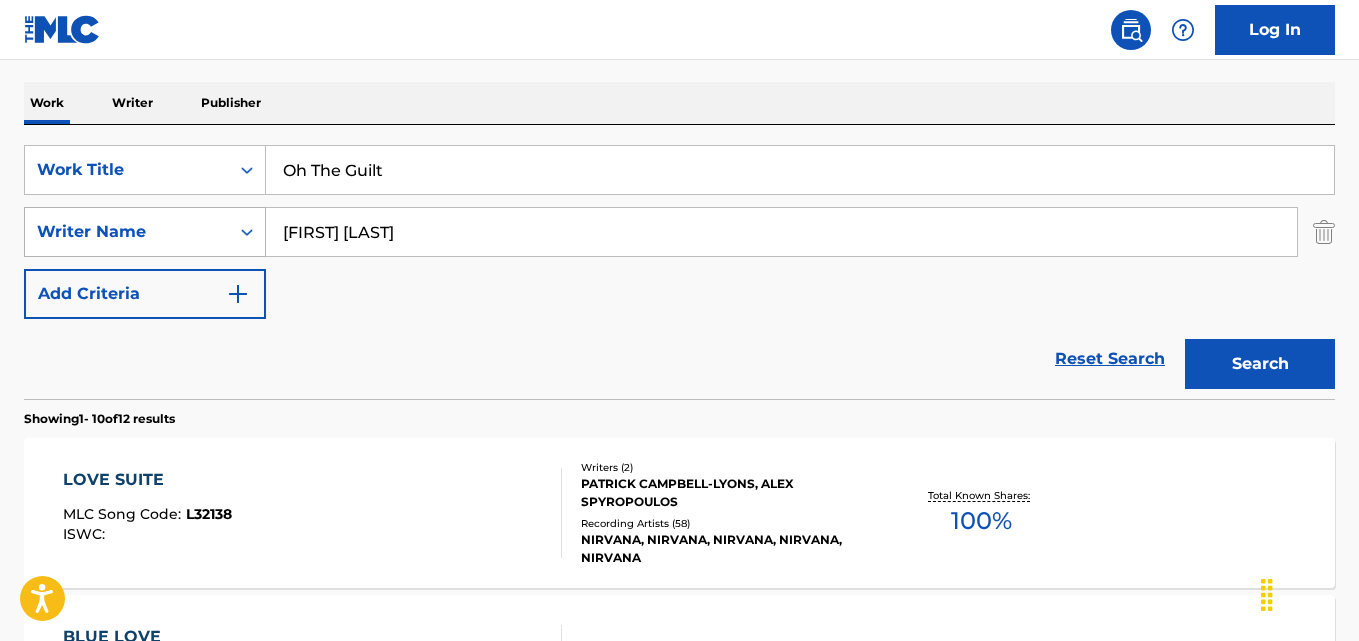 drag, startPoint x: 552, startPoint y: 220, endPoint x: 156, endPoint y: 223, distance: 396.01135 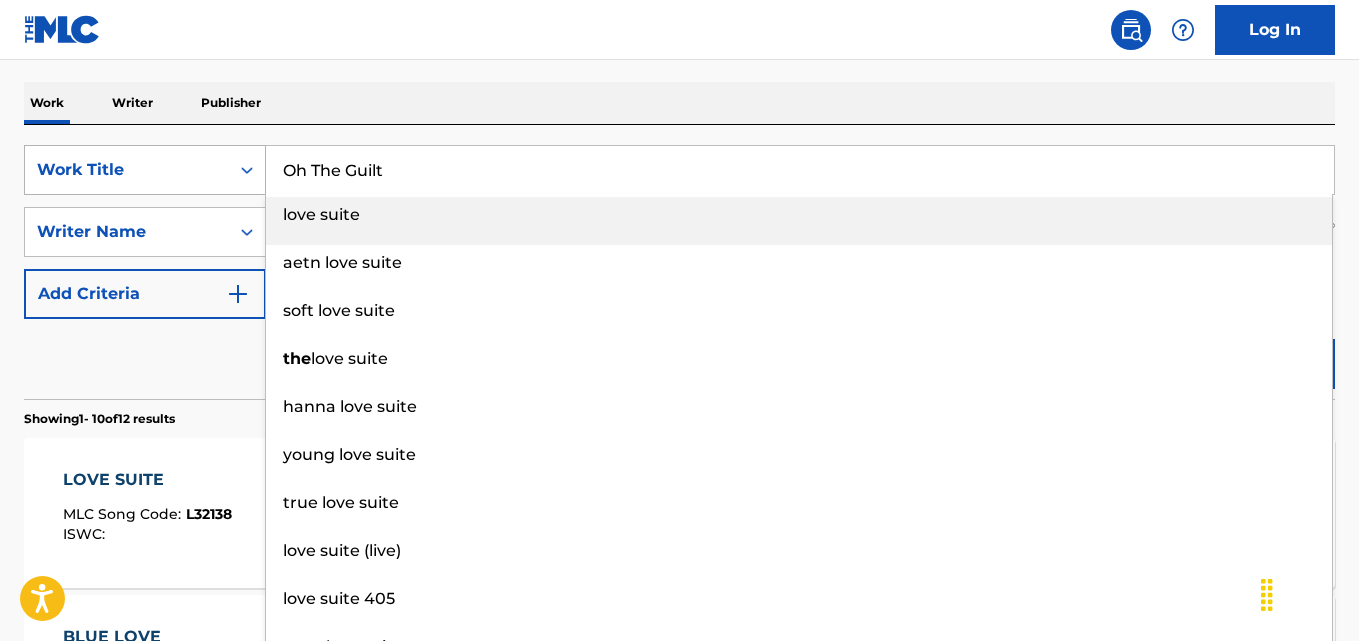 drag, startPoint x: 388, startPoint y: 170, endPoint x: 162, endPoint y: 170, distance: 226 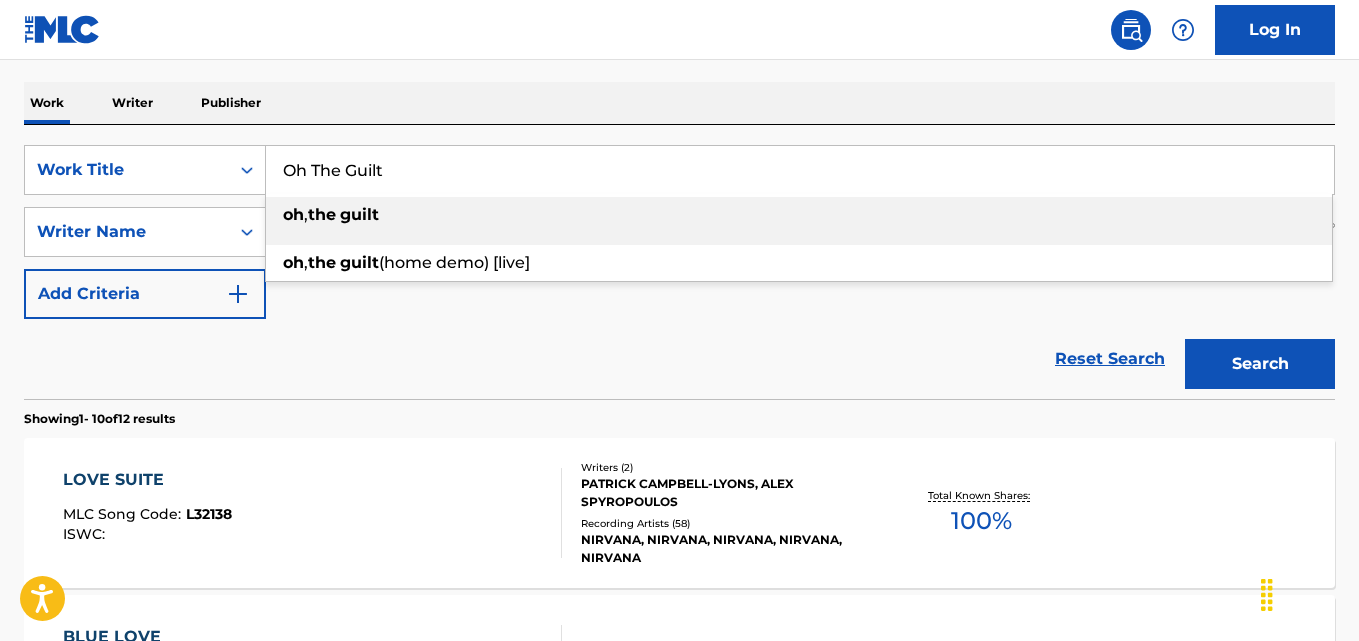 click on "Reset Search Search" at bounding box center (679, 359) 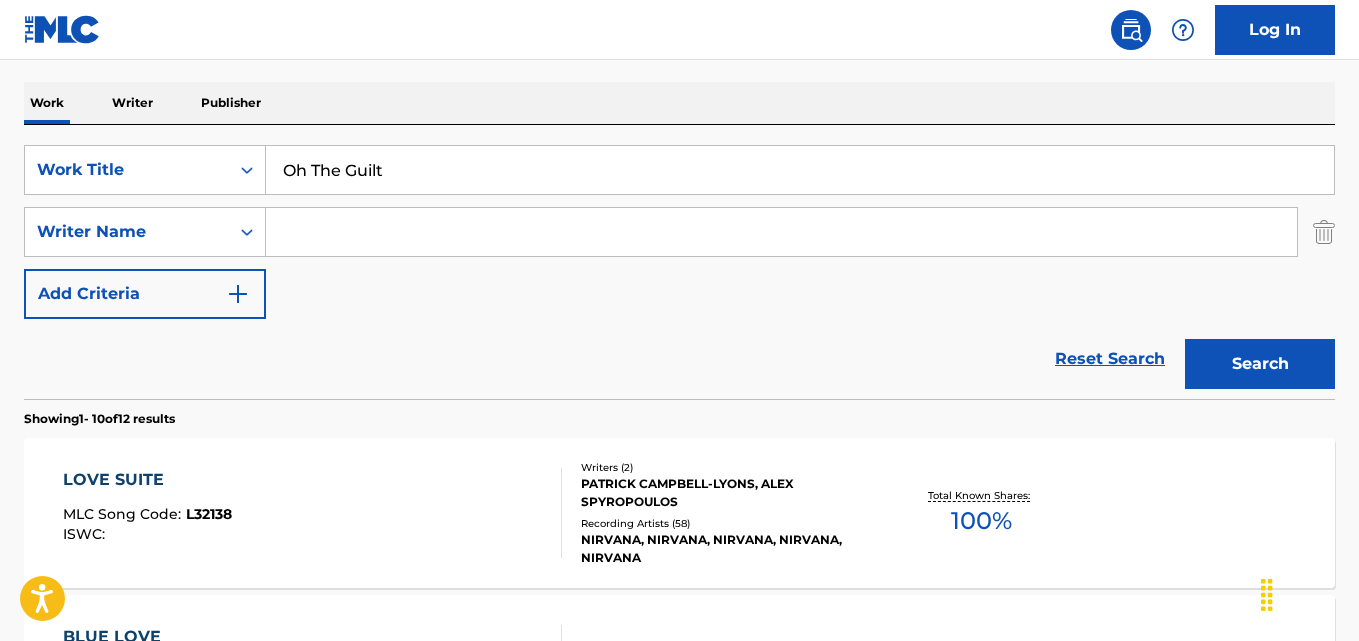 click at bounding box center (781, 232) 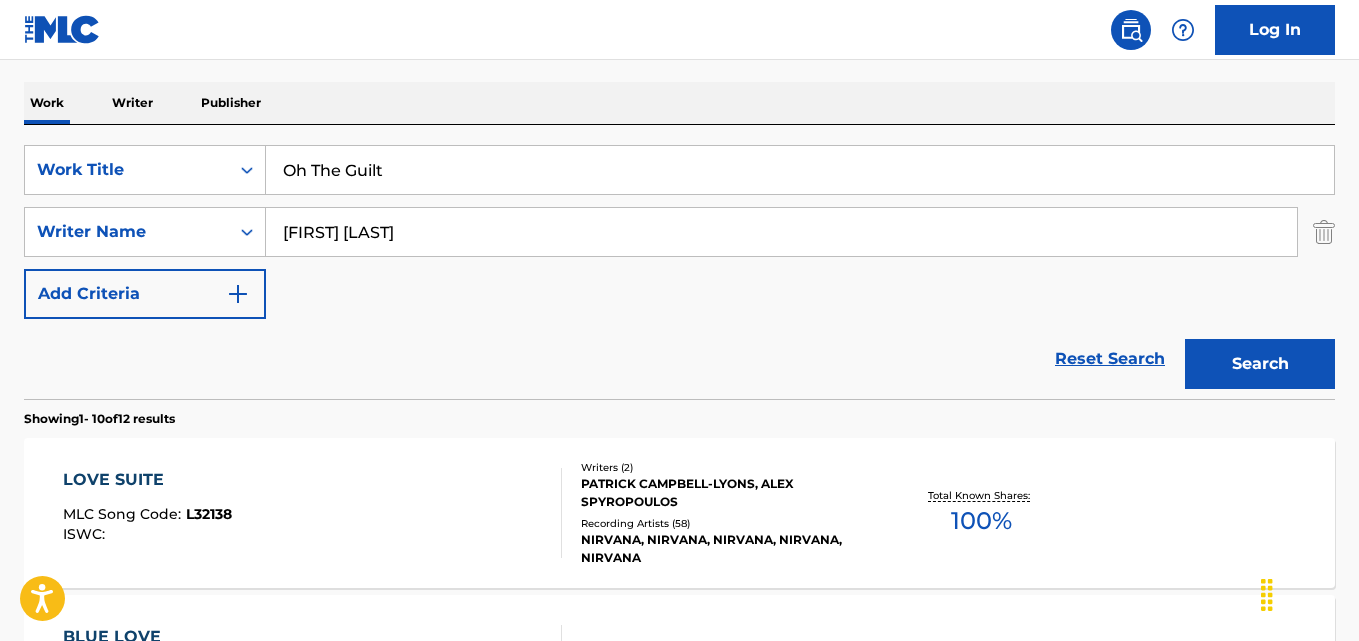 type on "[FIRST] [LAST]" 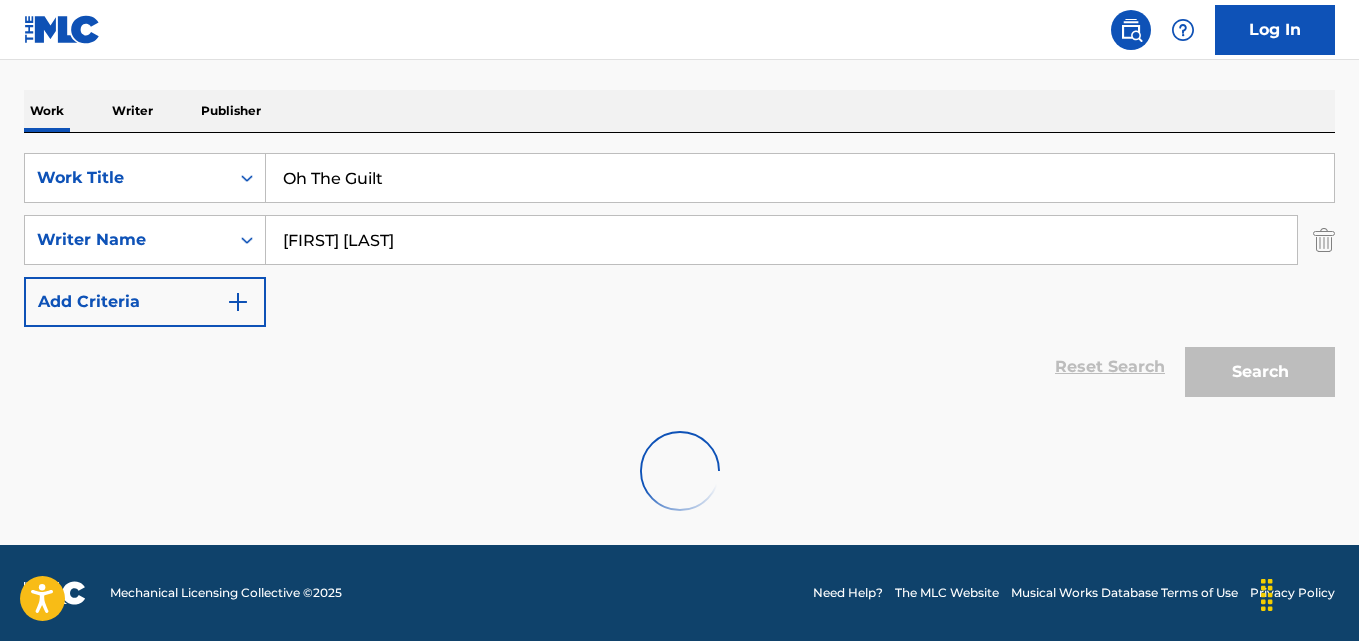 scroll, scrollTop: 292, scrollLeft: 0, axis: vertical 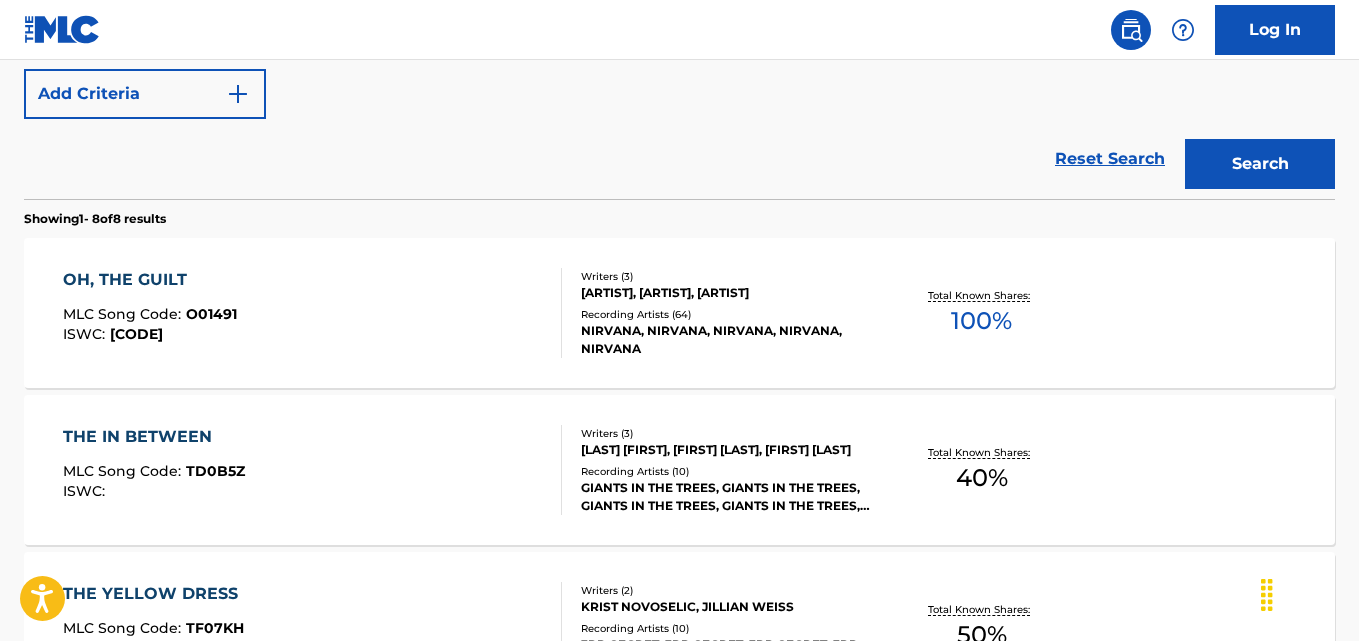click on "OH, THE GUILT" at bounding box center (150, 280) 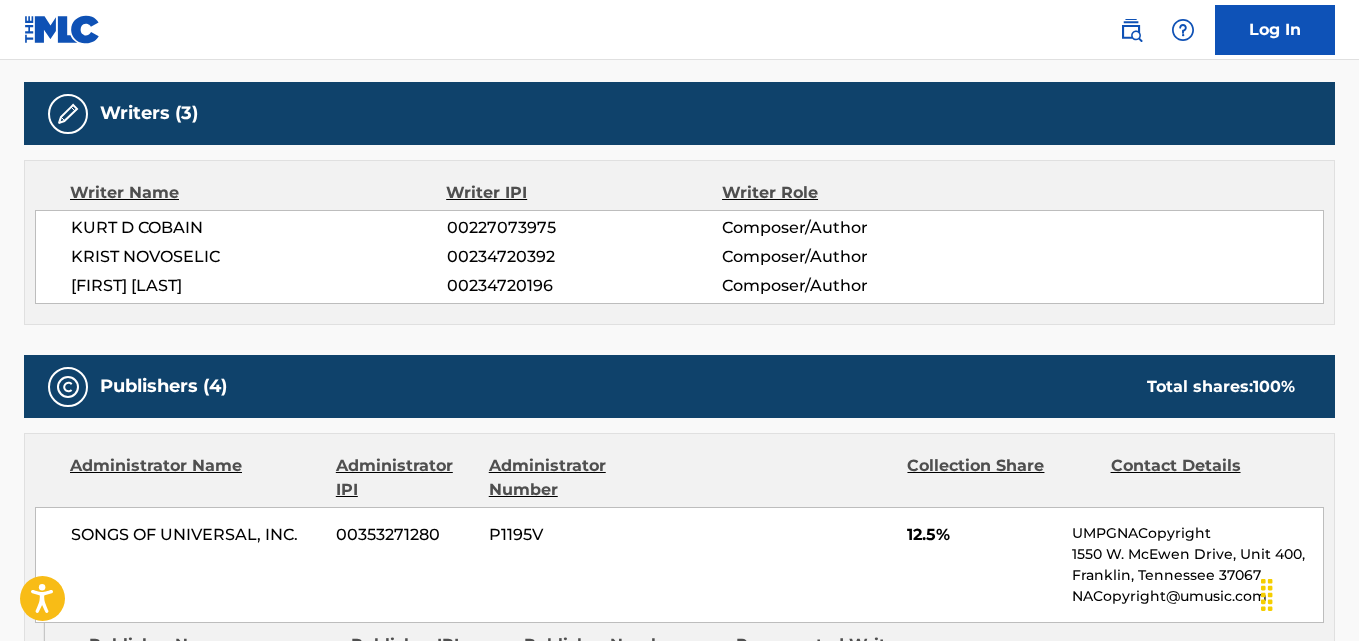 scroll, scrollTop: 900, scrollLeft: 0, axis: vertical 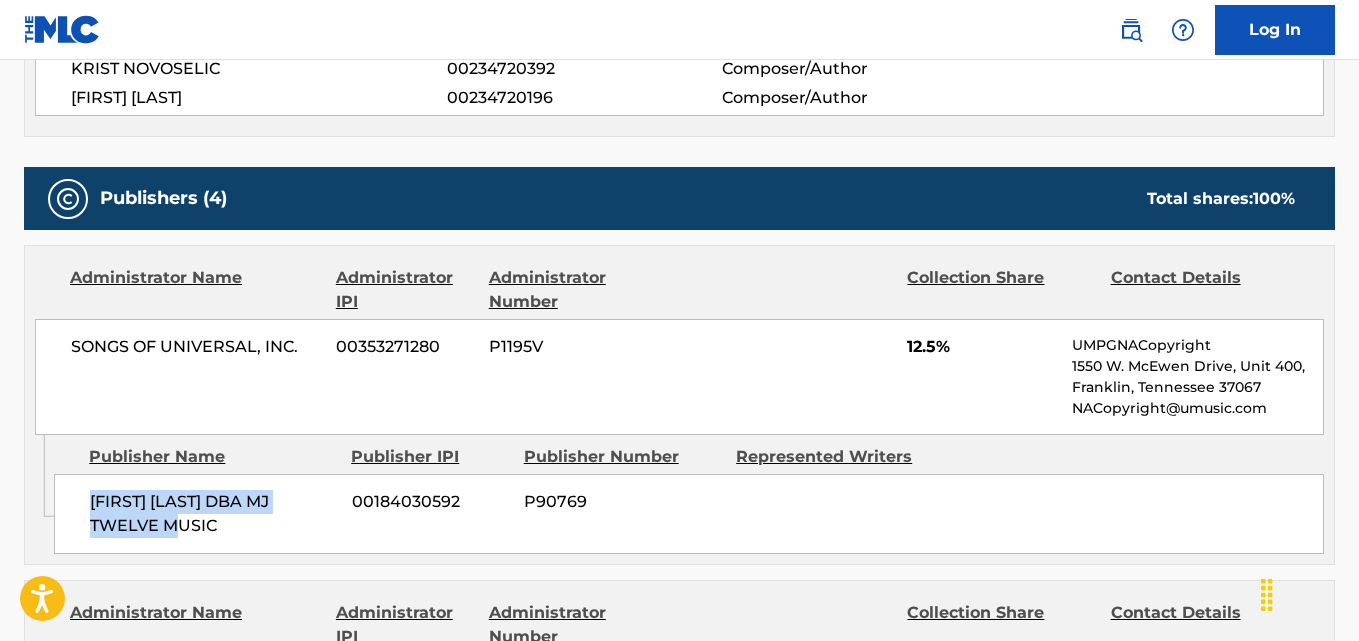 drag, startPoint x: 81, startPoint y: 498, endPoint x: 257, endPoint y: 535, distance: 179.84715 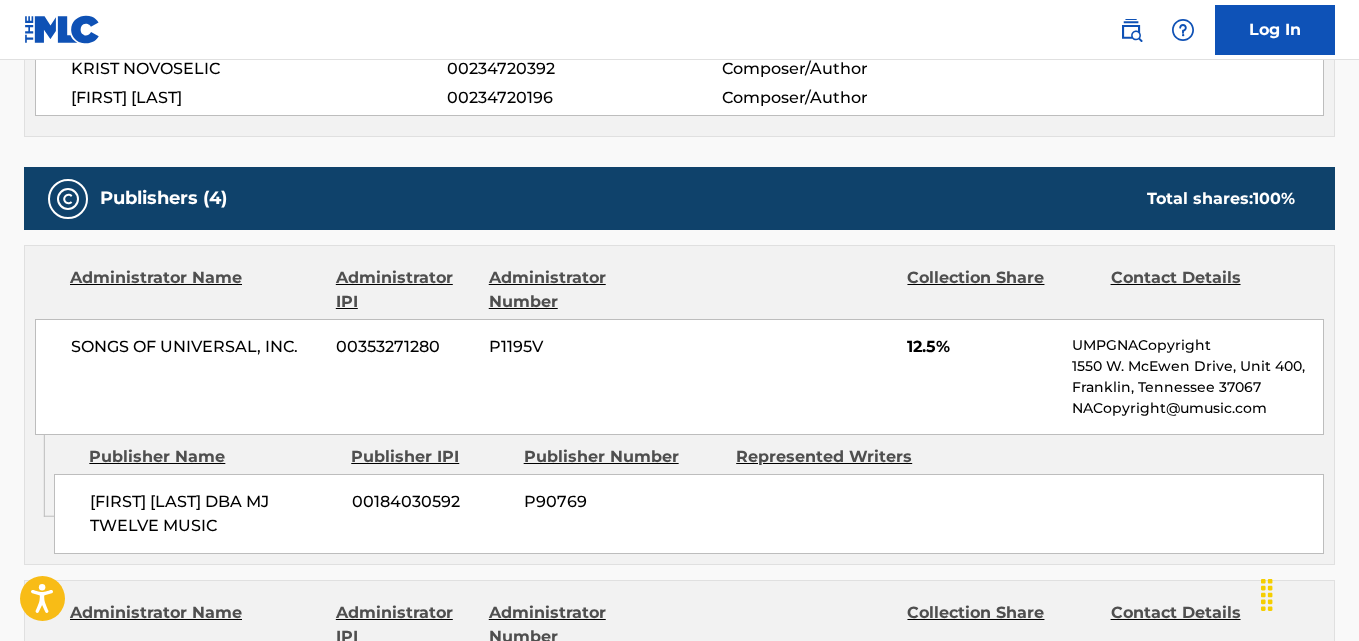 click on "12.5%" at bounding box center (982, 347) 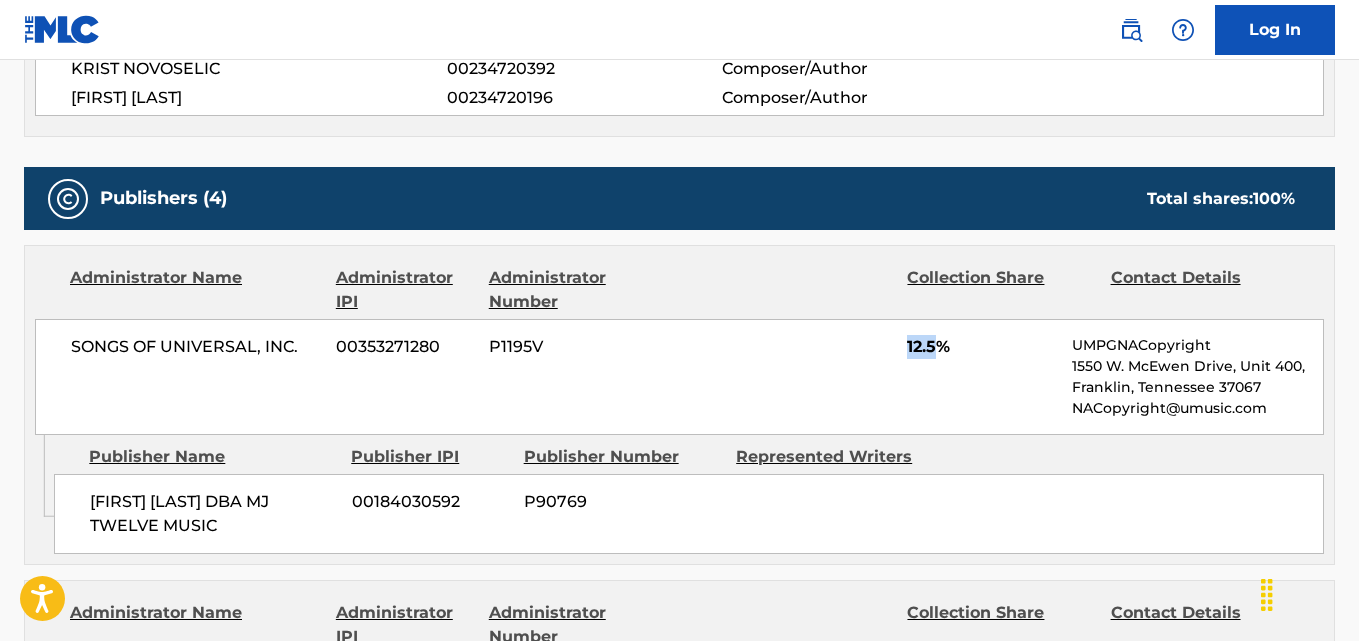 click on "12.5%" at bounding box center (982, 347) 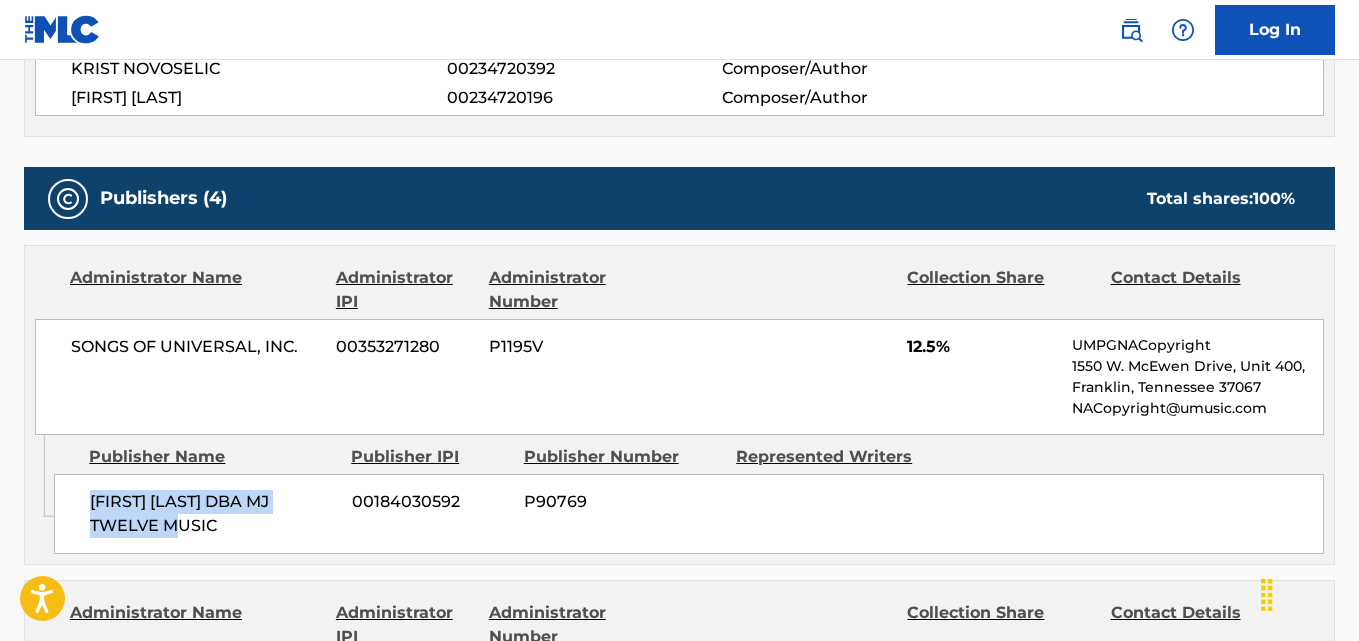 drag, startPoint x: 90, startPoint y: 502, endPoint x: 252, endPoint y: 529, distance: 164.23459 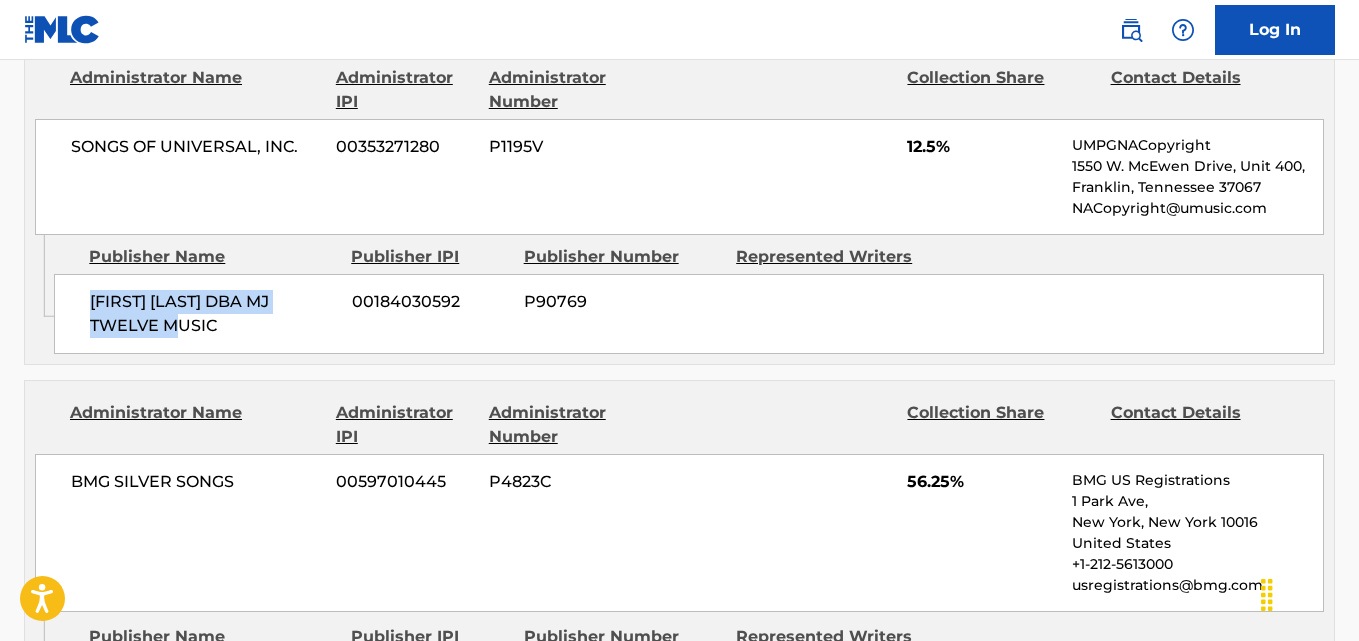 scroll, scrollTop: 1300, scrollLeft: 0, axis: vertical 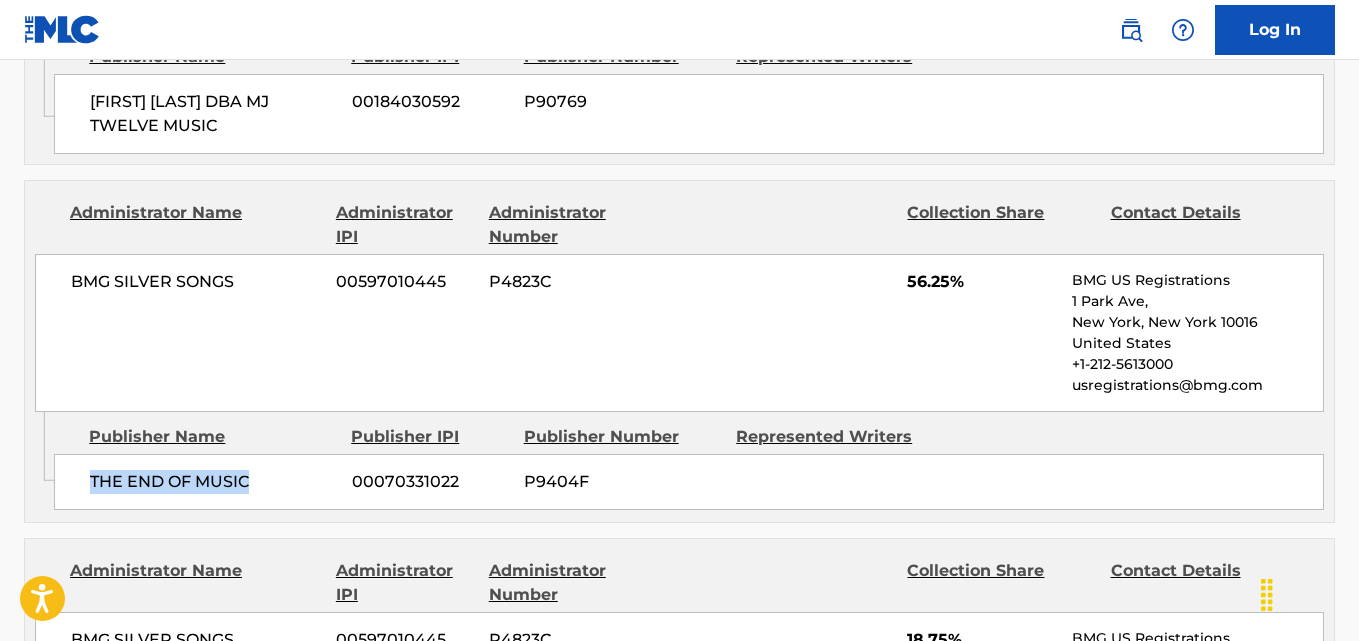 drag, startPoint x: 83, startPoint y: 472, endPoint x: 263, endPoint y: 482, distance: 180.27756 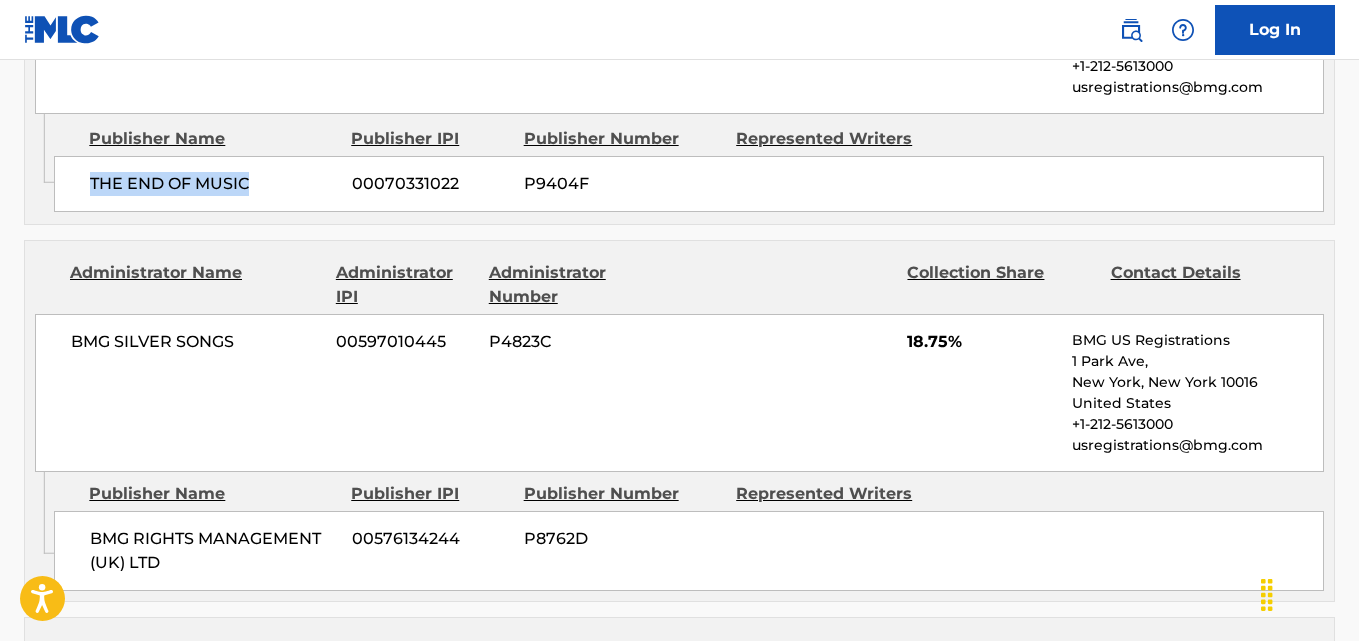 scroll, scrollTop: 1600, scrollLeft: 0, axis: vertical 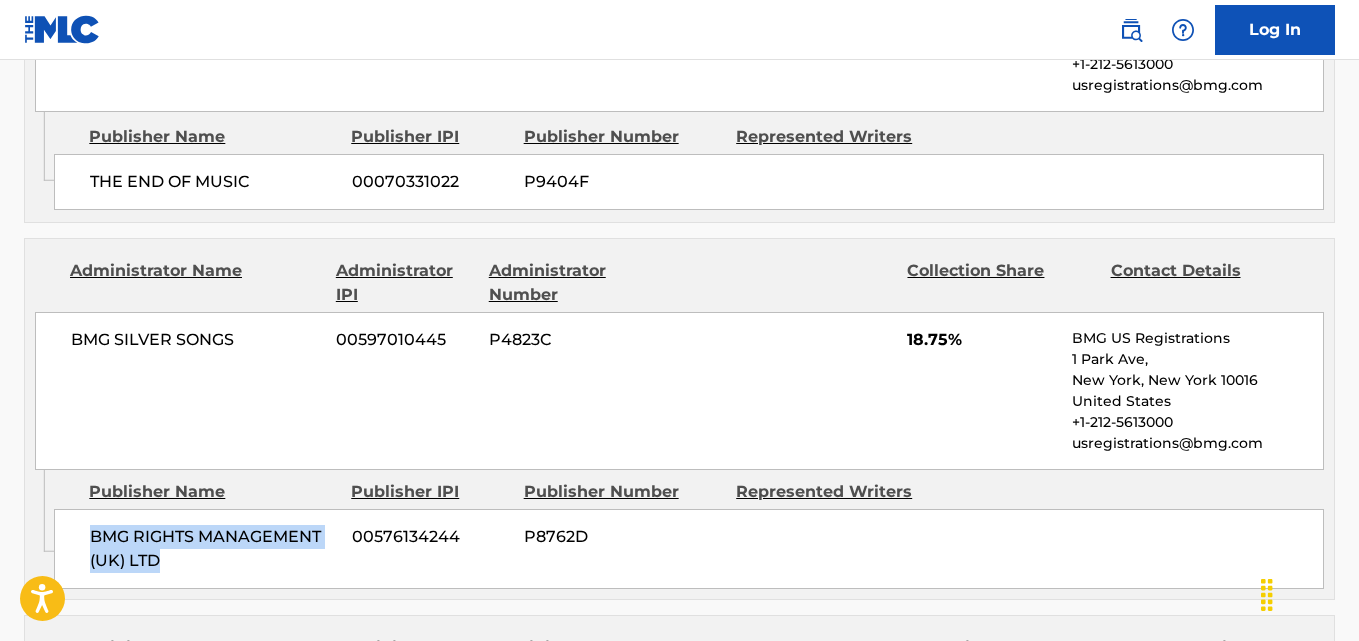 drag, startPoint x: 88, startPoint y: 536, endPoint x: 201, endPoint y: 565, distance: 116.6619 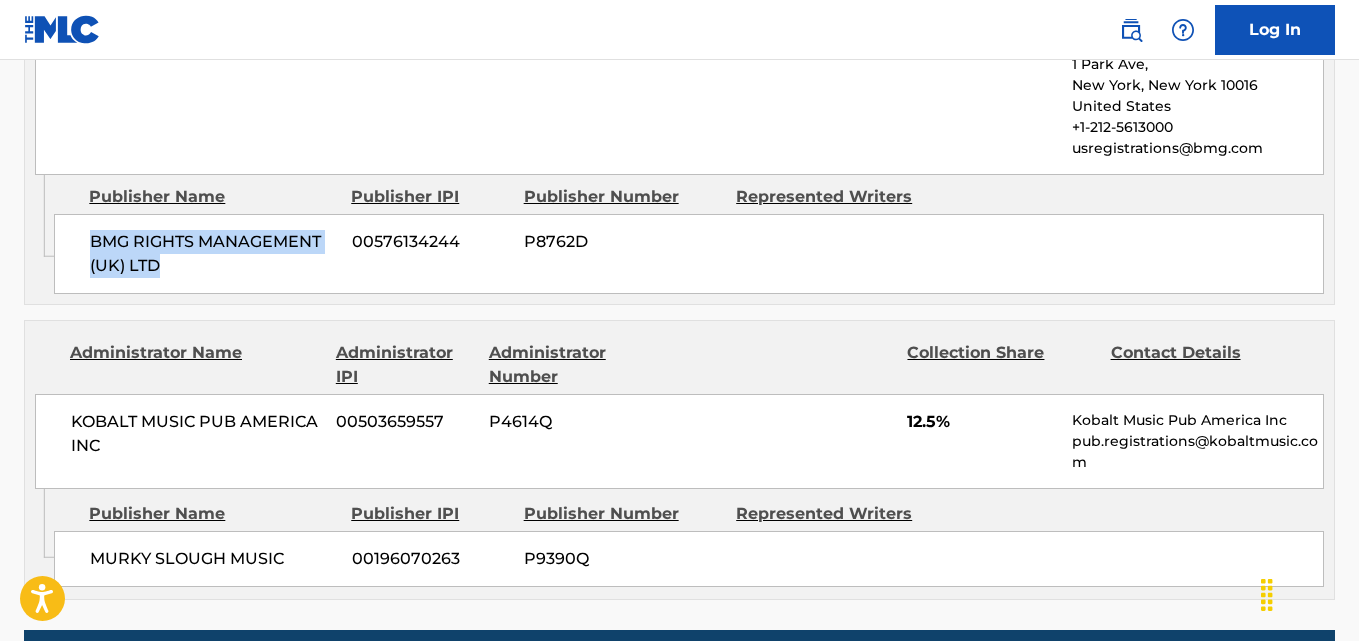 scroll, scrollTop: 1900, scrollLeft: 0, axis: vertical 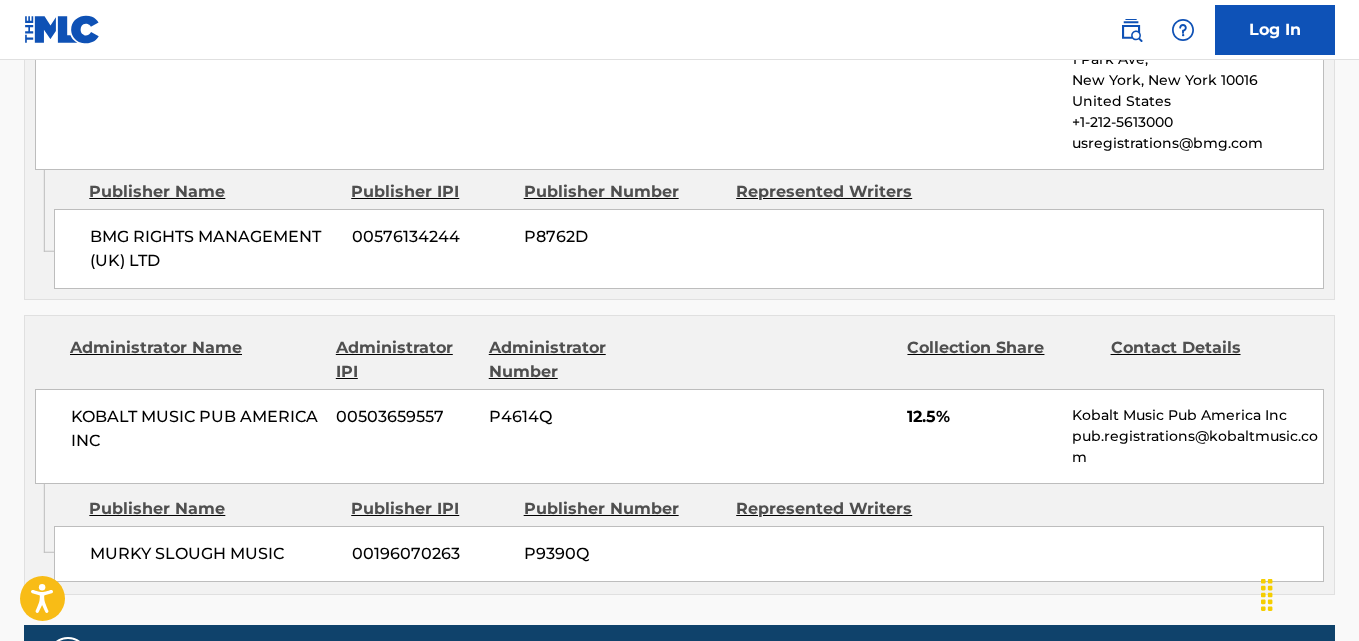 click on "Administrator Name Administrator IPI Administrator Number Collection Share Contact Details KOBALT MUSIC PUB AMERICA INC 00503659557 P4614Q 12.5% Kobalt Music Pub America Inc pub.registrations@example.com" at bounding box center (679, 400) 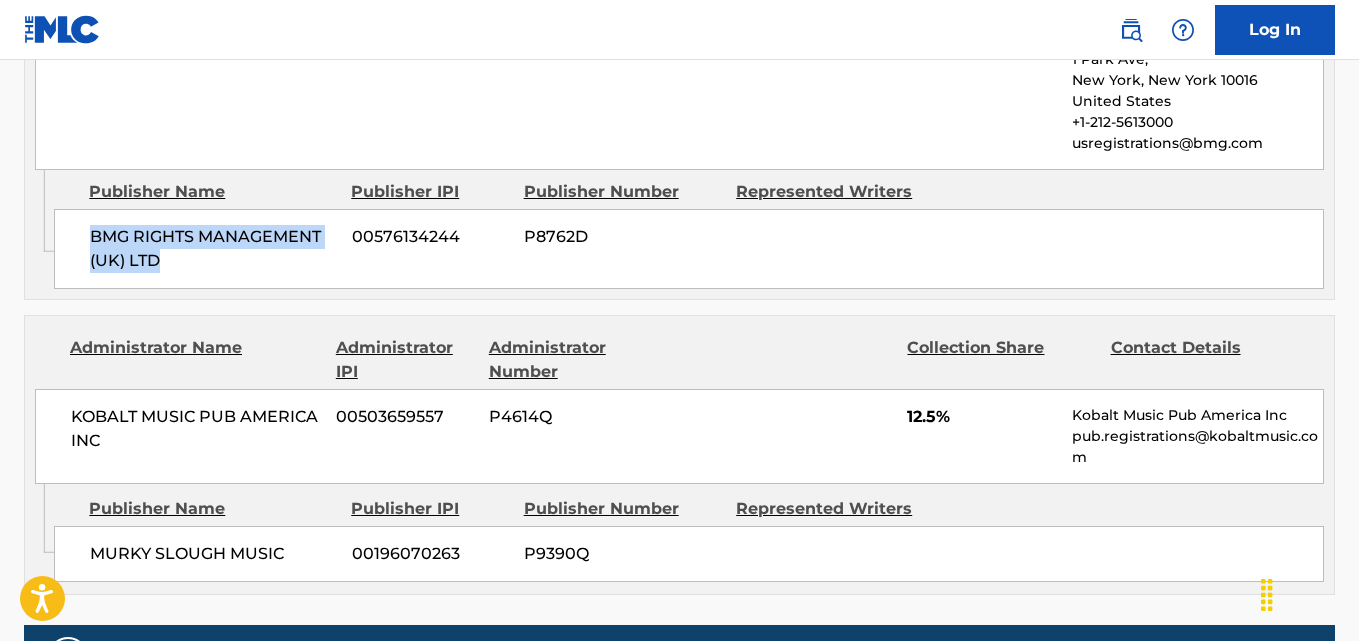 drag, startPoint x: 86, startPoint y: 221, endPoint x: 213, endPoint y: 266, distance: 134.73679 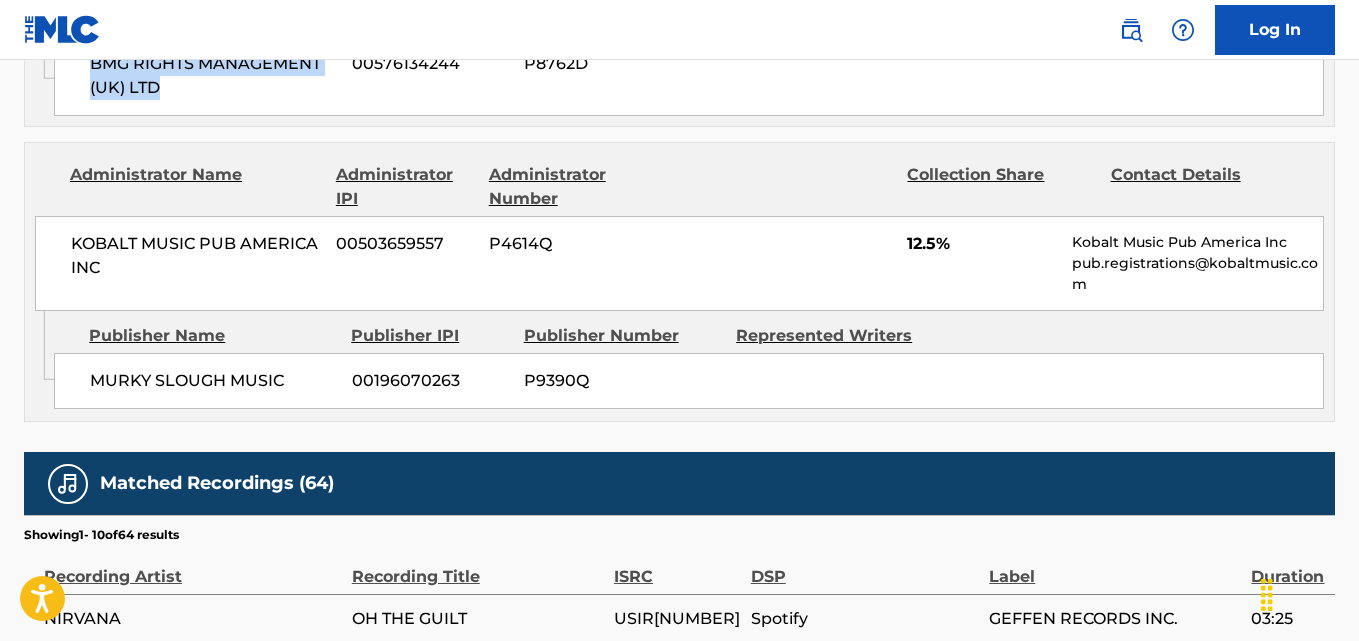scroll, scrollTop: 2100, scrollLeft: 0, axis: vertical 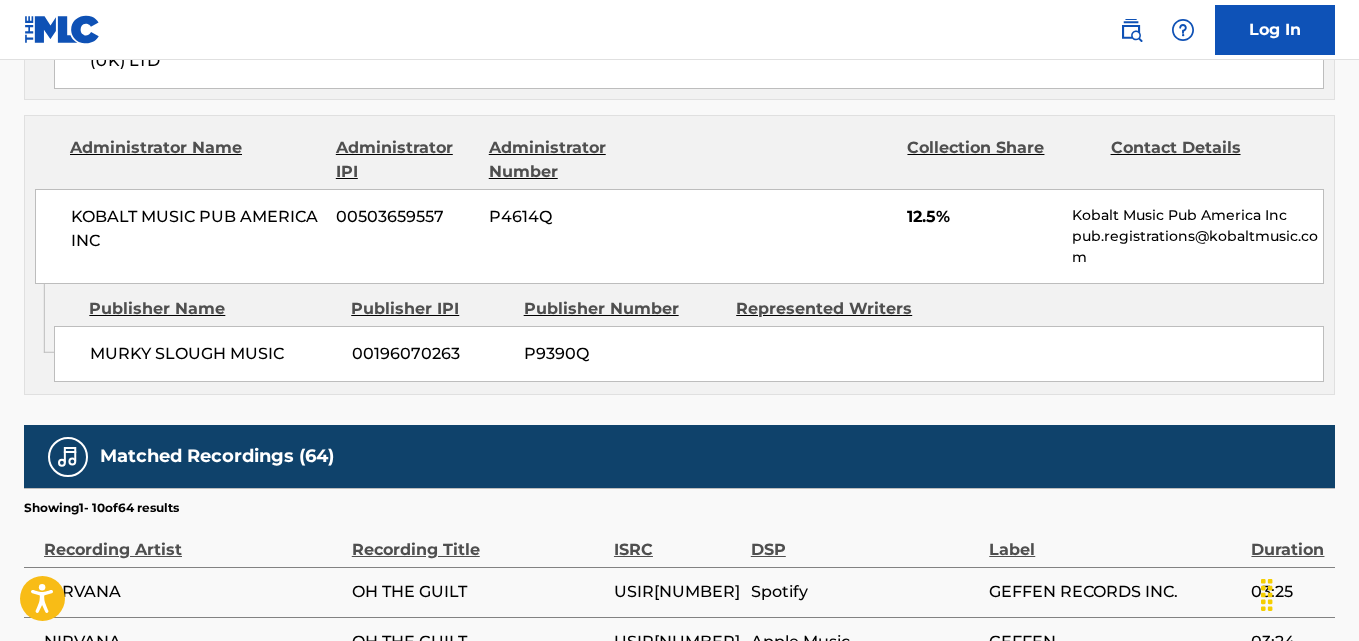 click on "MURKY SLOUGH MUSIC" at bounding box center [213, 354] 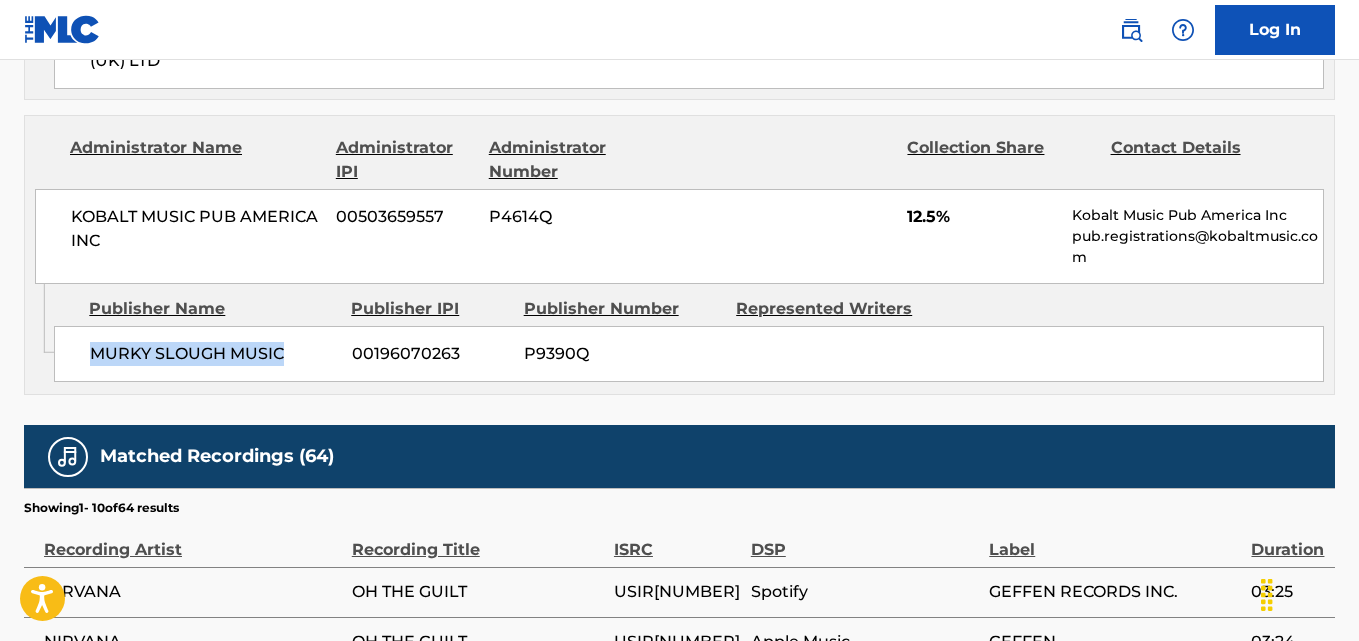 drag, startPoint x: 89, startPoint y: 352, endPoint x: 294, endPoint y: 354, distance: 205.00975 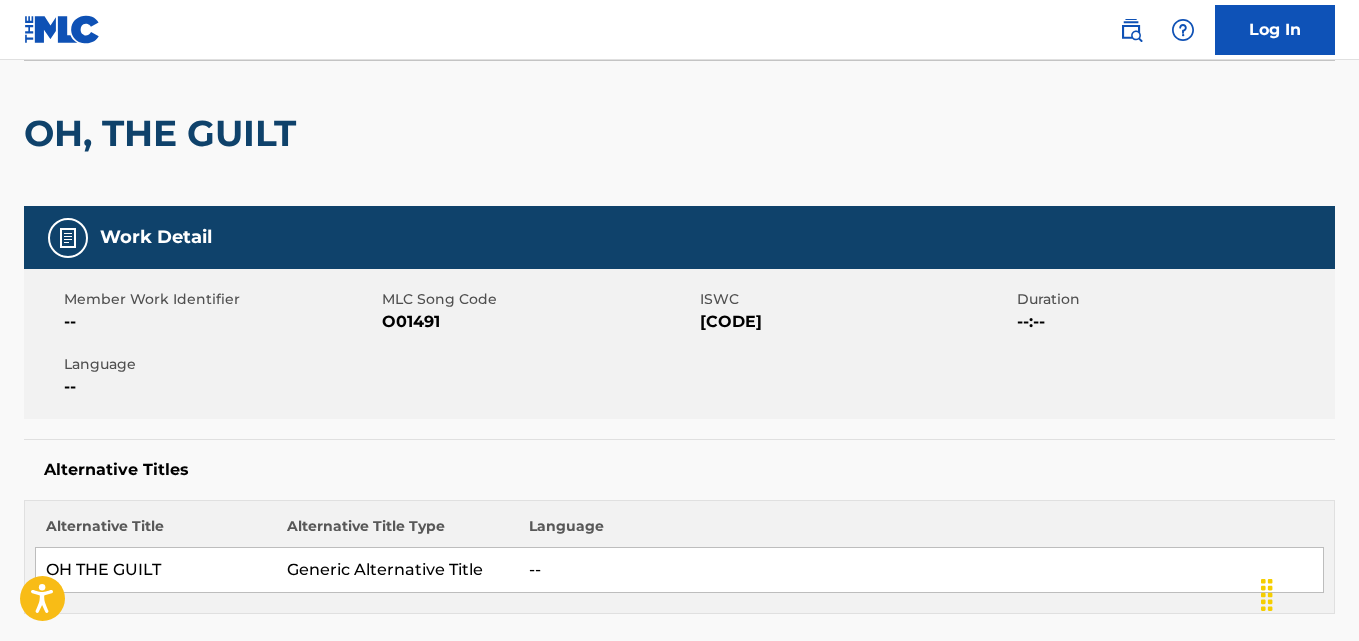 scroll, scrollTop: 0, scrollLeft: 0, axis: both 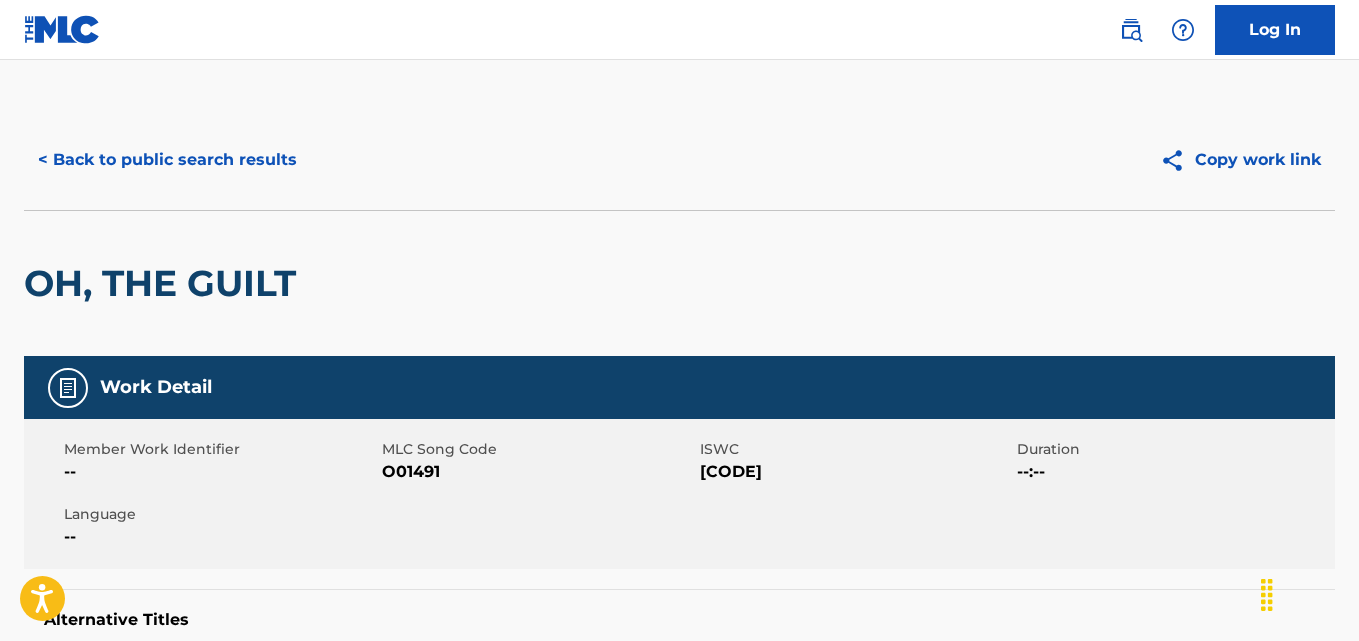 click on "< Back to public search results" at bounding box center (167, 160) 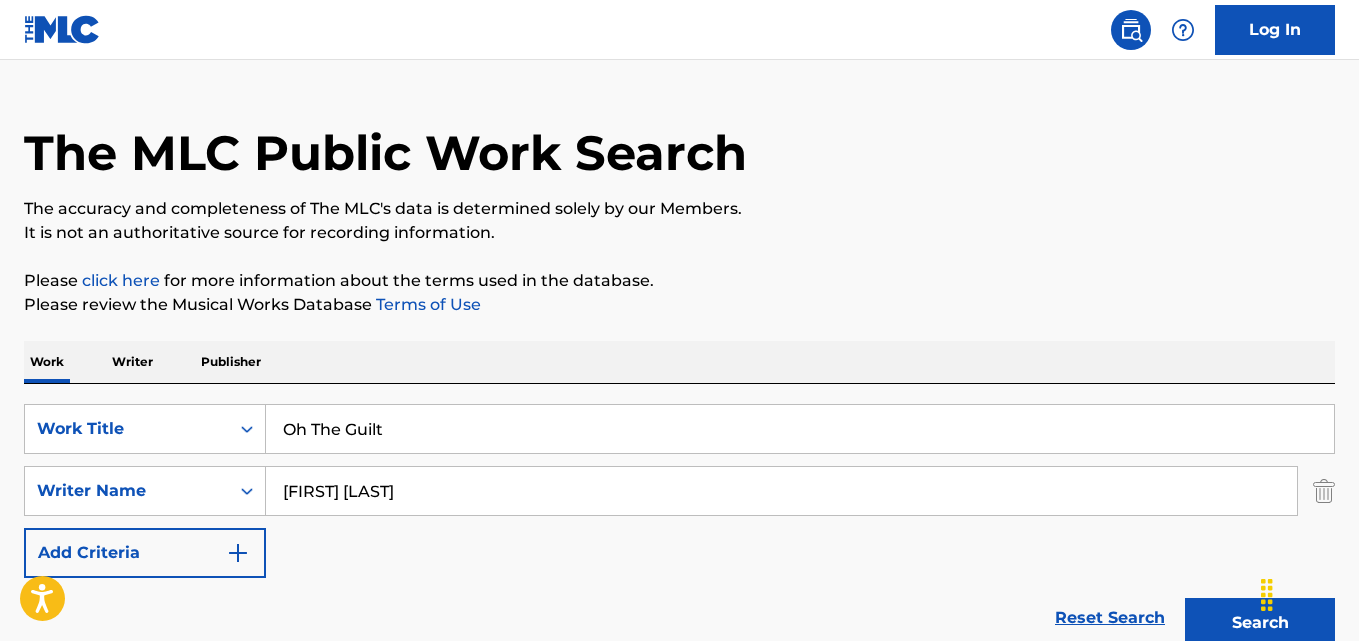 scroll, scrollTop: 0, scrollLeft: 0, axis: both 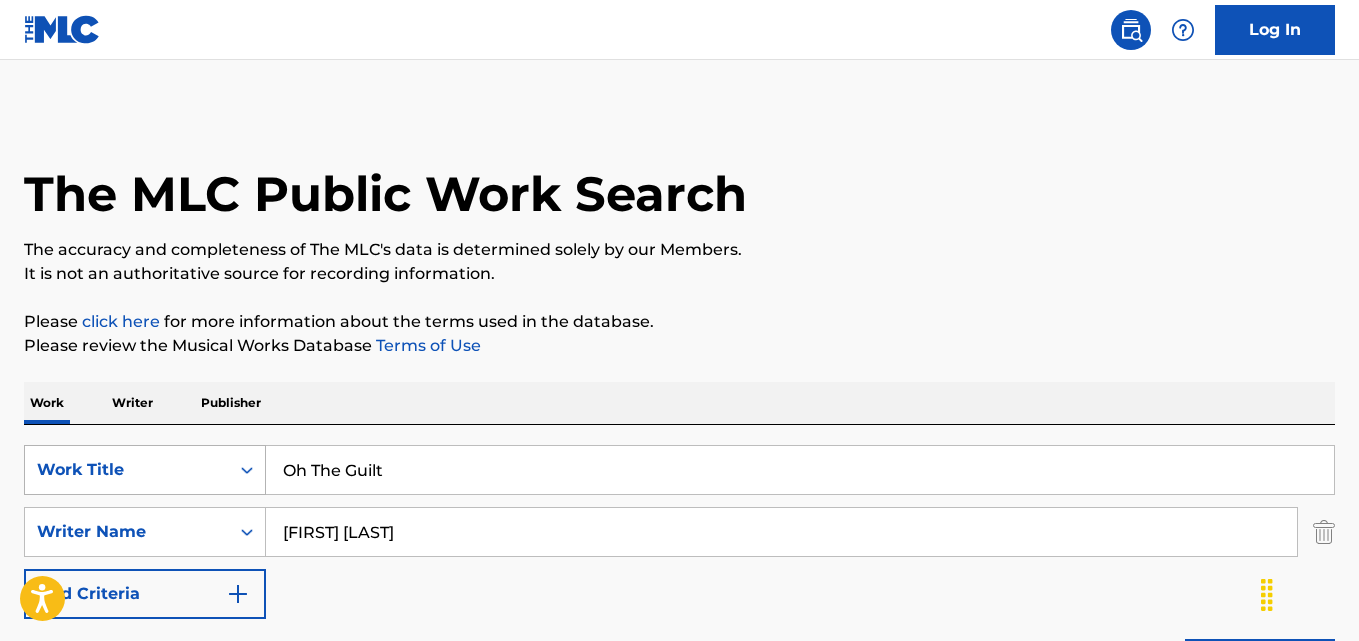 drag, startPoint x: 442, startPoint y: 478, endPoint x: 184, endPoint y: 473, distance: 258.04843 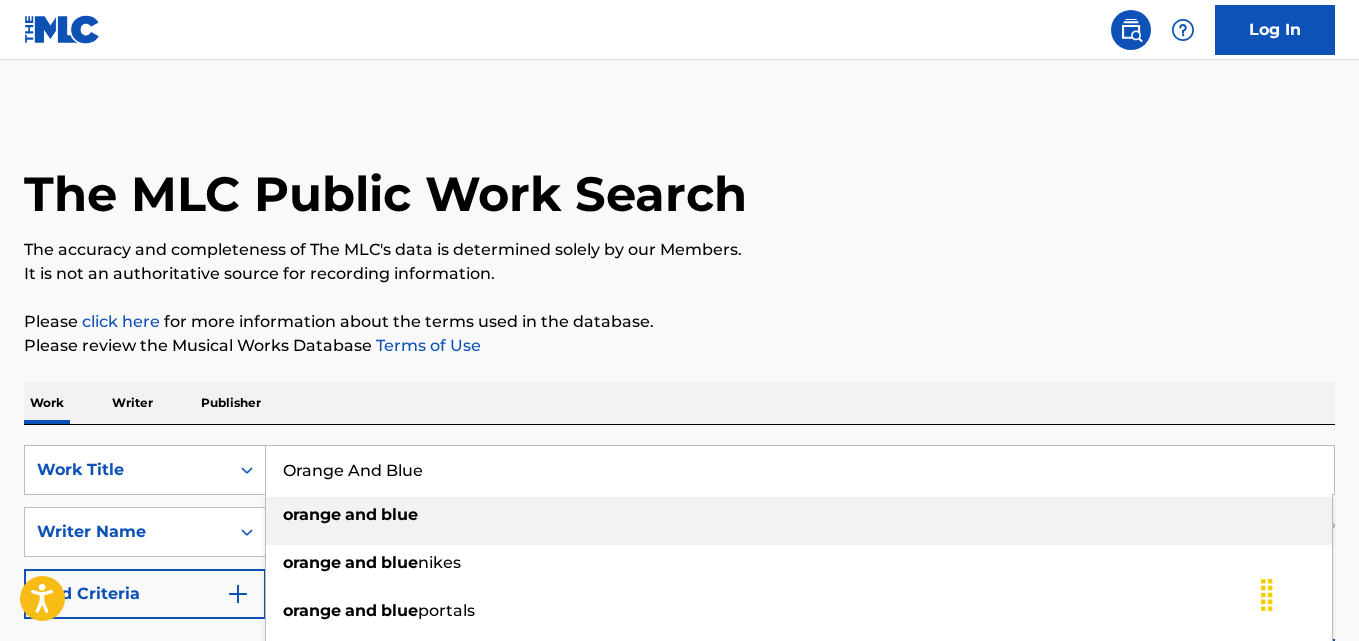 type on "Orange And Blue" 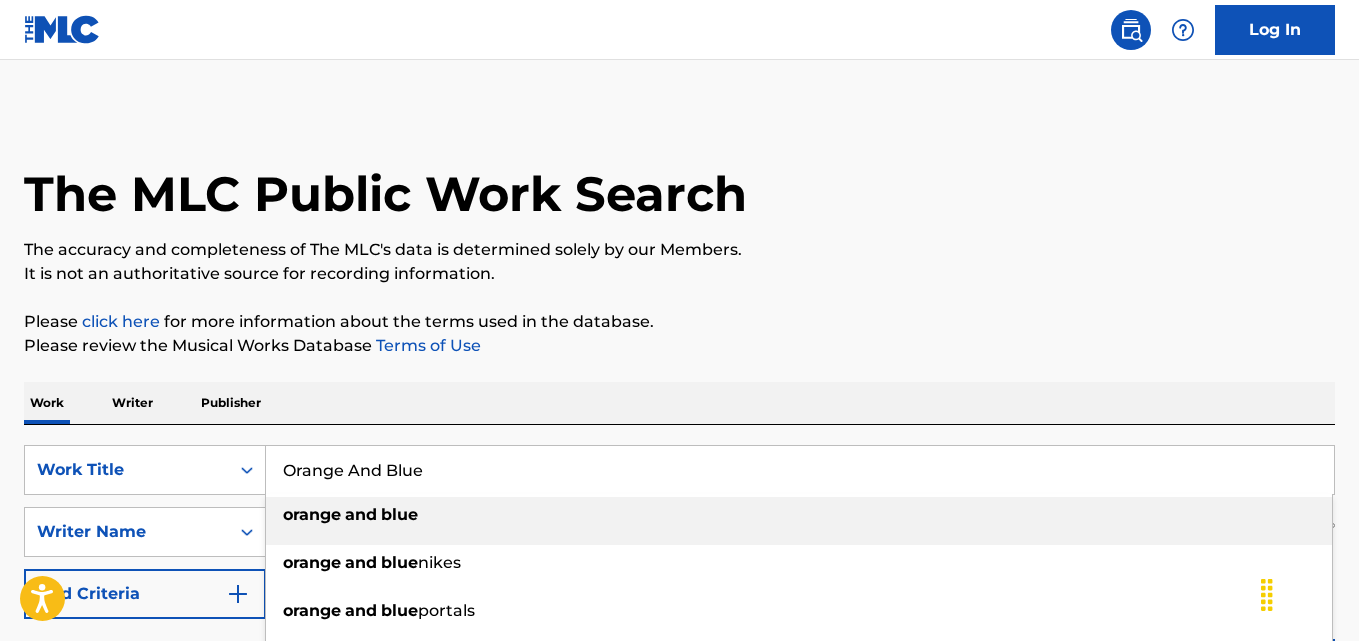 click on "Please review the Musical Works Database   Terms of Use" at bounding box center [679, 346] 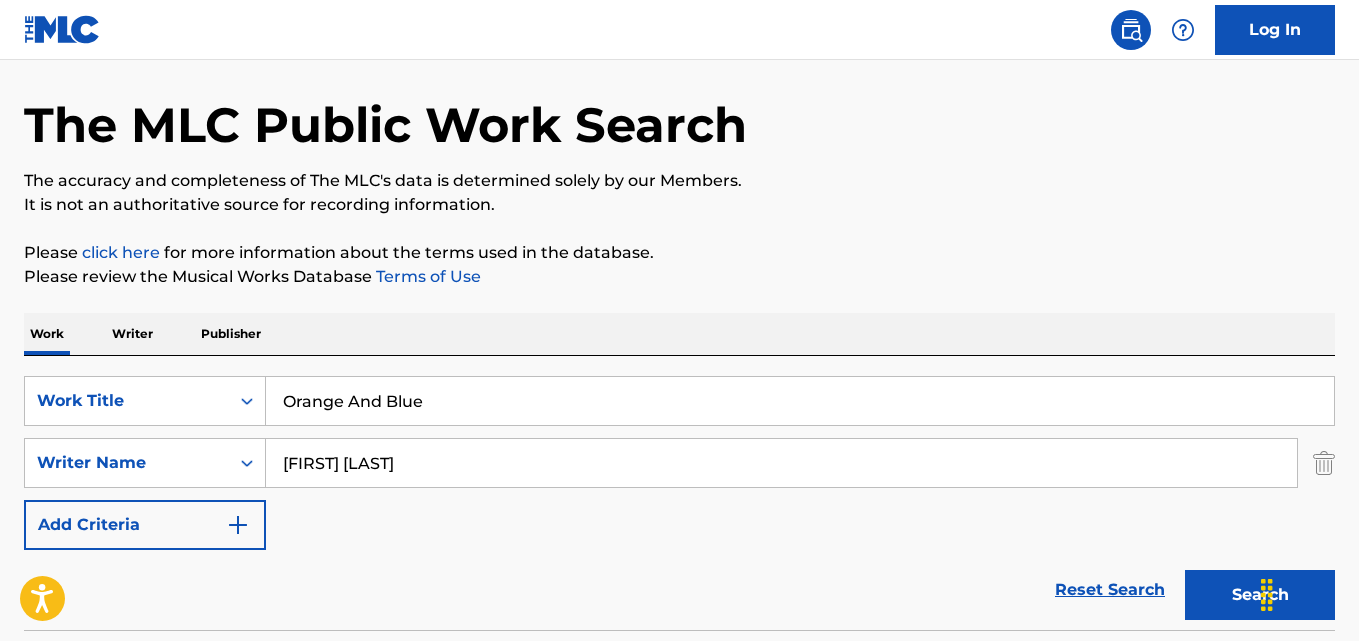 scroll, scrollTop: 100, scrollLeft: 0, axis: vertical 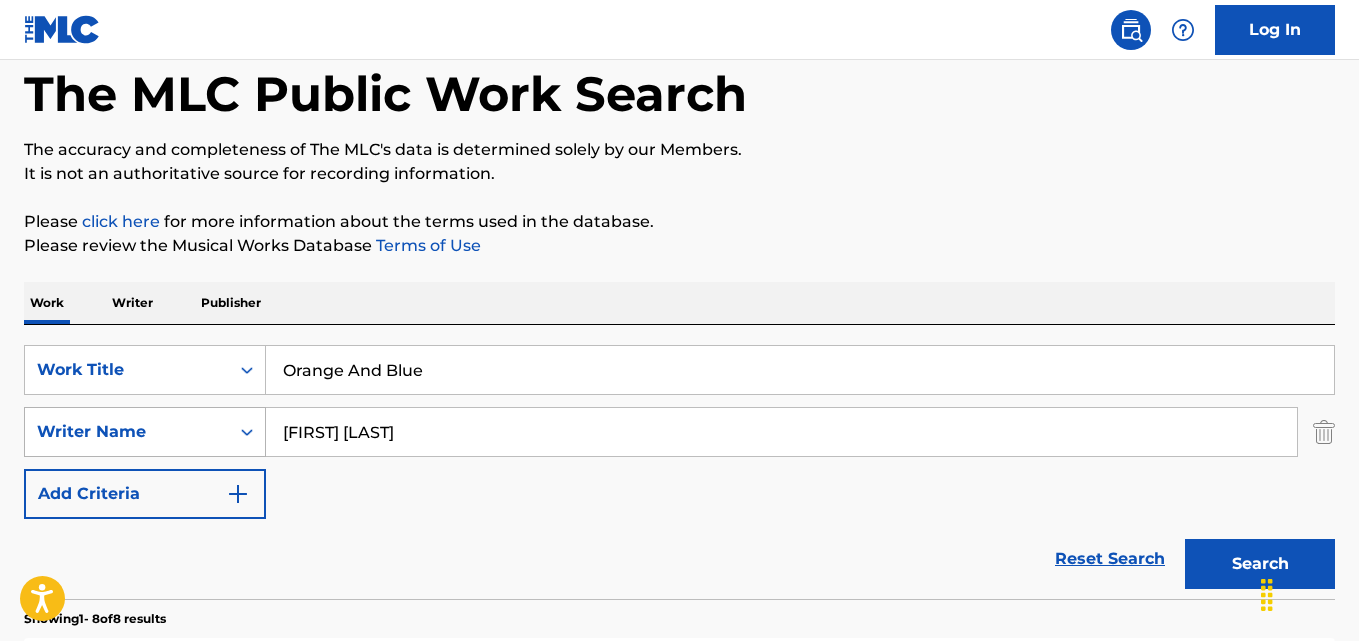 drag, startPoint x: 261, startPoint y: 440, endPoint x: 240, endPoint y: 440, distance: 21 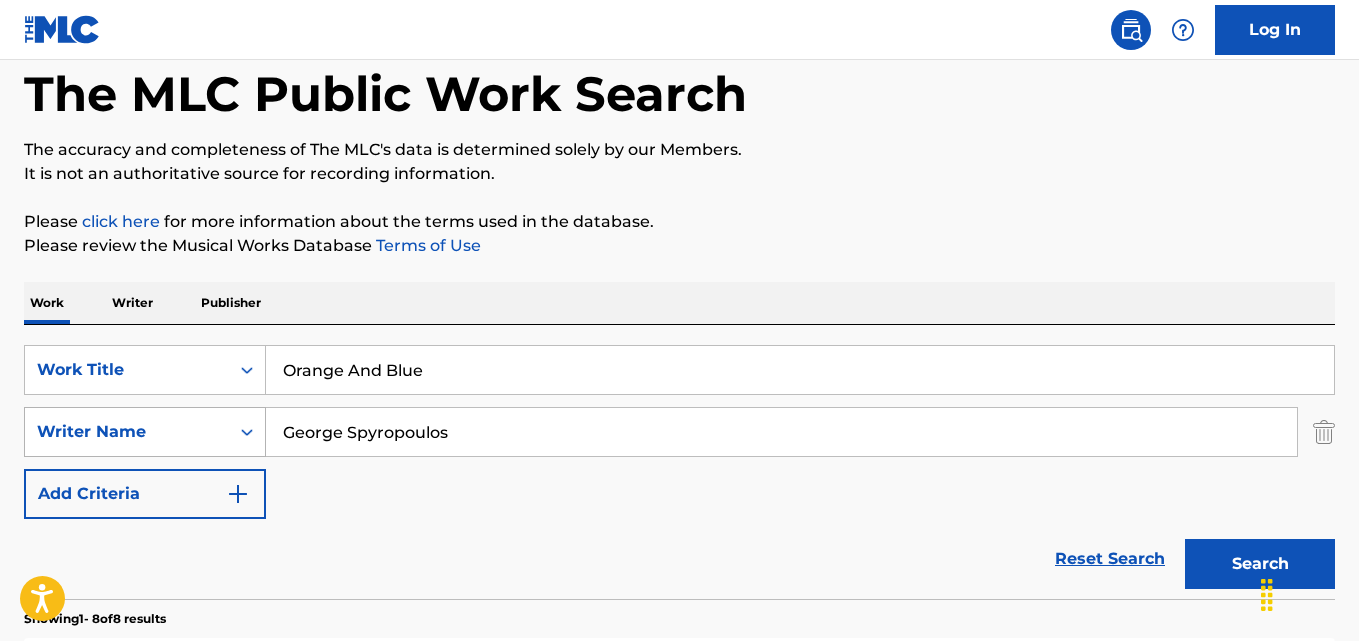 type on "George Spyropoulos" 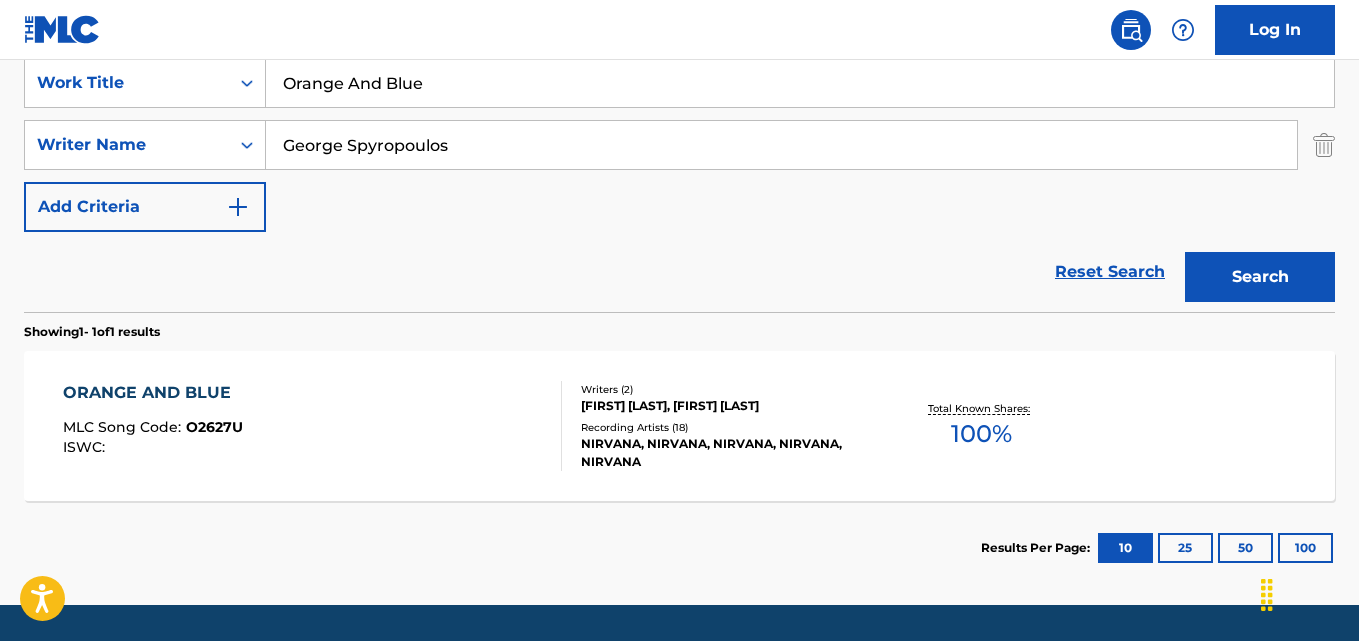 scroll, scrollTop: 400, scrollLeft: 0, axis: vertical 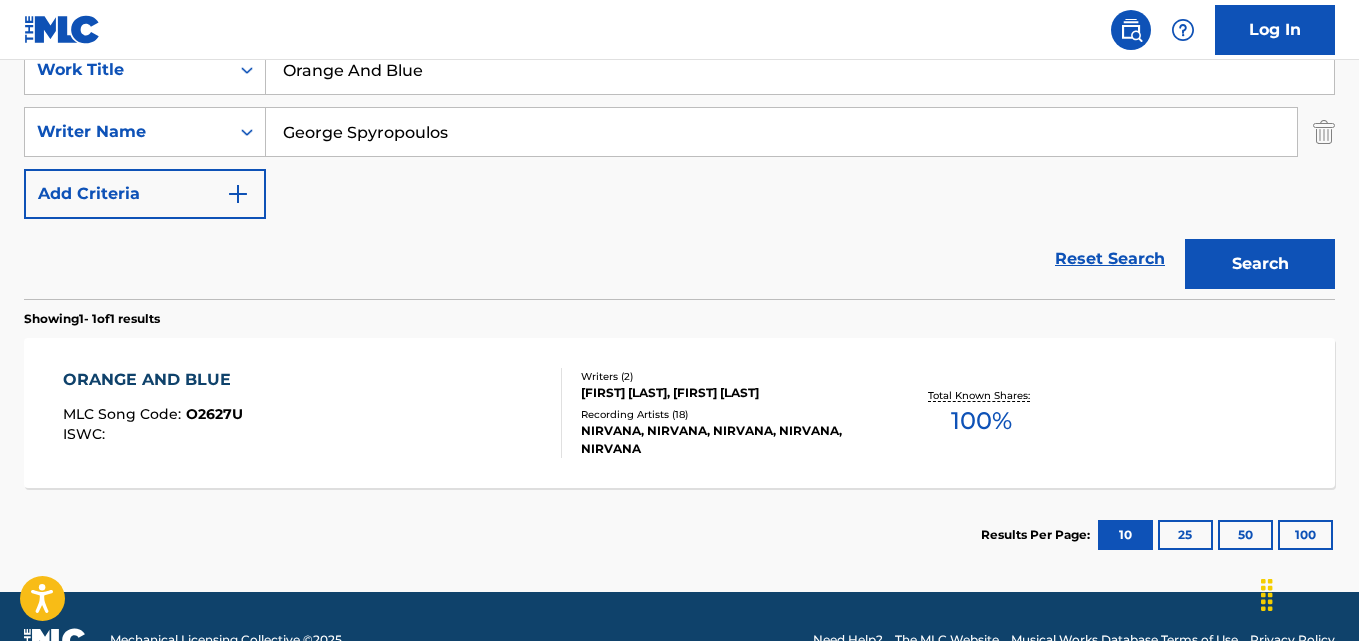 click on "ORANGE AND BLUE" at bounding box center [153, 380] 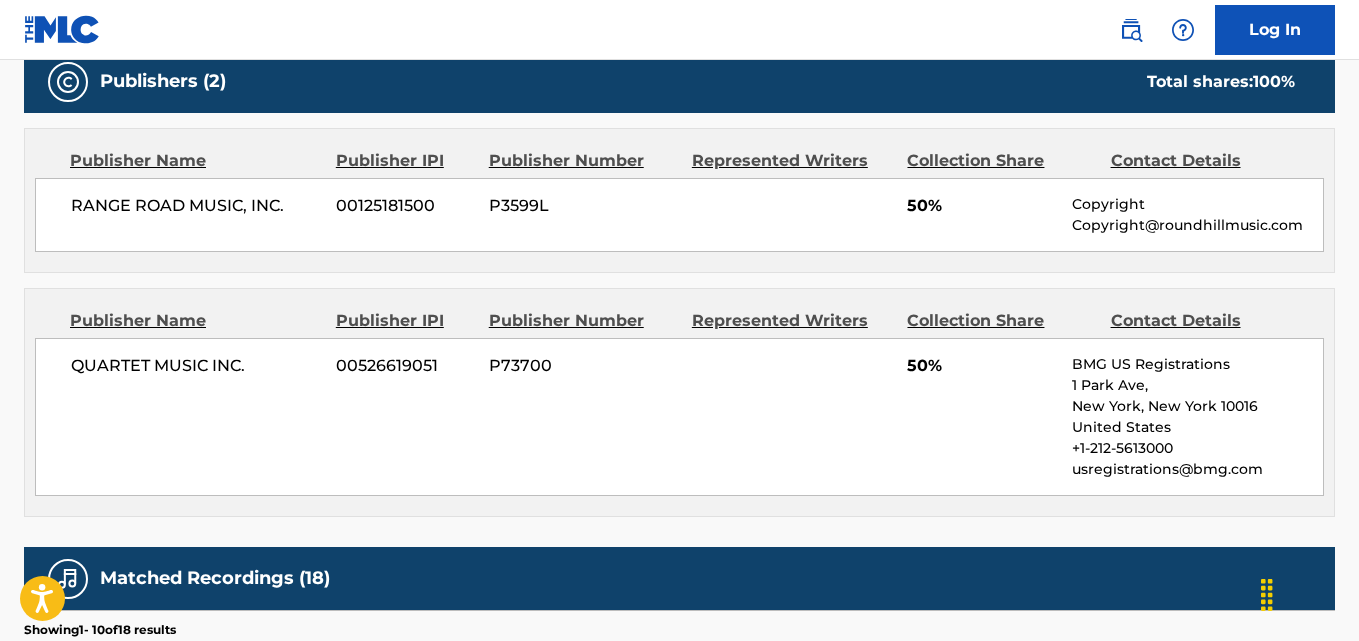 scroll, scrollTop: 900, scrollLeft: 0, axis: vertical 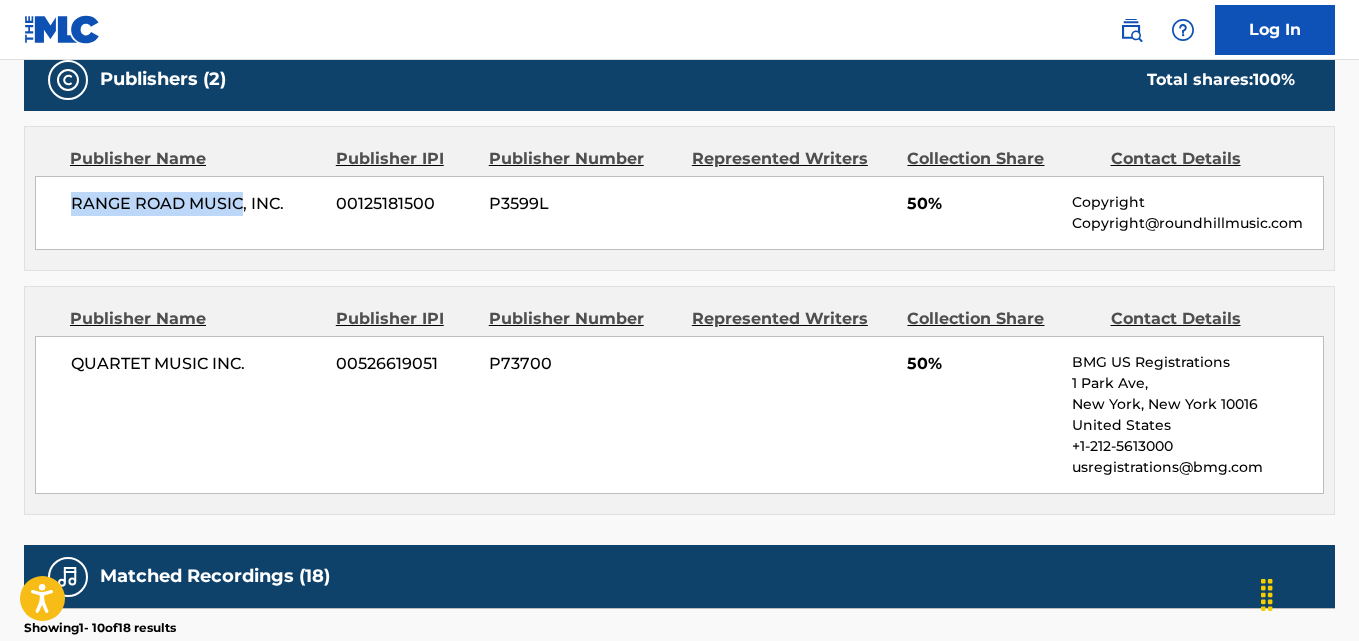 drag, startPoint x: 68, startPoint y: 209, endPoint x: 245, endPoint y: 217, distance: 177.1807 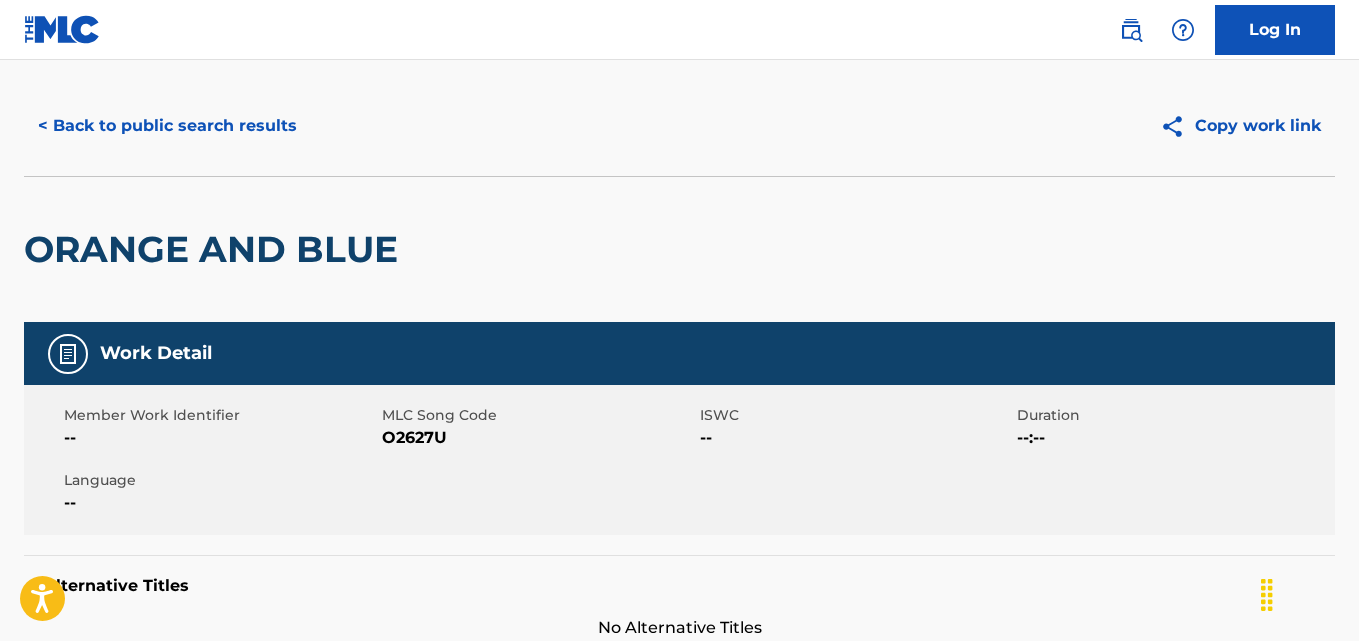scroll, scrollTop: 0, scrollLeft: 0, axis: both 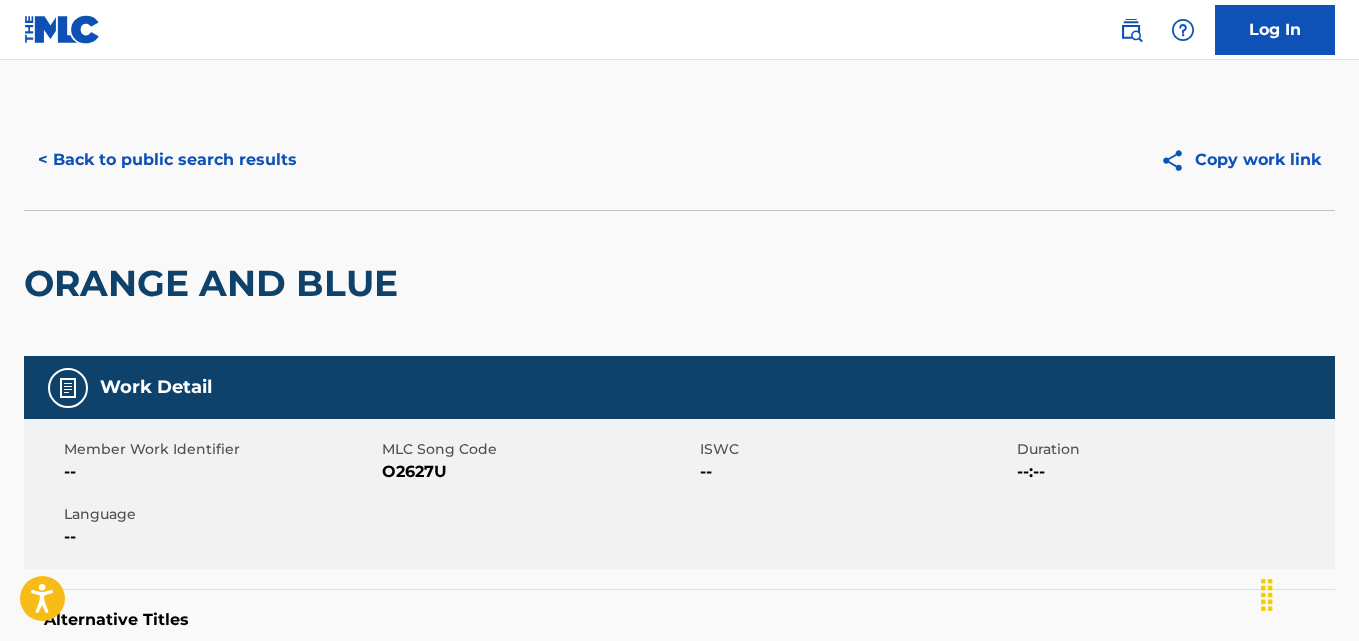 click on "< Back to public search results Copy work link" at bounding box center (679, 160) 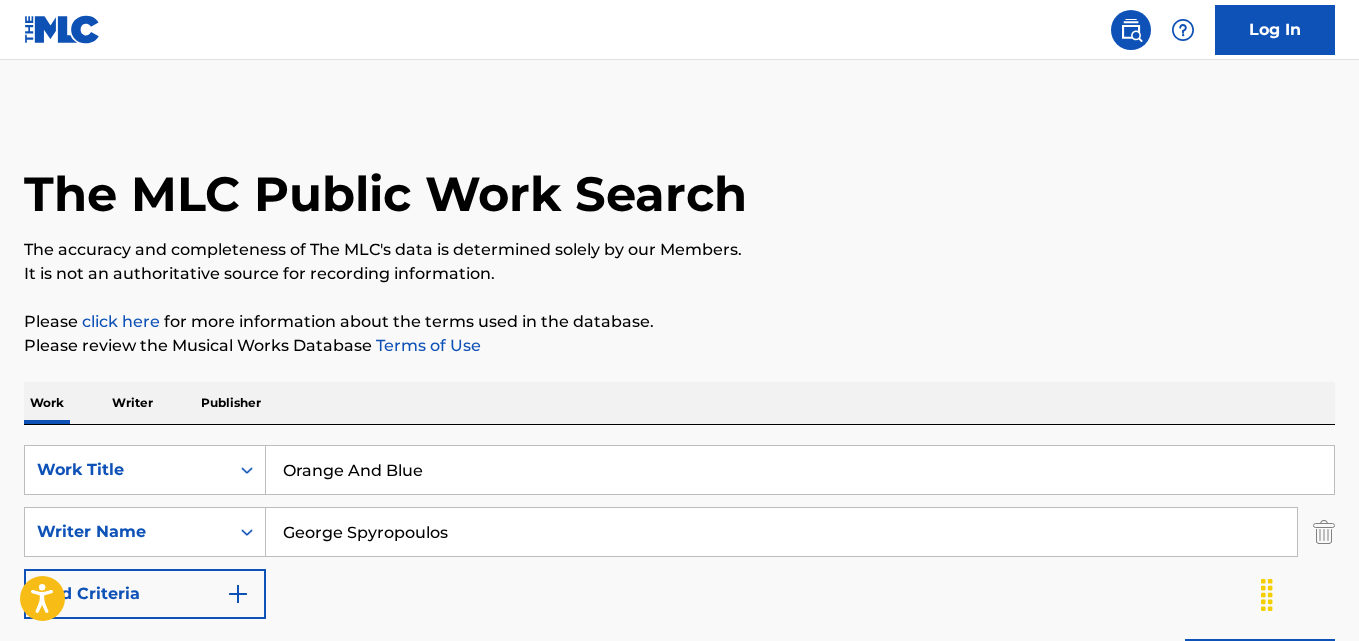 scroll, scrollTop: 333, scrollLeft: 0, axis: vertical 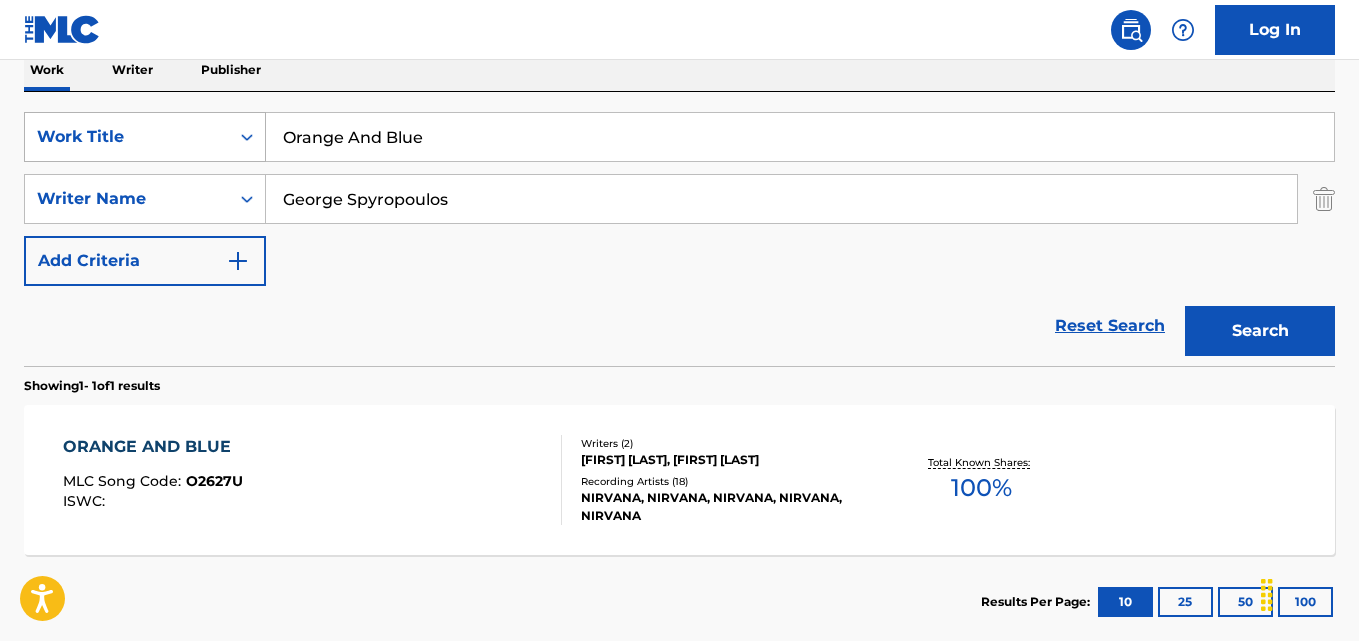 drag, startPoint x: 440, startPoint y: 159, endPoint x: 164, endPoint y: 159, distance: 276 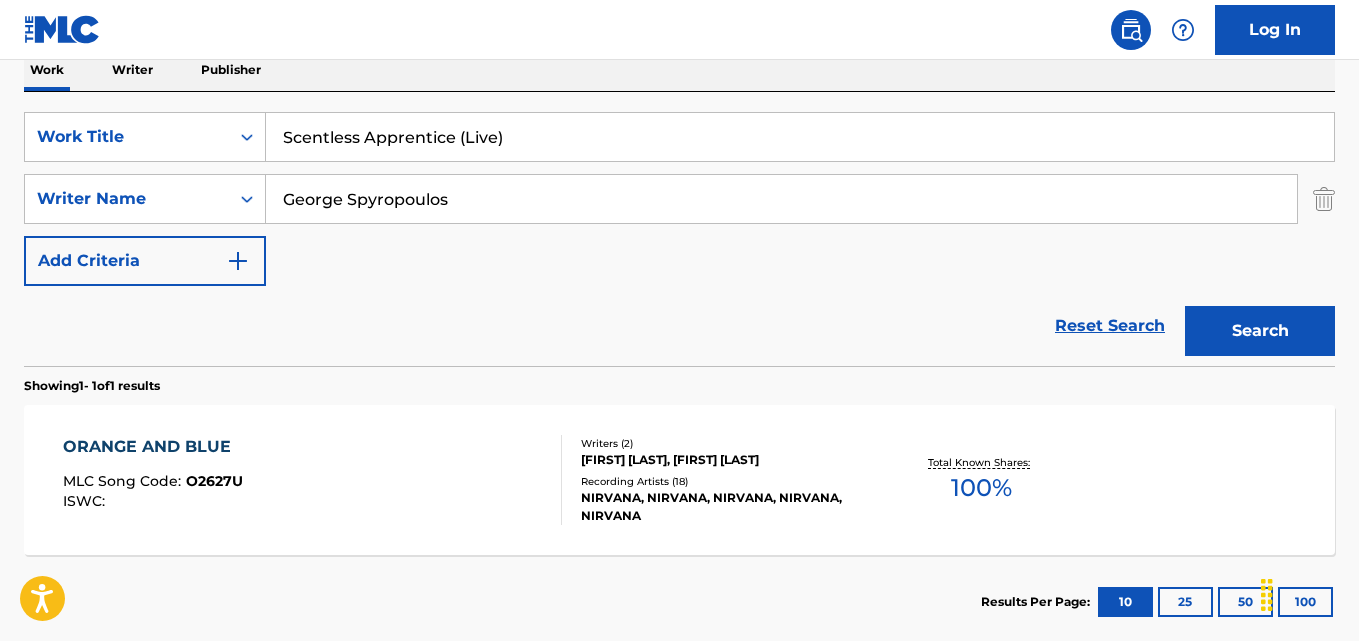 click on "Log In" at bounding box center [679, 30] 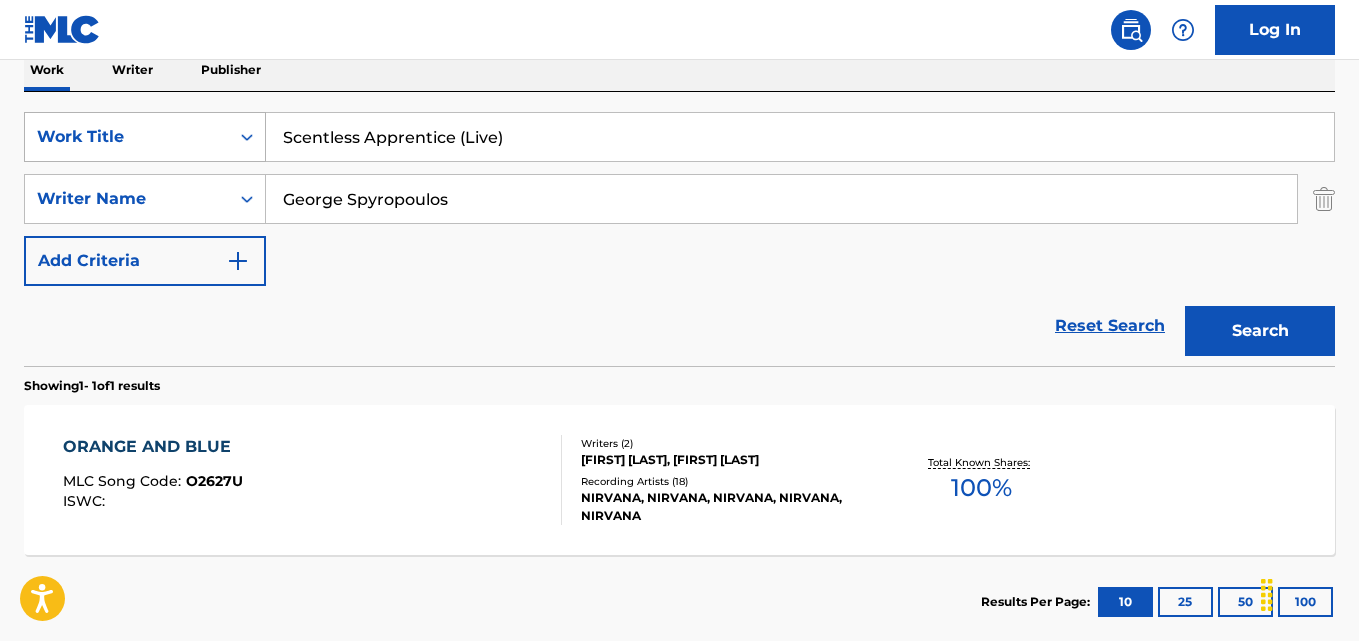 drag, startPoint x: 565, startPoint y: 129, endPoint x: 101, endPoint y: 113, distance: 464.2758 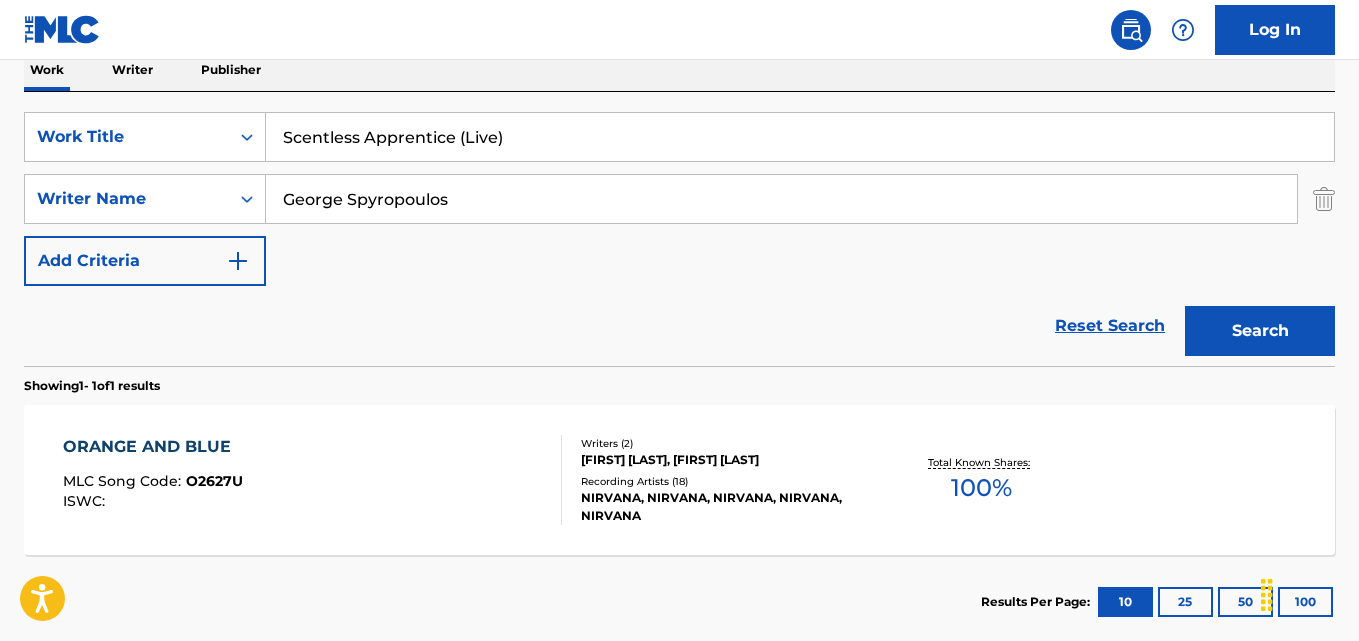 drag, startPoint x: 453, startPoint y: 137, endPoint x: 642, endPoint y: 139, distance: 189.01057 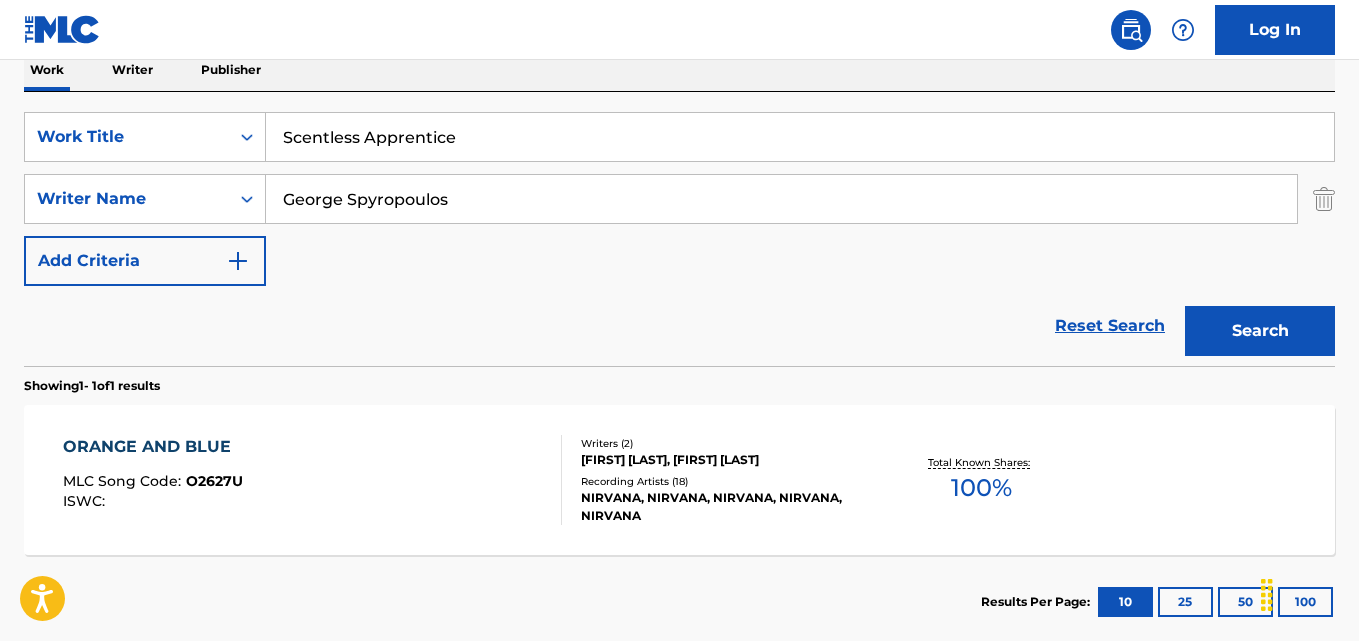 click on "Search" at bounding box center [1260, 331] 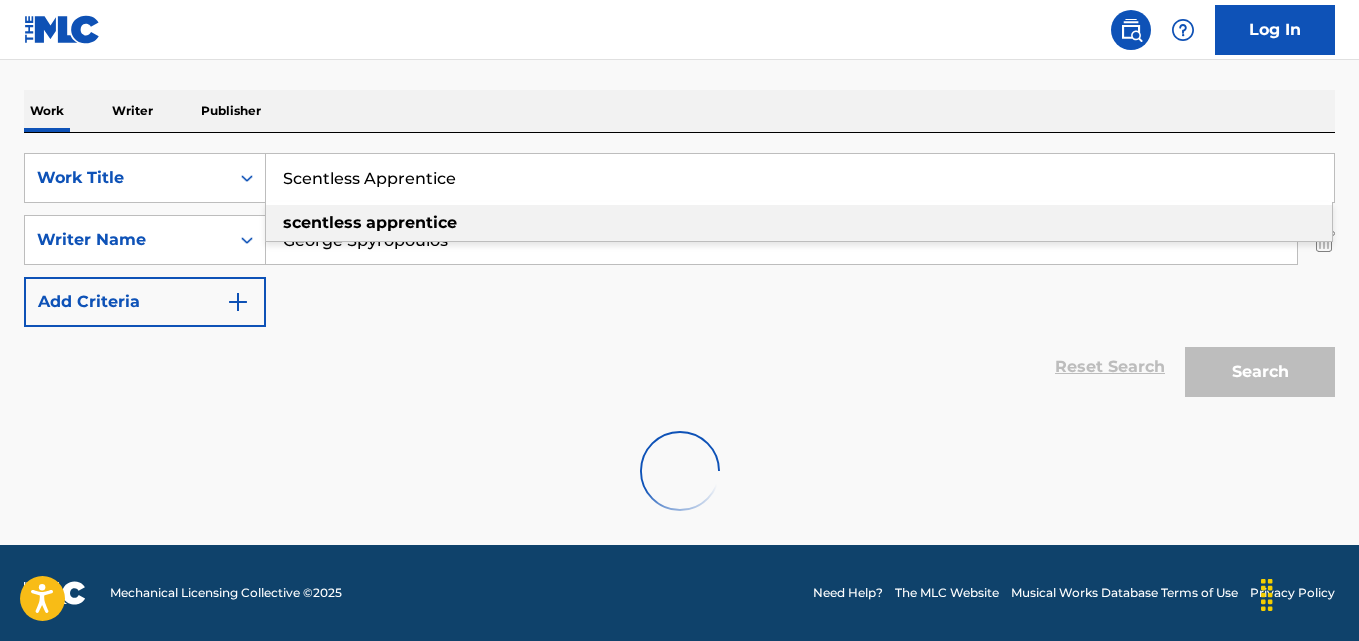 scroll, scrollTop: 227, scrollLeft: 0, axis: vertical 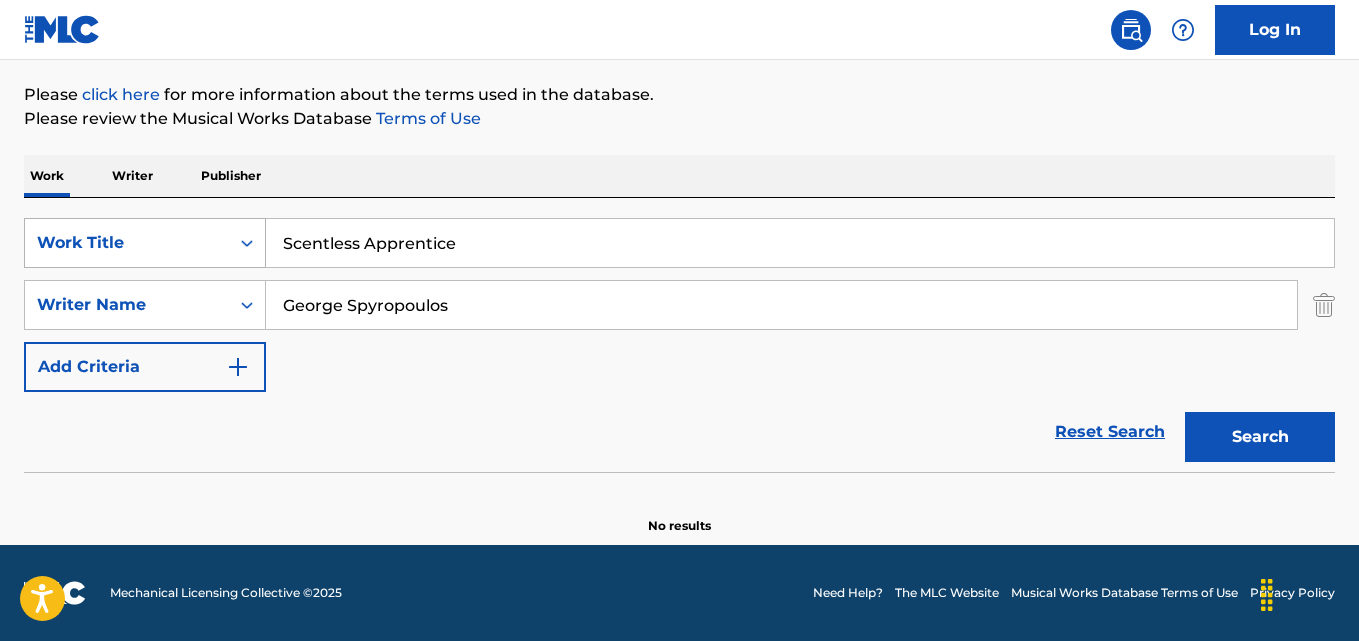 drag, startPoint x: 519, startPoint y: 233, endPoint x: 220, endPoint y: 248, distance: 299.376 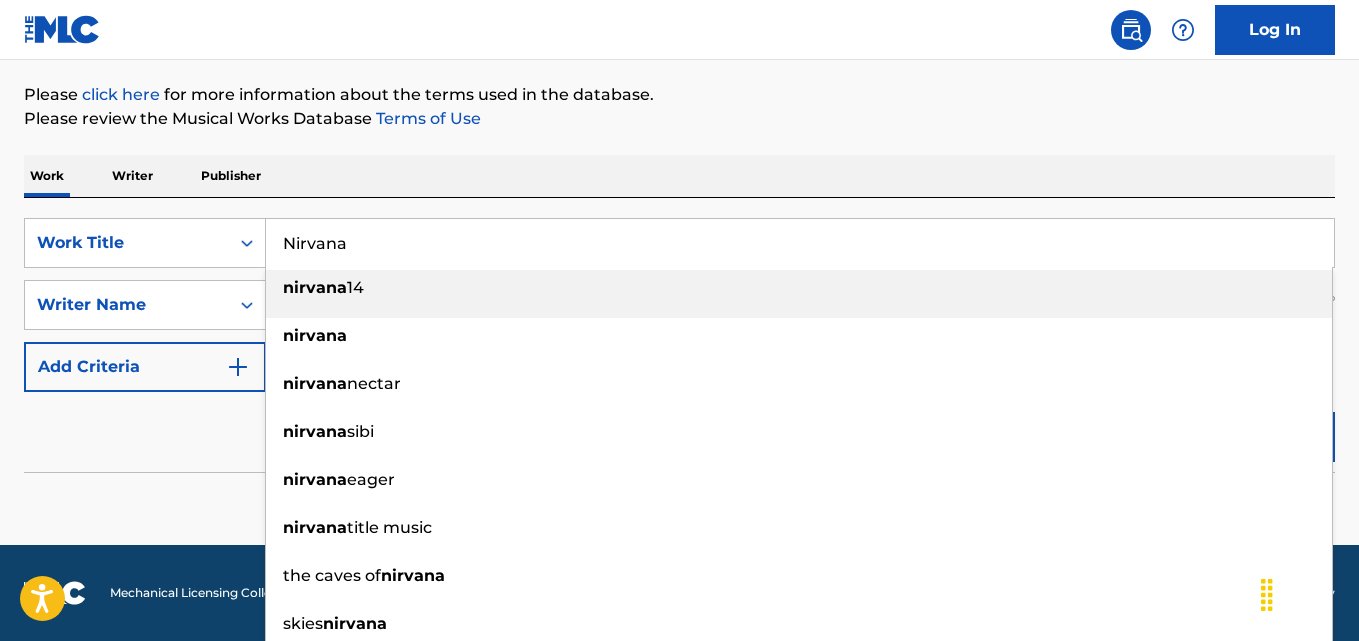 type on "Scentless Apprentice" 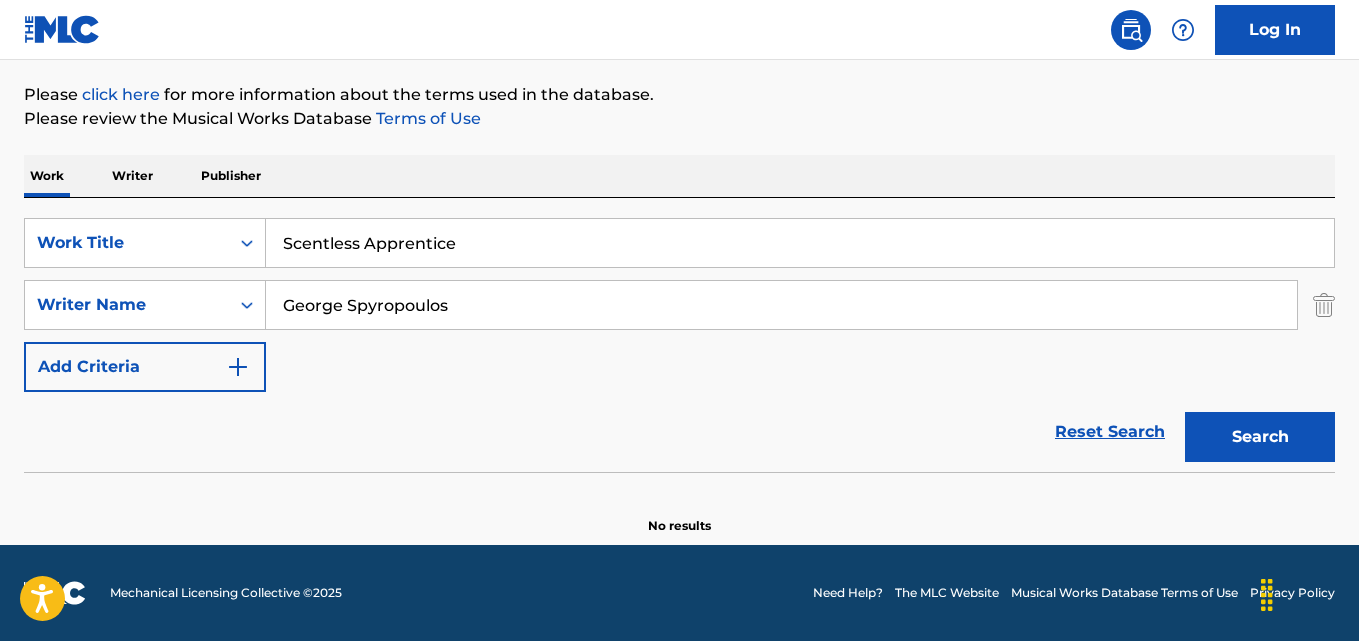 click on "Work Writer Publisher" at bounding box center [679, 176] 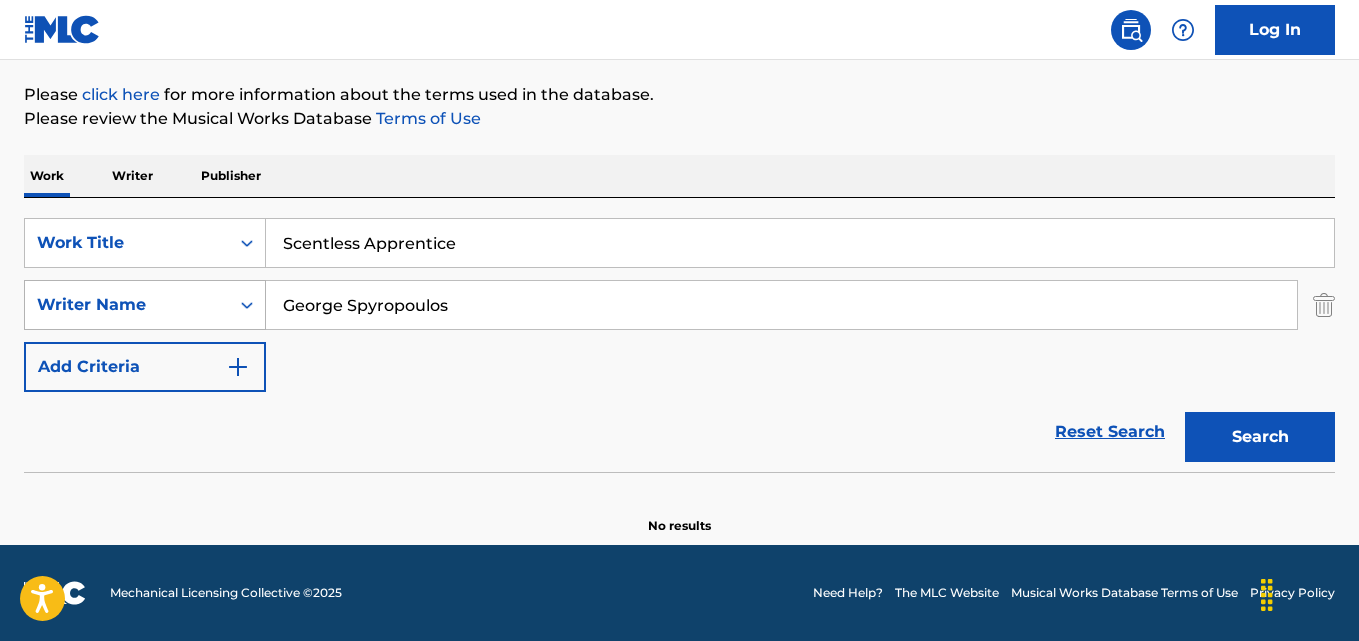 drag, startPoint x: 228, startPoint y: 298, endPoint x: 156, endPoint y: 291, distance: 72.33948 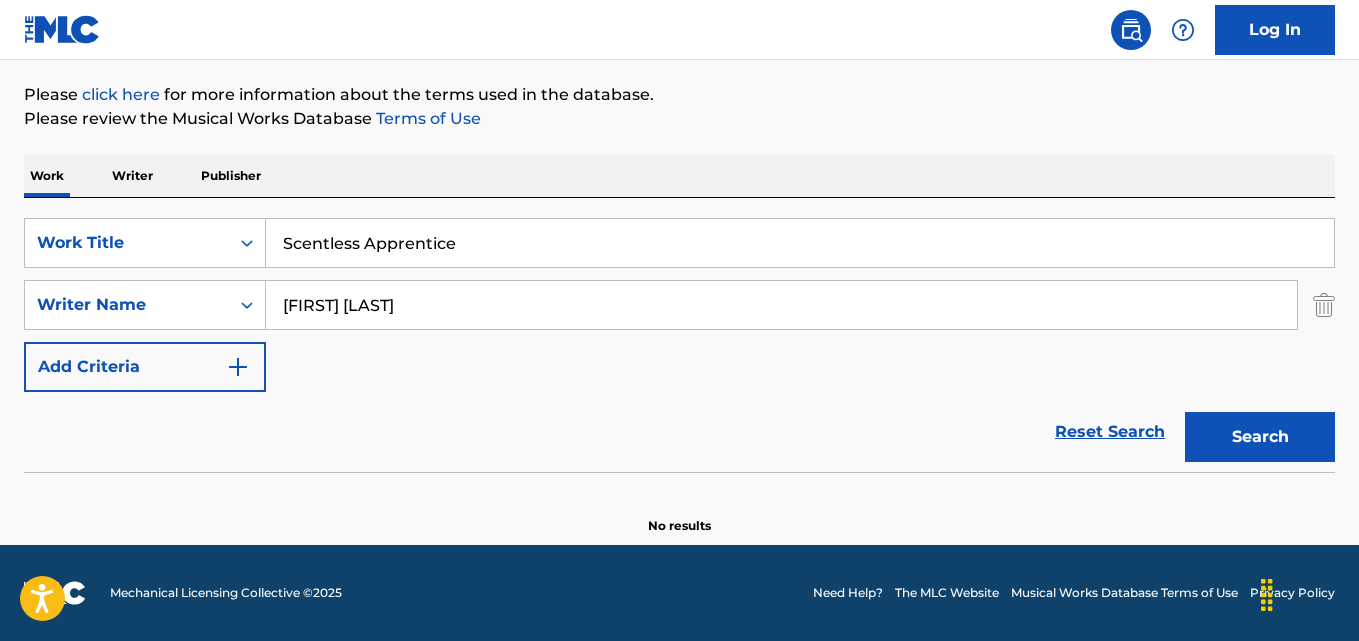 click on "Search" at bounding box center [1260, 437] 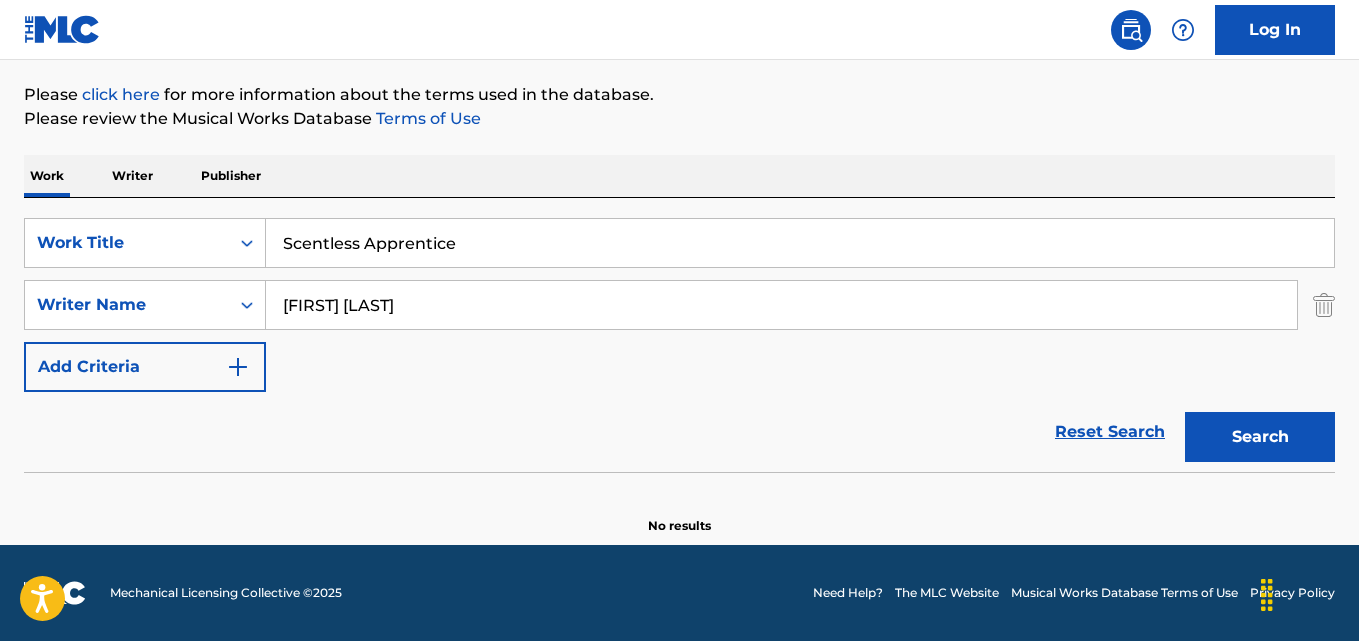 click on "Search" at bounding box center [1260, 437] 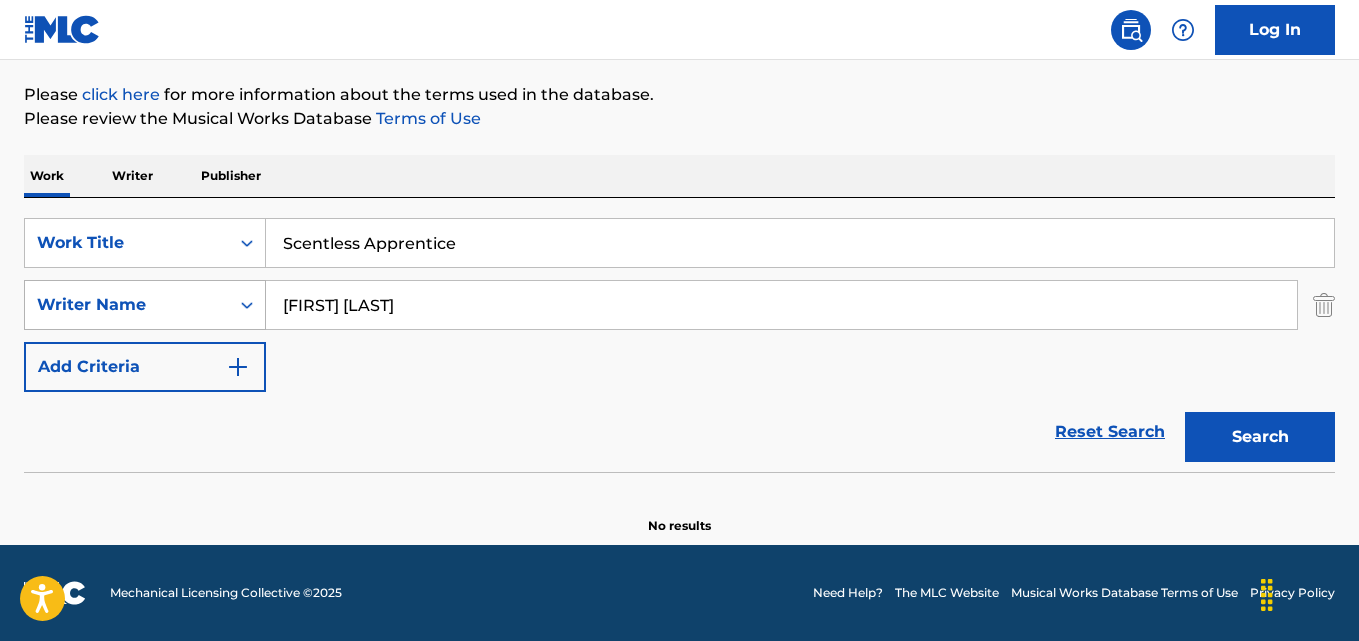 drag, startPoint x: 470, startPoint y: 299, endPoint x: 136, endPoint y: 324, distance: 334.93433 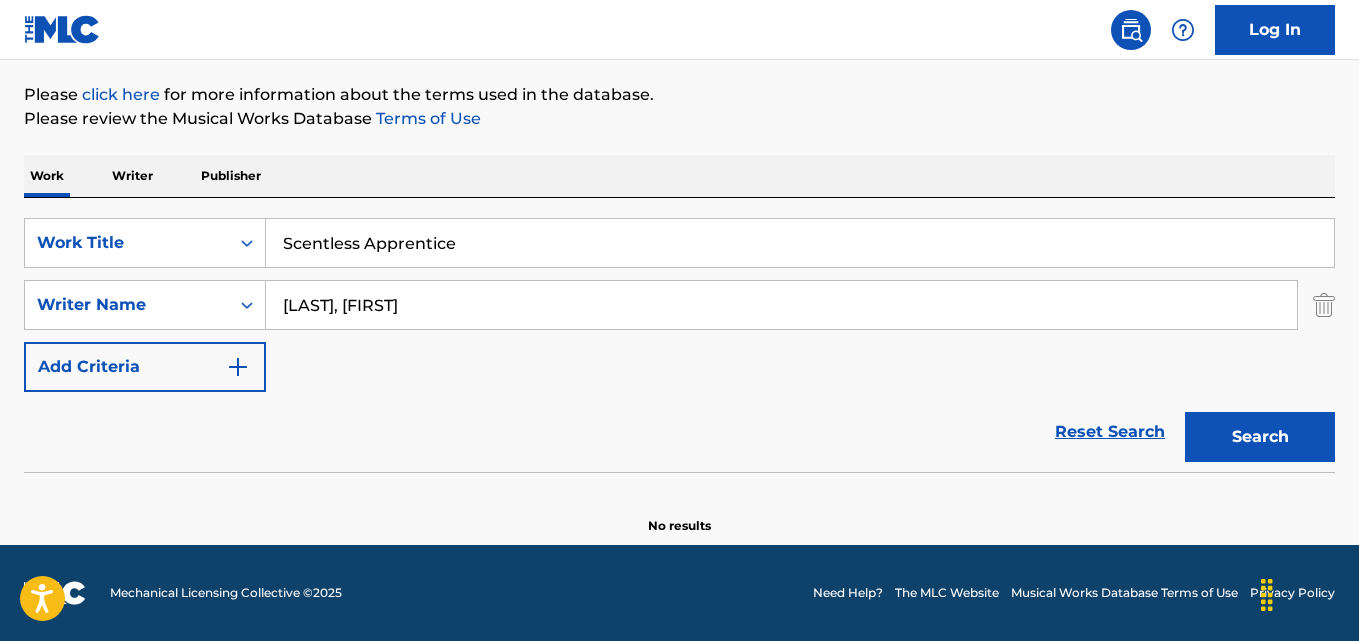 type on "[LAST], [FIRST]" 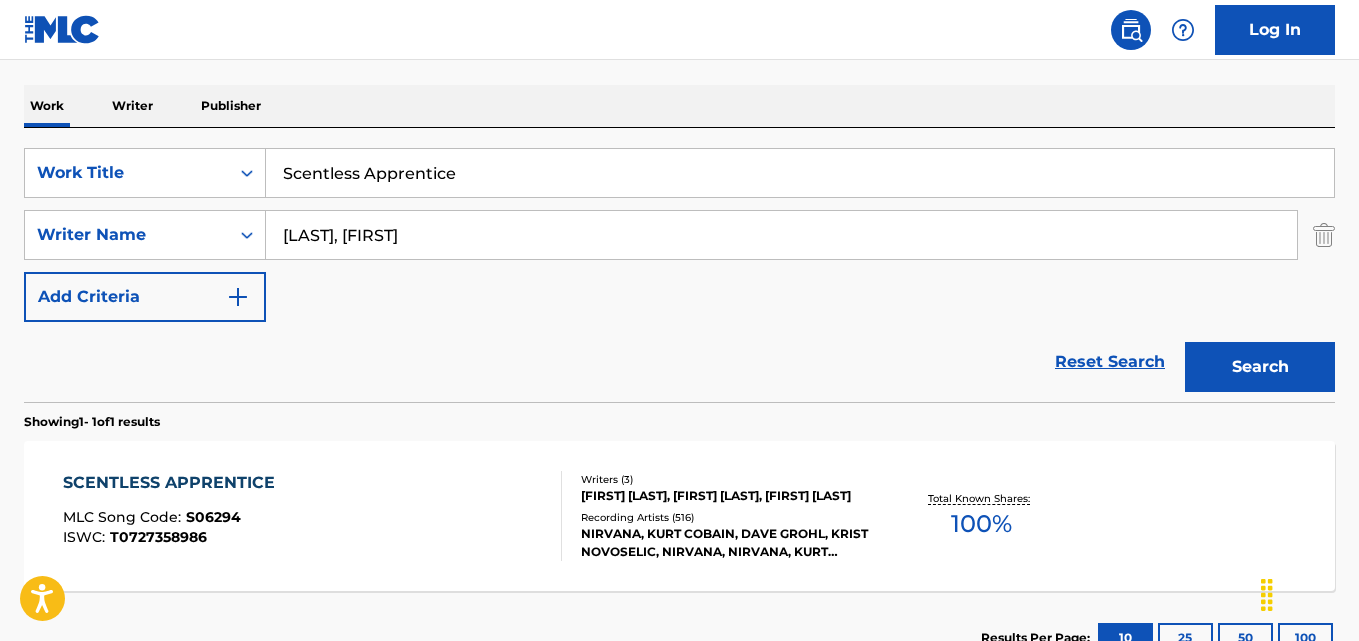 scroll, scrollTop: 327, scrollLeft: 0, axis: vertical 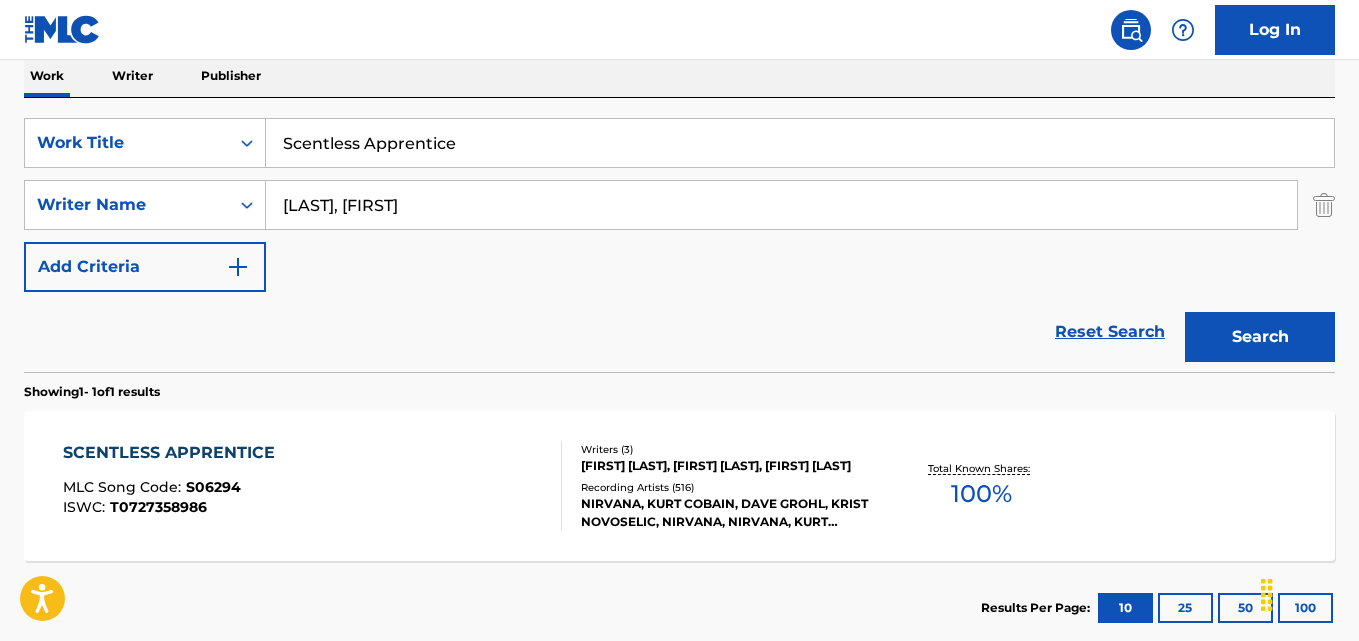 click on "SCENTLESS APPRENTICE" at bounding box center (174, 453) 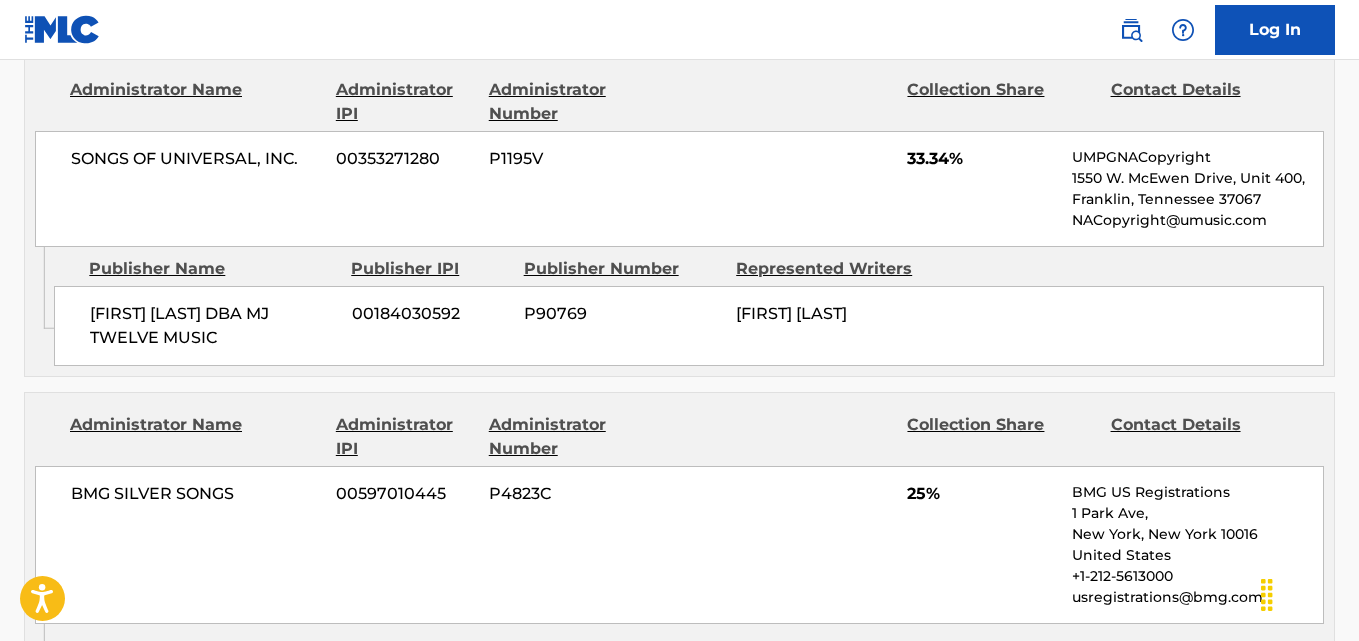 scroll, scrollTop: 1000, scrollLeft: 0, axis: vertical 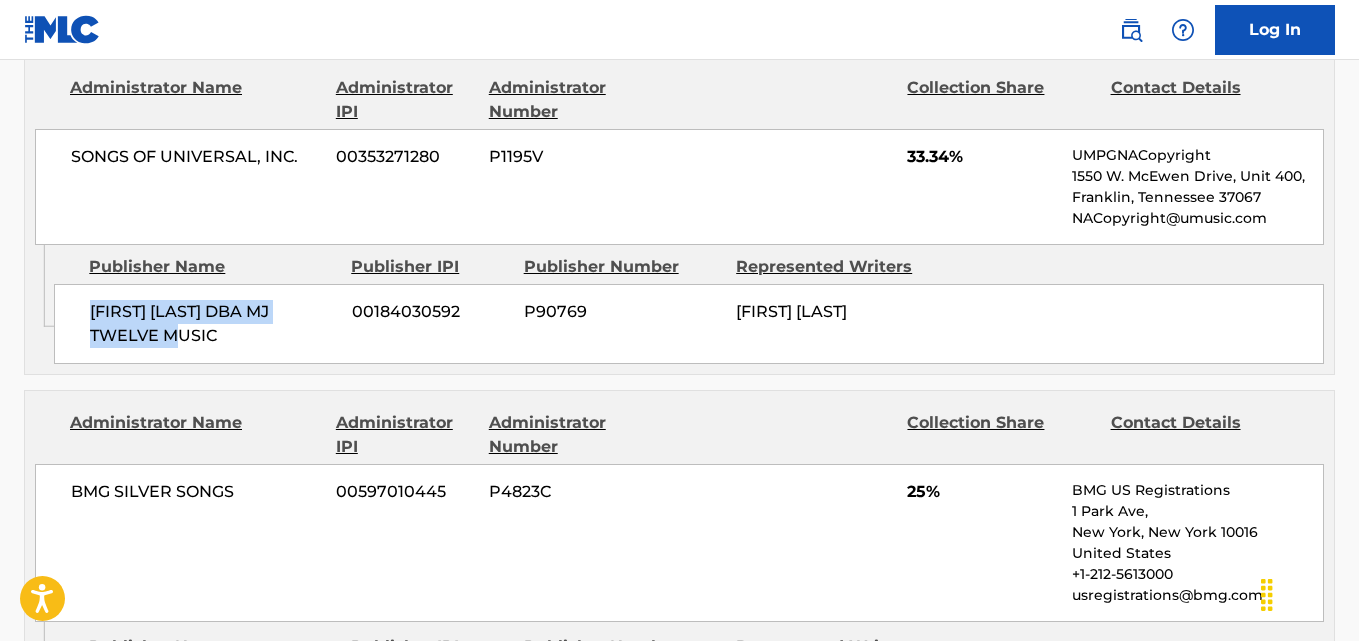 drag, startPoint x: 92, startPoint y: 311, endPoint x: 265, endPoint y: 339, distance: 175.25125 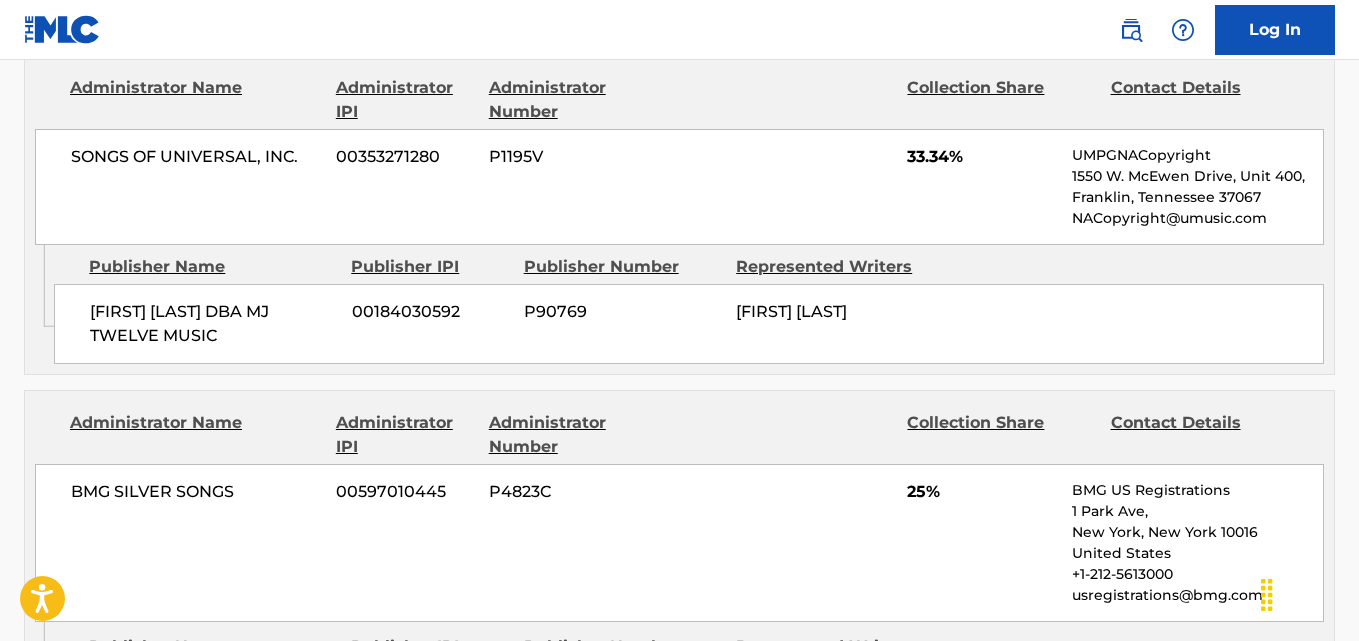 click on "33.34%" at bounding box center (982, 157) 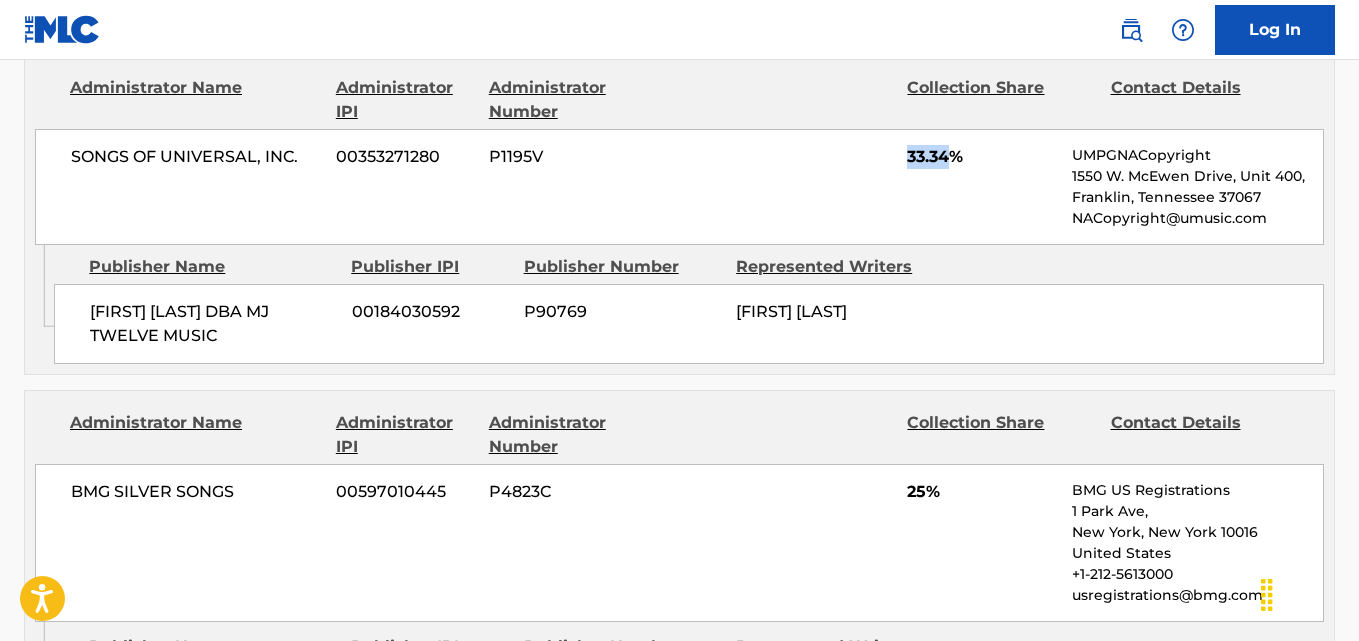 drag, startPoint x: 920, startPoint y: 162, endPoint x: 608, endPoint y: 49, distance: 331.8328 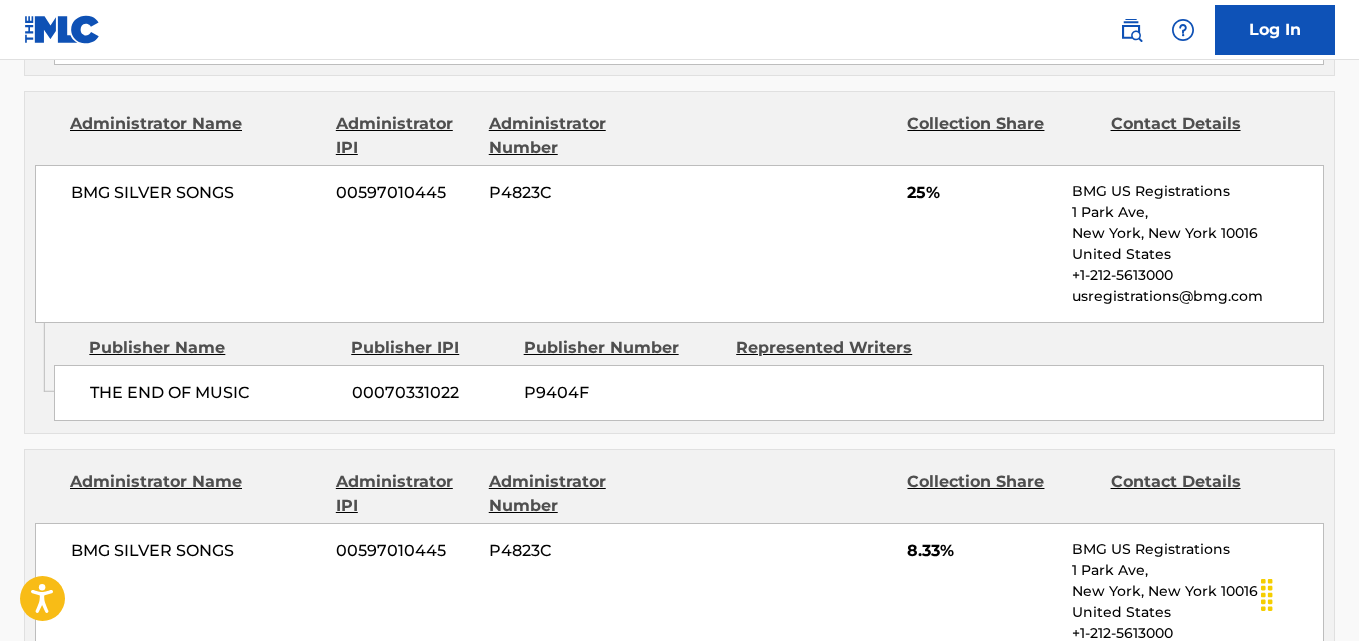 scroll, scrollTop: 1300, scrollLeft: 0, axis: vertical 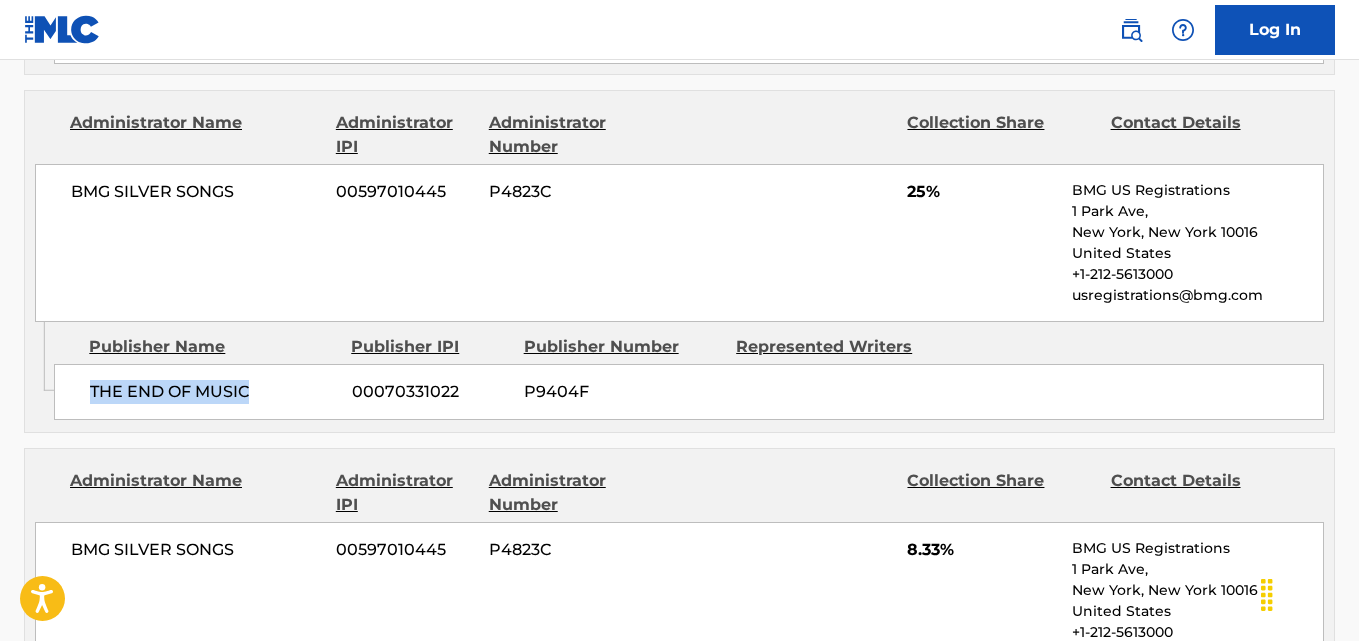 drag, startPoint x: 82, startPoint y: 399, endPoint x: 290, endPoint y: 415, distance: 208.61447 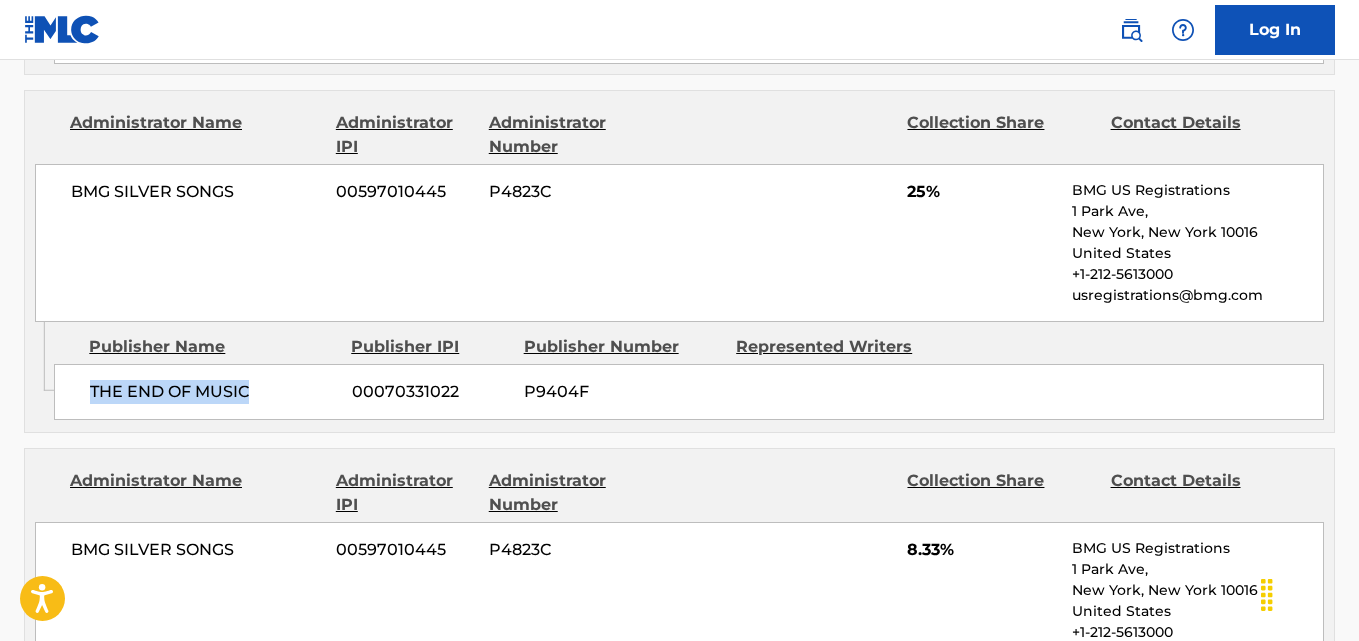 click on "THE END OF MUSIC" at bounding box center (213, 392) 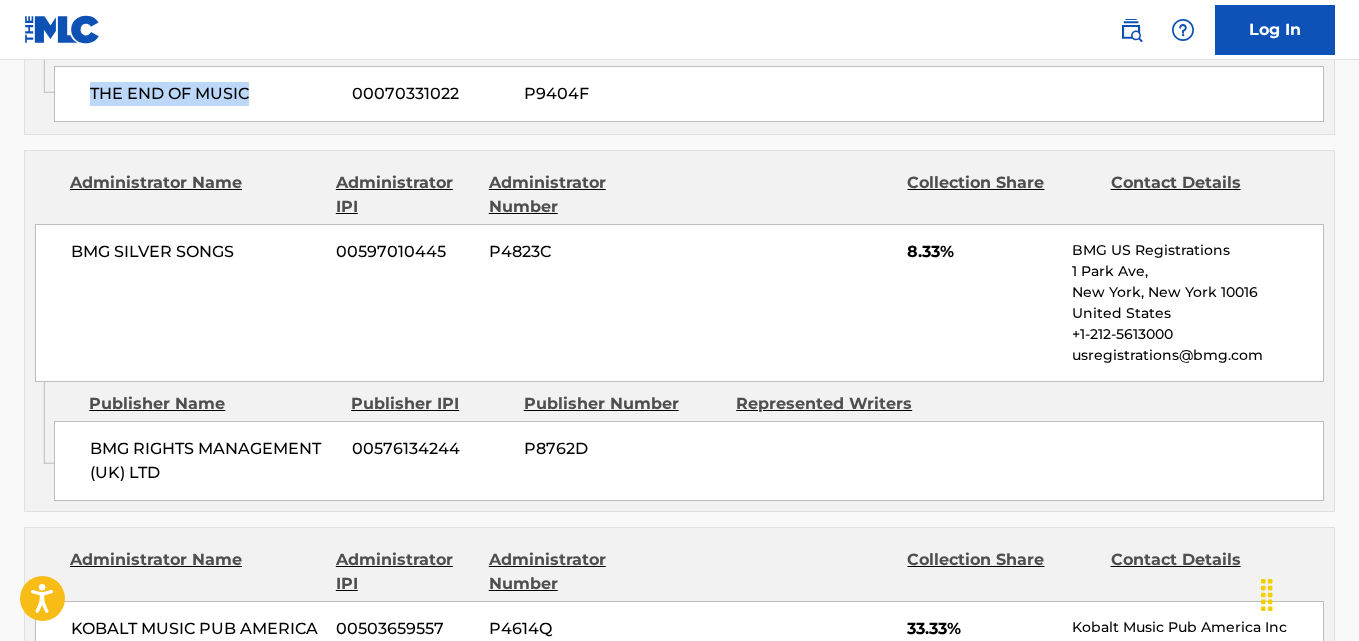 scroll, scrollTop: 1600, scrollLeft: 0, axis: vertical 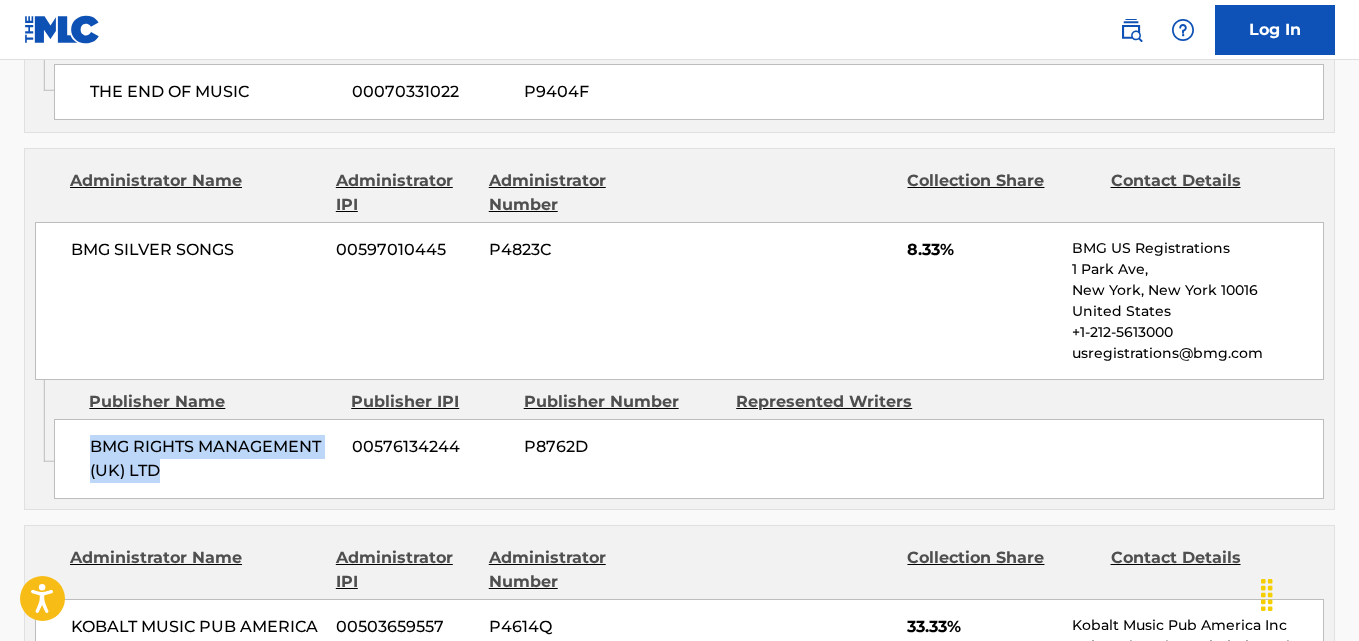 drag, startPoint x: 94, startPoint y: 441, endPoint x: 289, endPoint y: 477, distance: 198.29523 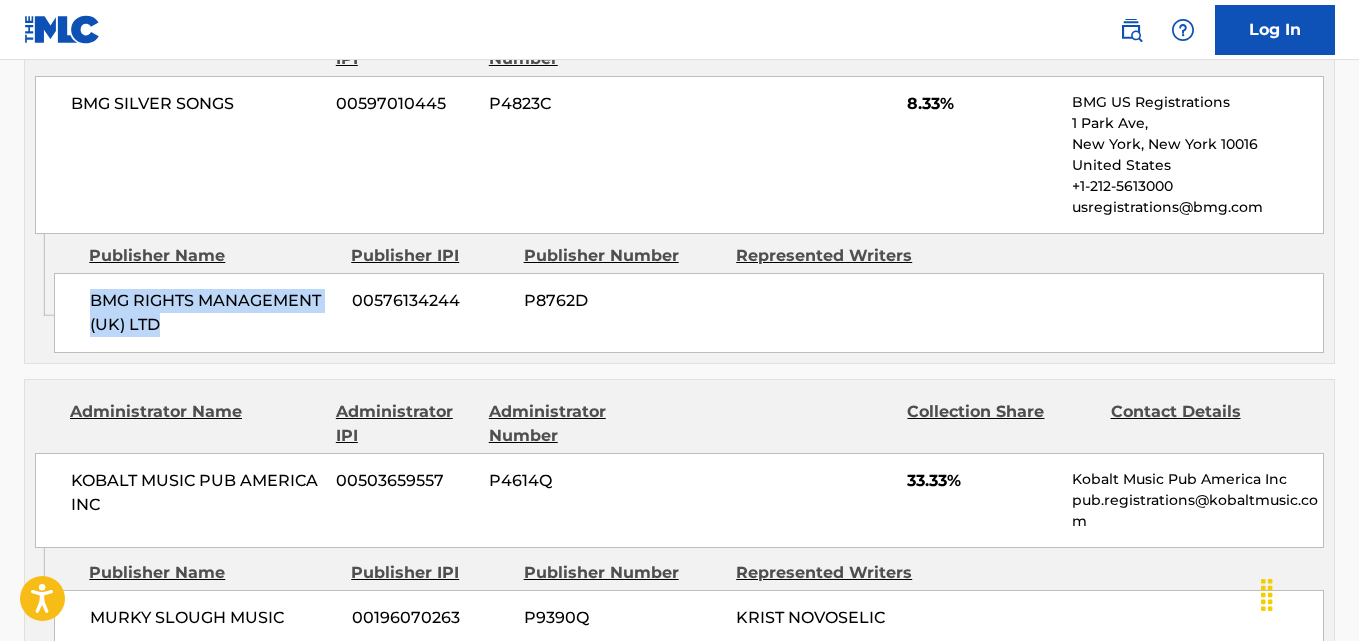 scroll, scrollTop: 1900, scrollLeft: 0, axis: vertical 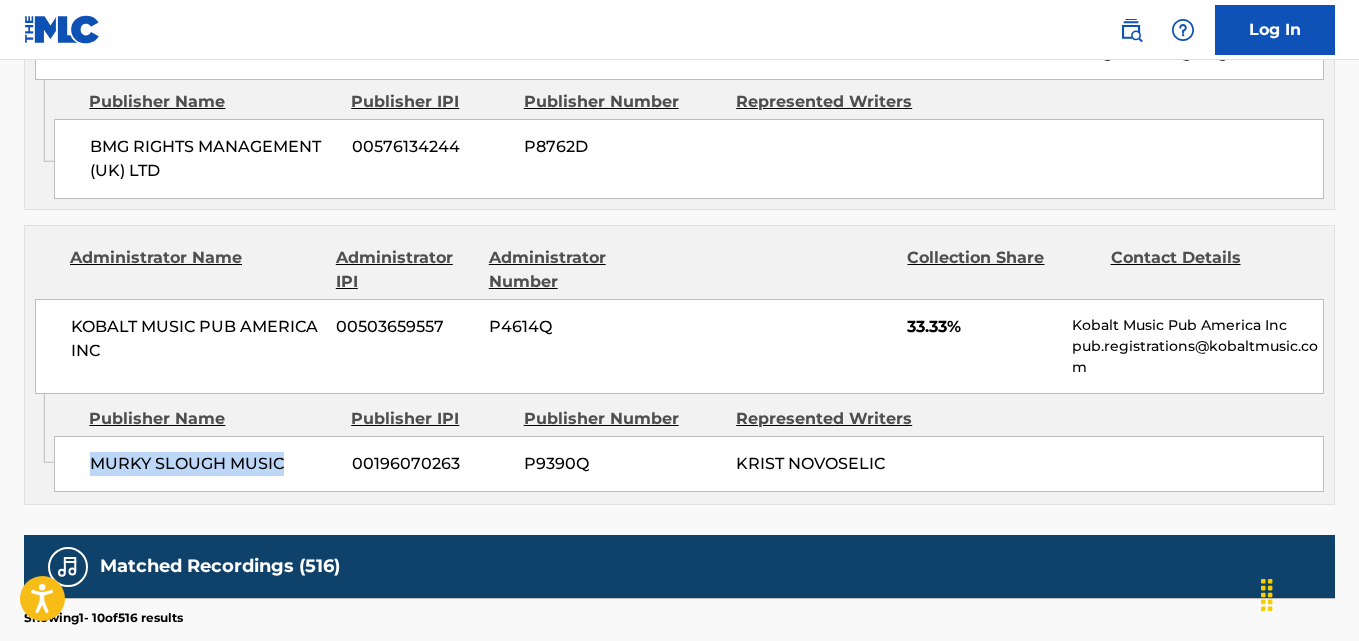 drag, startPoint x: 90, startPoint y: 463, endPoint x: 284, endPoint y: 472, distance: 194.20865 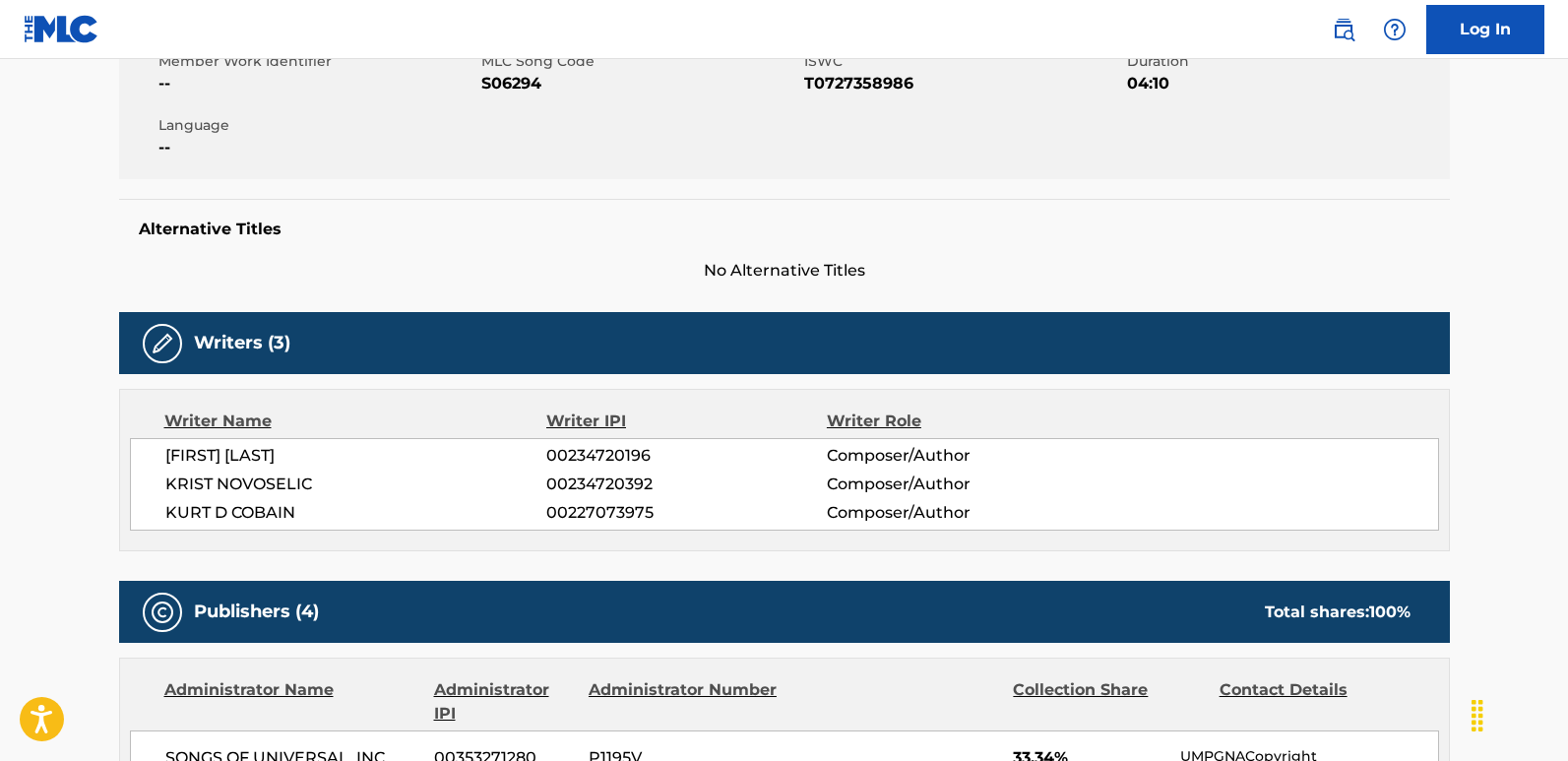 scroll, scrollTop: 0, scrollLeft: 0, axis: both 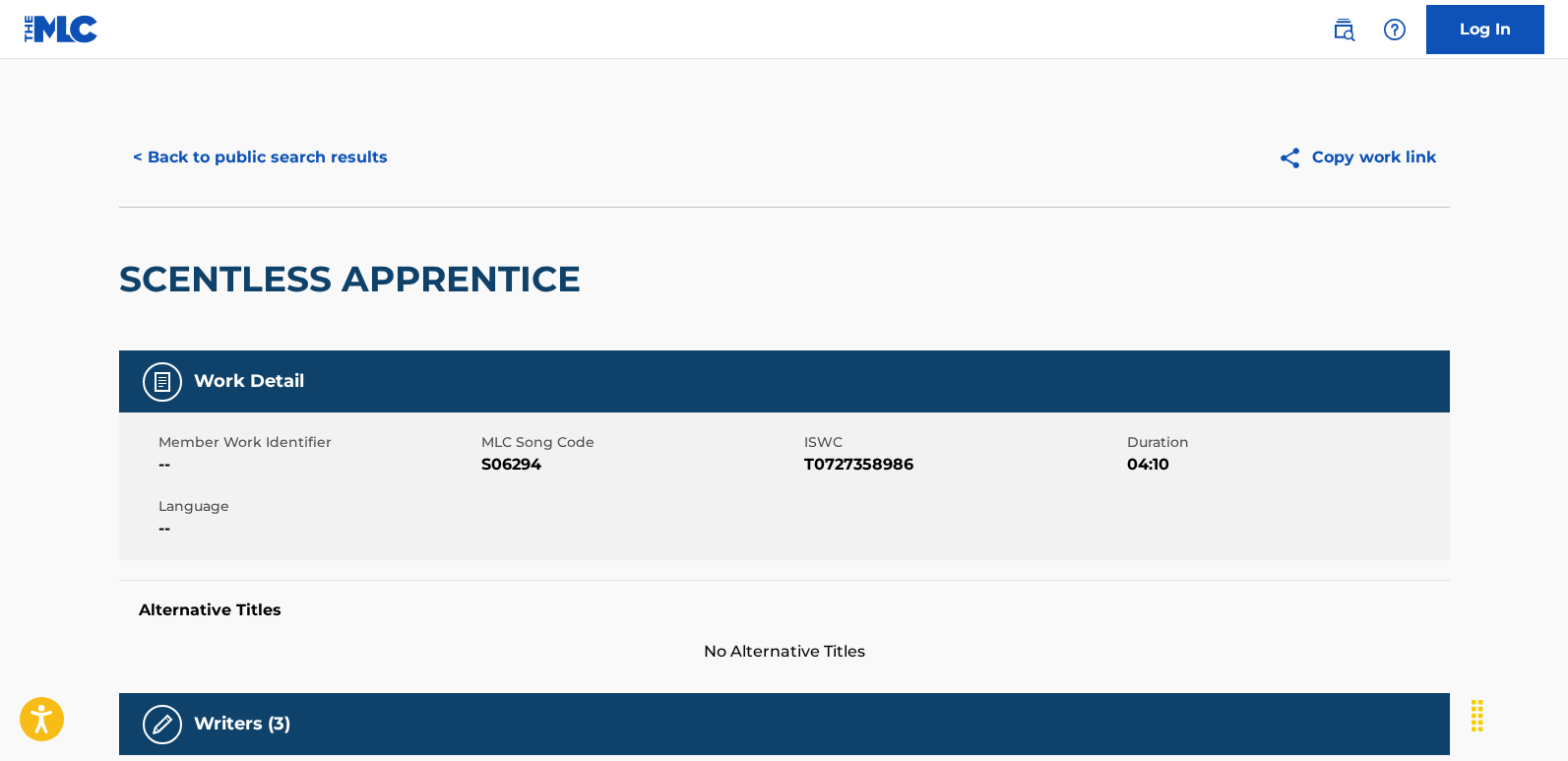 click on "< Back to public search results" at bounding box center (260, 158) 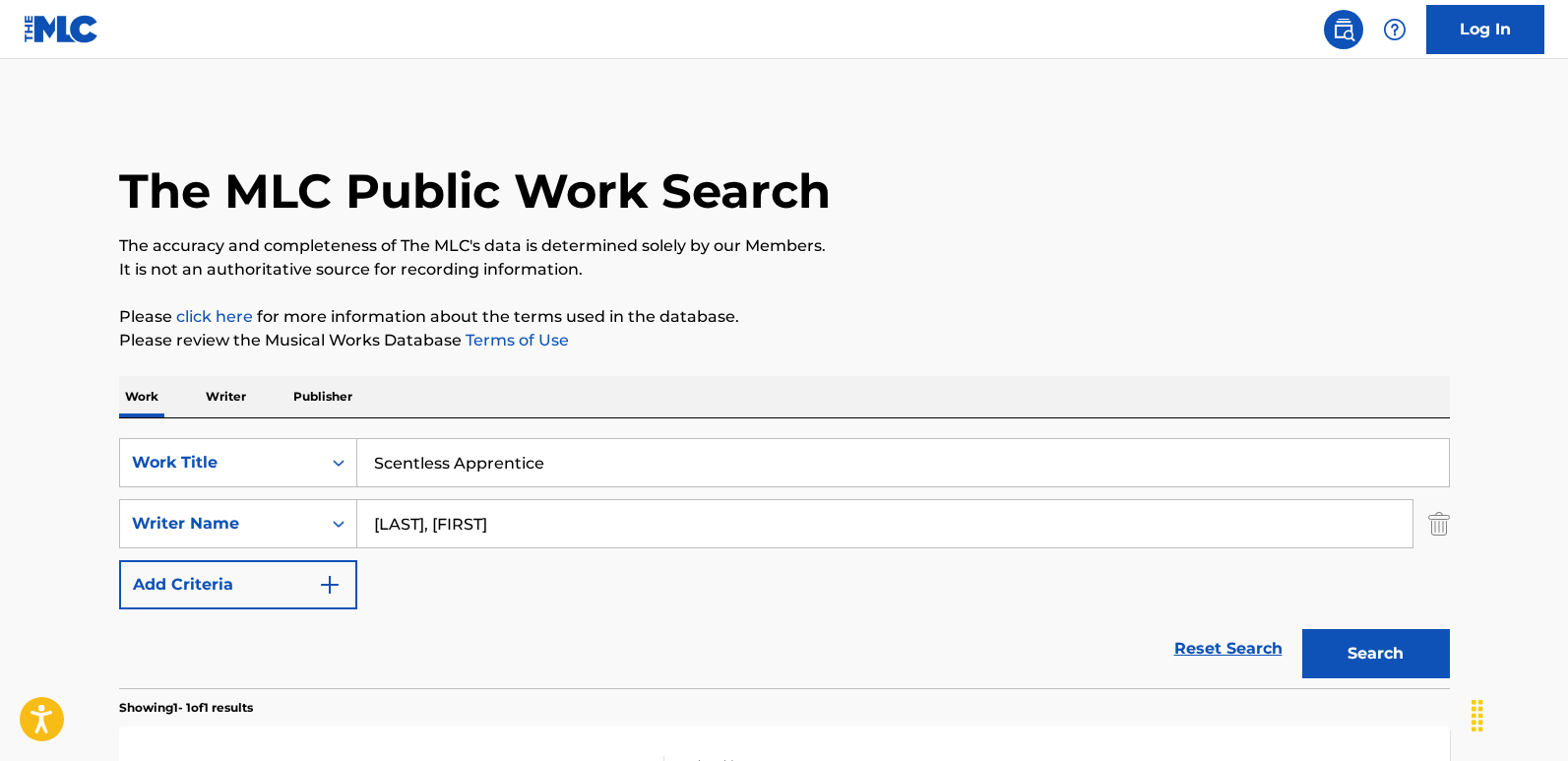 scroll, scrollTop: 198, scrollLeft: 0, axis: vertical 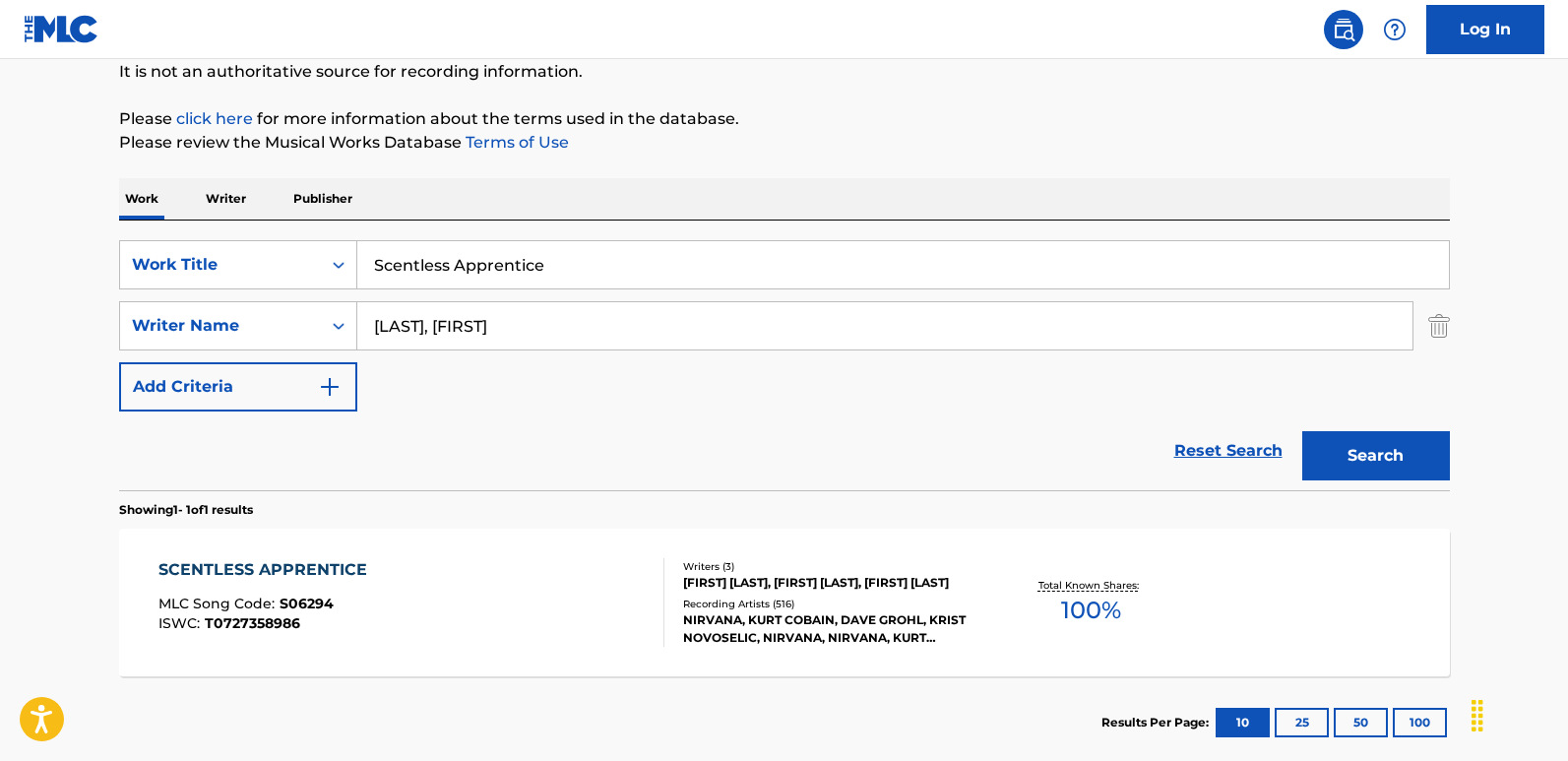 click on "Reset Search" at bounding box center (1228, 451) 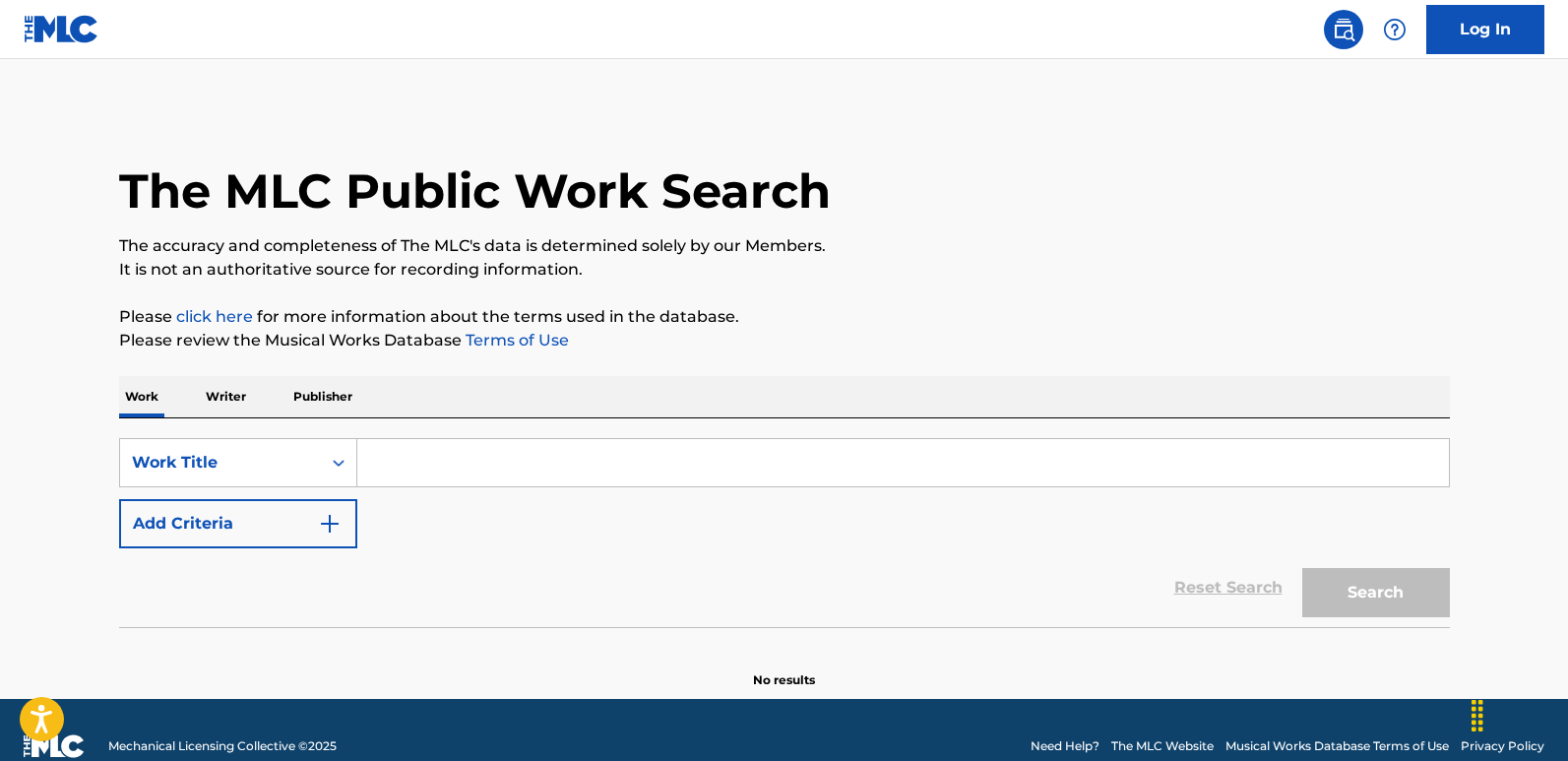 click on "SearchWithCriteria9d4b10ec-ea00-4de3-ae4d-bc4867ef49f9 Work Title Add Criteria" at bounding box center (784, 493) 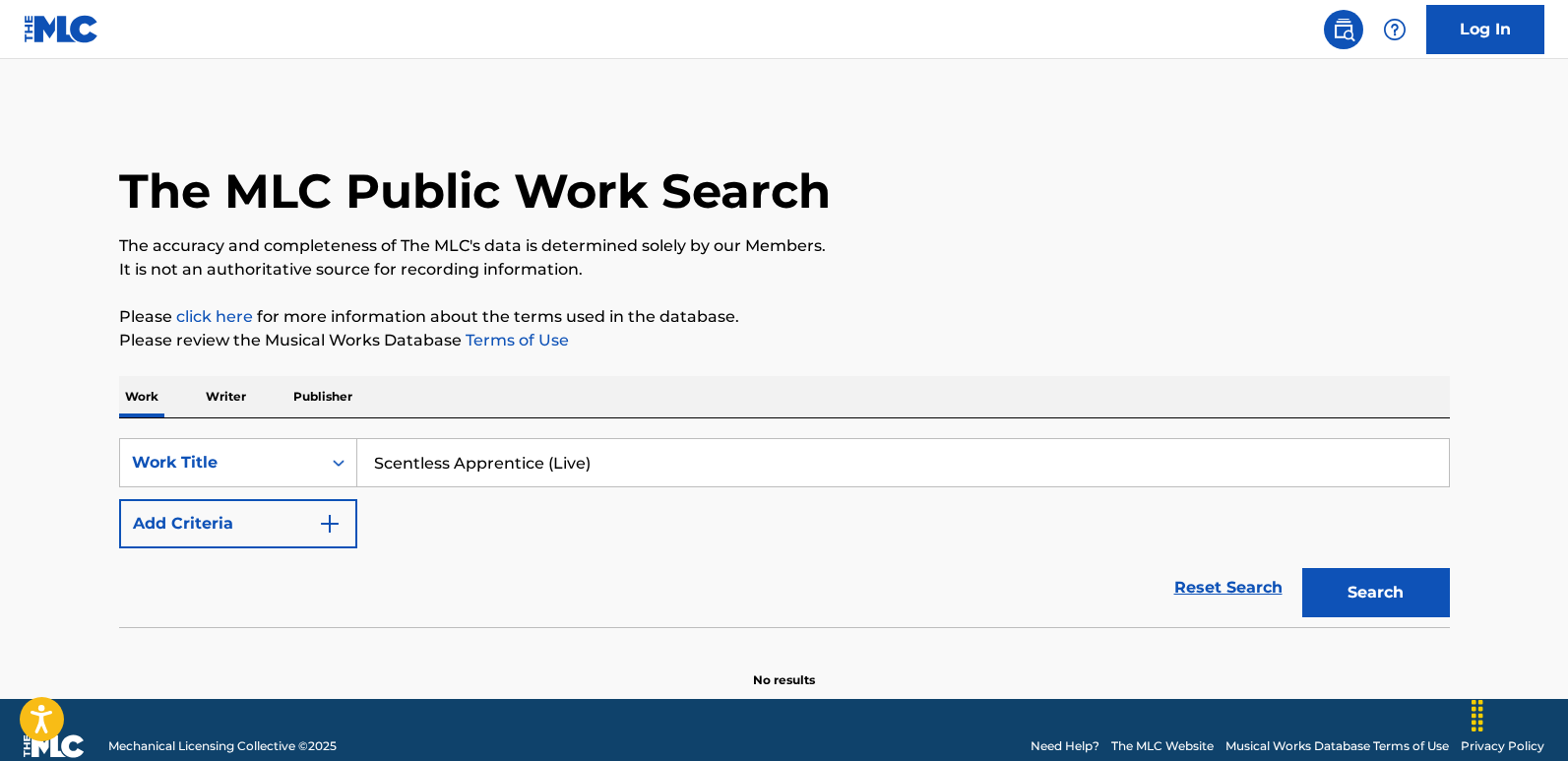 drag, startPoint x: 673, startPoint y: 475, endPoint x: 82, endPoint y: 438, distance: 592.1571 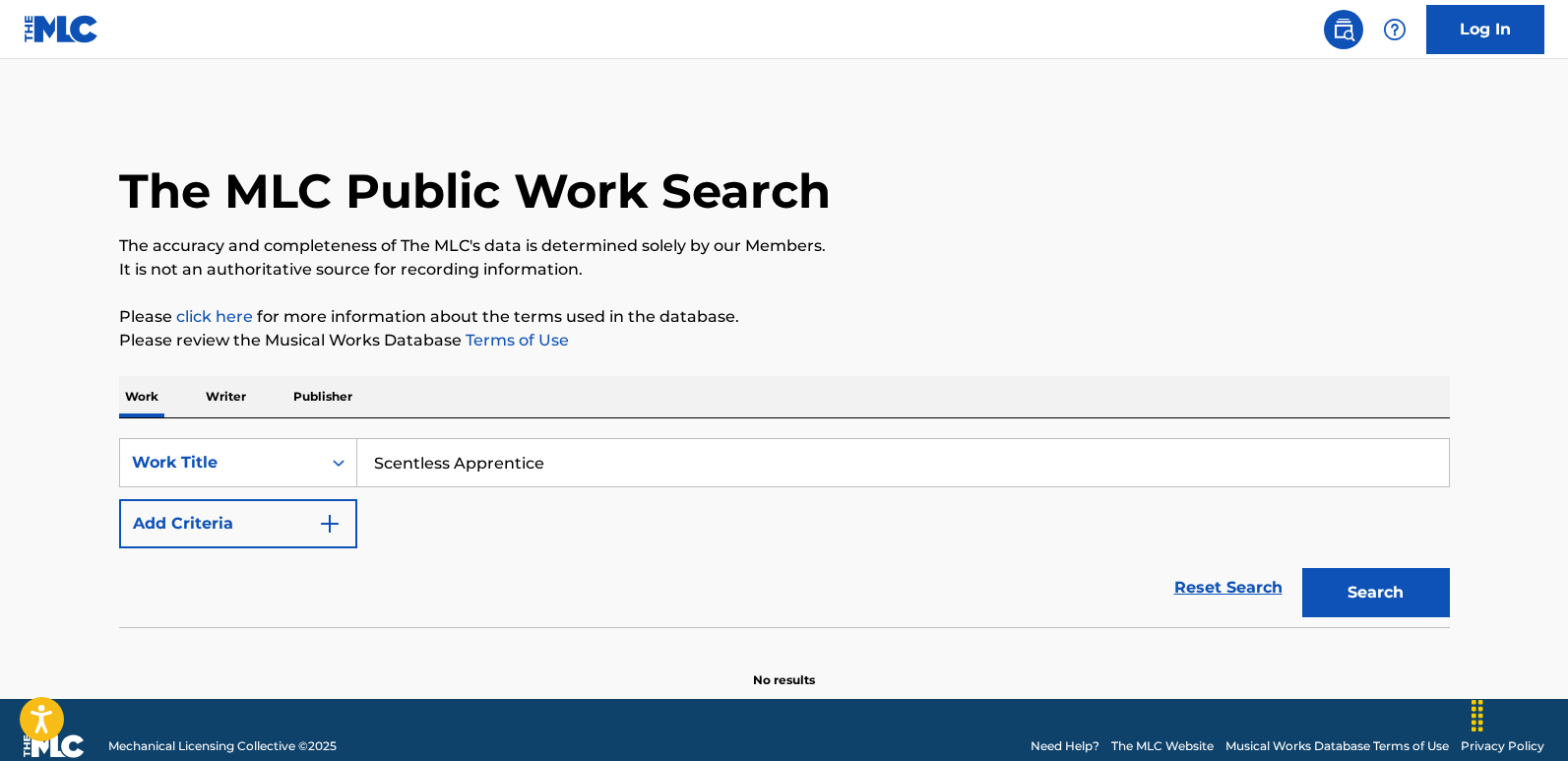 type on "Scentless Apprentice" 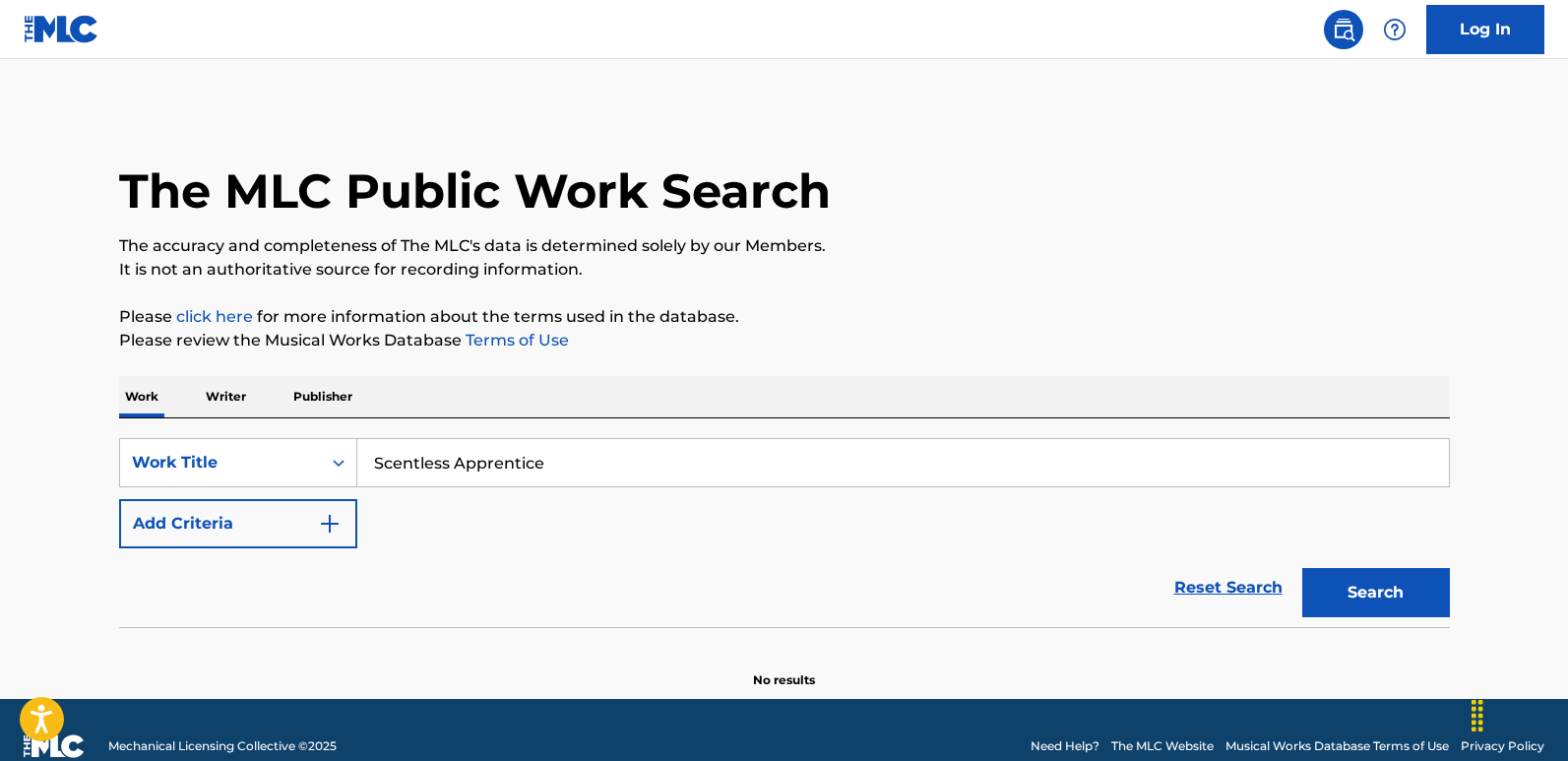 click on "Add Criteria" at bounding box center [238, 524] 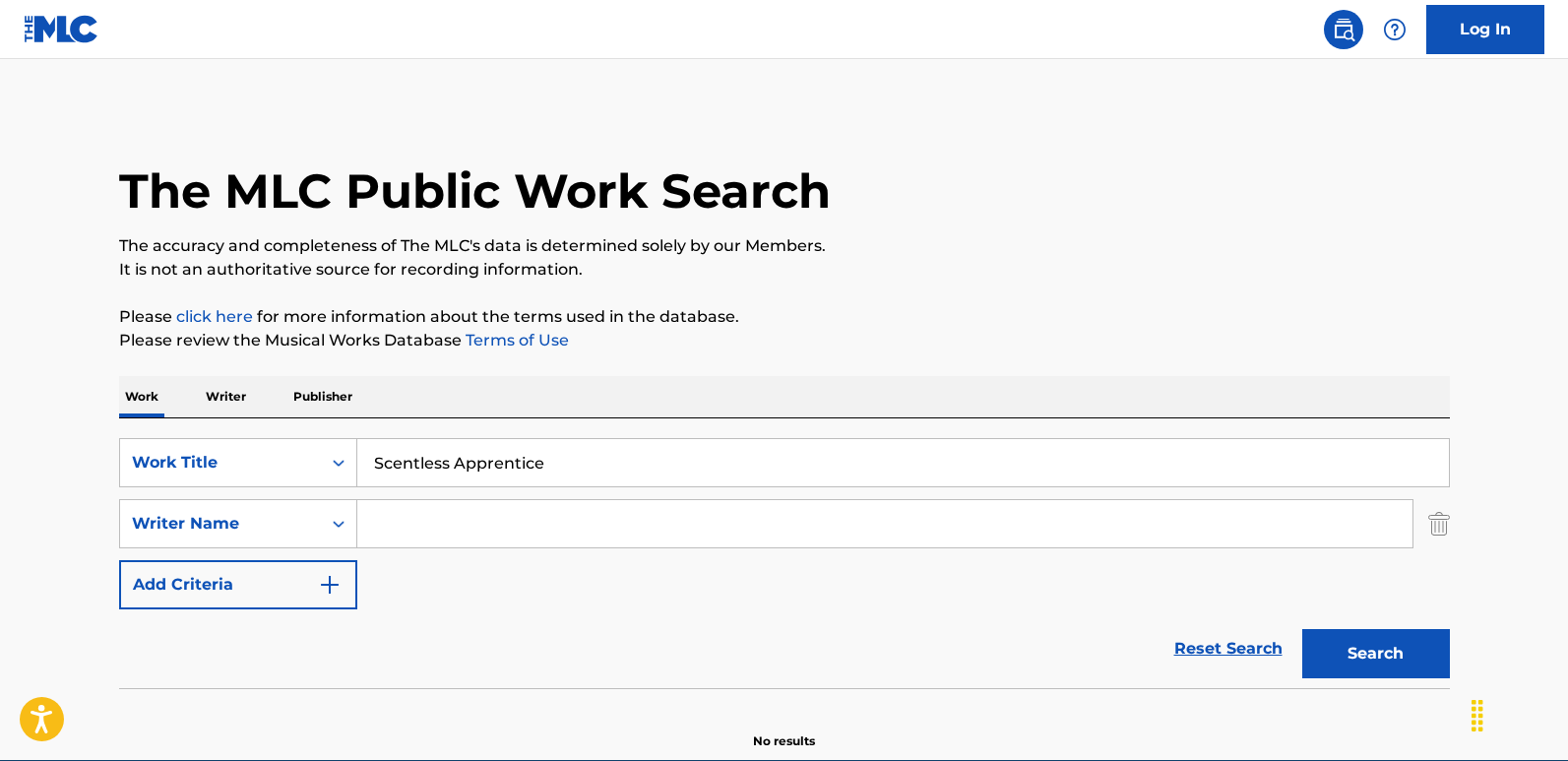 click at bounding box center [885, 524] 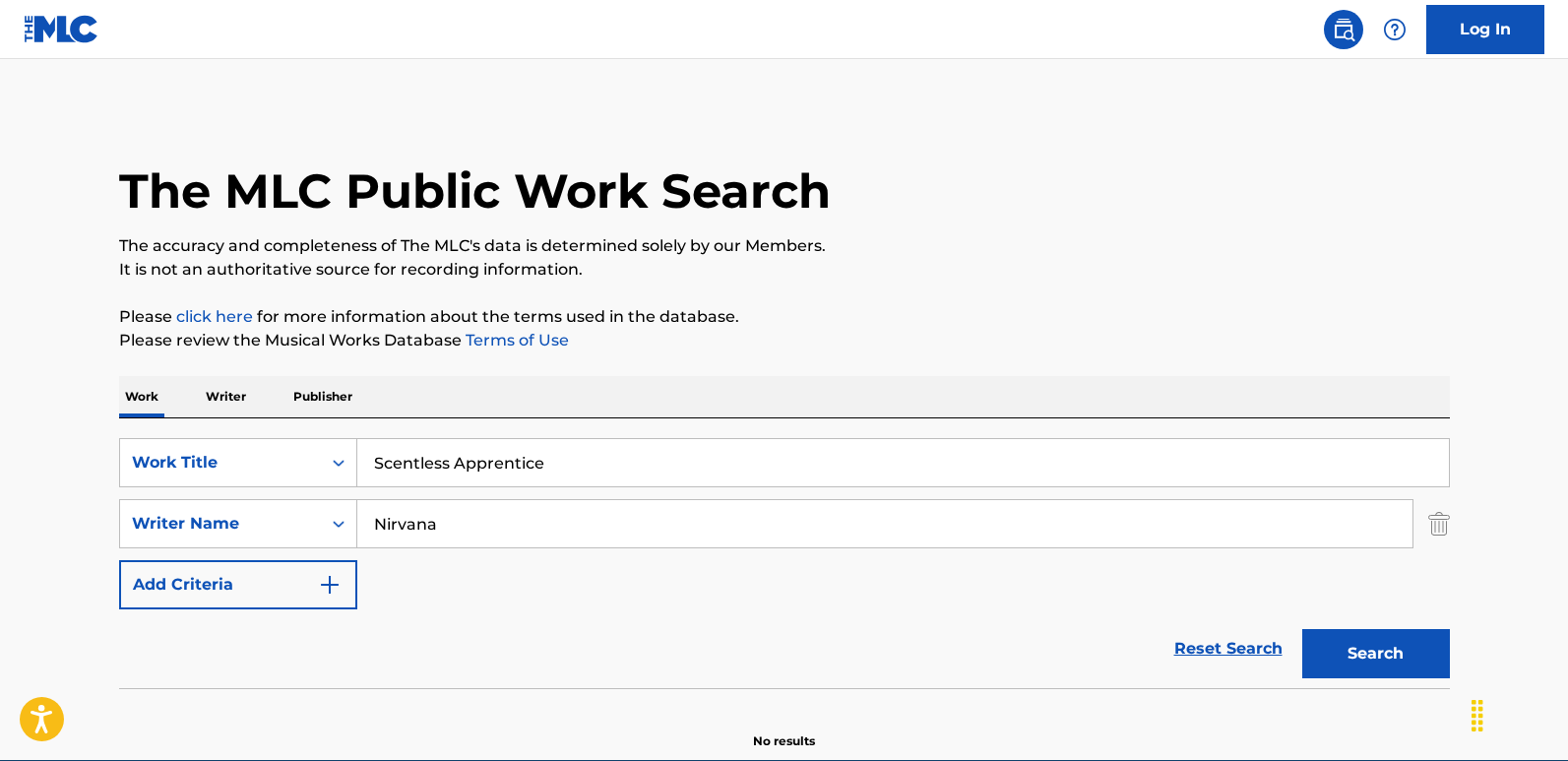 type on "Nirvana" 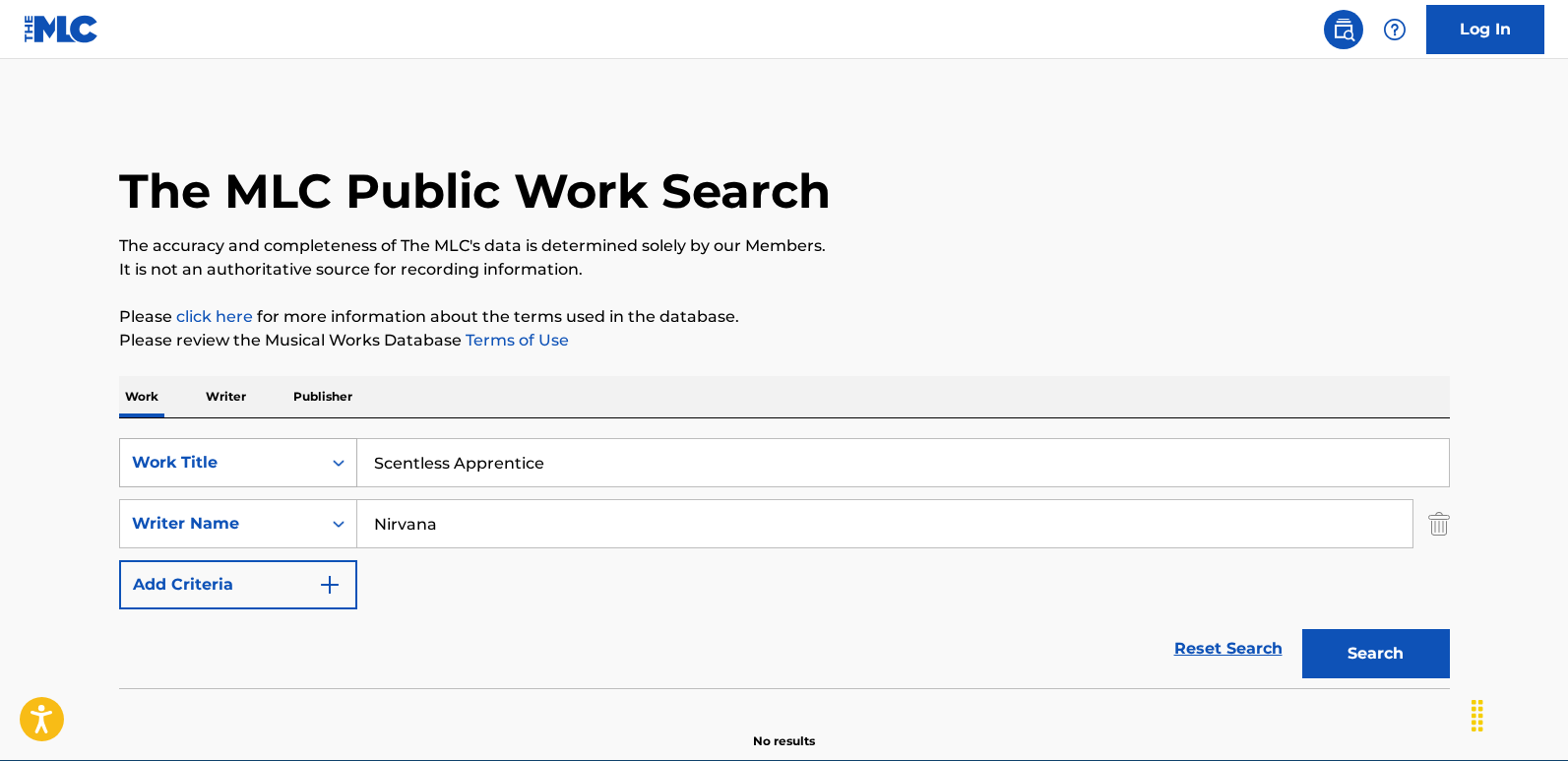 drag, startPoint x: 566, startPoint y: 456, endPoint x: 220, endPoint y: 459, distance: 346.01301 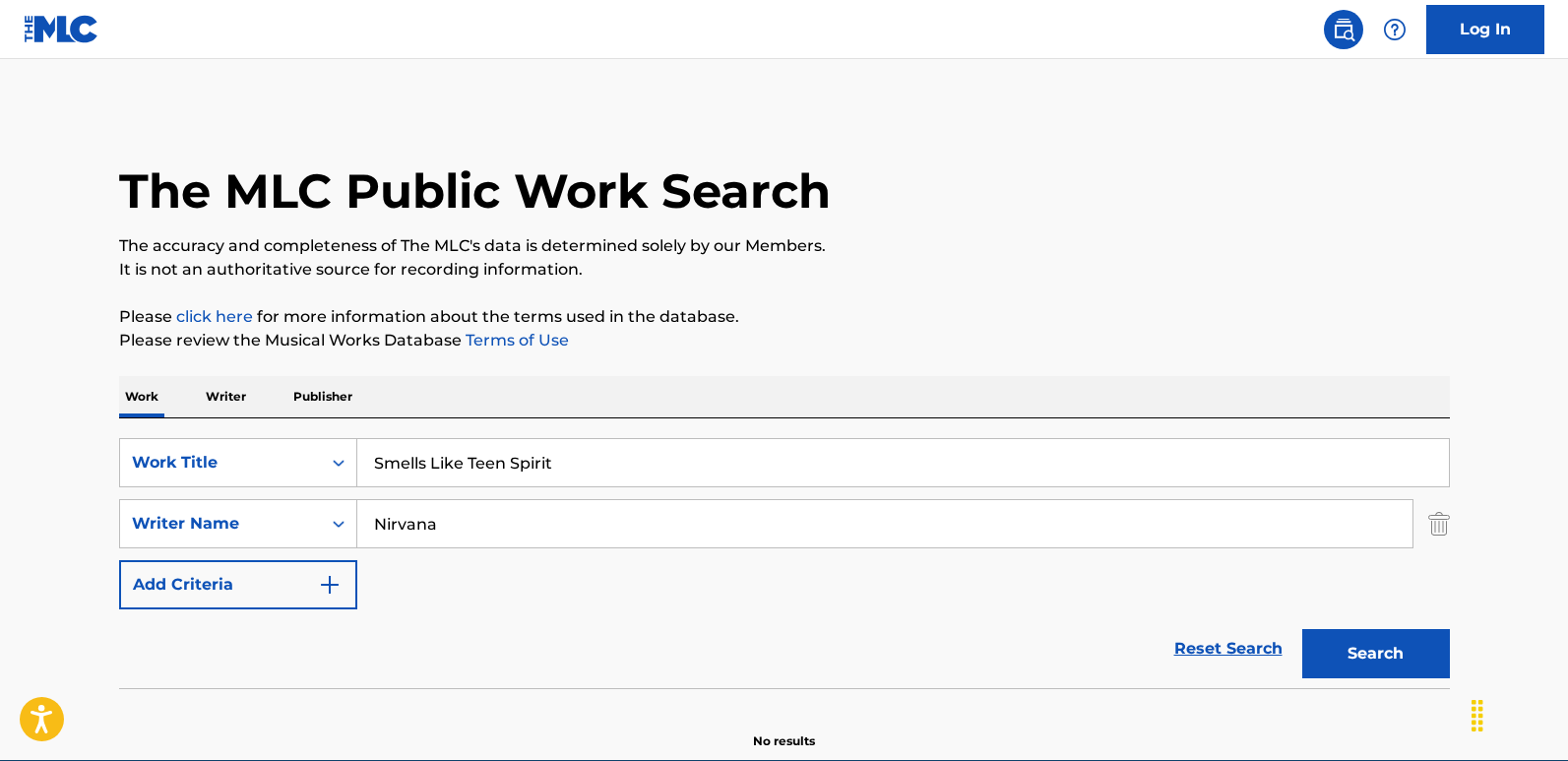 type on "Smells Like Teen Spirit" 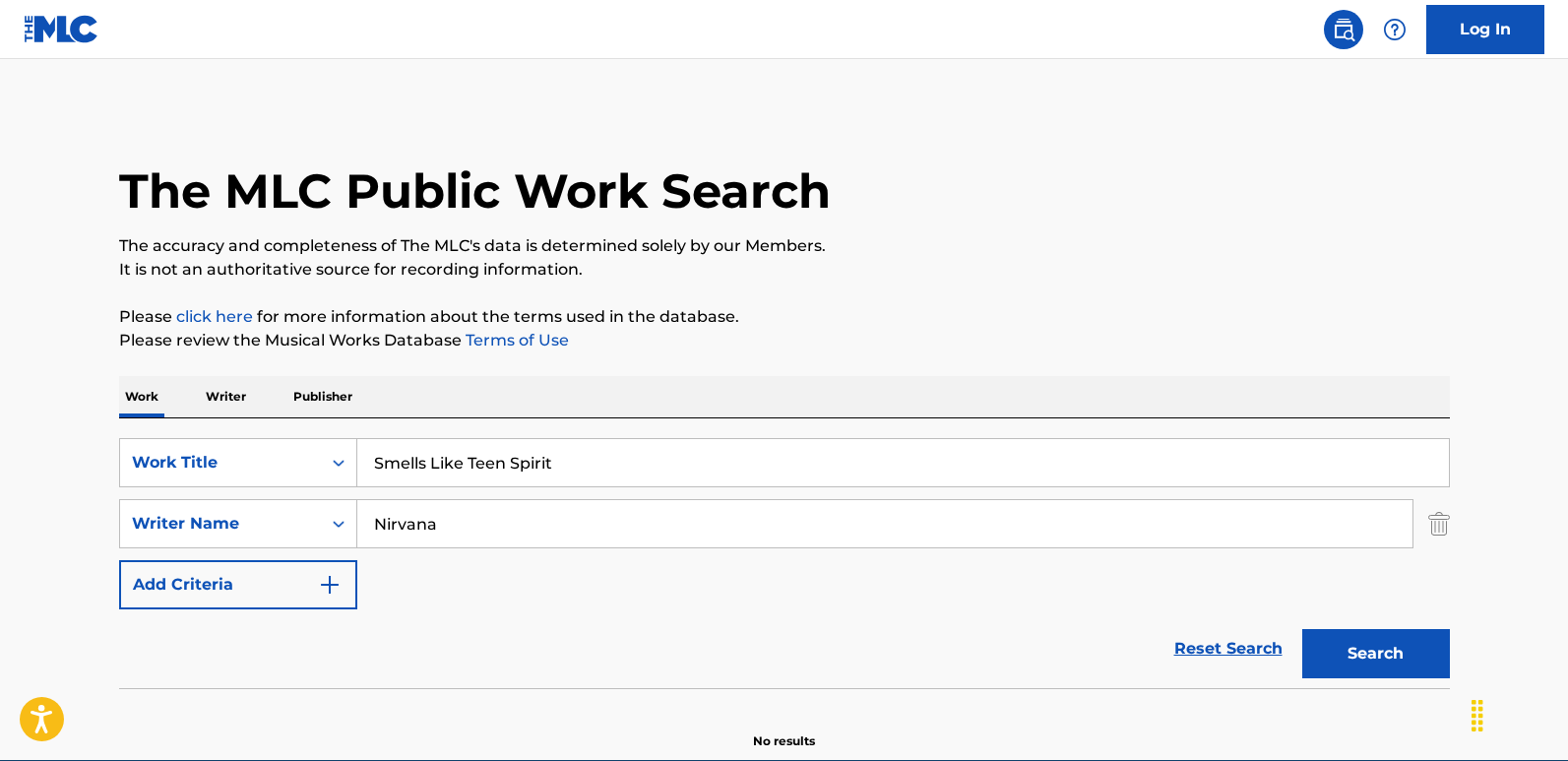 click on "Work Writer Publisher" at bounding box center (784, 397) 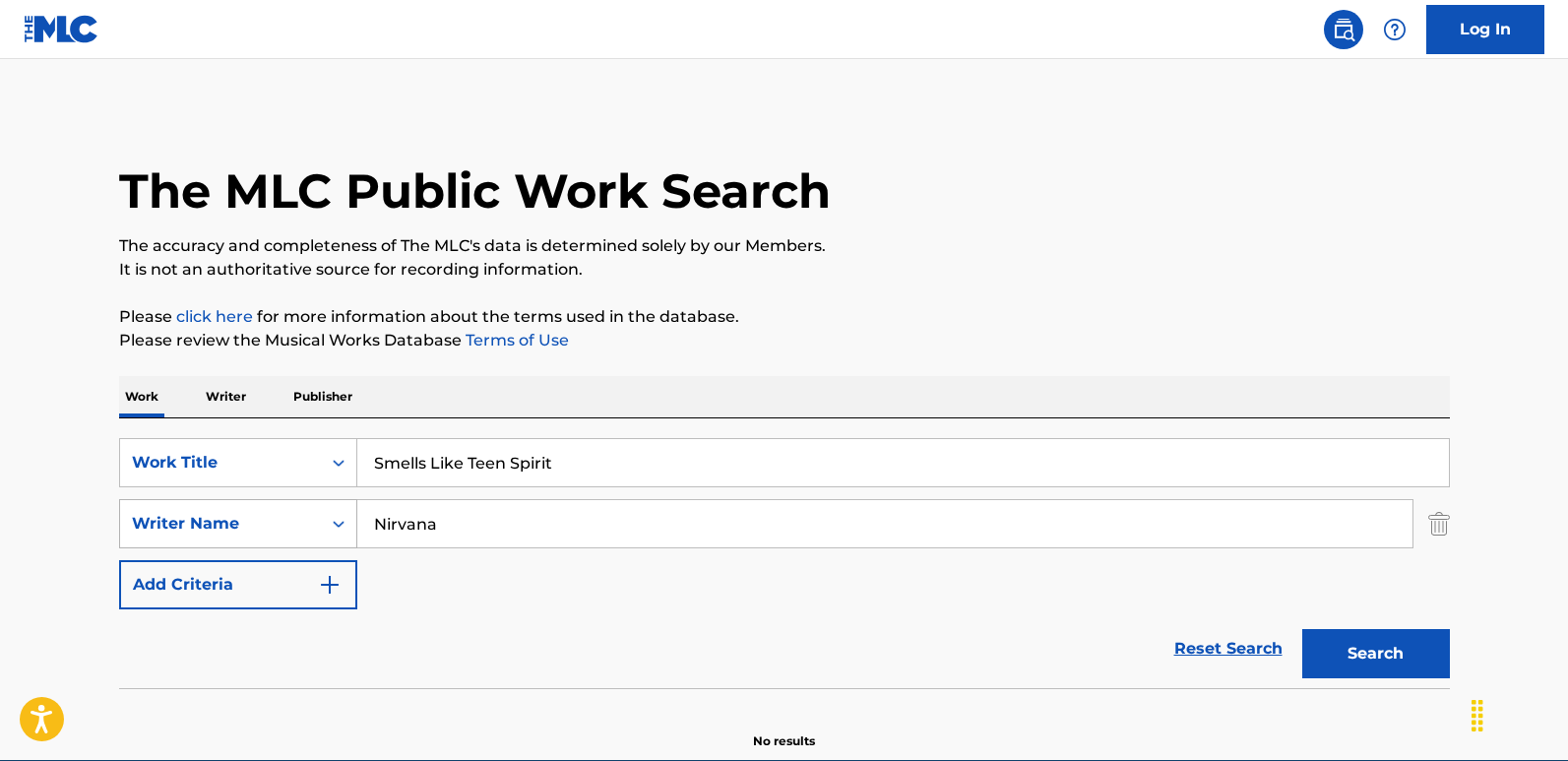 drag, startPoint x: 486, startPoint y: 534, endPoint x: 296, endPoint y: 536, distance: 190.01053 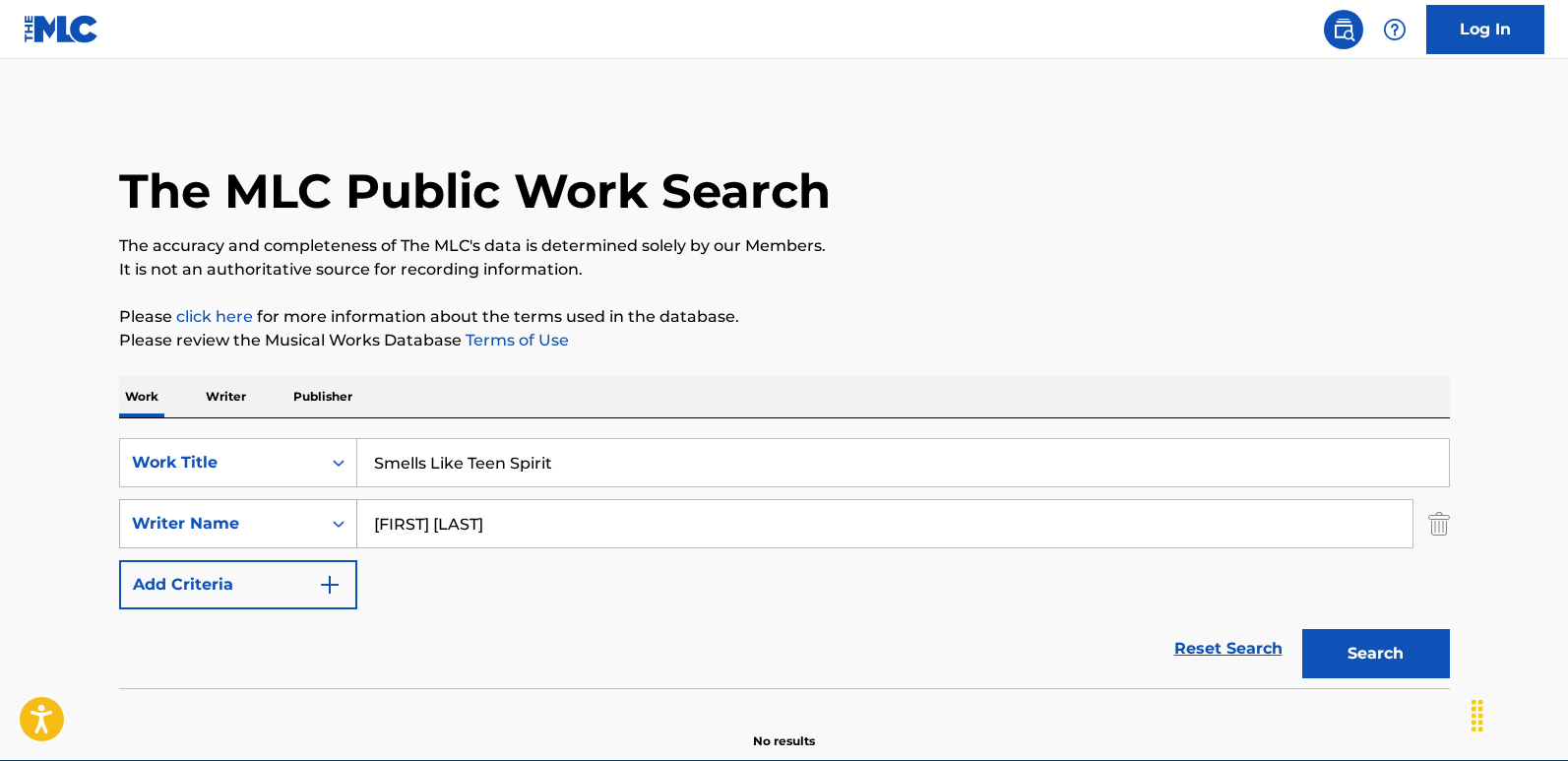 type on "[FIRST] [LAST]" 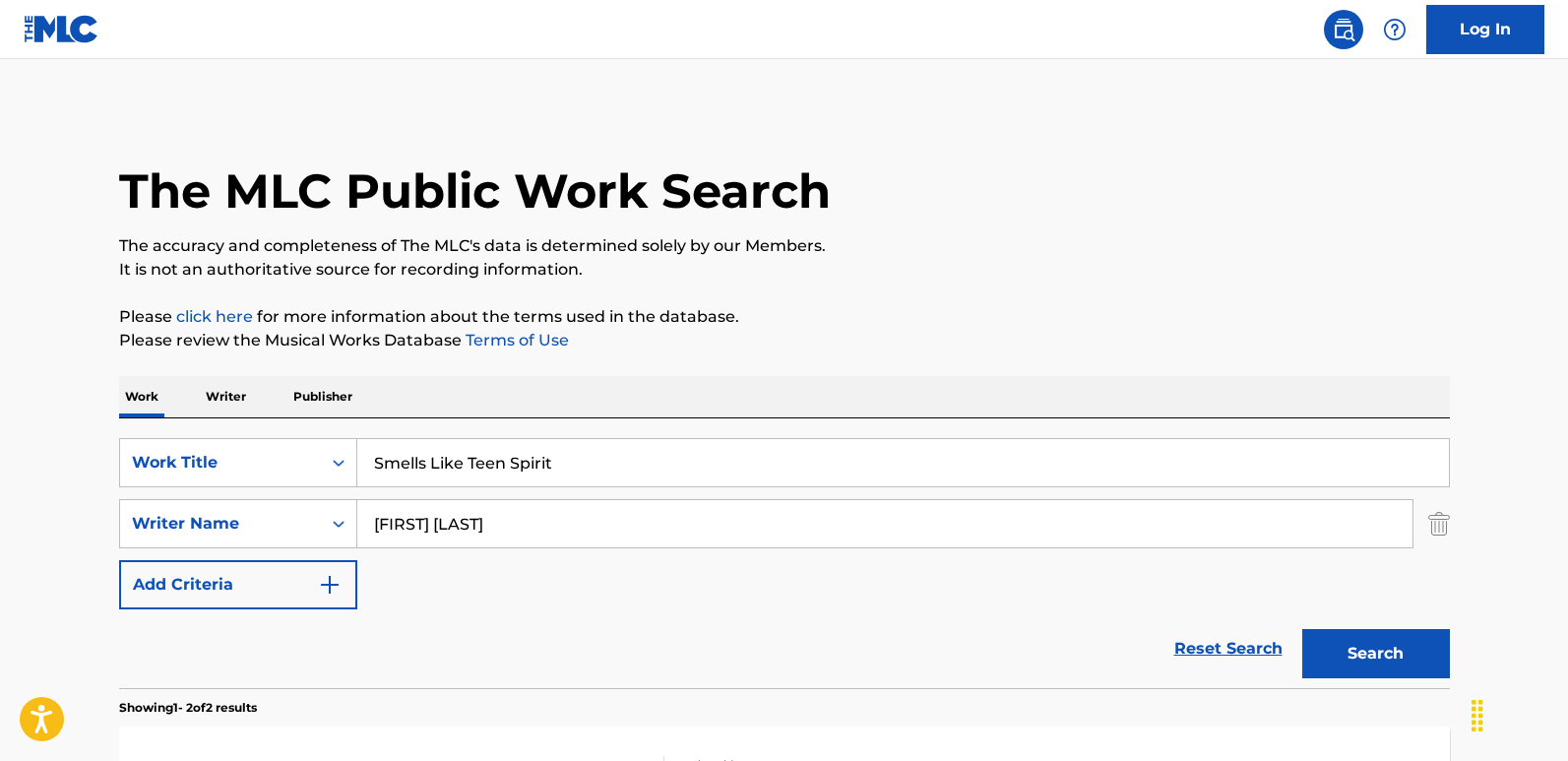 click on "Reset Search Search" at bounding box center [784, 649] 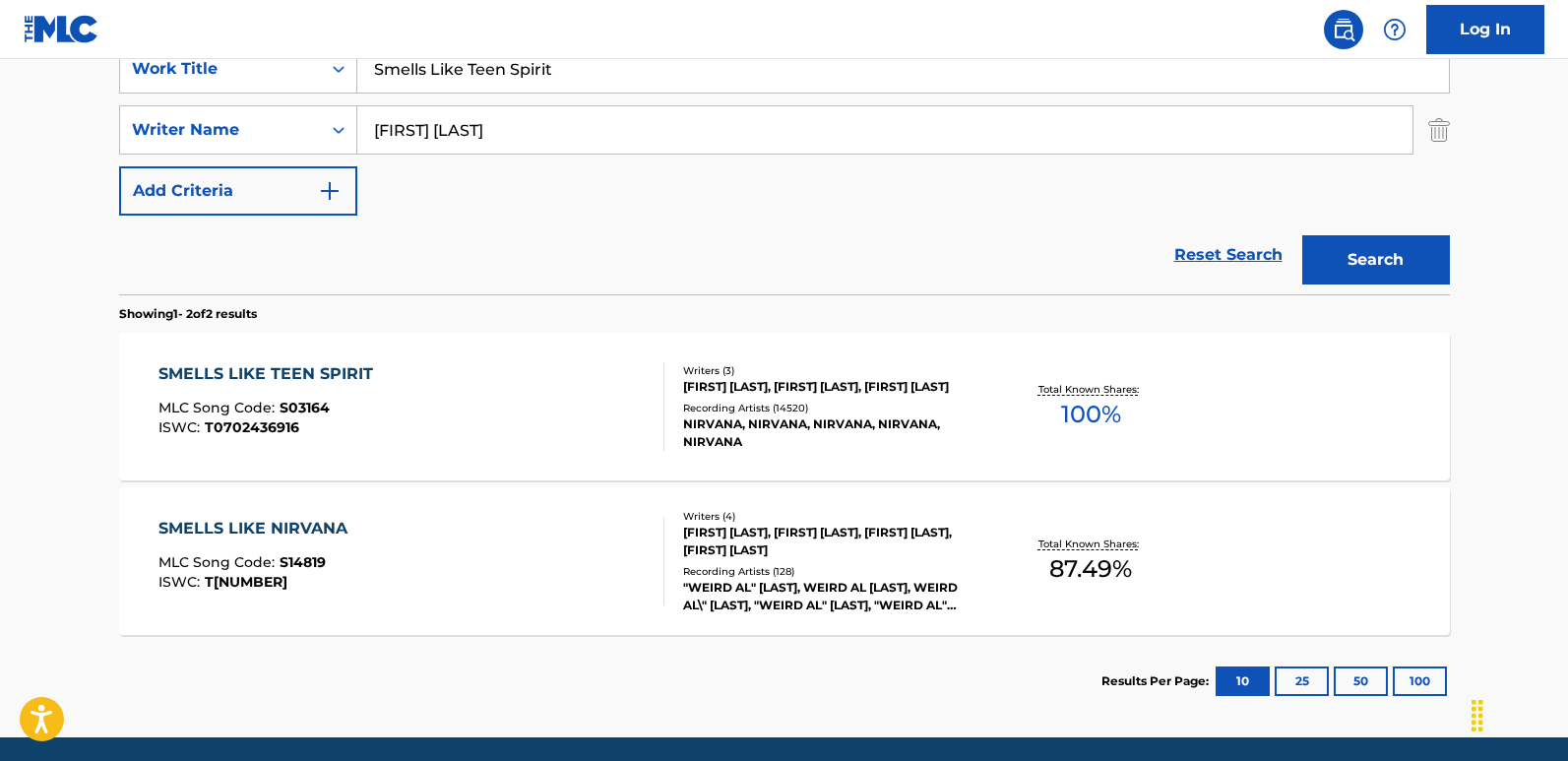 scroll, scrollTop: 295, scrollLeft: 0, axis: vertical 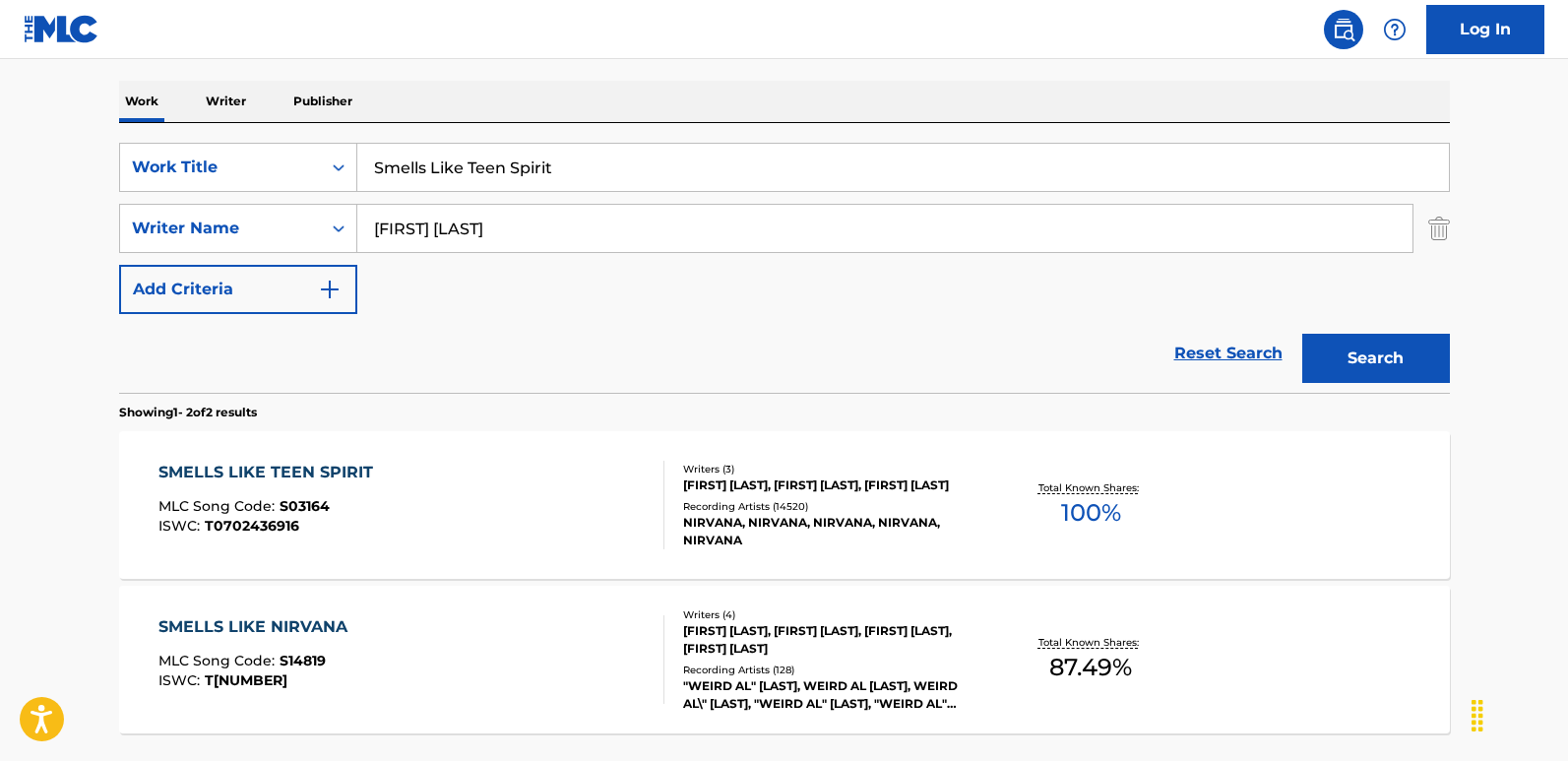 click on "SearchWithCriteria9d4b10ec-ea00-4de3-ae4d-bc4867ef49f9 Work Title Smells Like Teen Spirit SearchWithCriteria17d5d192-e73d-4e17-83cf-09aa54e8fcbc Writer Name [FIRST] [LAST] Add Criteria" at bounding box center (784, 228) 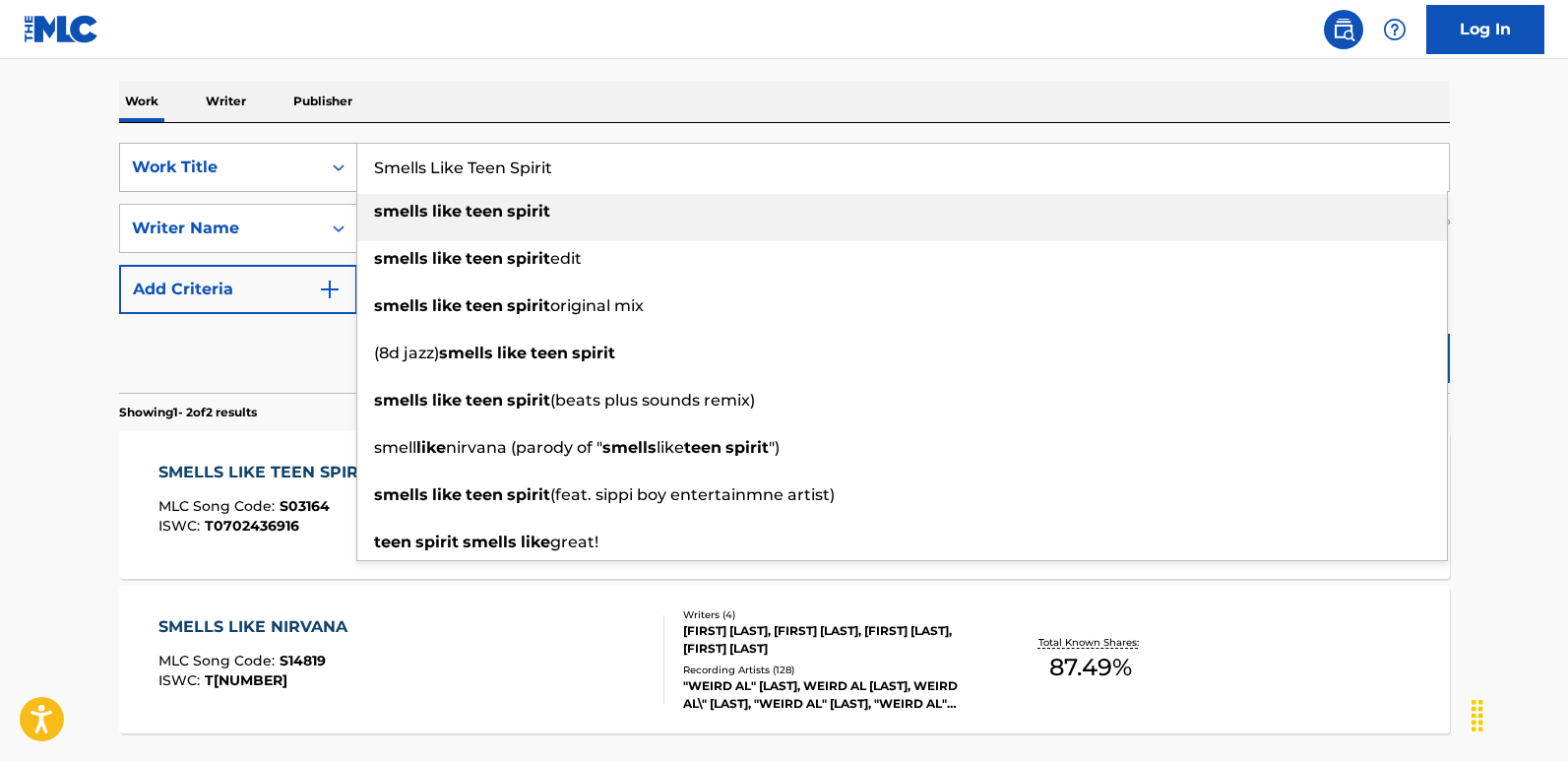 drag, startPoint x: 476, startPoint y: 171, endPoint x: 279, endPoint y: 171, distance: 197 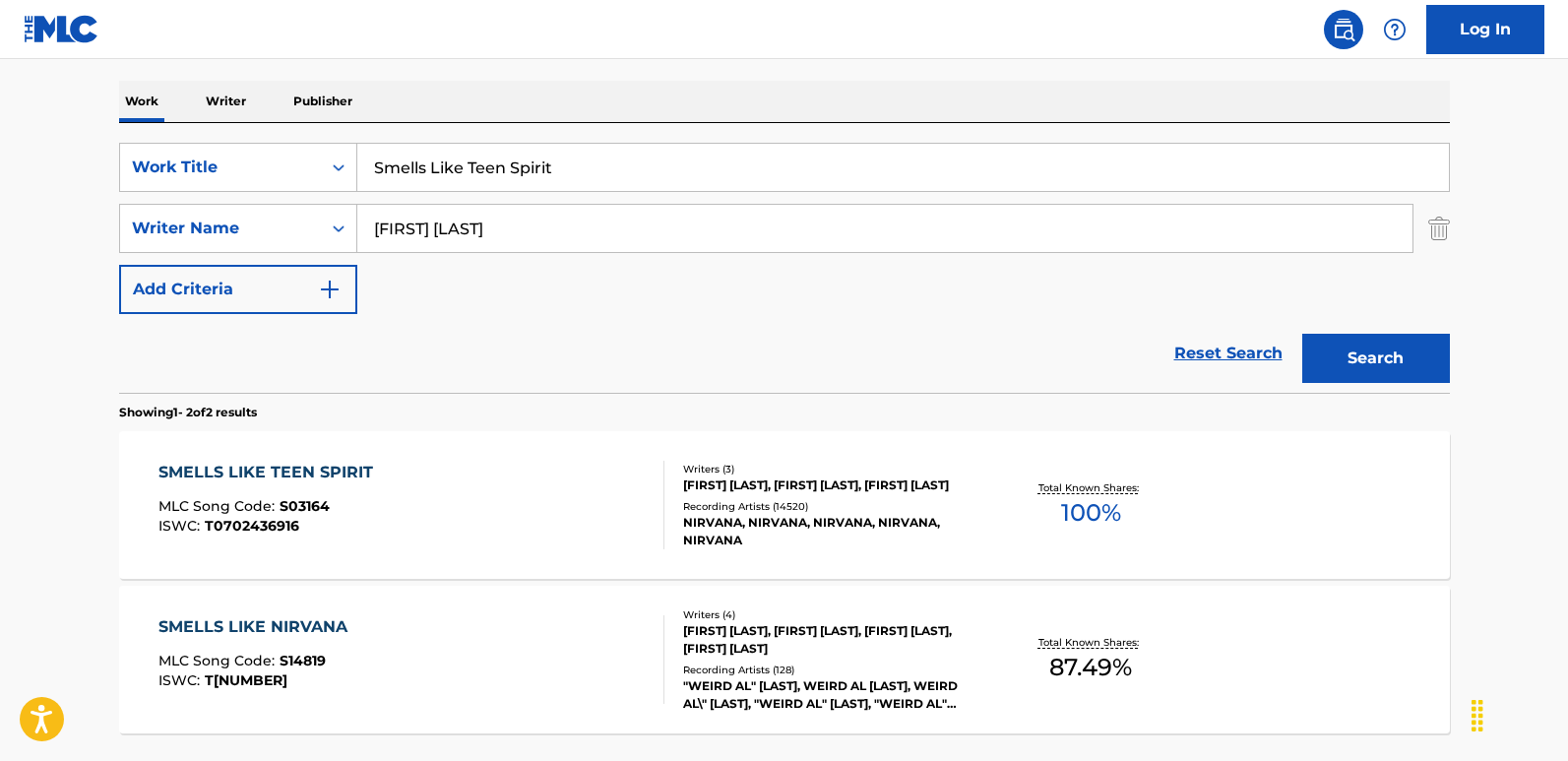 click on "Reset Search Search" at bounding box center (784, 353) 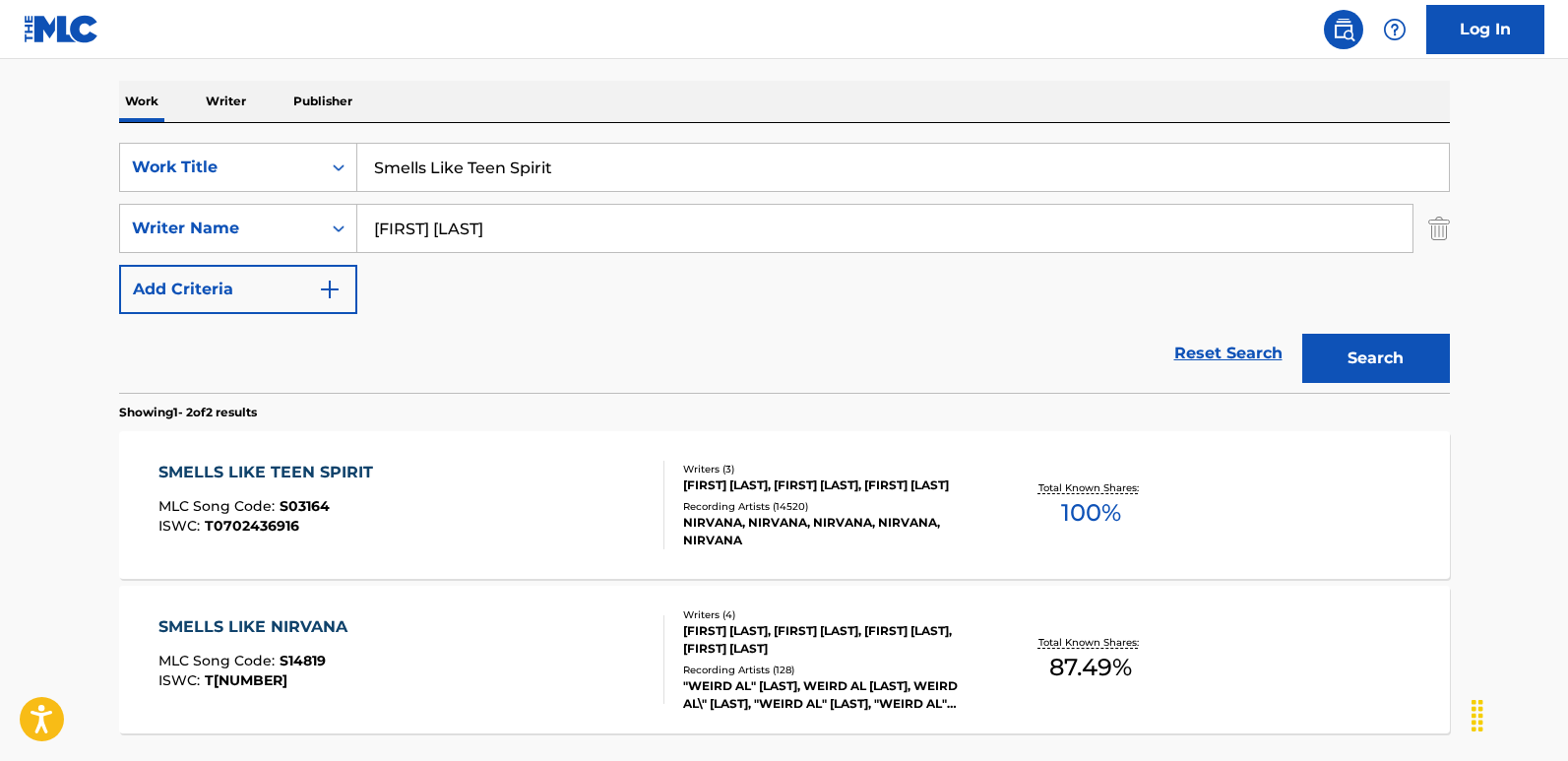 click on "SMELLS LIKE TEEN SPIRIT" at bounding box center (271, 473) 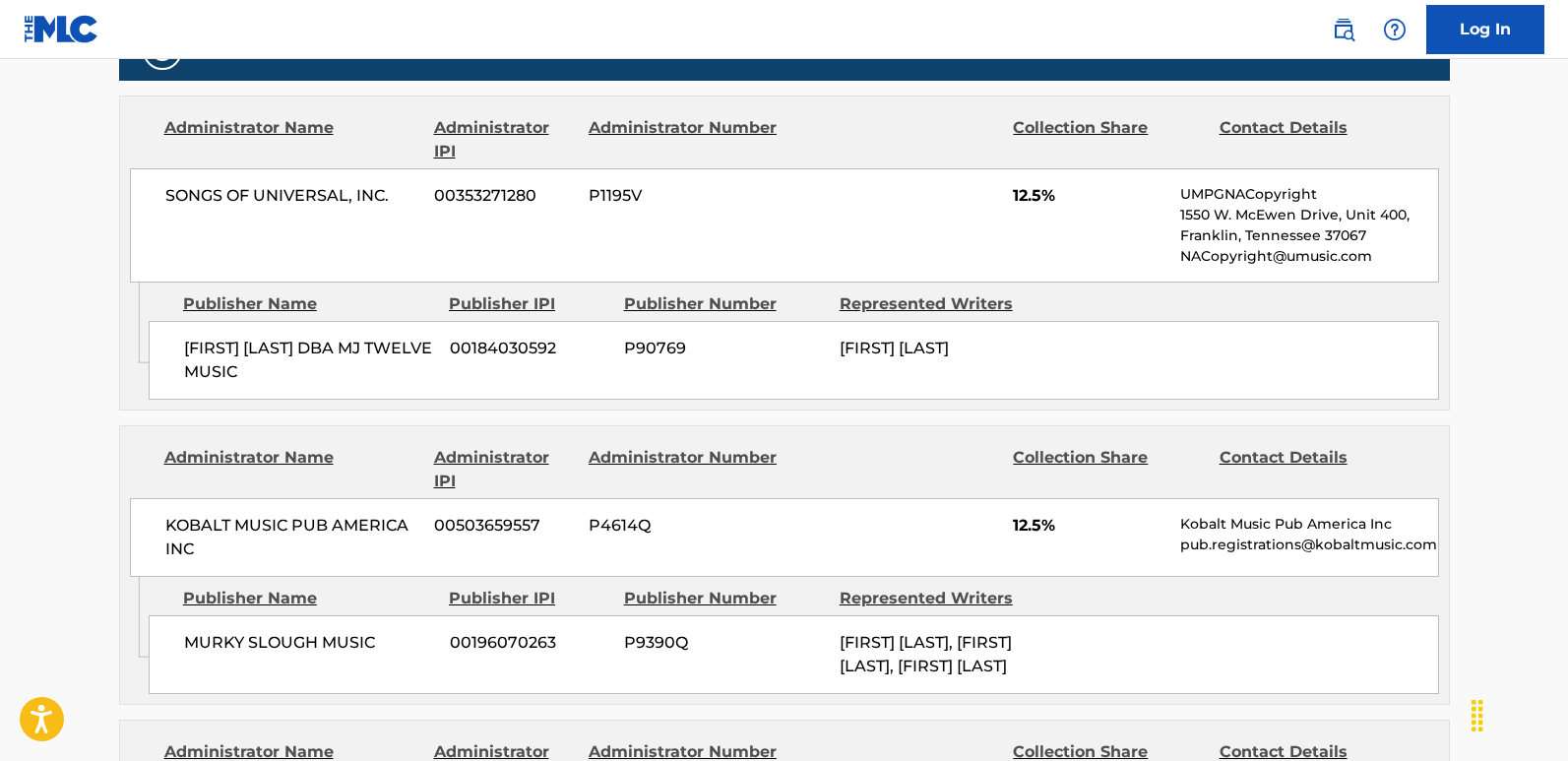 scroll, scrollTop: 1181, scrollLeft: 0, axis: vertical 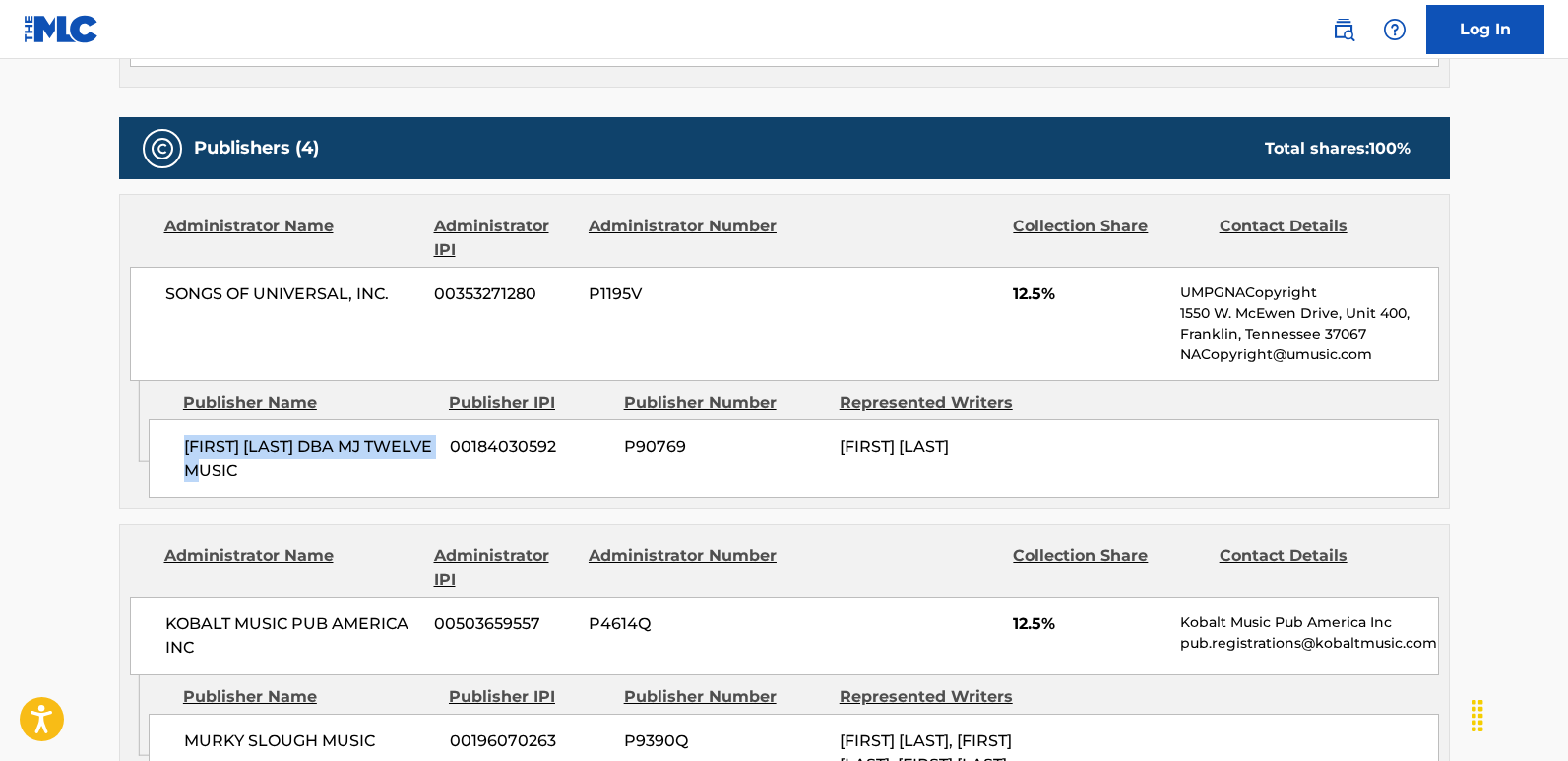 drag, startPoint x: 187, startPoint y: 445, endPoint x: 263, endPoint y: 483, distance: 84.970583 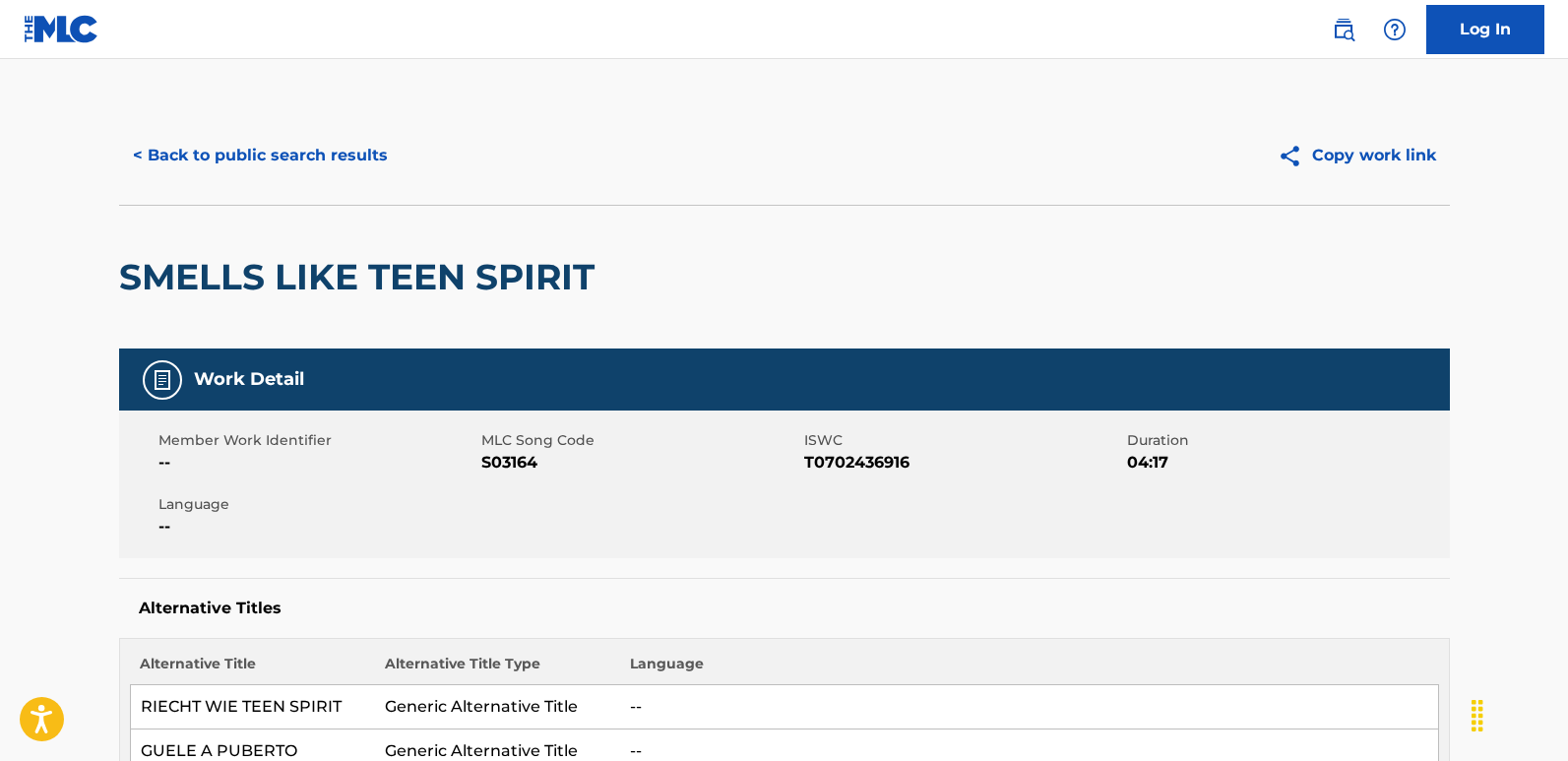 scroll, scrollTop: 0, scrollLeft: 0, axis: both 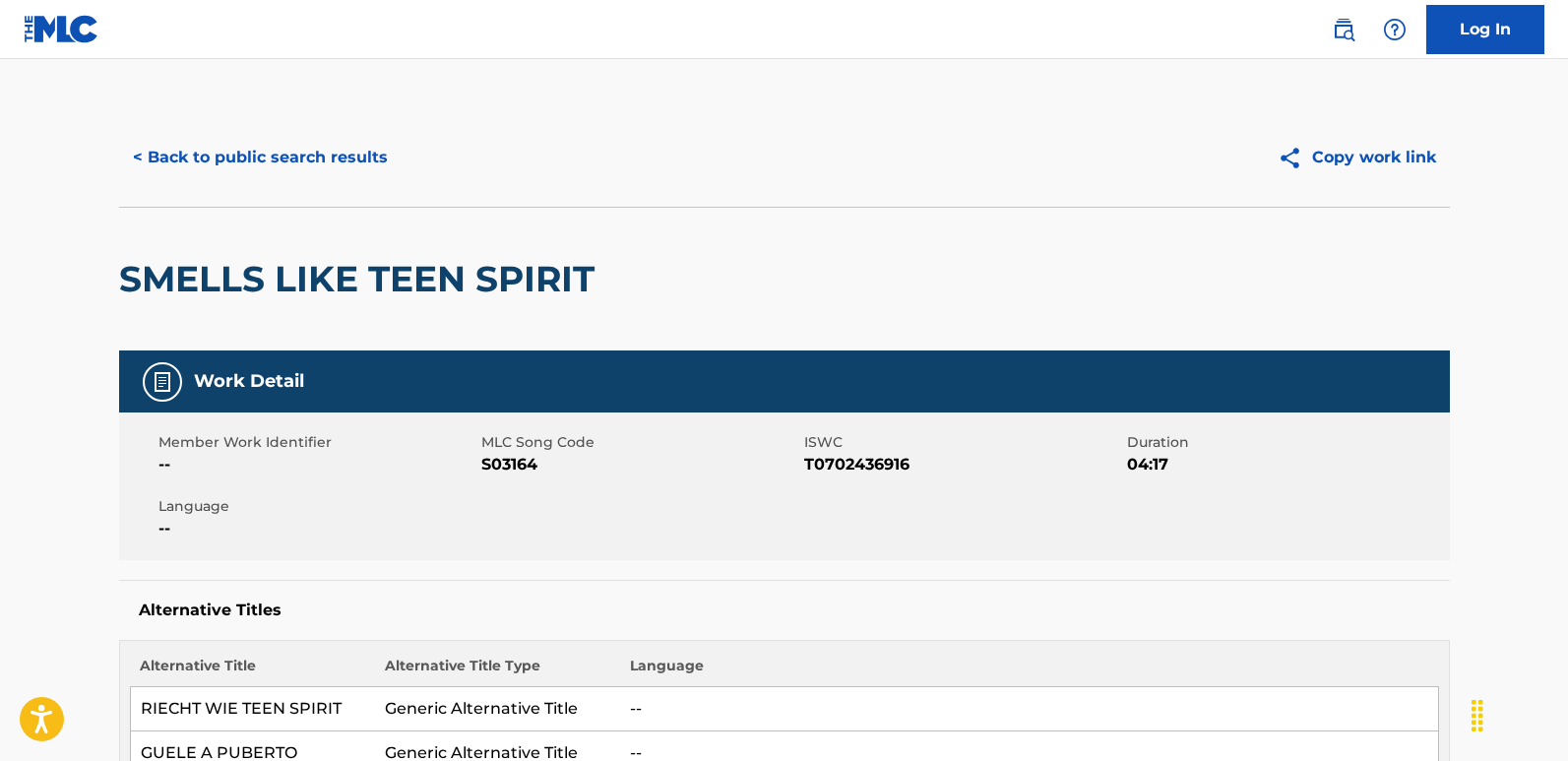 click on "< Back to public search results" at bounding box center (260, 158) 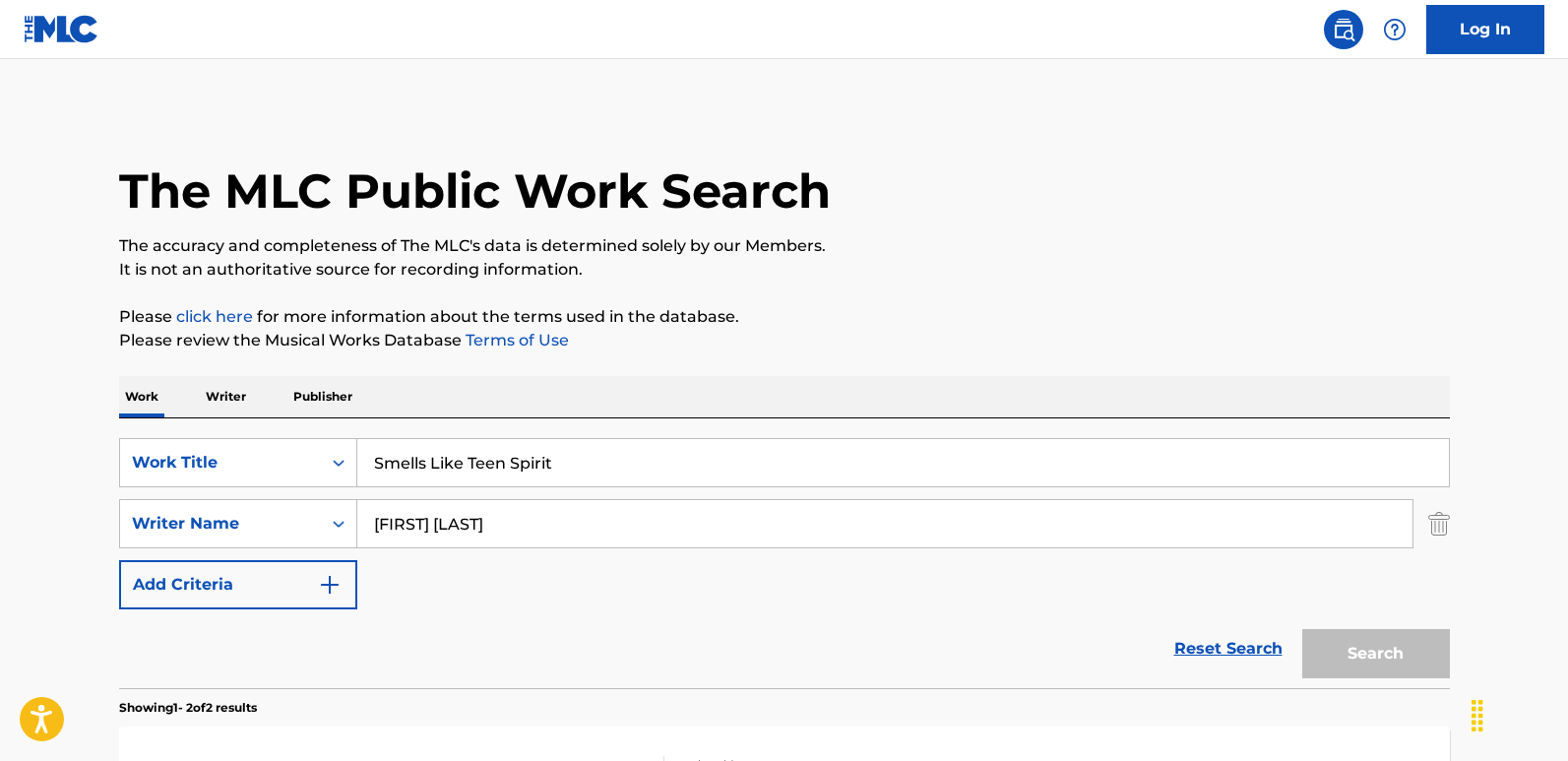 scroll, scrollTop: 295, scrollLeft: 0, axis: vertical 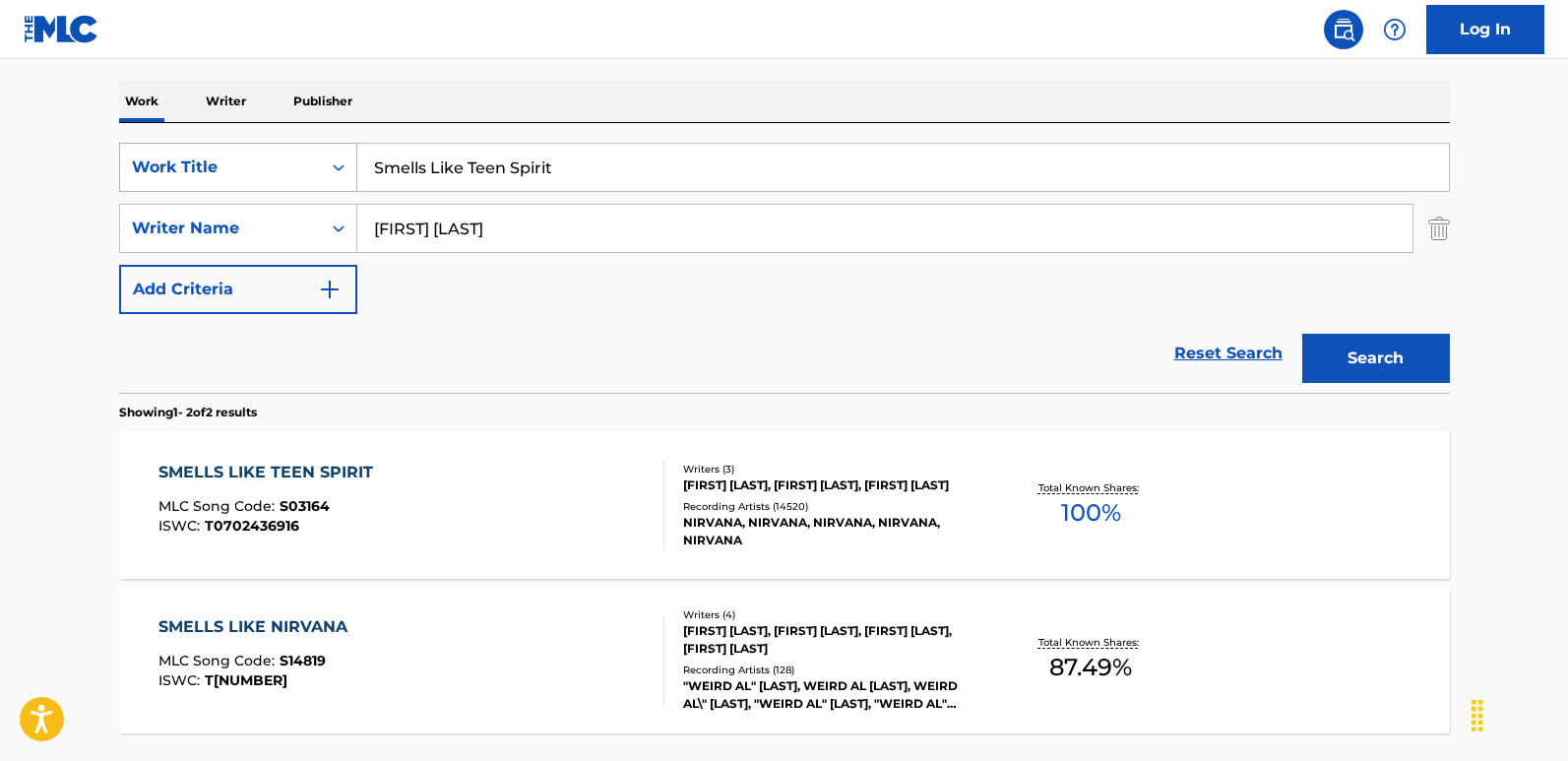 drag, startPoint x: 635, startPoint y: 186, endPoint x: 344, endPoint y: 185, distance: 291.00172 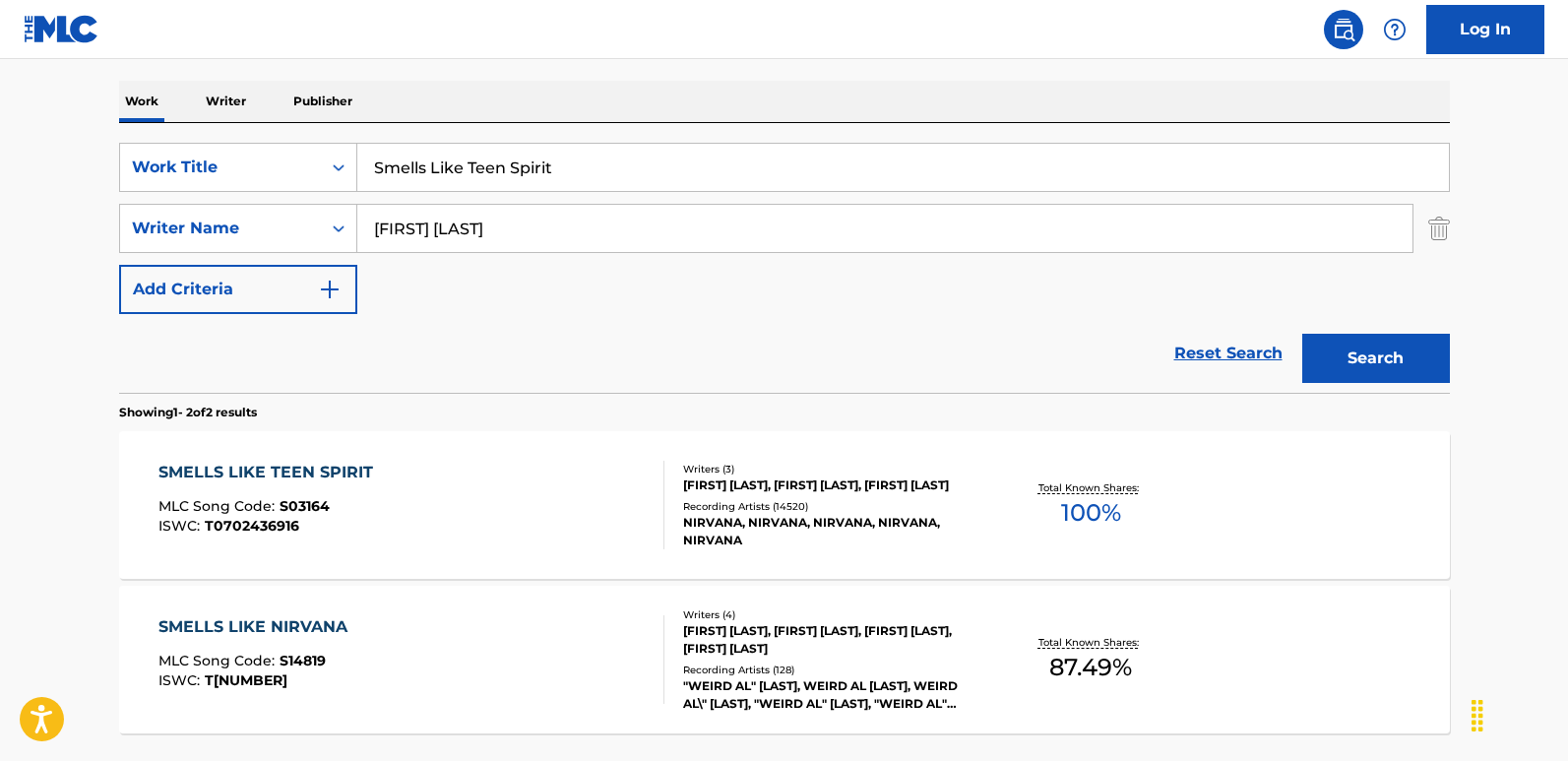 paste on "Go-Realer" 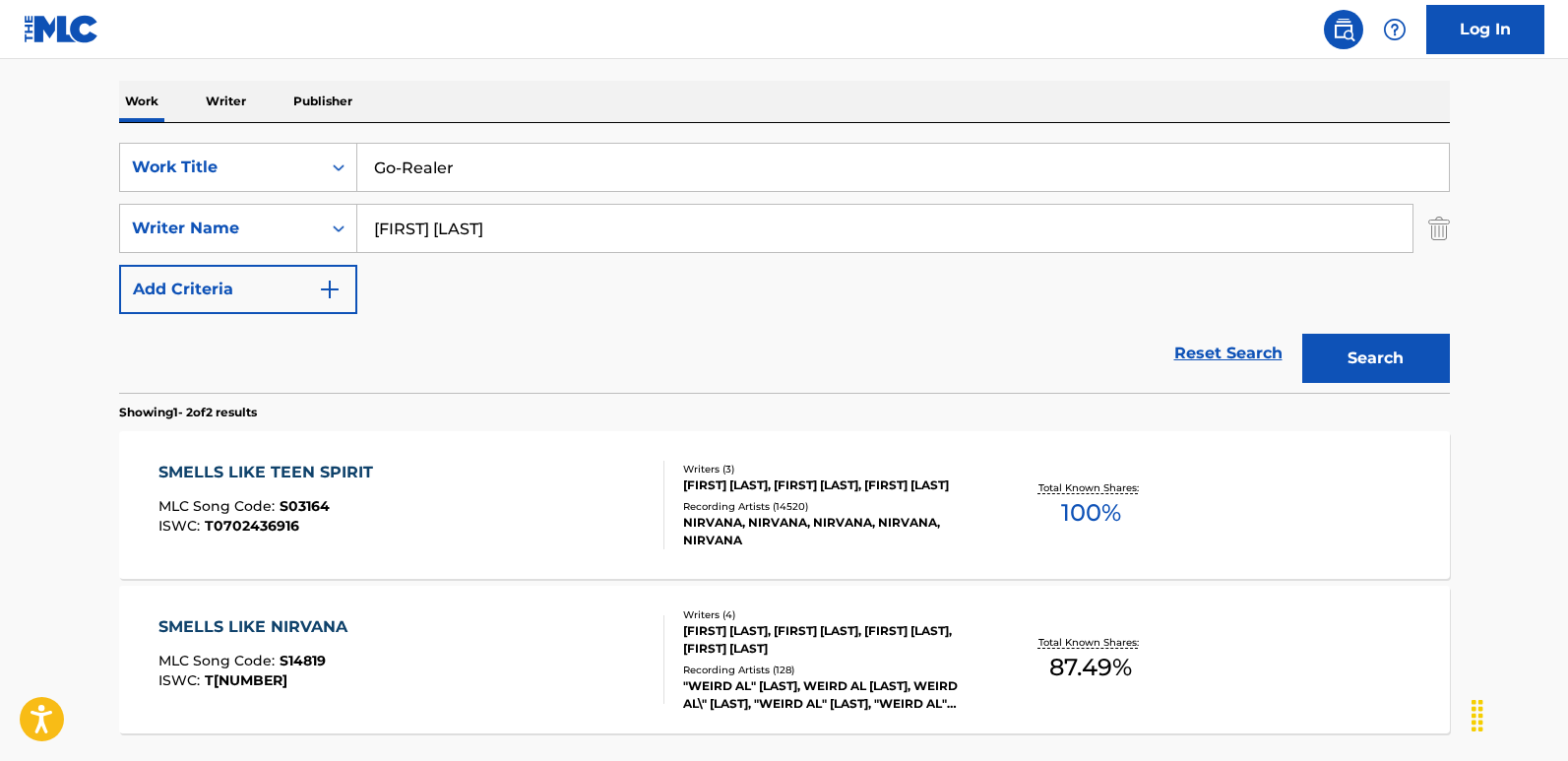 type on "Go-Realer" 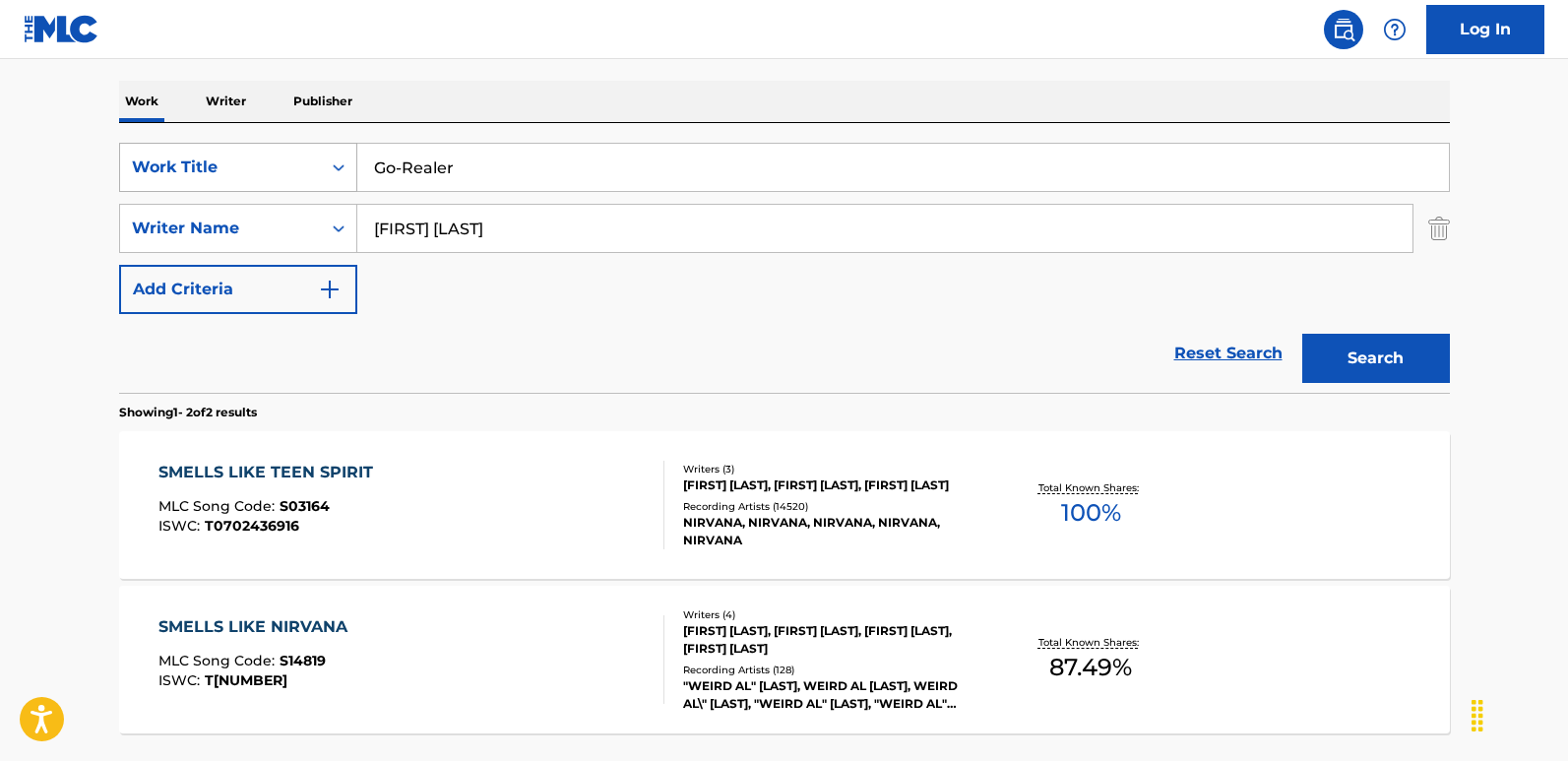 drag, startPoint x: 435, startPoint y: 181, endPoint x: 244, endPoint y: 170, distance: 191.3165 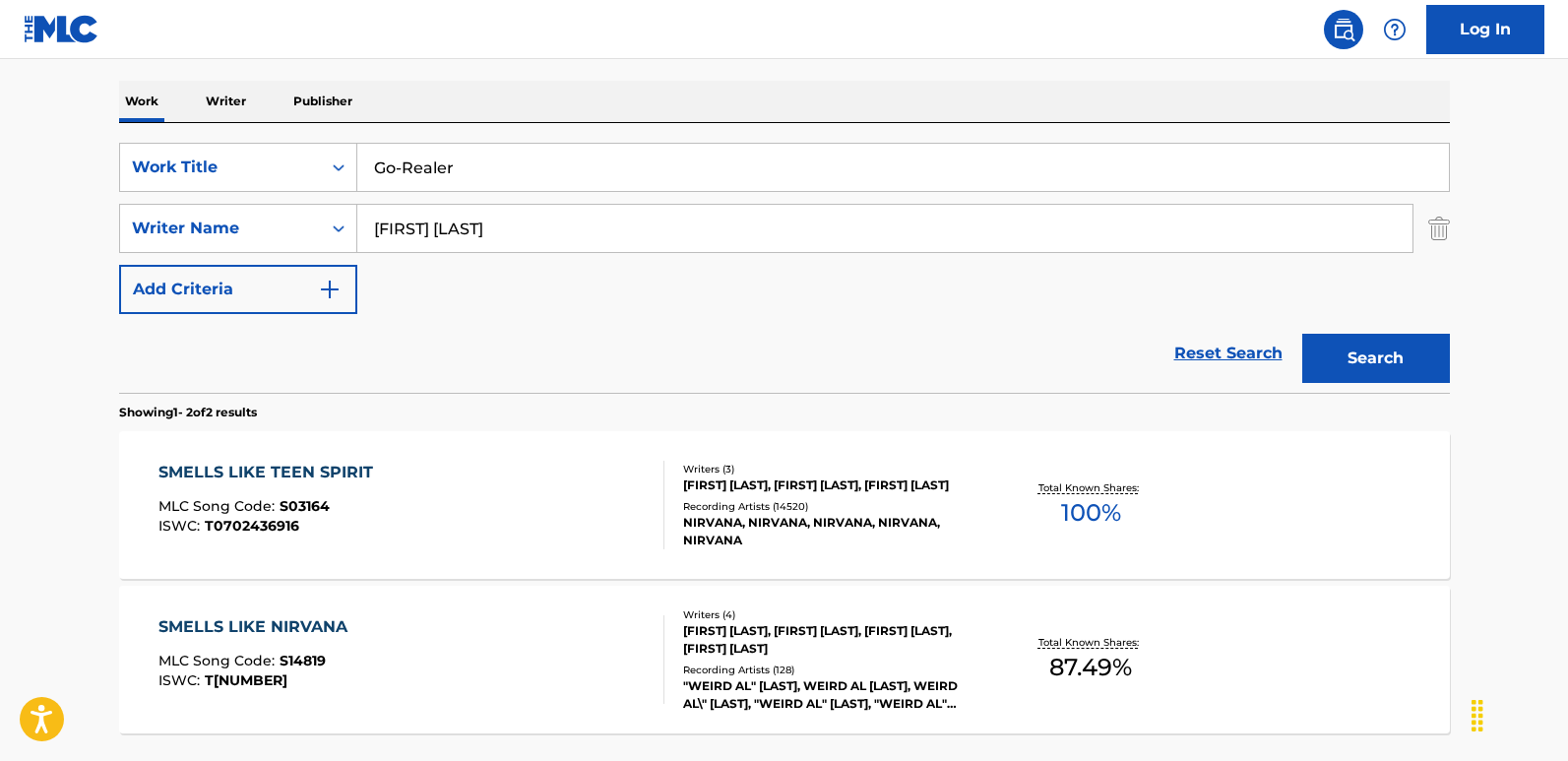 click on "Reset Search Search" at bounding box center (784, 353) 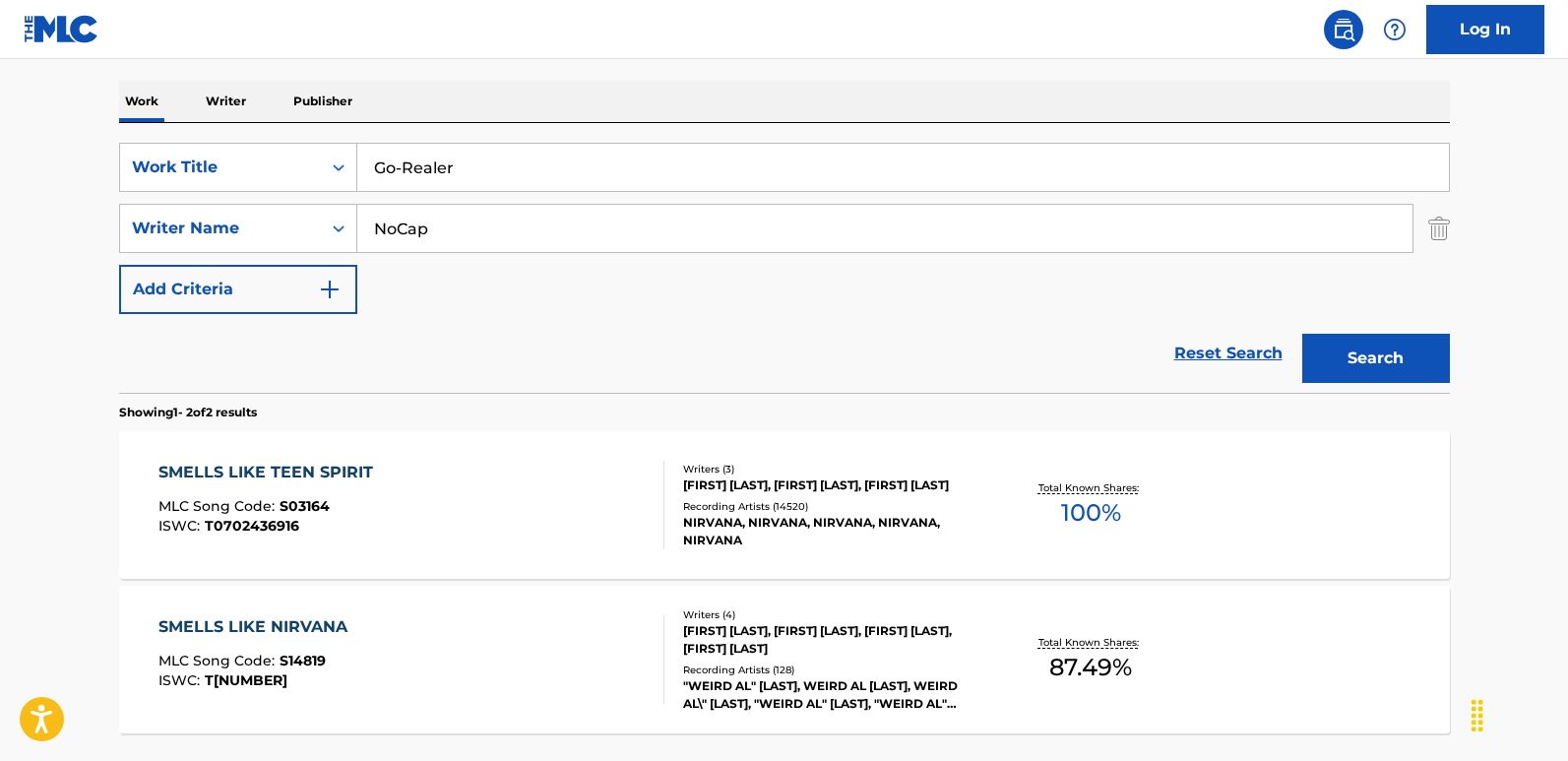 click on "Search" at bounding box center [1376, 358] 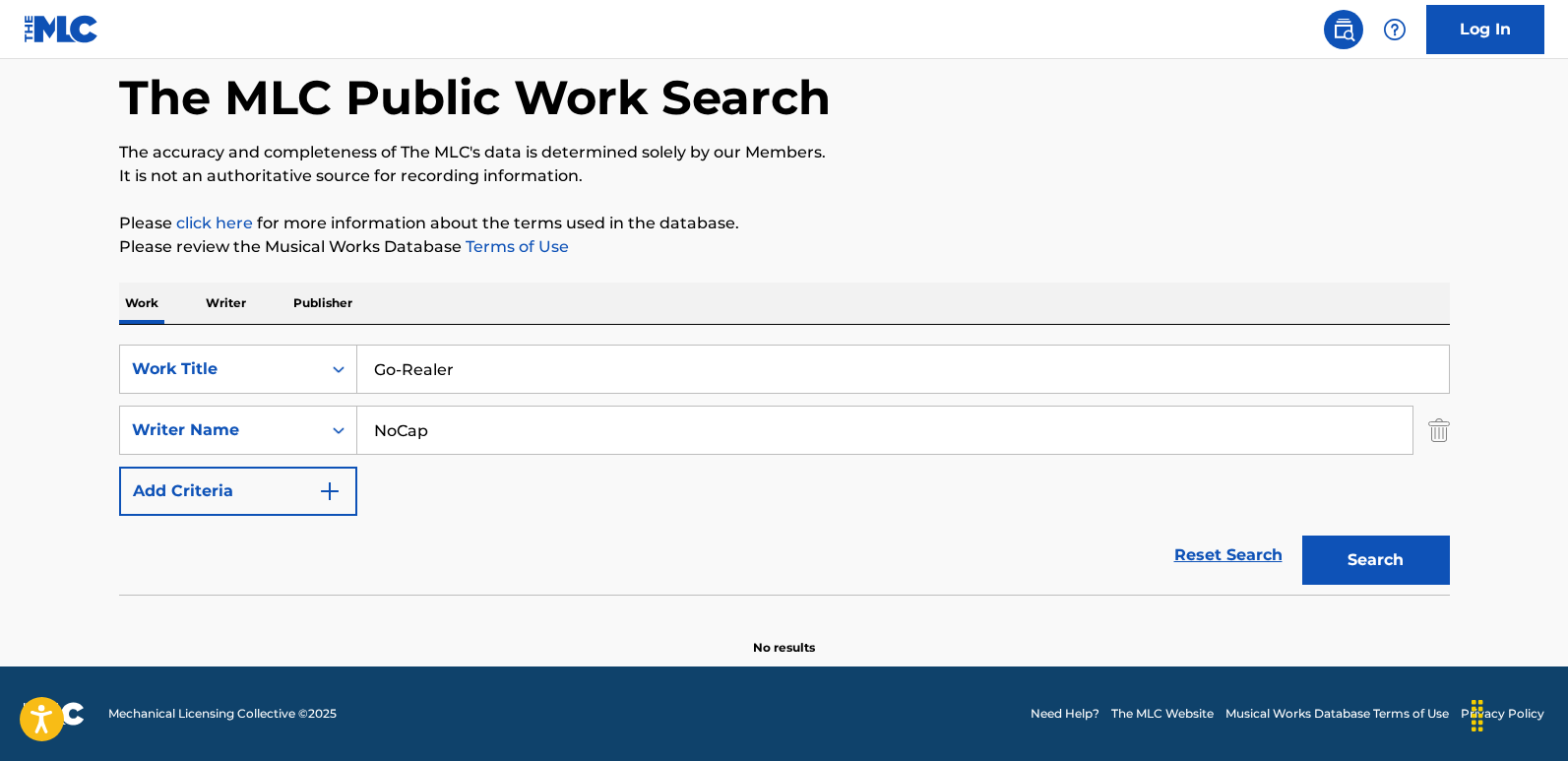 scroll, scrollTop: 94, scrollLeft: 0, axis: vertical 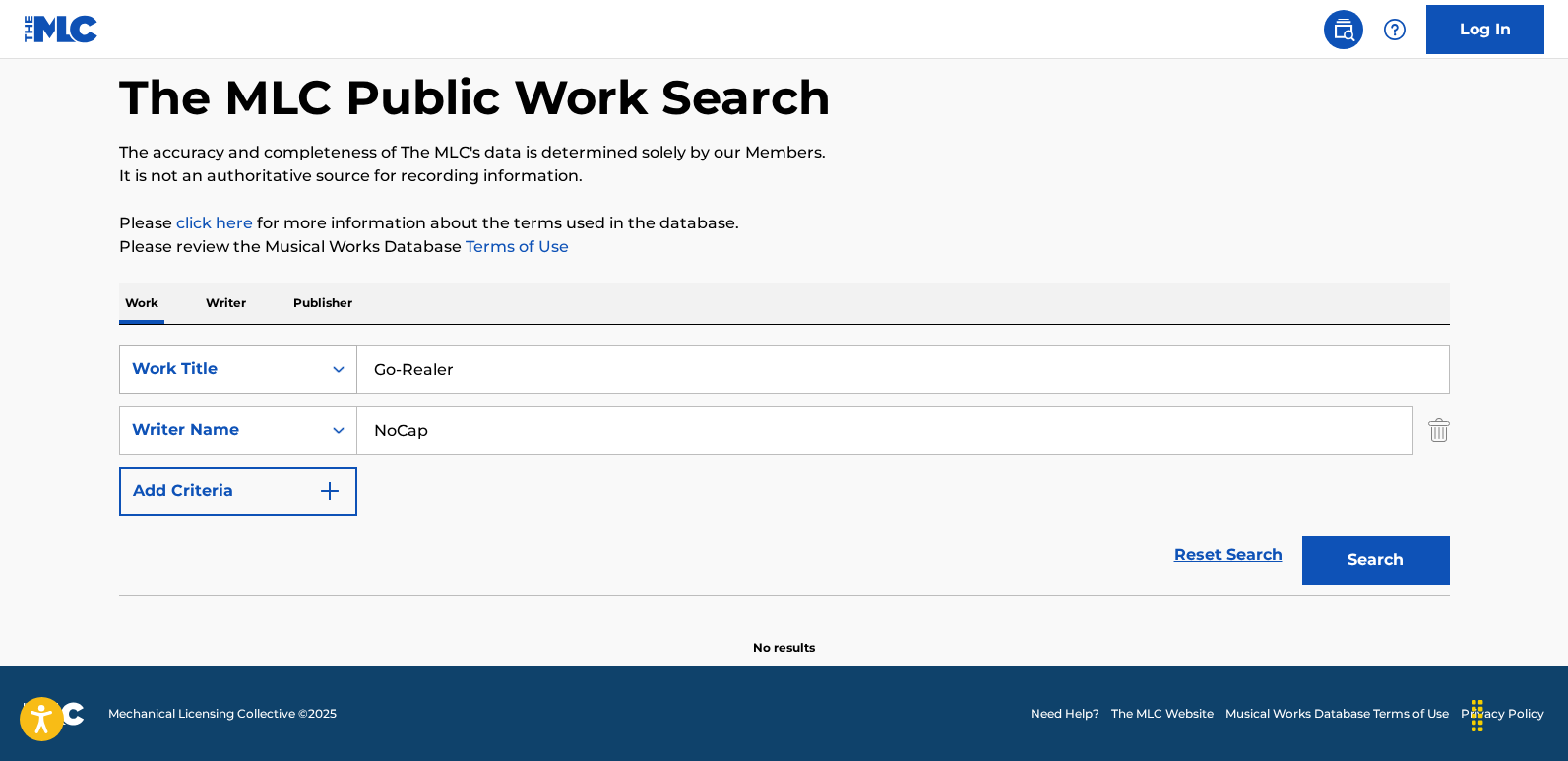 drag, startPoint x: 468, startPoint y: 358, endPoint x: 308, endPoint y: 358, distance: 160 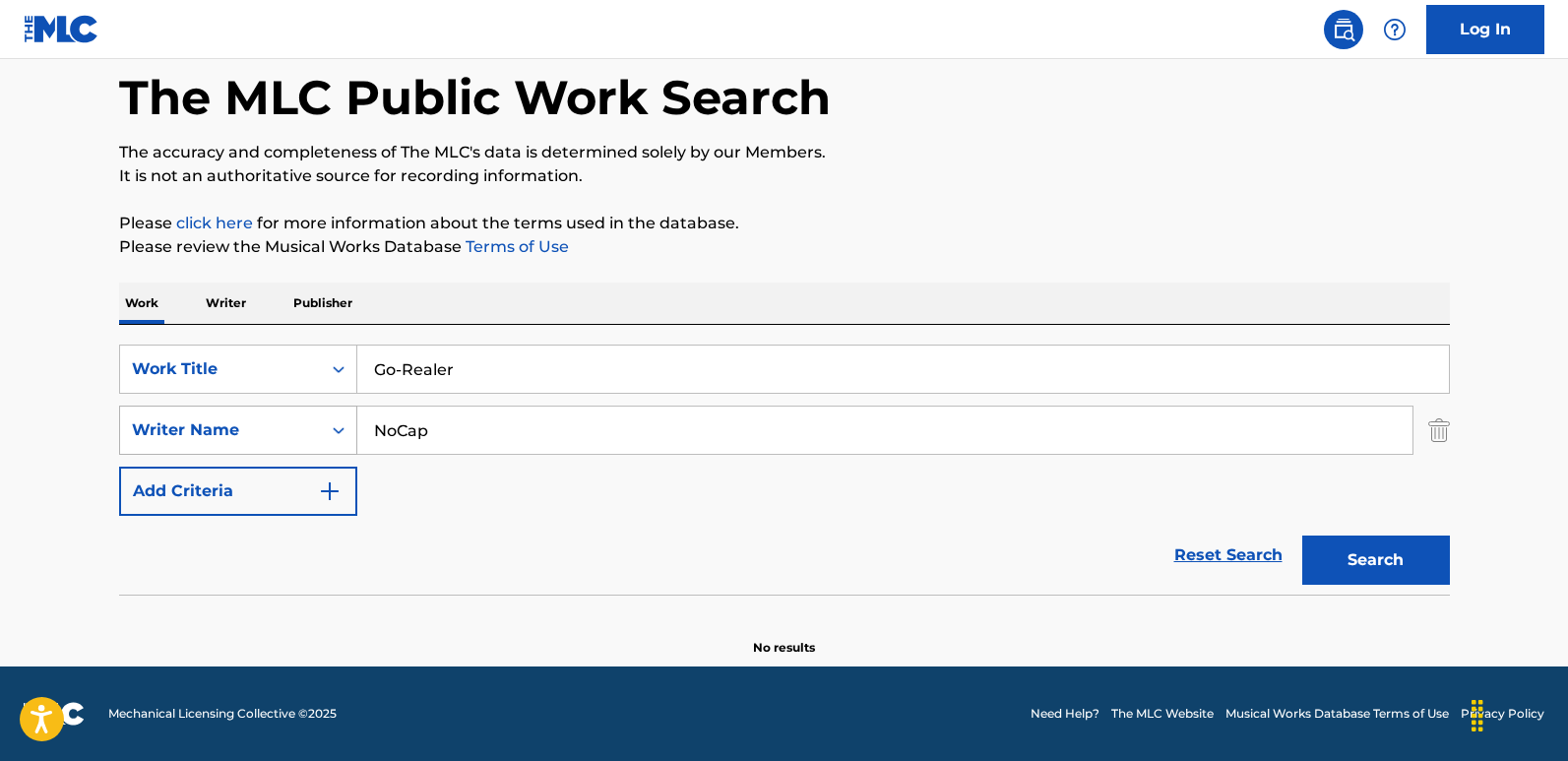 drag, startPoint x: 529, startPoint y: 413, endPoint x: 288, endPoint y: 421, distance: 241.13274 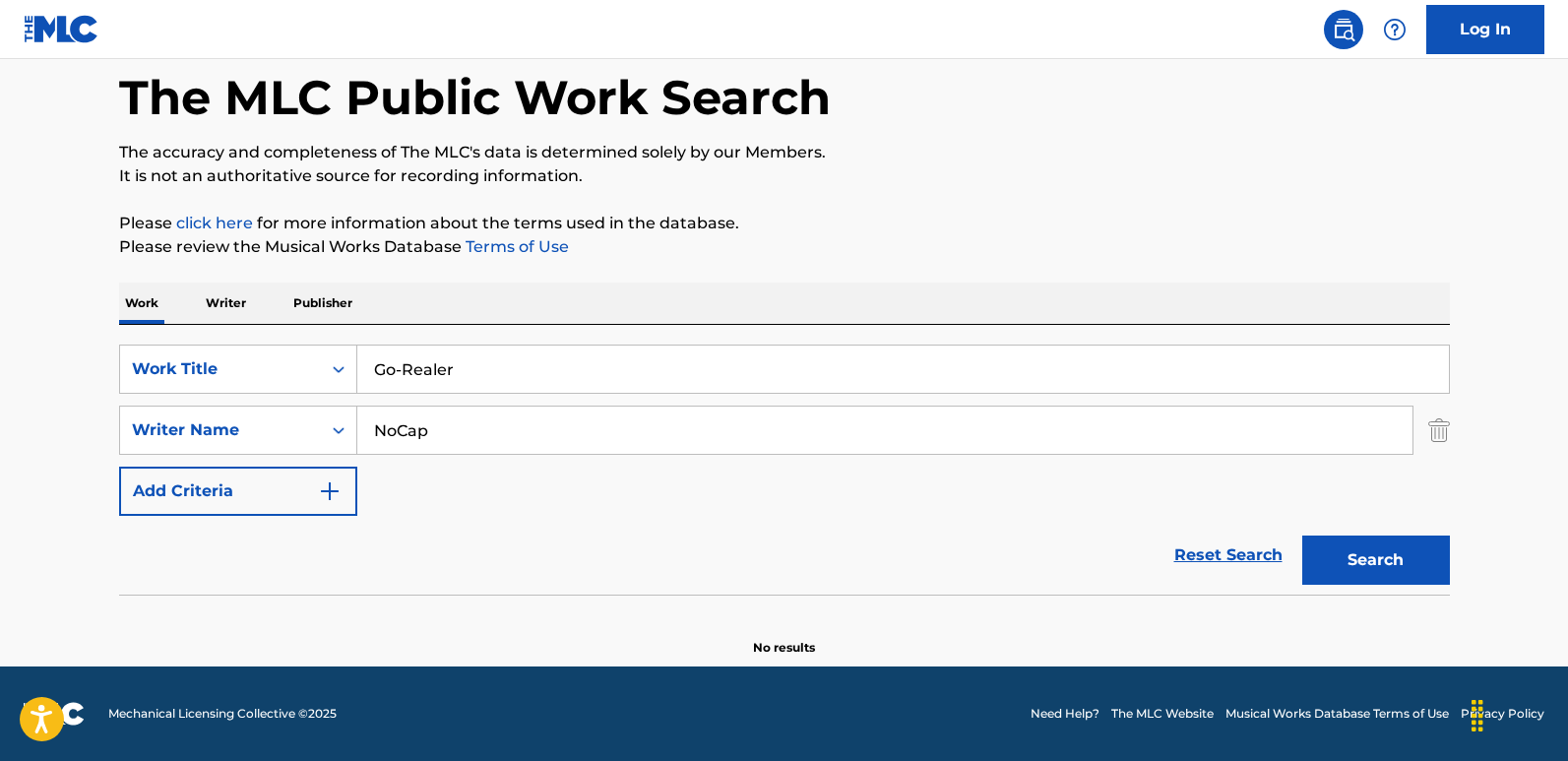 paste on "[FIRST] [LAST]" 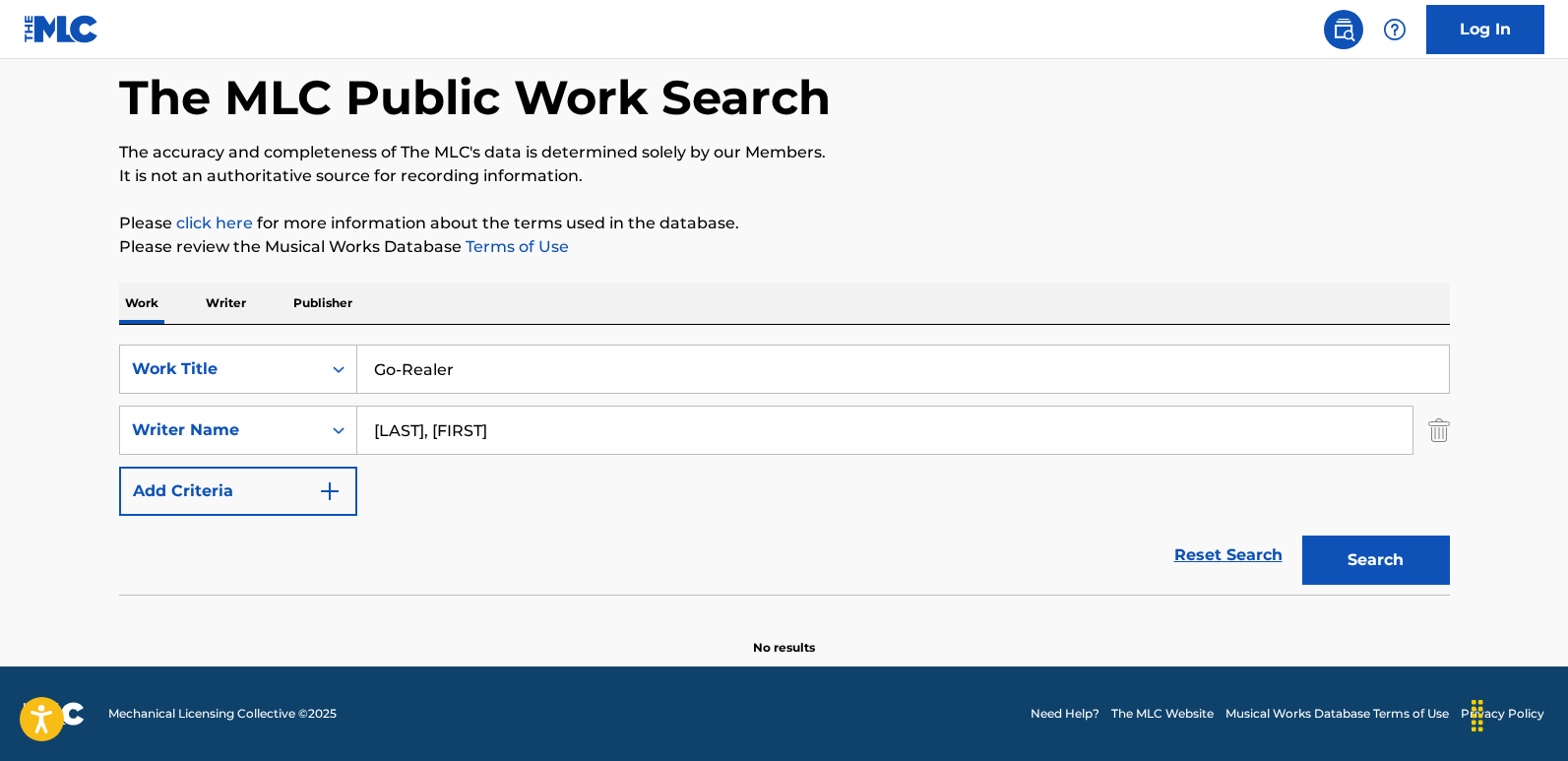 type on "[LAST], [FIRST]" 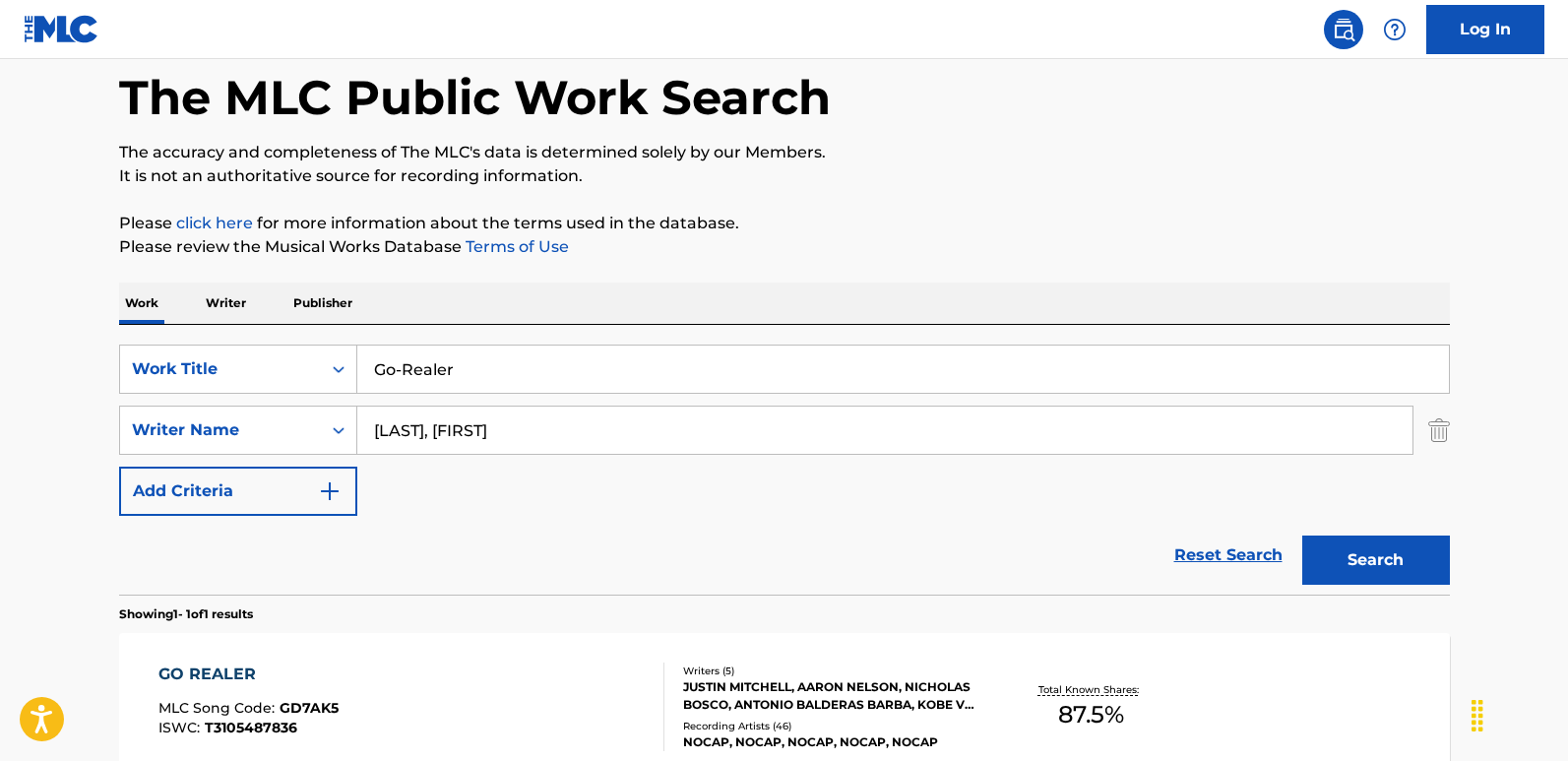 scroll, scrollTop: 192, scrollLeft: 0, axis: vertical 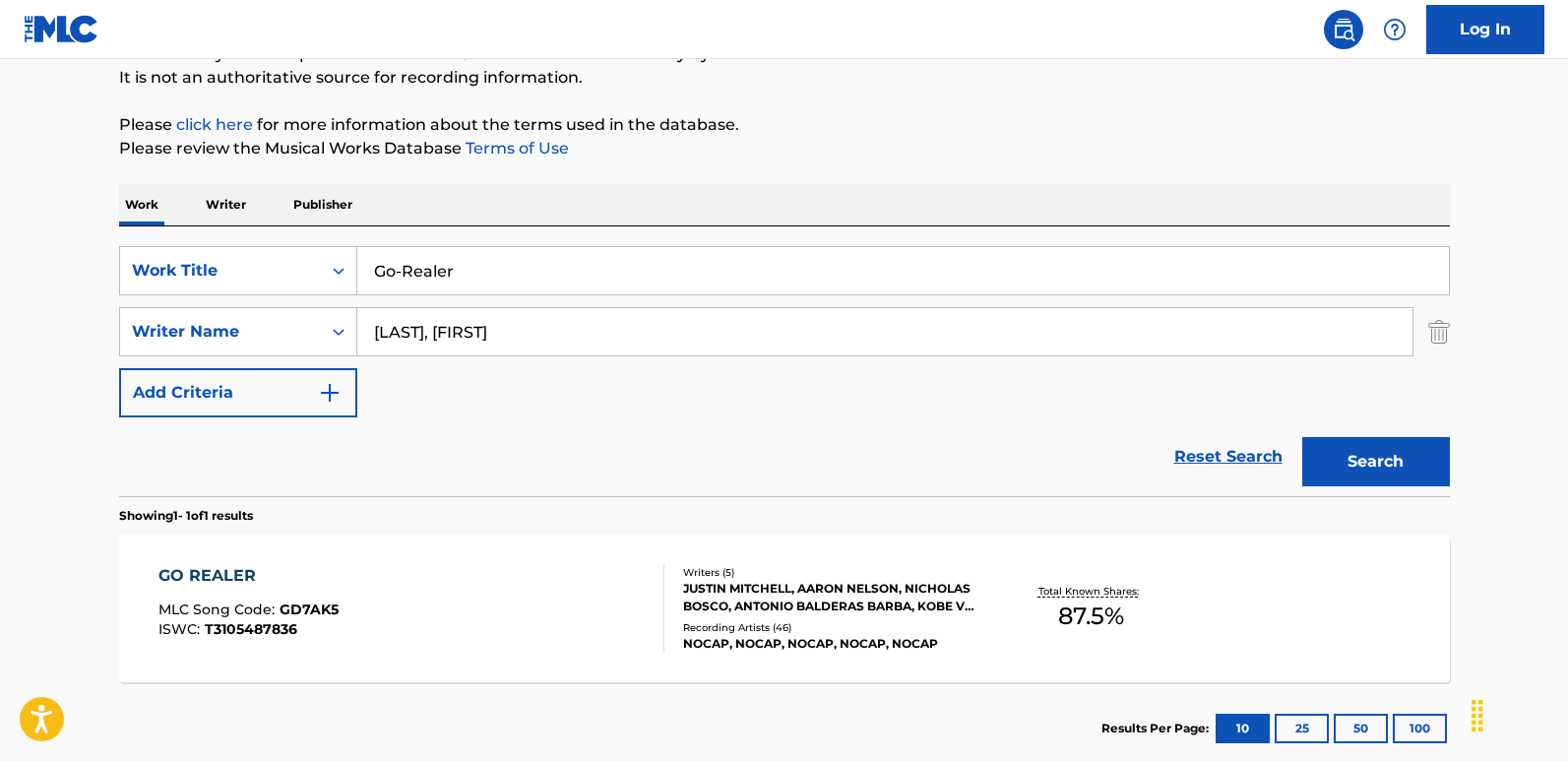 click on "GO REALER MLC Song Code : [CODE] ISWC : [CODE] Writers ( 5 ) [FIRST] [LAST], [FIRST] [LAST], [FIRST] [LAST], [FIRST] [LAST], [FIRST] [LAST] Recording Artists ( 46 ) [BRAND], [BRAND], [BRAND], [BRAND], [BRAND] Total Known Shares: 87.5 %" at bounding box center [784, 608] 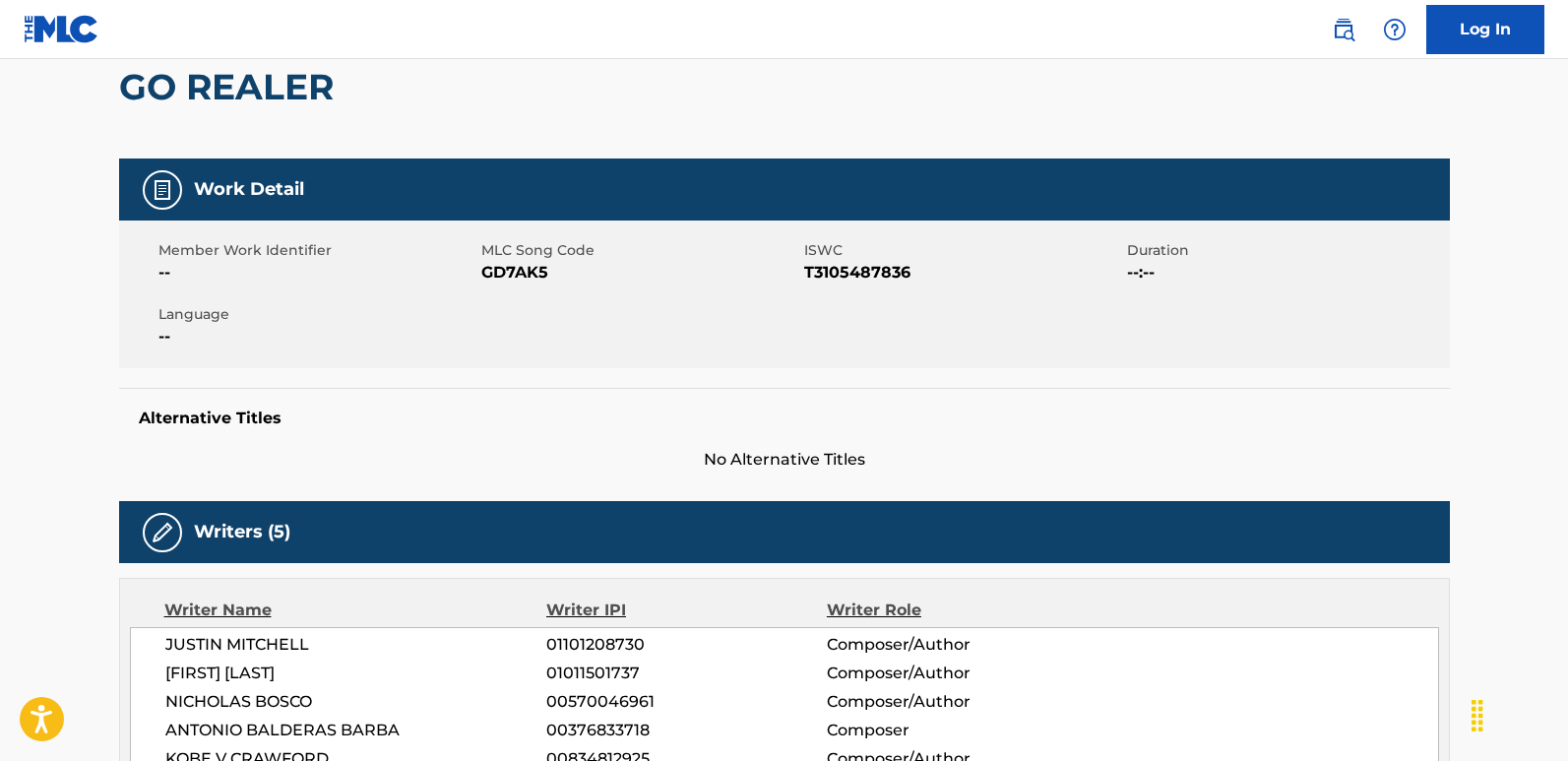 scroll, scrollTop: 0, scrollLeft: 0, axis: both 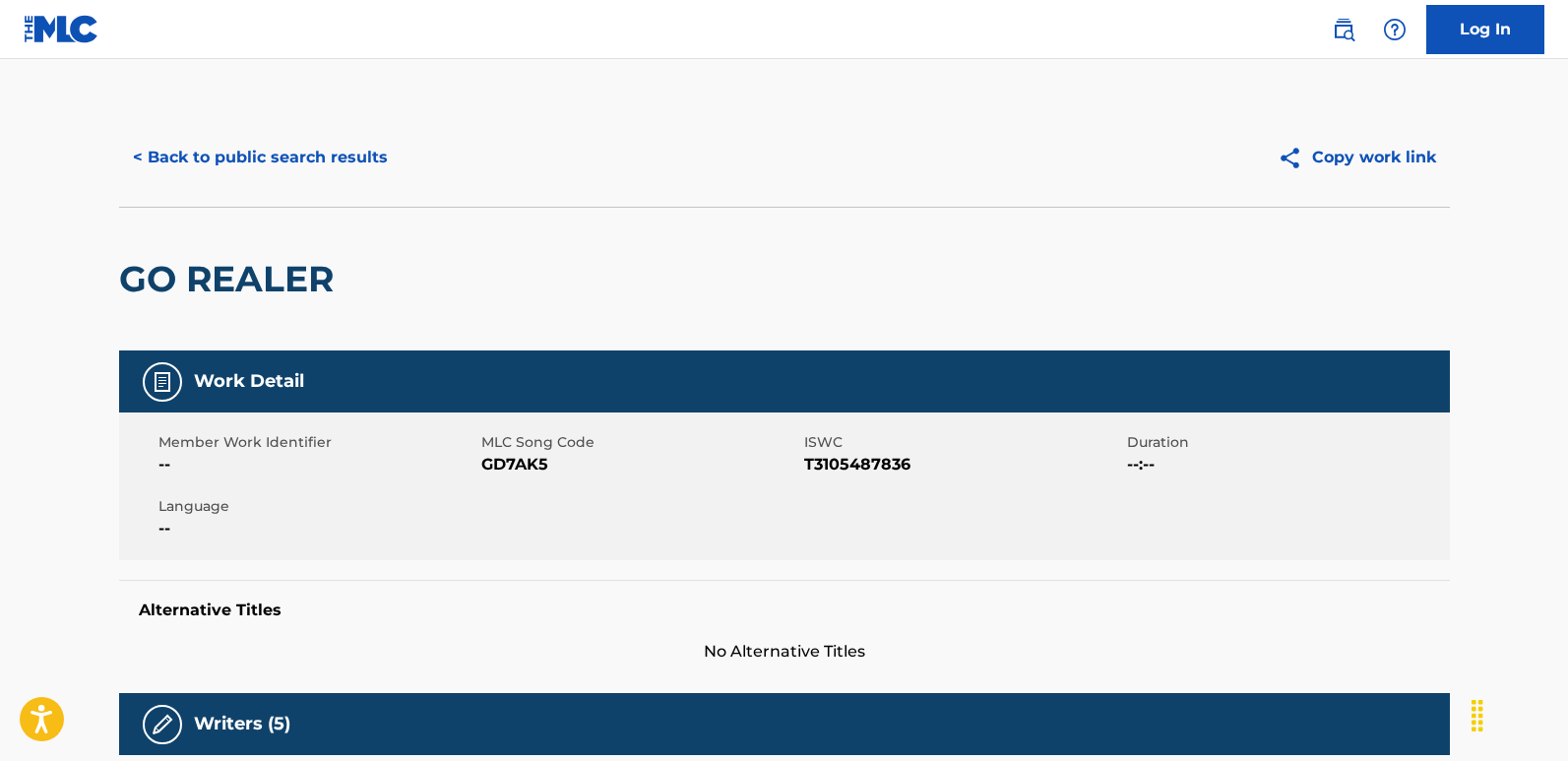 click on "GO REALER" at bounding box center [784, 279] 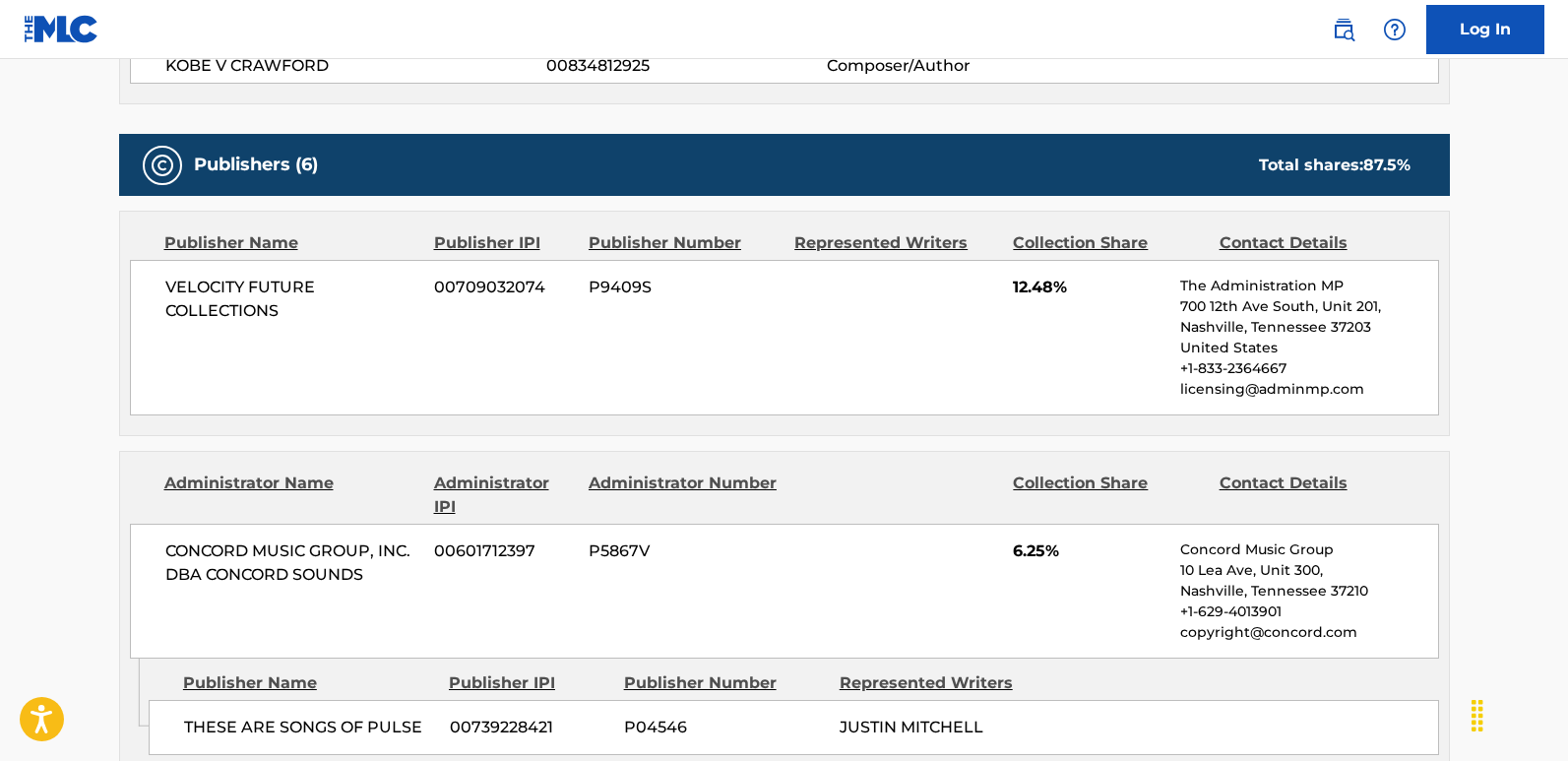 scroll, scrollTop: 886, scrollLeft: 0, axis: vertical 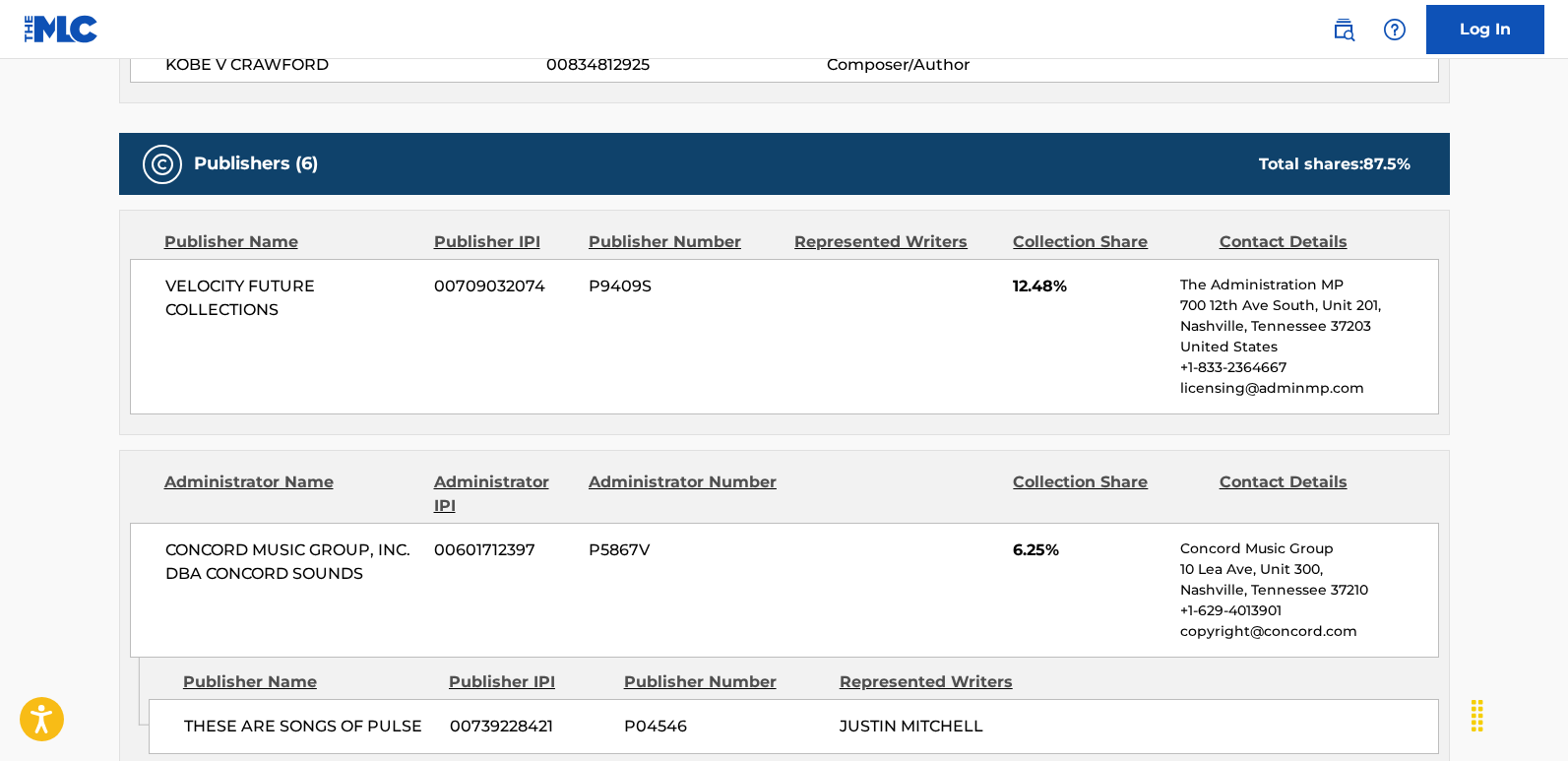 click on "VELOCITY FUTURE COLLECTIONS" at bounding box center [292, 298] 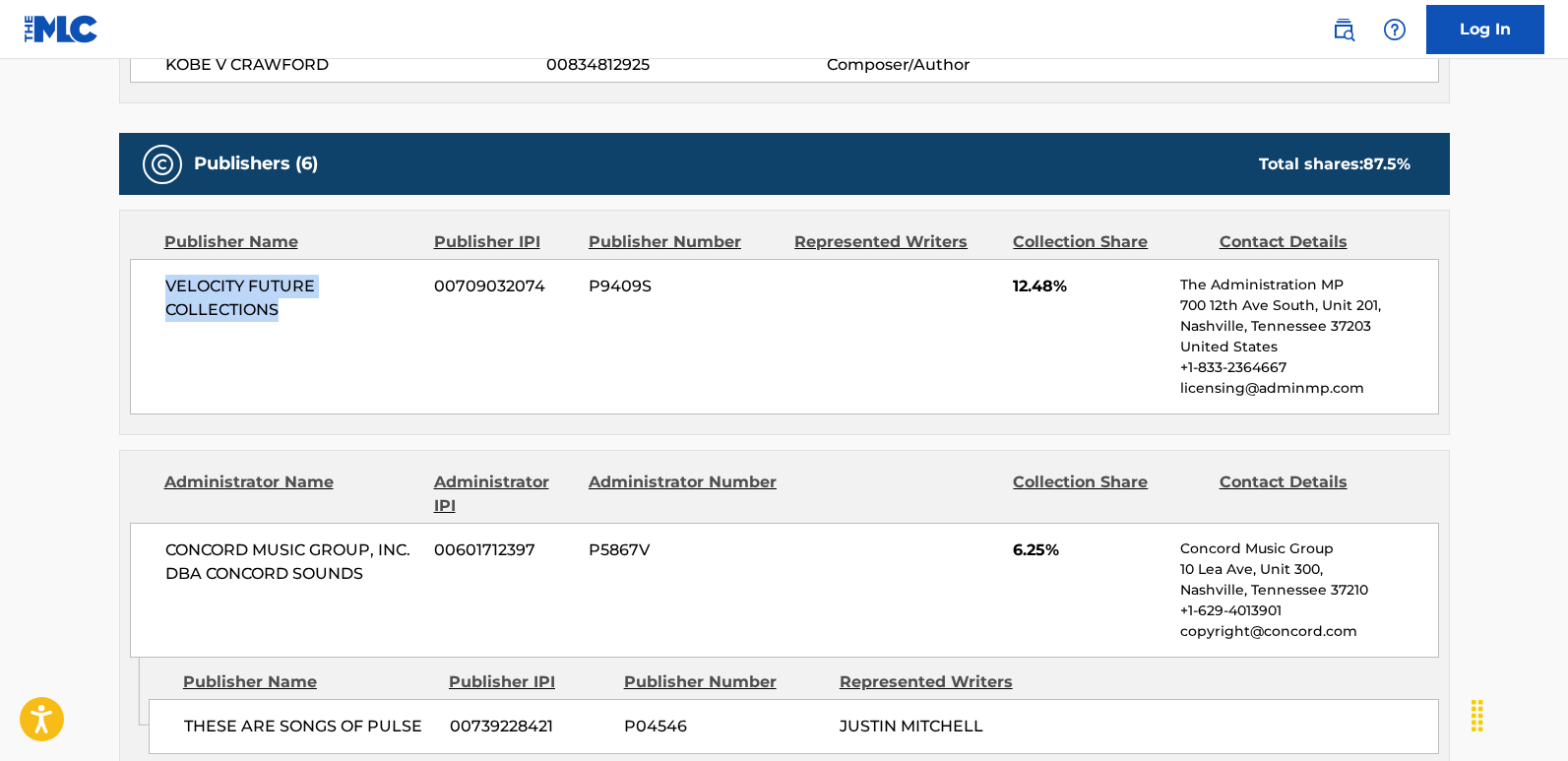drag, startPoint x: 163, startPoint y: 282, endPoint x: 396, endPoint y: 331, distance: 238.09662 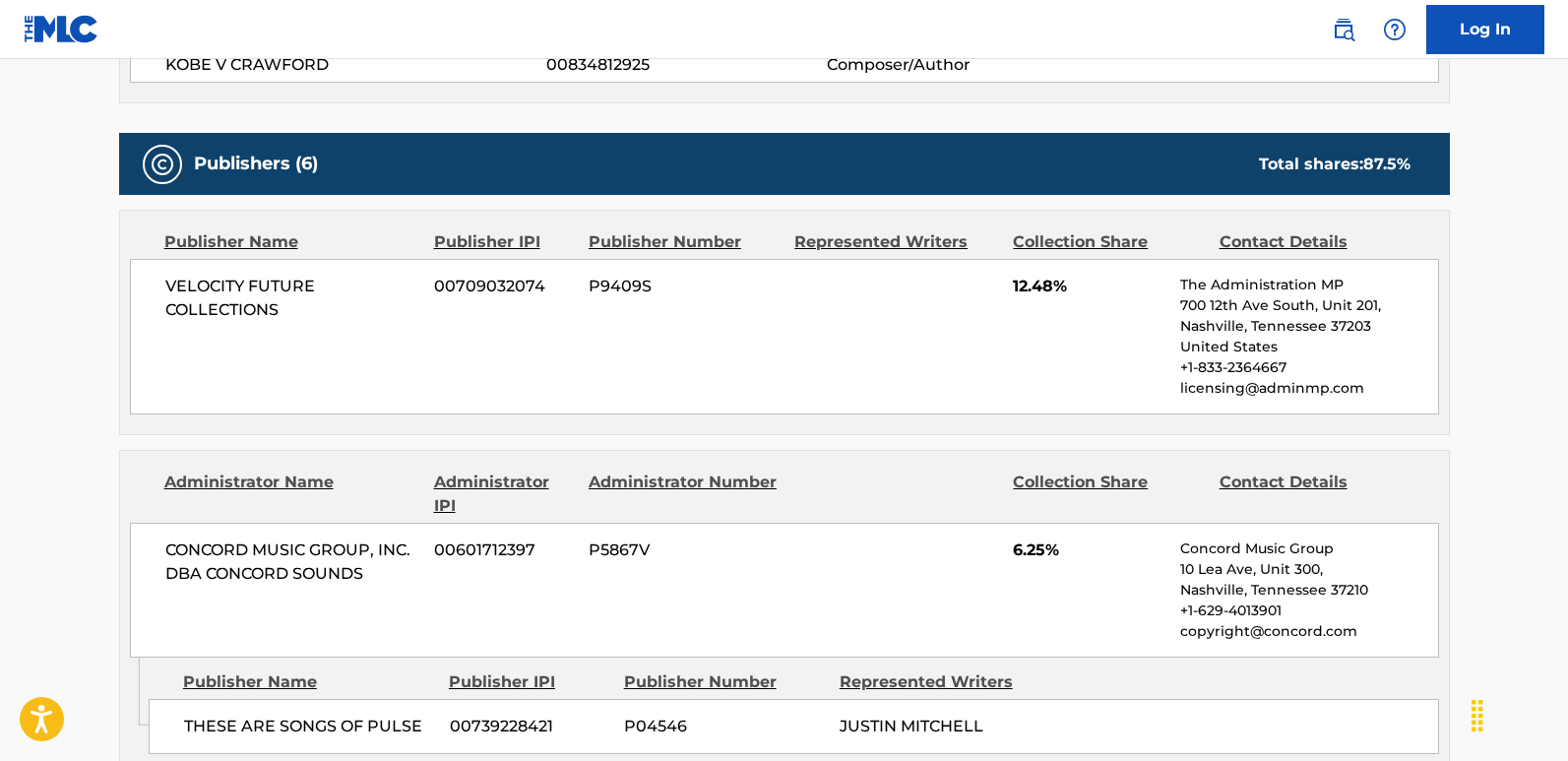 click on "12.48%" at bounding box center (1089, 286) 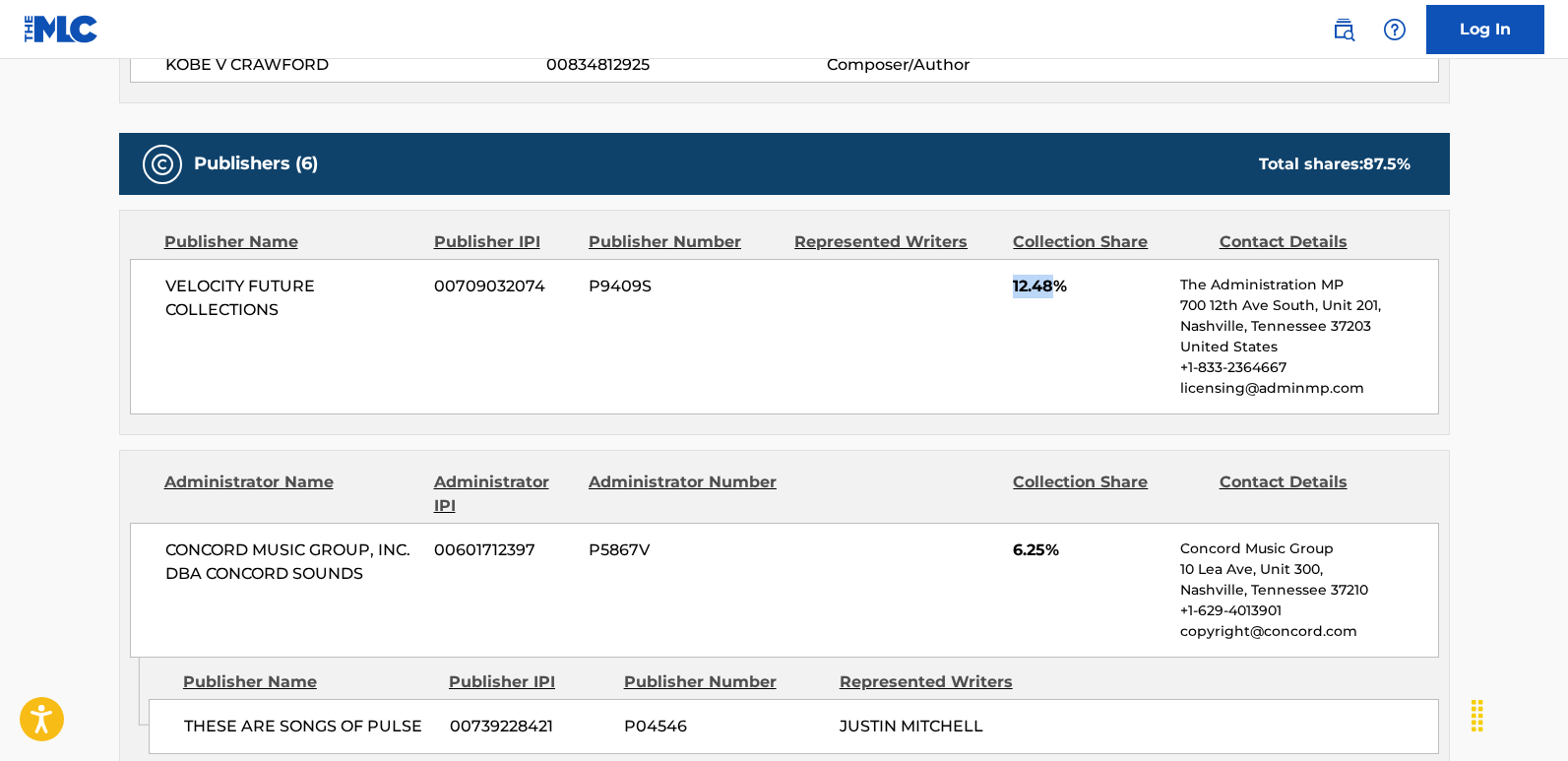 click on "12.48%" at bounding box center (1089, 286) 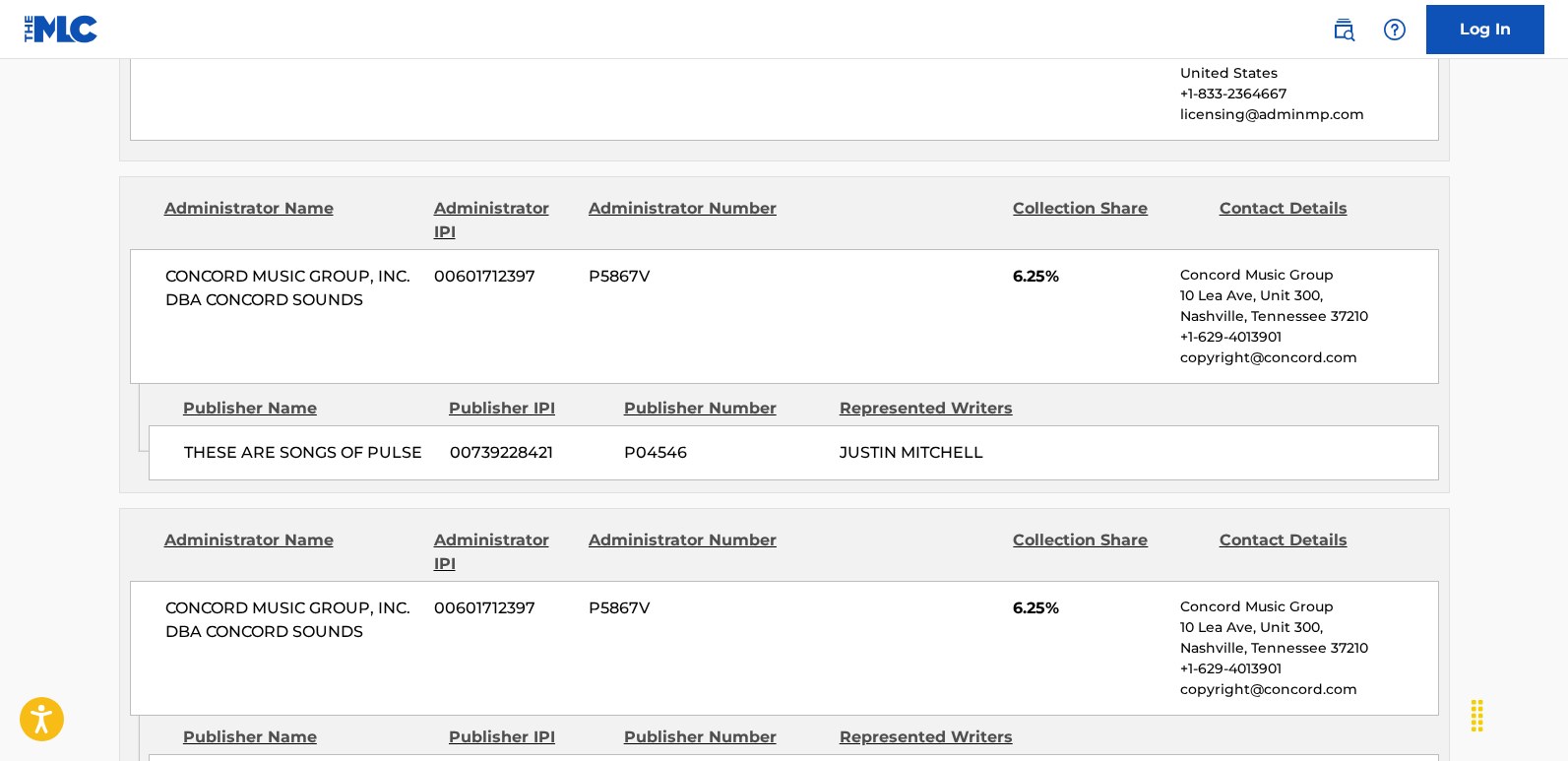 scroll, scrollTop: 1181, scrollLeft: 0, axis: vertical 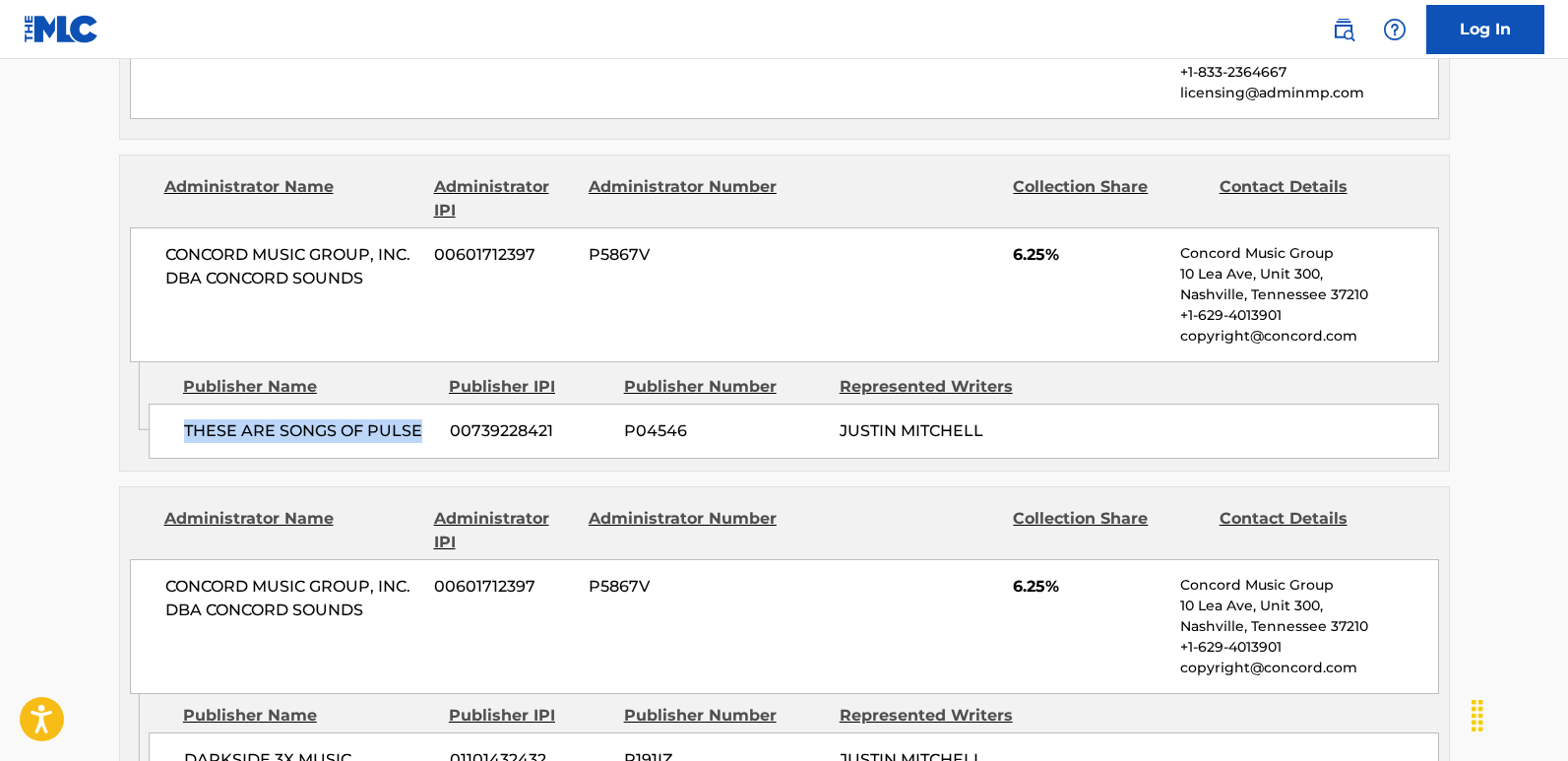 drag, startPoint x: 180, startPoint y: 433, endPoint x: 421, endPoint y: 467, distance: 243.38652 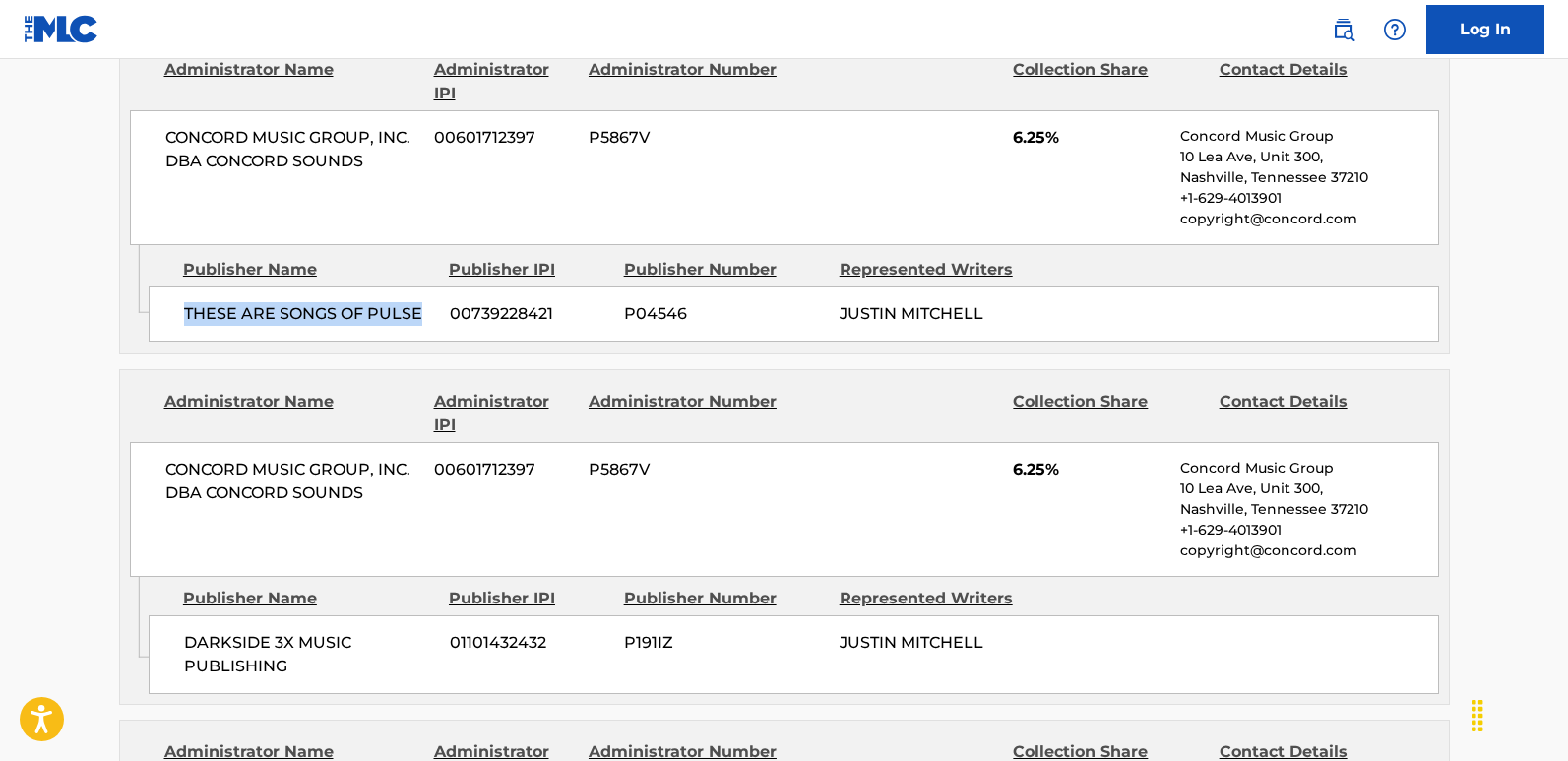scroll, scrollTop: 1477, scrollLeft: 0, axis: vertical 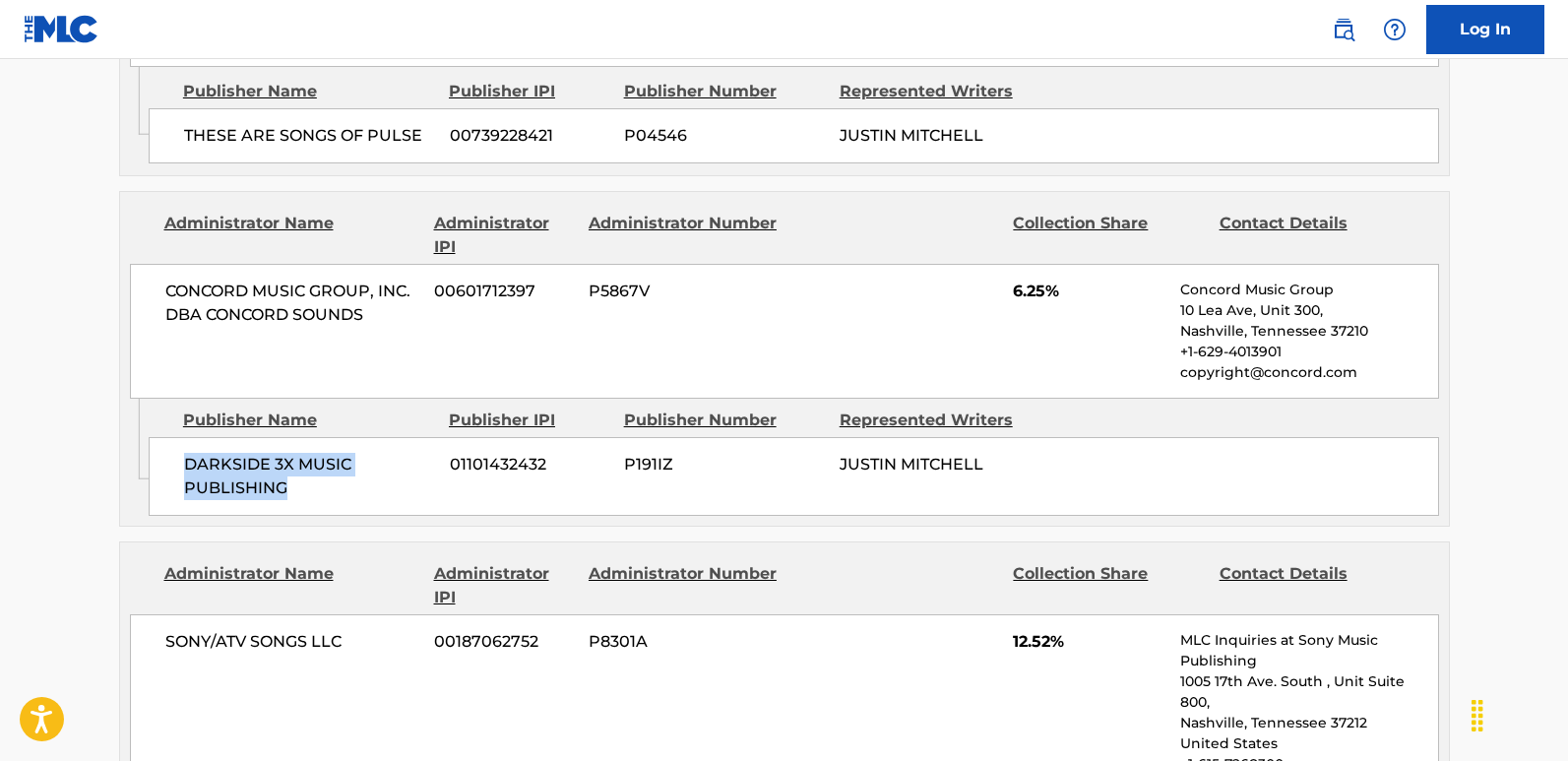 drag, startPoint x: 175, startPoint y: 468, endPoint x: 330, endPoint y: 499, distance: 158.0696 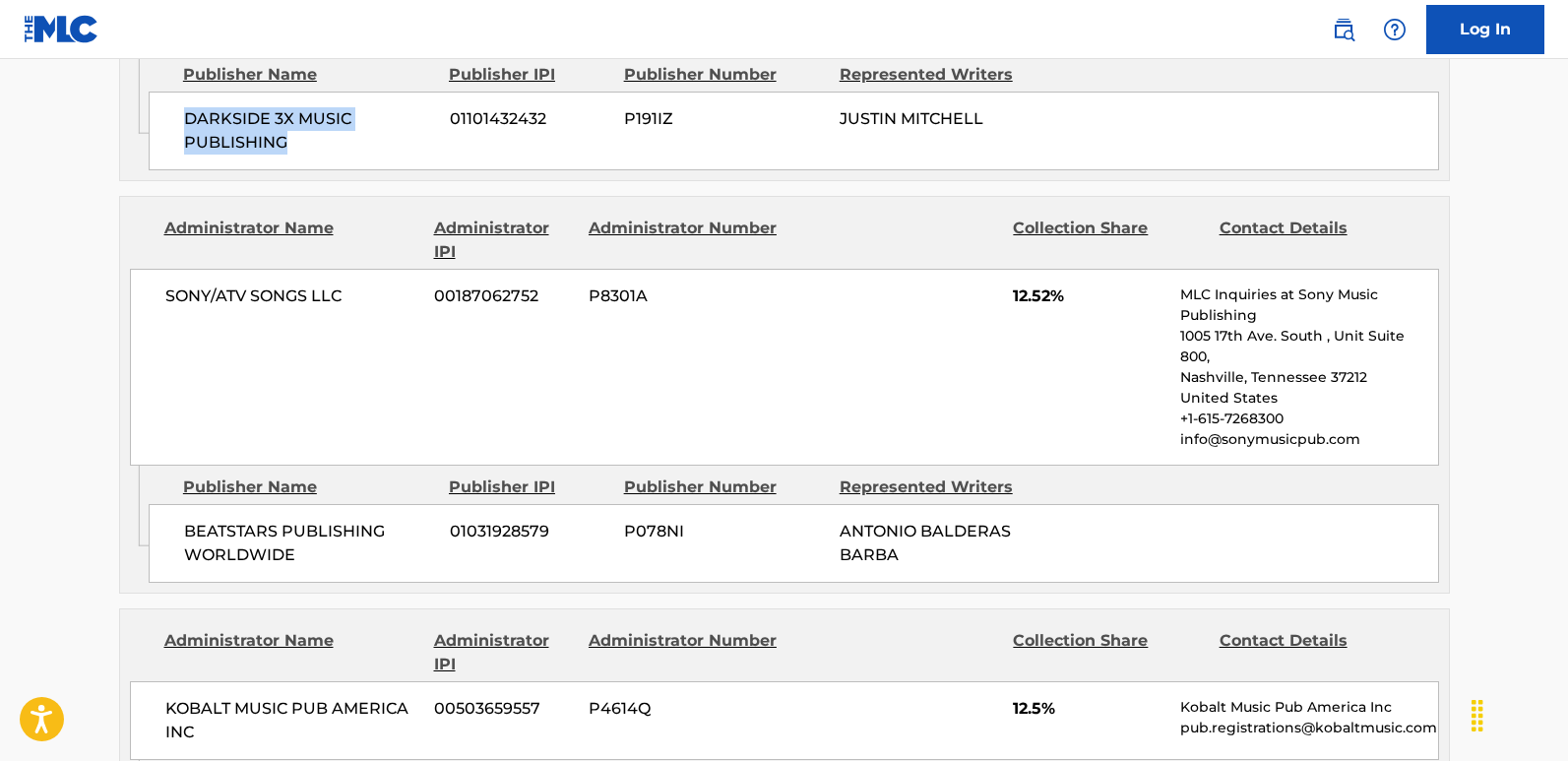 scroll, scrollTop: 1871, scrollLeft: 0, axis: vertical 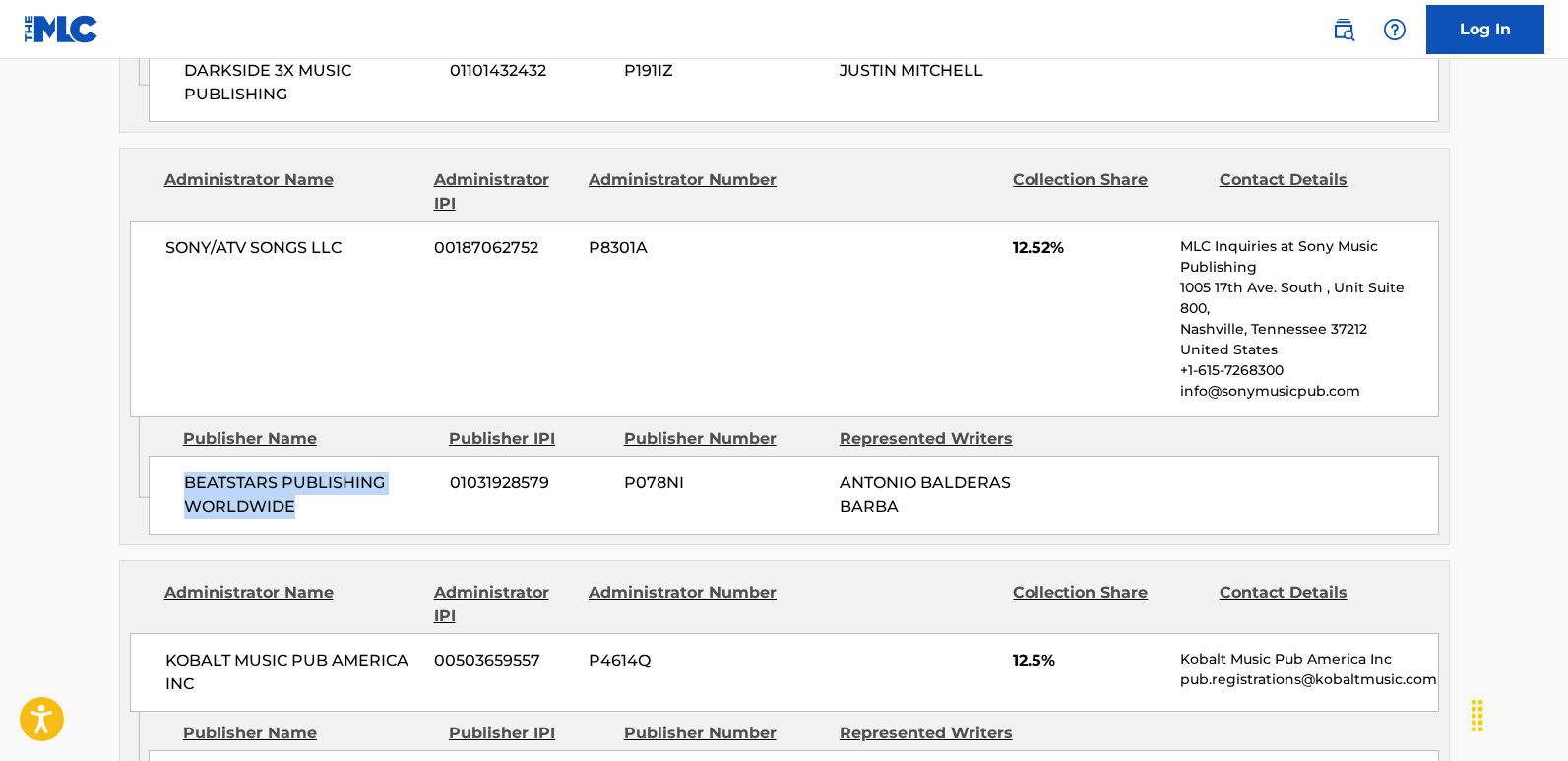 drag, startPoint x: 180, startPoint y: 457, endPoint x: 363, endPoint y: 491, distance: 186.13167 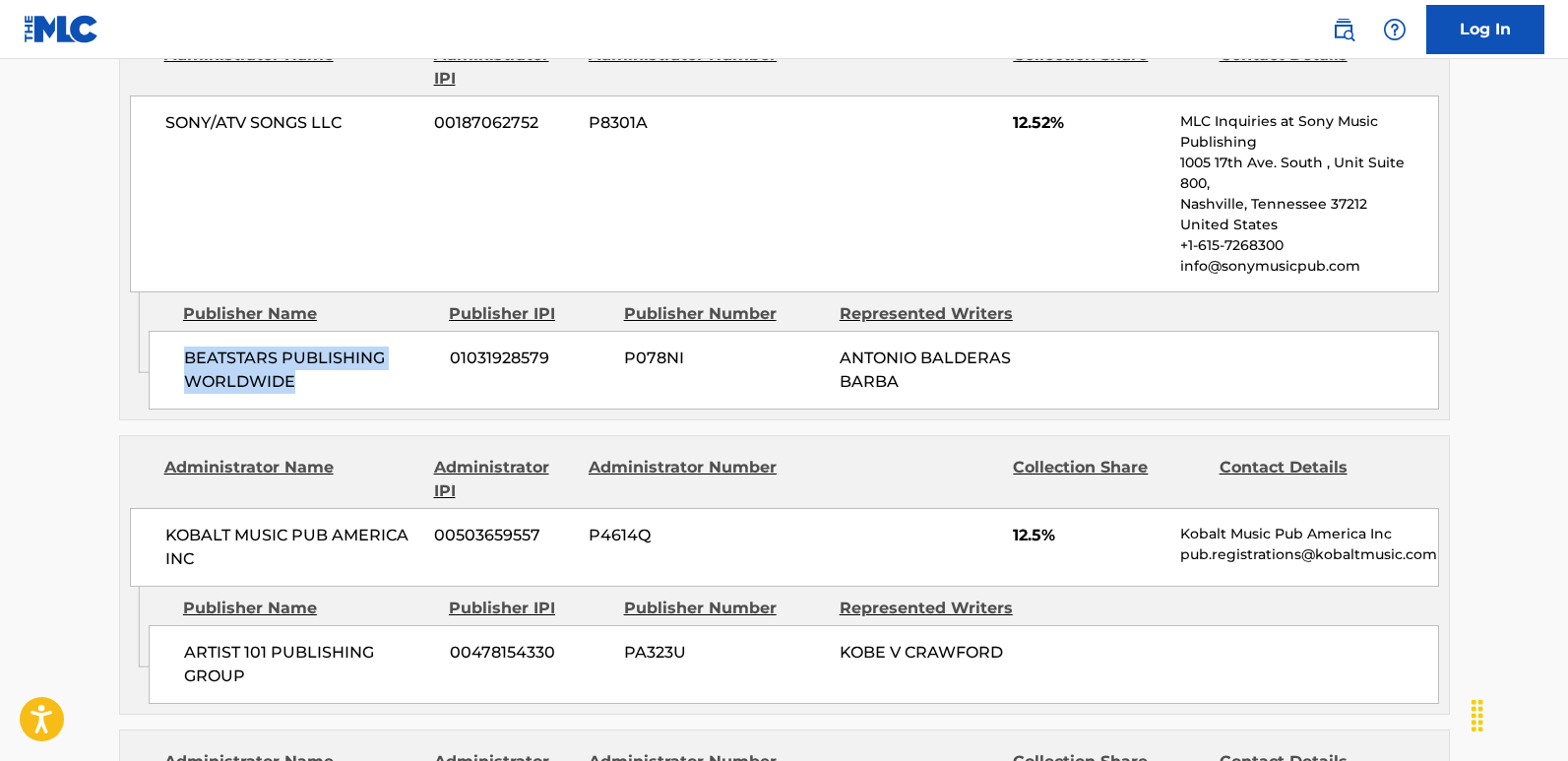 scroll, scrollTop: 2166, scrollLeft: 0, axis: vertical 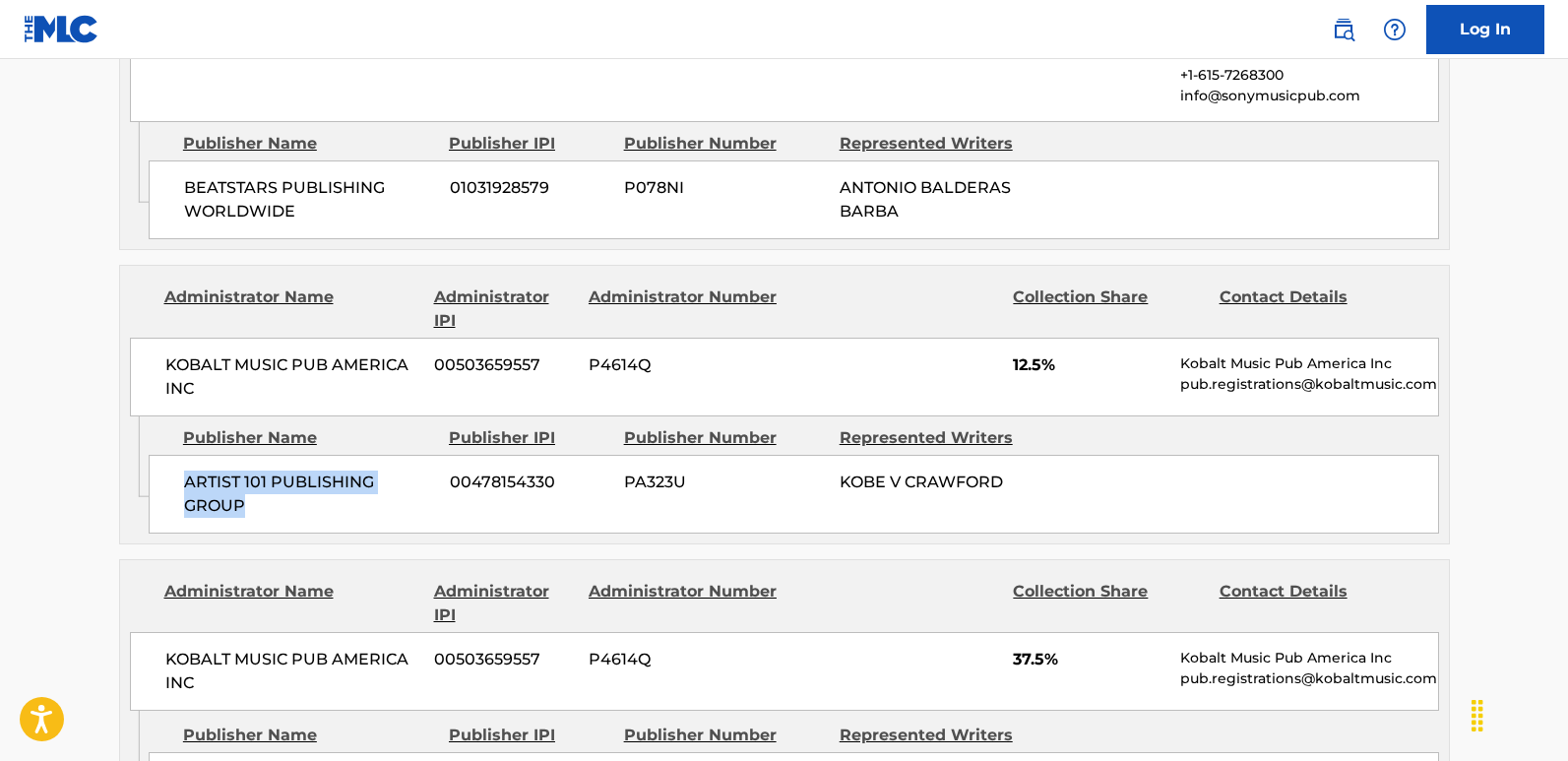 drag, startPoint x: 171, startPoint y: 461, endPoint x: 297, endPoint y: 489, distance: 129.07362 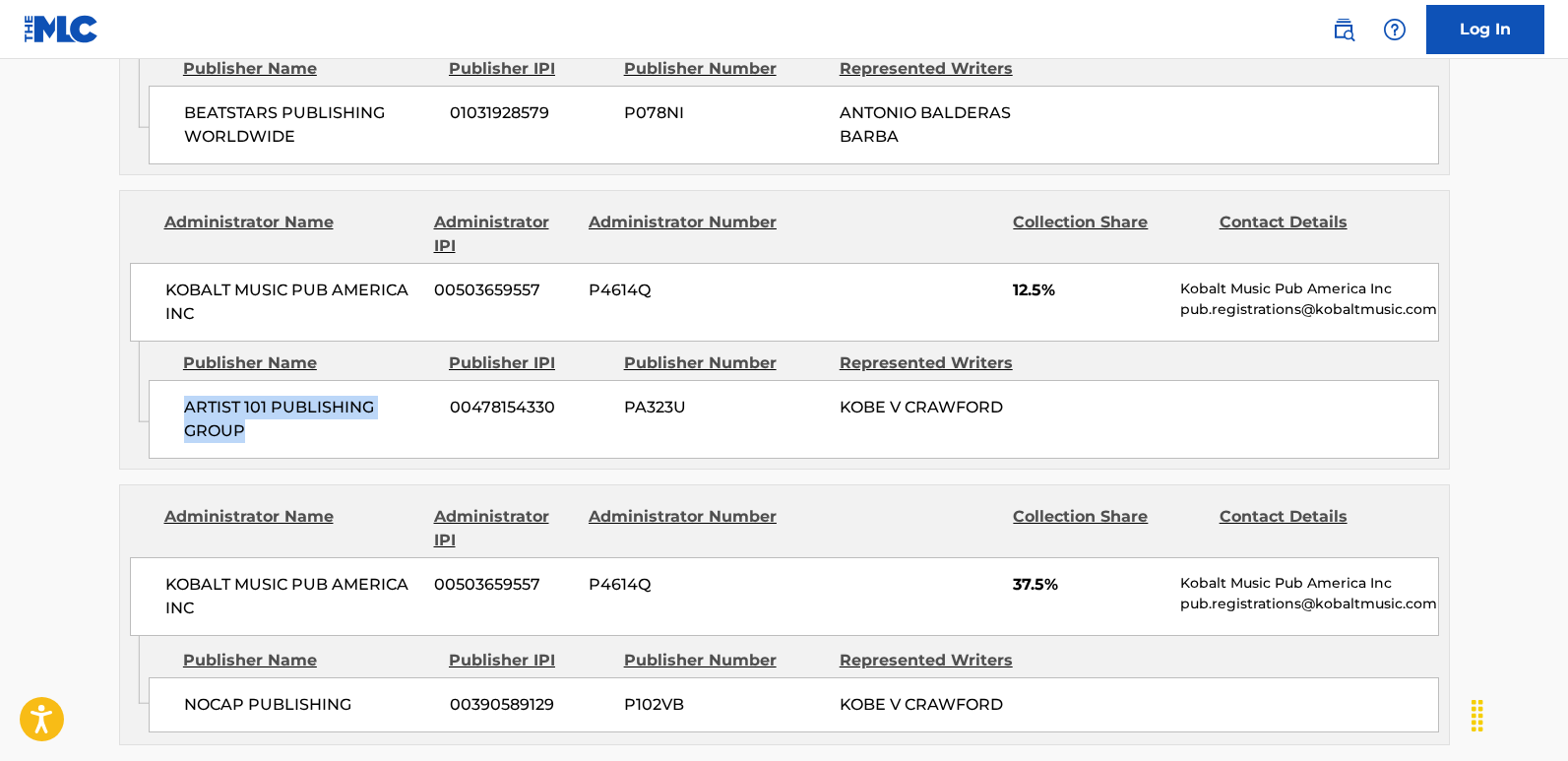 scroll, scrollTop: 2461, scrollLeft: 0, axis: vertical 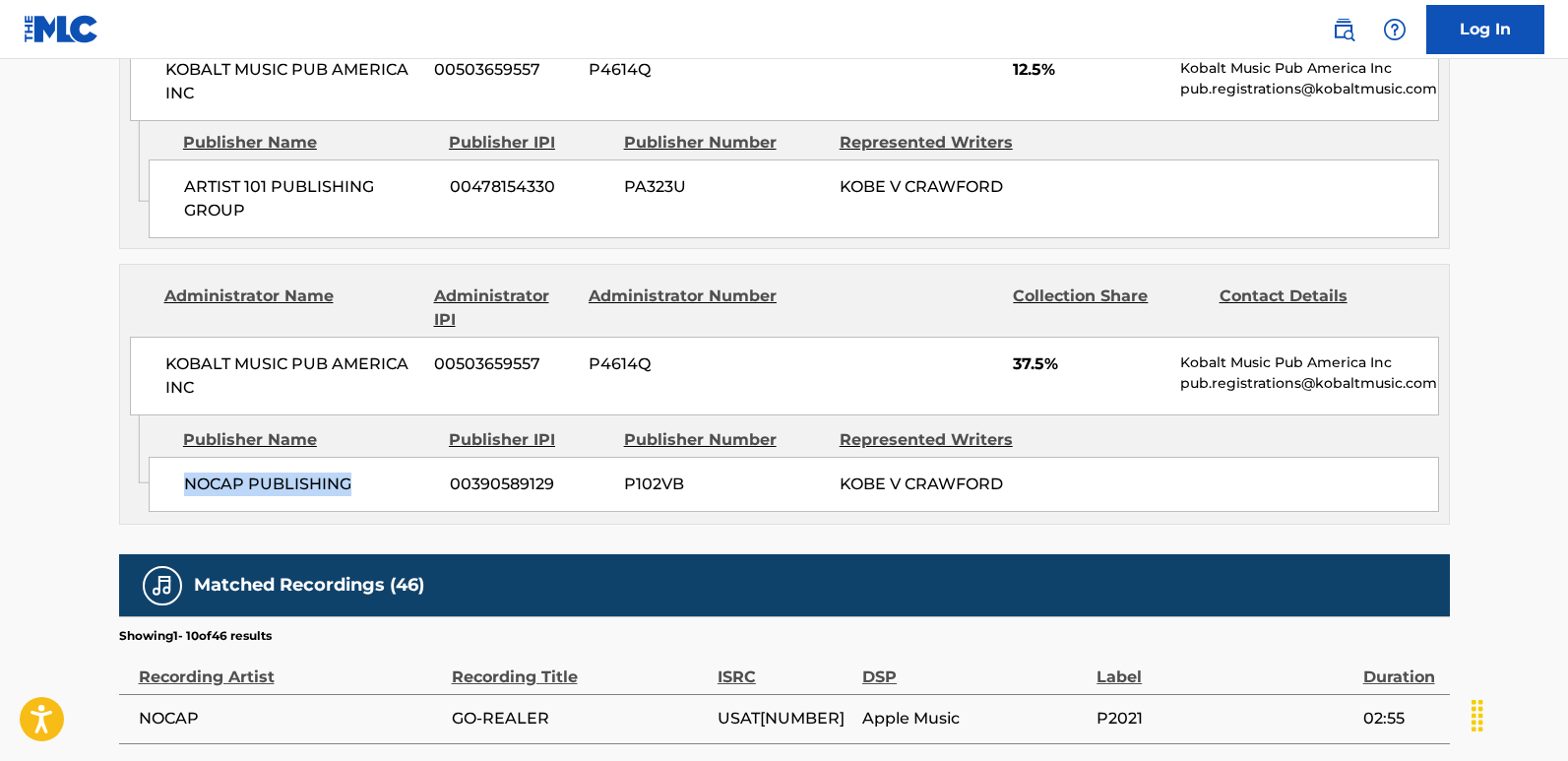 drag, startPoint x: 165, startPoint y: 464, endPoint x: 359, endPoint y: 466, distance: 194.01031 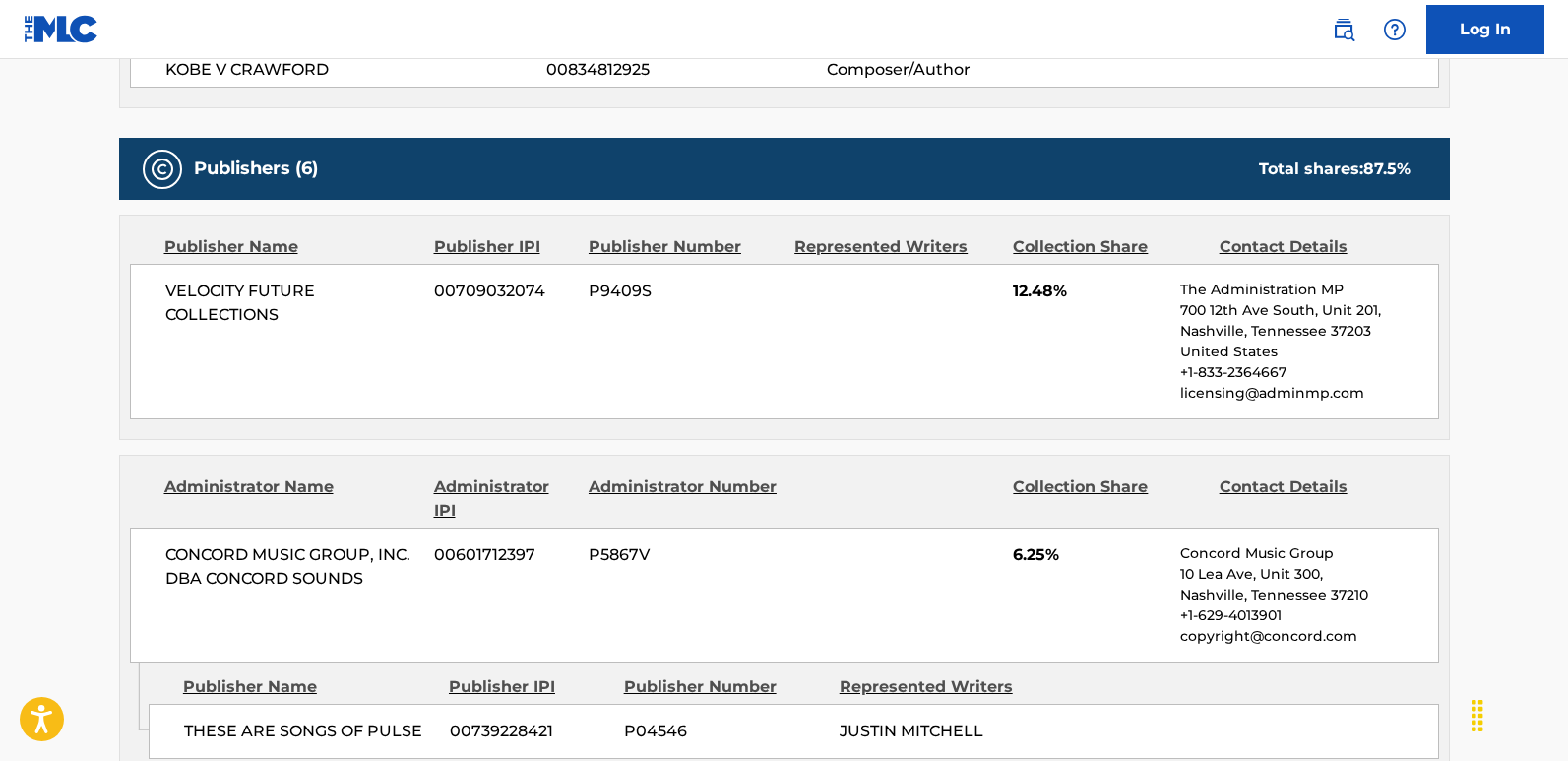 scroll, scrollTop: 1083, scrollLeft: 0, axis: vertical 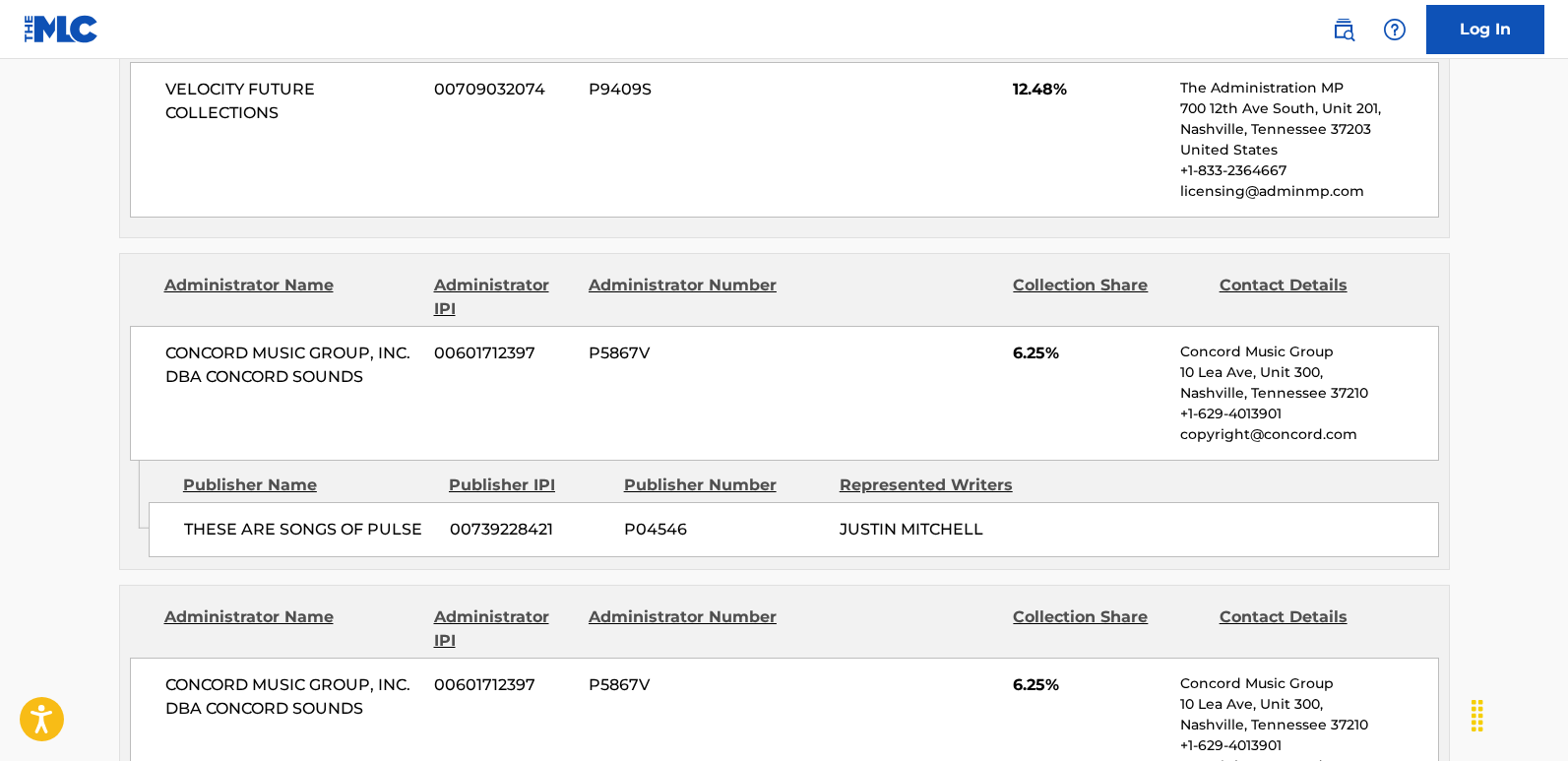 click on "GO REALER     Work Detail   Member Work Identifier -- MLC Song Code GD7AK5 ISWC T3105487836 Duration --:-- Language -- Alternative Titles No Alternative Titles Writers   (5) Writer Name Writer IPI Writer Role JUSTIN MITCHELL 01101208730 Composer/Author AARON NELSON 01011501737 Composer/Author NICHOLAS BOSCO 00570046961 Composer/Author ANTONIO BALDERAS BARBA 00376833718 Composer KOBE V CRAWFORD 00834812925 Composer/Author Publishers   (6) Total shares:  87.5 % Publisher Name Publisher IPI Publisher Number Represented Writers Collection Share Contact Details VELOCITY FUTURE COLLECTIONS 00709032074 P9409S 12.48% The Administration MP 700 12th Ave South, Unit 201,  [CITY], [STATE] [ZIP] [COUNTRY] [PHONE] [EMAIL] Administrator Name Administrator IPI Administrator Number Collection Share Contact Details CONCORD MUSIC GROUP, INC. DBA CONCORD SOUNDS 00601712397 P5867V 6.25% Concord Music Group 10 Lea Ave, Unit 300,  [COUNTRY] [PHONE] [EMAIL] P04546 %" at bounding box center [784, 821] 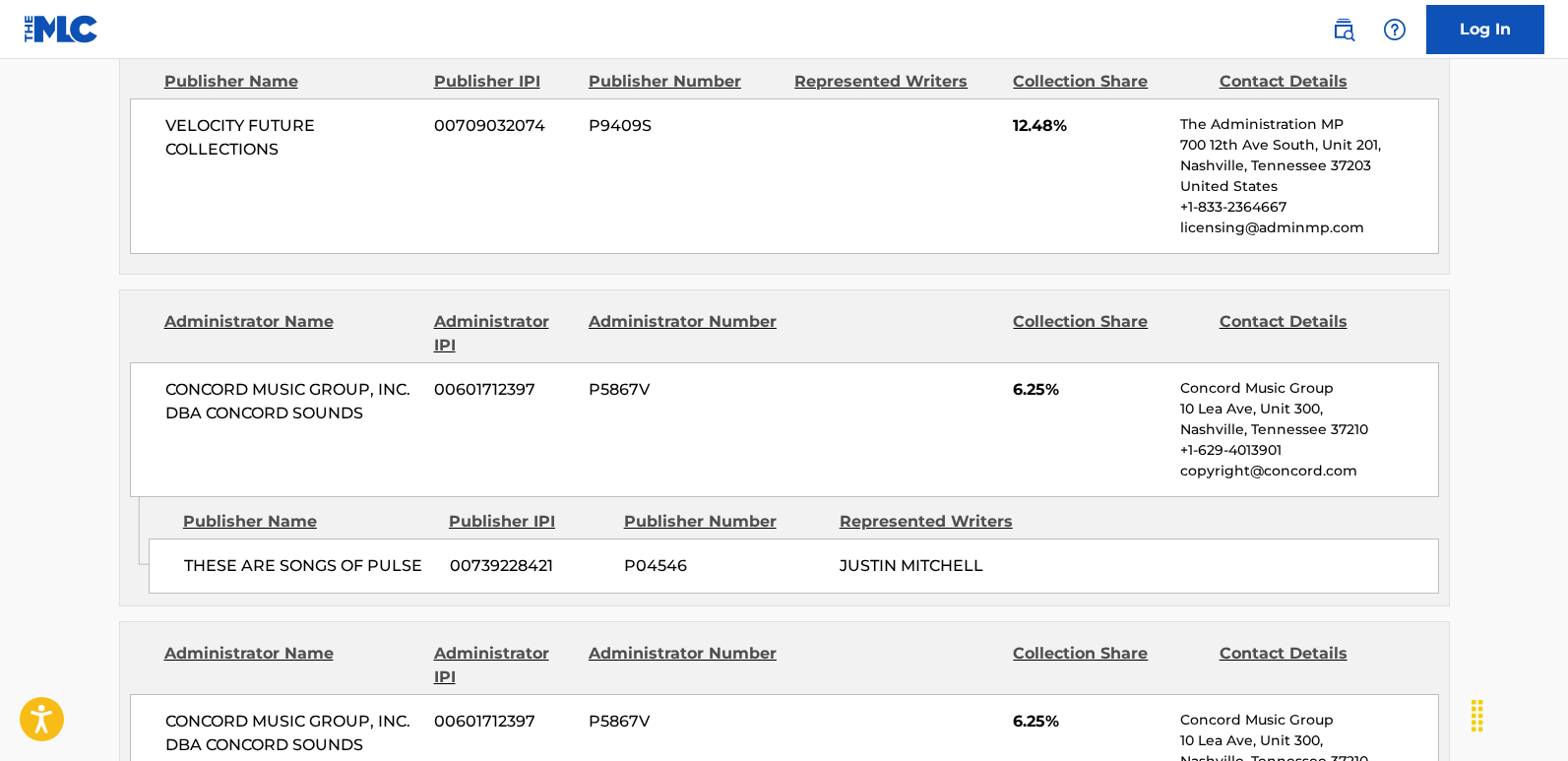 scroll, scrollTop: 1044, scrollLeft: 0, axis: vertical 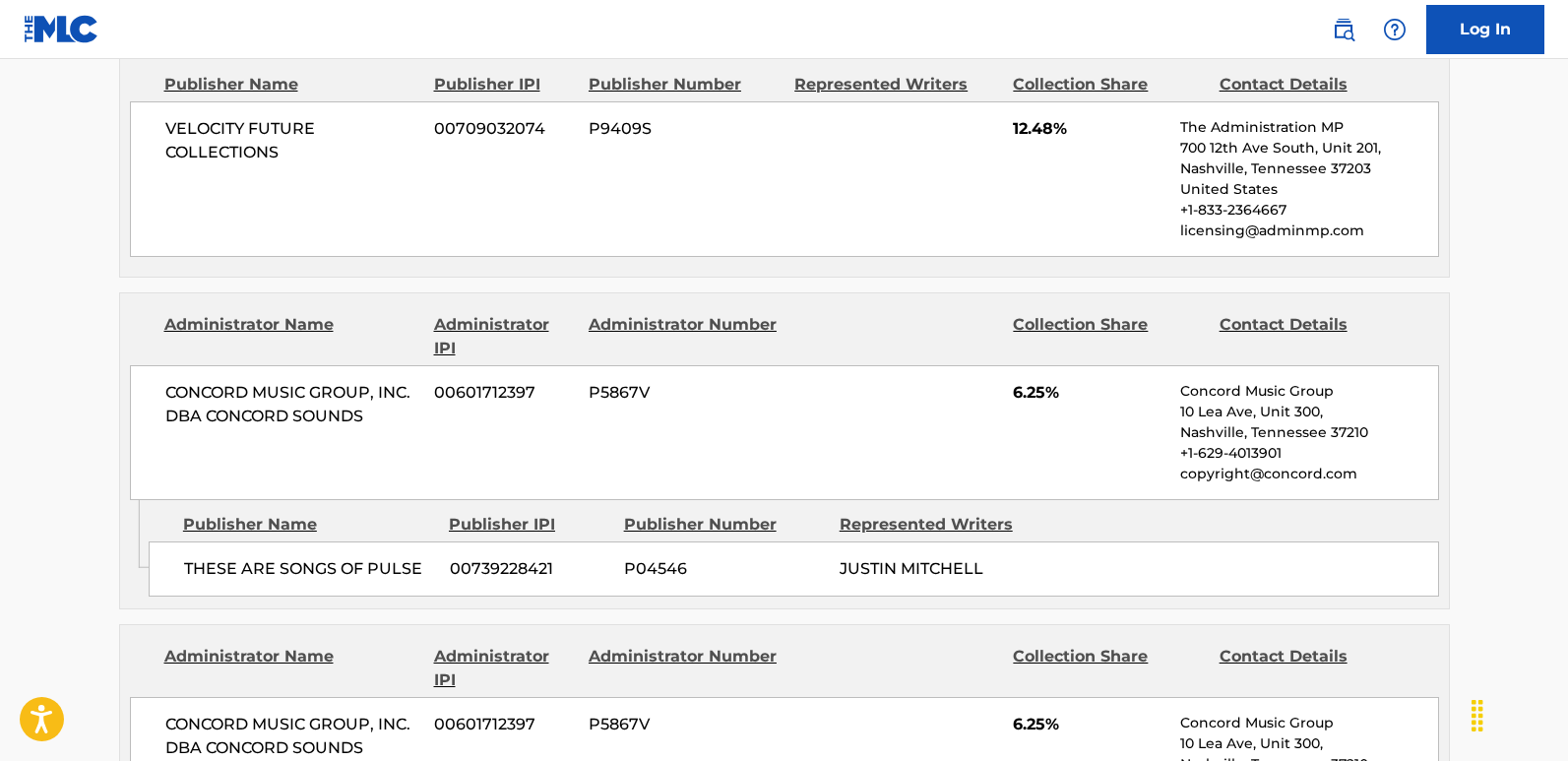 click on "GO REALER     Work Detail   Member Work Identifier -- MLC Song Code GD7AK5 ISWC T3105487836 Duration --:-- Language -- Alternative Titles No Alternative Titles Writers   (5) Writer Name Writer IPI Writer Role JUSTIN MITCHELL 01101208730 Composer/Author AARON NELSON 01011501737 Composer/Author NICHOLAS BOSCO 00570046961 Composer/Author ANTONIO BALDERAS BARBA 00376833718 Composer KOBE V CRAWFORD 00834812925 Composer/Author Publishers   (6) Total shares:  87.5 % Publisher Name Publisher IPI Publisher Number Represented Writers Collection Share Contact Details VELOCITY FUTURE COLLECTIONS 00709032074 P9409S 12.48% The Administration MP 700 12th Ave South, Unit 201,  [CITY], [STATE] [ZIP] [COUNTRY] [PHONE] [EMAIL] Administrator Name Administrator IPI Administrator Number Collection Share Contact Details CONCORD MUSIC GROUP, INC. DBA CONCORD SOUNDS 00601712397 P5867V 6.25% Concord Music Group 10 Lea Ave, Unit 300,  [COUNTRY] [PHONE] [EMAIL] P04546 %" at bounding box center (784, 860) 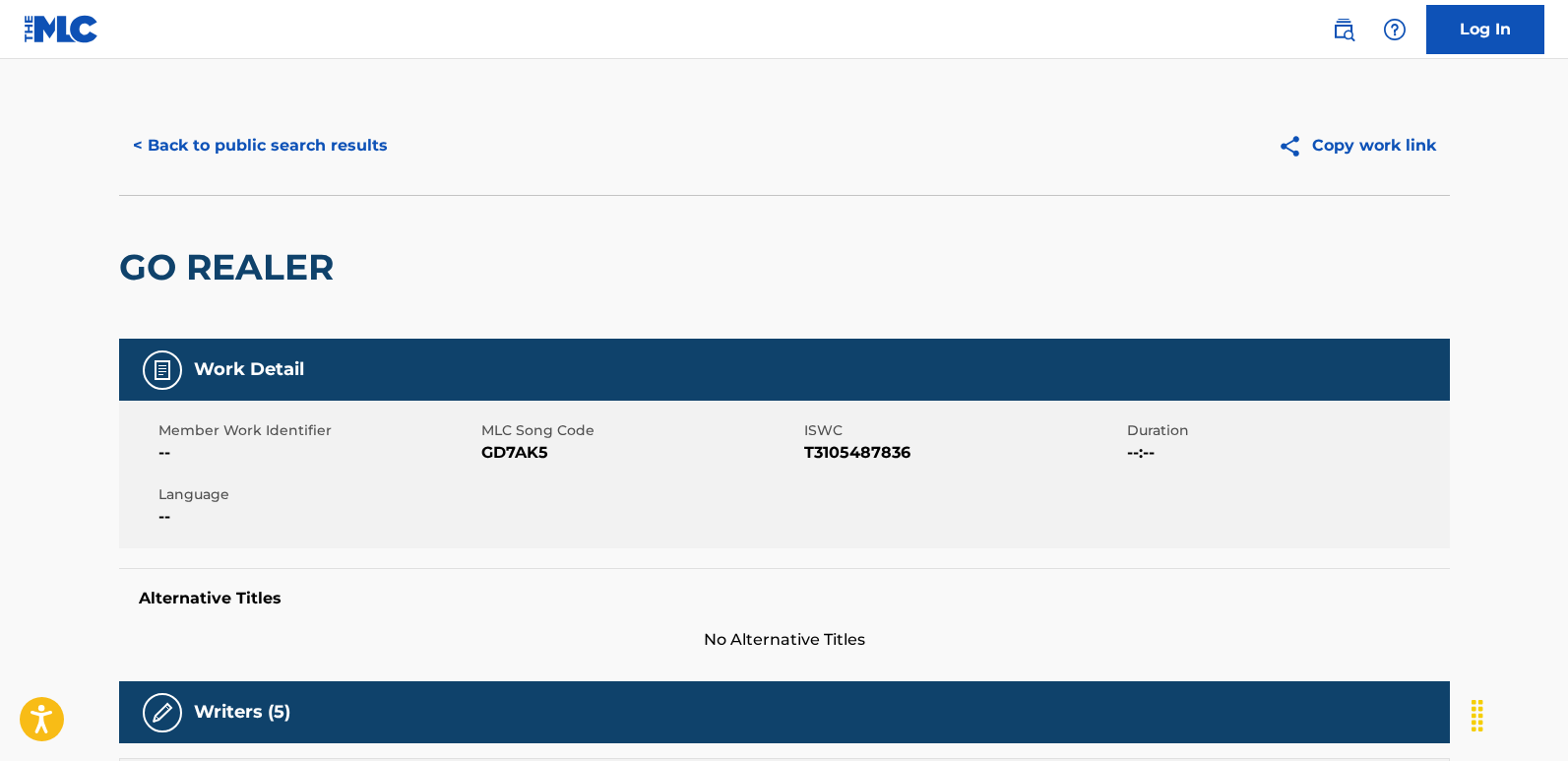 scroll, scrollTop: 0, scrollLeft: 0, axis: both 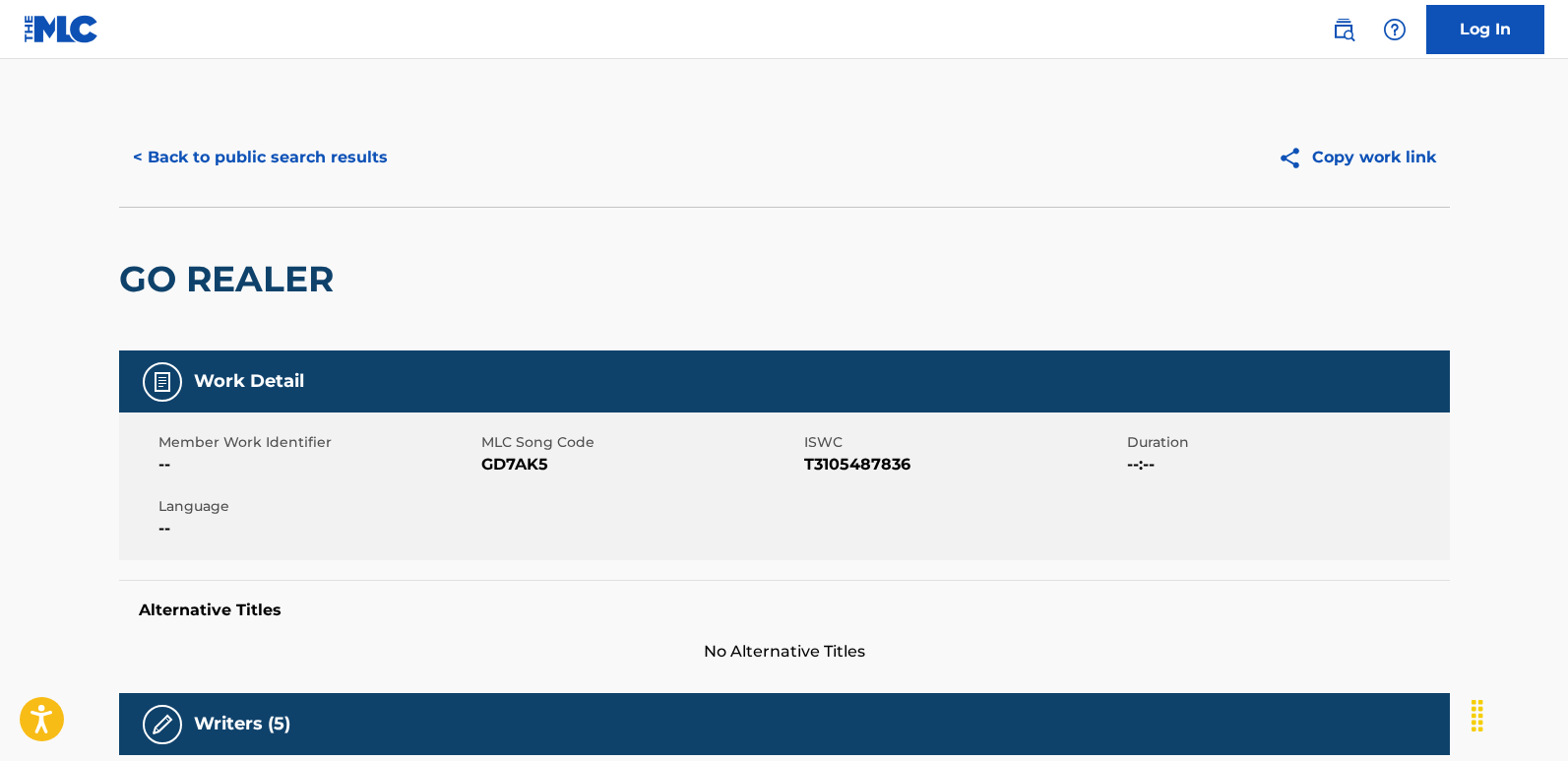 click on "< Back to public search results" at bounding box center (260, 158) 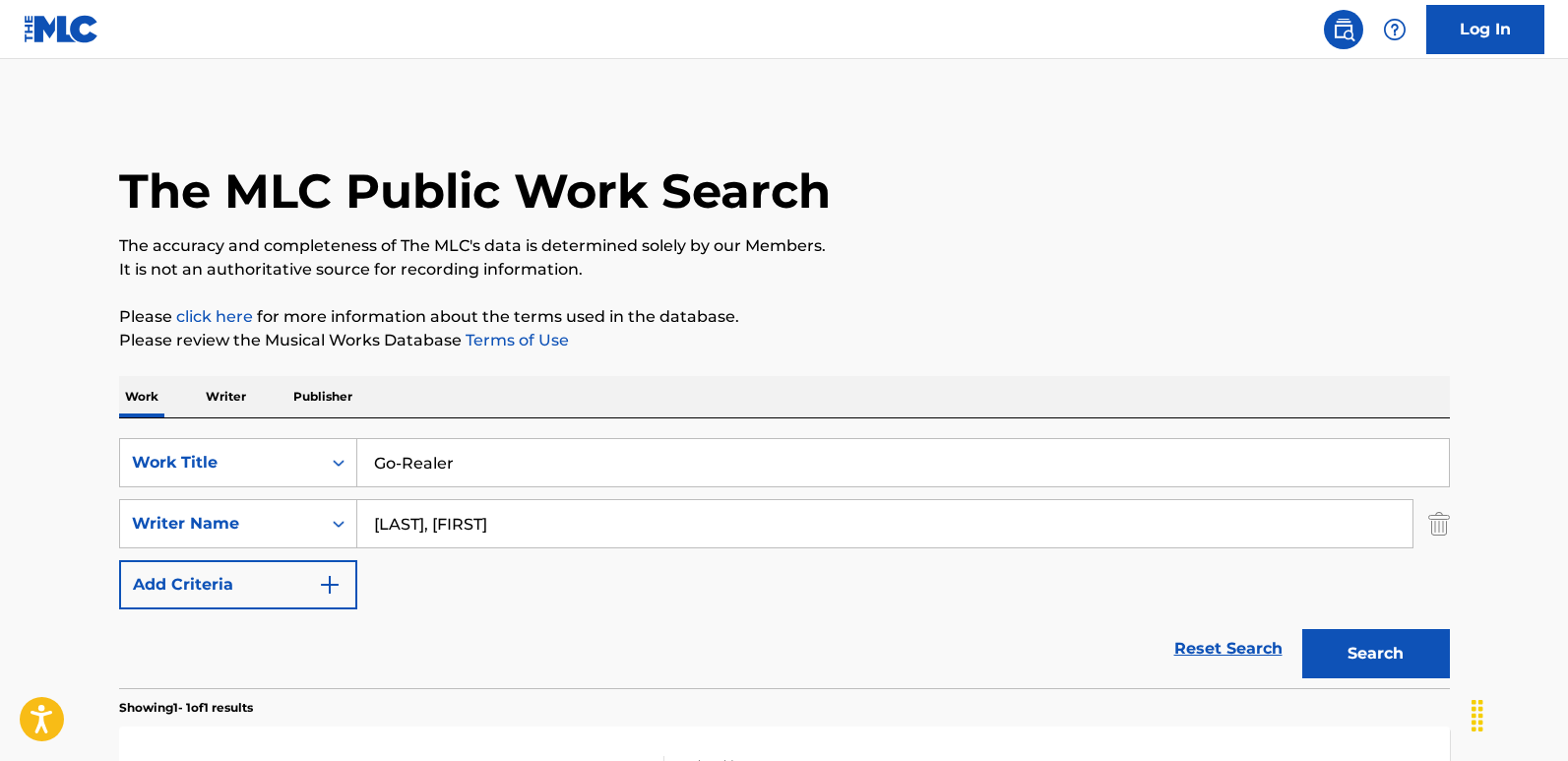 scroll, scrollTop: 192, scrollLeft: 0, axis: vertical 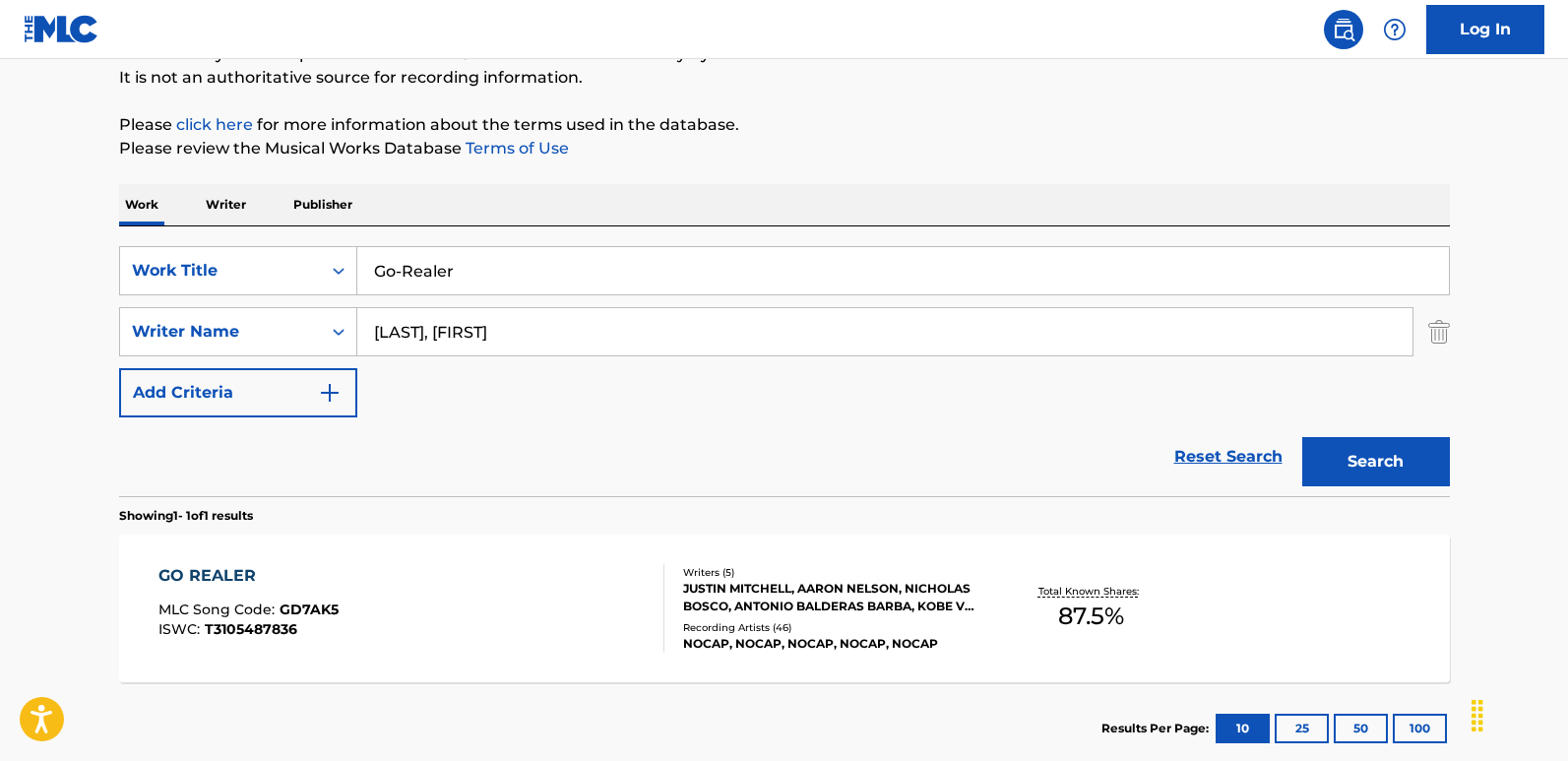 drag, startPoint x: 1206, startPoint y: 452, endPoint x: 1036, endPoint y: 447, distance: 170.07351 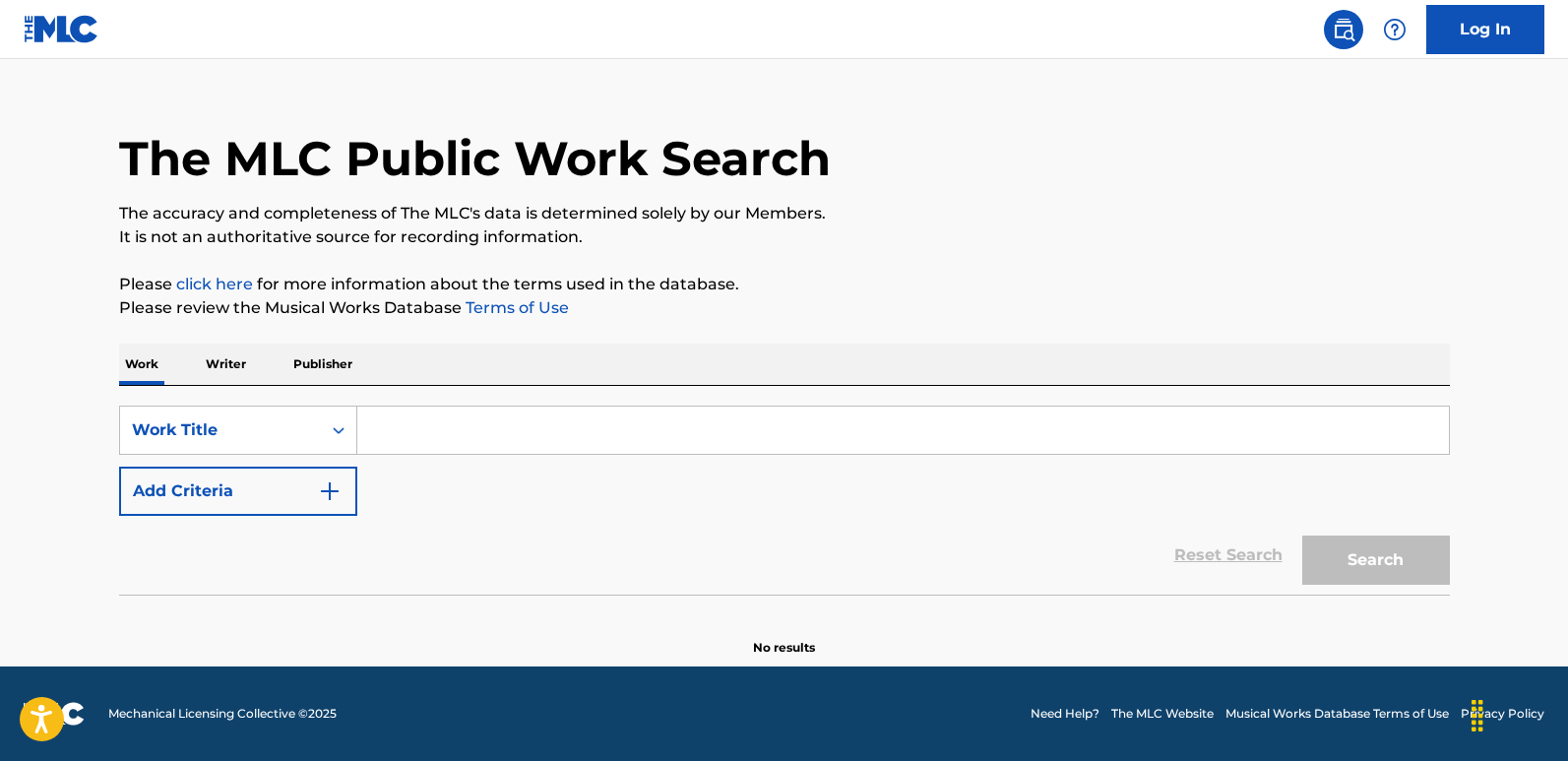 scroll, scrollTop: 0, scrollLeft: 0, axis: both 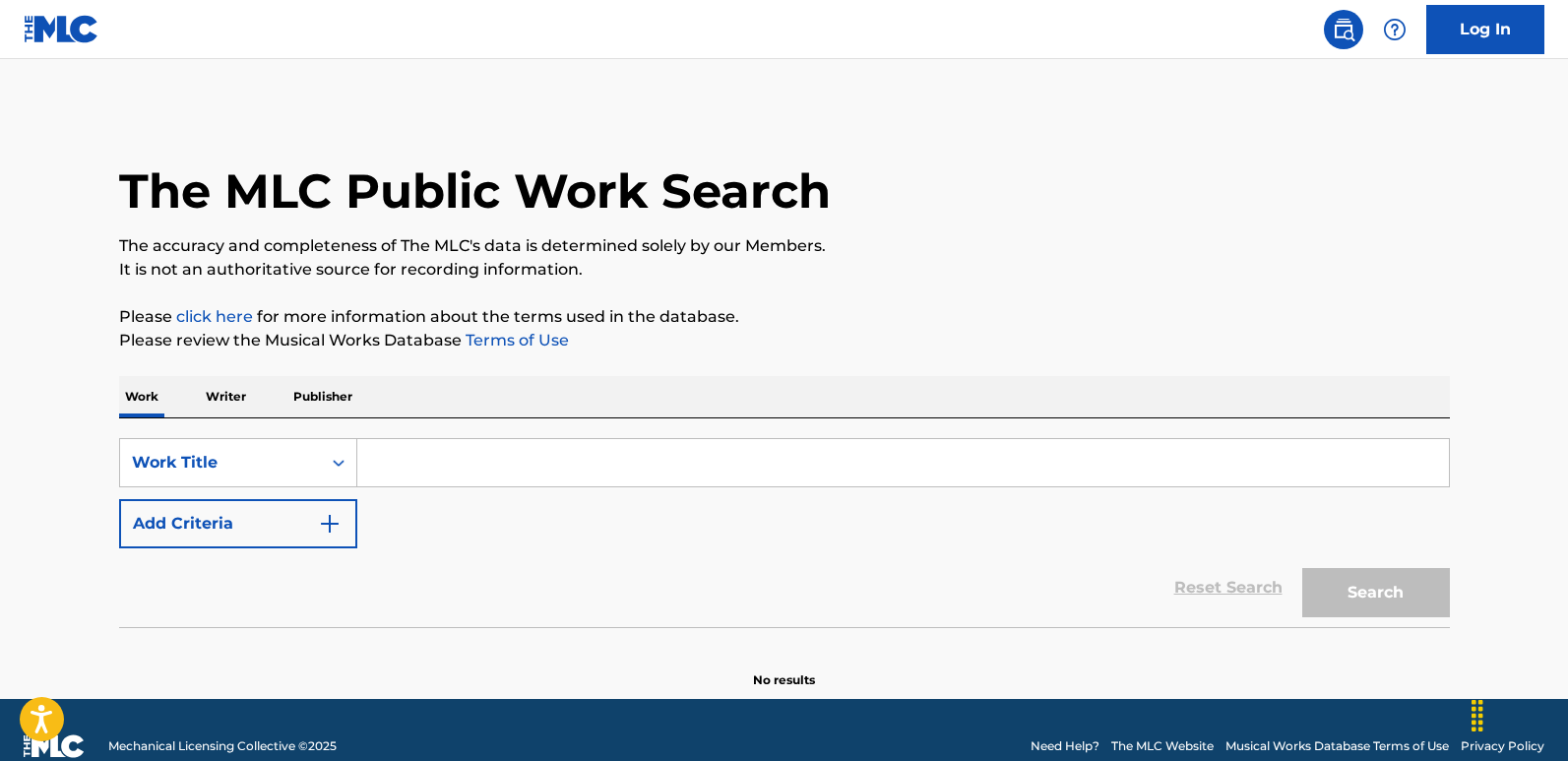 click on "SearchWithCriteria9d4b10ec-ea00-4de3-ae4d-bc4867ef49f9 Work Title Add Criteria Reset Search Search" at bounding box center (784, 523) 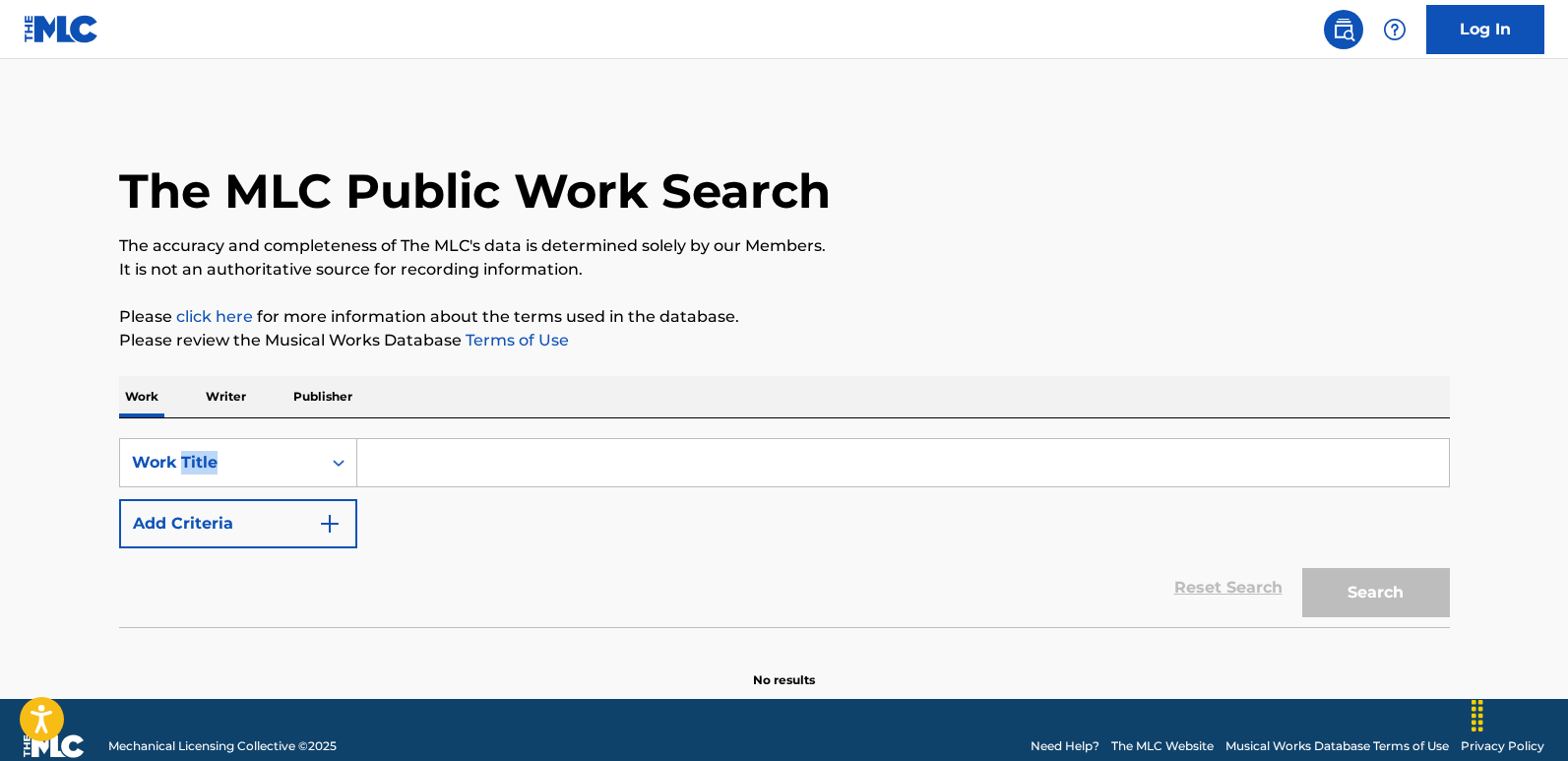 click on "SearchWithCriteria9d4b10ec-ea00-4de3-ae4d-bc4867ef49f9 Work Title Add Criteria Reset Search Search" at bounding box center (784, 523) 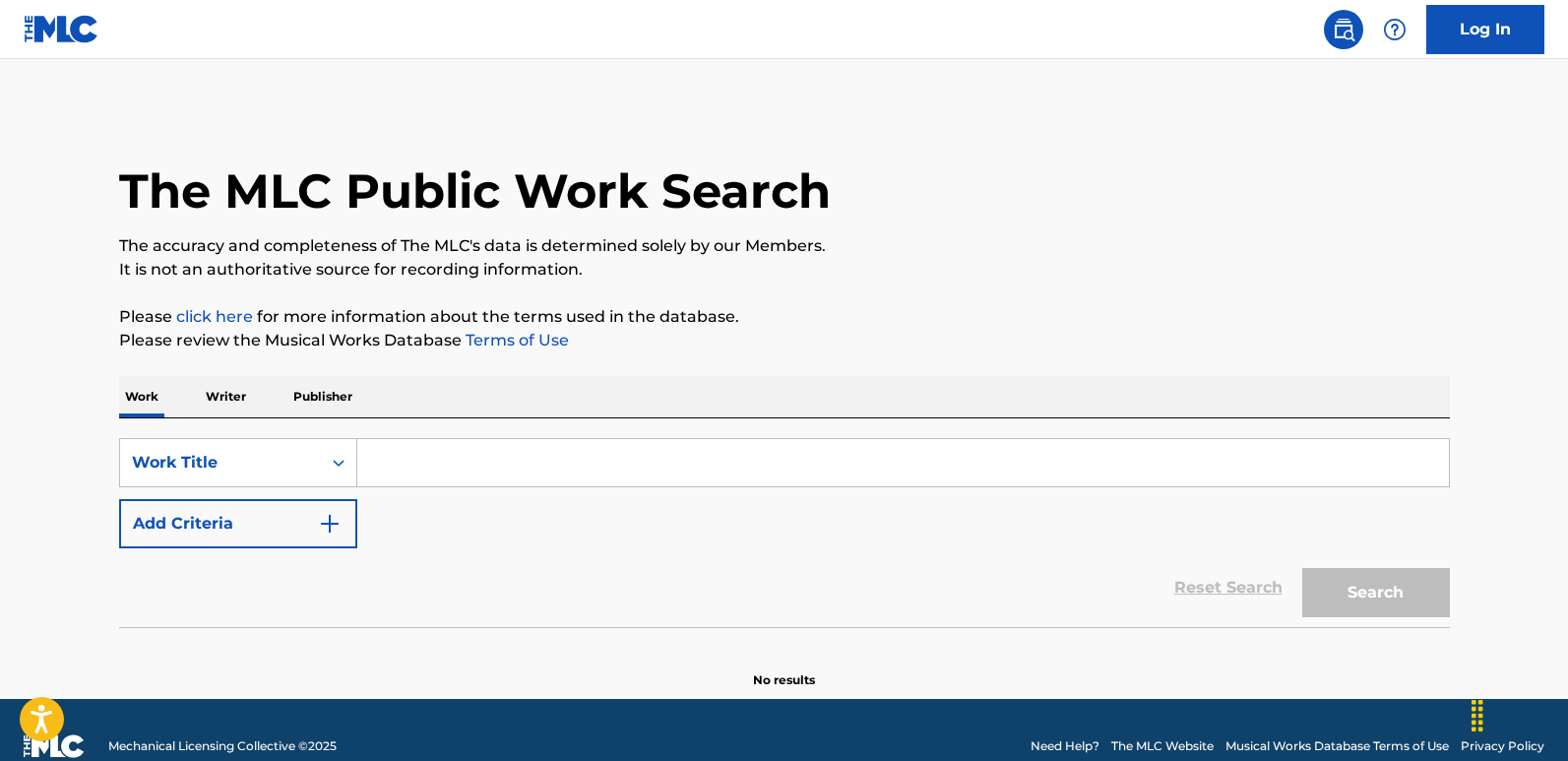 click on "SearchWithCriteria9d4b10ec-ea00-4de3-ae4d-bc4867ef49f9 Work Title Add Criteria" at bounding box center [784, 493] 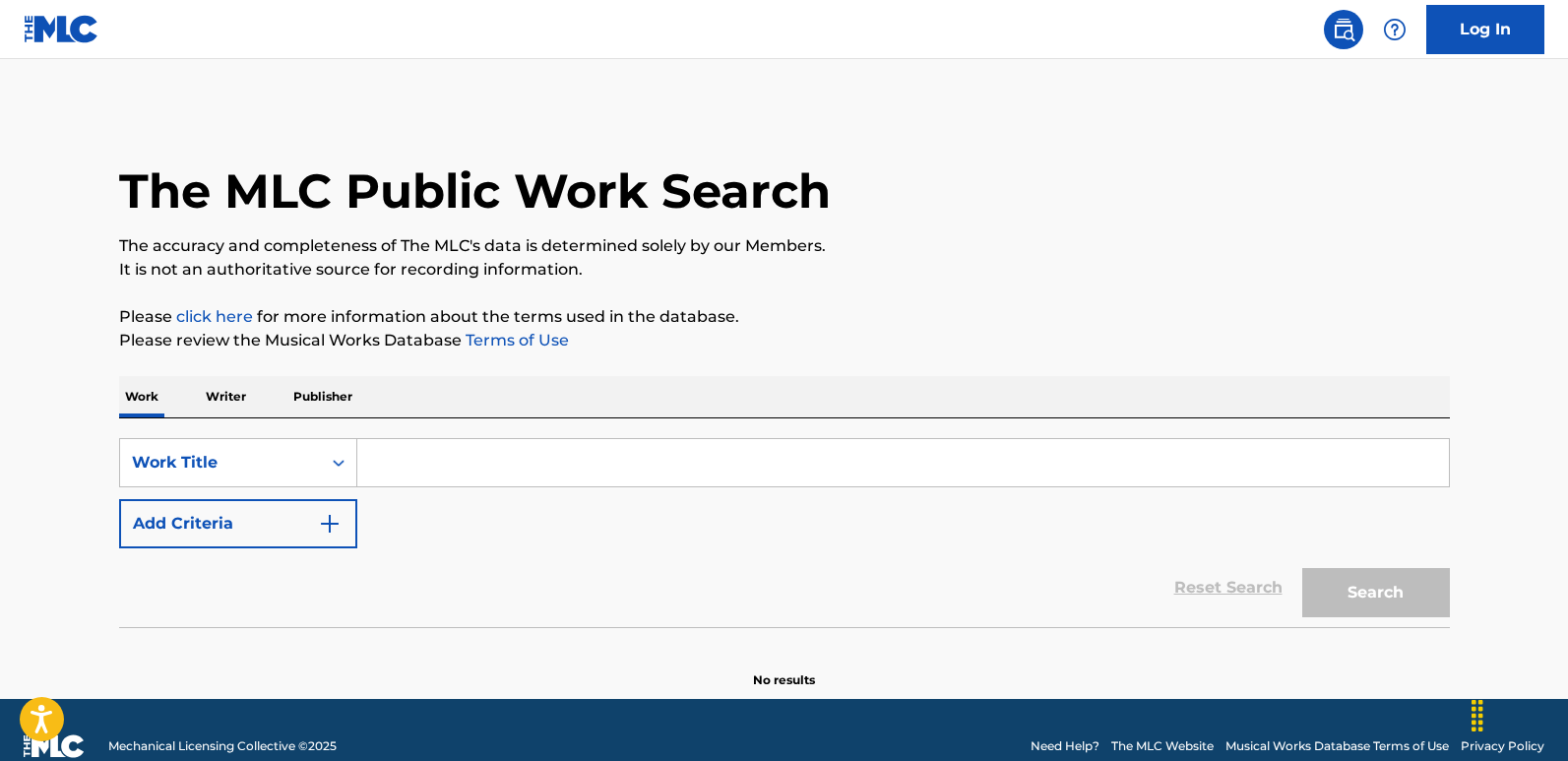 click on "No results" at bounding box center [784, 664] 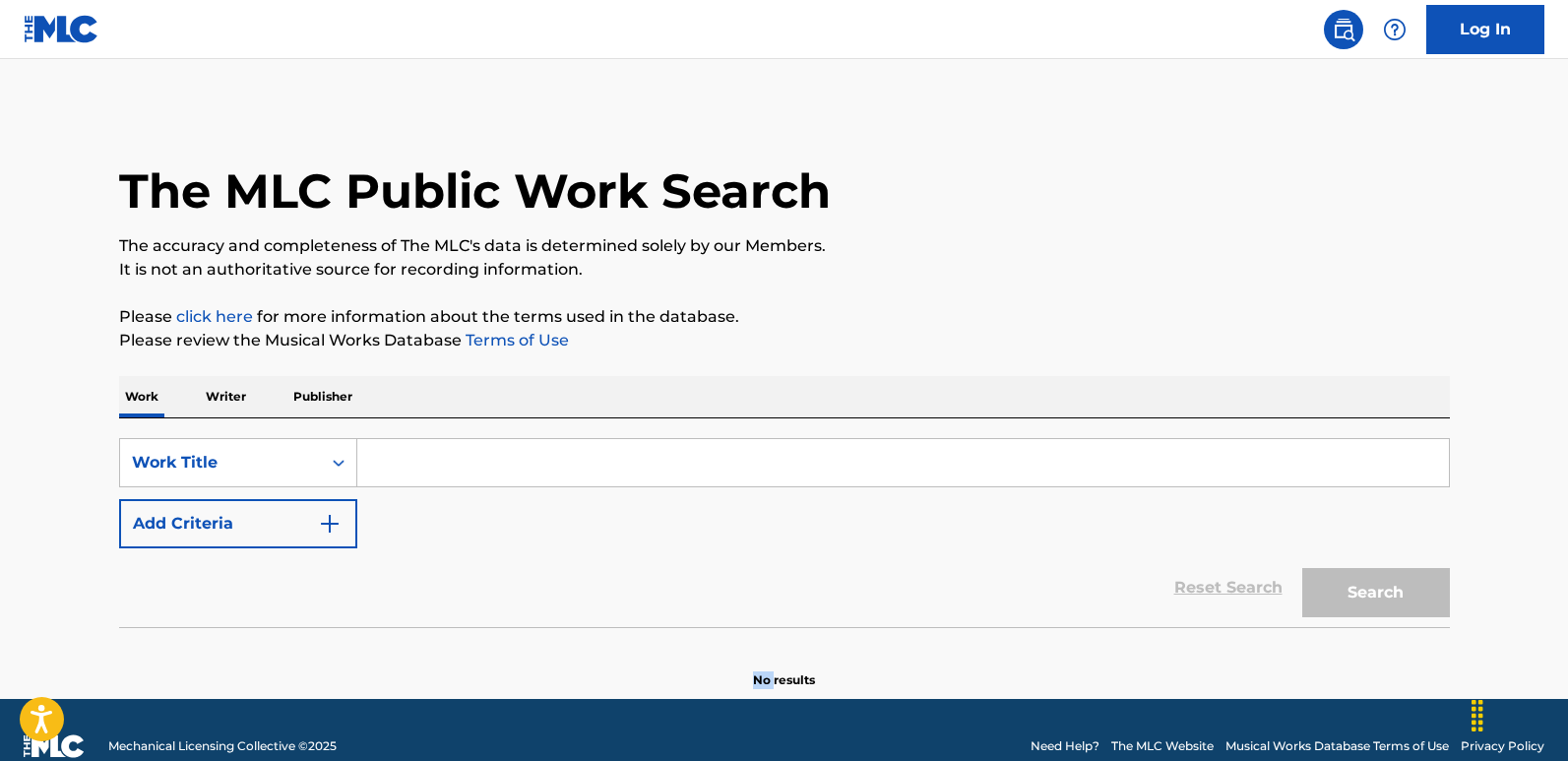 click on "No results" at bounding box center (784, 664) 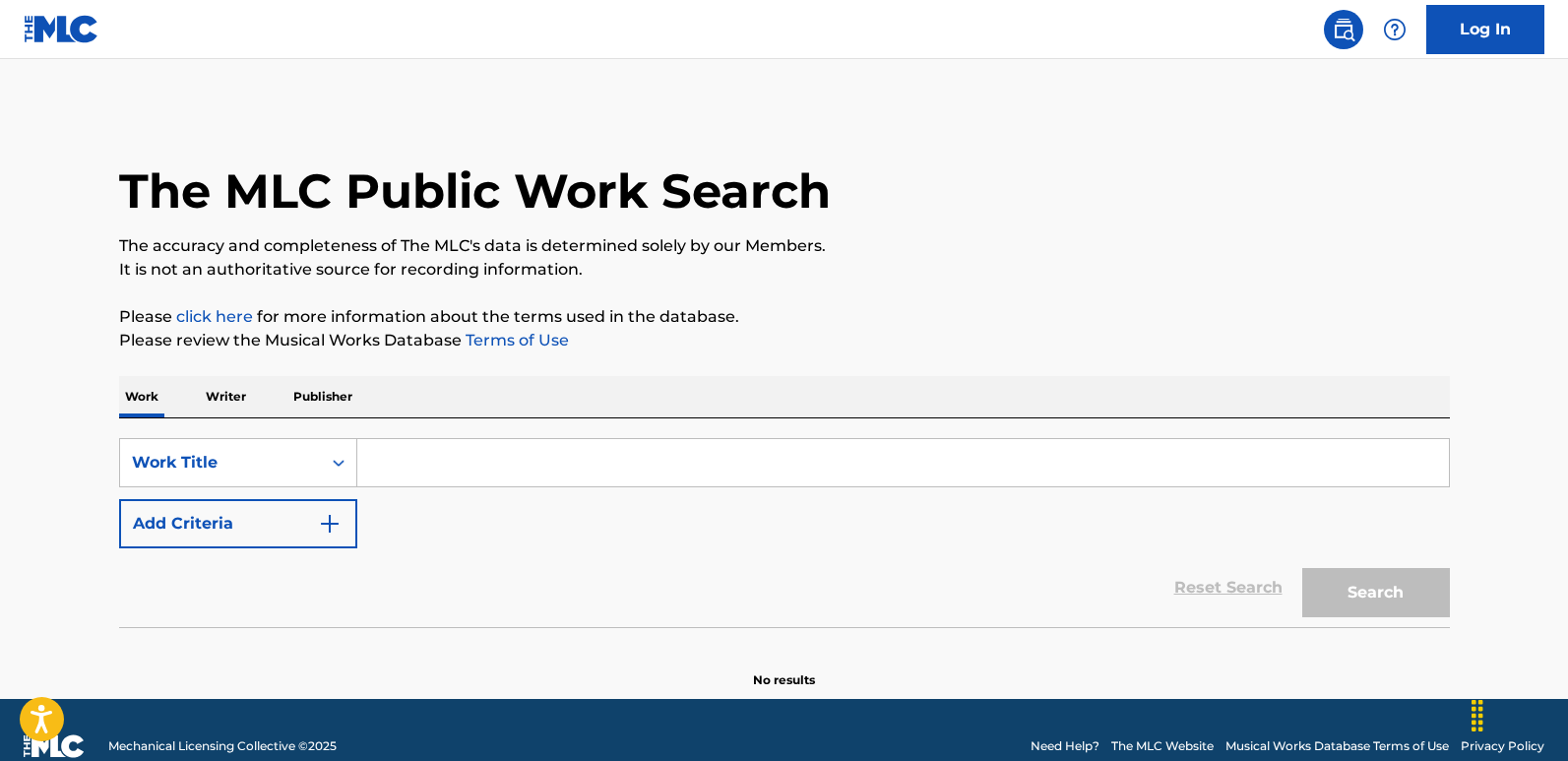 click on "Reset Search Search" at bounding box center (784, 588) 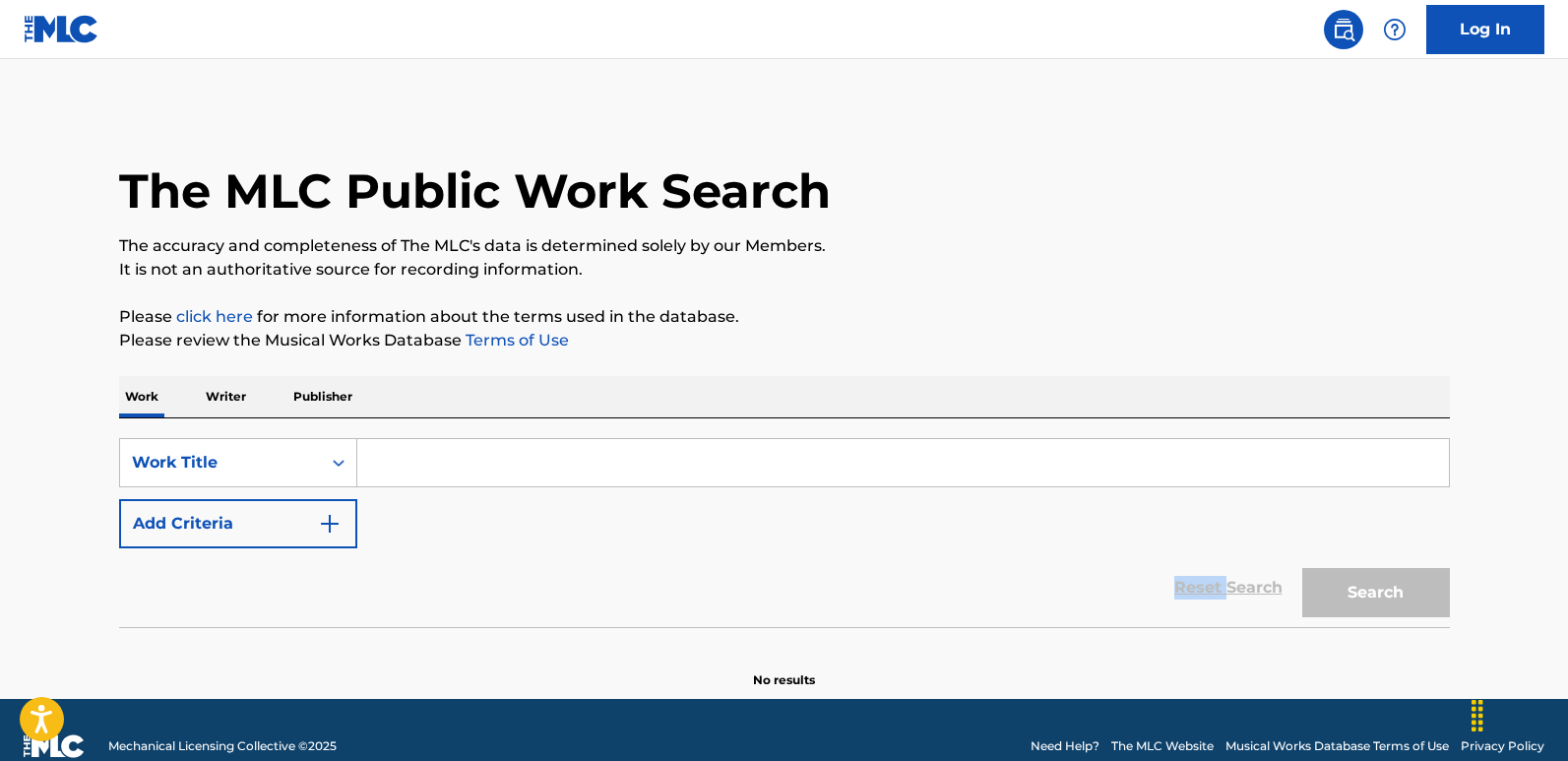 click on "Reset Search Search" at bounding box center [784, 588] 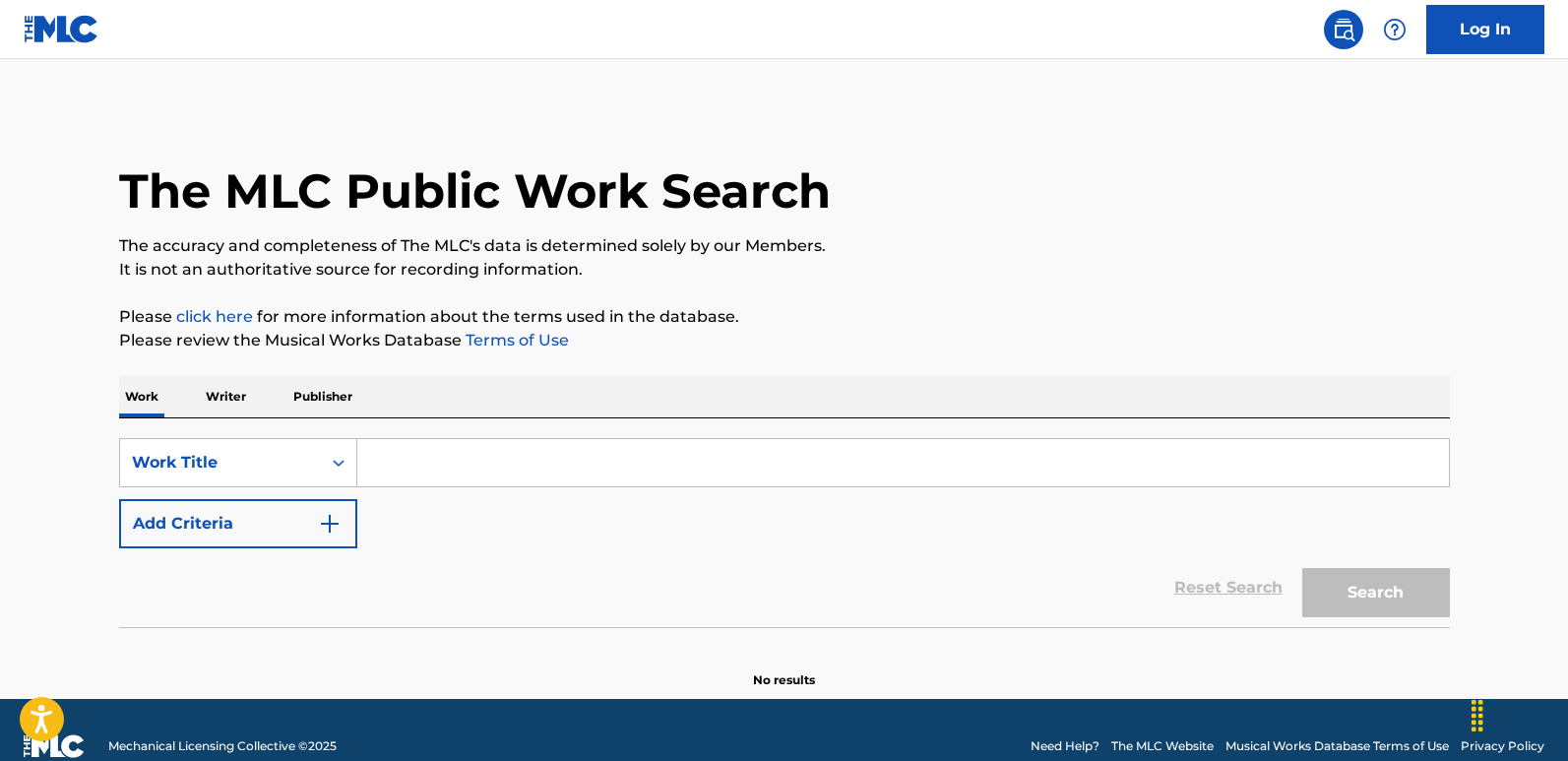 click on "Reset Search Search" at bounding box center (784, 588) 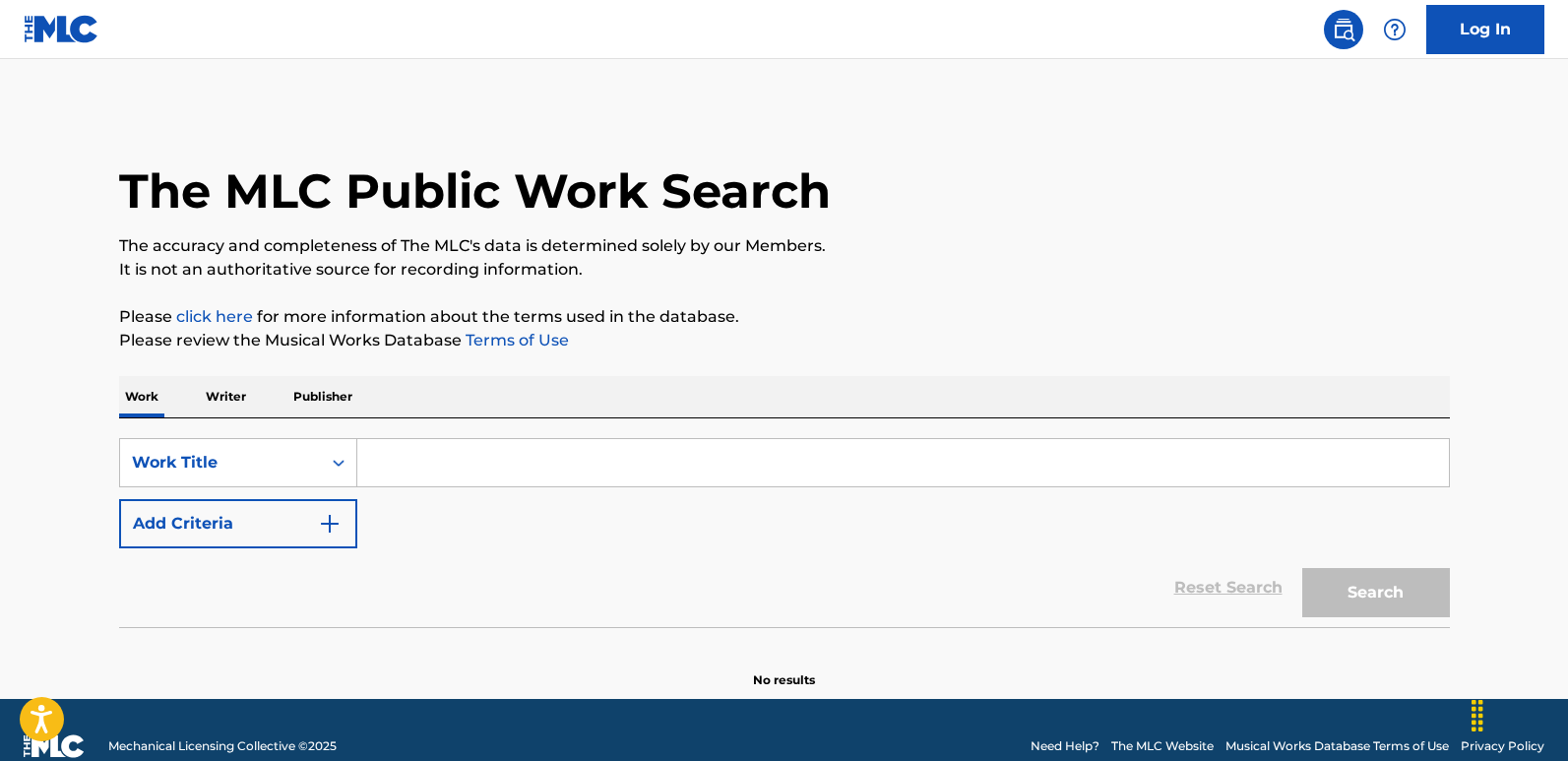 click at bounding box center (903, 463) 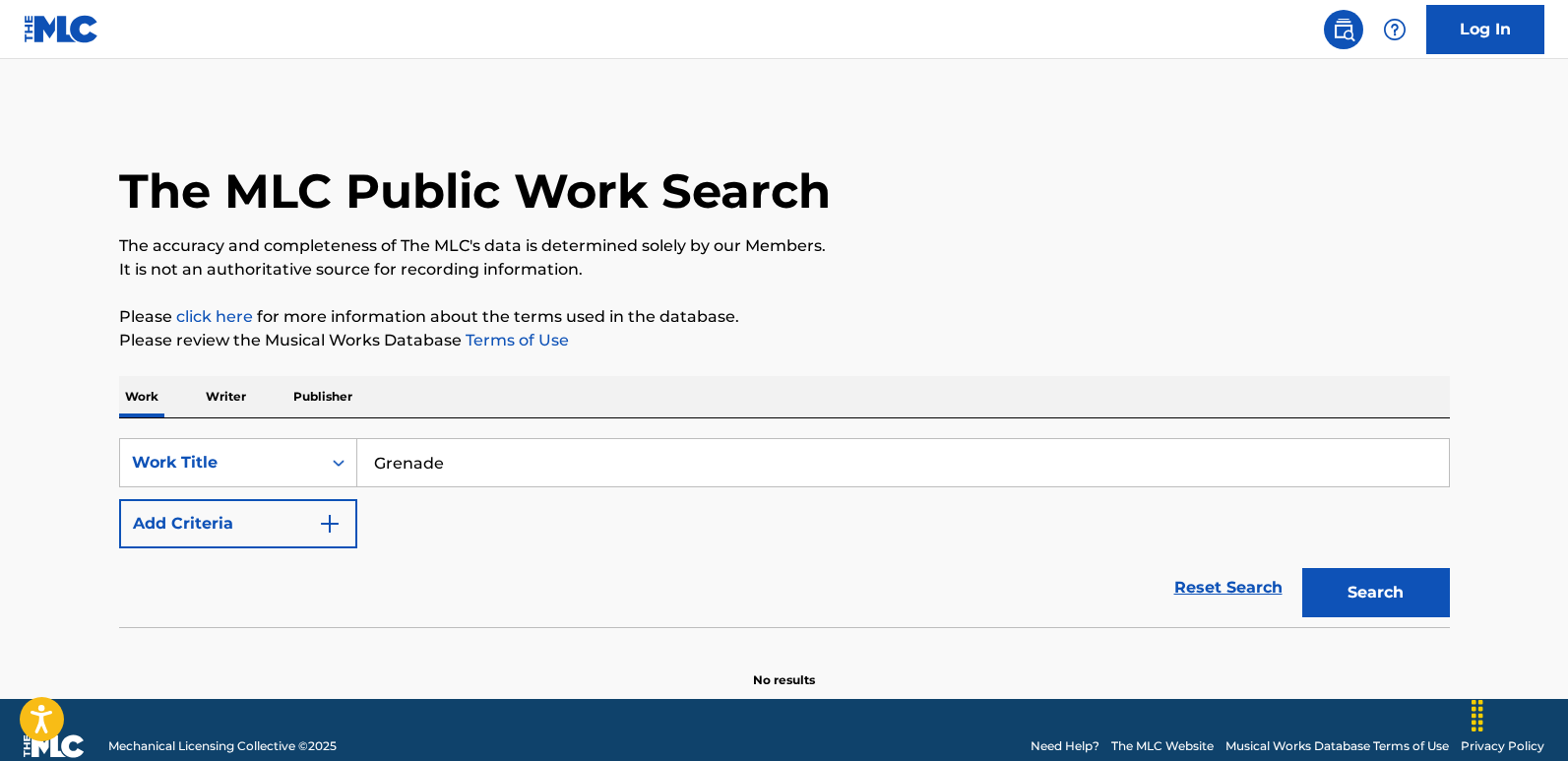 type on "Grenade" 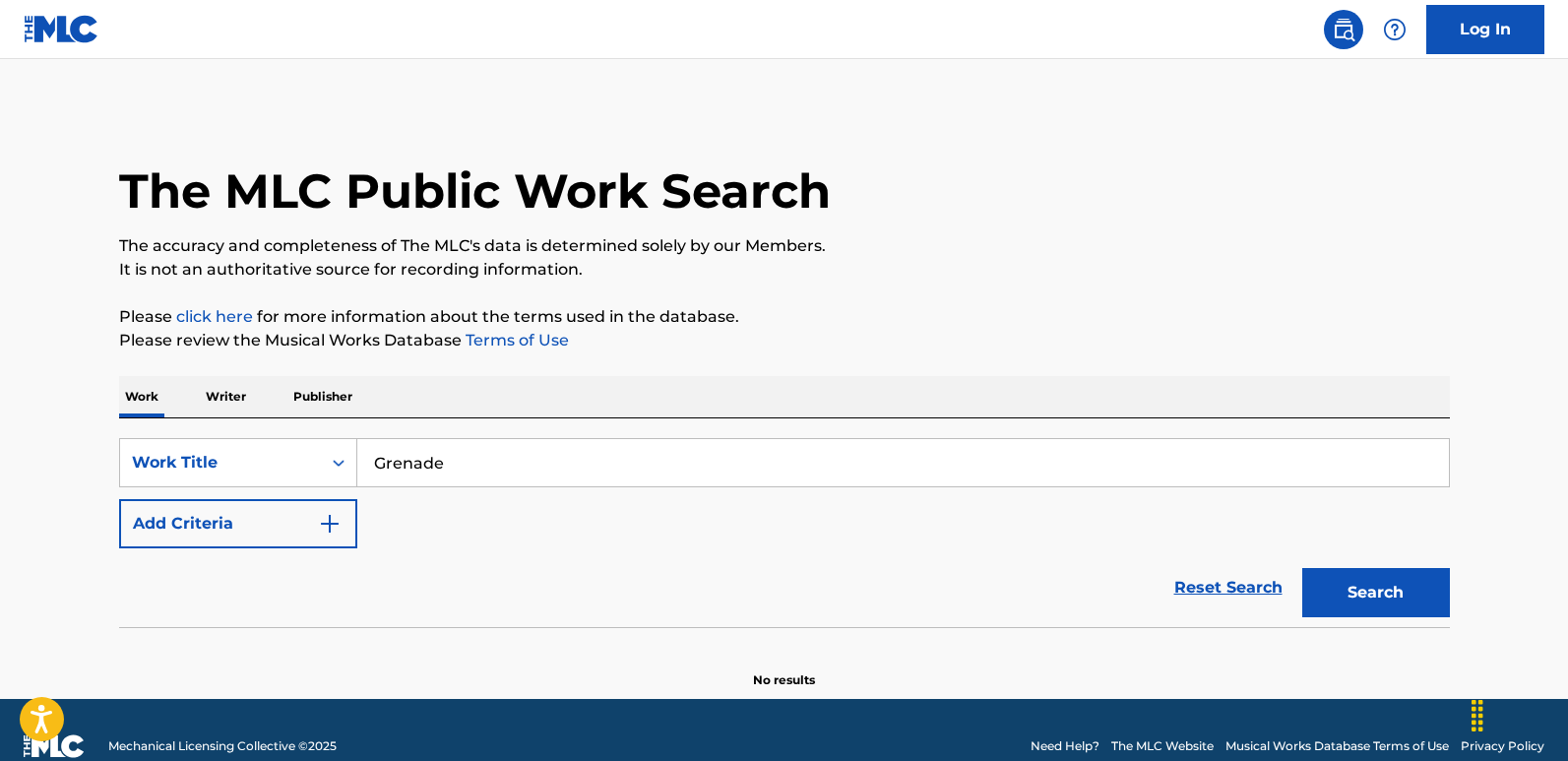 click on "Reset Search Search" at bounding box center (784, 588) 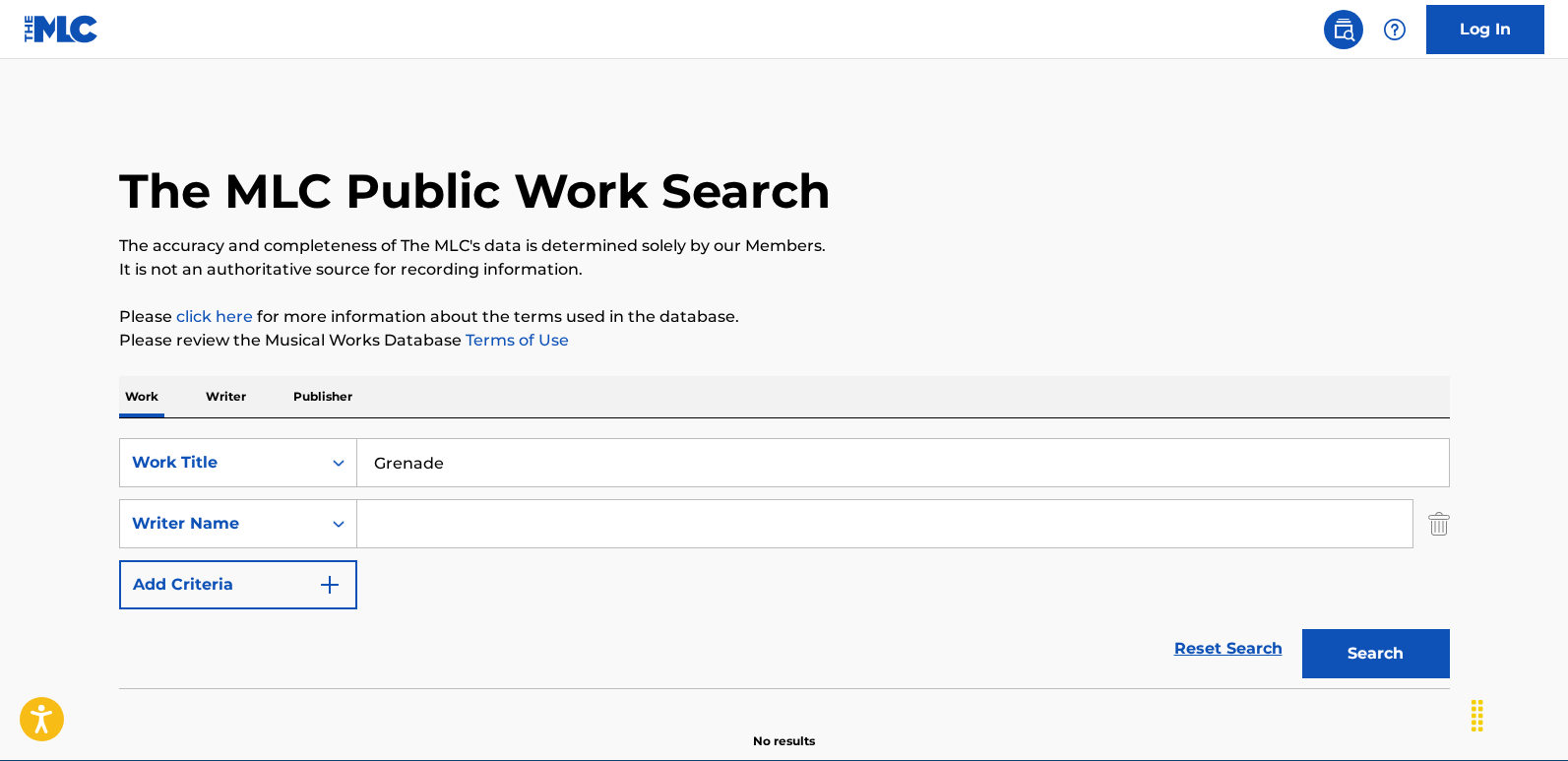 click at bounding box center [885, 524] 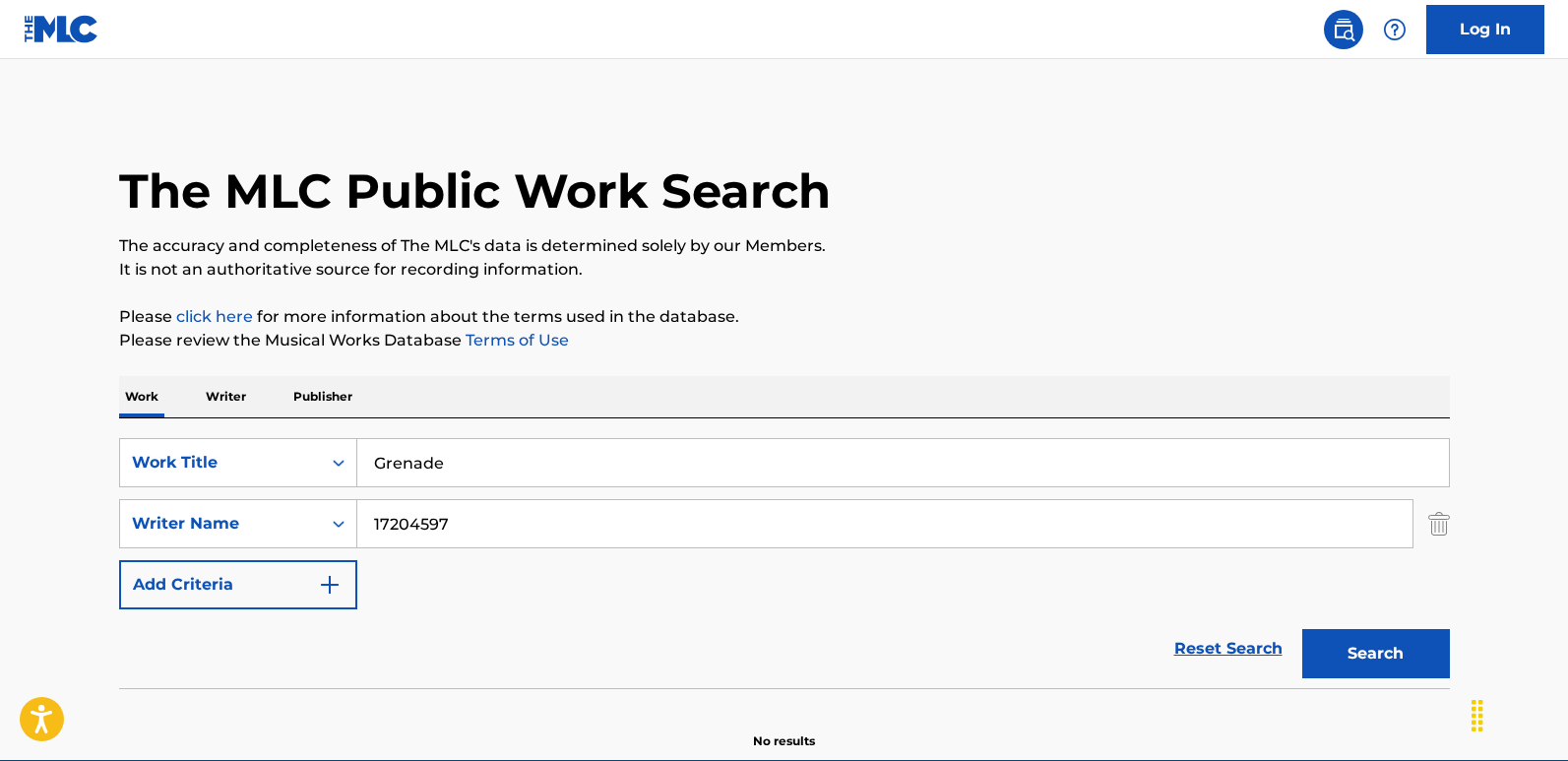 click on "Search" at bounding box center (1376, 654) 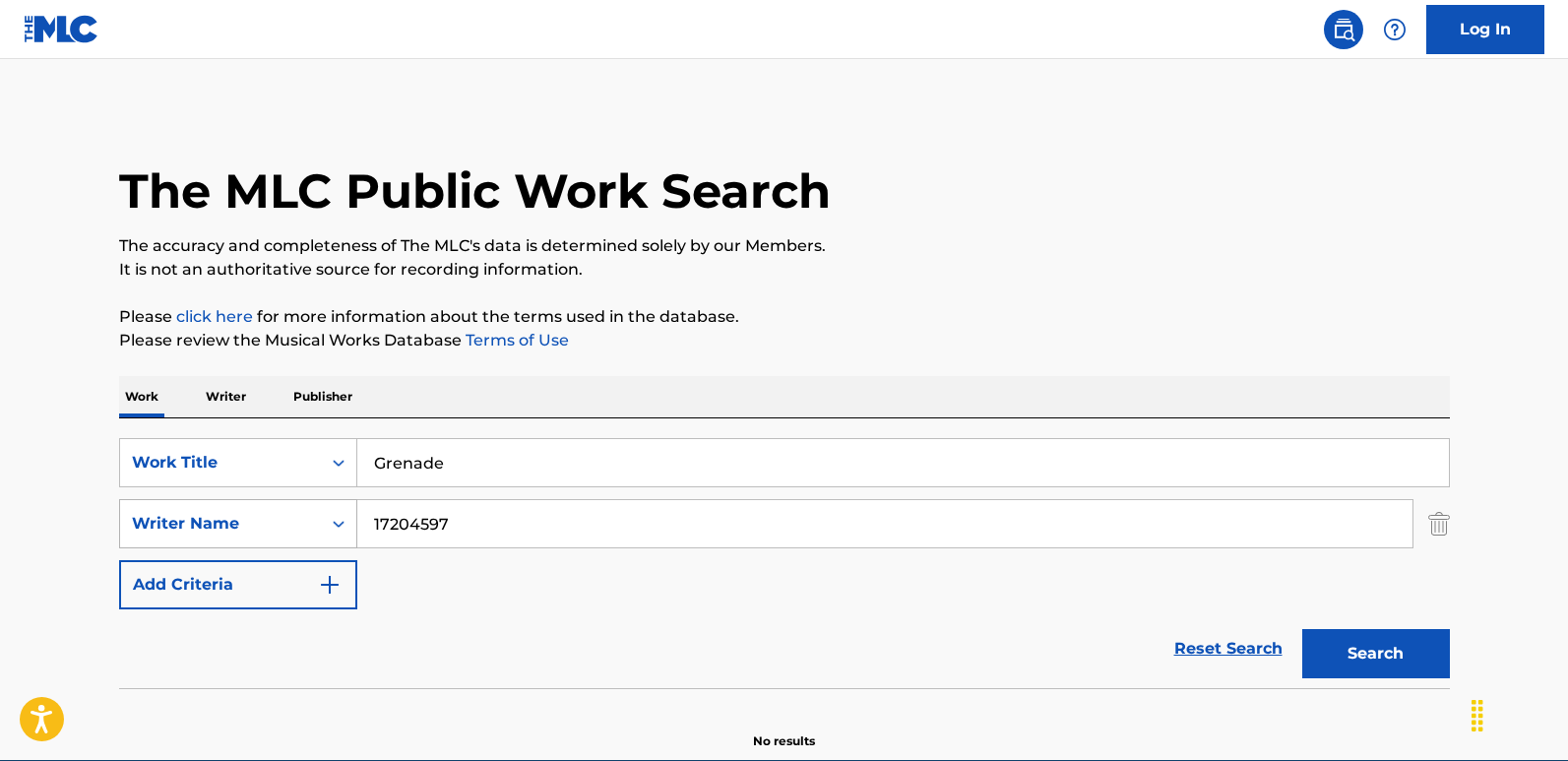 drag, startPoint x: 498, startPoint y: 521, endPoint x: 282, endPoint y: 500, distance: 217.01843 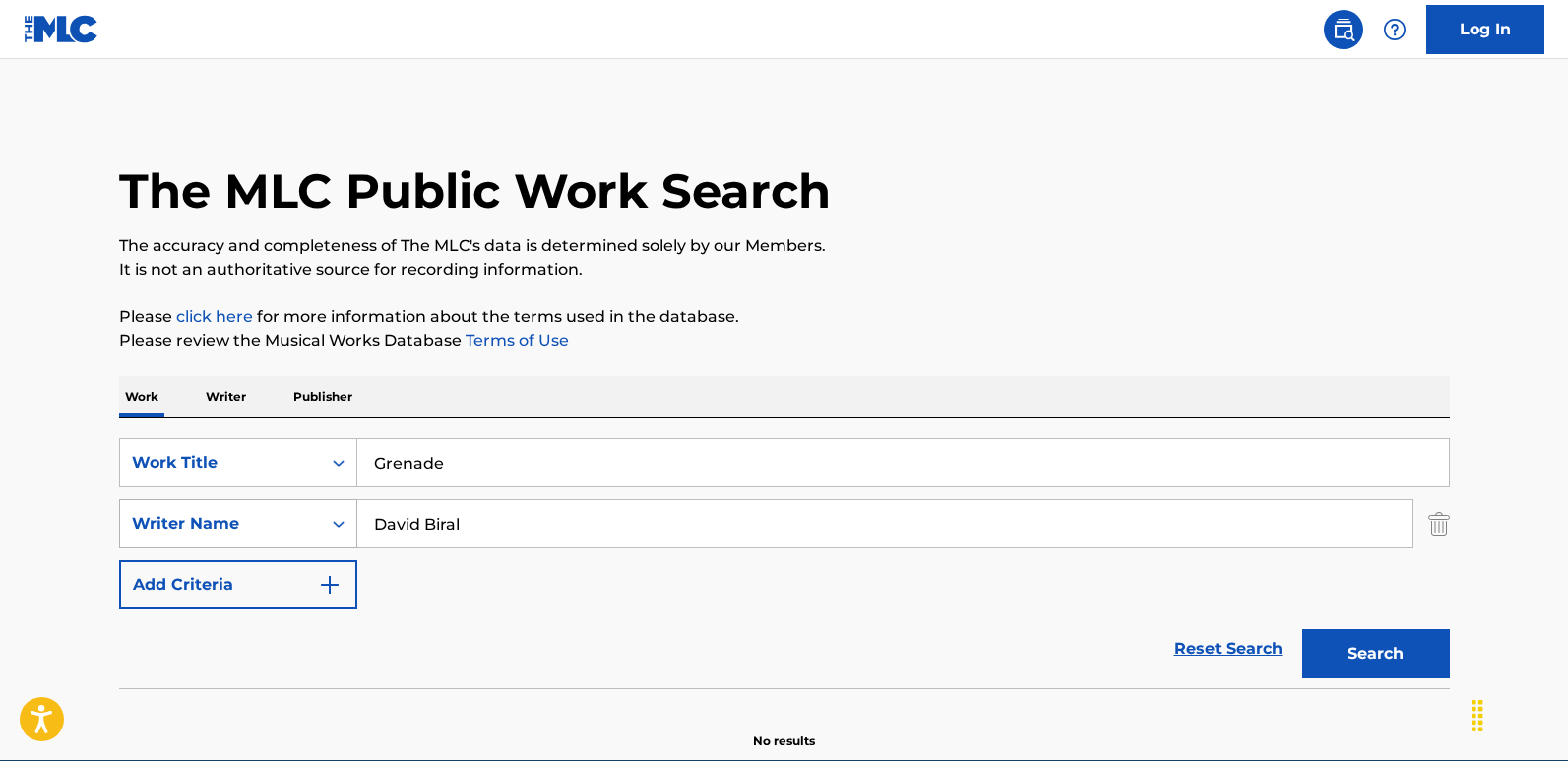 type on "David Biral" 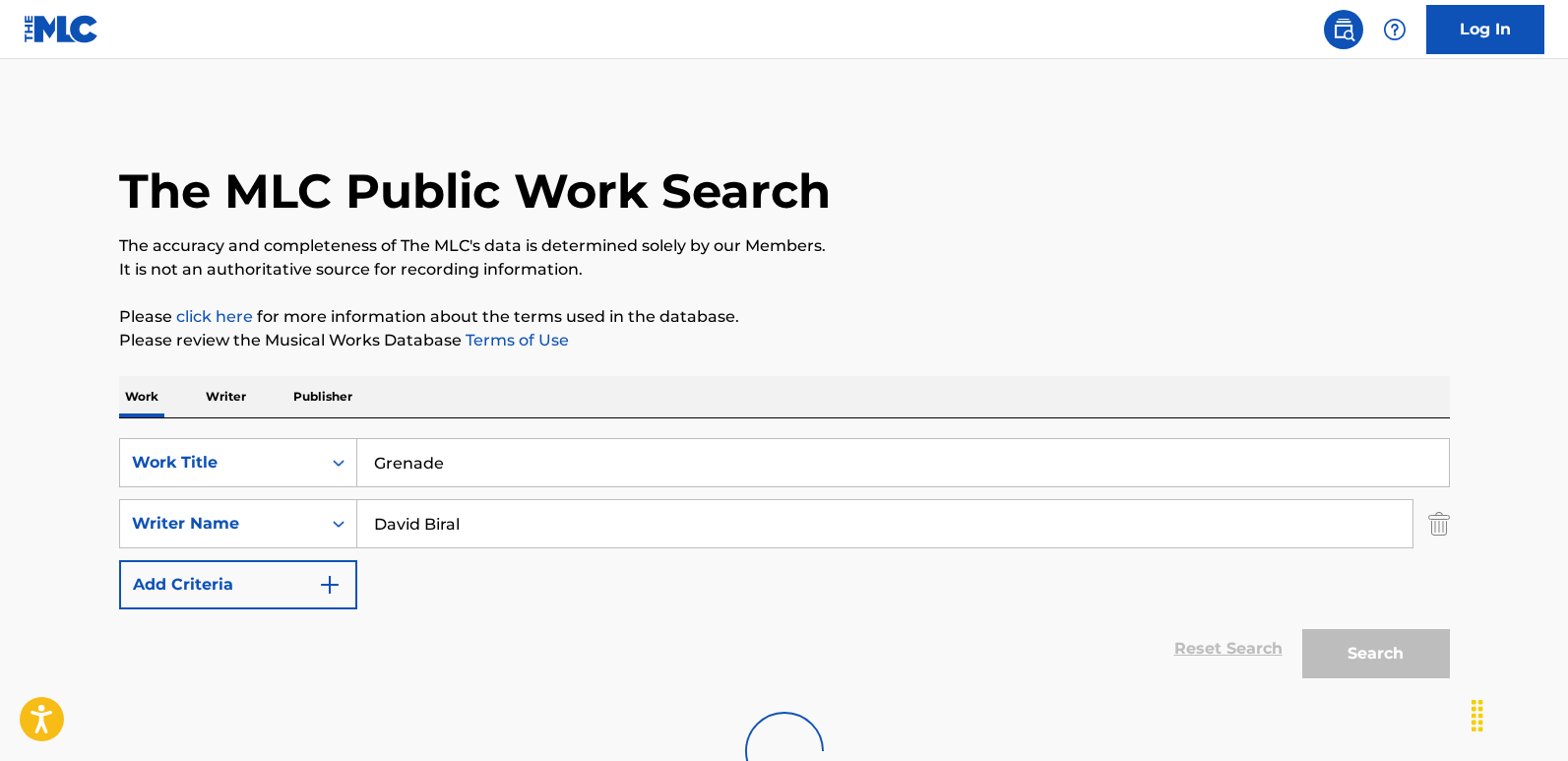 click on "Work Writer Publisher" at bounding box center [784, 397] 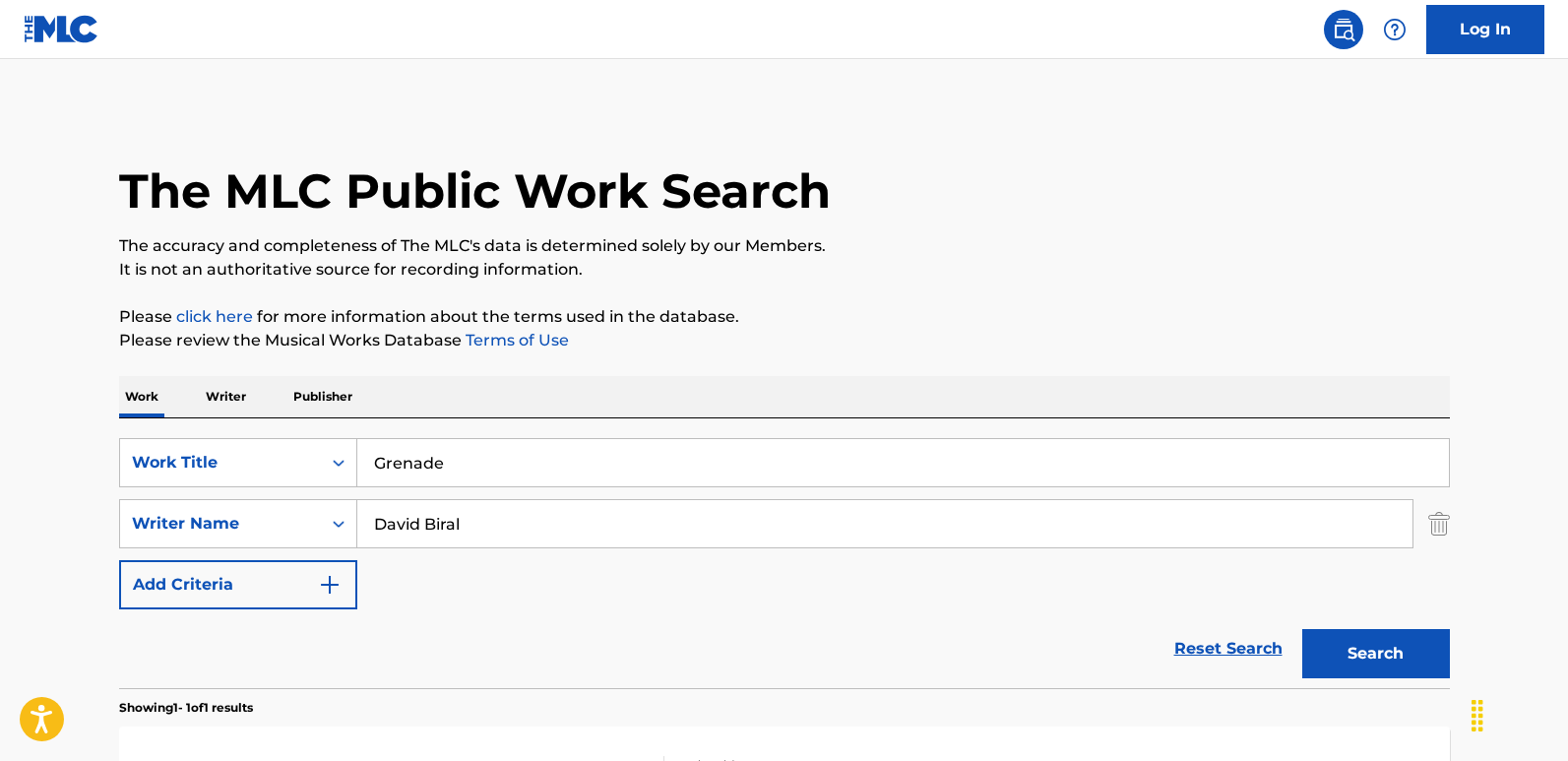 click on "SearchWithCriteria9d4b10ec-ea00-4de3-ae4d-bc4867ef49f9 Work Title Grenade SearchWithCriteria17d5d192-e73d-4e17-83cf-09aa54e8fcbc Writer Name David Biral Add Criteria" at bounding box center [784, 524] 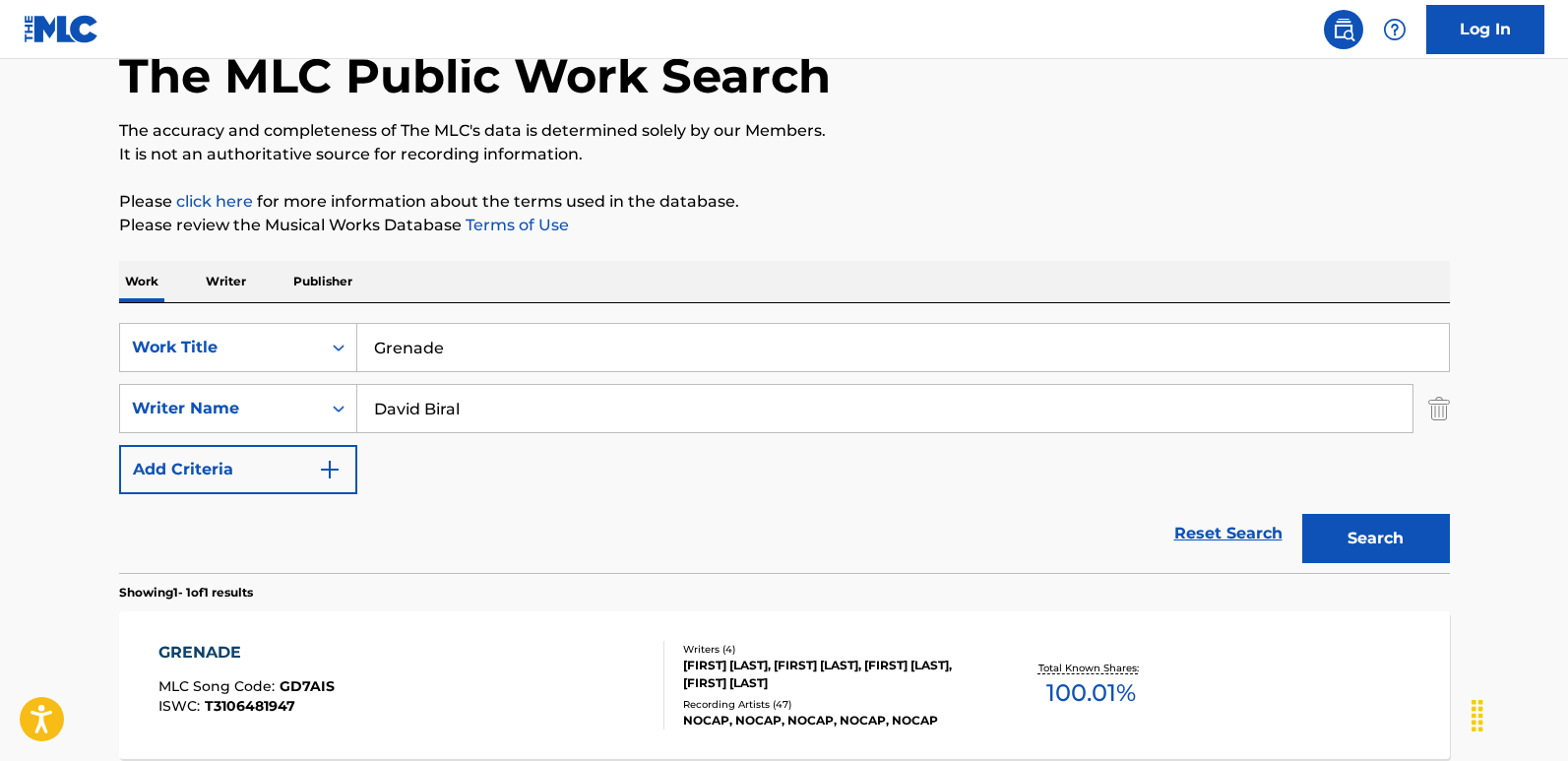 scroll, scrollTop: 295, scrollLeft: 0, axis: vertical 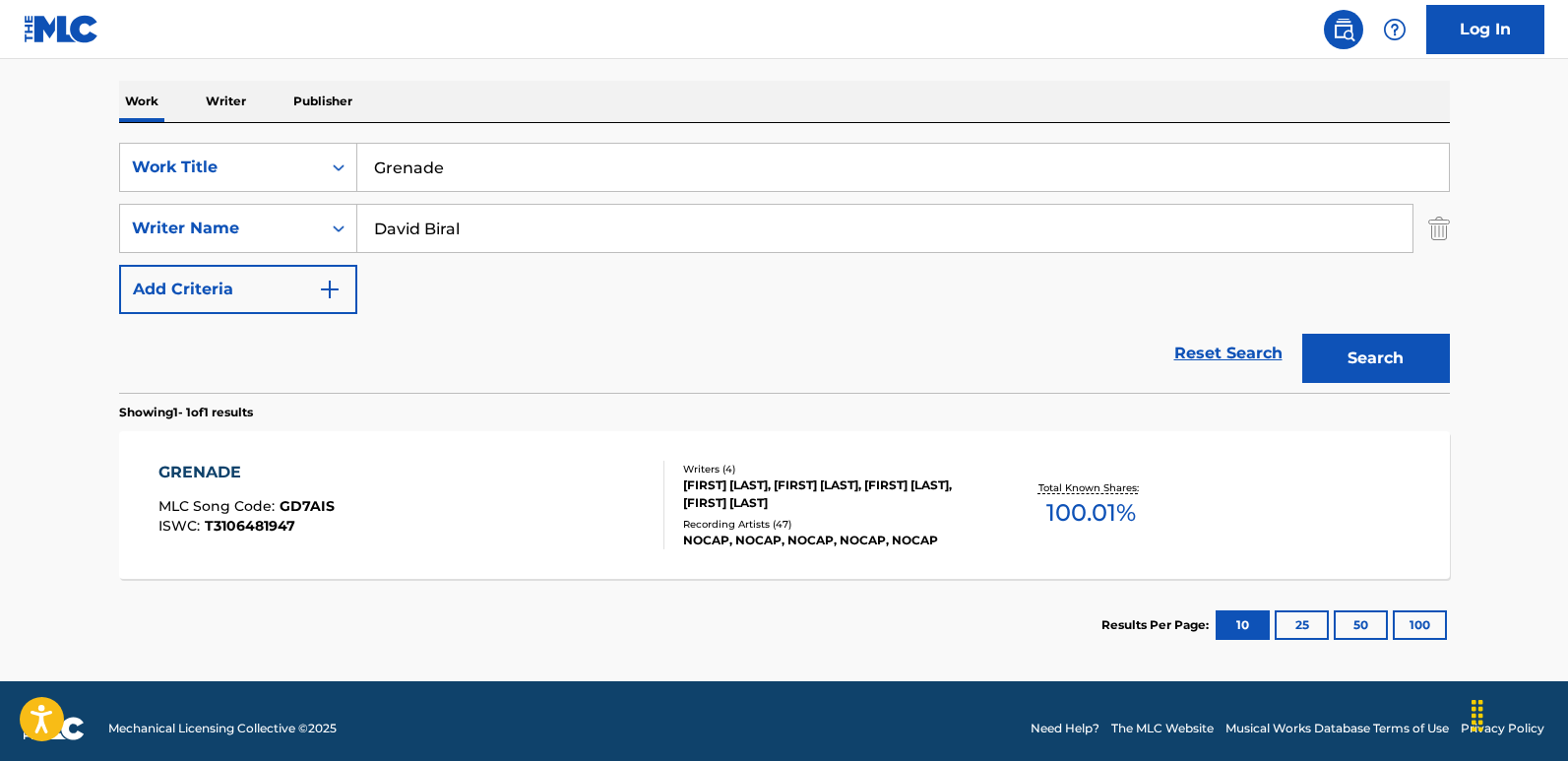 click on "Reset Search Search" at bounding box center [784, 353] 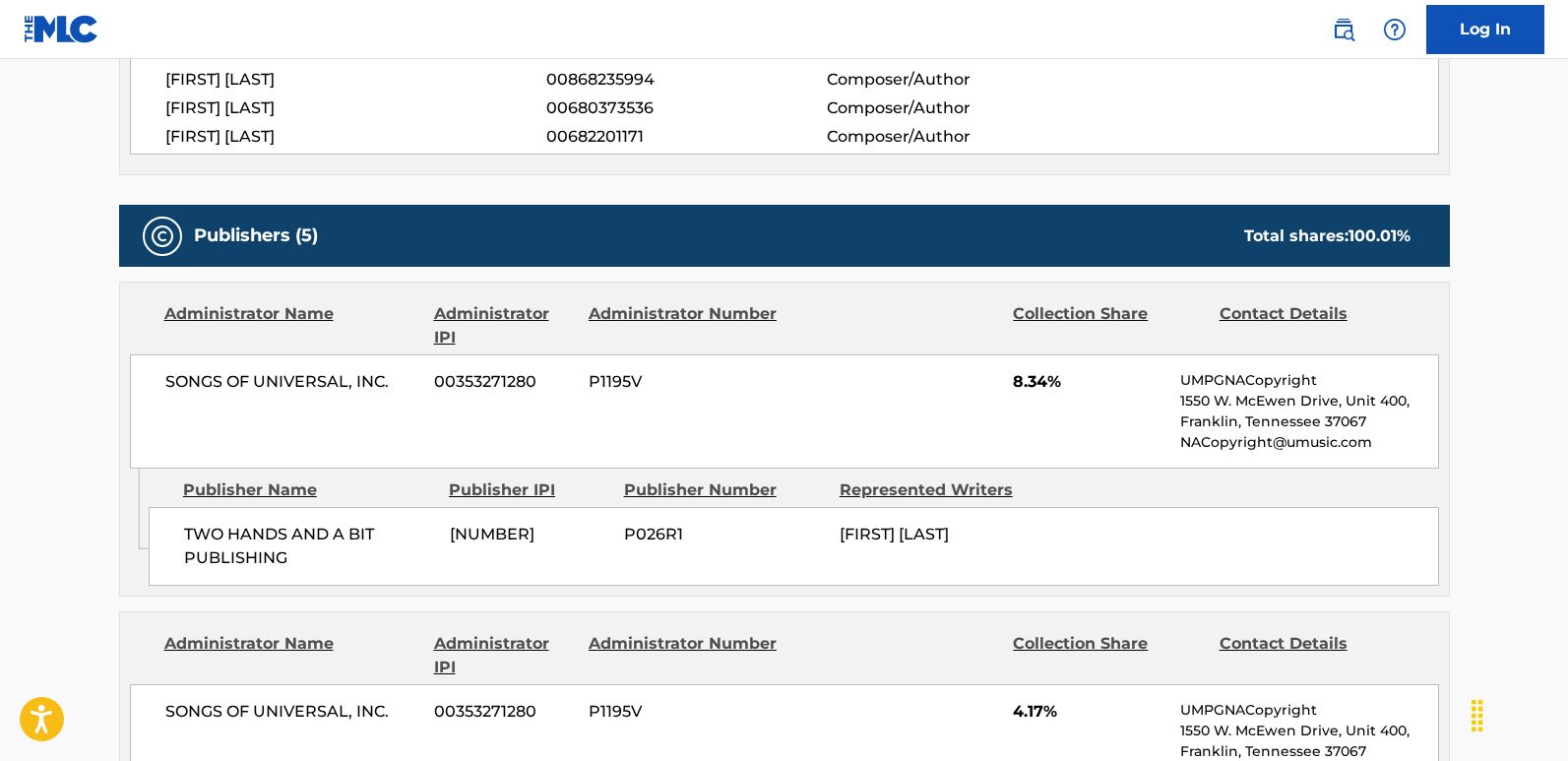 scroll, scrollTop: 788, scrollLeft: 0, axis: vertical 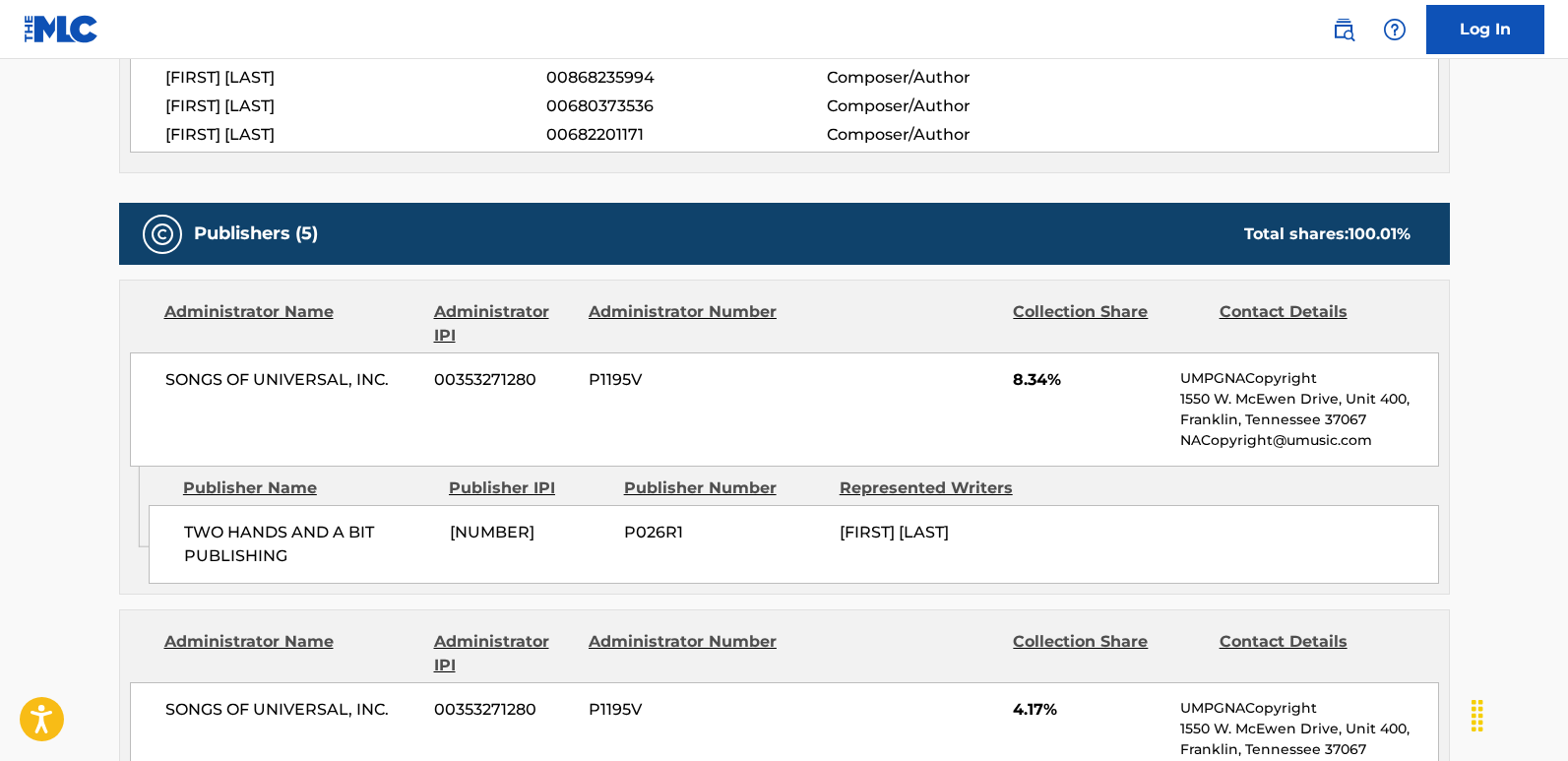 click on "Work Detail   Member Work Identifier -- MLC Song Code [CODE] ISWC [CODE] Duration --:-- Language -- Alternative Titles No Alternative Titles Writers   (4) Writer Name Writer IPI Writer Role [FIRST] [LAST] -- Composer/Author [FIRST] [LAST] [NUMBER] Composer/Author [FIRST] [LAST] [NUMBER] Composer/Author [FIRST] [LAST] [NUMBER] Composer/Author Publishers   (5) Total shares:  100.01 % Administrator Name Administrator IPI Administrator Number Collection Share Contact Details [PUBLISHER] [NUMBER] [CODE] [PERCENTAGE] [PUBLISHER] [ADDRESS], [STATE] [COUNTRY] [EMAIL] Admin Original Publisher Connecting Publisher Name Publisher IPI Publisher Number Represented Writers [PUBLISHER] [NUMBER] [CODE] [FIRST] [LAST] Administrator Name Administrator IPI Administrator Number Collection Share Contact Details [PUBLISHER] [NUMBER] [CODE] [PERCENTAGE]" at bounding box center (784, 873) 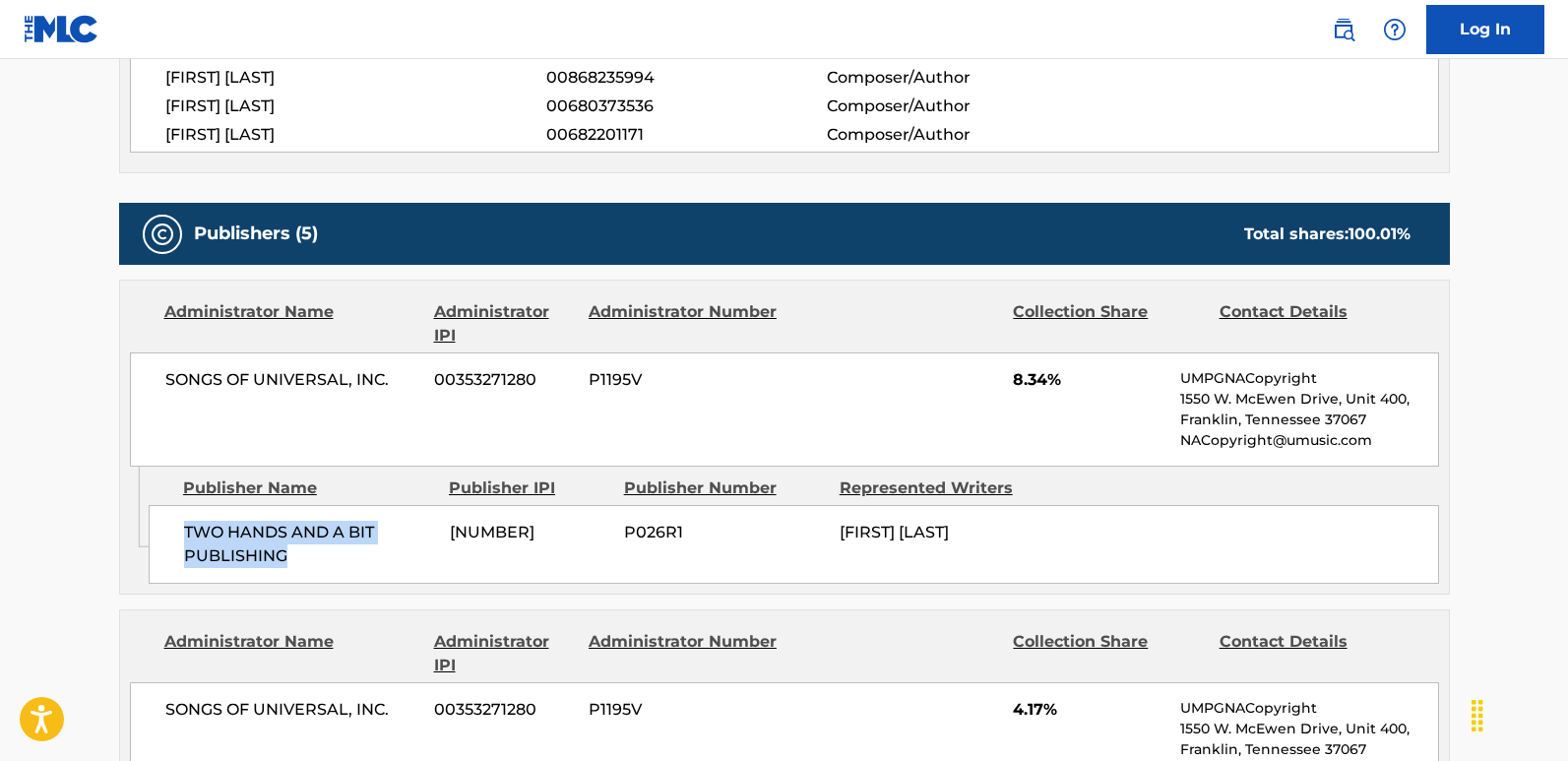 drag, startPoint x: 178, startPoint y: 535, endPoint x: 299, endPoint y: 554, distance: 122.48265 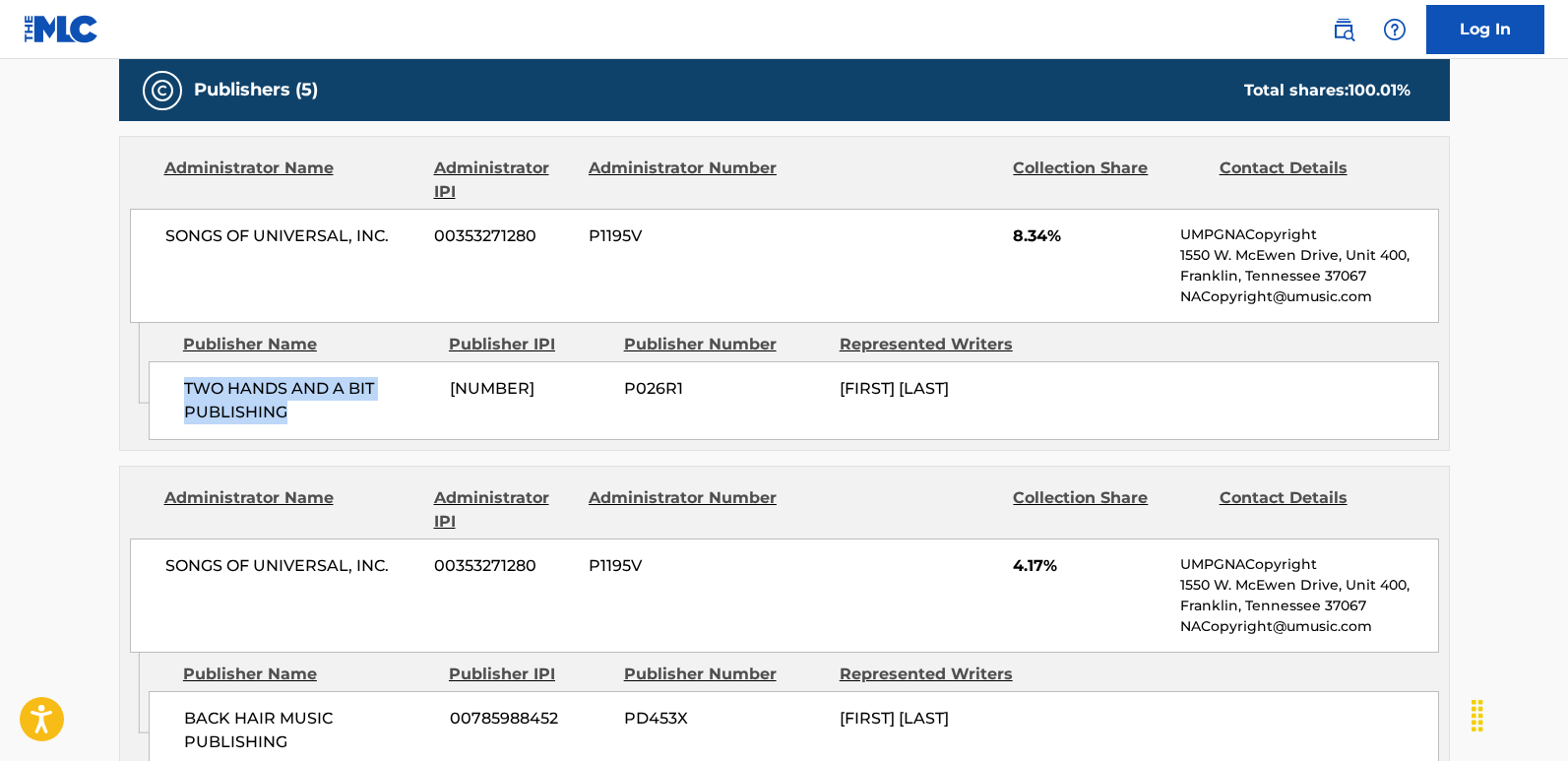 scroll, scrollTop: 1083, scrollLeft: 0, axis: vertical 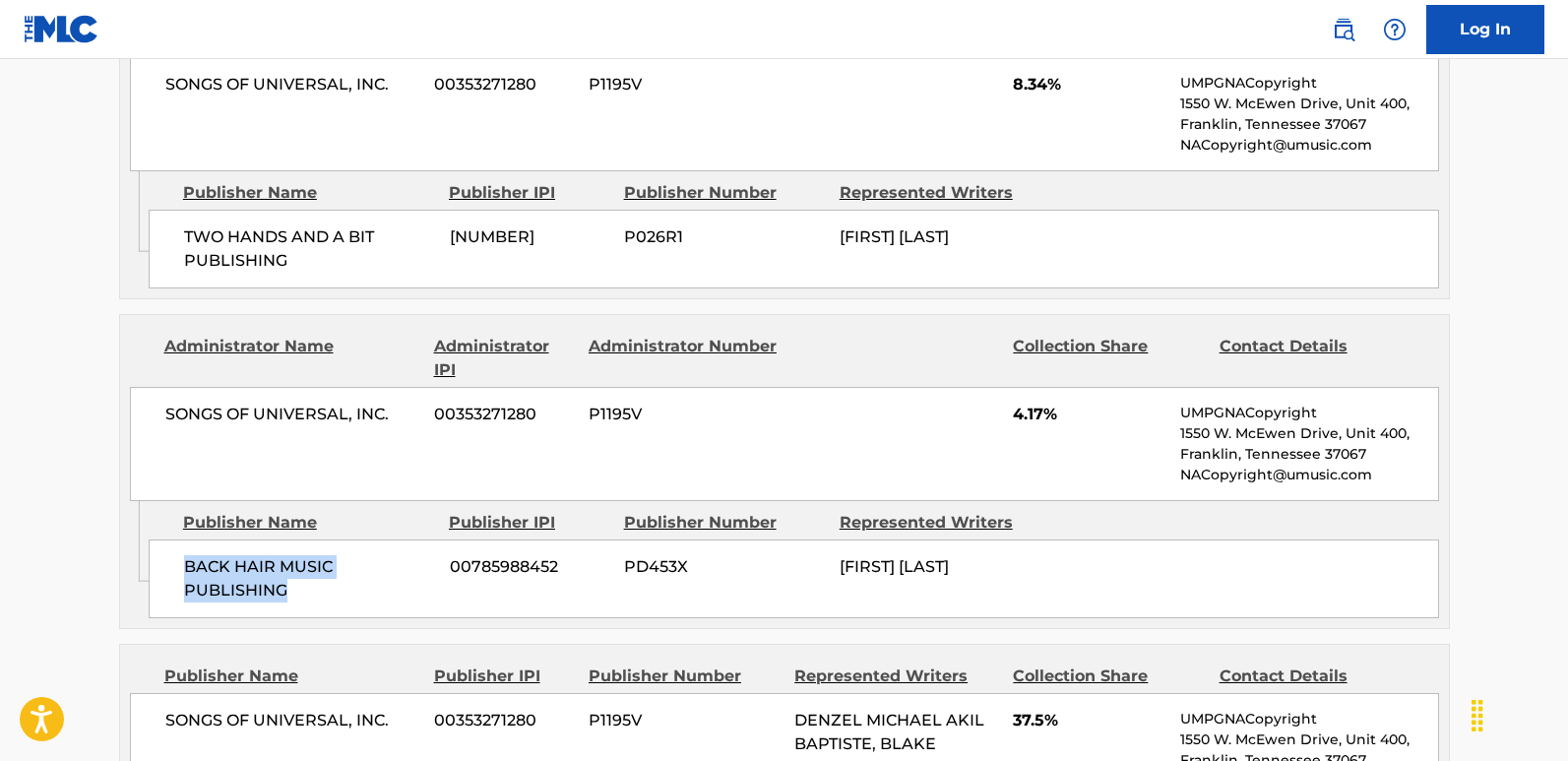drag, startPoint x: 183, startPoint y: 574, endPoint x: 328, endPoint y: 599, distance: 147.1394 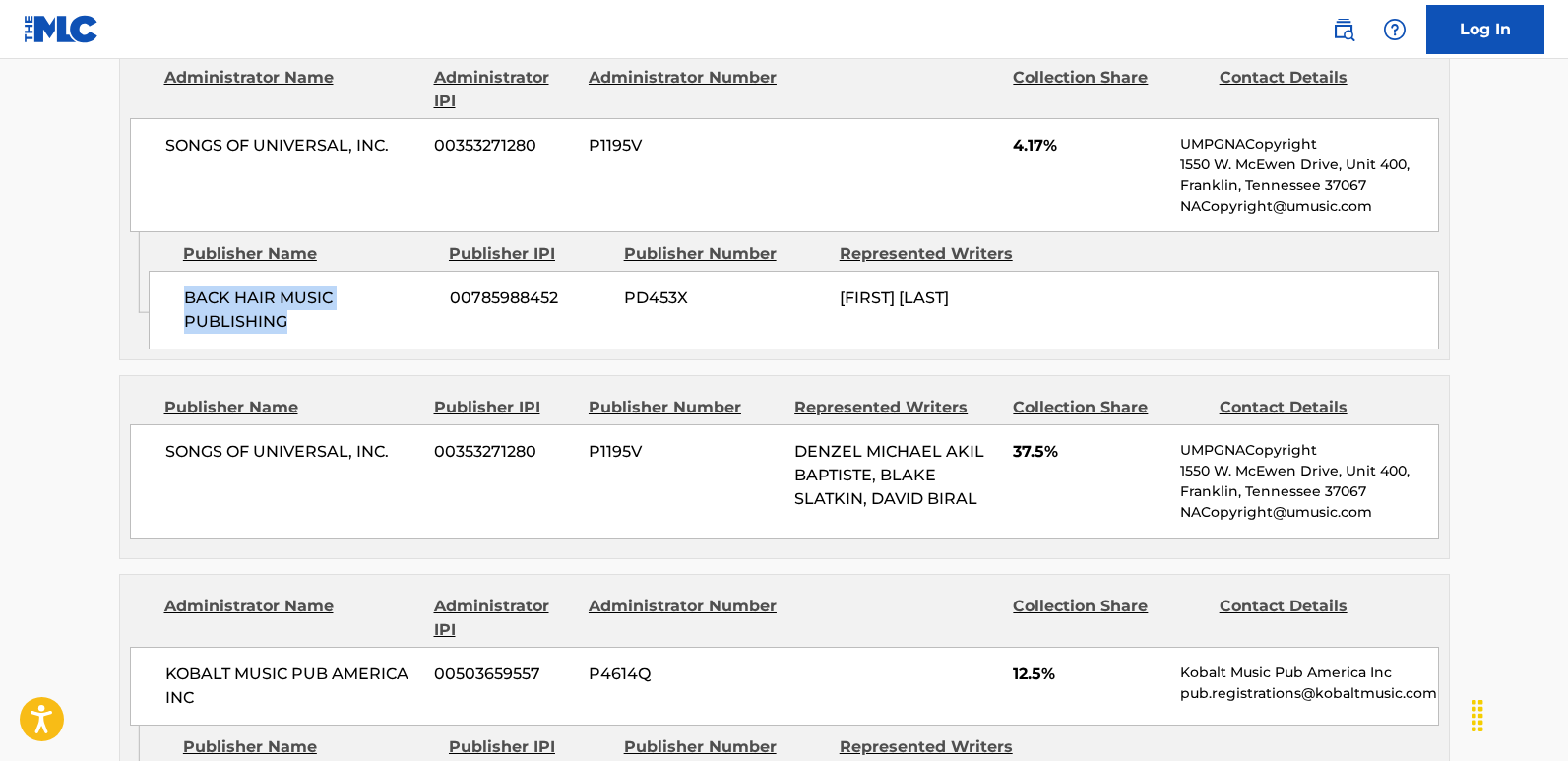 scroll, scrollTop: 1378, scrollLeft: 0, axis: vertical 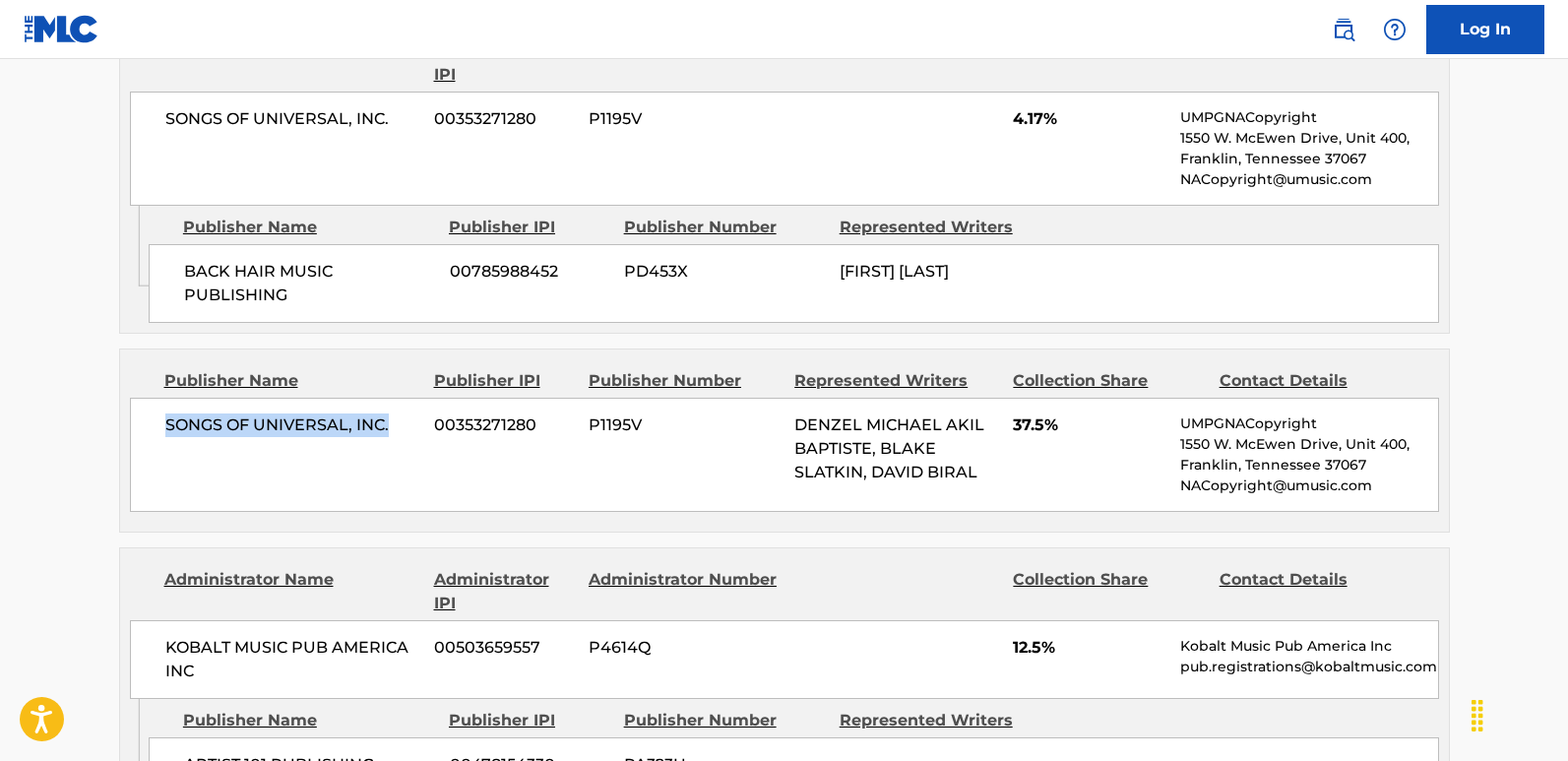 drag, startPoint x: 161, startPoint y: 427, endPoint x: 399, endPoint y: 427, distance: 238 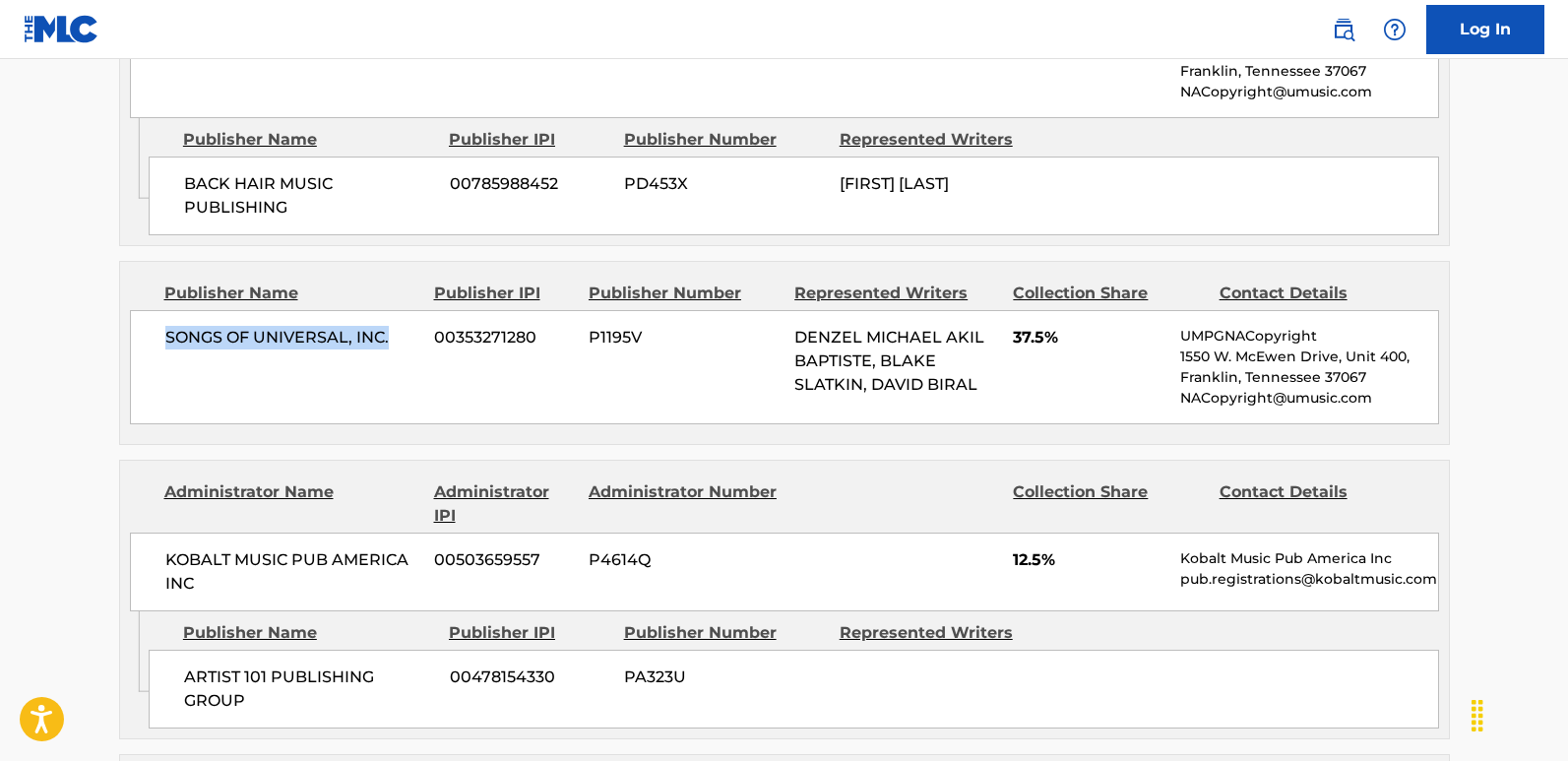 scroll, scrollTop: 1674, scrollLeft: 0, axis: vertical 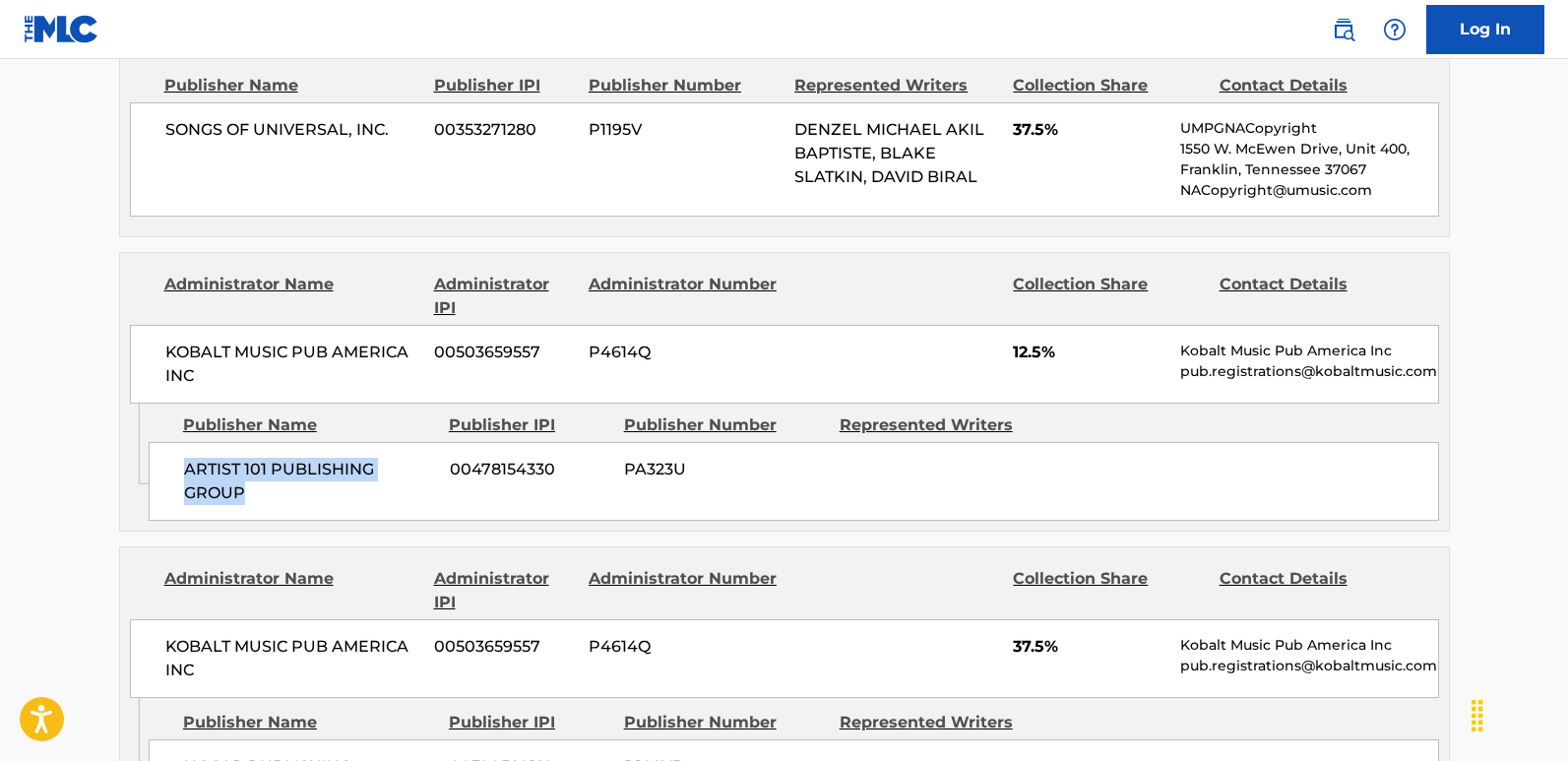 drag, startPoint x: 175, startPoint y: 471, endPoint x: 287, endPoint y: 498, distance: 115.208507 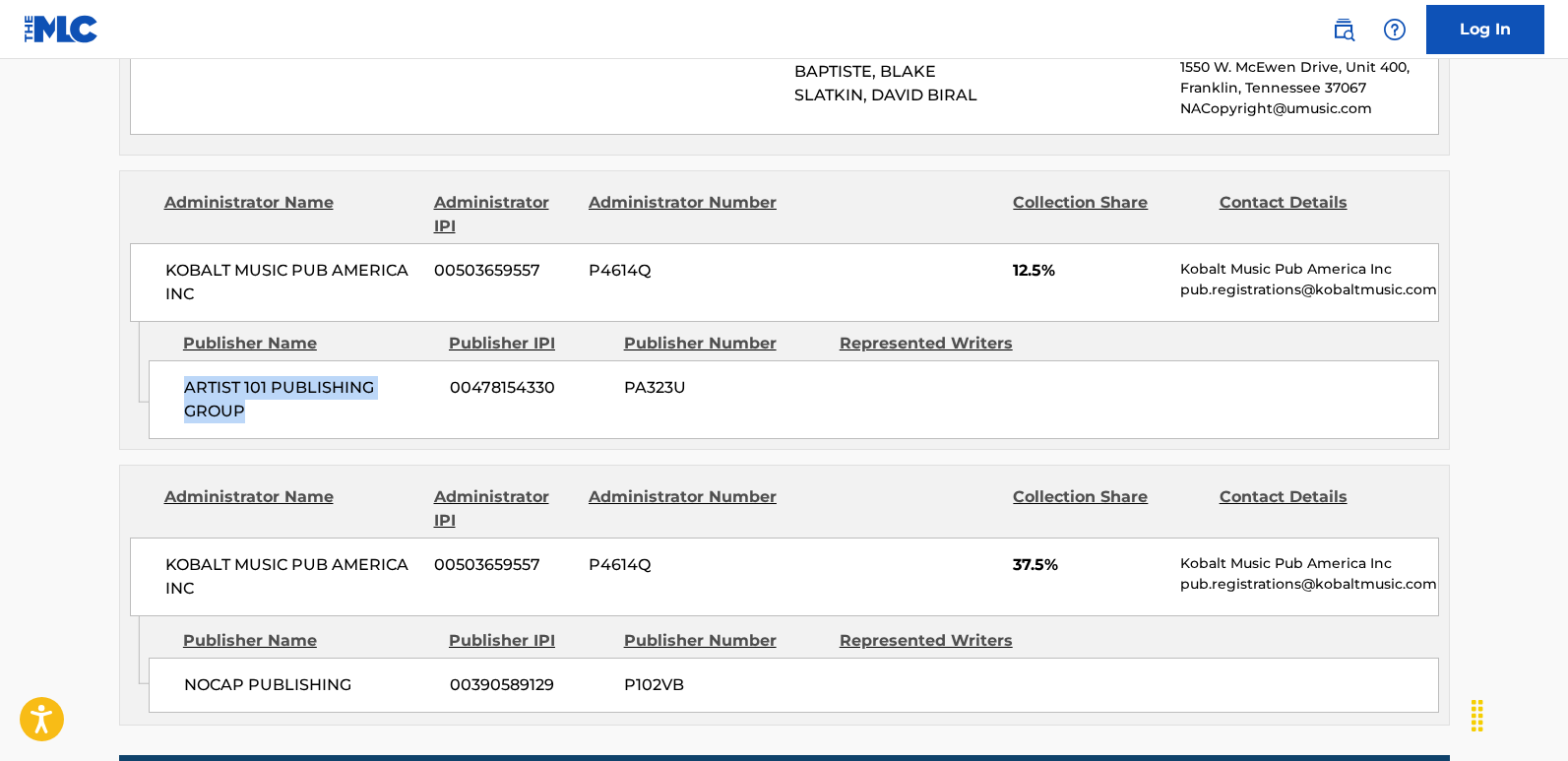 scroll, scrollTop: 1969, scrollLeft: 0, axis: vertical 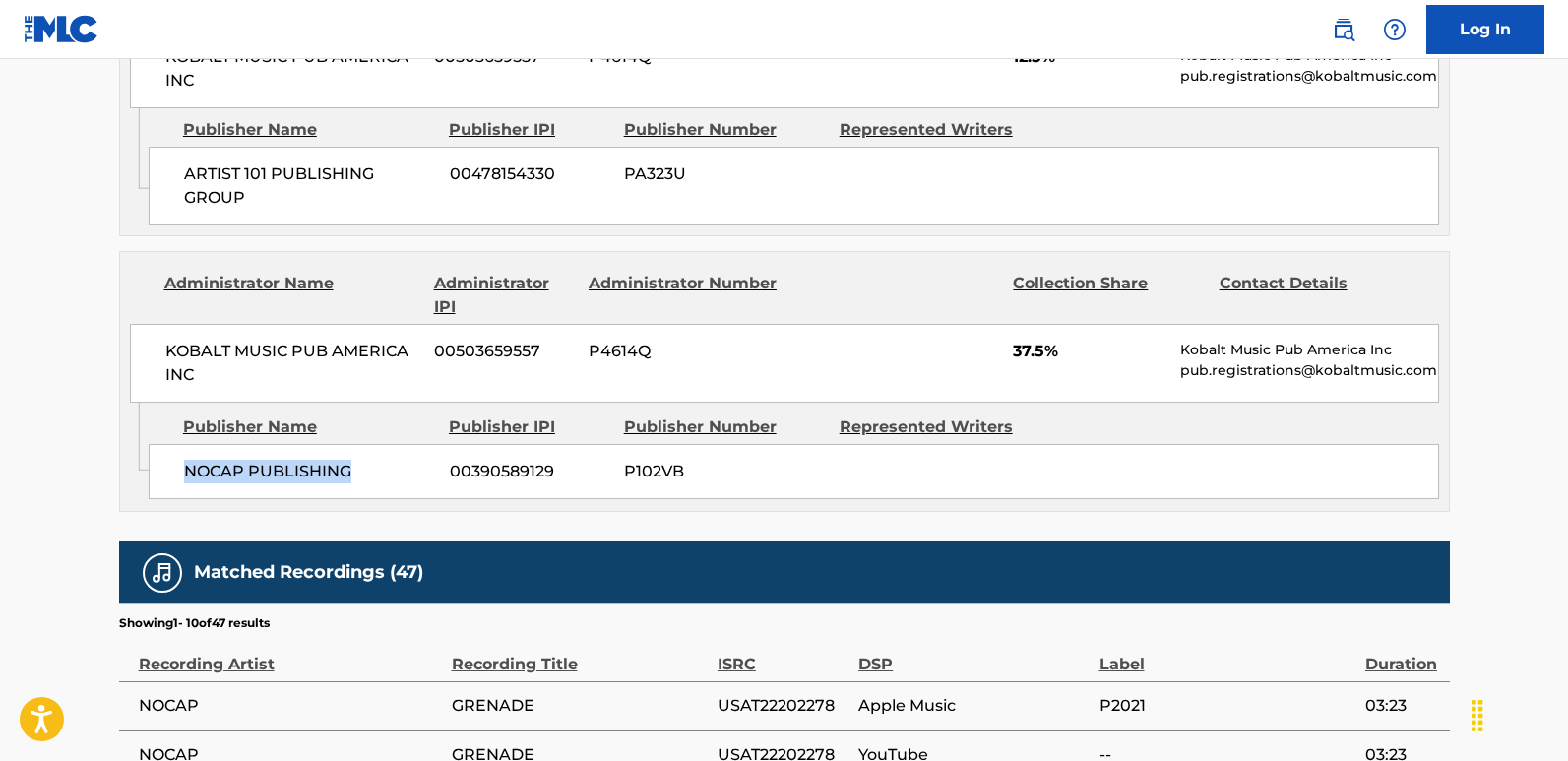 drag, startPoint x: 173, startPoint y: 465, endPoint x: 386, endPoint y: 466, distance: 213.00235 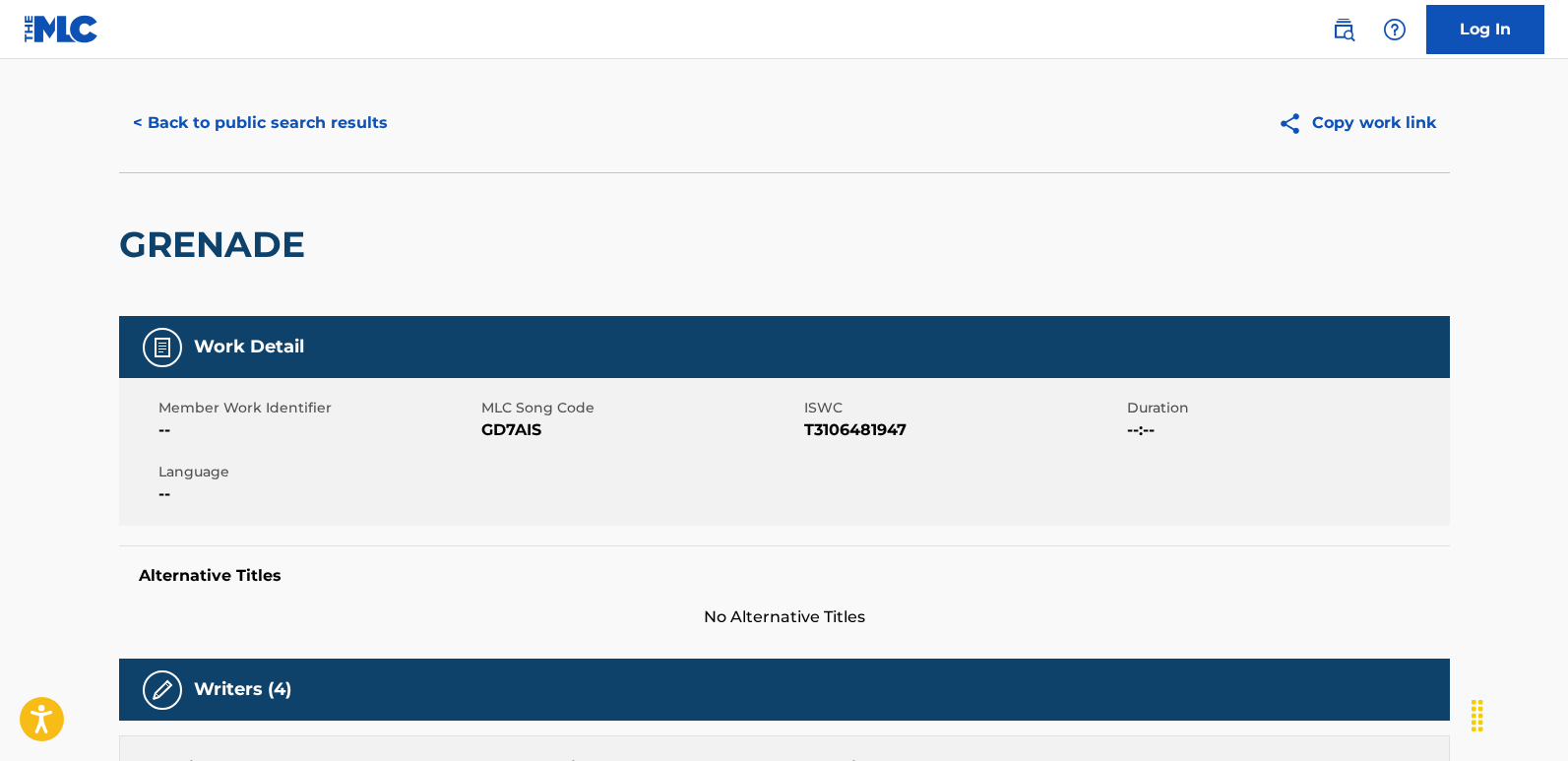 scroll, scrollTop: 0, scrollLeft: 0, axis: both 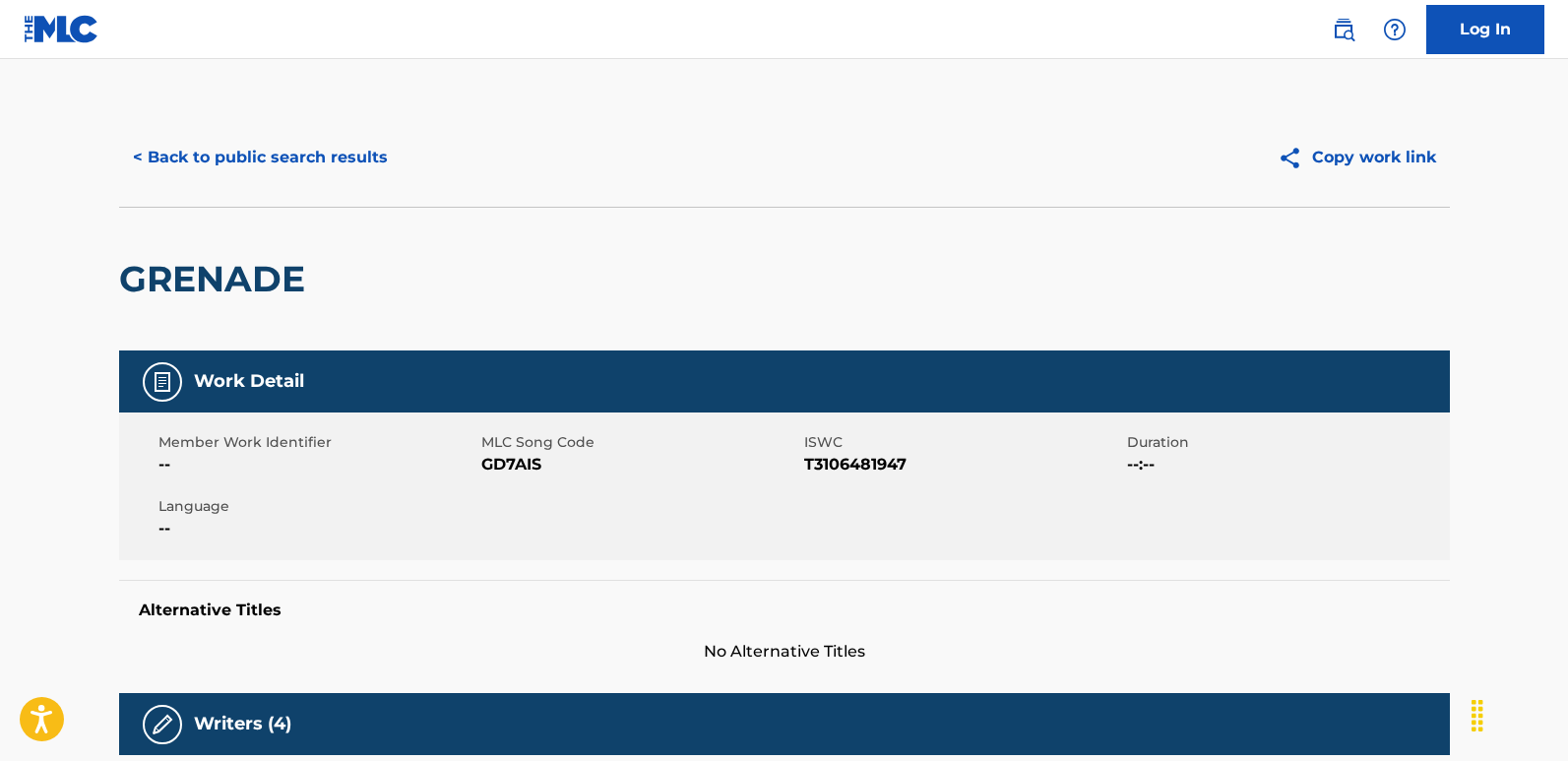 click on "< Back to public search results" at bounding box center (260, 158) 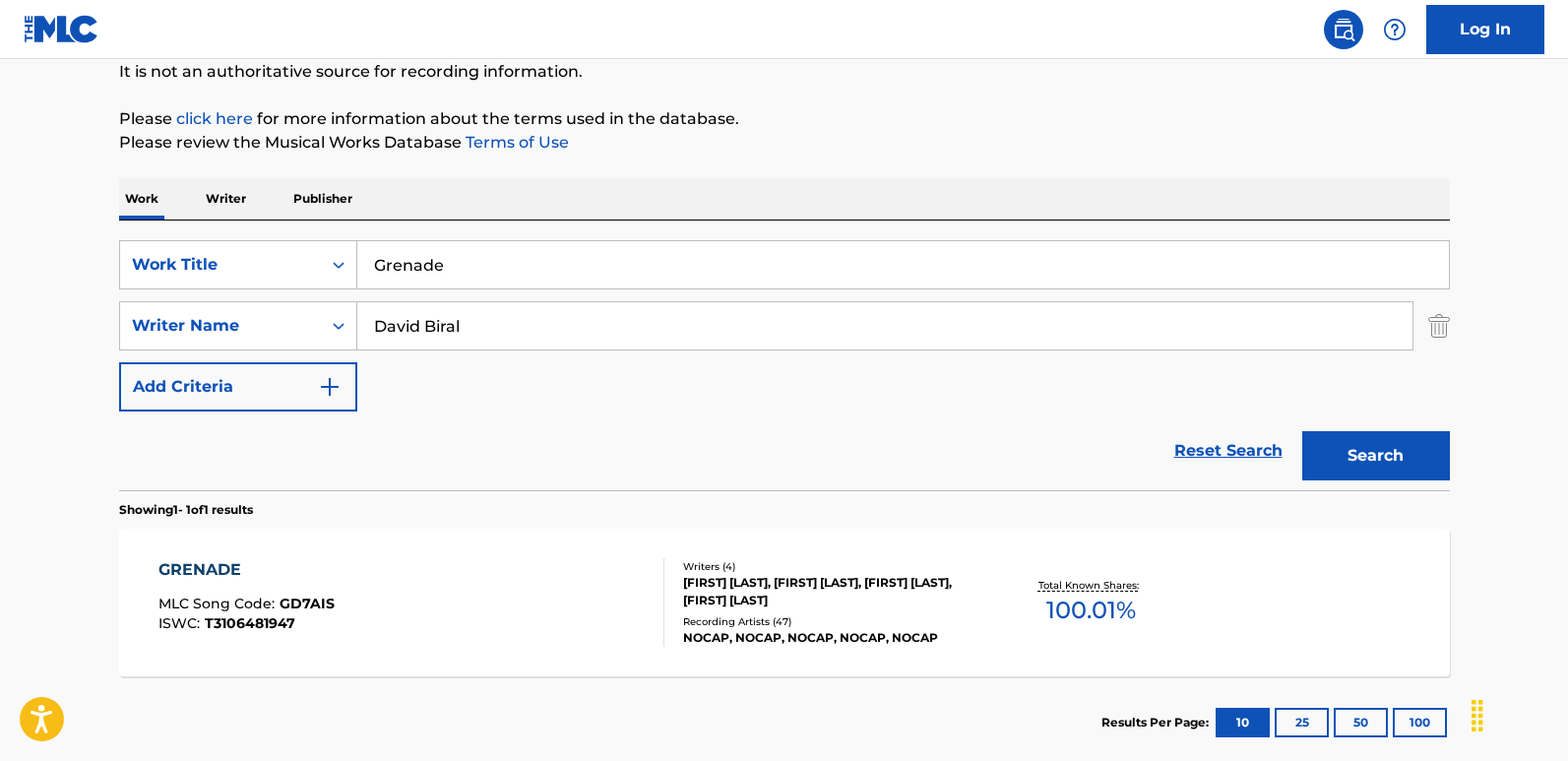 drag, startPoint x: 610, startPoint y: 264, endPoint x: 366, endPoint y: 271, distance: 244.10039 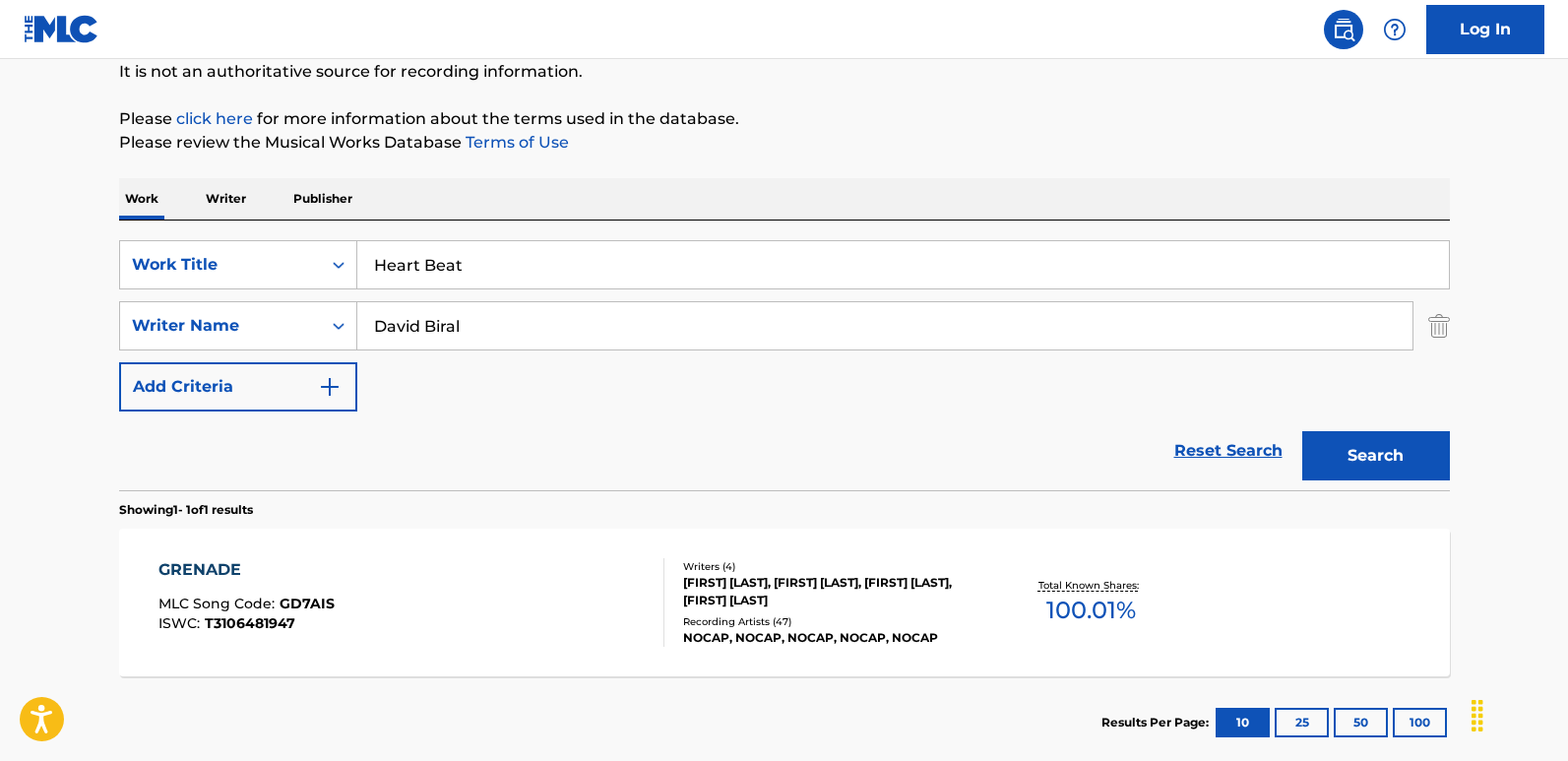 type on "Heart Beat" 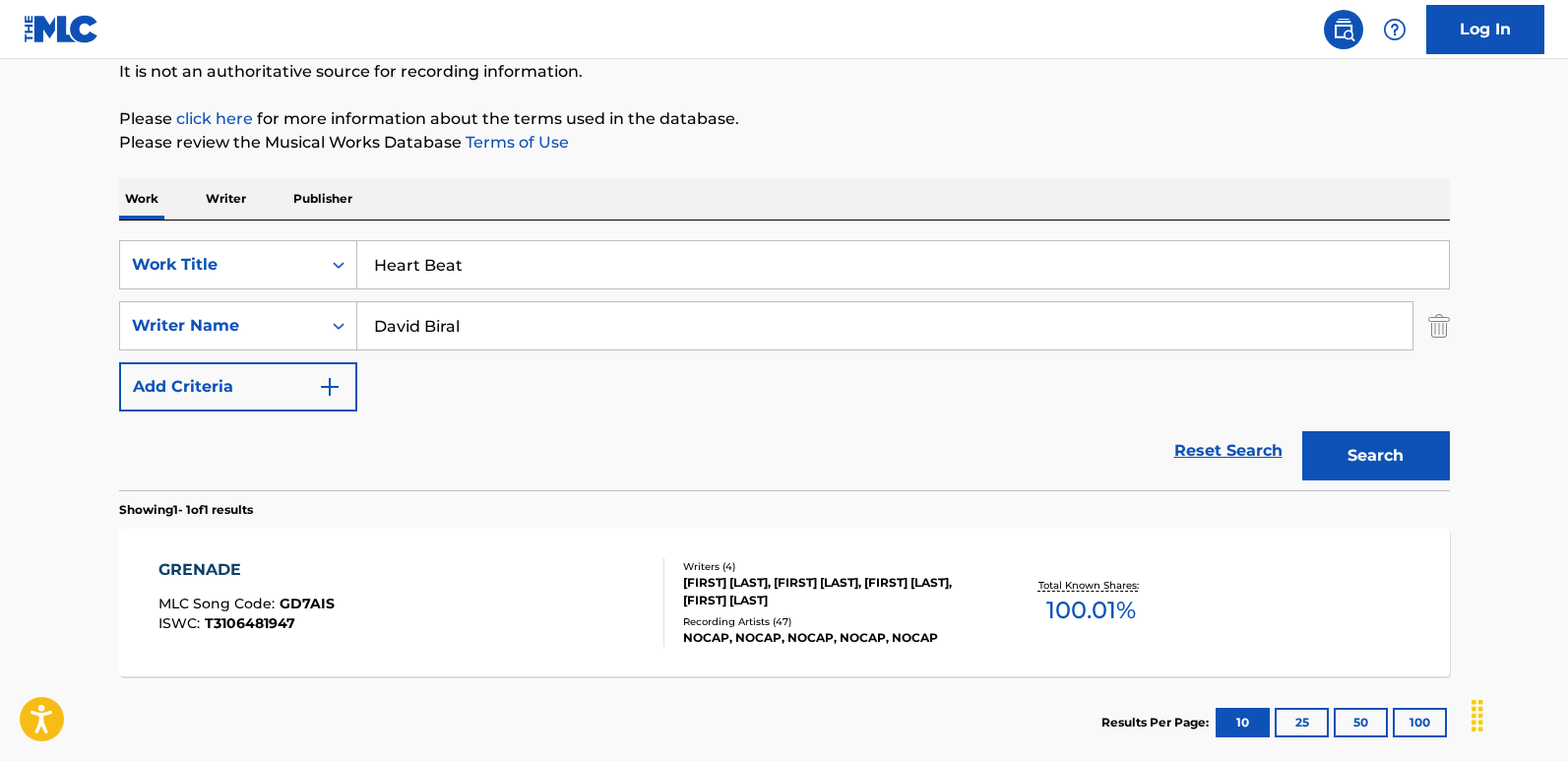 drag, startPoint x: 632, startPoint y: 208, endPoint x: 626, endPoint y: 193, distance: 16.155494 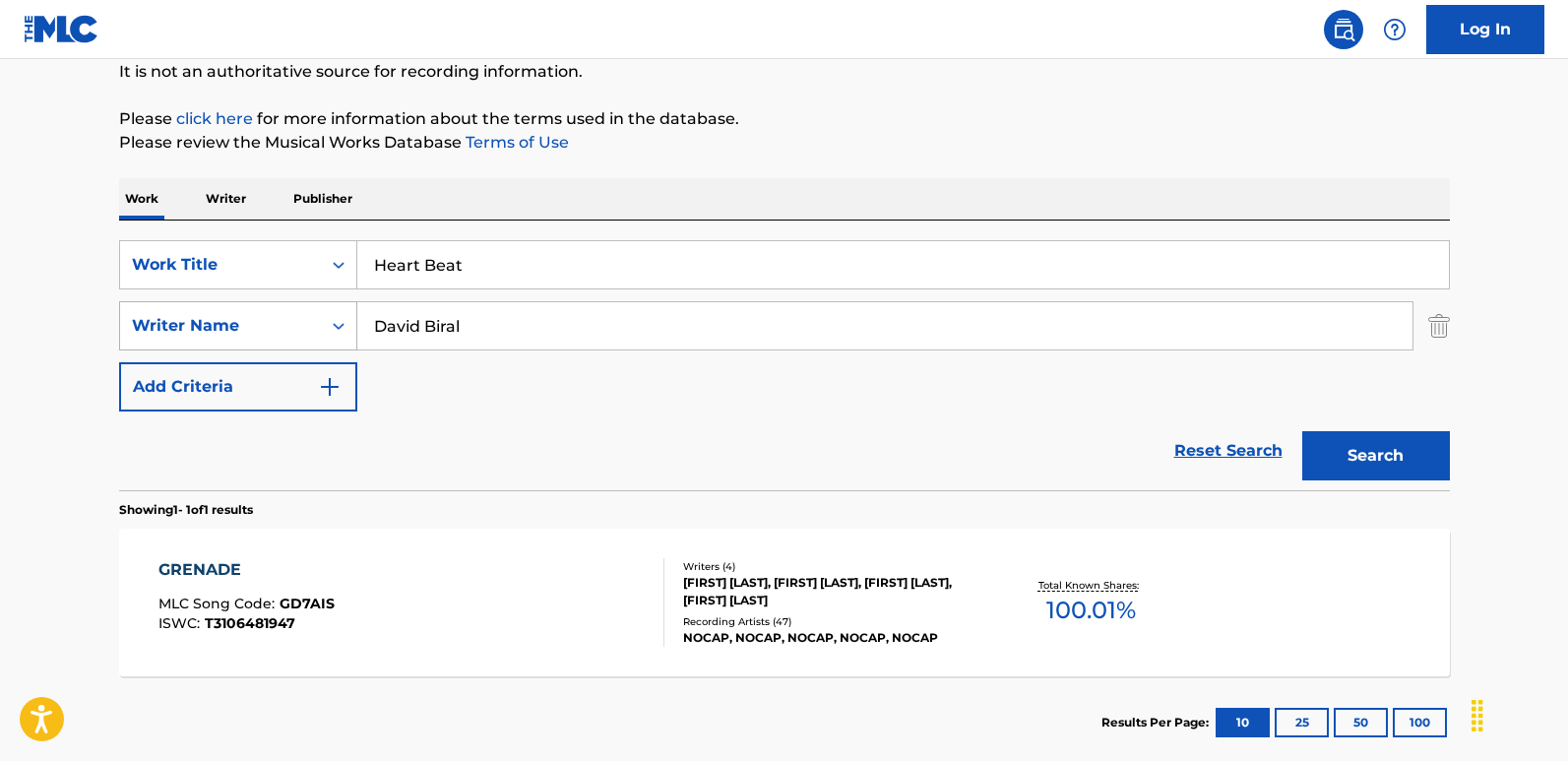 drag, startPoint x: 525, startPoint y: 336, endPoint x: 296, endPoint y: 328, distance: 229.1397 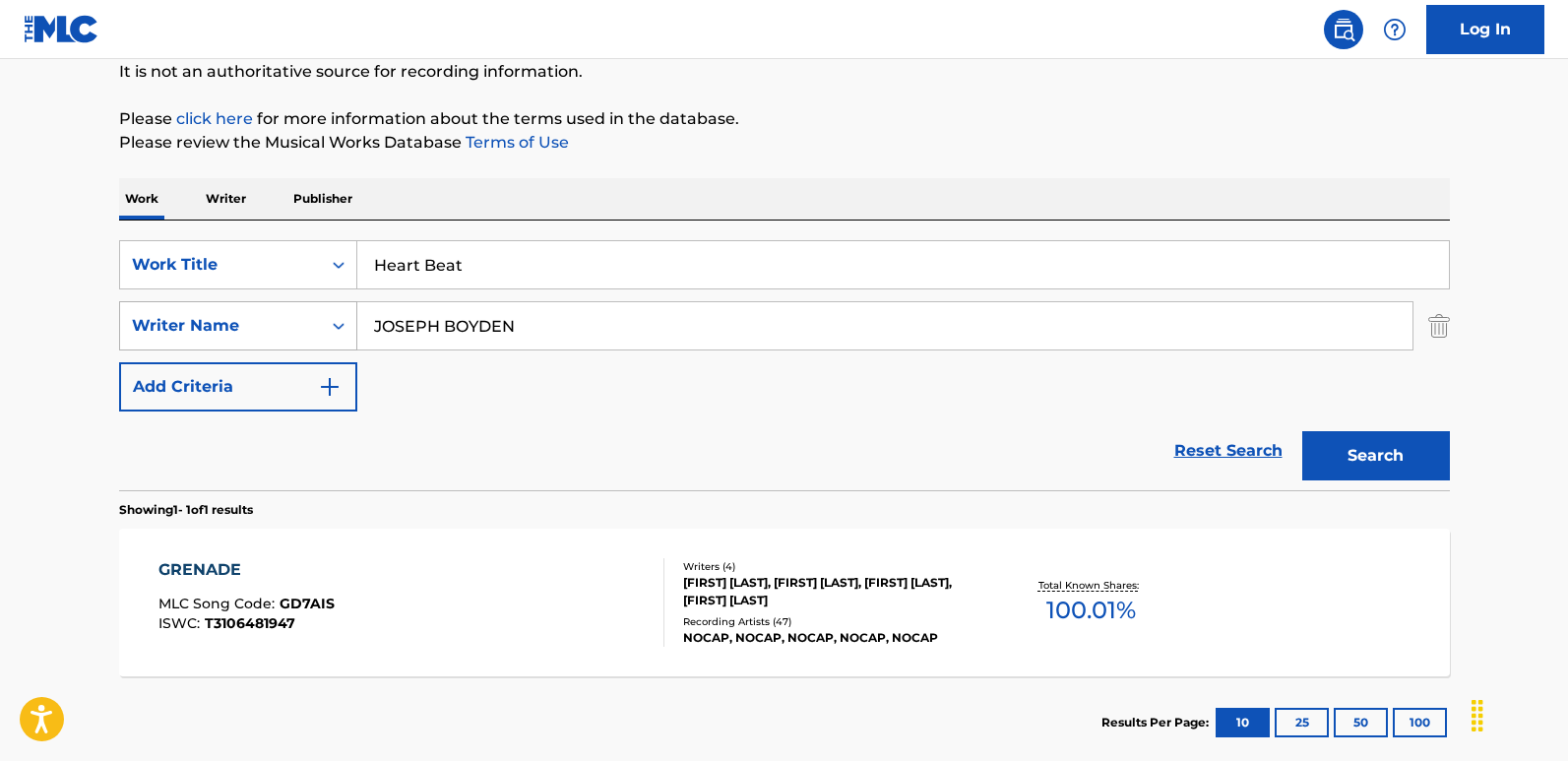type on "JOSEPH BOYDEN" 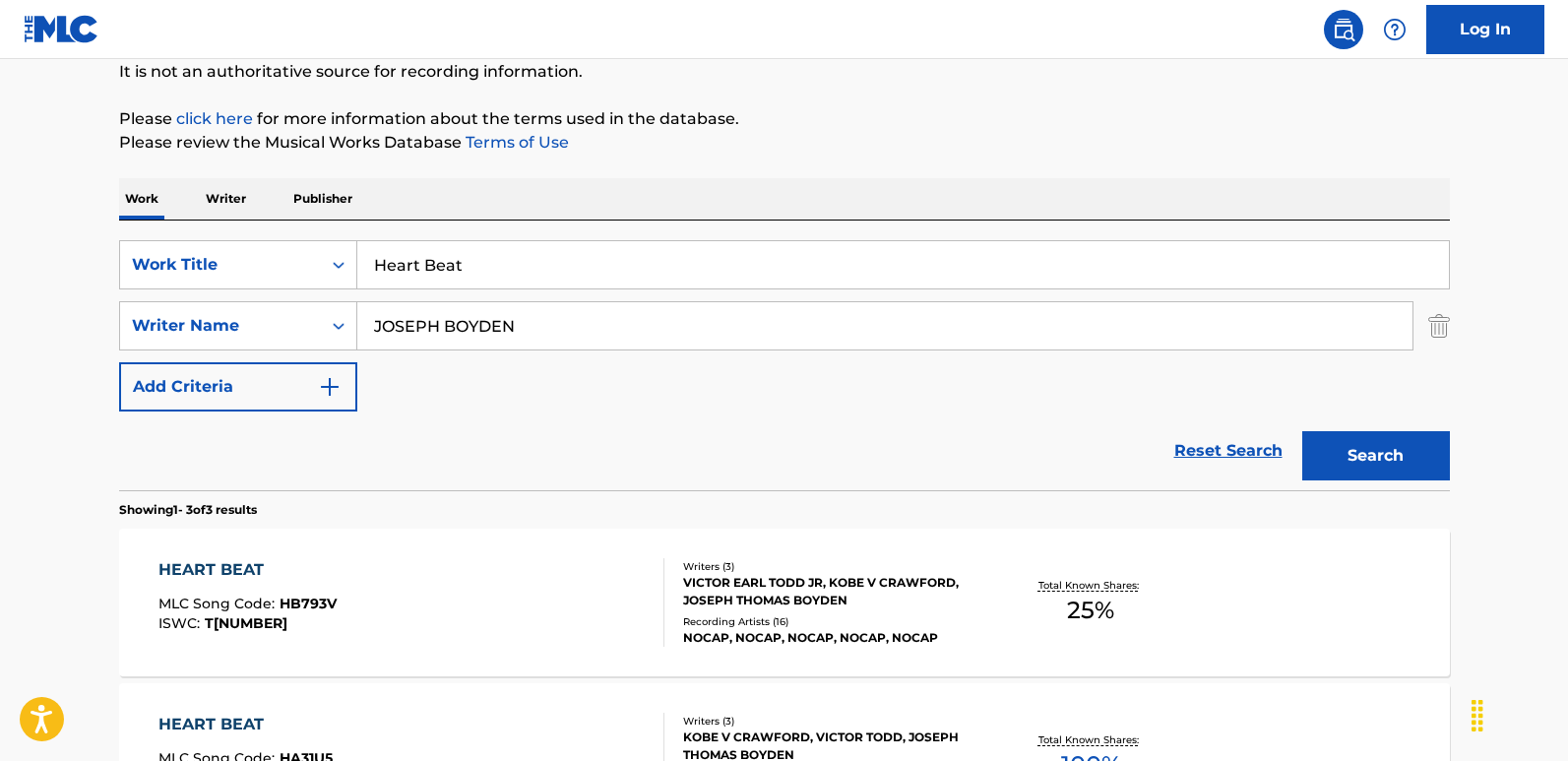 scroll, scrollTop: 296, scrollLeft: 0, axis: vertical 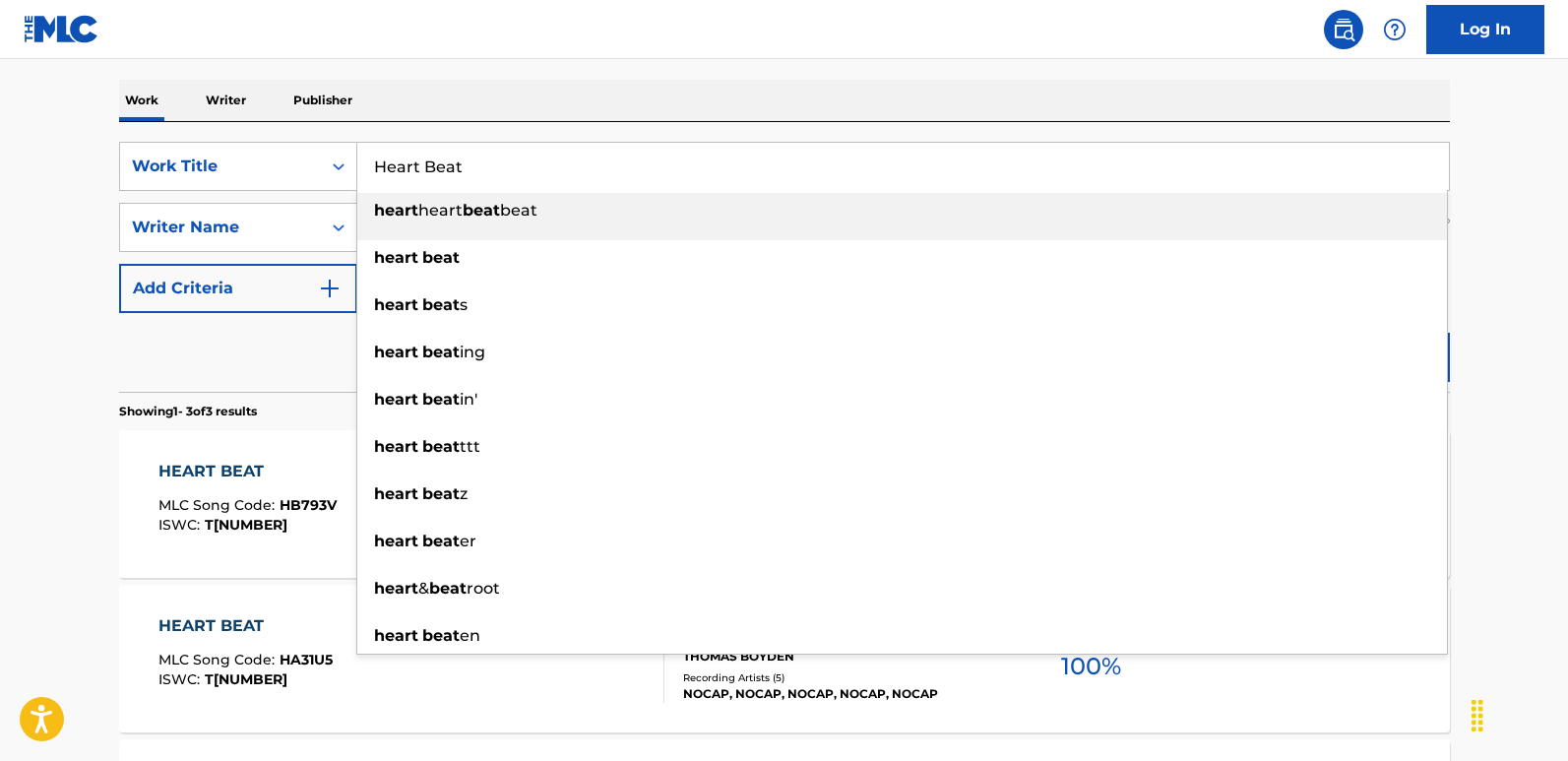 drag, startPoint x: 485, startPoint y: 172, endPoint x: 111, endPoint y: 135, distance: 375.82576 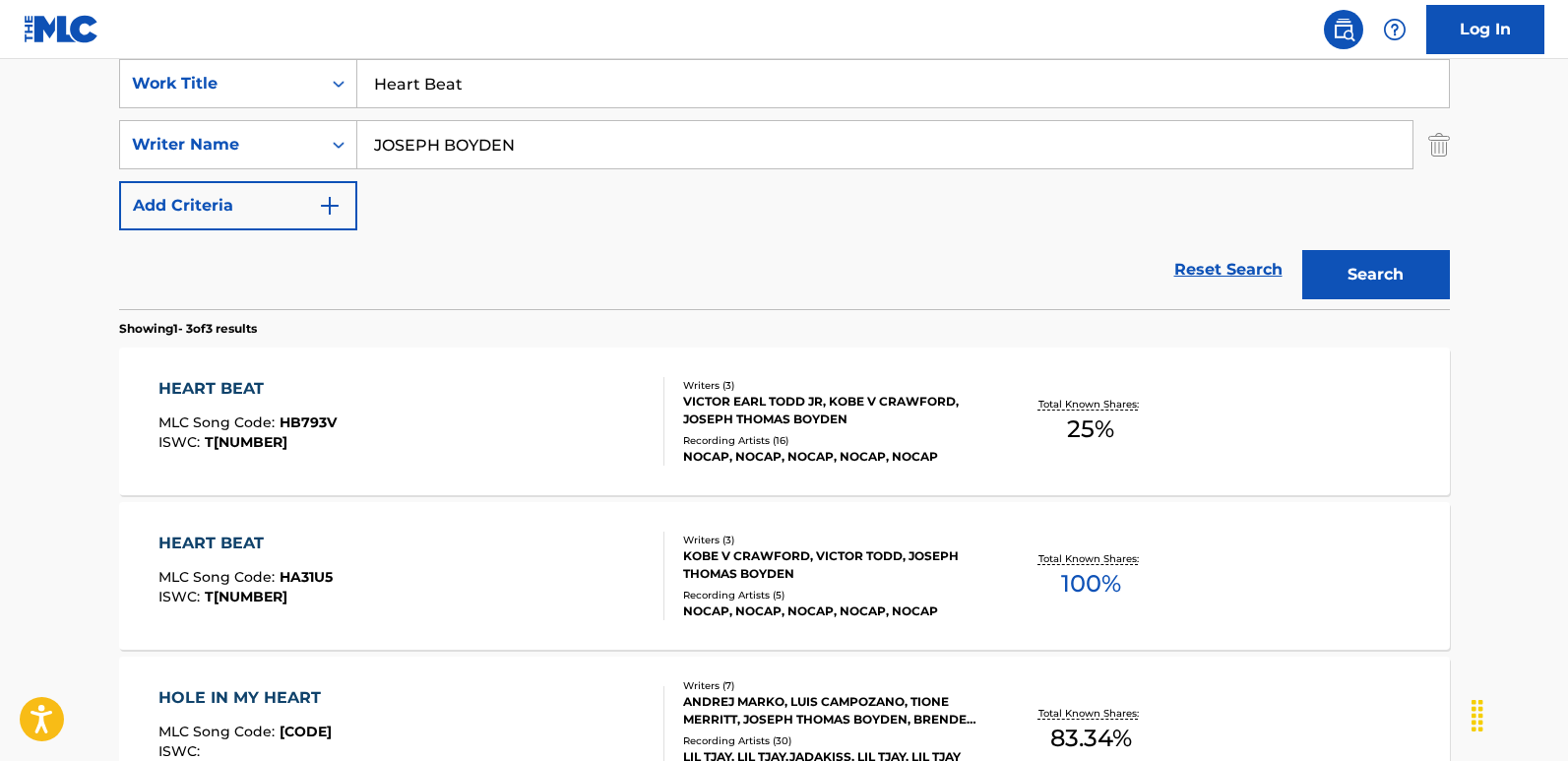 scroll, scrollTop: 493, scrollLeft: 0, axis: vertical 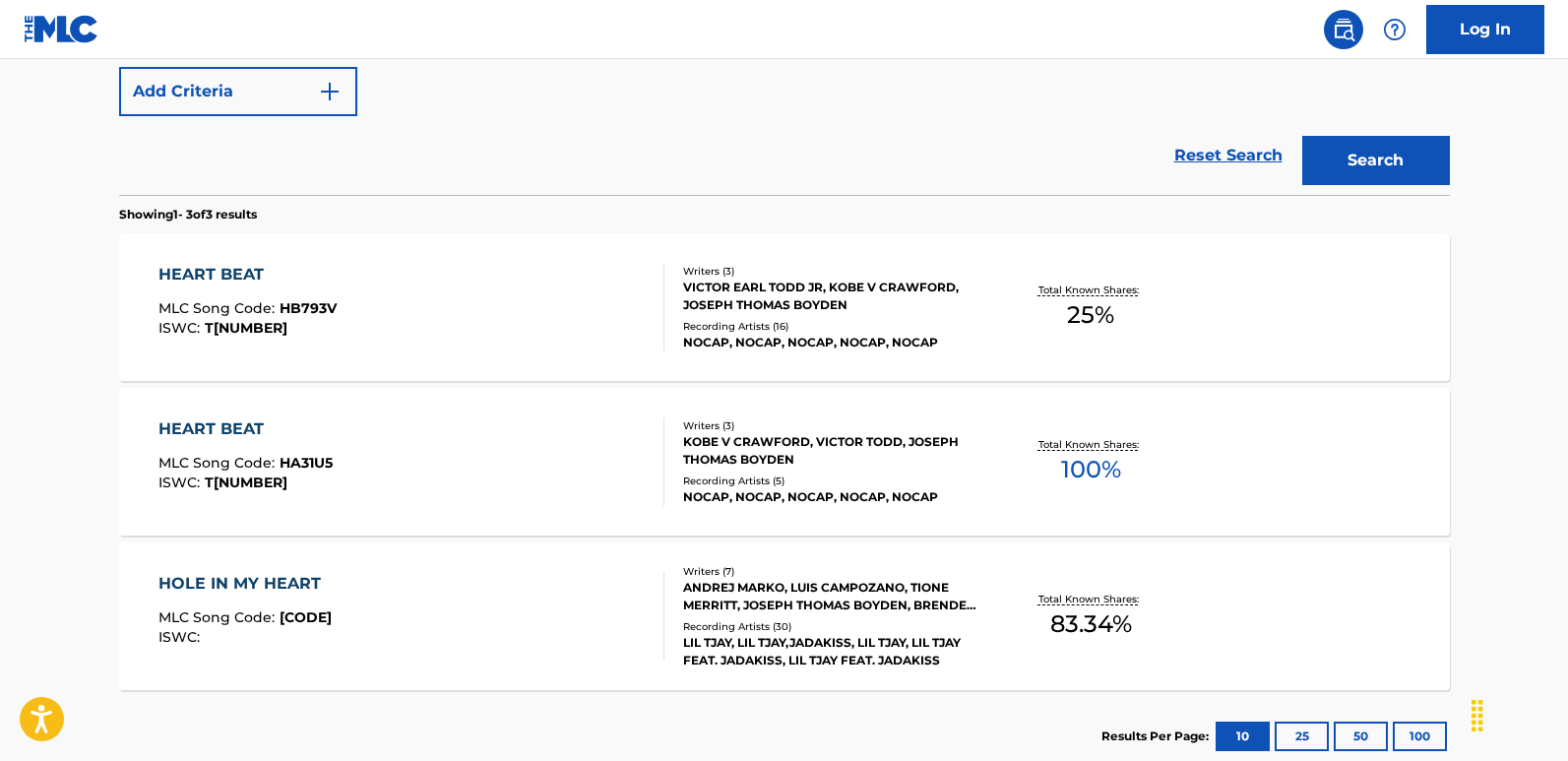 click on "HEART BEAT" at bounding box center (245, 429) 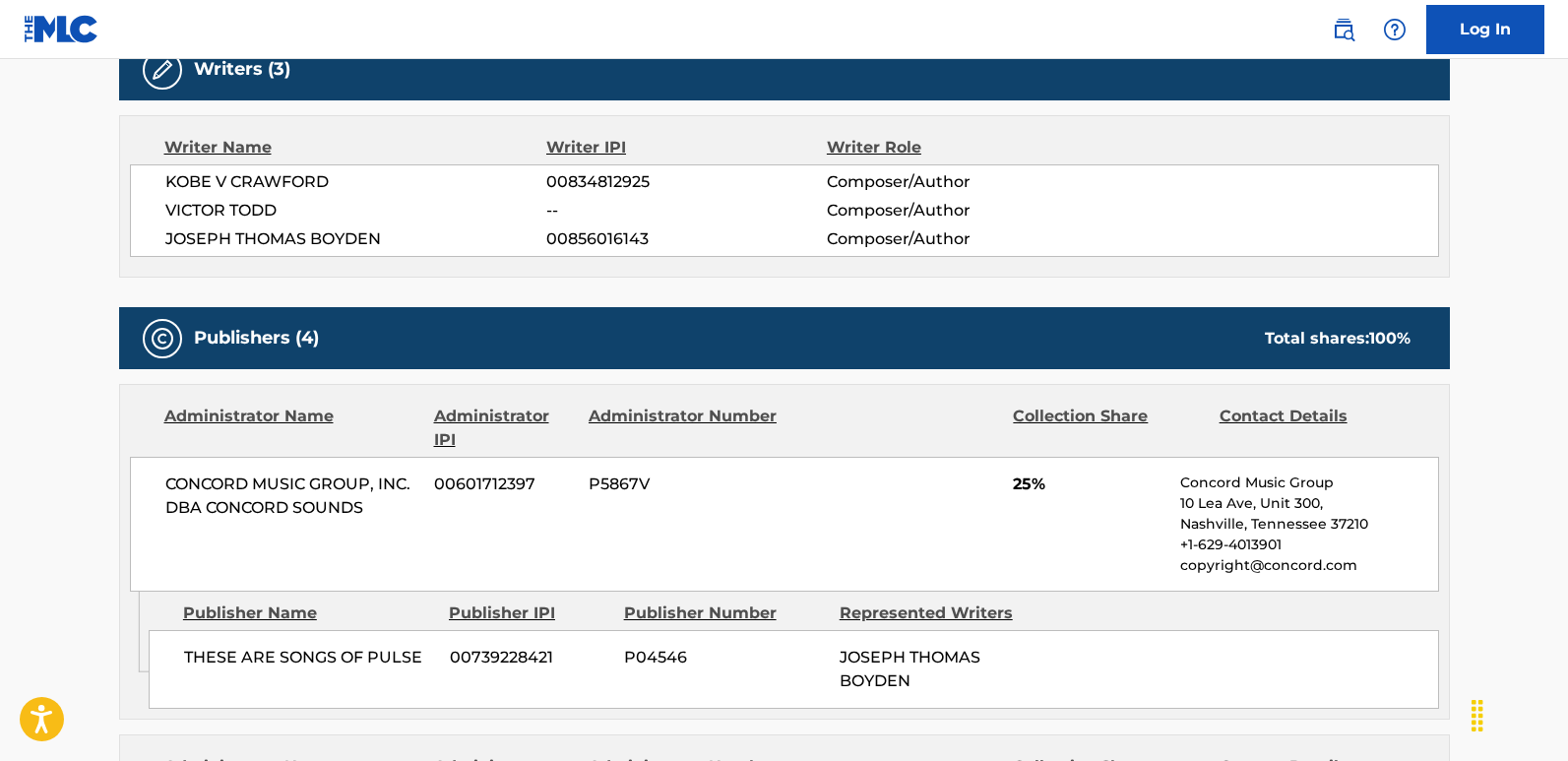 scroll, scrollTop: 689, scrollLeft: 0, axis: vertical 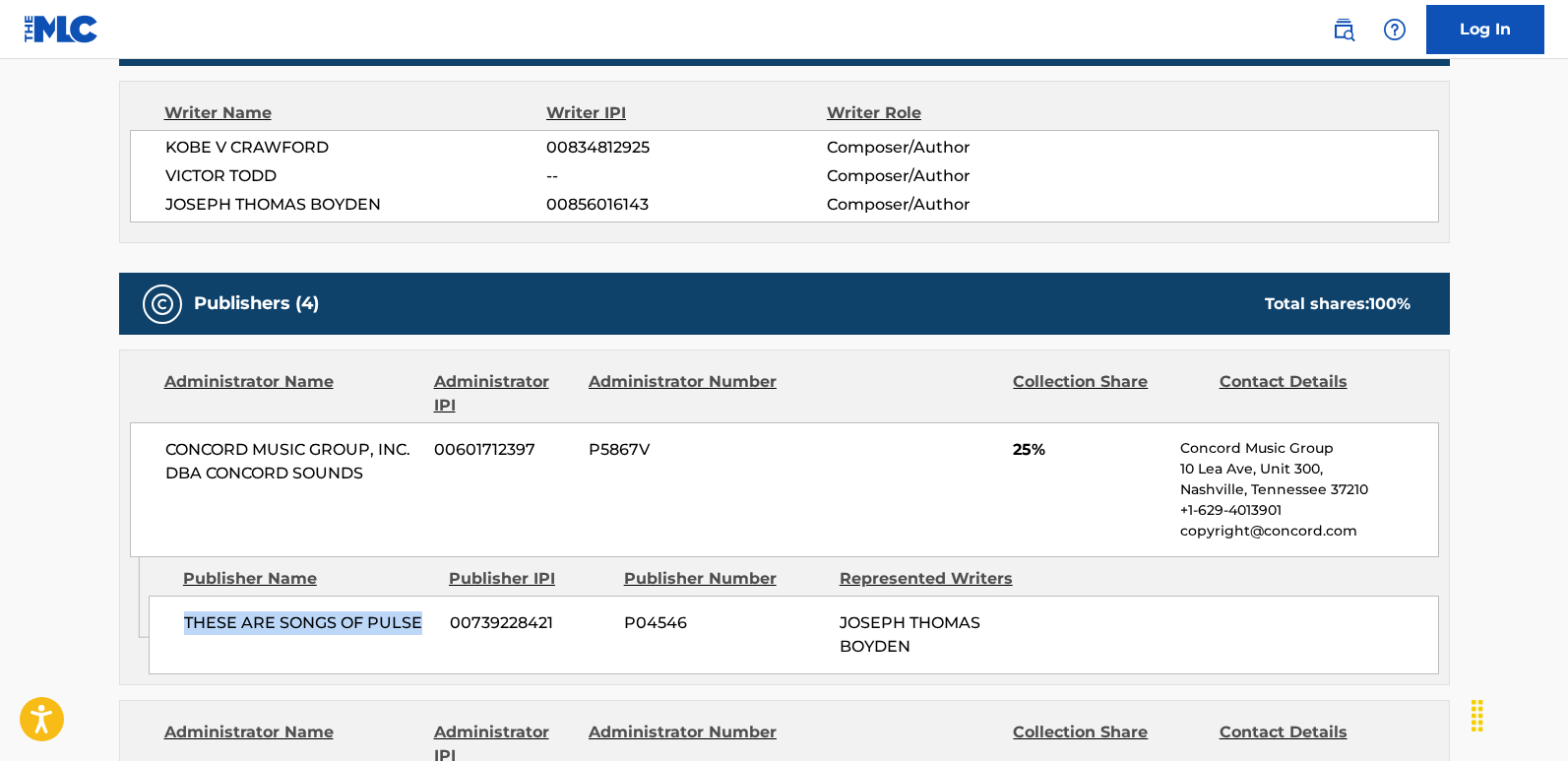 drag, startPoint x: 177, startPoint y: 625, endPoint x: 417, endPoint y: 631, distance: 240.07499 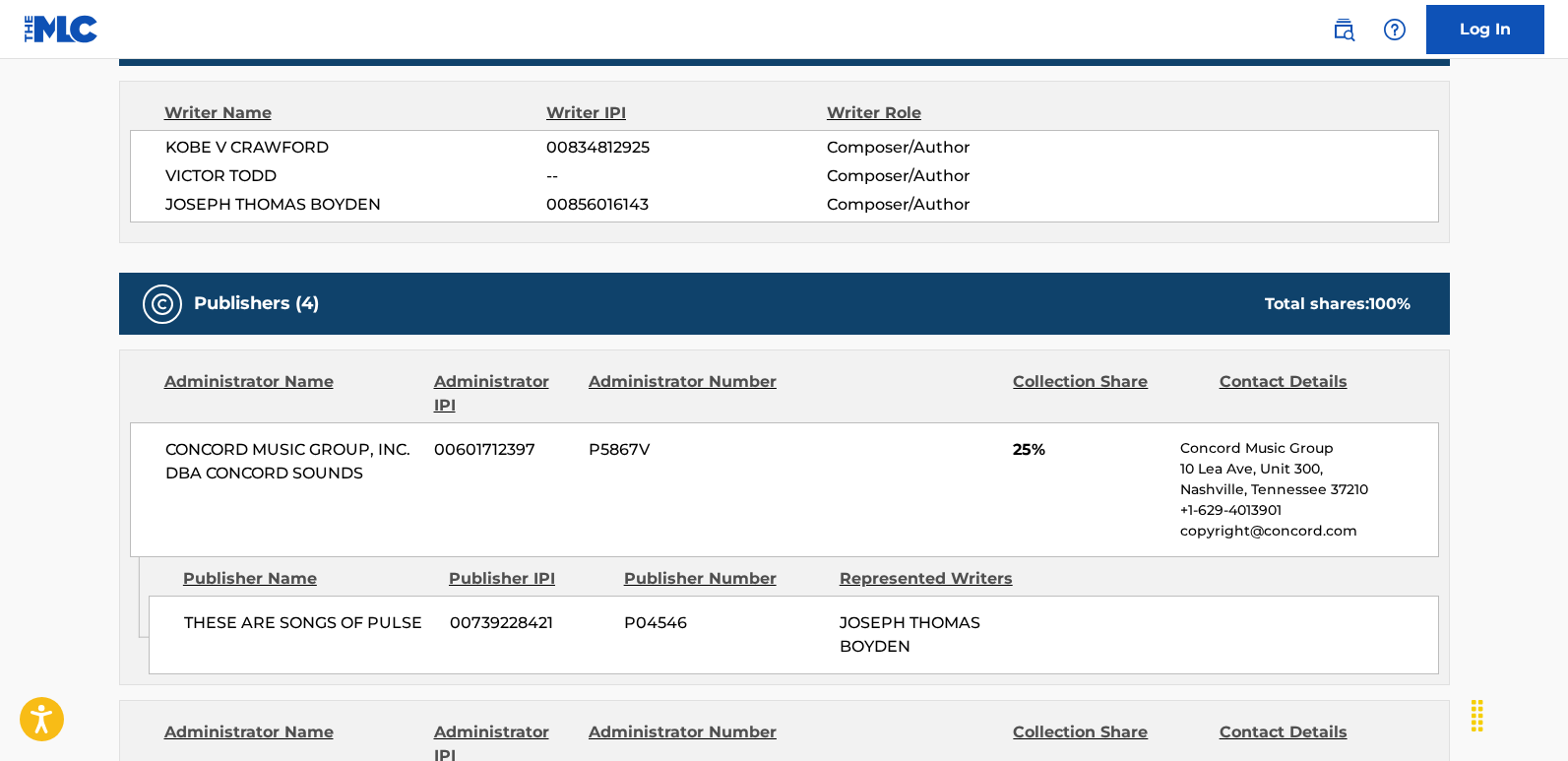 click on "25%" at bounding box center (1089, 450) 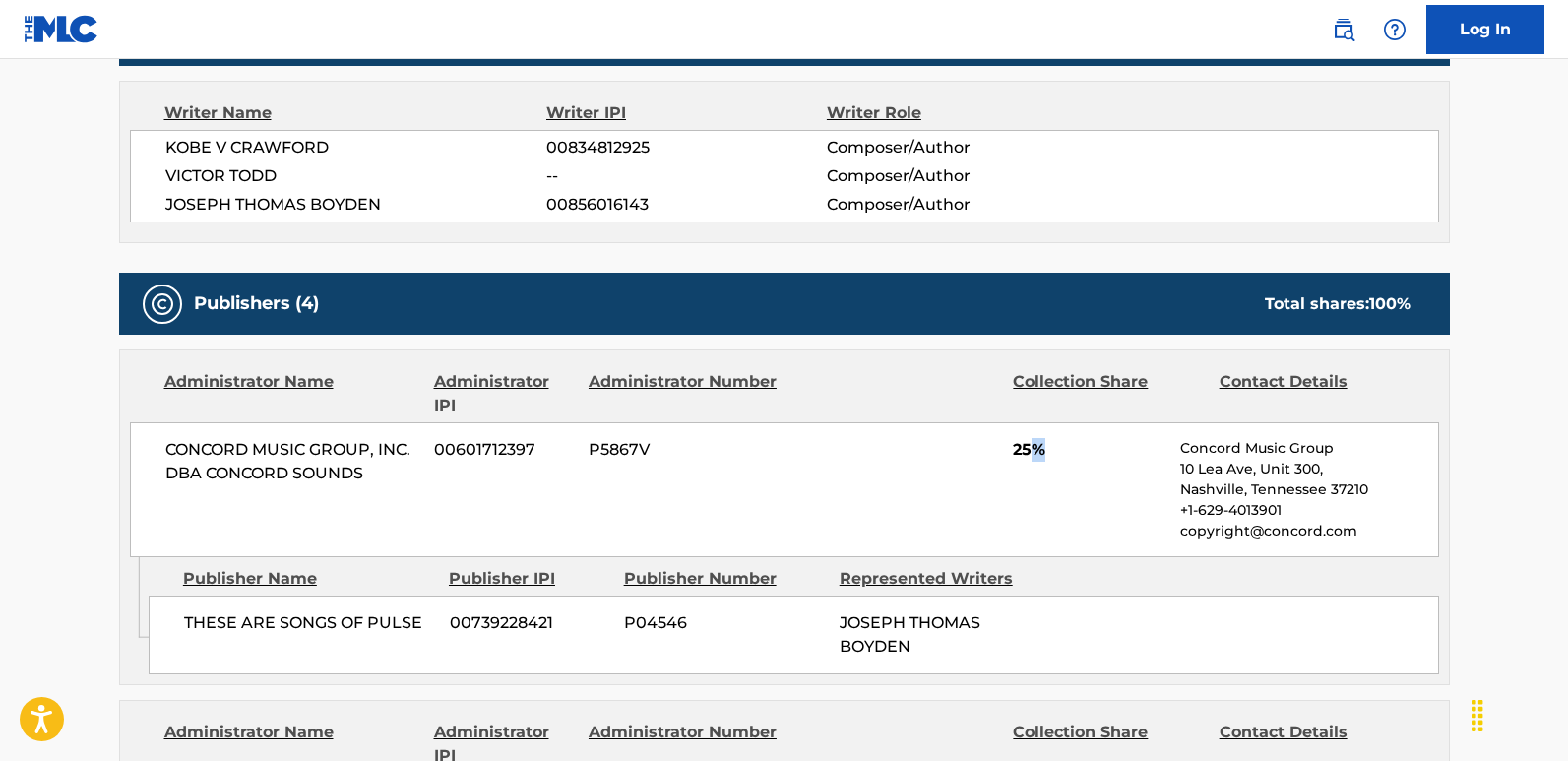 click on "25%" at bounding box center (1089, 450) 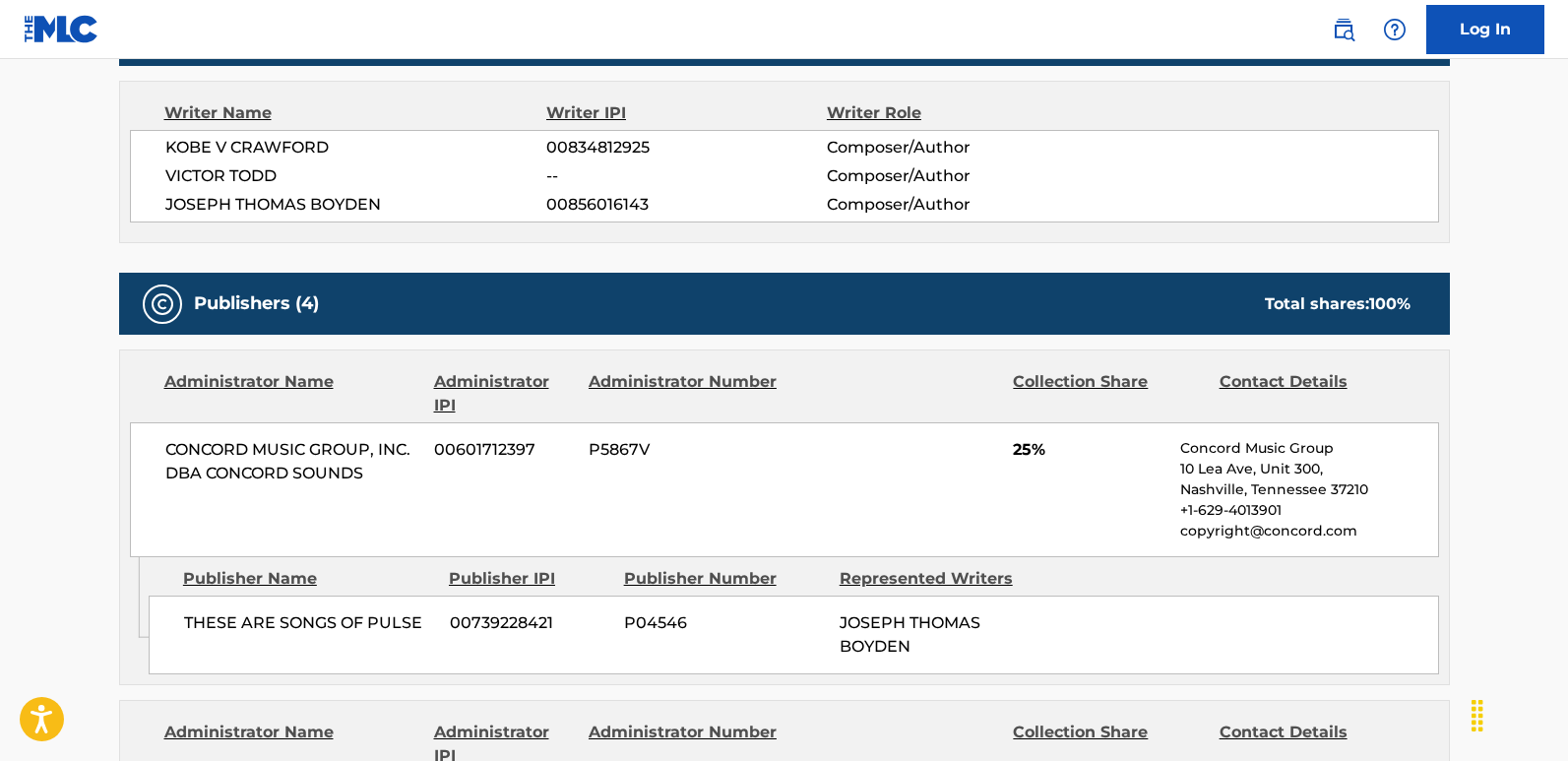 click on "25%" at bounding box center [1089, 450] 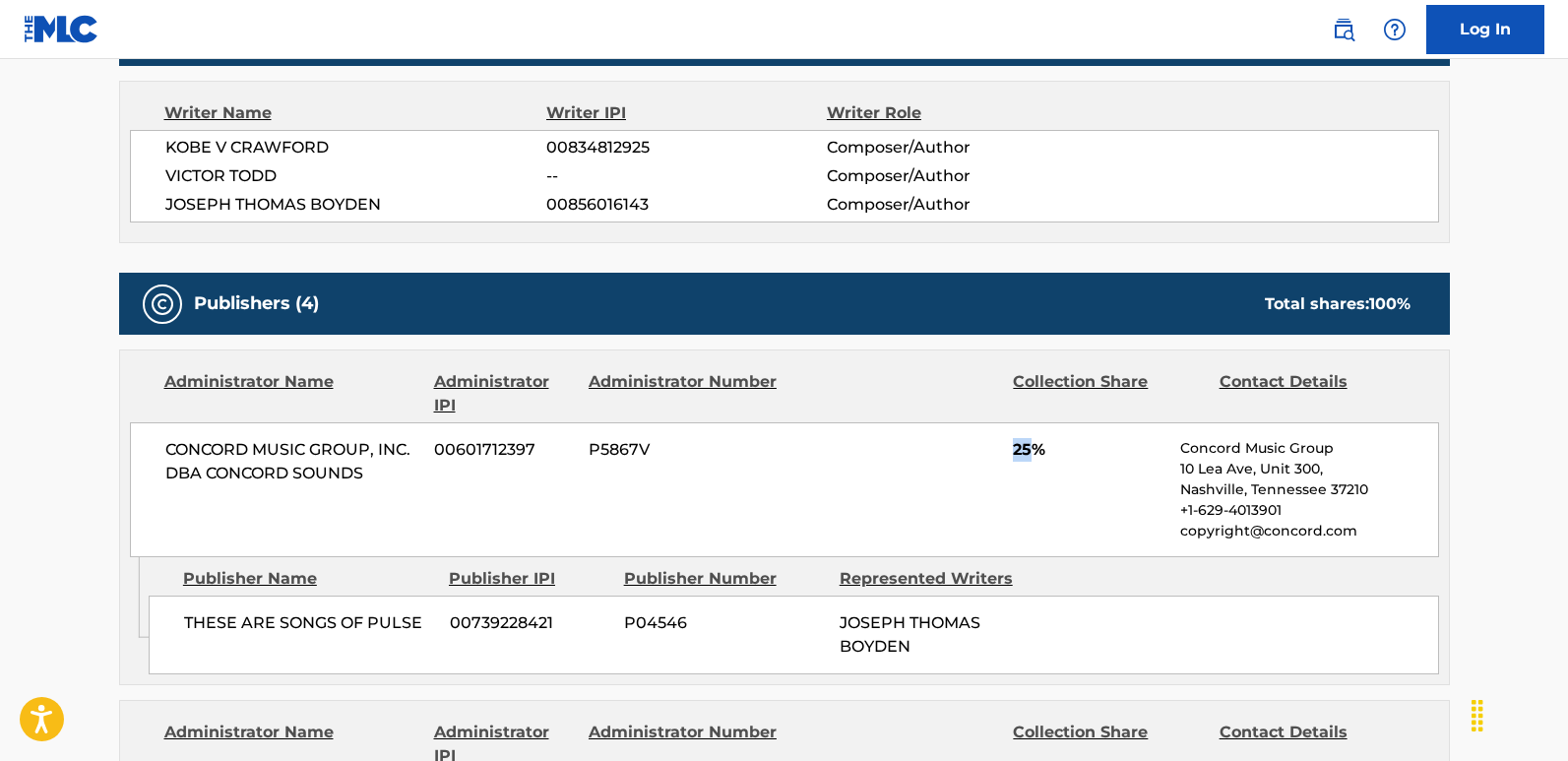 click on "25%" at bounding box center (1089, 450) 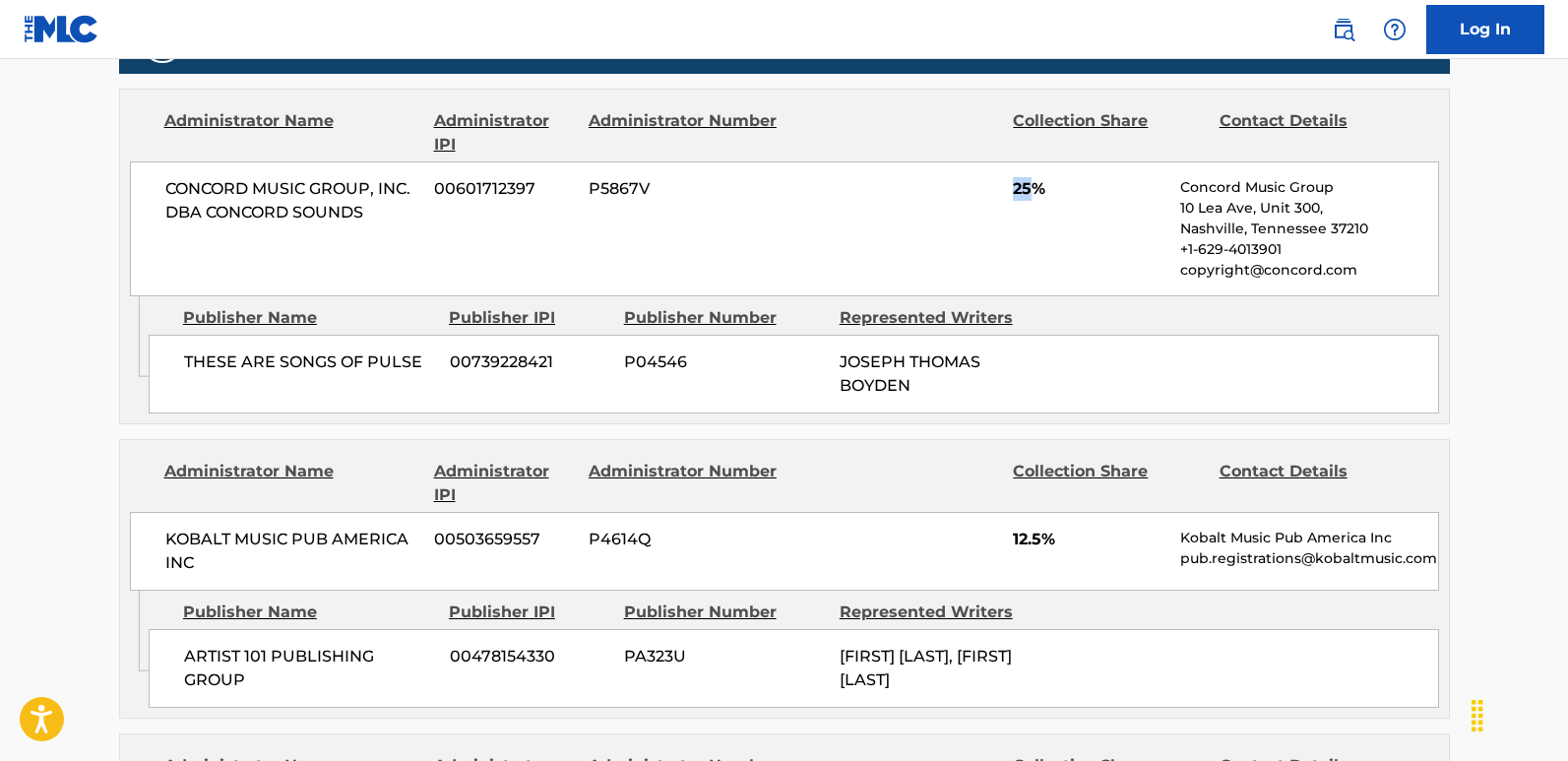 scroll, scrollTop: 984, scrollLeft: 0, axis: vertical 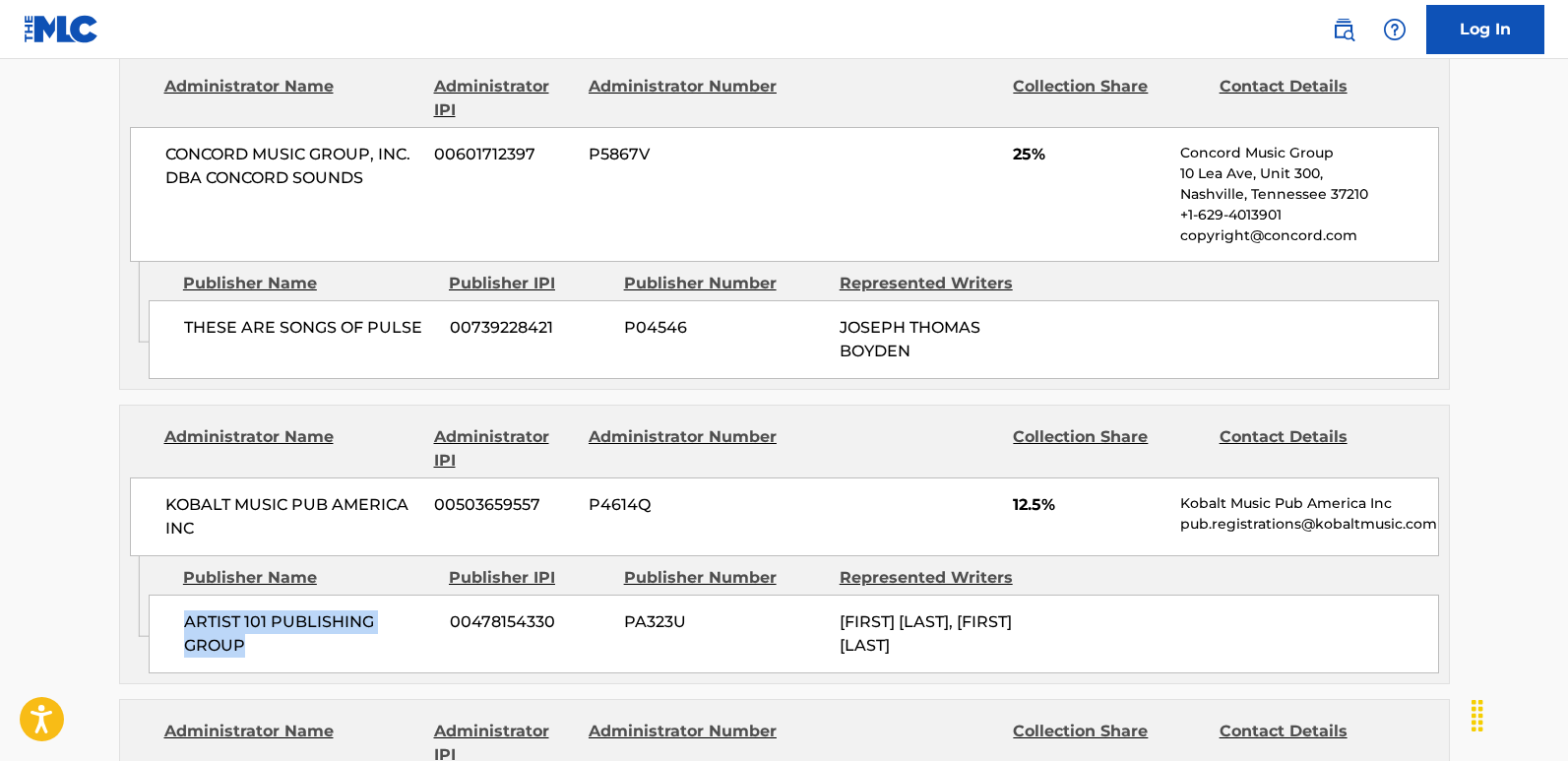 drag, startPoint x: 176, startPoint y: 619, endPoint x: 295, endPoint y: 650, distance: 122.97154 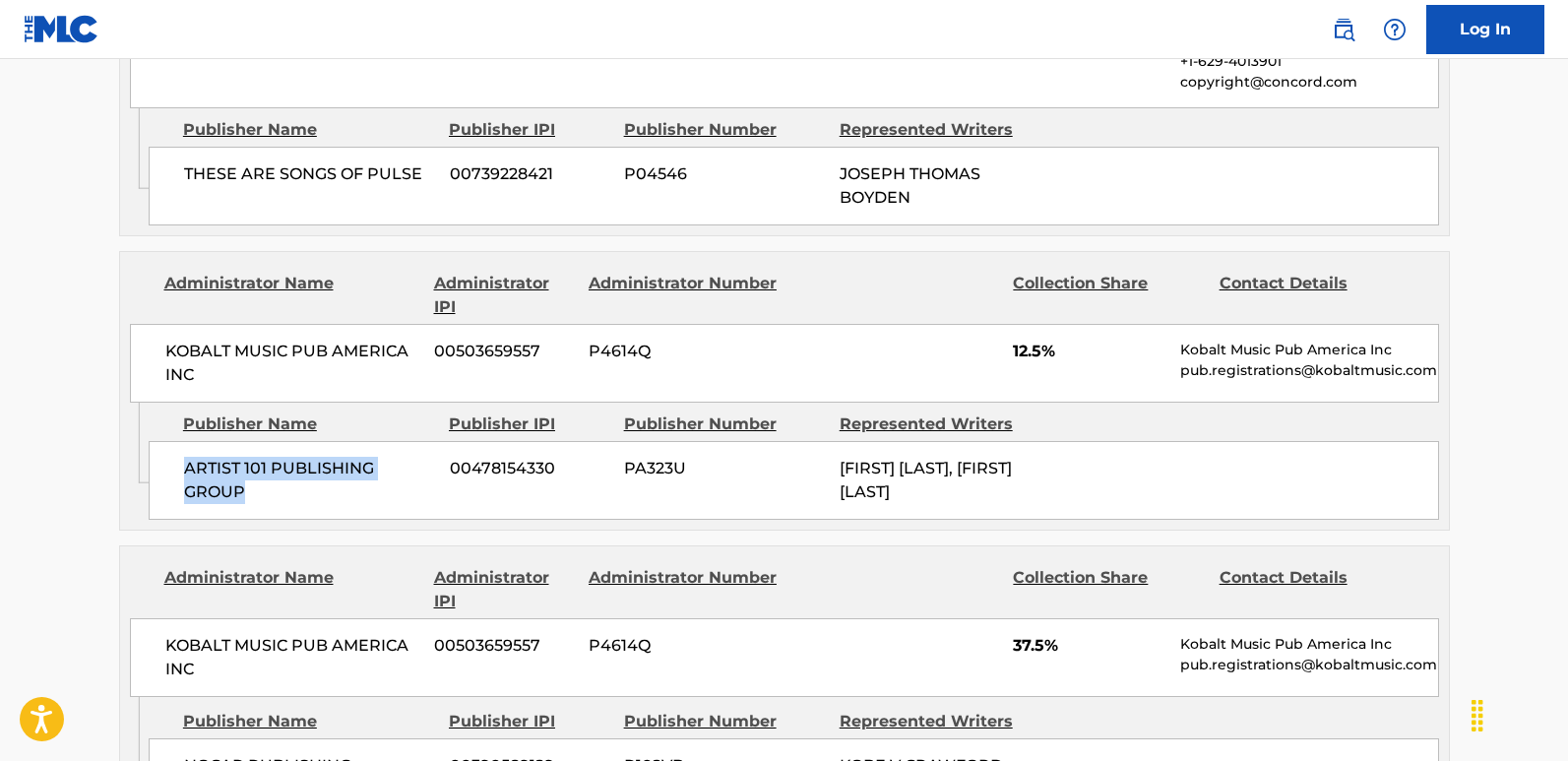 scroll, scrollTop: 1083, scrollLeft: 0, axis: vertical 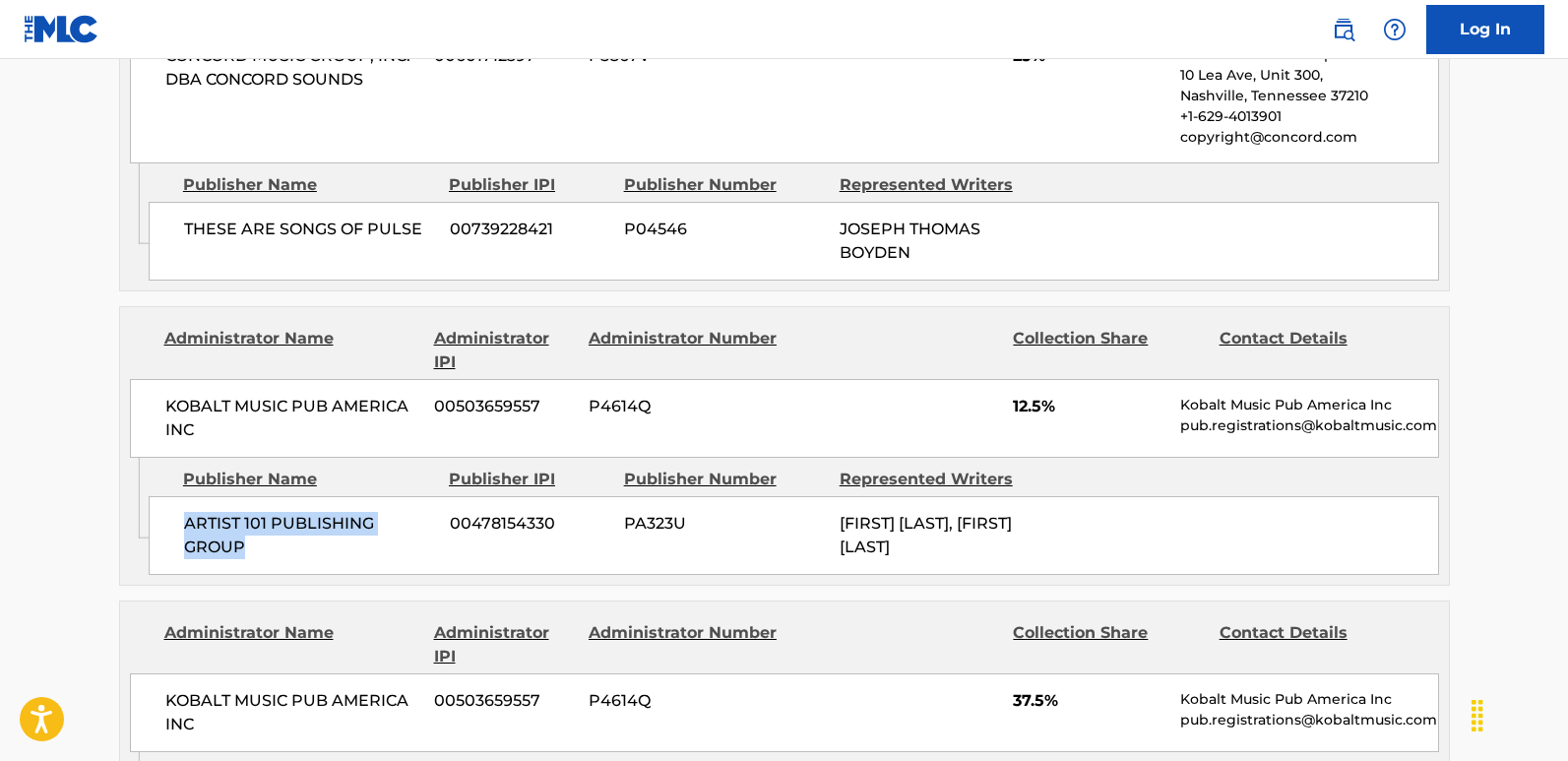 click on "ARTIST 101 PUBLISHING GROUP" at bounding box center (309, 536) 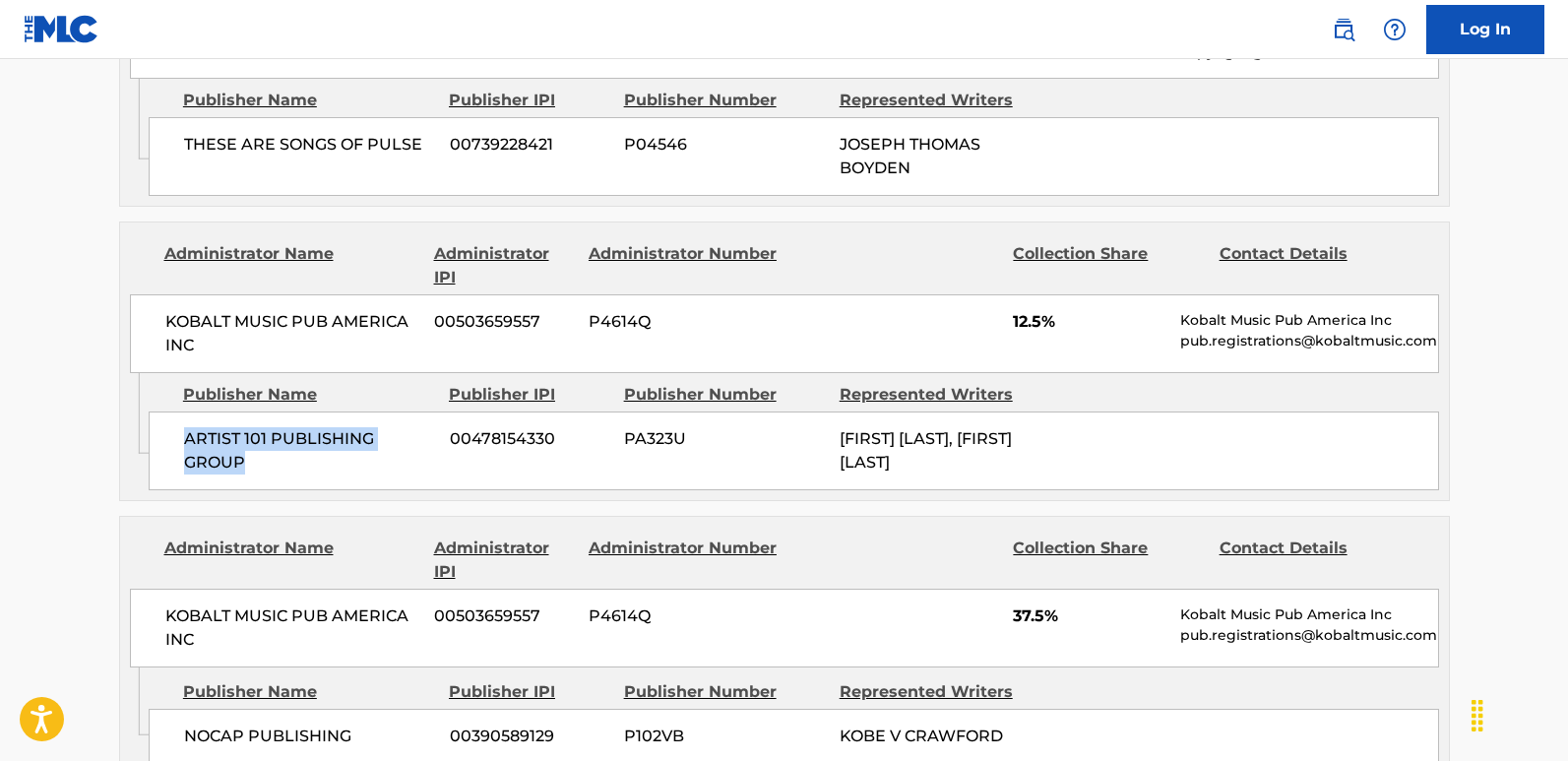 scroll, scrollTop: 1280, scrollLeft: 0, axis: vertical 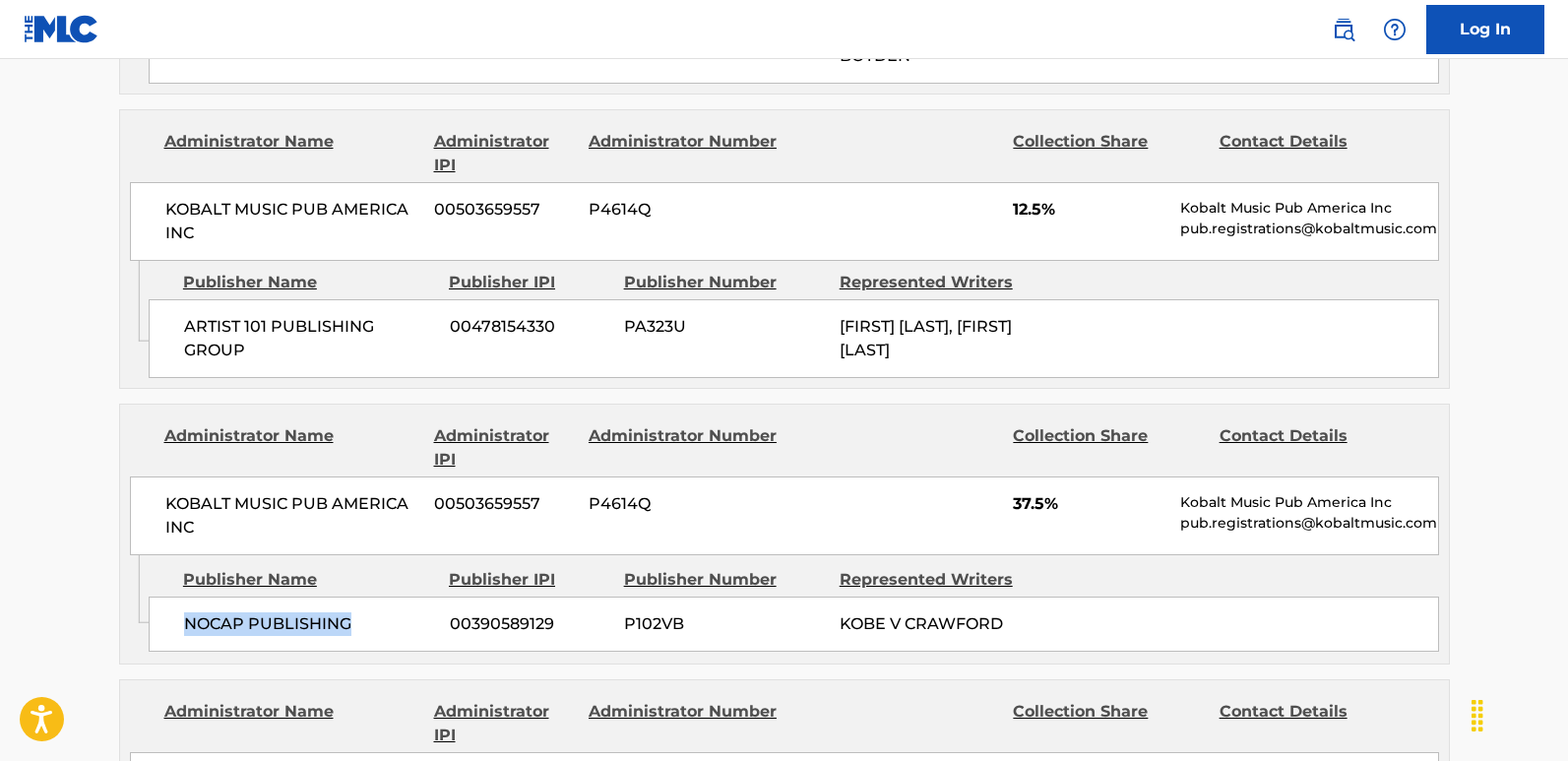drag, startPoint x: 173, startPoint y: 620, endPoint x: 375, endPoint y: 635, distance: 202.55617 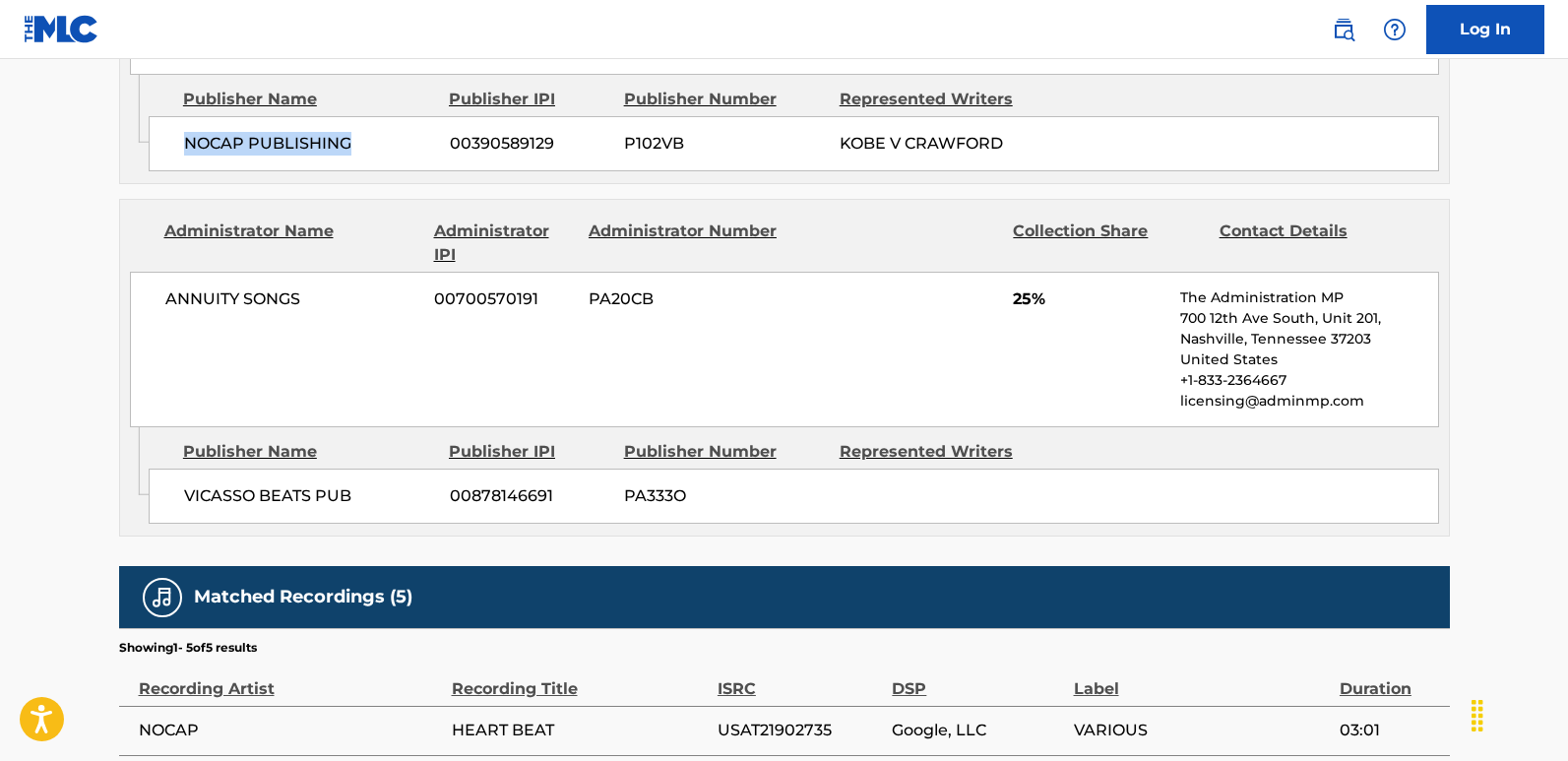 scroll, scrollTop: 1772, scrollLeft: 0, axis: vertical 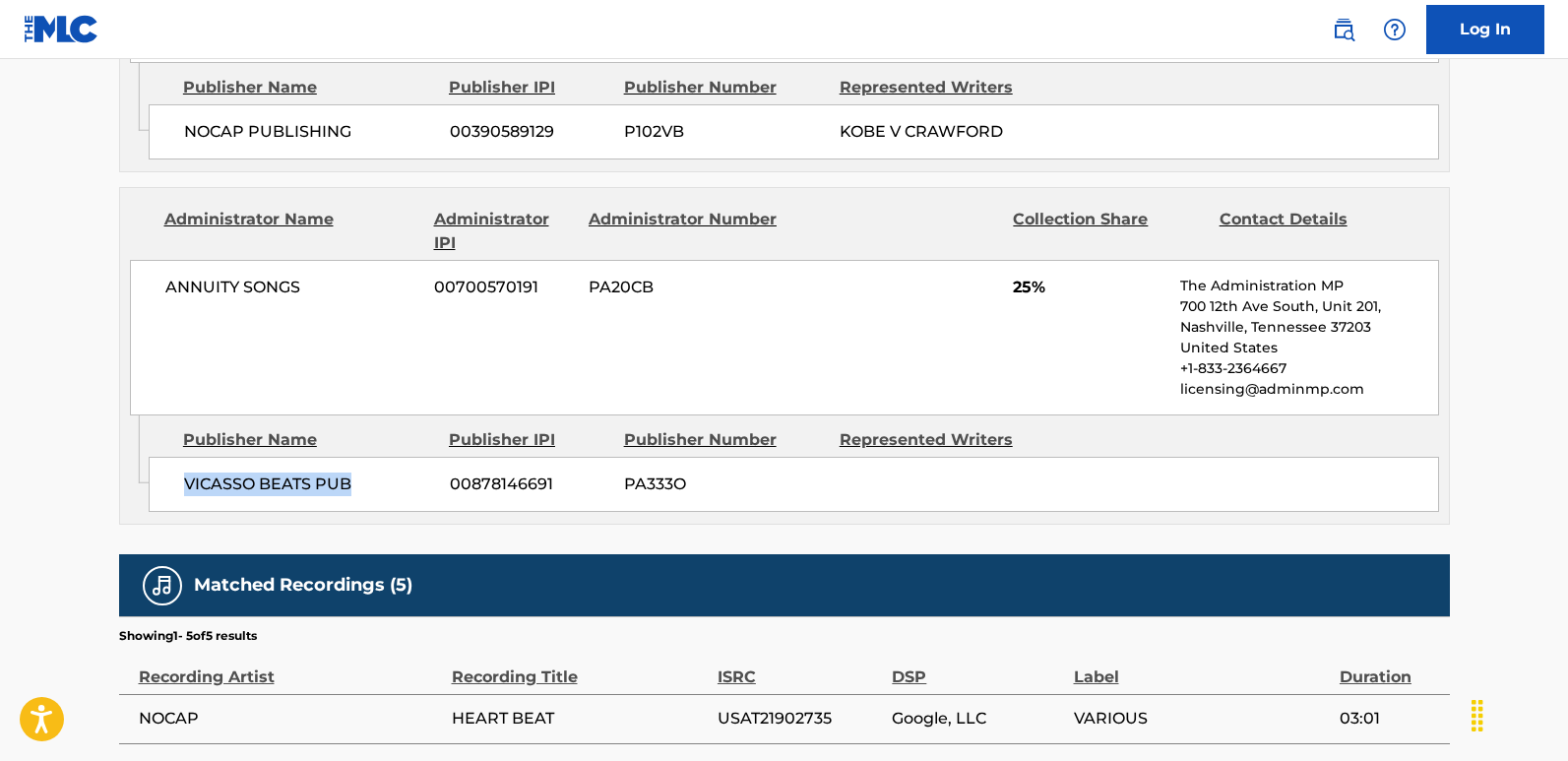 drag, startPoint x: 176, startPoint y: 498, endPoint x: 367, endPoint y: 498, distance: 191 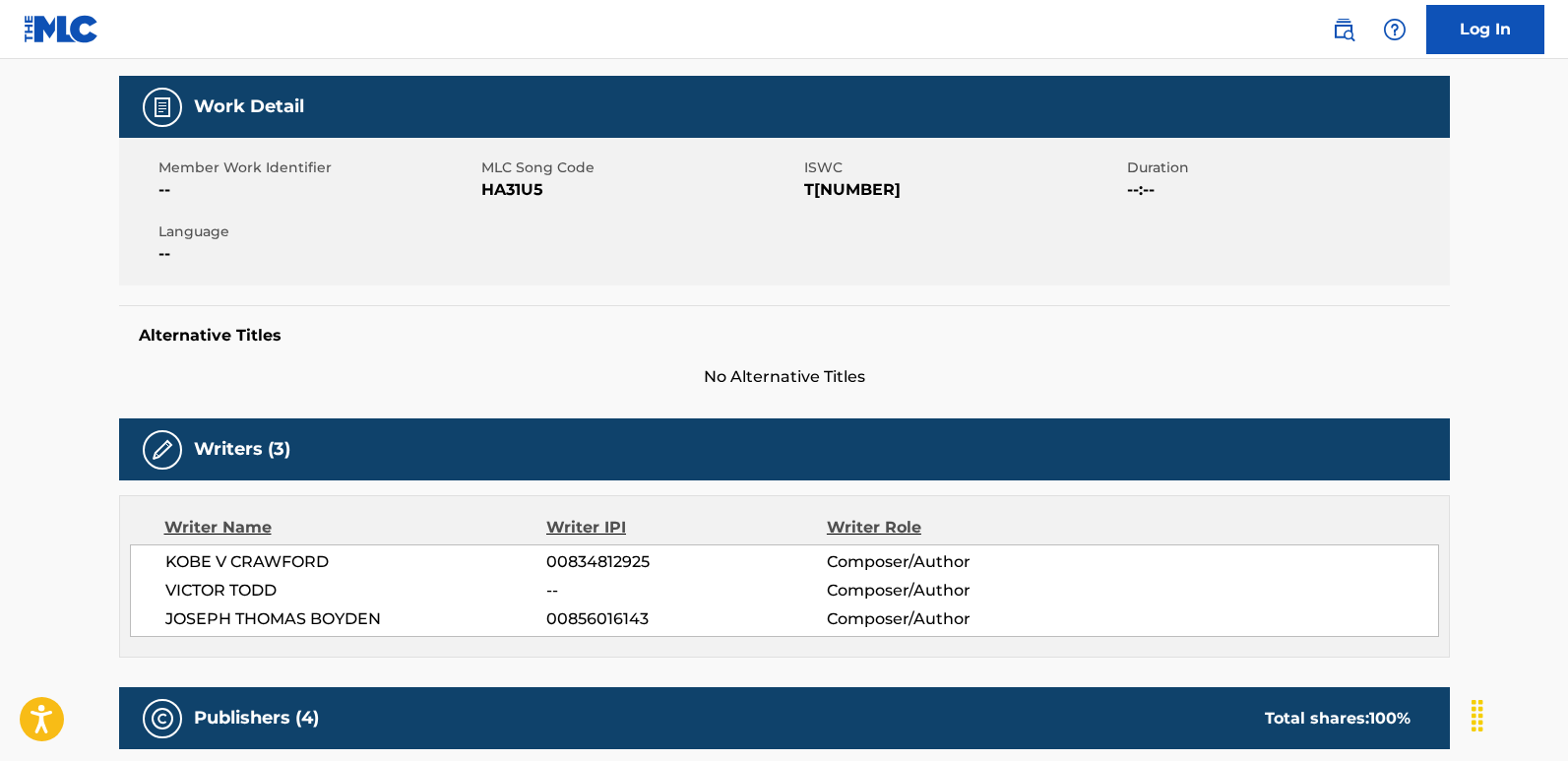 scroll, scrollTop: 0, scrollLeft: 0, axis: both 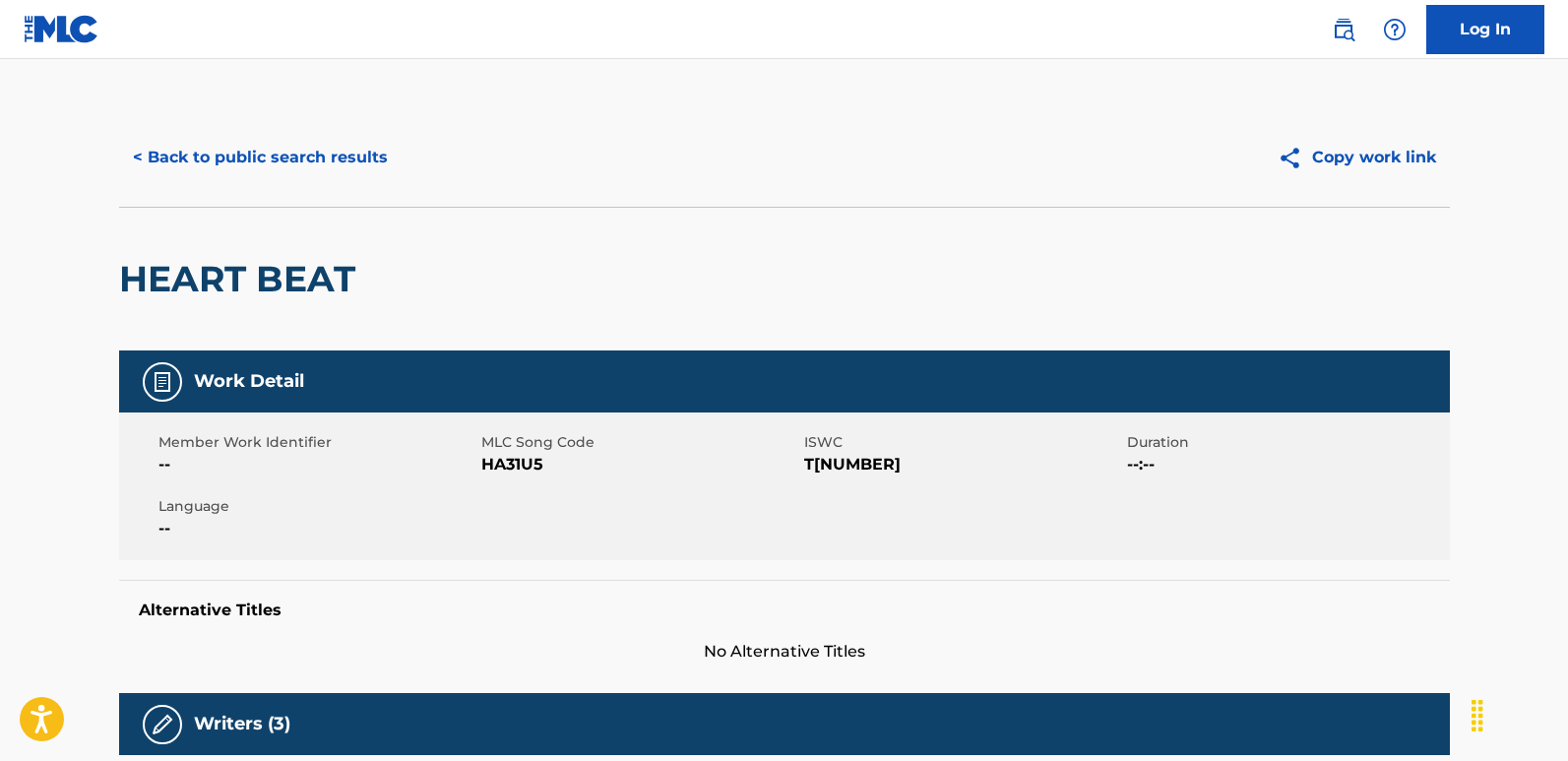 click on "< Back to public search results" at bounding box center [260, 158] 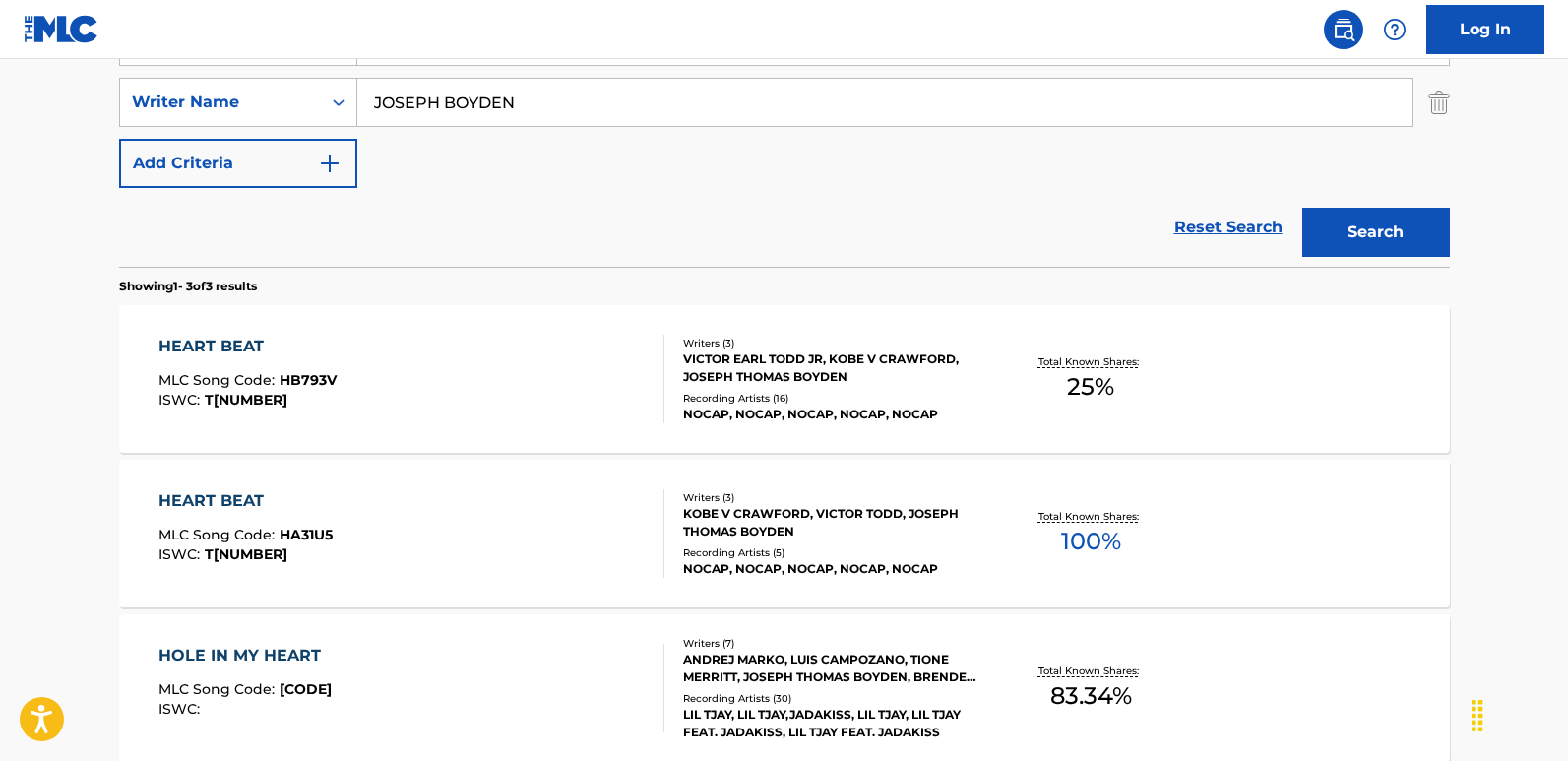 scroll, scrollTop: 212, scrollLeft: 0, axis: vertical 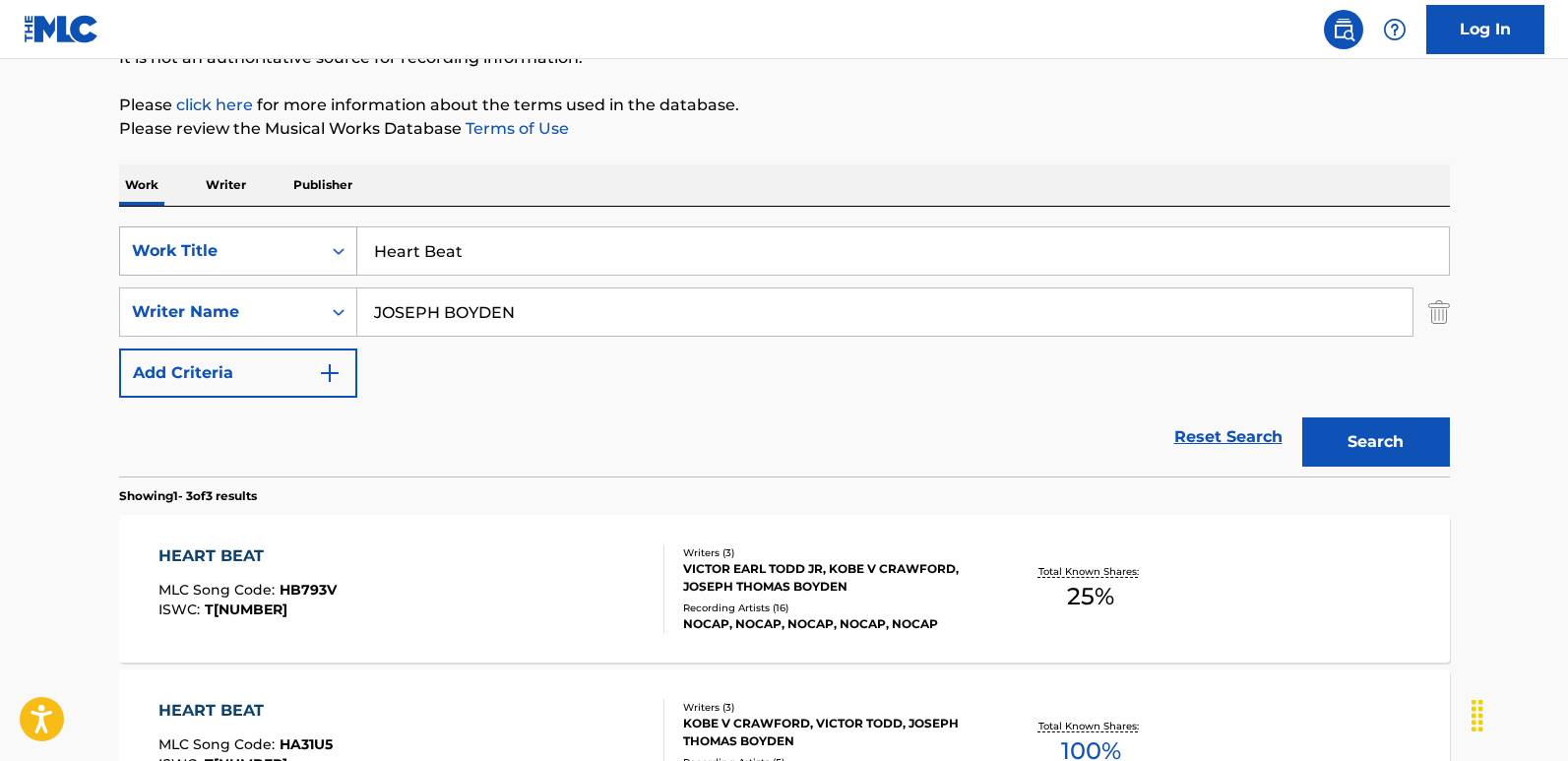 drag, startPoint x: 546, startPoint y: 241, endPoint x: 226, endPoint y: 250, distance: 320.1265 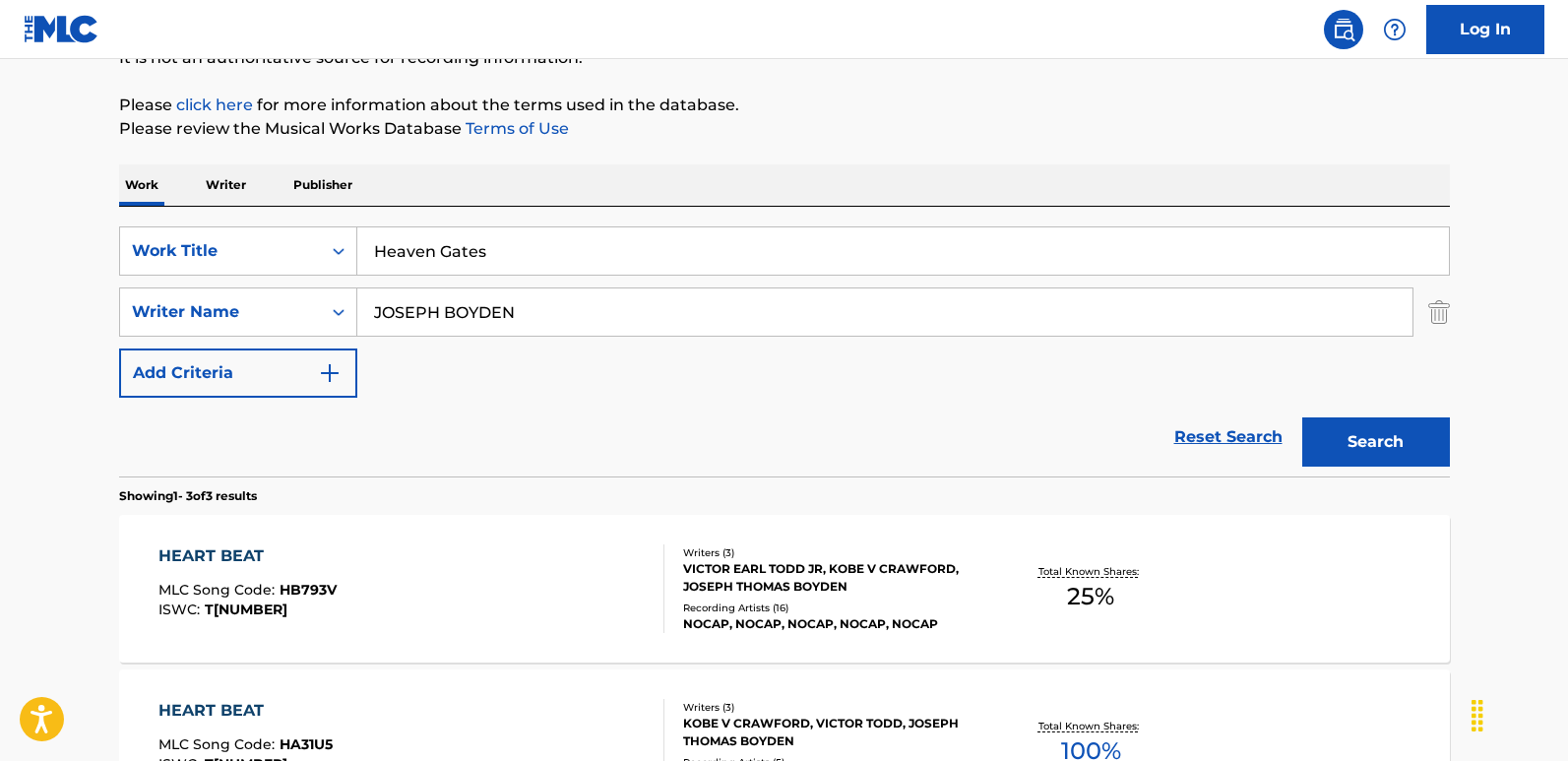 type on "Heaven Gates" 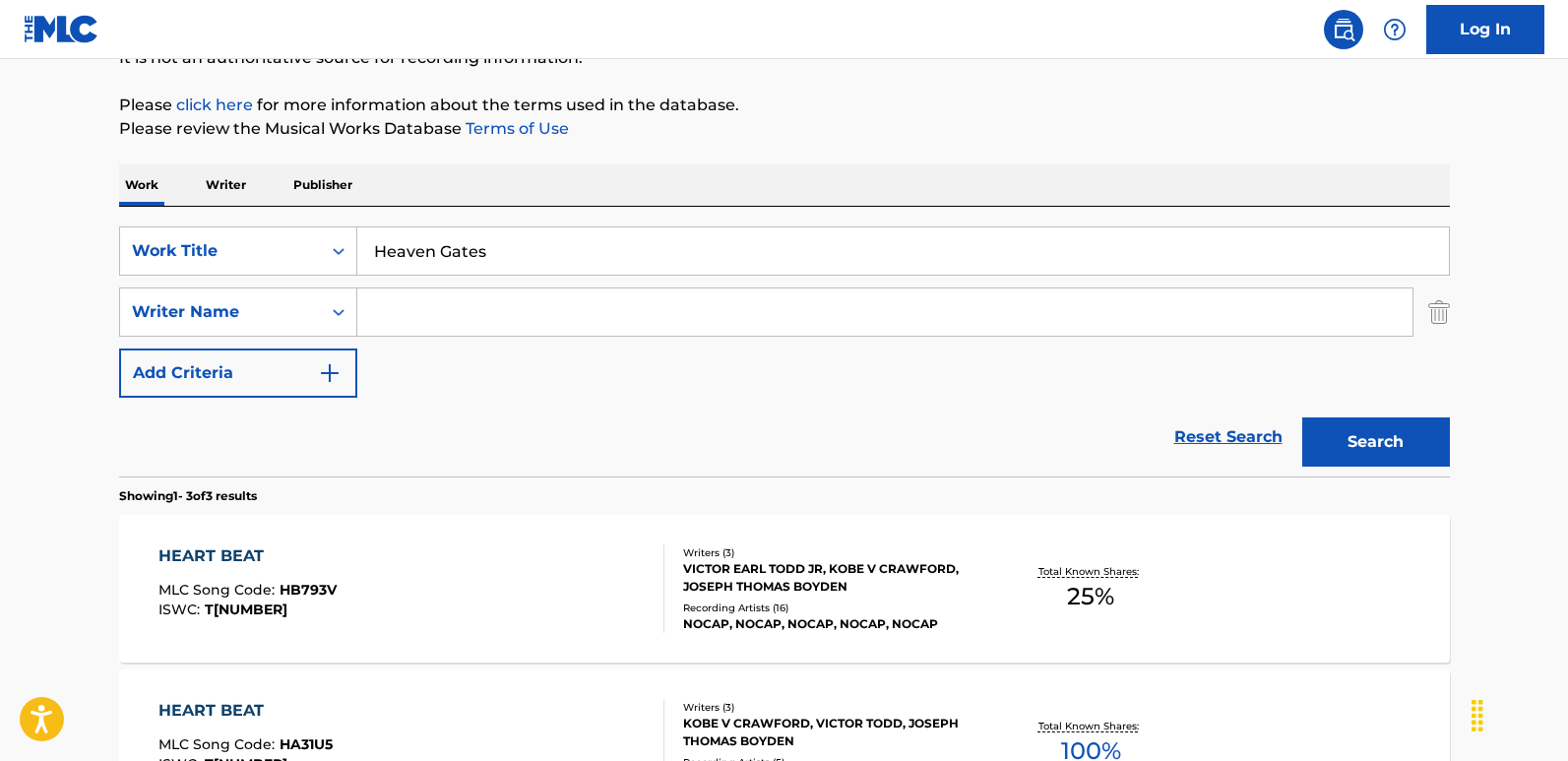 click on "Reset Search Search" at bounding box center [784, 437] 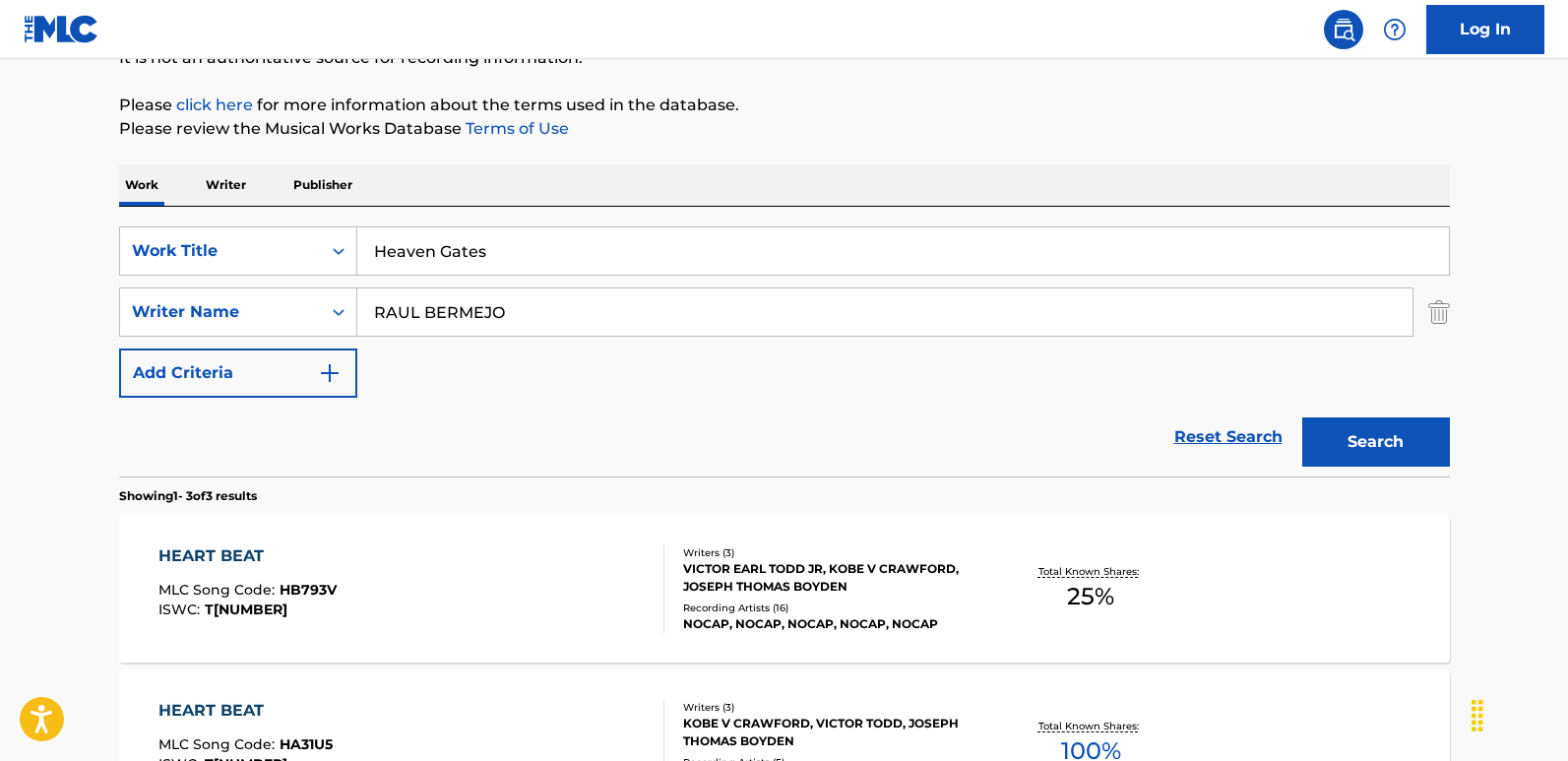 click on "Search" at bounding box center [1376, 442] 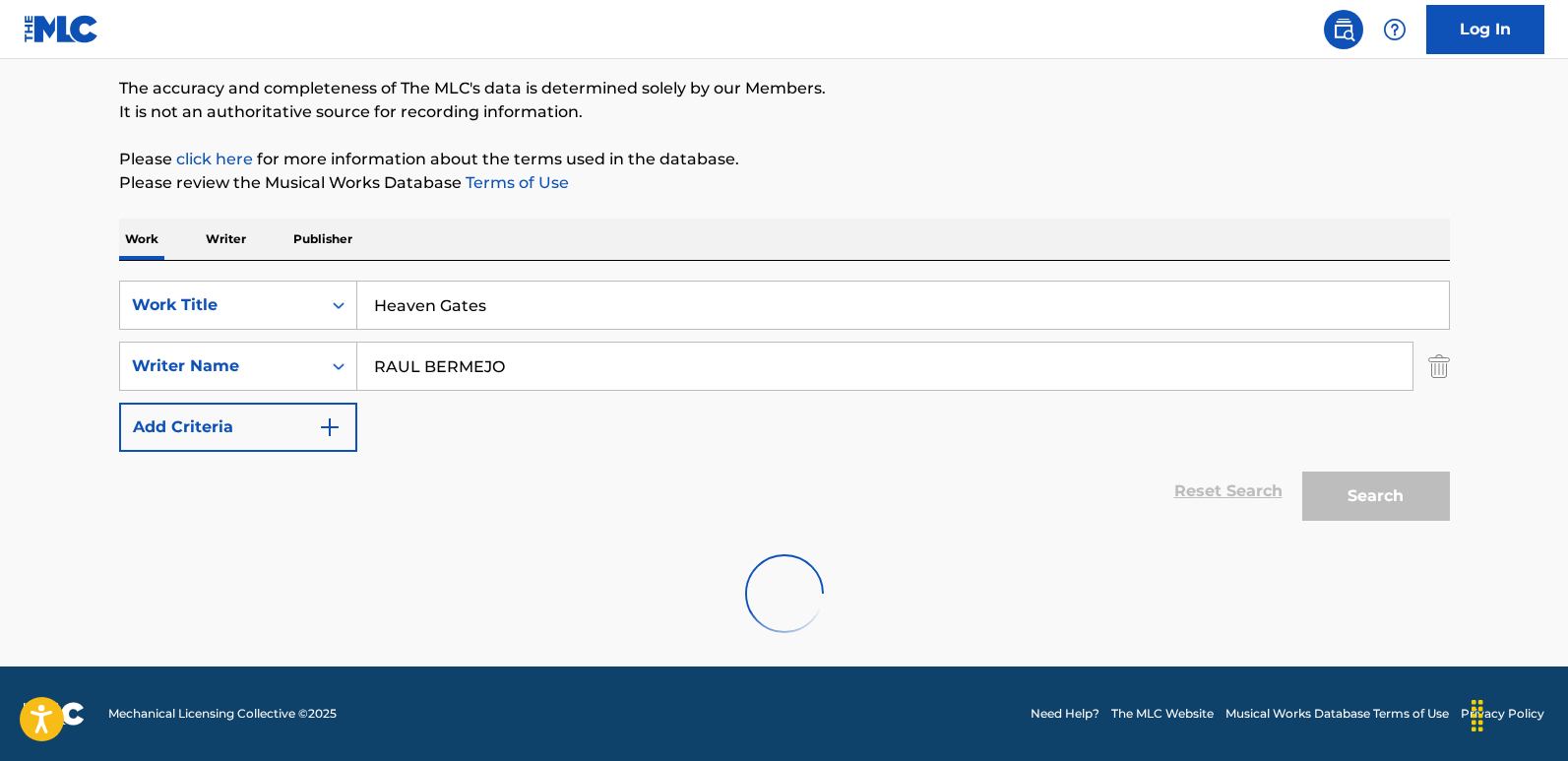 scroll, scrollTop: 212, scrollLeft: 0, axis: vertical 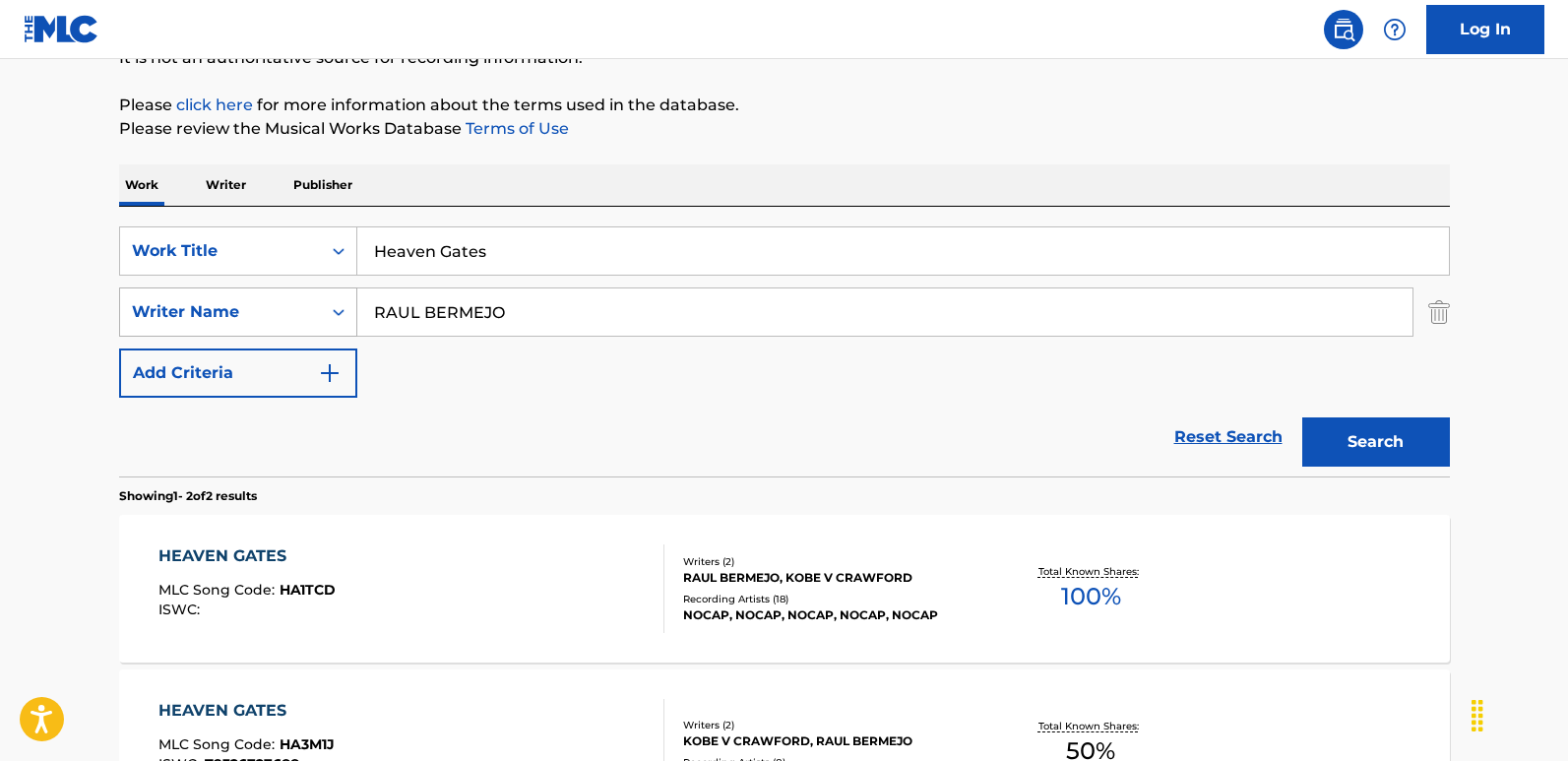 drag, startPoint x: 410, startPoint y: 320, endPoint x: 252, endPoint y: 320, distance: 158 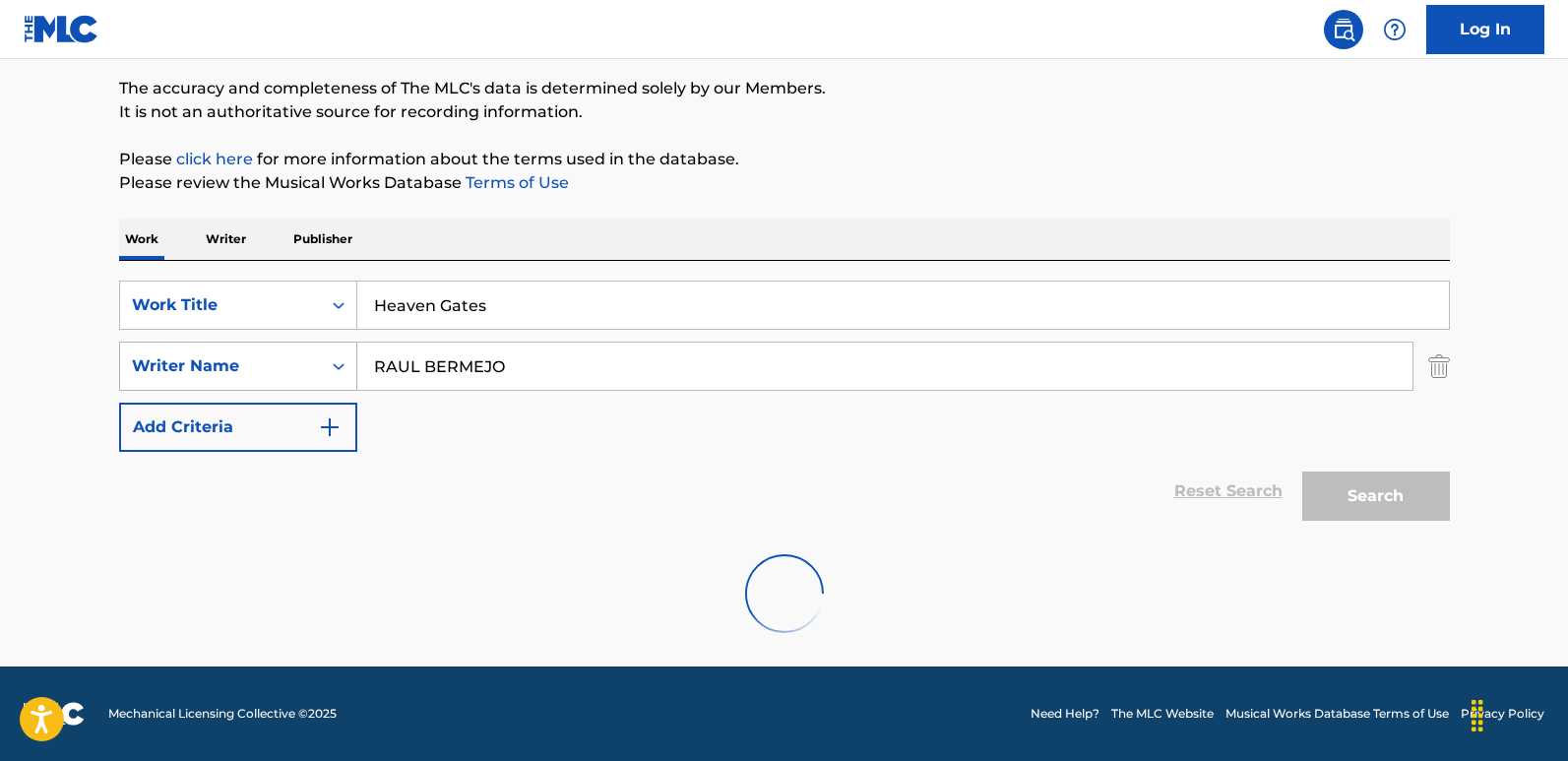 scroll, scrollTop: 212, scrollLeft: 0, axis: vertical 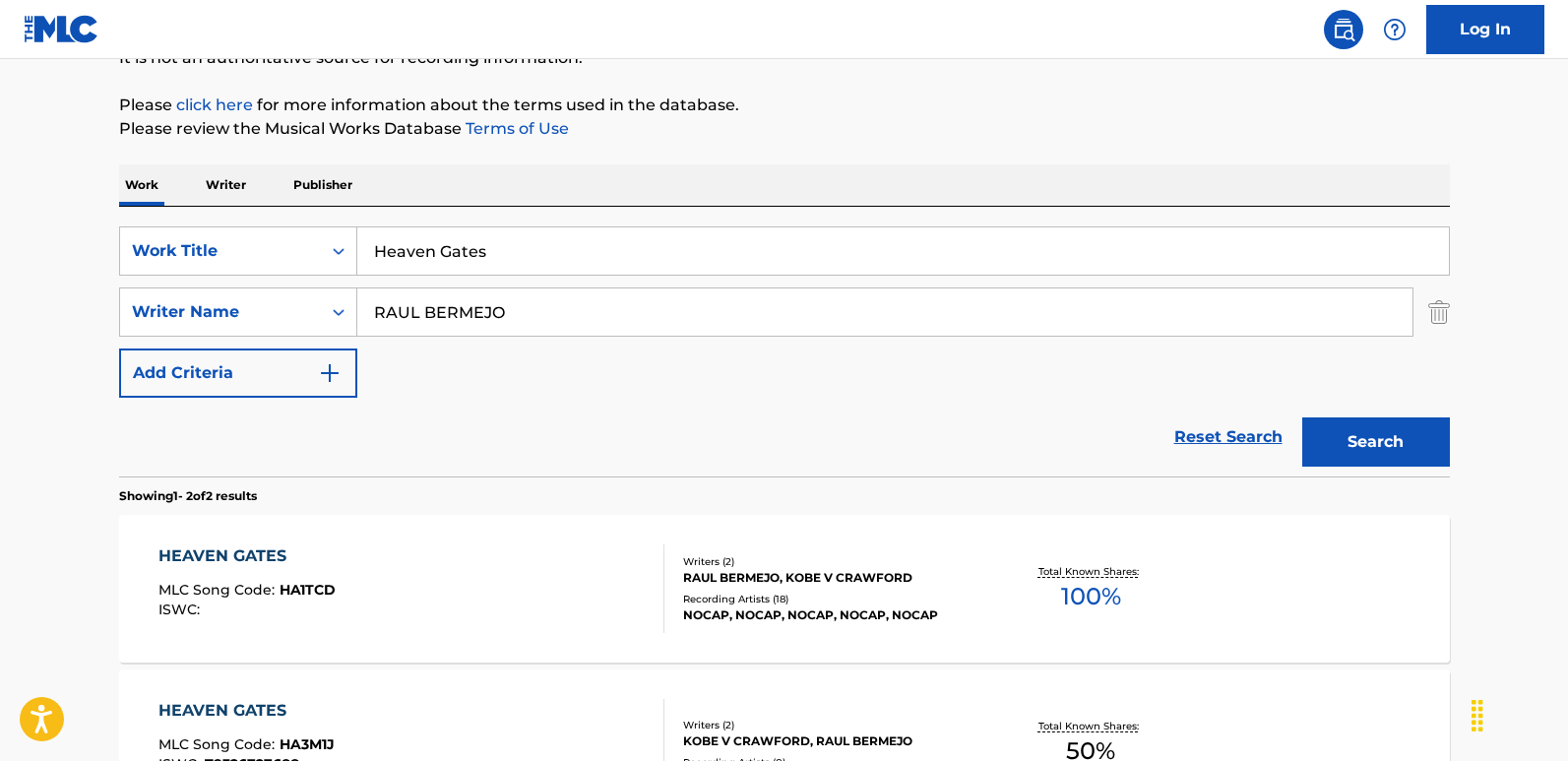 click on "MLC Song Code : HA1TCD ISWC :" at bounding box center (247, 589) 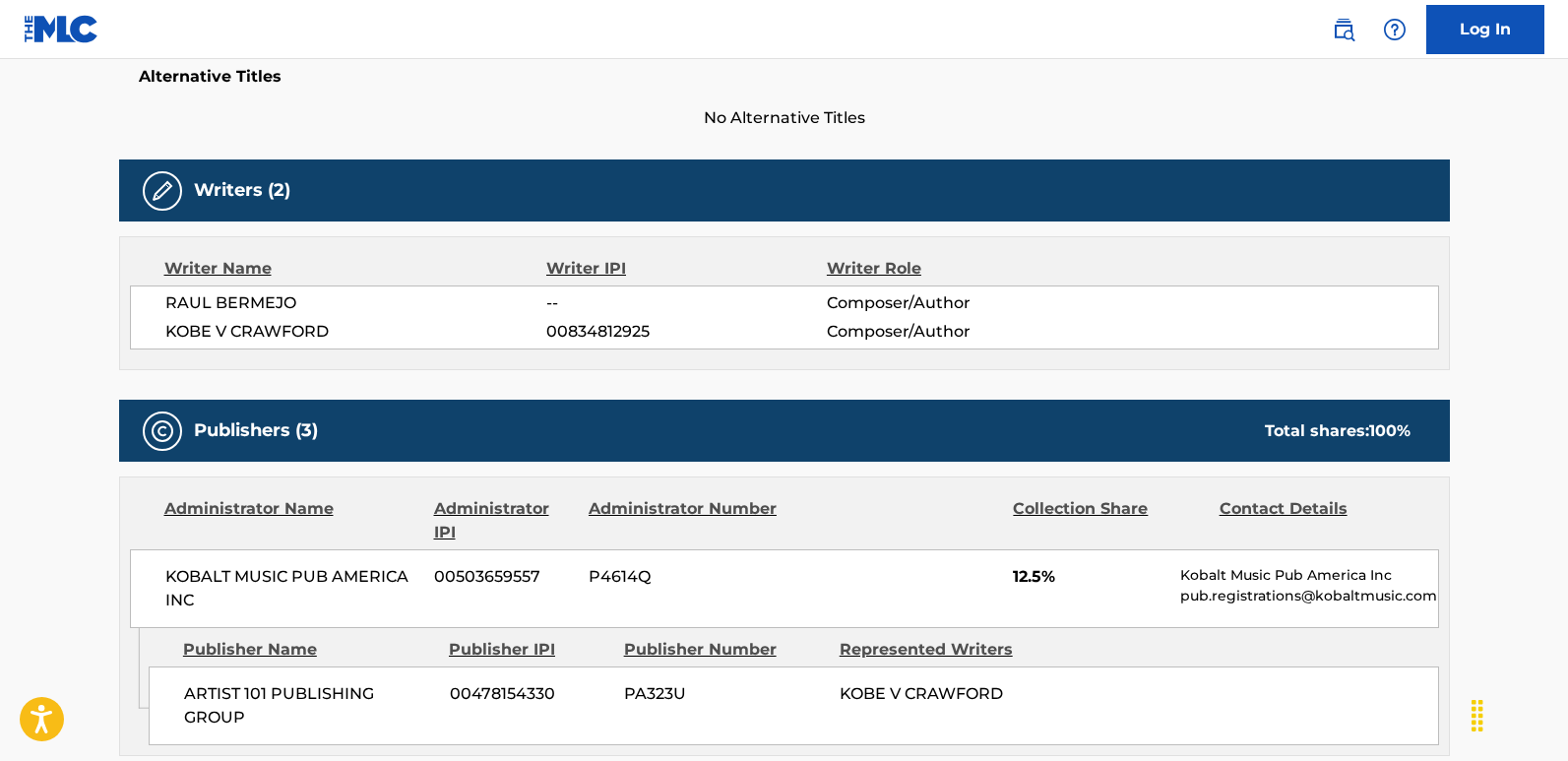 scroll, scrollTop: 788, scrollLeft: 0, axis: vertical 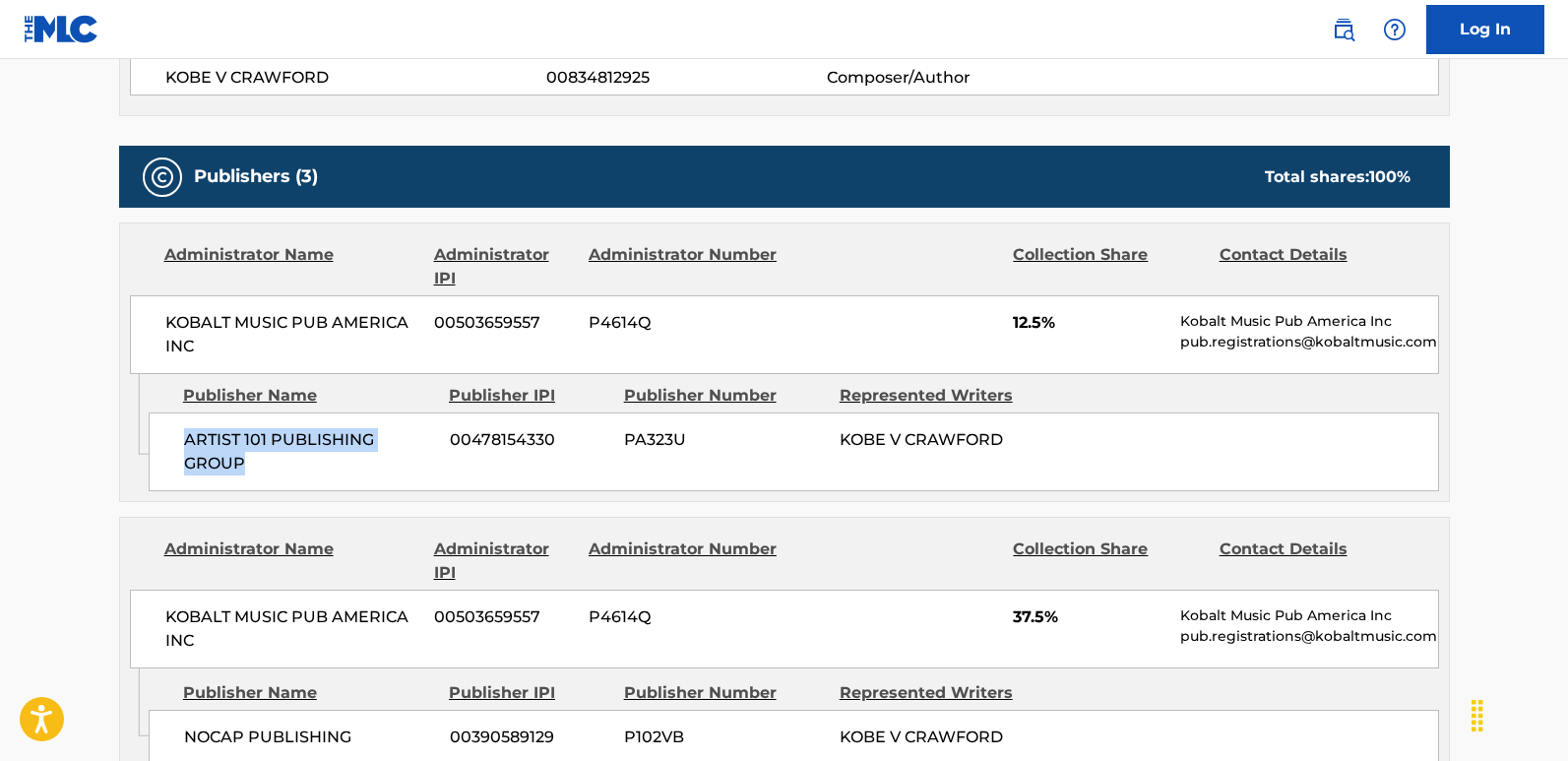 drag, startPoint x: 164, startPoint y: 443, endPoint x: 325, endPoint y: 468, distance: 162.92943 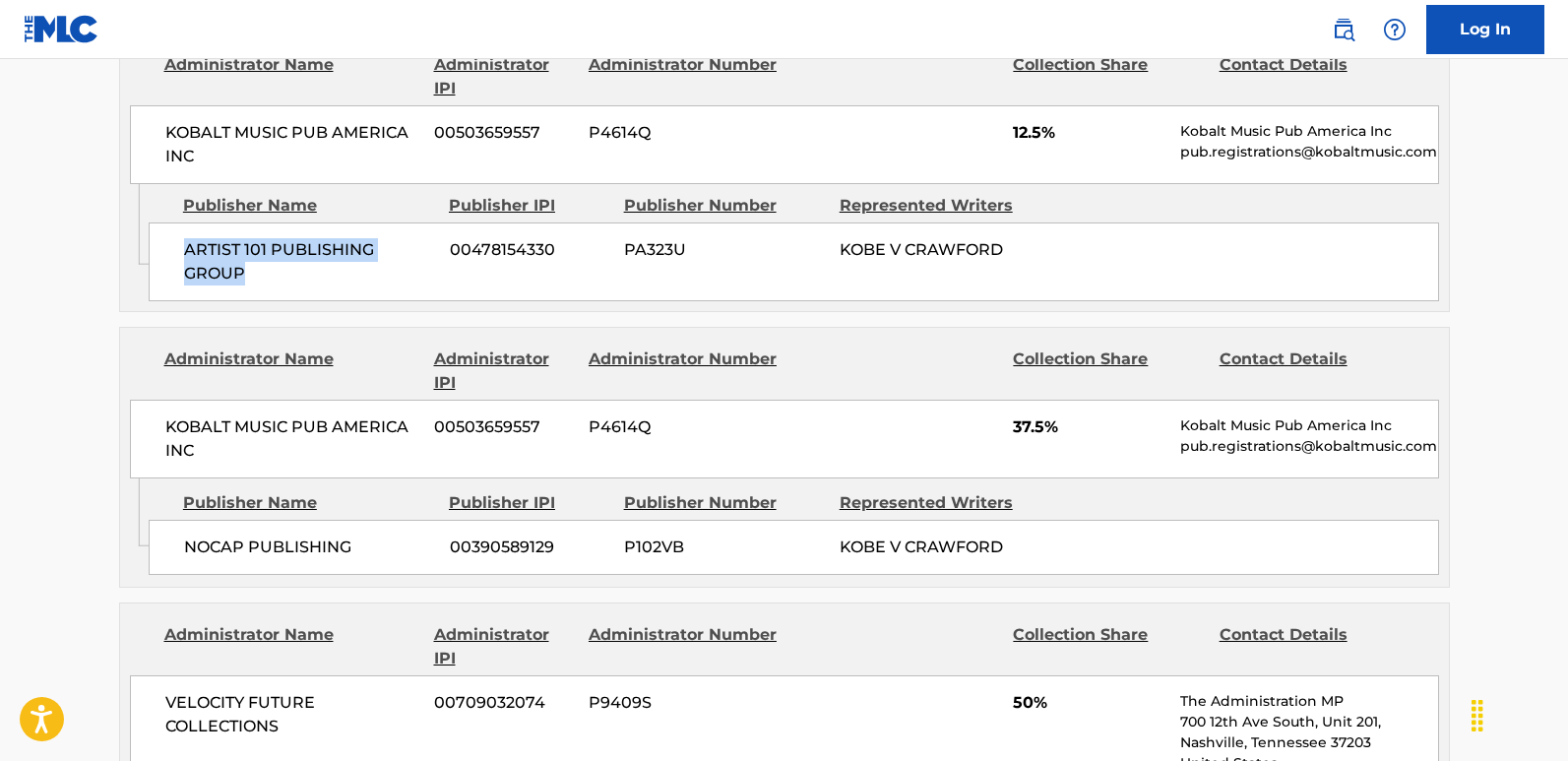 scroll, scrollTop: 984, scrollLeft: 0, axis: vertical 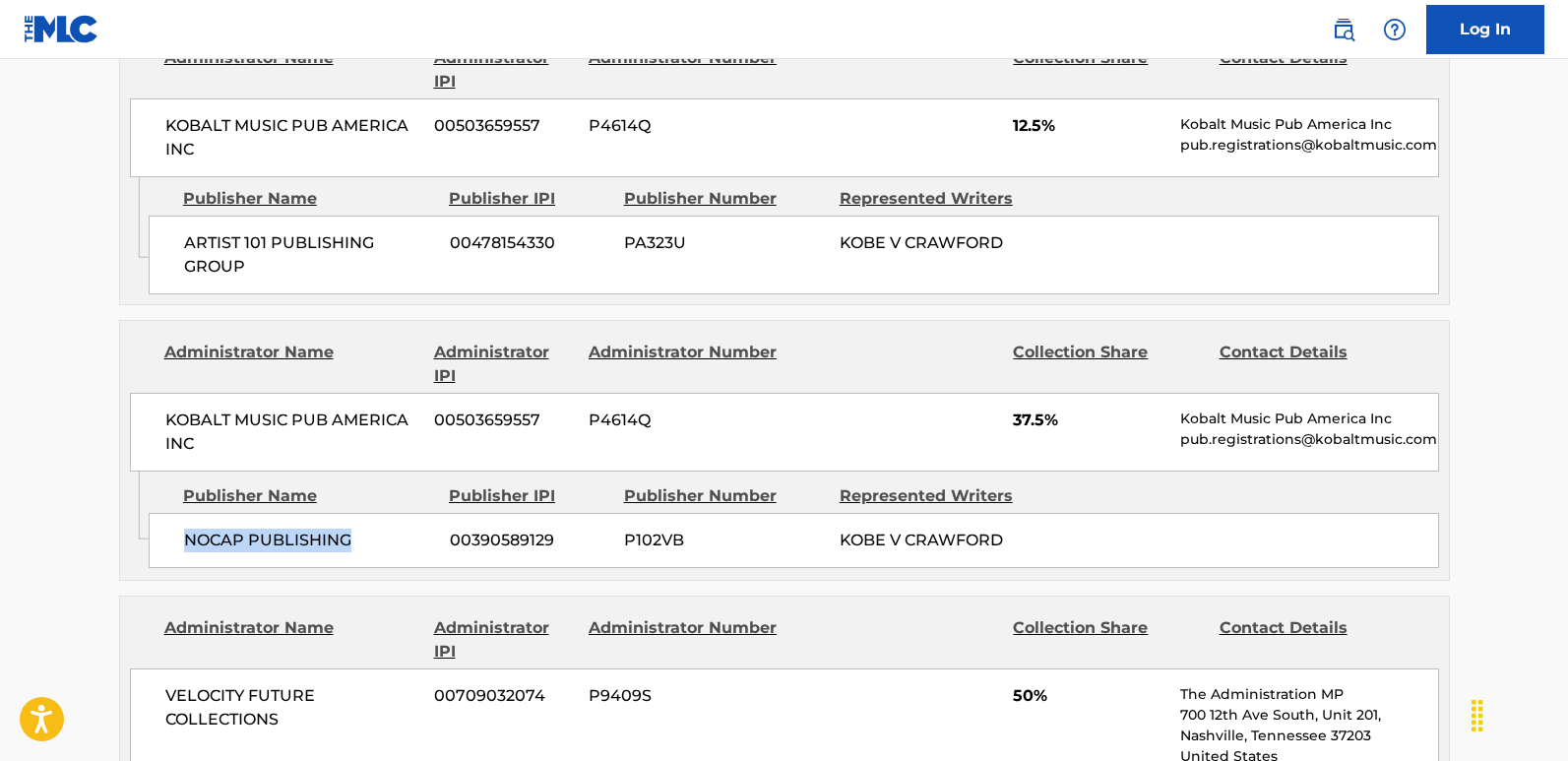 drag, startPoint x: 216, startPoint y: 537, endPoint x: 402, endPoint y: 537, distance: 186 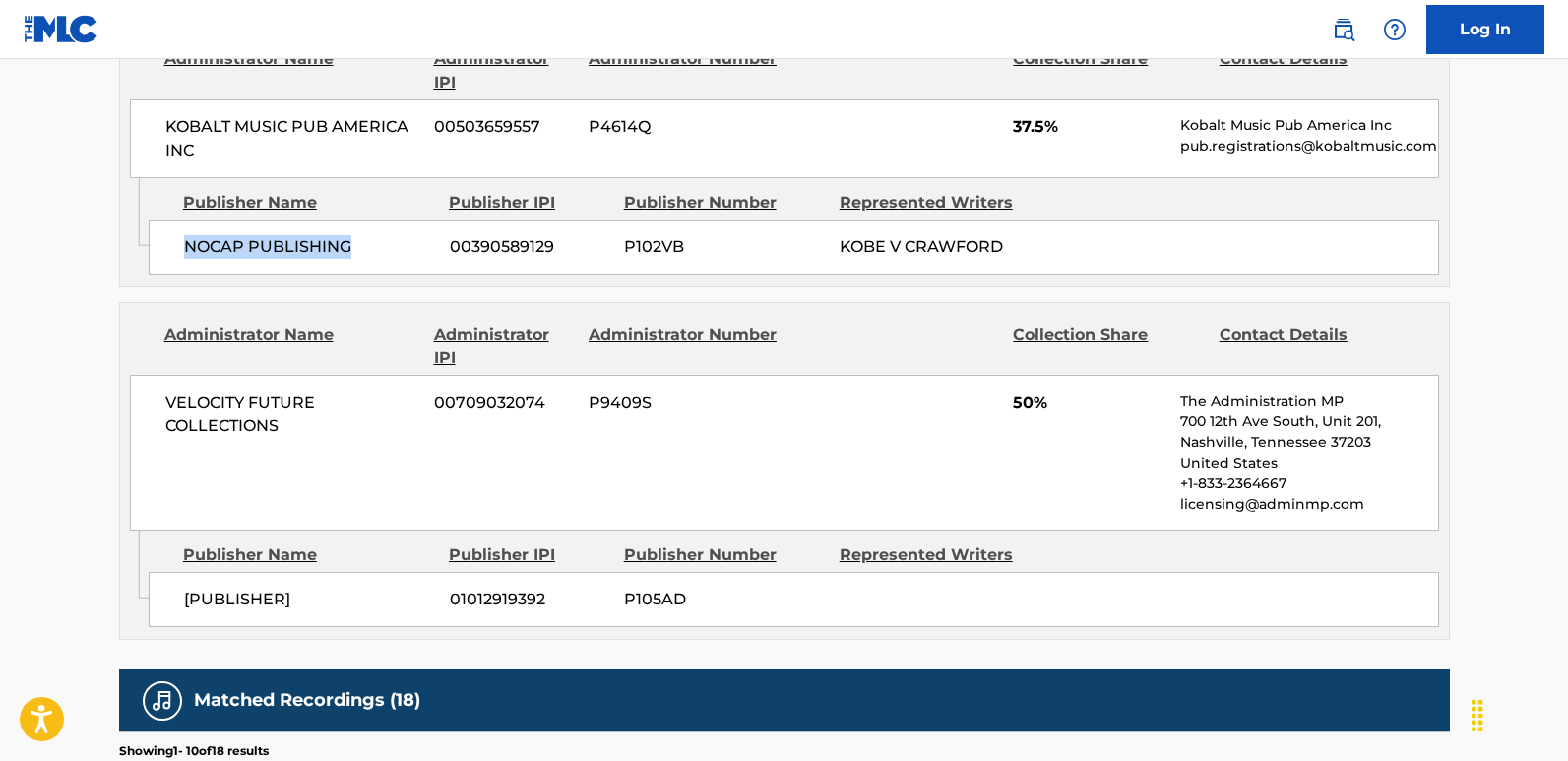 scroll, scrollTop: 1280, scrollLeft: 0, axis: vertical 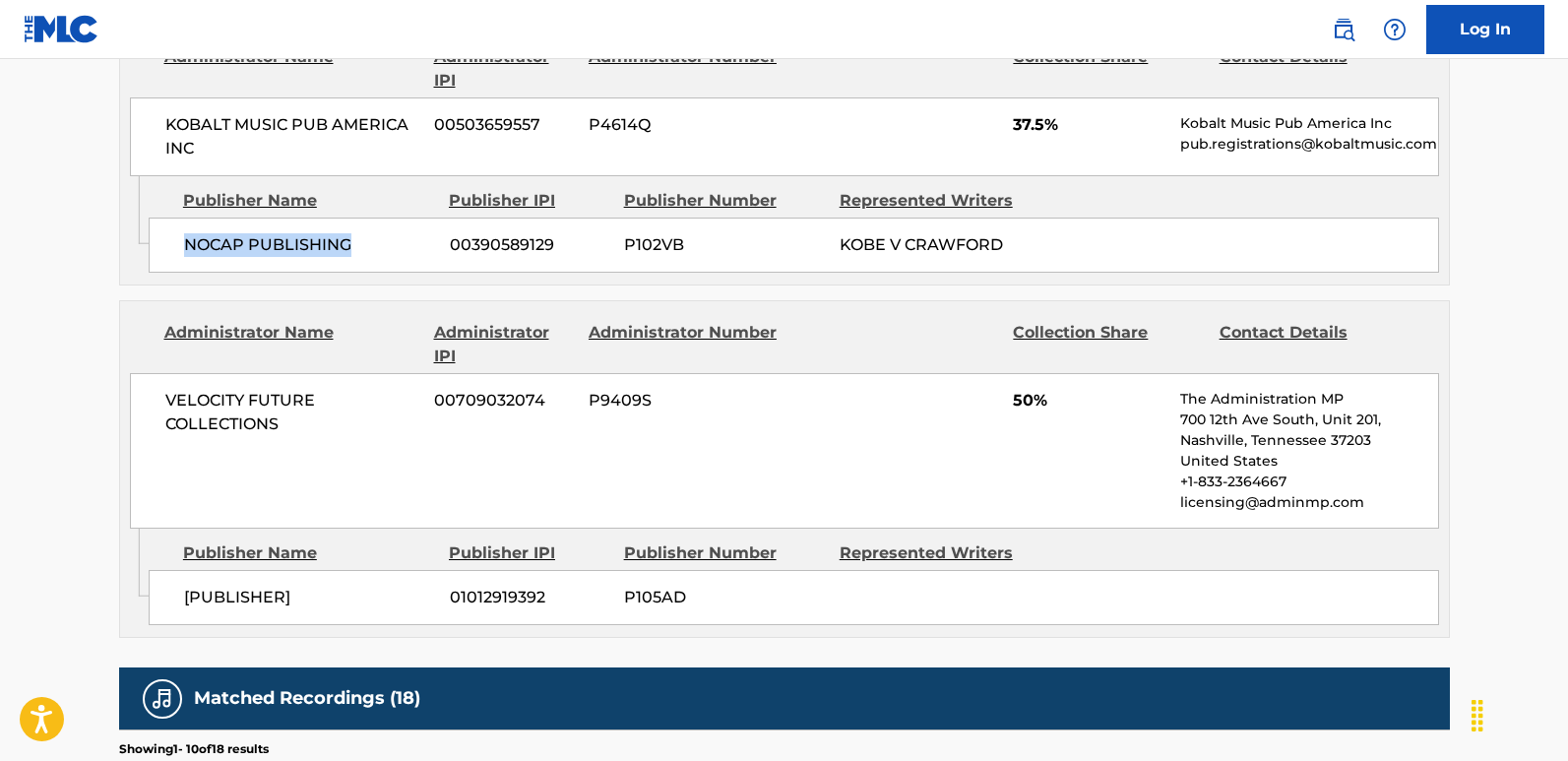 drag, startPoint x: 184, startPoint y: 599, endPoint x: 423, endPoint y: 603, distance: 239.03347 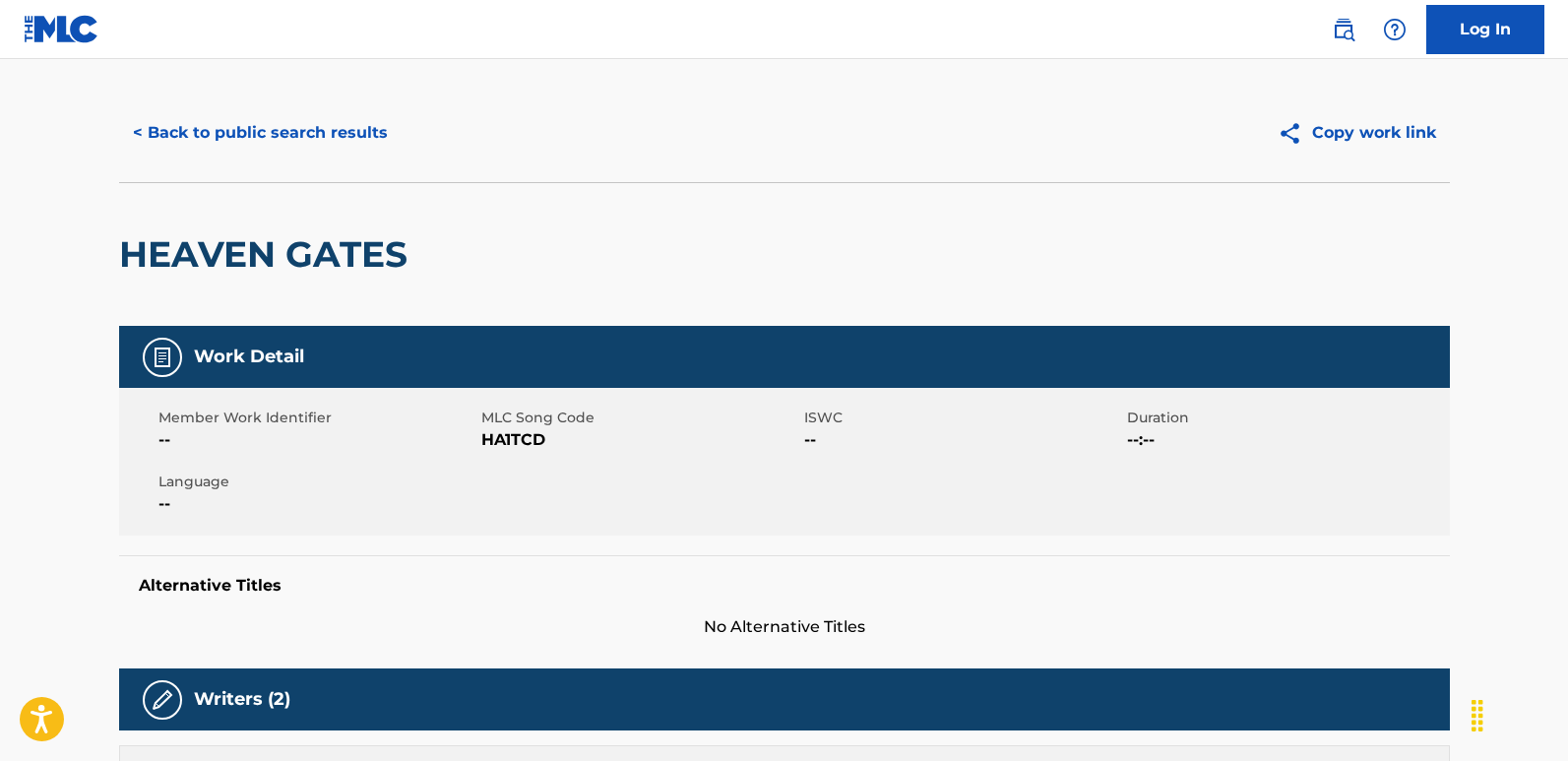 scroll, scrollTop: 0, scrollLeft: 0, axis: both 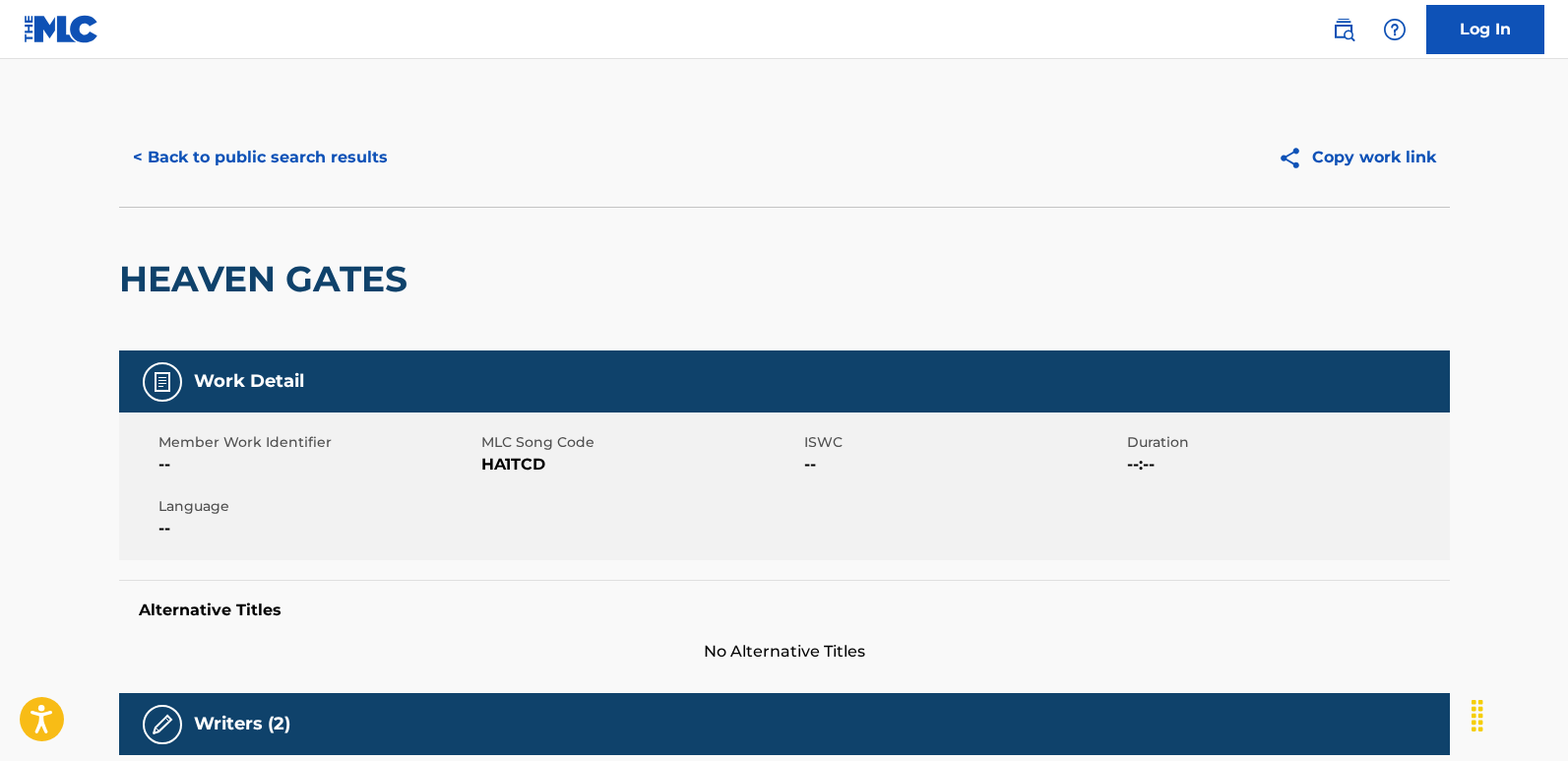 click on "< Back to public search results" at bounding box center [260, 158] 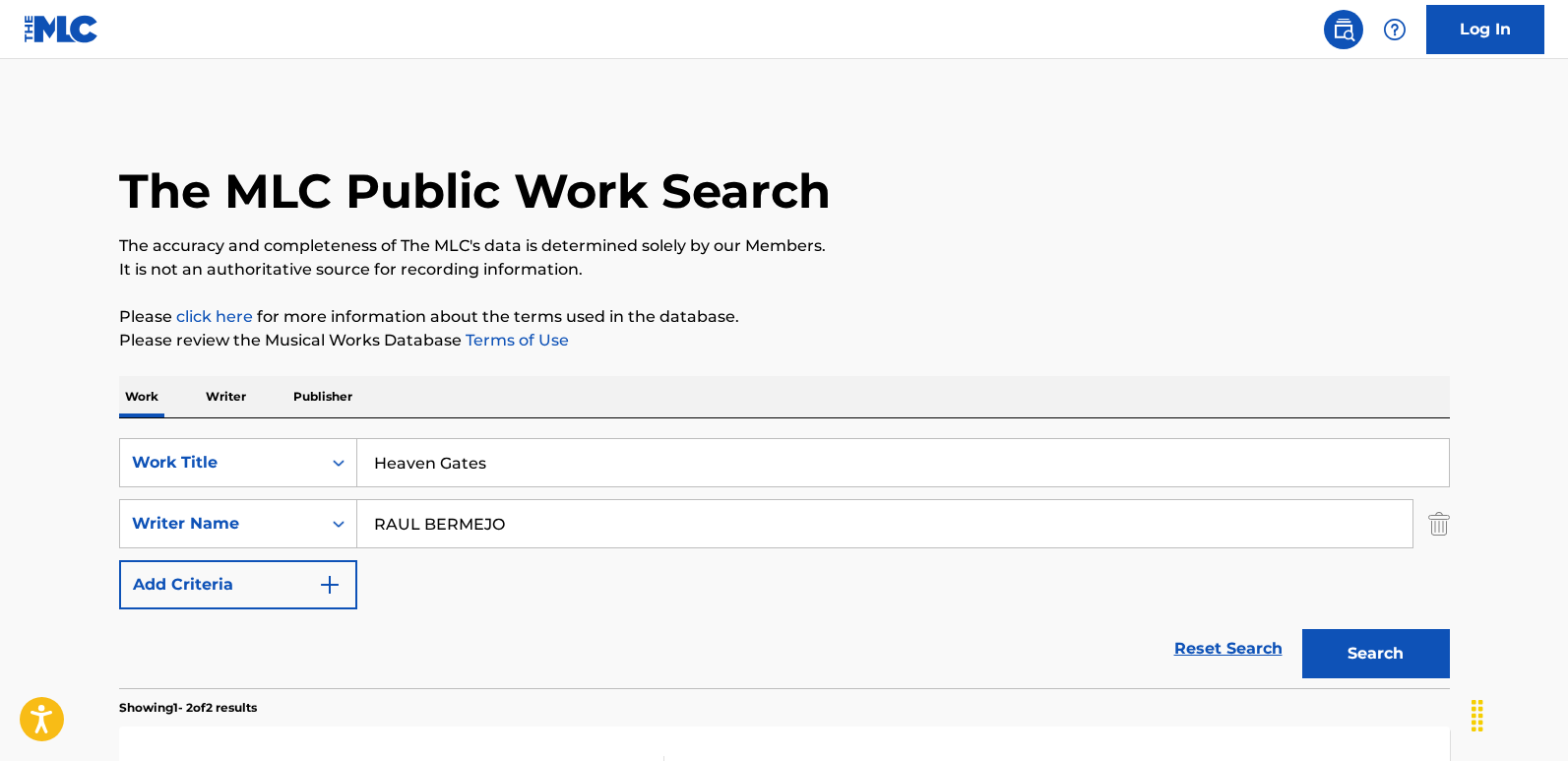 scroll, scrollTop: 212, scrollLeft: 0, axis: vertical 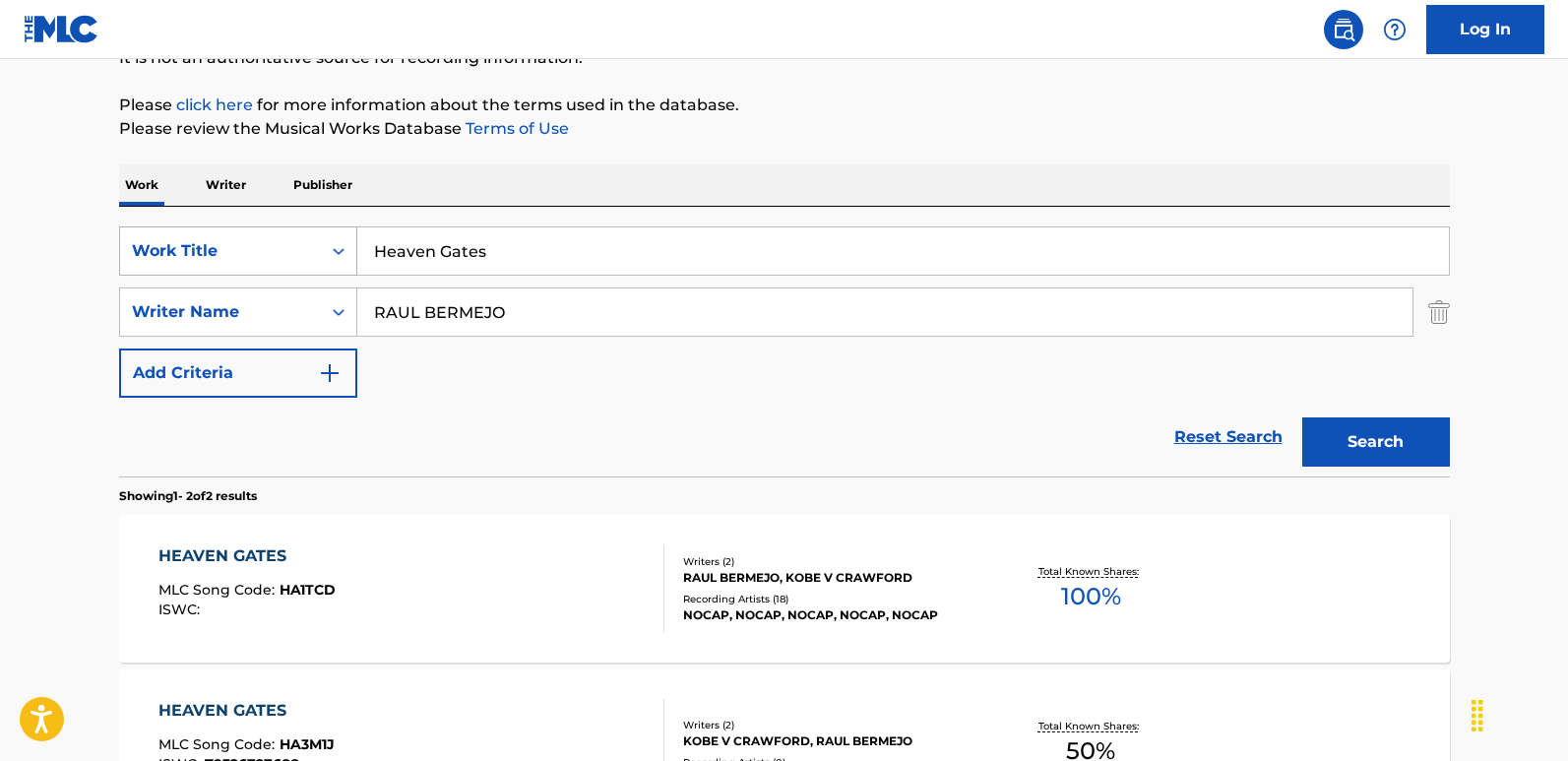 drag, startPoint x: 522, startPoint y: 250, endPoint x: 292, endPoint y: 250, distance: 230 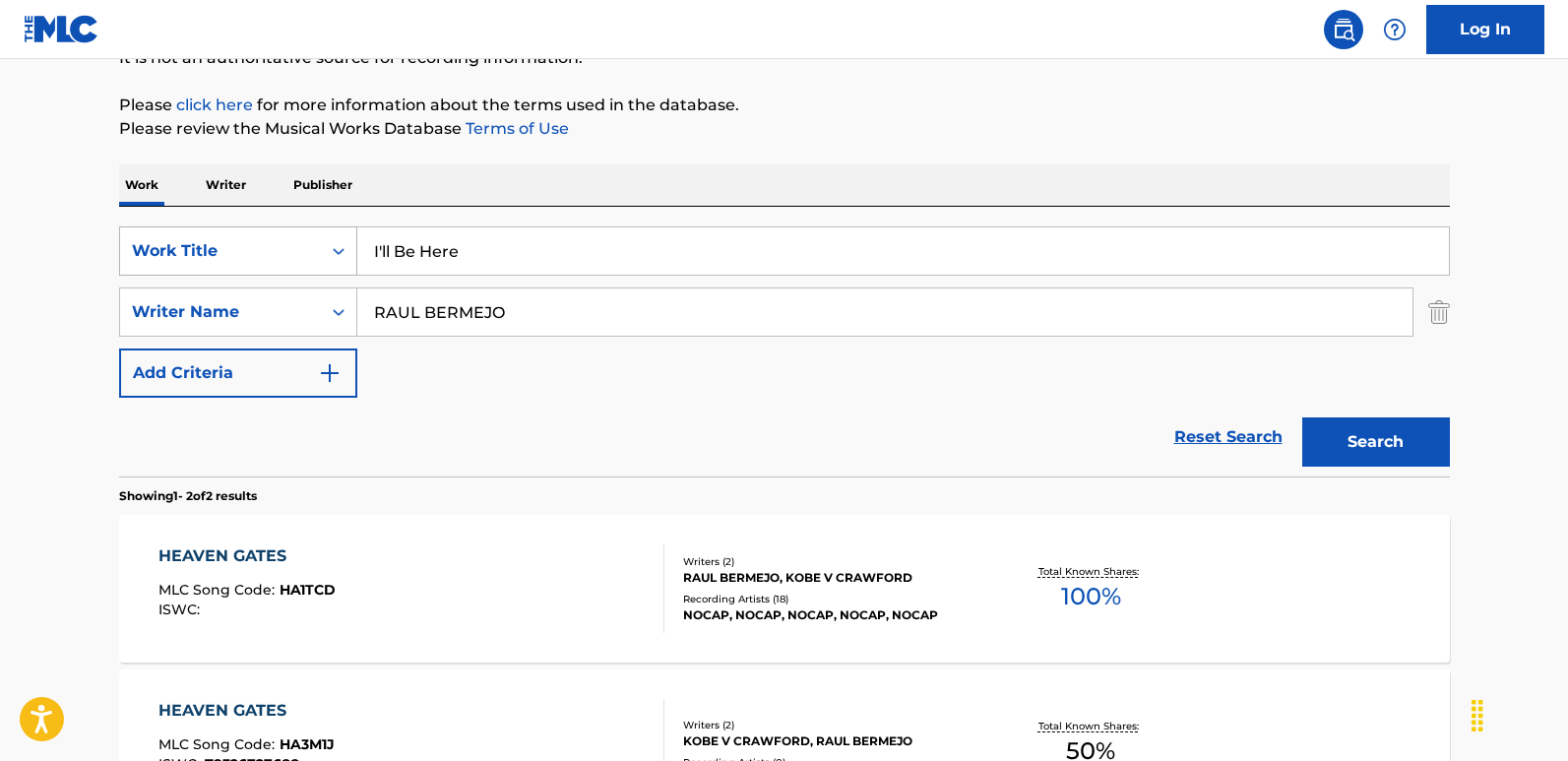 type on "I'll Be Here" 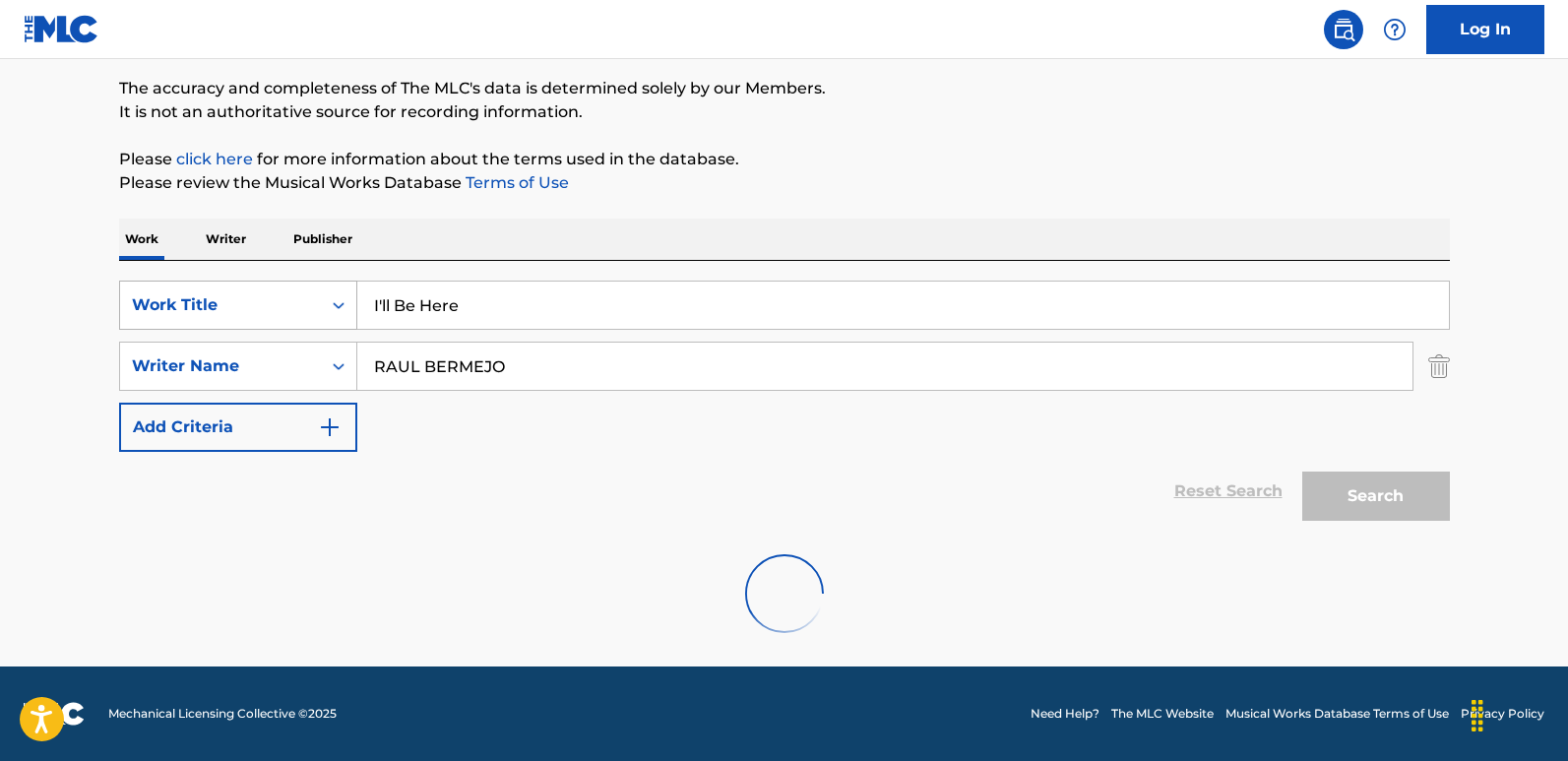 scroll, scrollTop: 158, scrollLeft: 0, axis: vertical 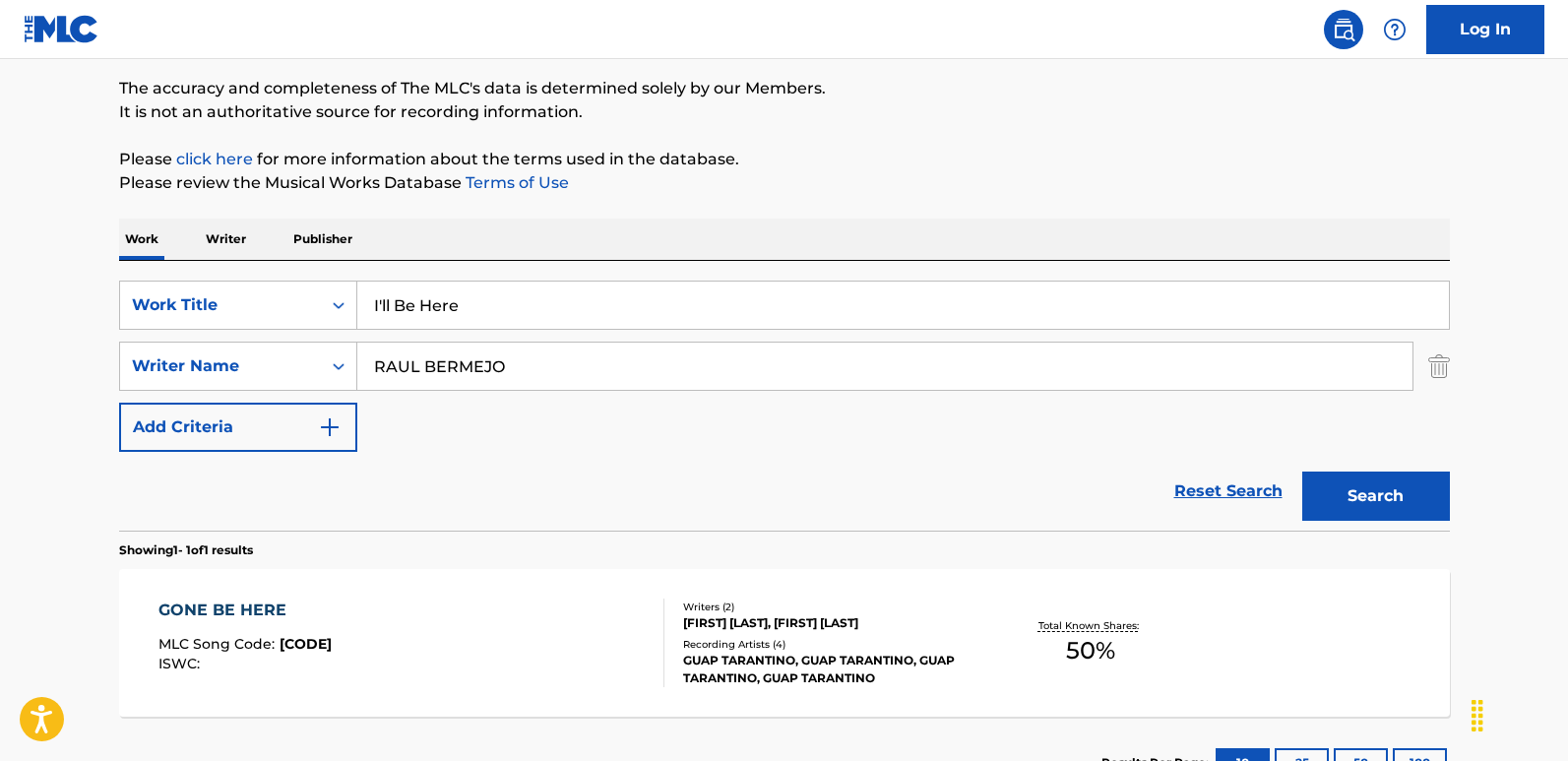 click on "Reset Search Search" at bounding box center [784, 491] 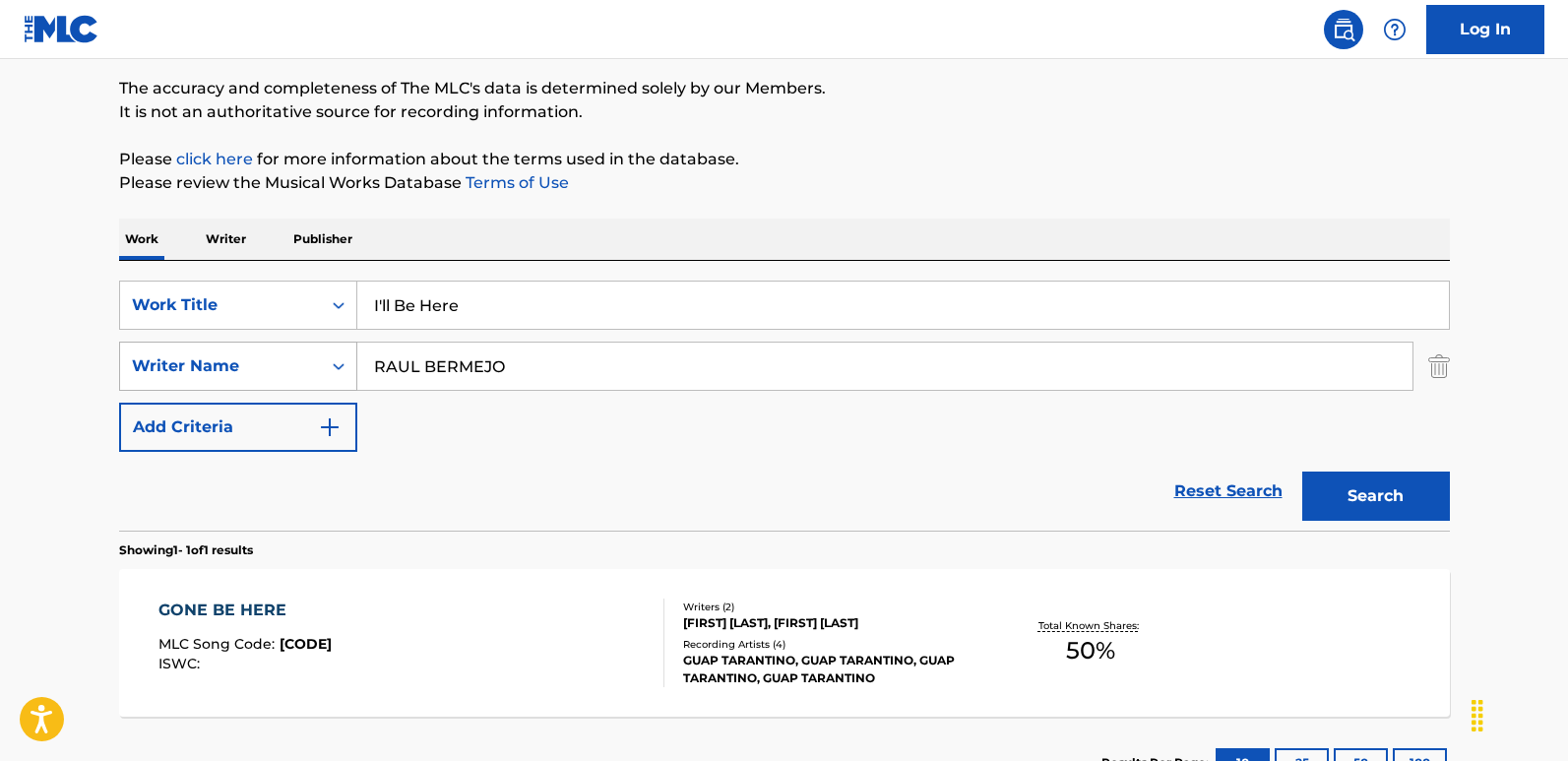 drag, startPoint x: 553, startPoint y: 362, endPoint x: 312, endPoint y: 363, distance: 241.00207 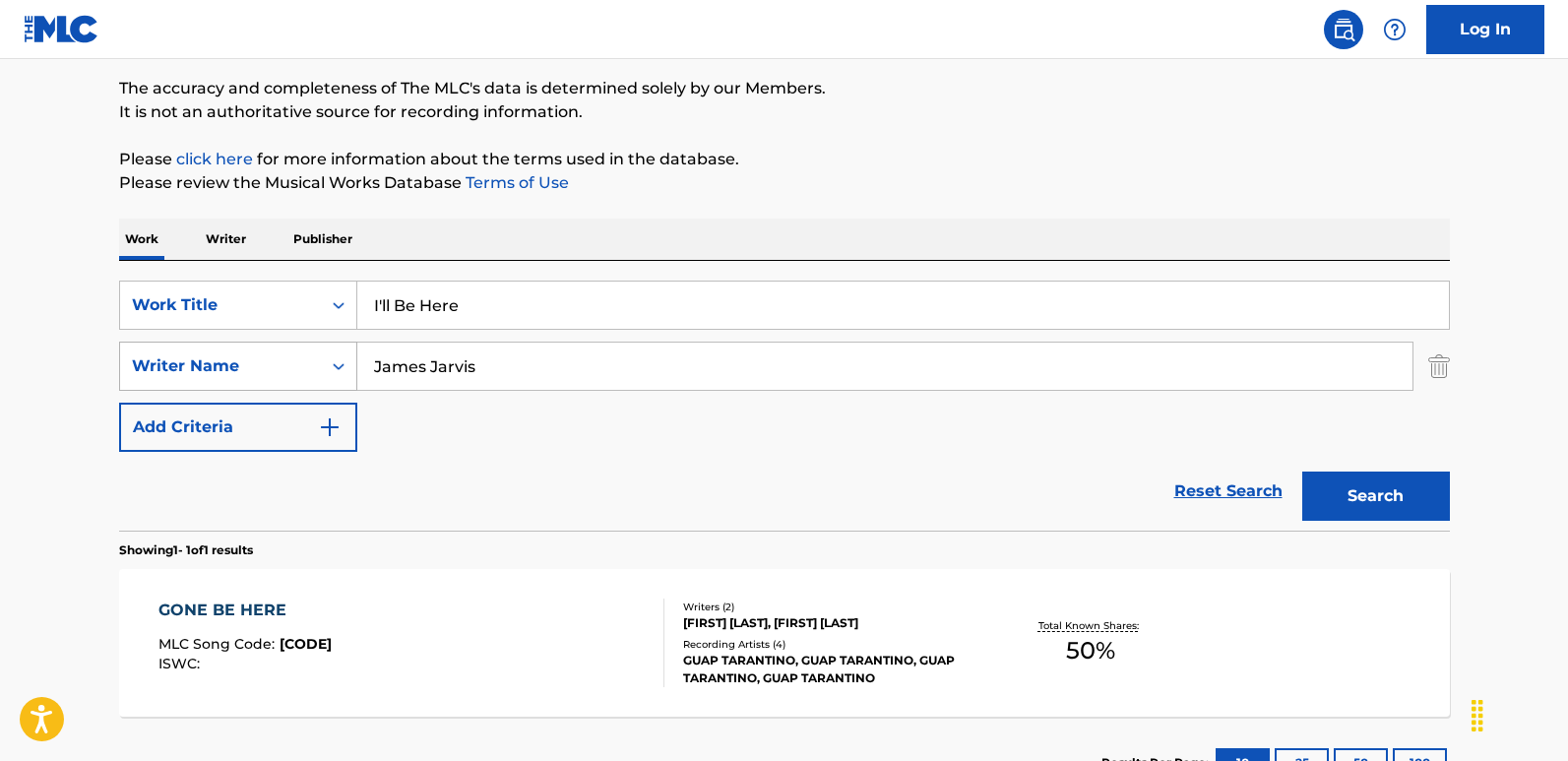 type on "James Jarvis" 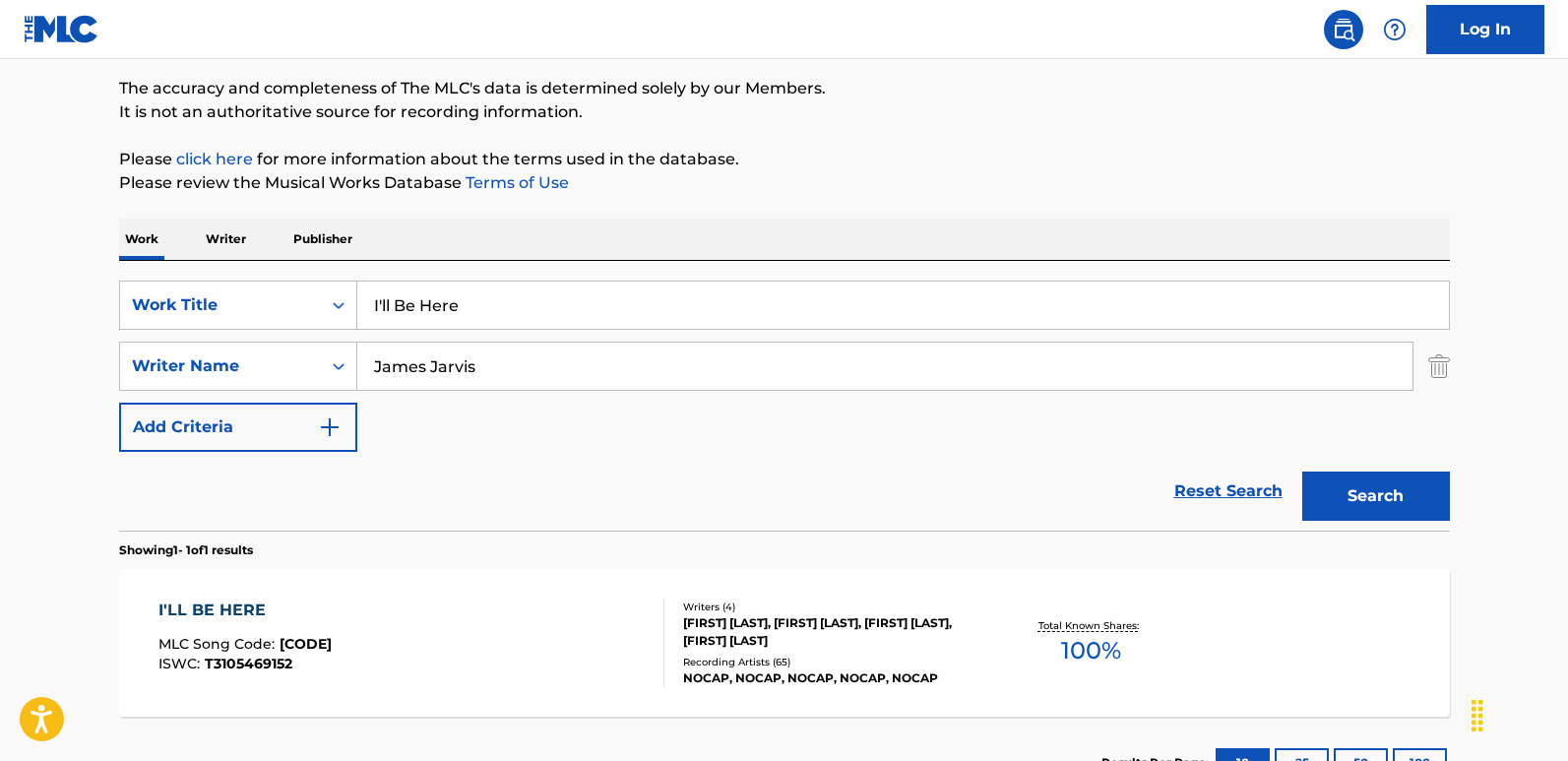 click on "I'LL BE HERE MLC Song Code : IF9KI3 ISWC : T3105469152" at bounding box center [245, 643] 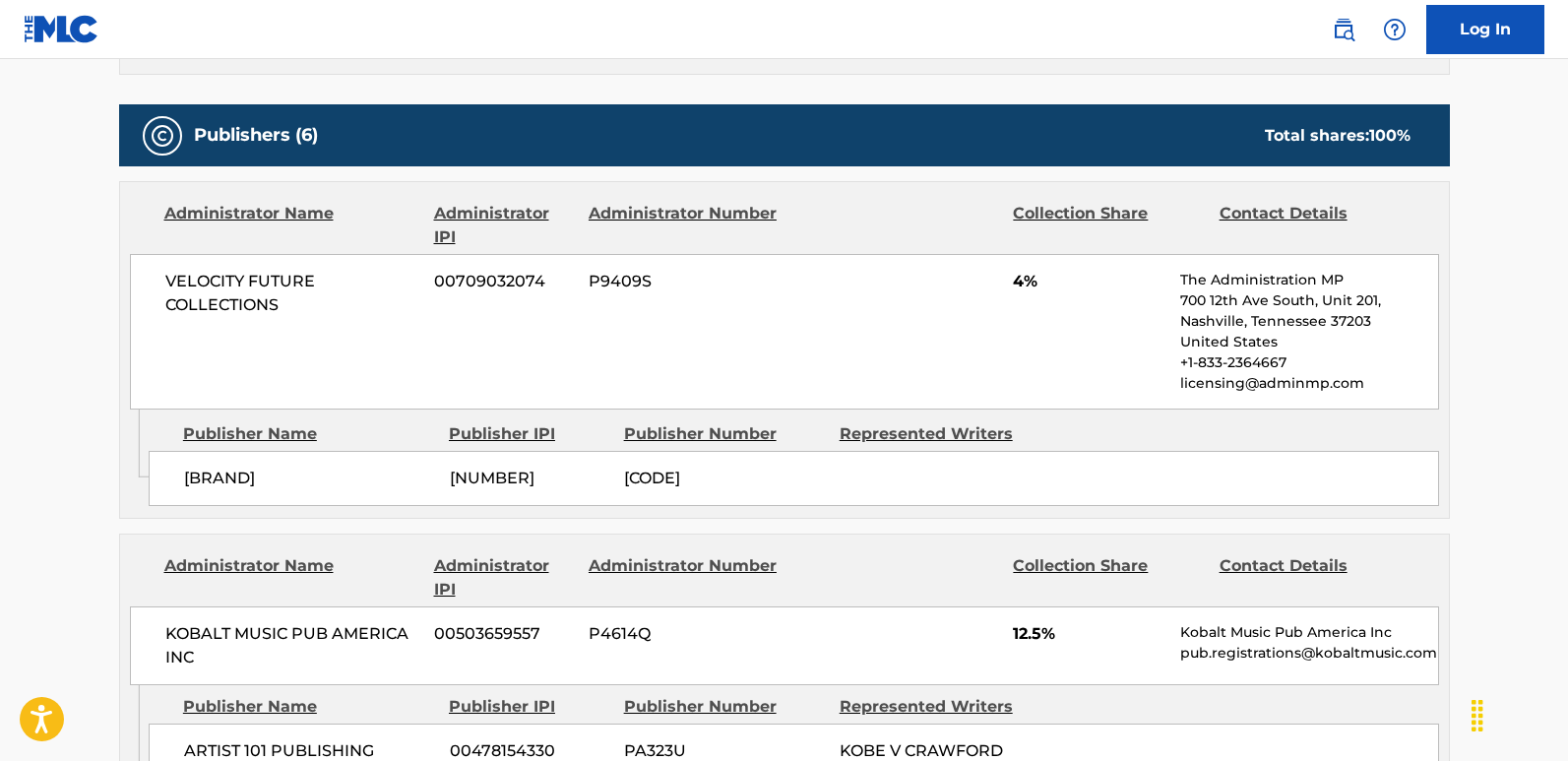 scroll, scrollTop: 984, scrollLeft: 0, axis: vertical 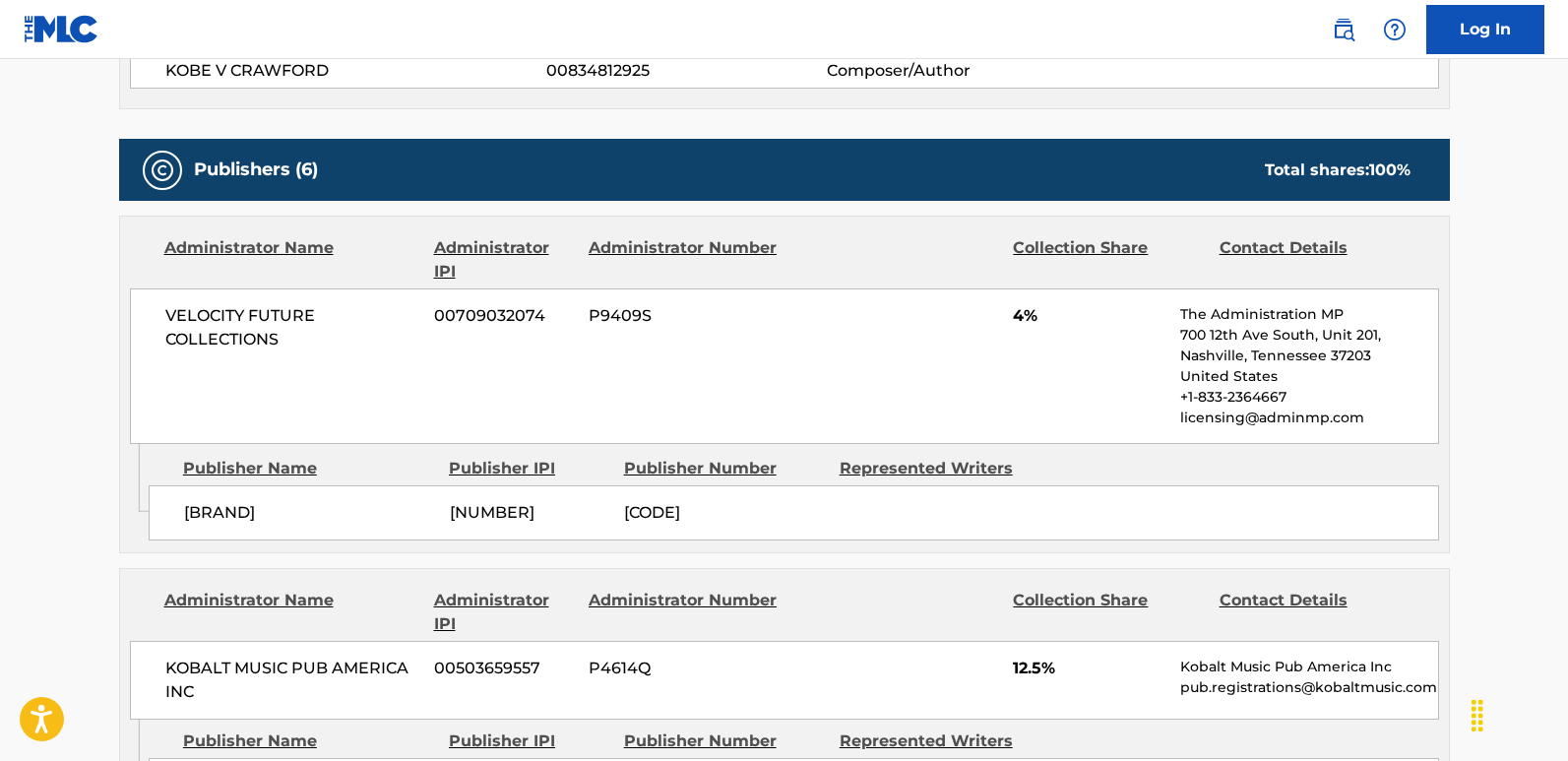 drag, startPoint x: 178, startPoint y: 513, endPoint x: 381, endPoint y: 524, distance: 203.29781 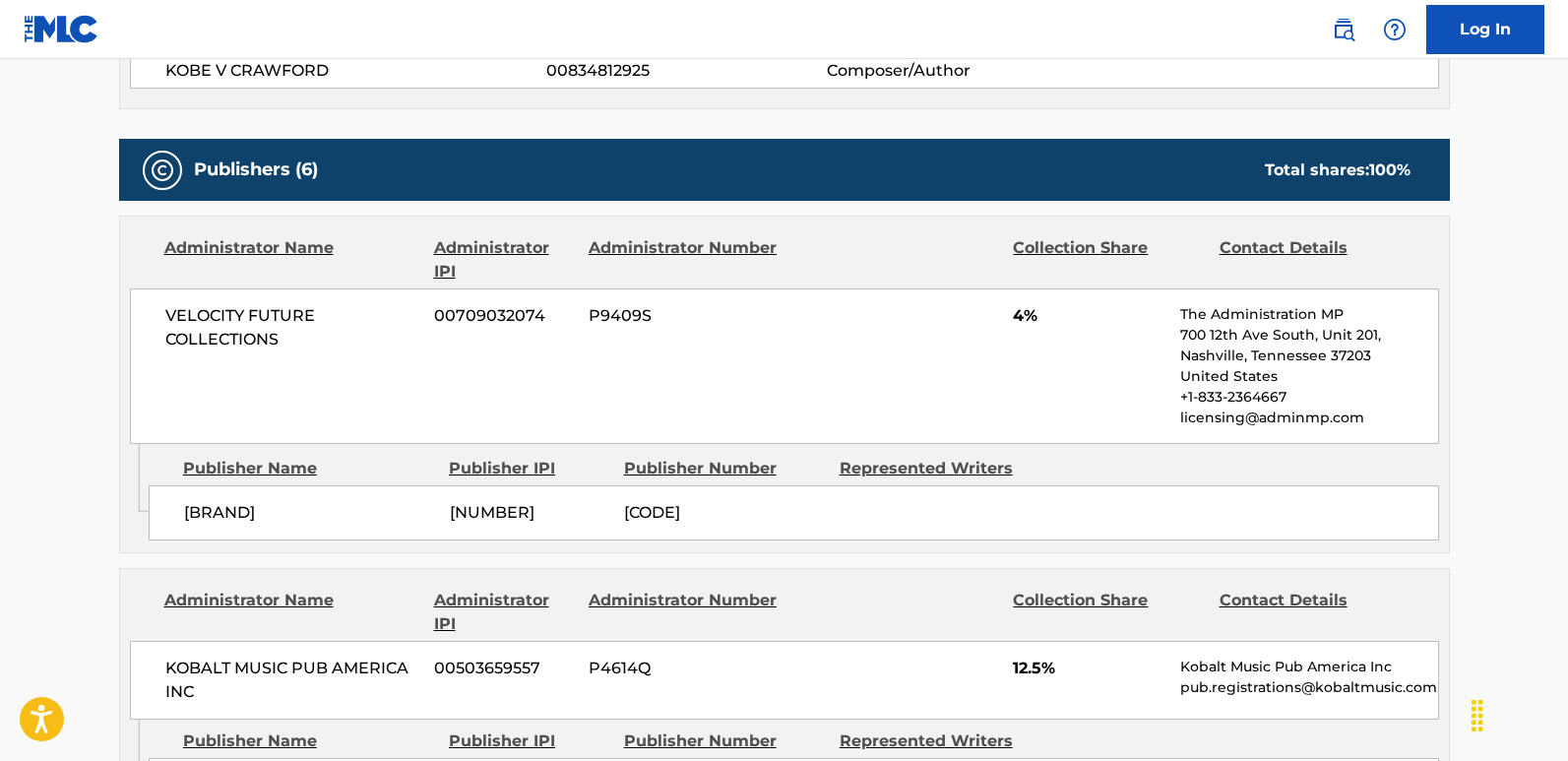 click on "4%" at bounding box center [1089, 316] 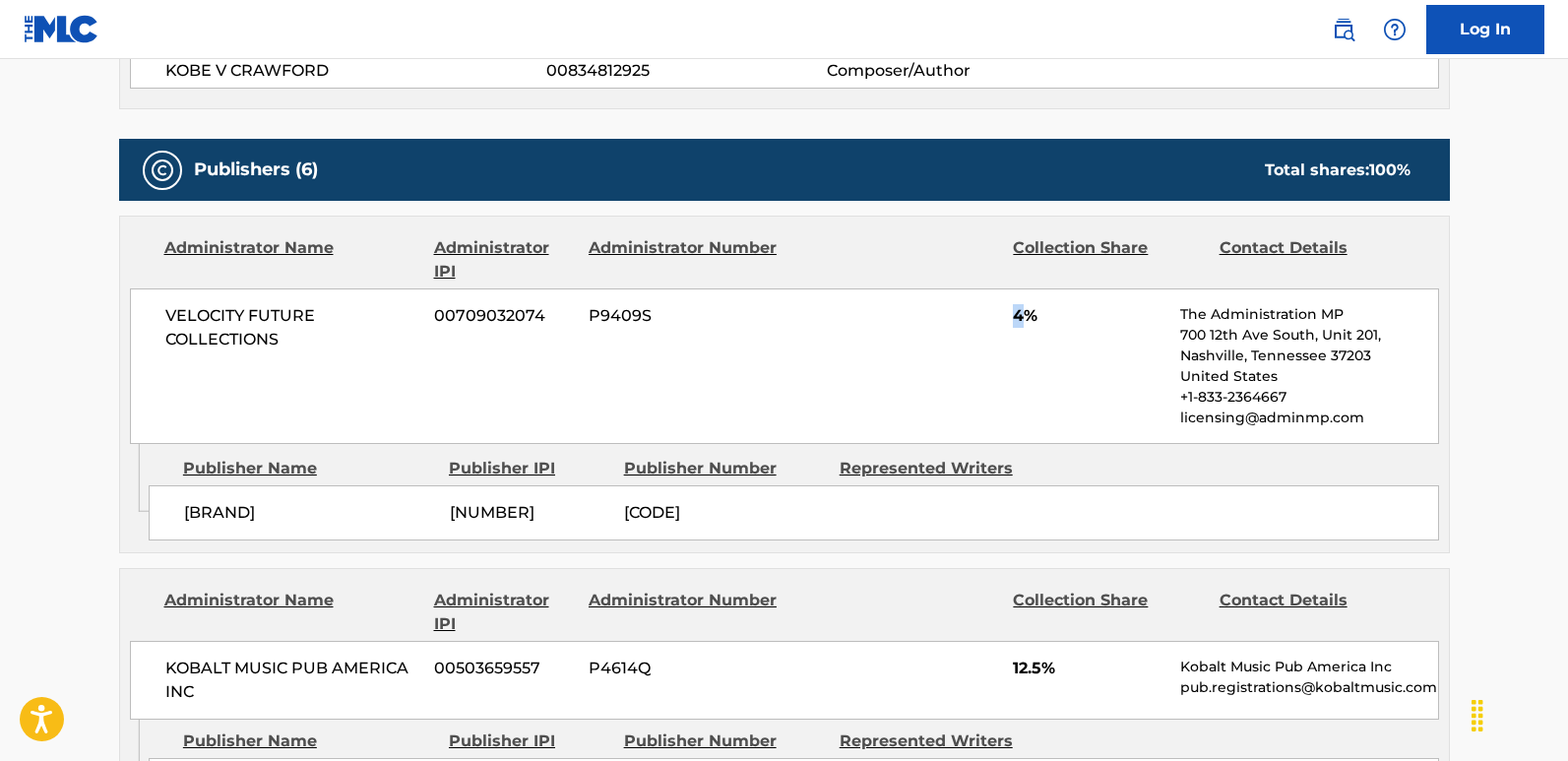 click on "4%" at bounding box center (1089, 316) 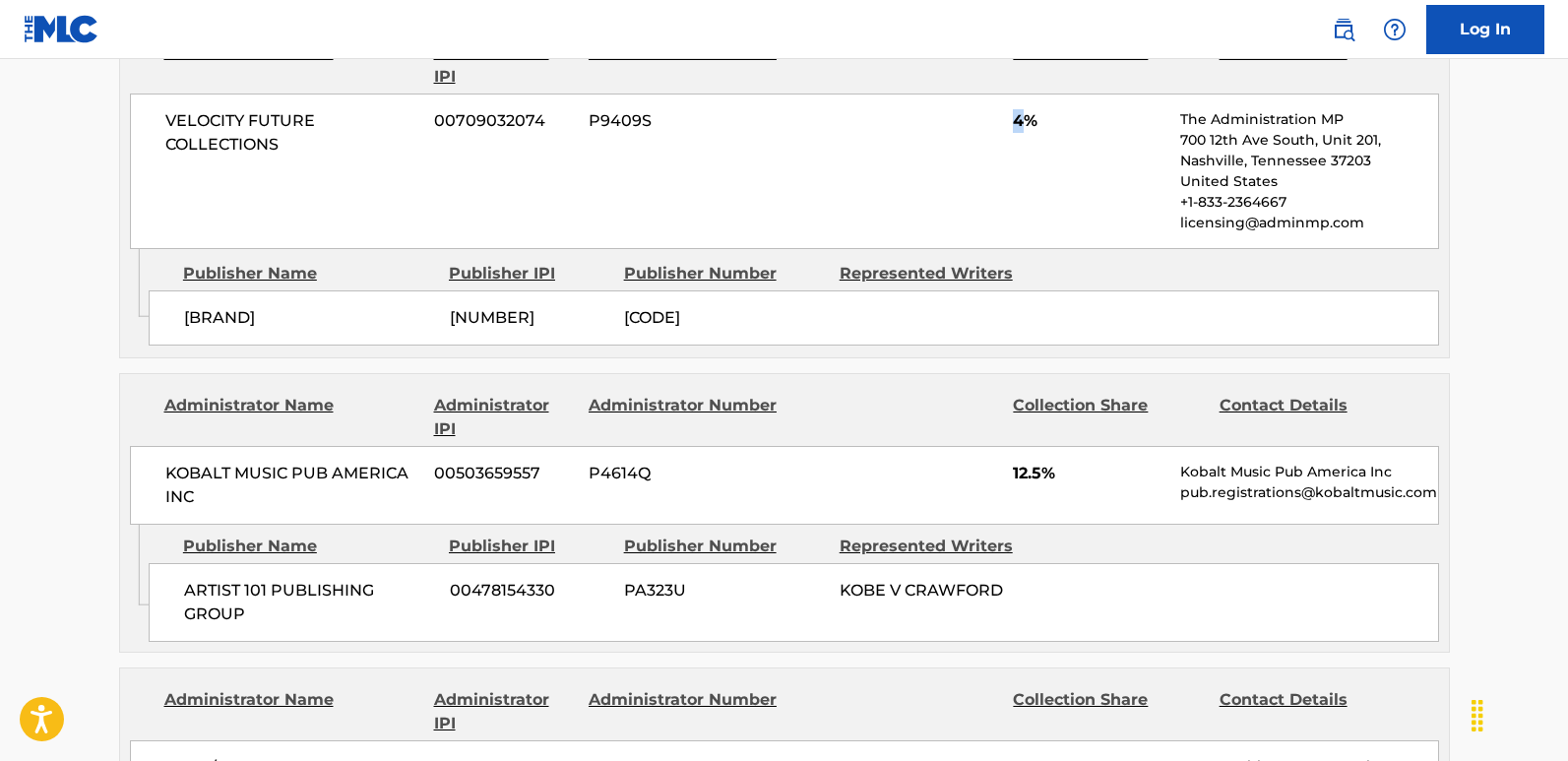 scroll, scrollTop: 1181, scrollLeft: 0, axis: vertical 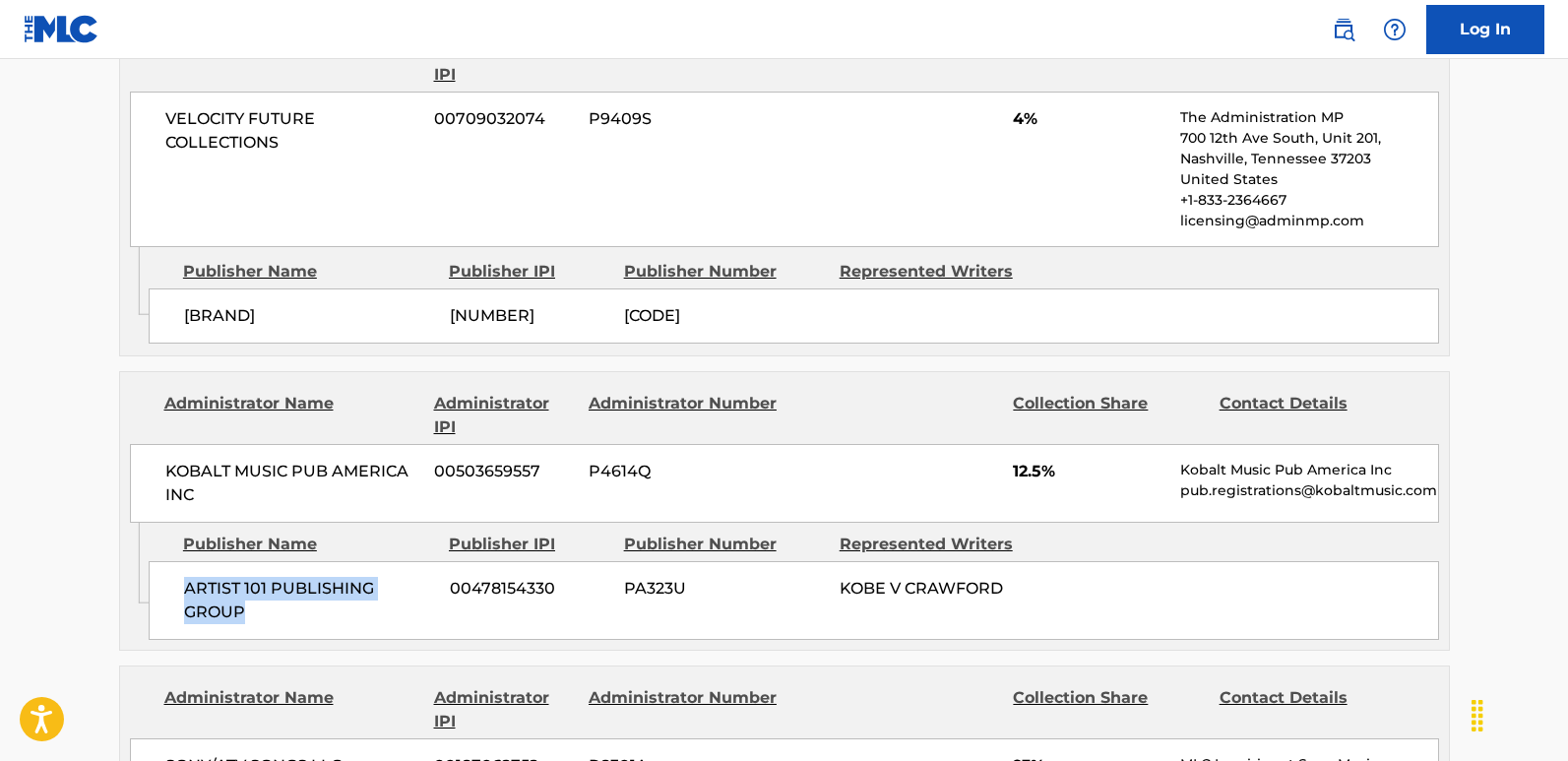 drag, startPoint x: 189, startPoint y: 584, endPoint x: 316, endPoint y: 611, distance: 129.83836 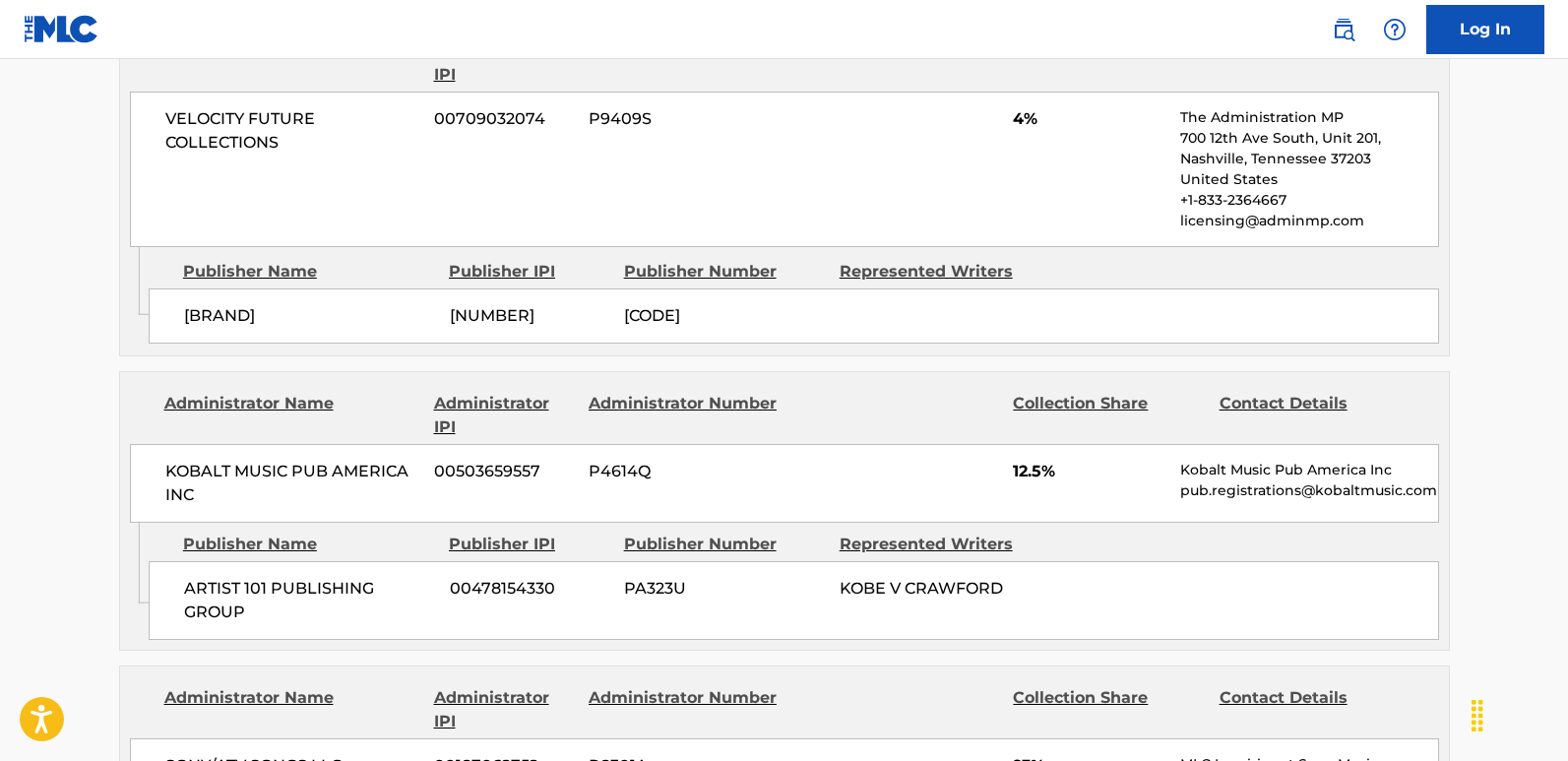 click on "[PUBLISHER] [NUMBER] [CODE] [PERCENTAGE] [ADDRESS], [STATE] [COUNTRY] [PHONE] [EMAIL]" at bounding box center [784, 169] 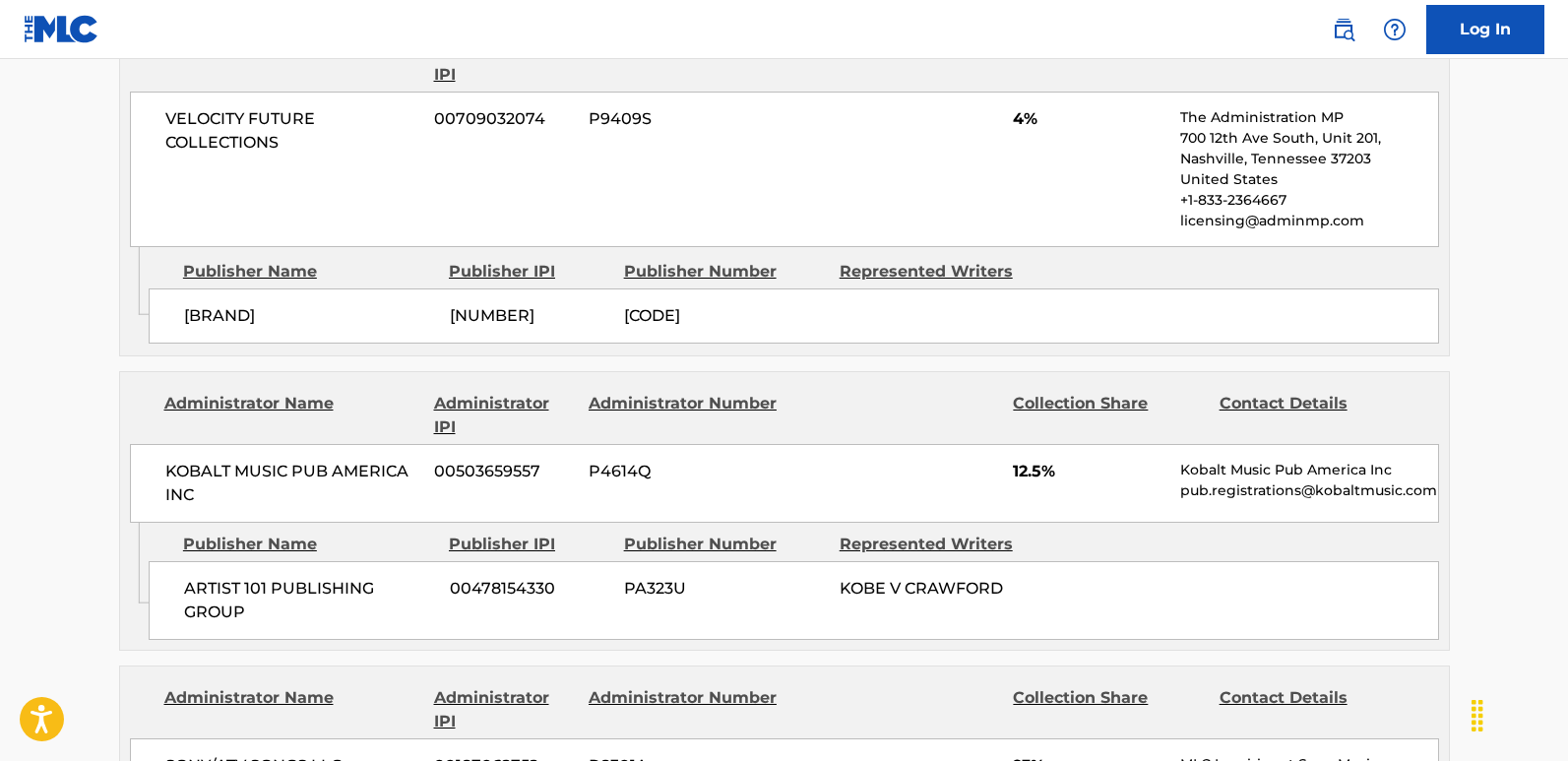 click on "I'LL BE HERE     Work Detail   Member Work Identifier -- MLC Song Code IF9KI3 ISWC T3105469152 Duration --:-- Language -- Alternative Titles Alternative Title Alternative Title Type Language I LL BE HERE Generic Alternative Title -- I'LL BE HERE Original Title -- Writers   (4) Writer Name Writer IPI Writer Role NICHOLAS RICHARD BOSCO -- Composer/Author JUSTIN MITCHELL 01101208730 Composer/Author JAMES JARVIS -- Composer/Author KOBE V CRAWFORD 00834812925 Composer/Author Publishers   (6) Total shares:  100 % Administrator Name Administrator IPI Administrator Number Collection Share Contact Details VELOCITY FUTURE COLLECTIONS 00709032074 P9409S 4% The Administration MP 700 12th Ave South, Unit 201,  [CITY], [STATE] [ZIP] [COUNTRY] [PHONE] [EMAIL] Admin Original Publisher Connecting Line Publisher Name Publisher IPI Publisher Number Represented Writers KINGFISHINC 01046598044 P270DA Administrator Name Administrator IPI Collection Share" at bounding box center (784, 831) 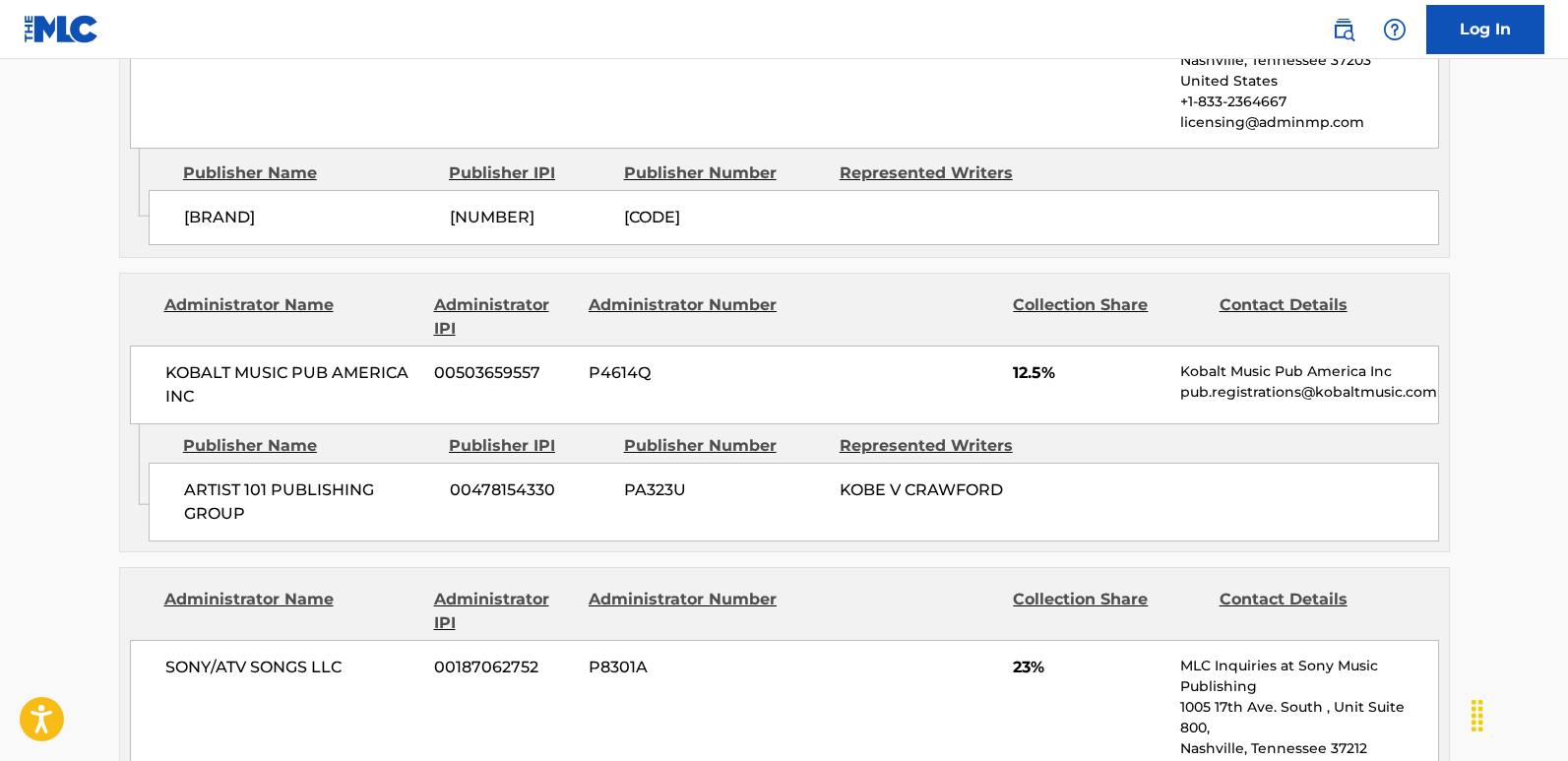 click on "12.5%" at bounding box center [1089, 373] 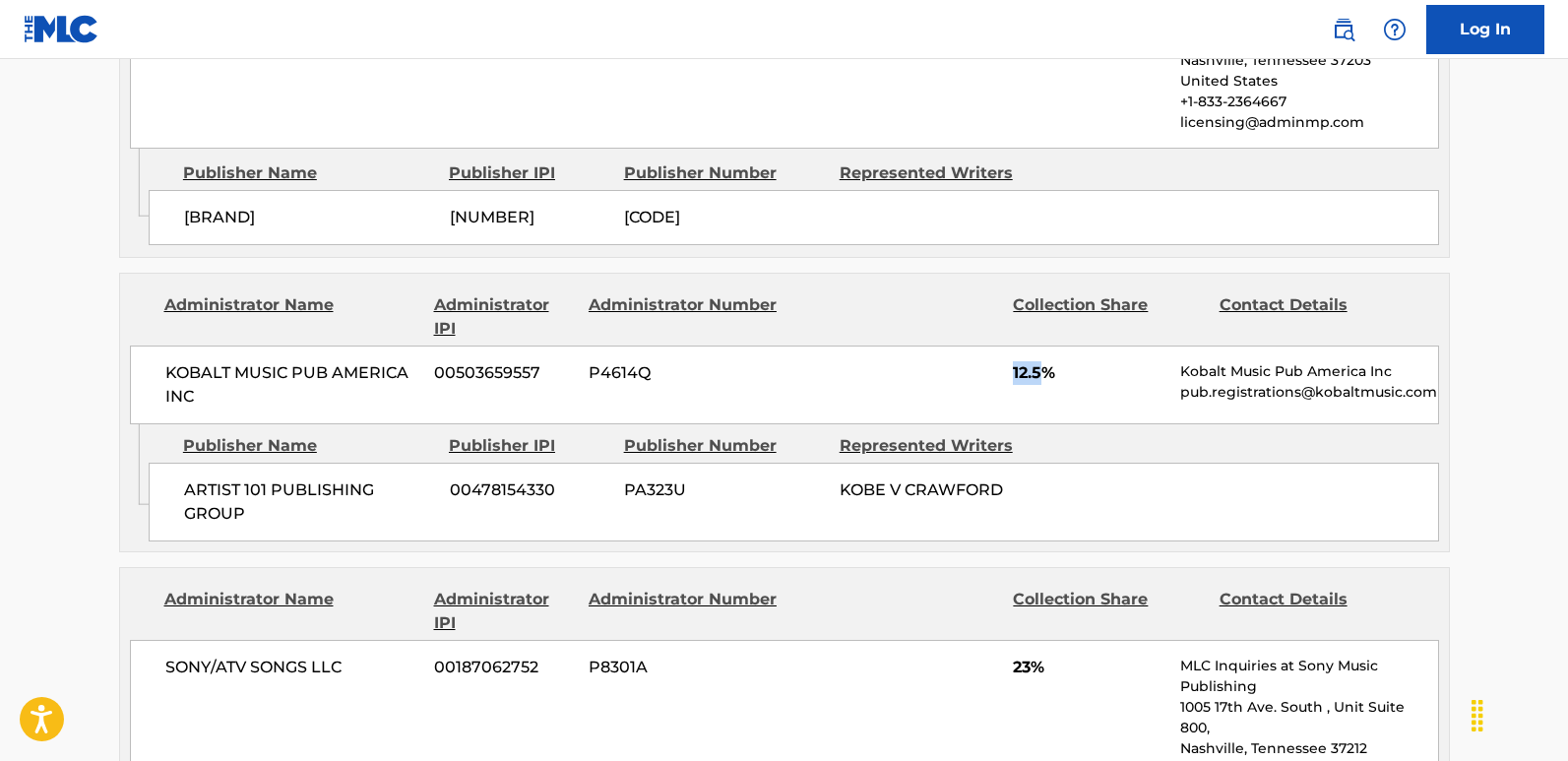 click on "12.5%" at bounding box center [1089, 373] 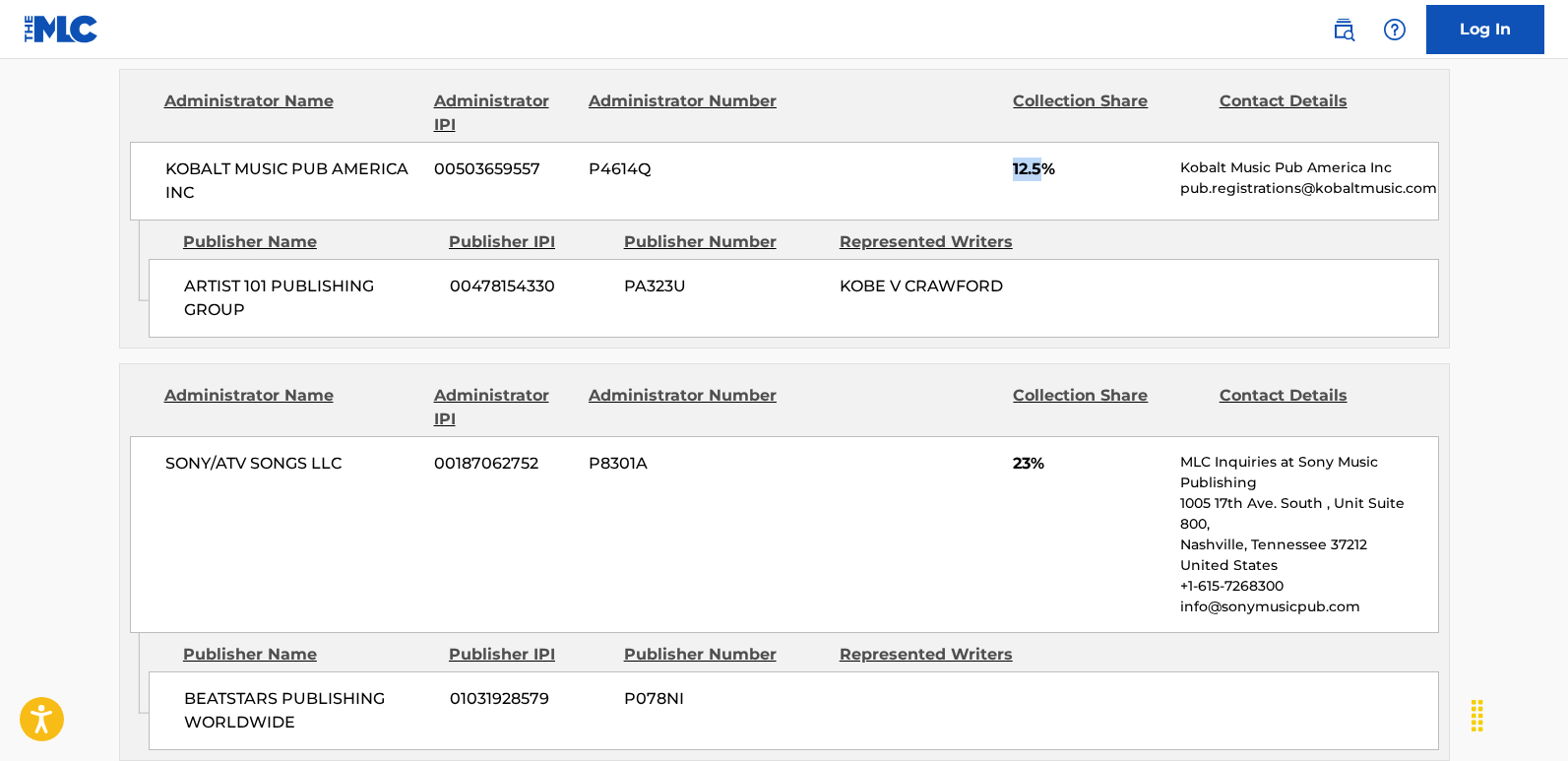 scroll, scrollTop: 1477, scrollLeft: 0, axis: vertical 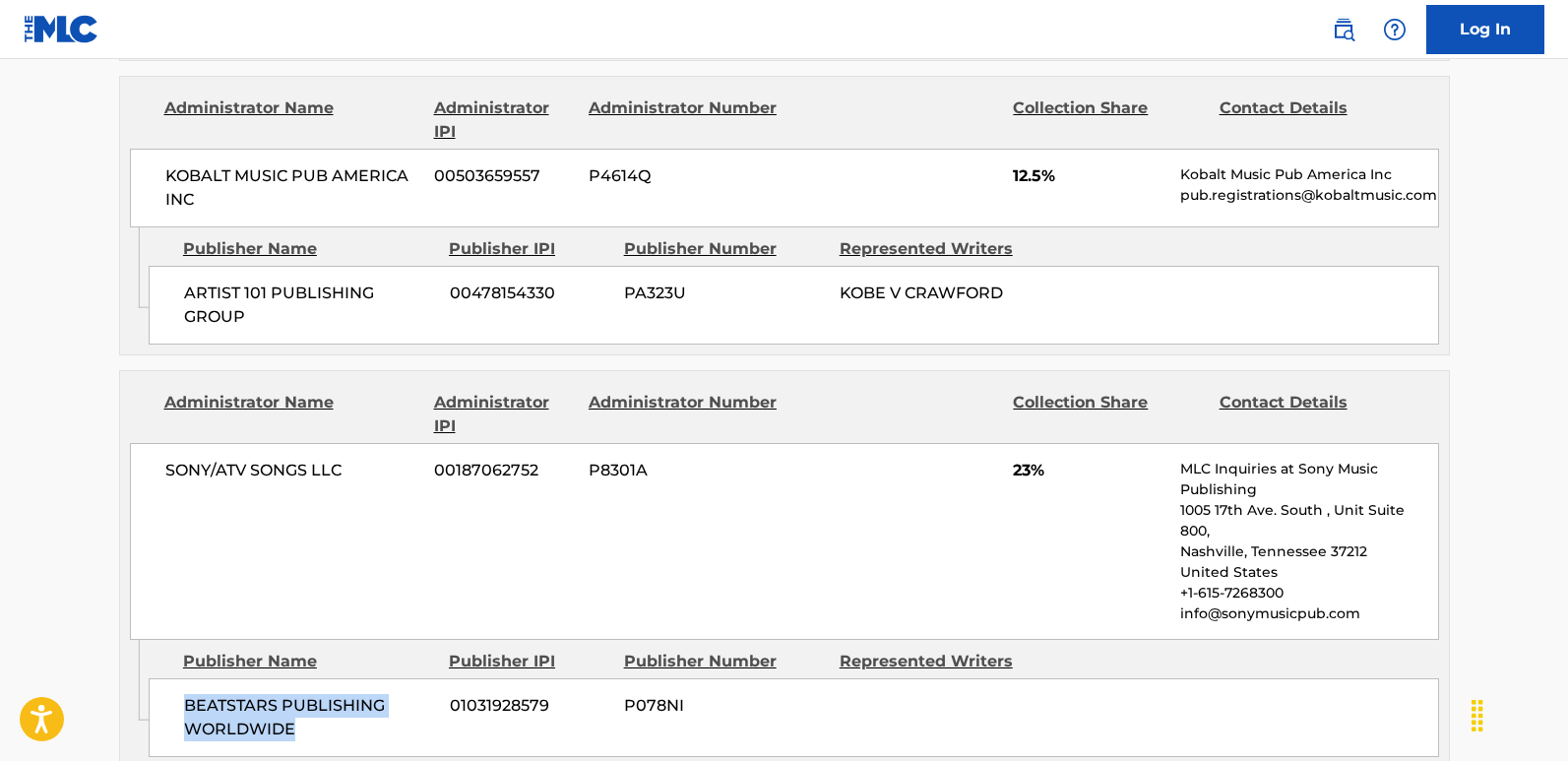 drag, startPoint x: 184, startPoint y: 681, endPoint x: 377, endPoint y: 715, distance: 195.97194 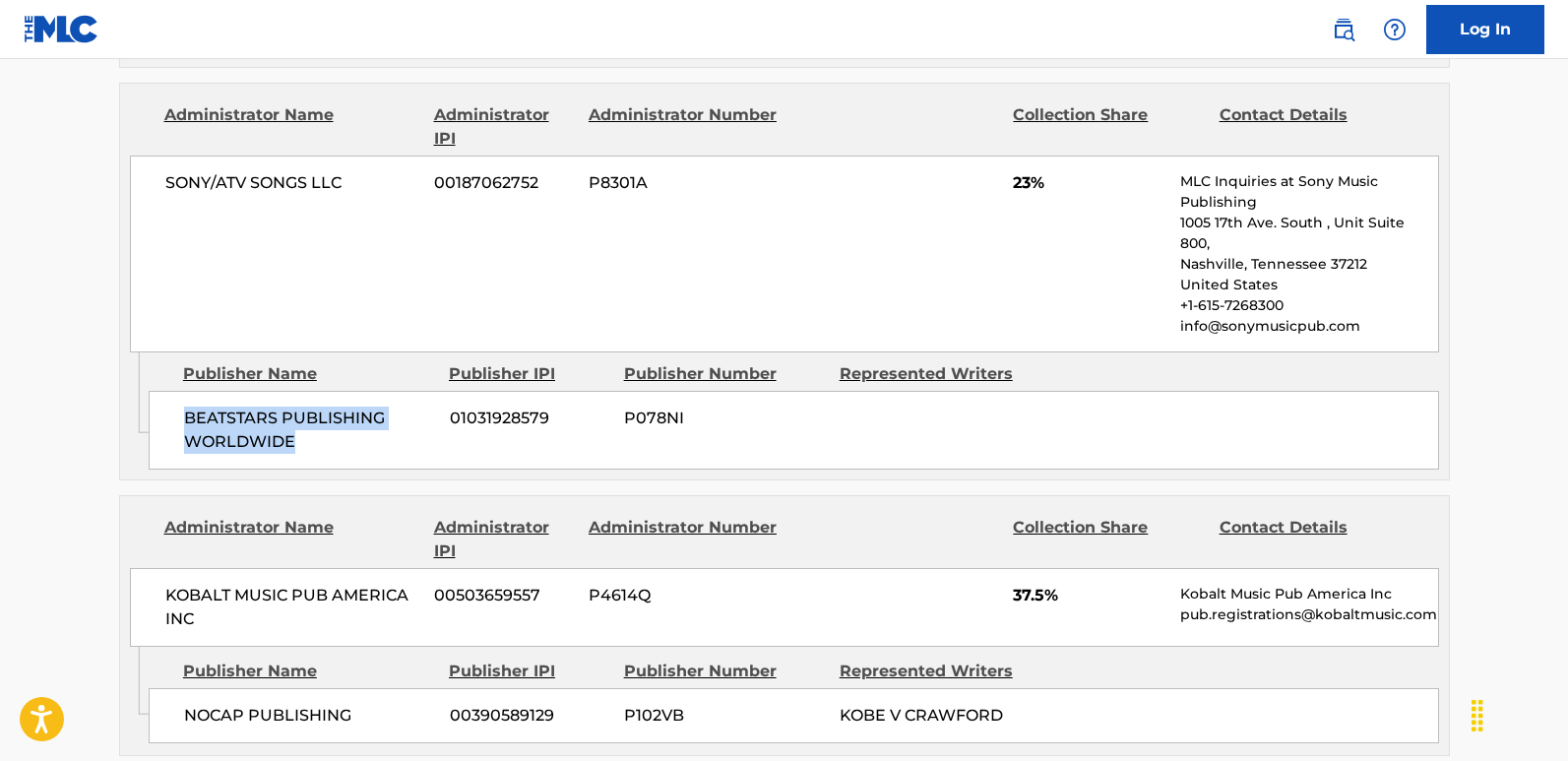 scroll, scrollTop: 1871, scrollLeft: 0, axis: vertical 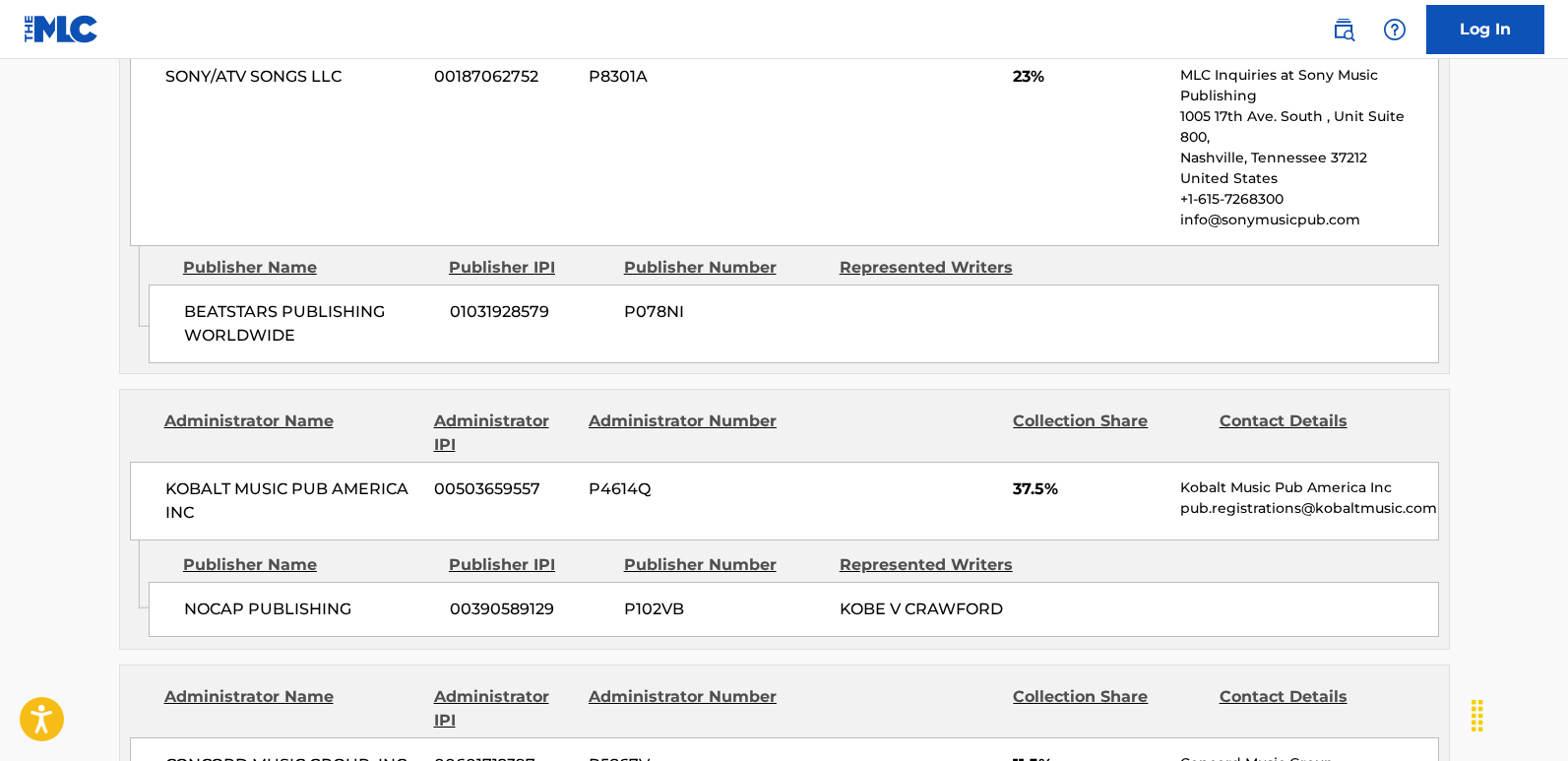 click on "Administrator Name" at bounding box center [291, 433] 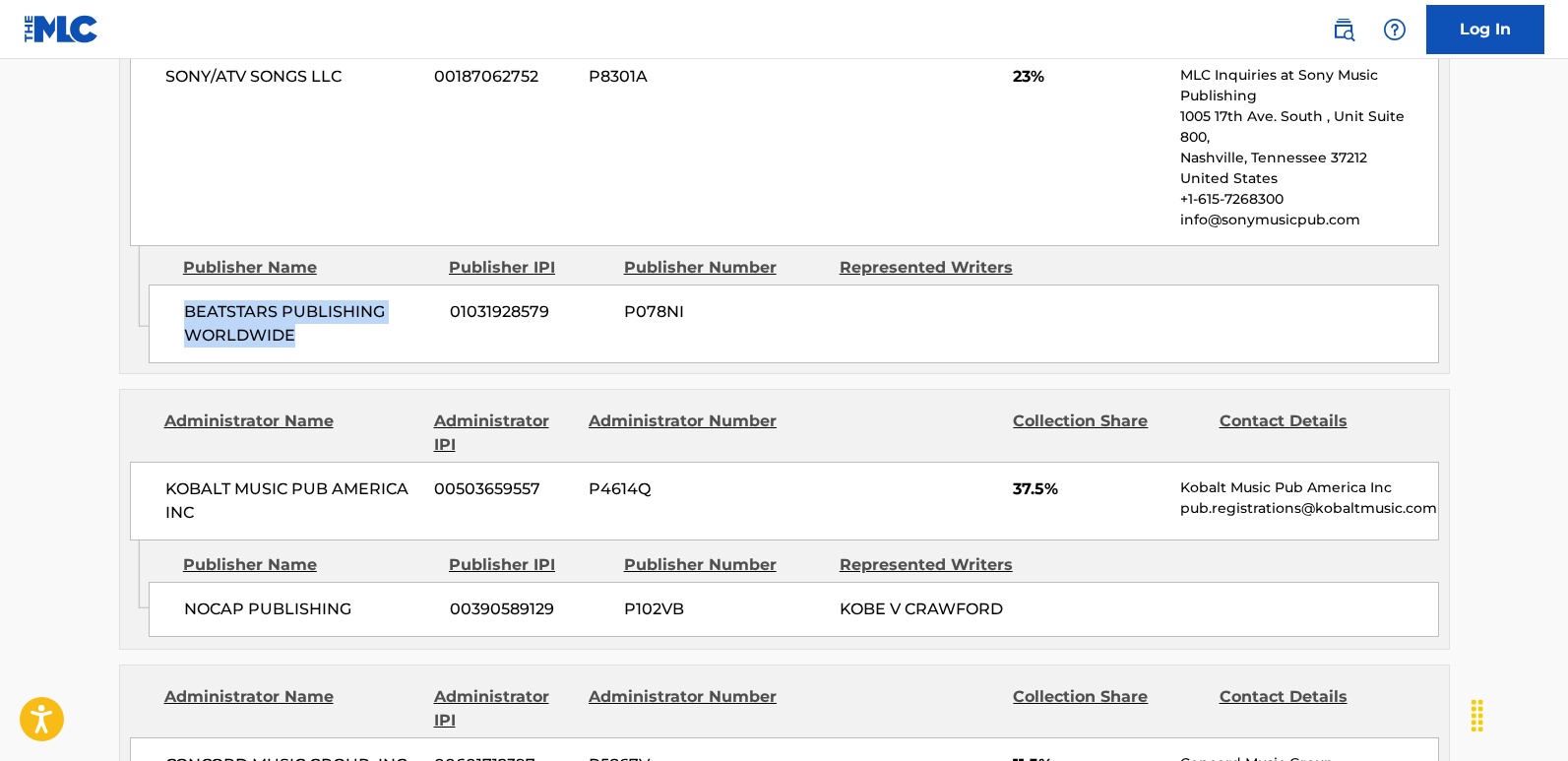 drag, startPoint x: 176, startPoint y: 286, endPoint x: 349, endPoint y: 326, distance: 177.56407 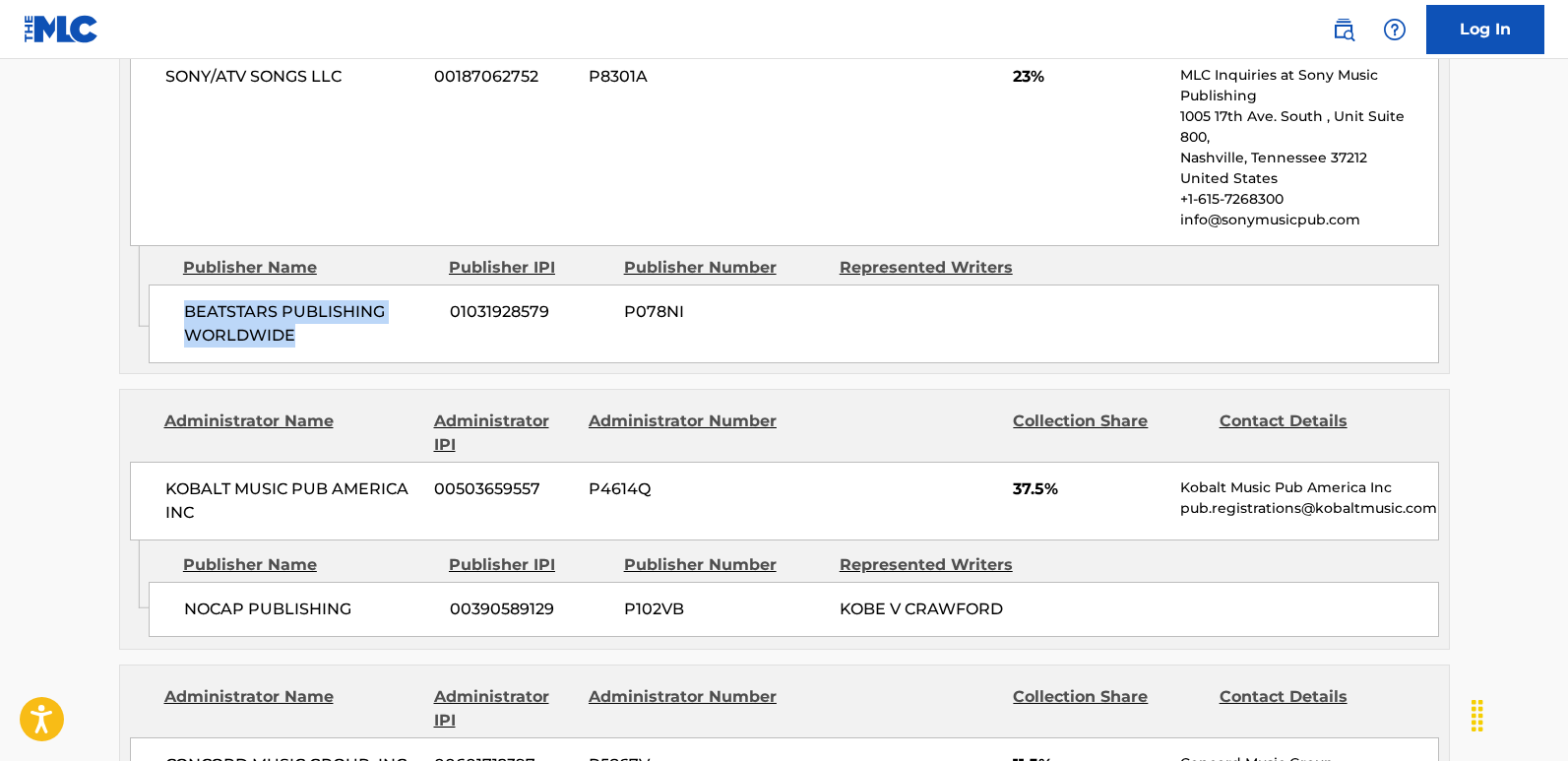 scroll, scrollTop: 2067, scrollLeft: 0, axis: vertical 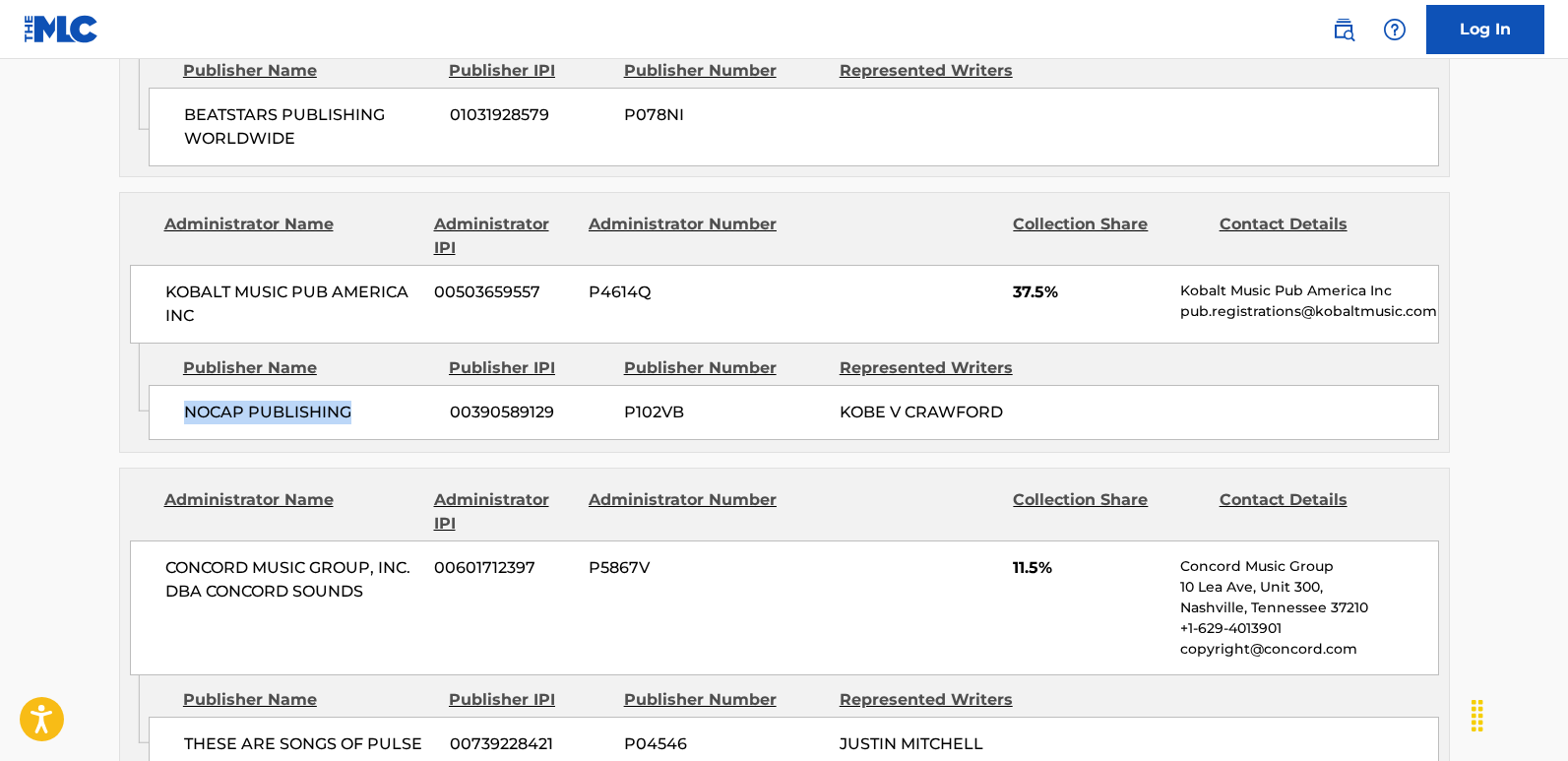 drag, startPoint x: 182, startPoint y: 391, endPoint x: 370, endPoint y: 409, distance: 188.8597 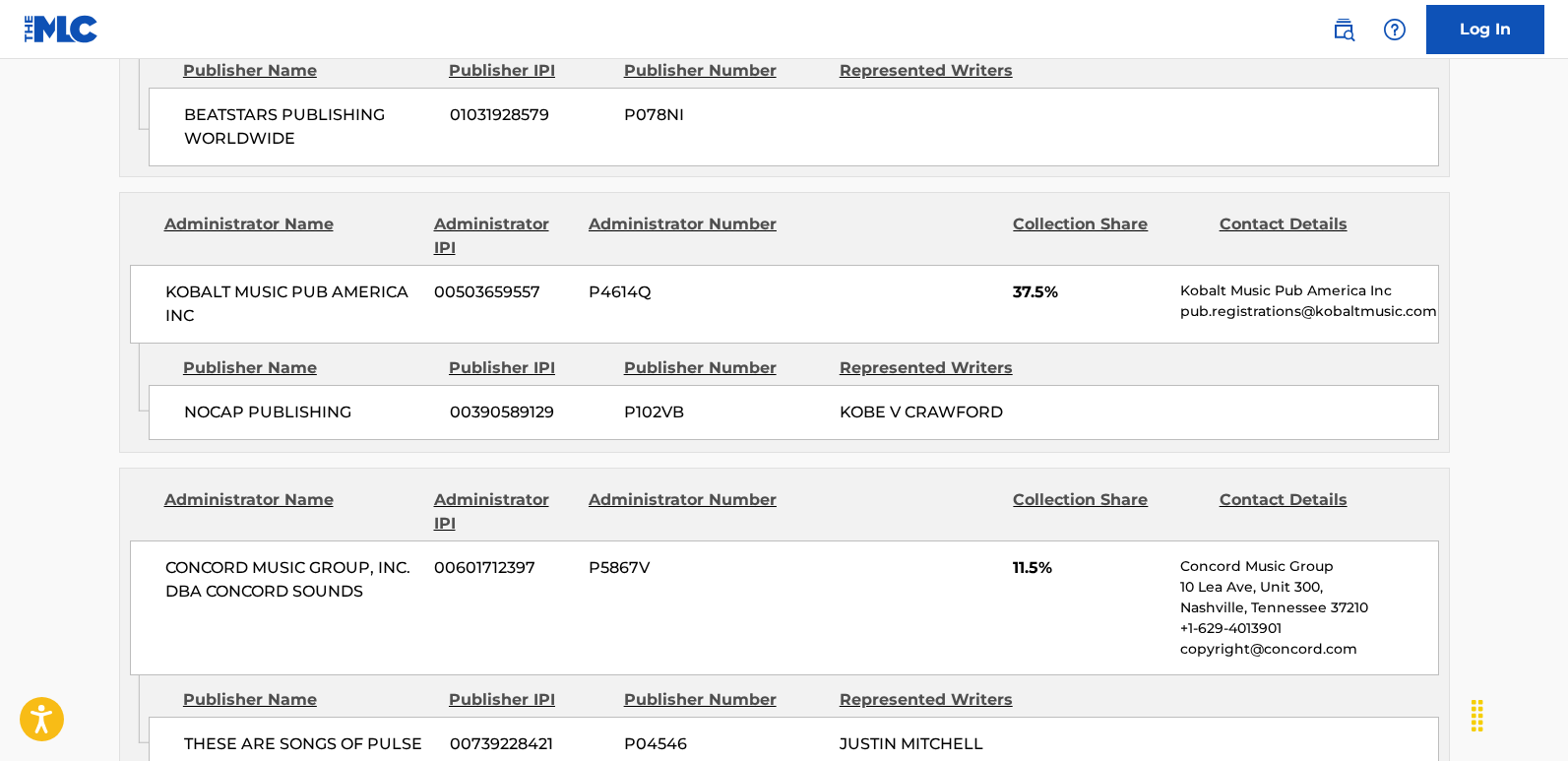 click on "37.5%" at bounding box center [1089, 292] 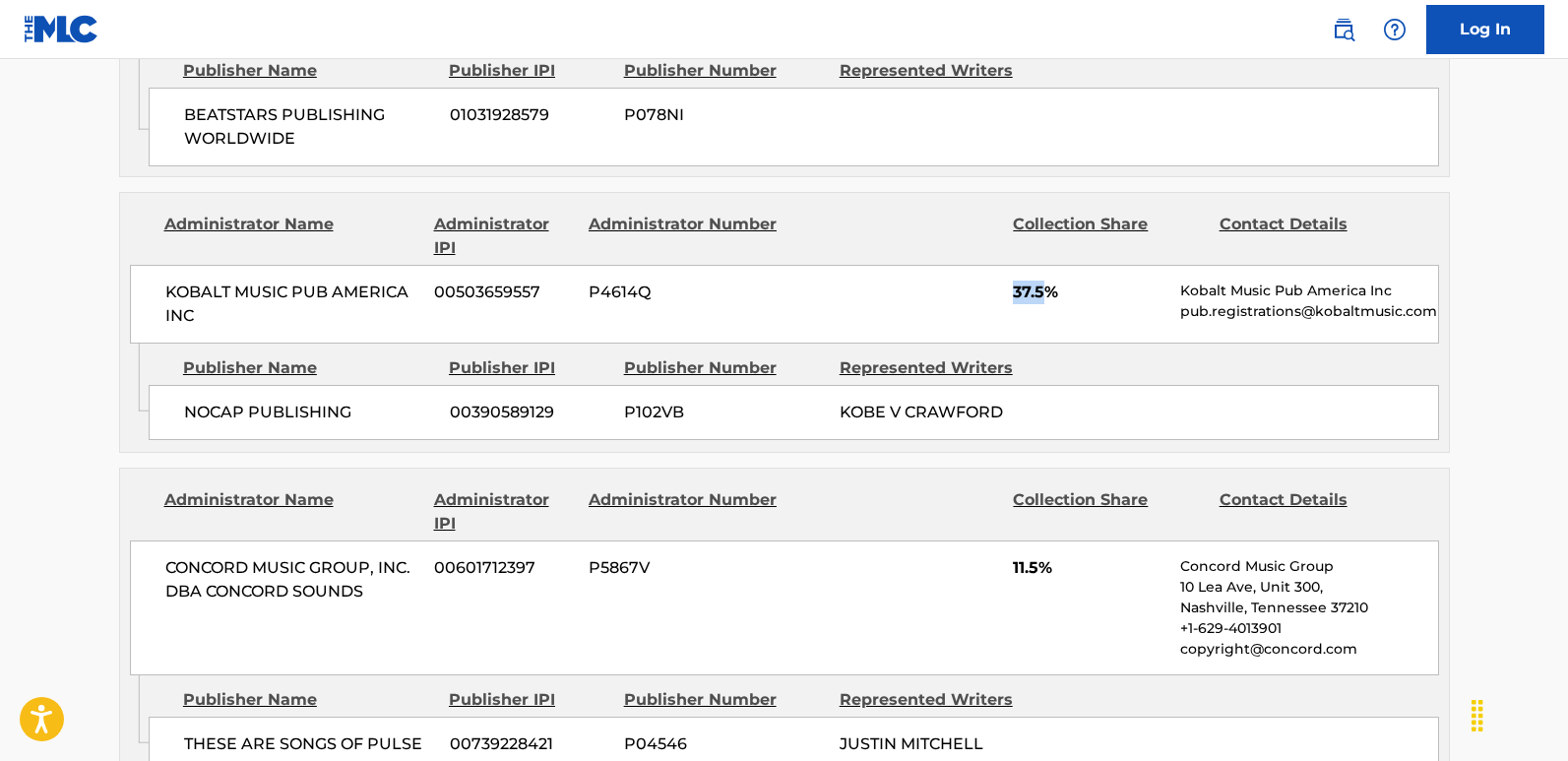 click on "37.5%" at bounding box center (1089, 292) 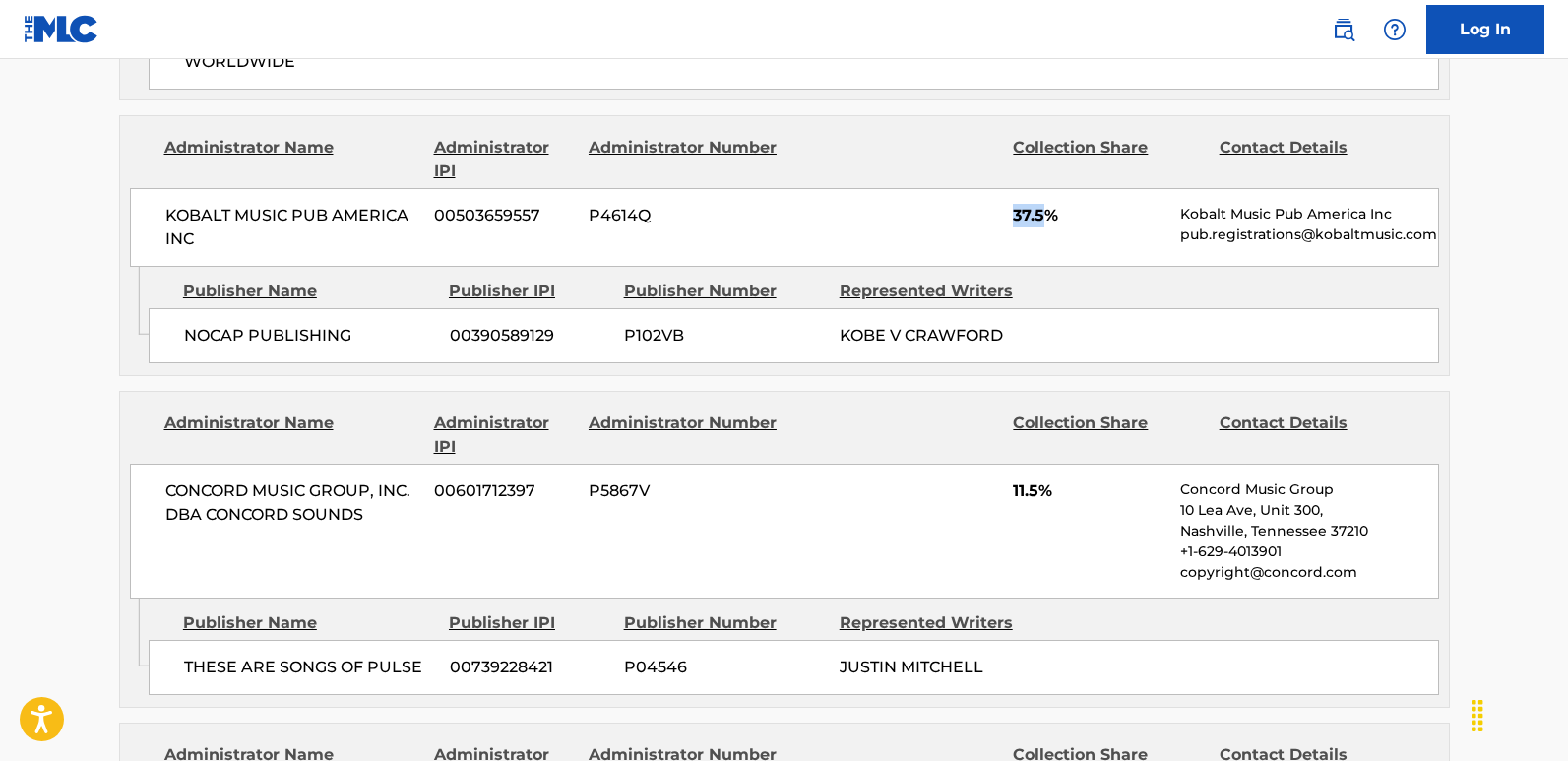 scroll, scrollTop: 2264, scrollLeft: 0, axis: vertical 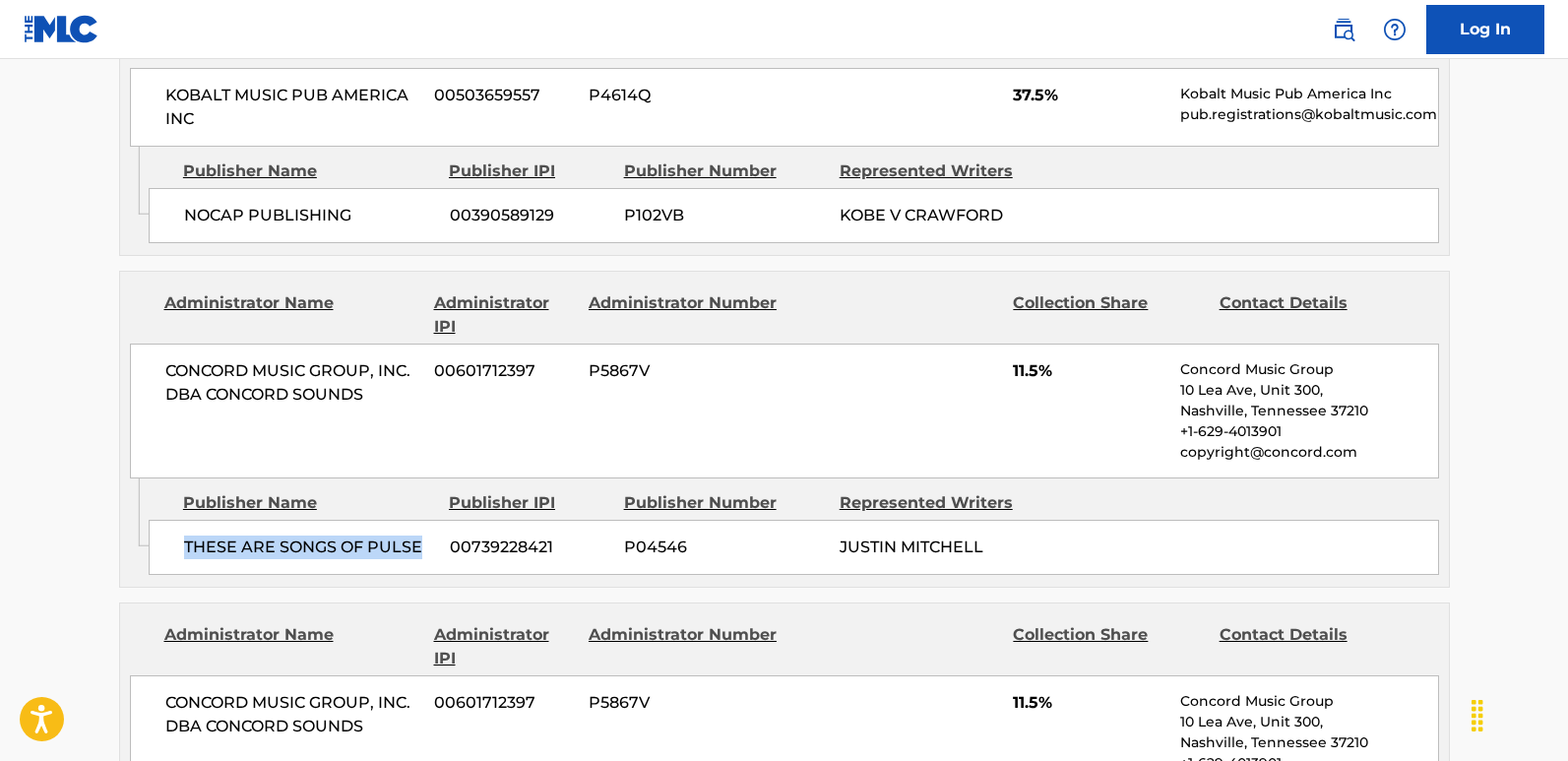 drag, startPoint x: 183, startPoint y: 541, endPoint x: 433, endPoint y: 544, distance: 250.018 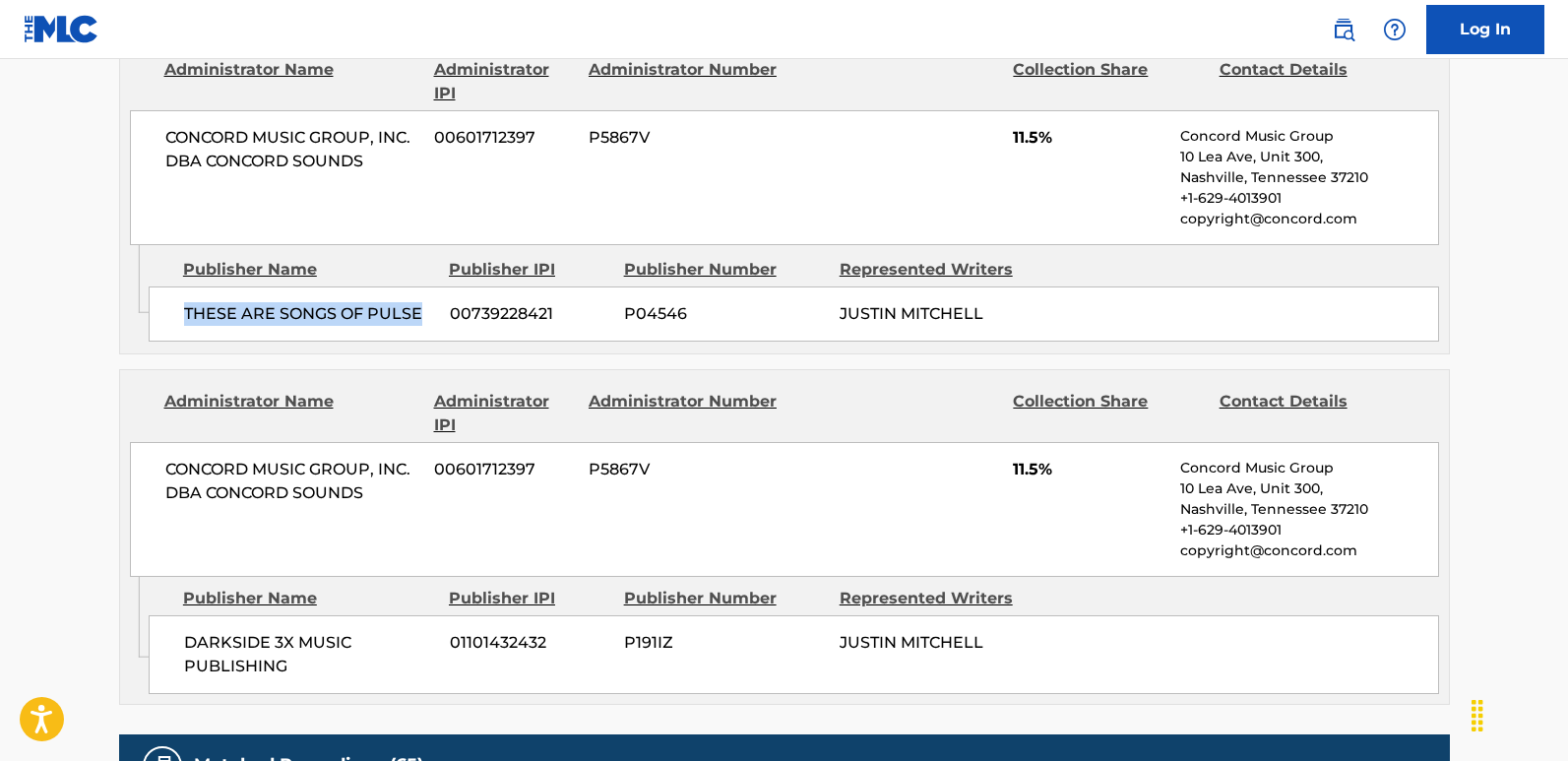 scroll, scrollTop: 2560, scrollLeft: 0, axis: vertical 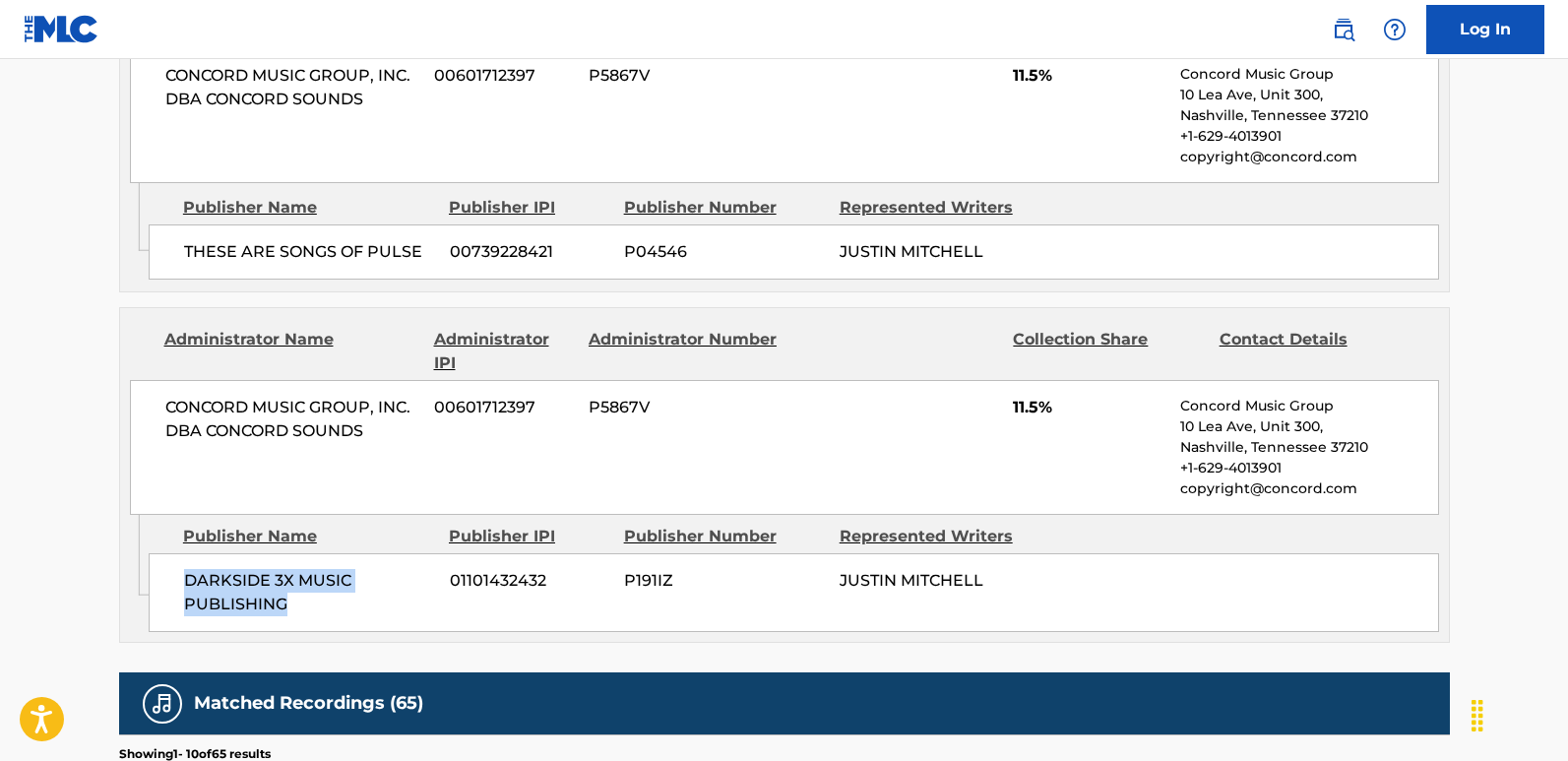 drag, startPoint x: 219, startPoint y: 570, endPoint x: 352, endPoint y: 594, distance: 135.14807 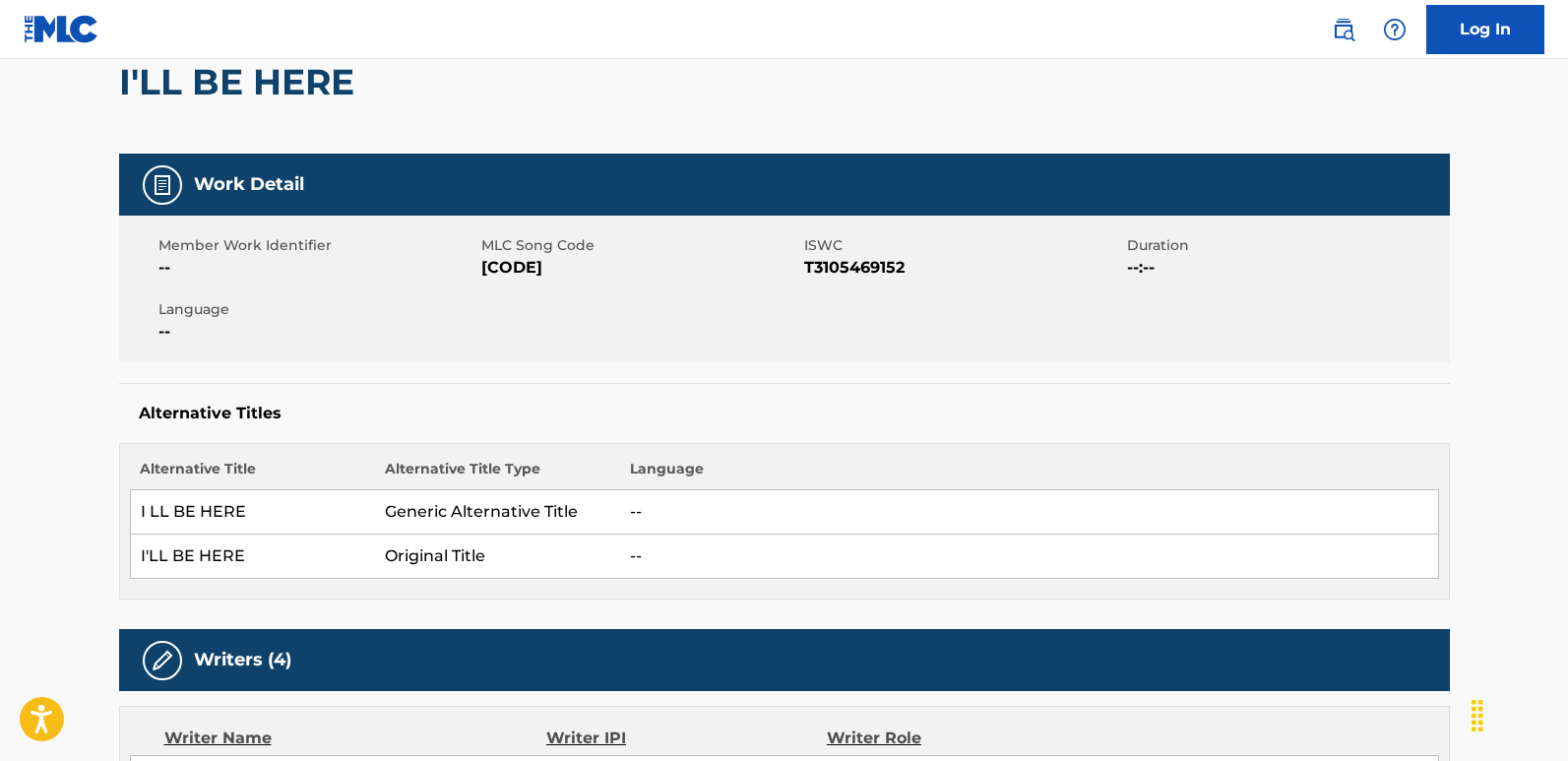 scroll, scrollTop: 0, scrollLeft: 0, axis: both 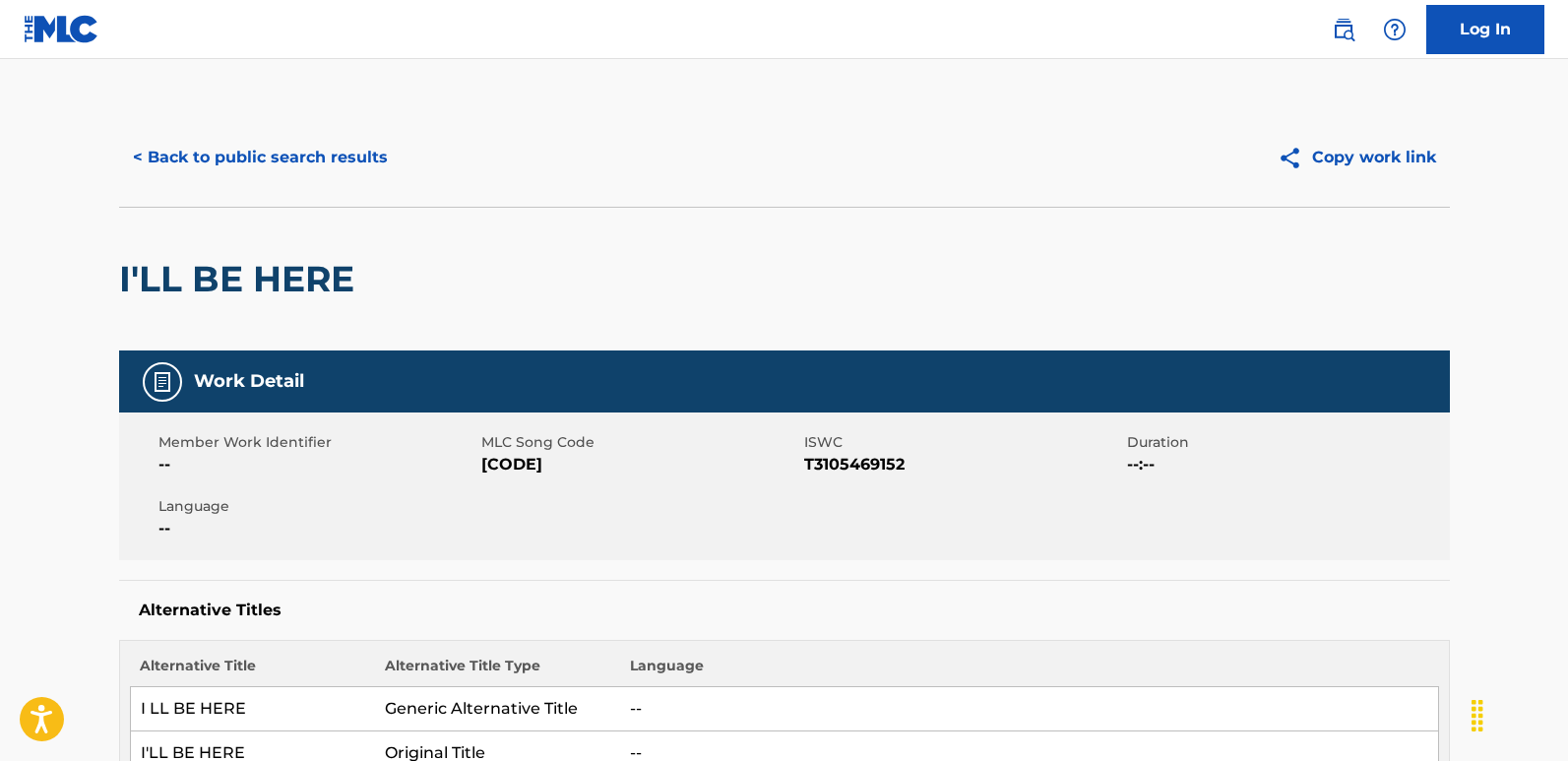 click on "< Back to public search results" at bounding box center (260, 158) 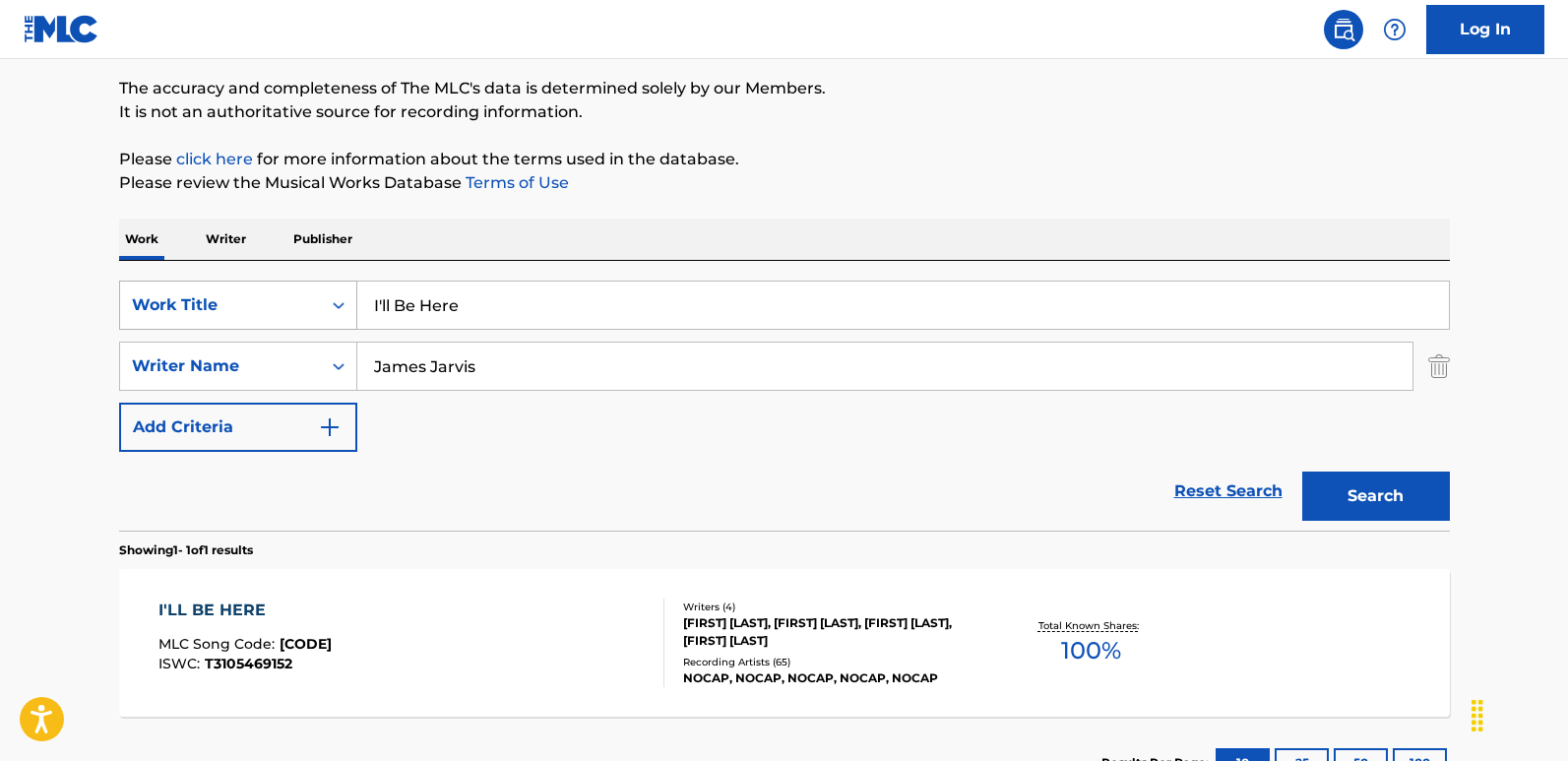 drag, startPoint x: 388, startPoint y: 301, endPoint x: 272, endPoint y: 301, distance: 116 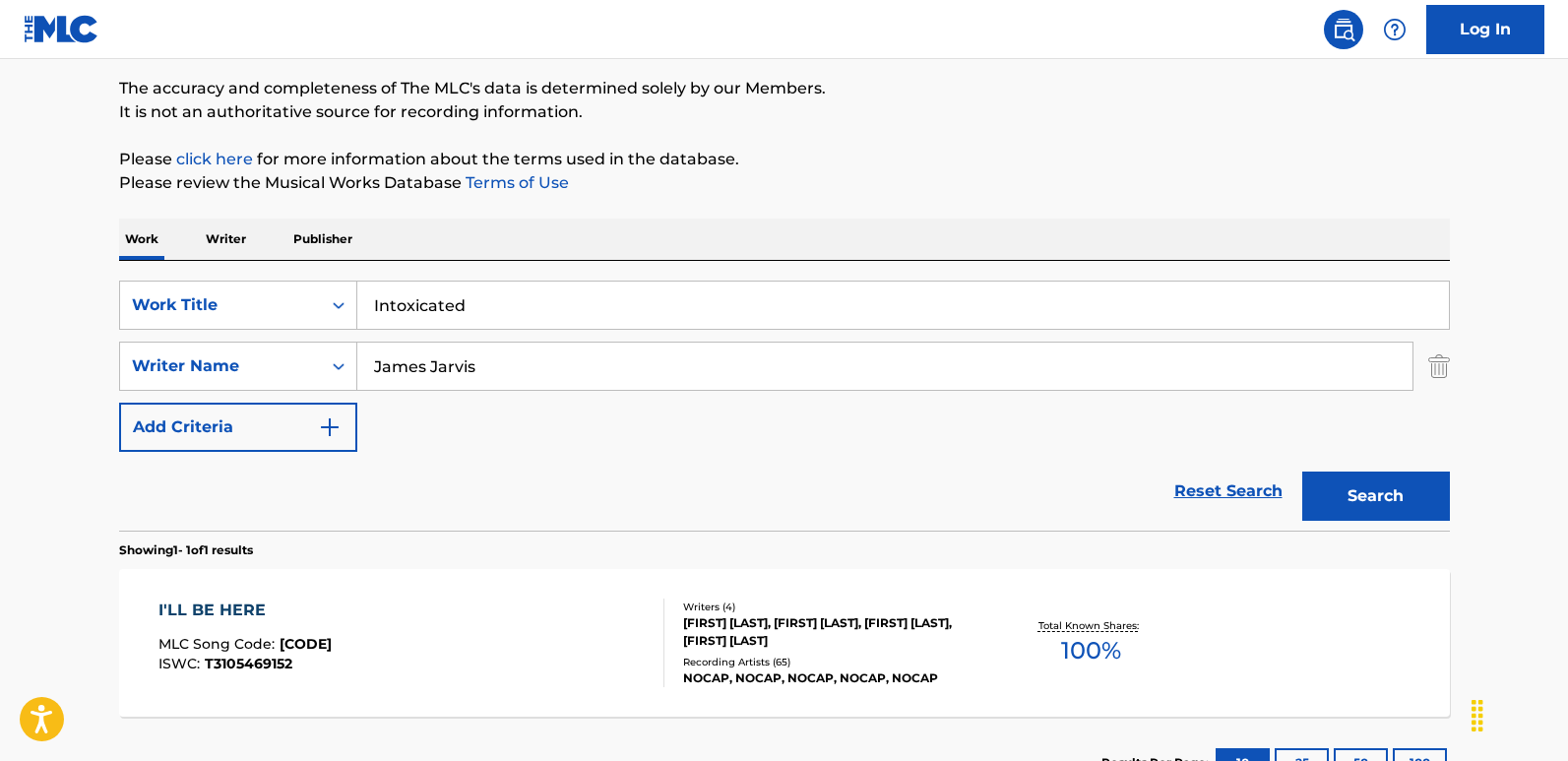 type on "Intoxicated" 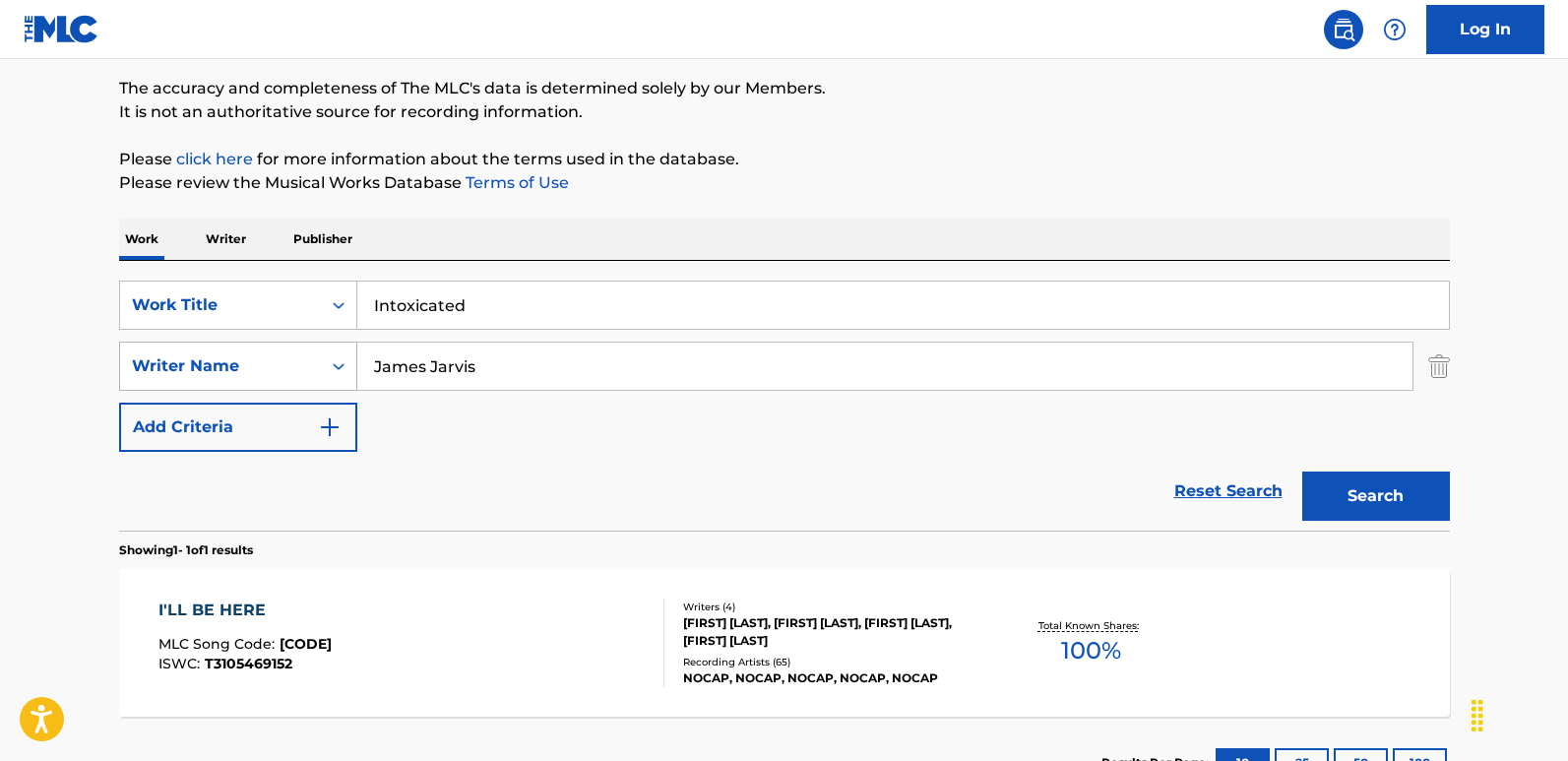 drag, startPoint x: 572, startPoint y: 371, endPoint x: 215, endPoint y: 372, distance: 357.0014 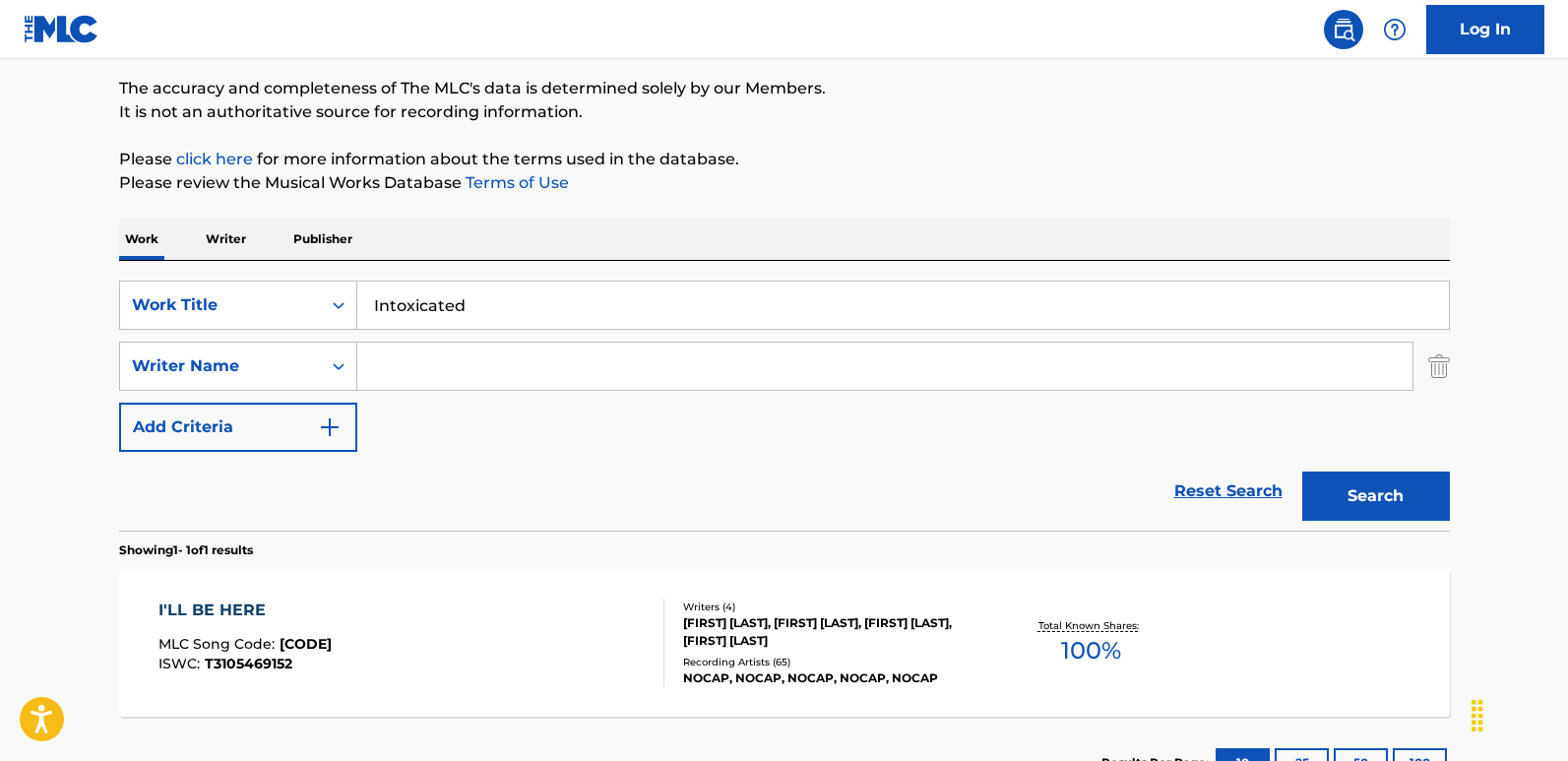 click at bounding box center [885, 366] 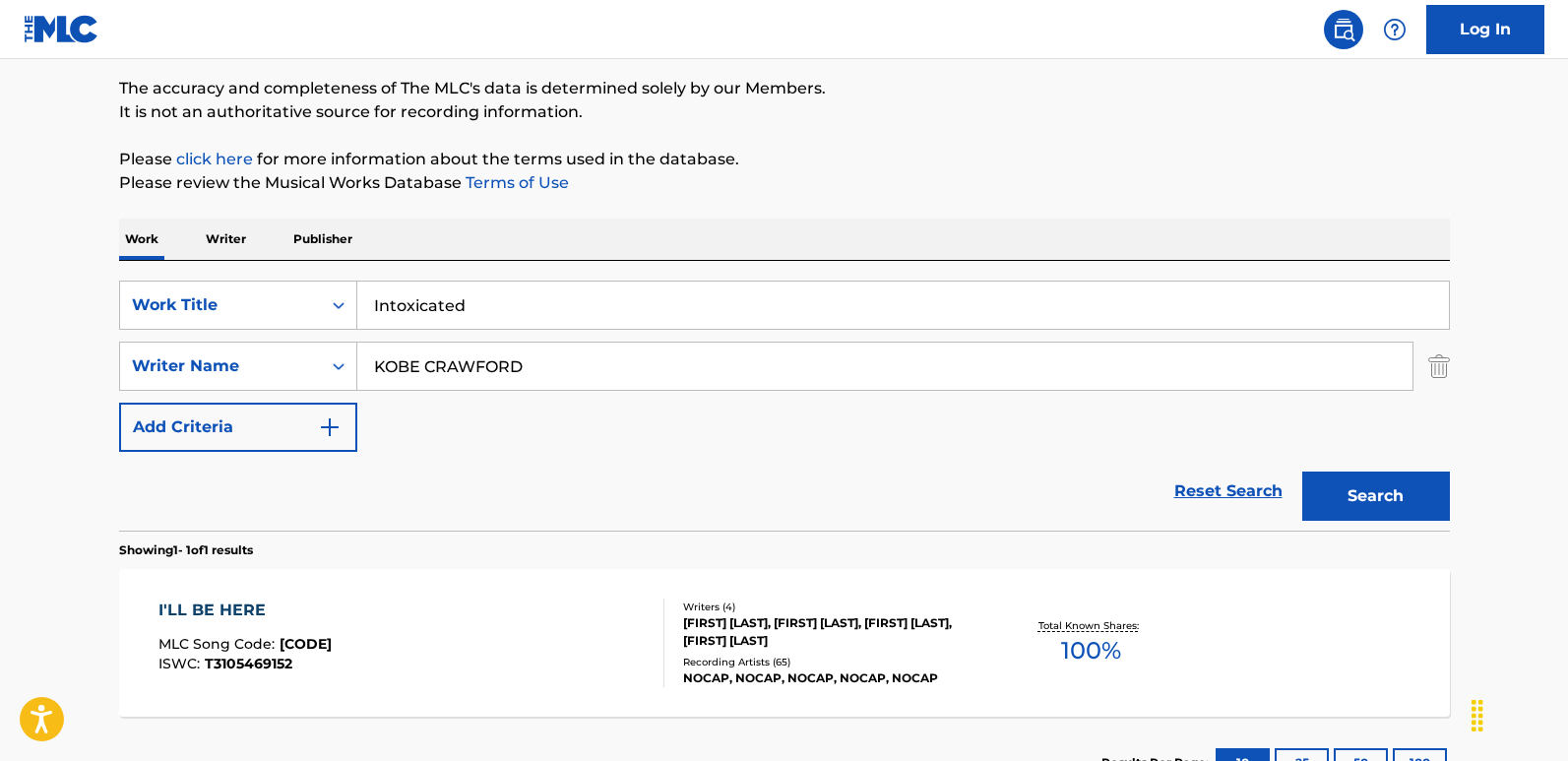 type on "KOBE CRAWFORD" 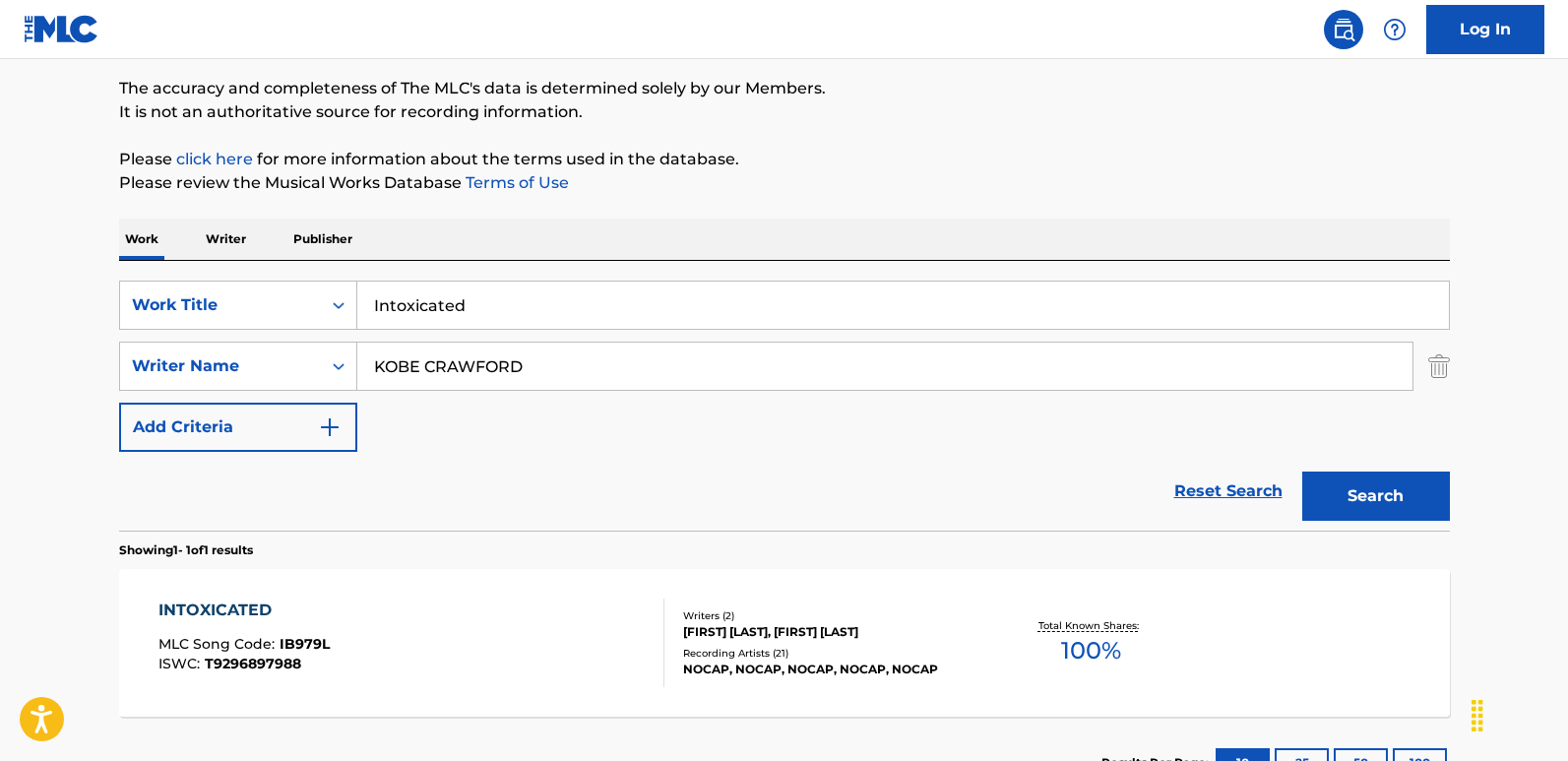 click on "INTOXICATED" at bounding box center [244, 610] 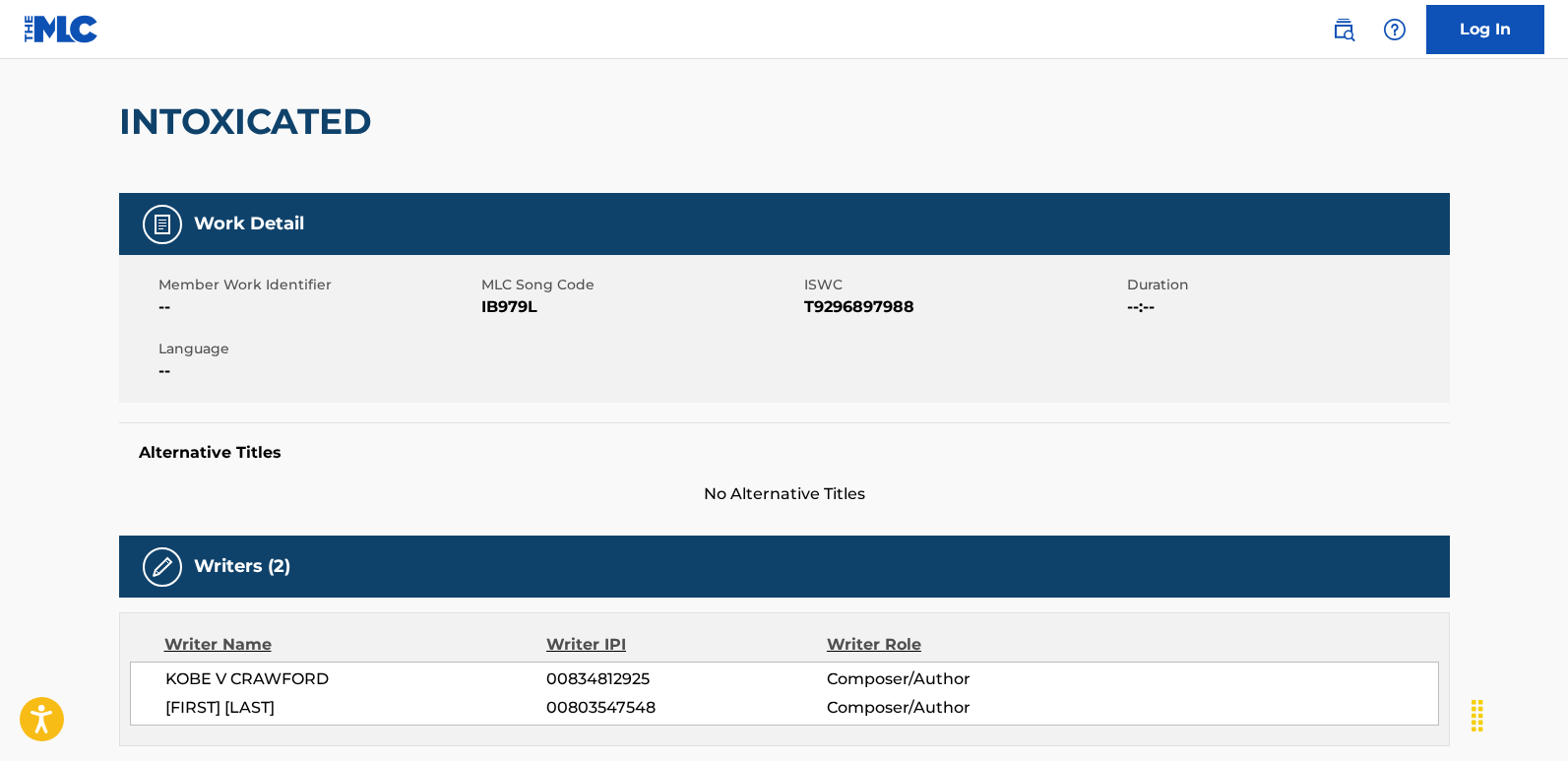 scroll, scrollTop: 0, scrollLeft: 0, axis: both 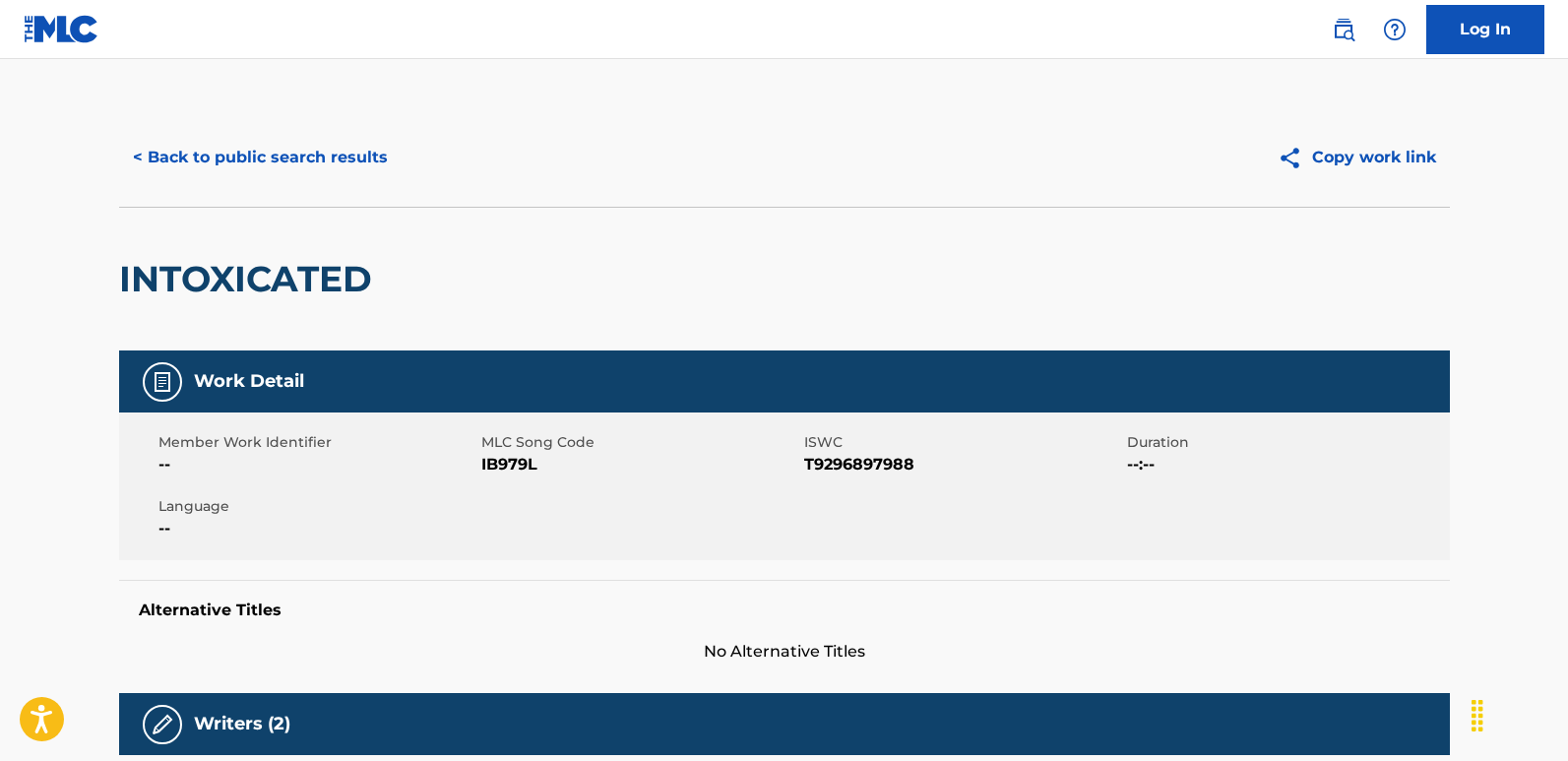 click on "INTOXICATED" at bounding box center (784, 279) 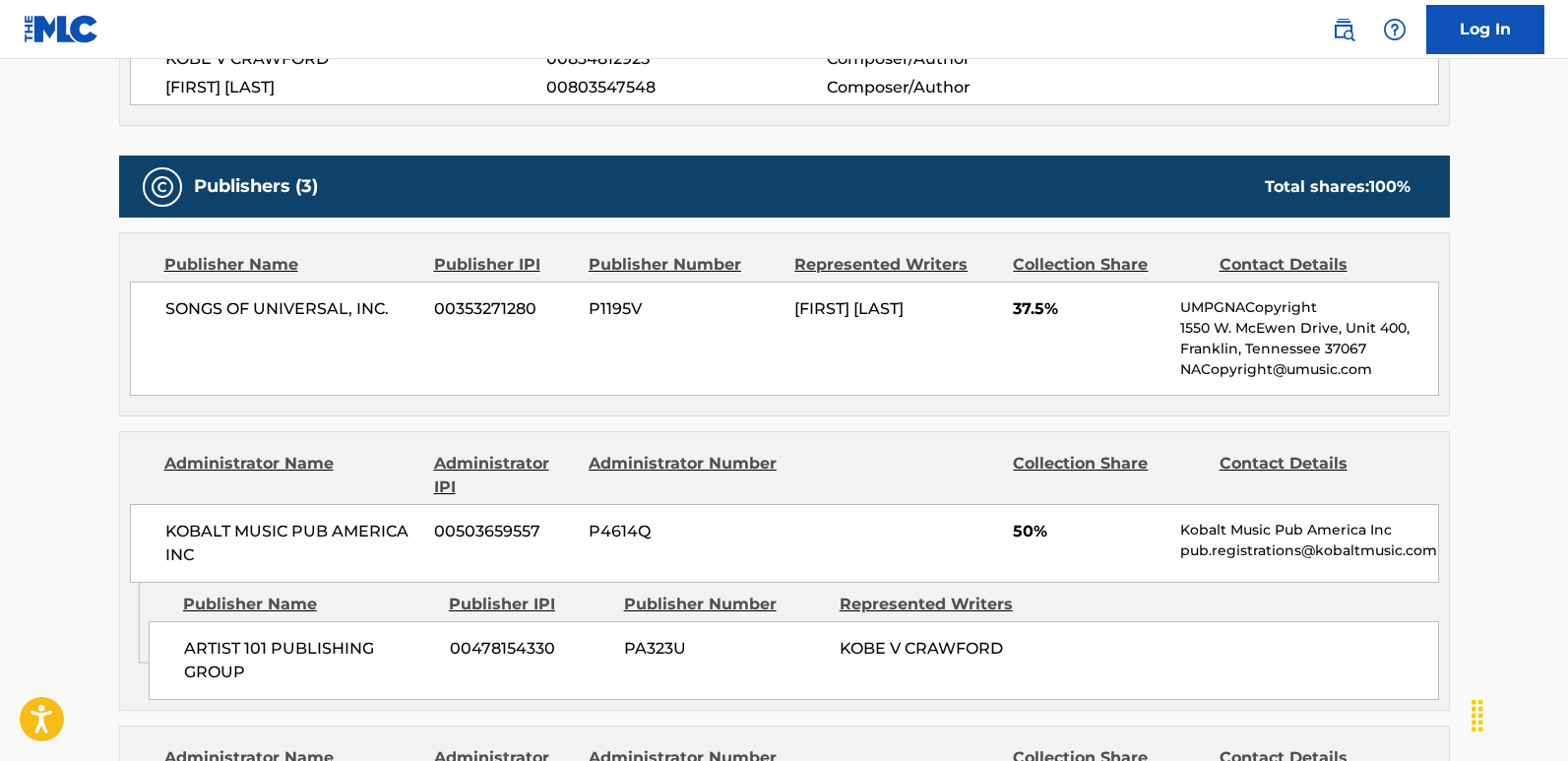 scroll, scrollTop: 788, scrollLeft: 0, axis: vertical 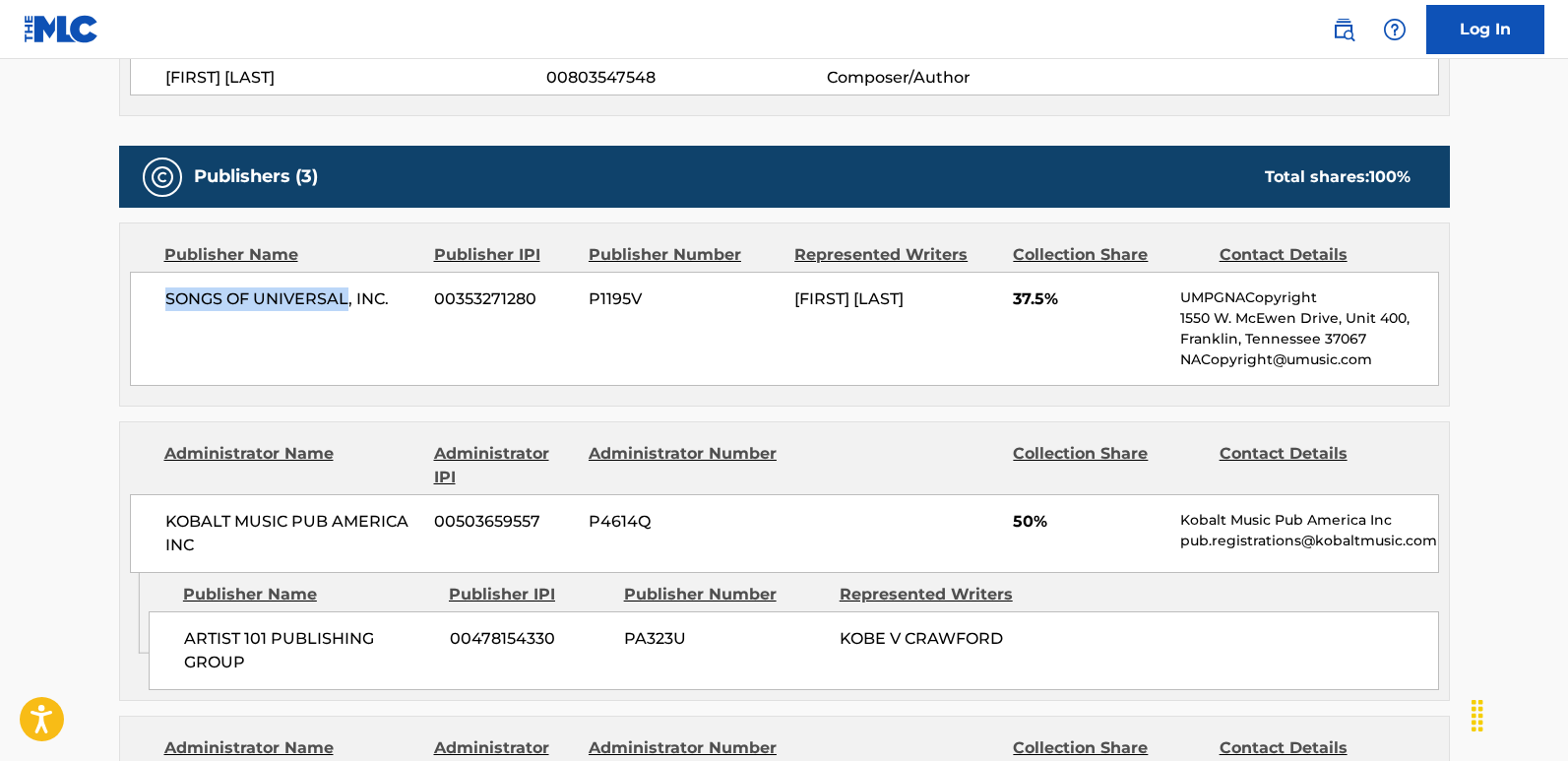 drag, startPoint x: 153, startPoint y: 298, endPoint x: 347, endPoint y: 293, distance: 194.06442 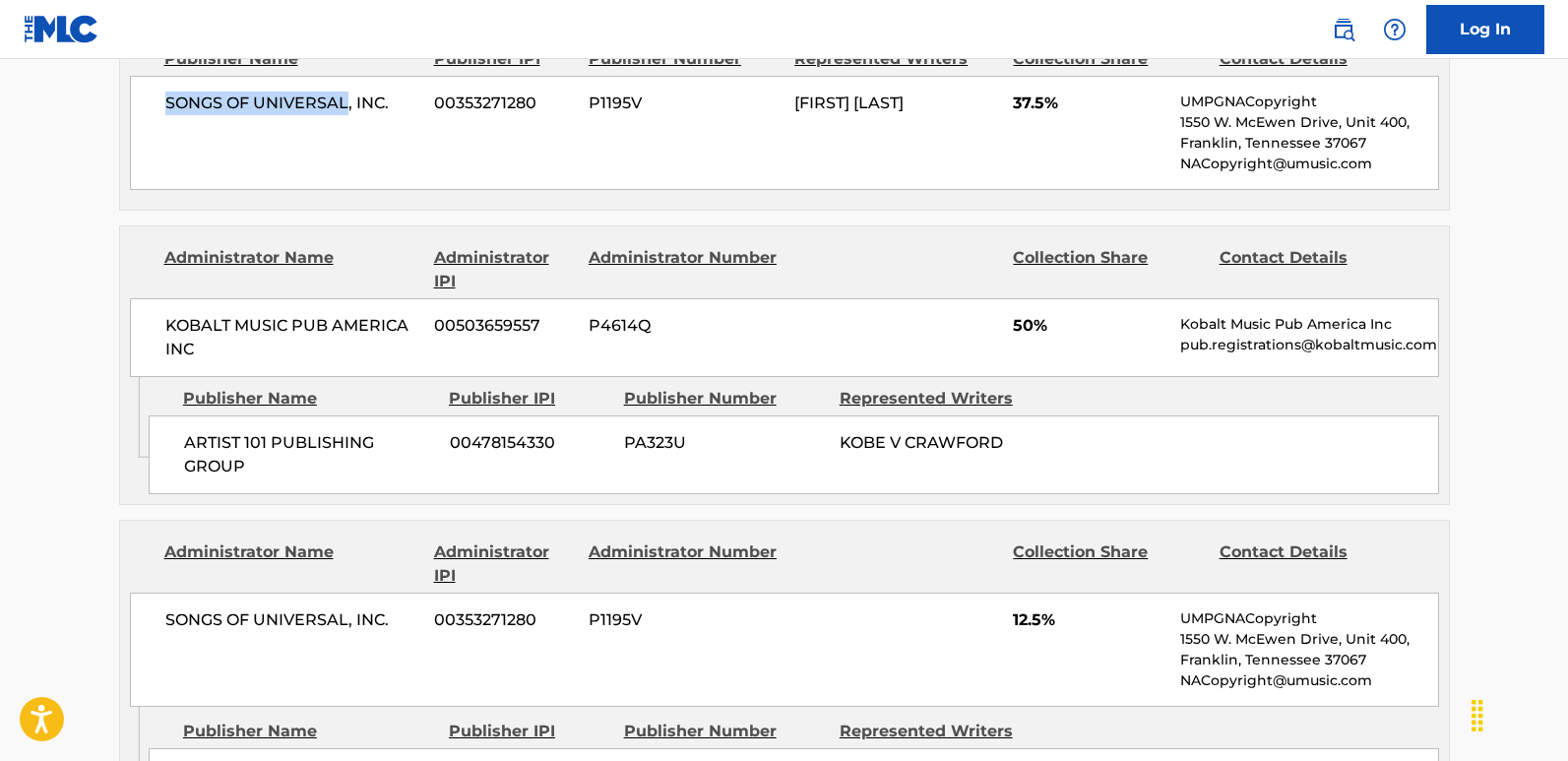 scroll, scrollTop: 984, scrollLeft: 0, axis: vertical 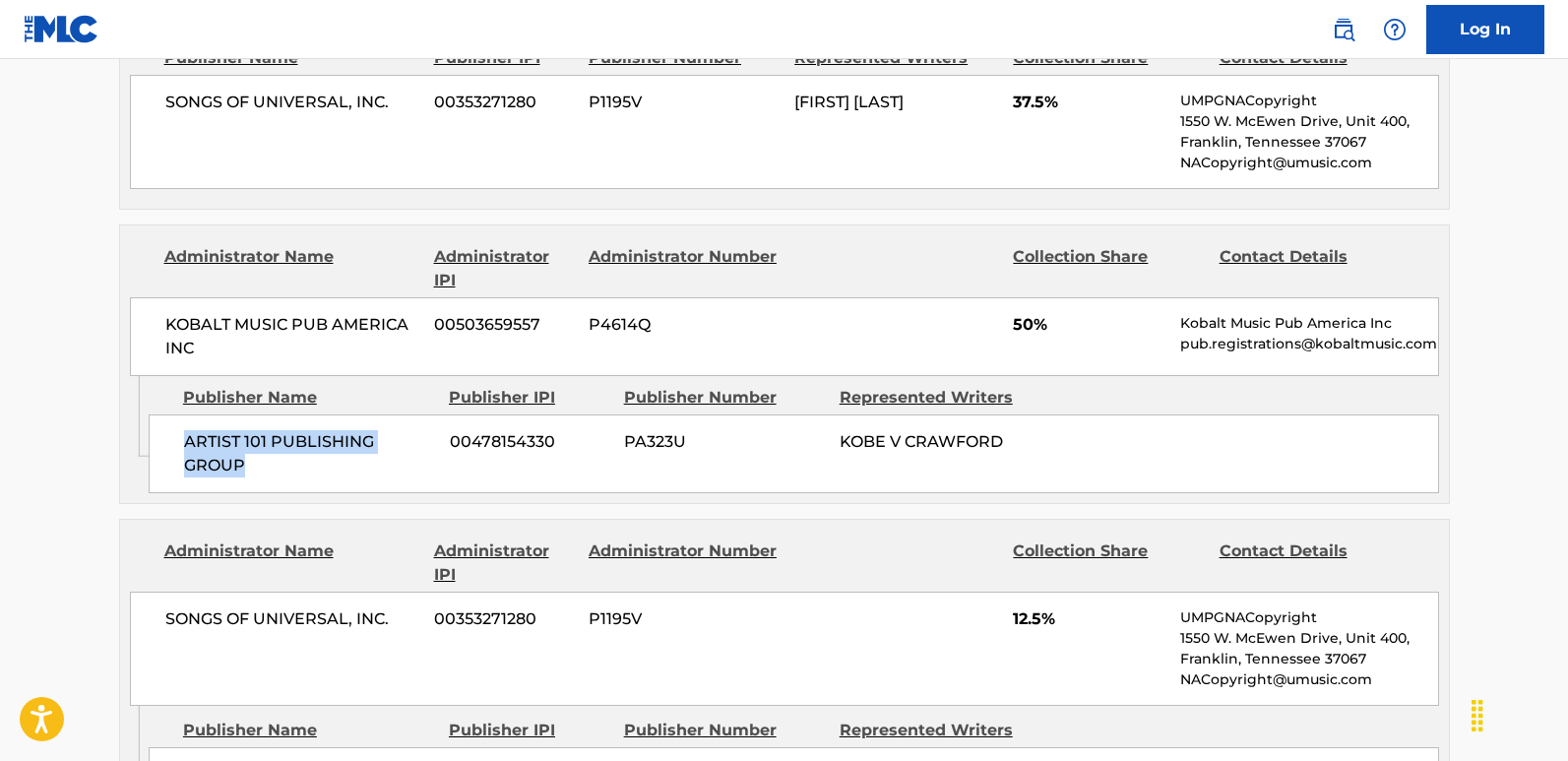 drag, startPoint x: 161, startPoint y: 453, endPoint x: 318, endPoint y: 488, distance: 160.85397 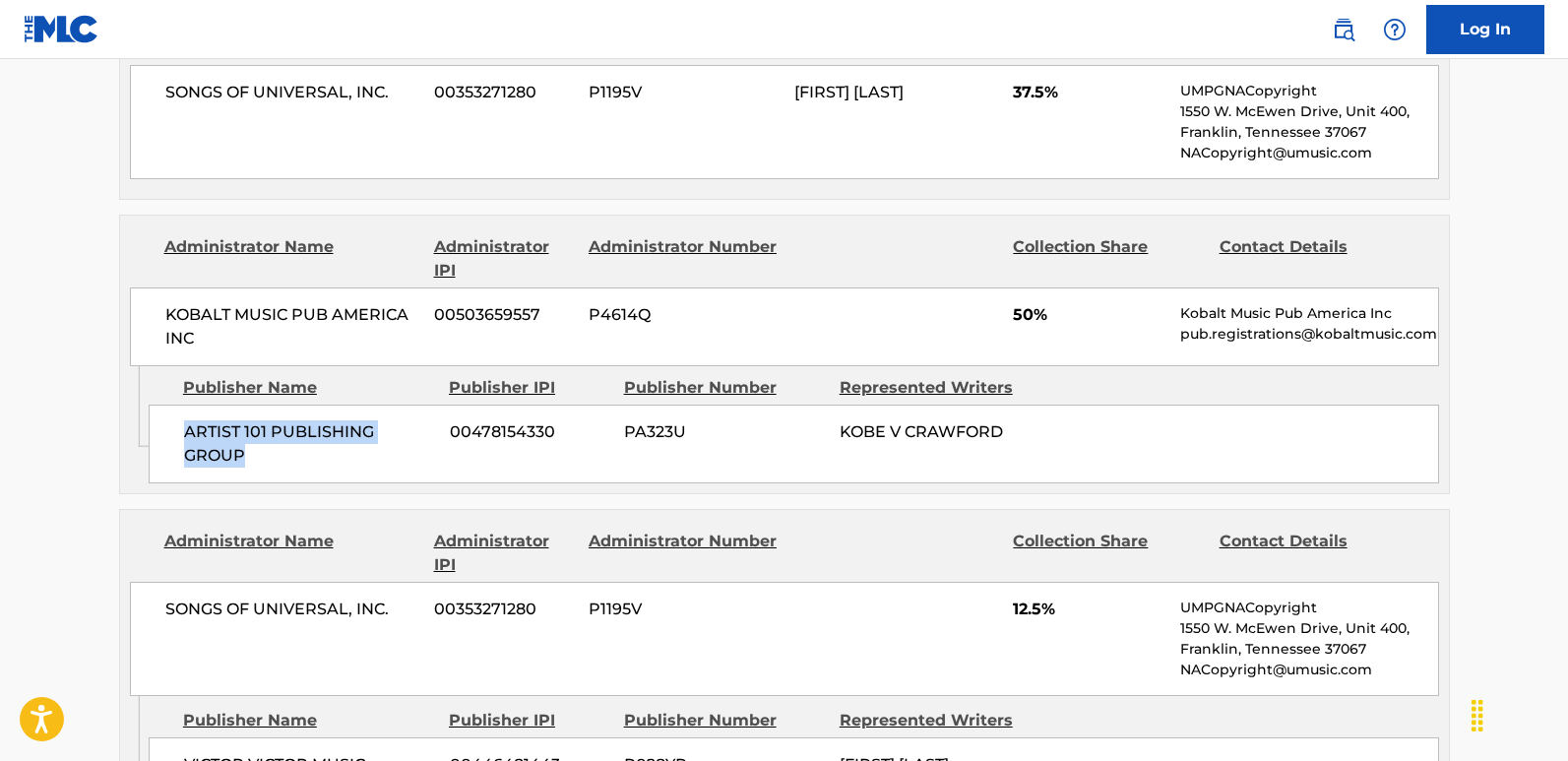 scroll, scrollTop: 984, scrollLeft: 0, axis: vertical 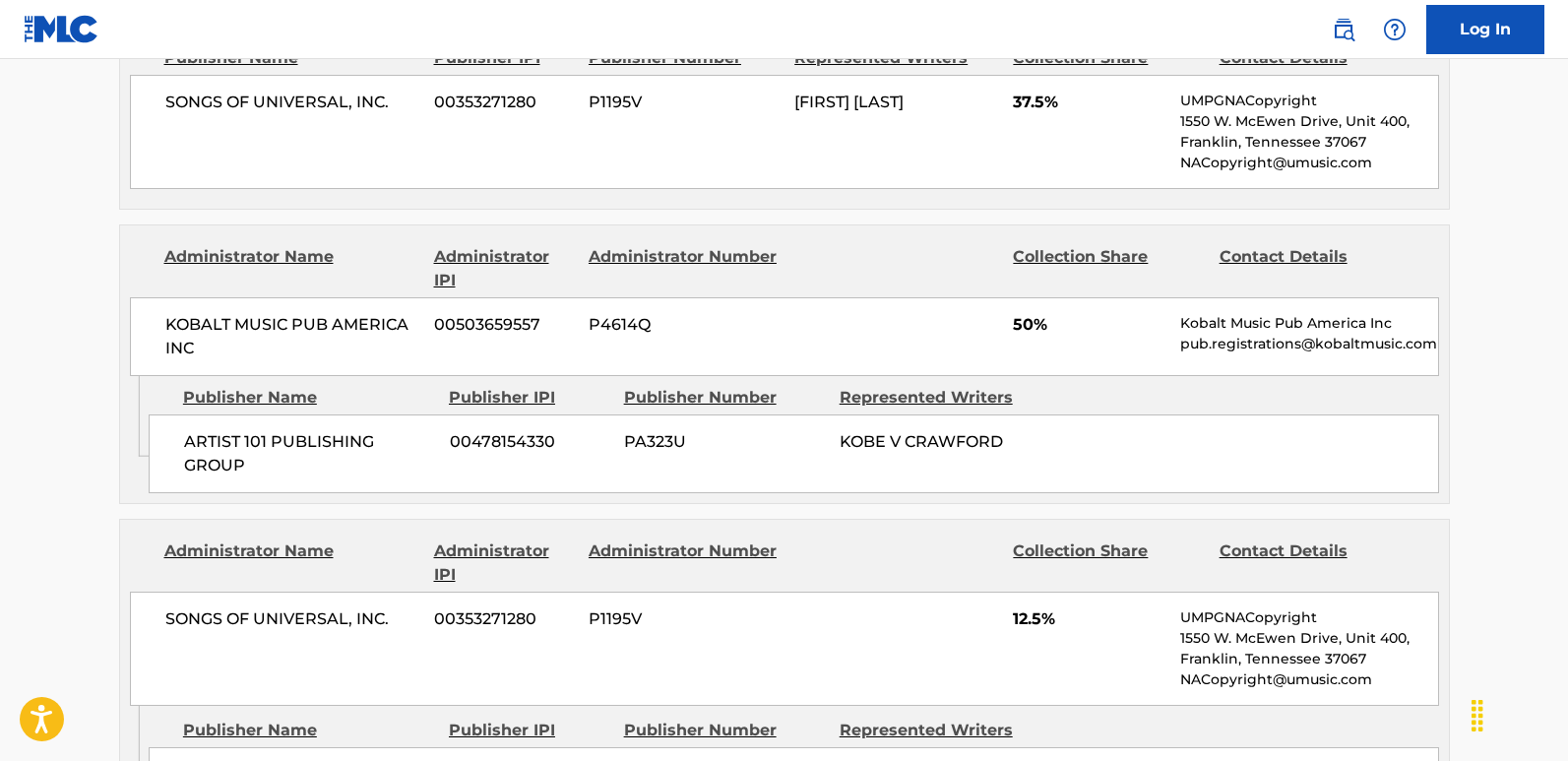 click on "KOBALT MUSIC PUB AMERICA INC 00503659557 P4614Q 50% Kobalt Music Pub America Inc pub.registrations@kobaltmusic.com" at bounding box center (784, 337) 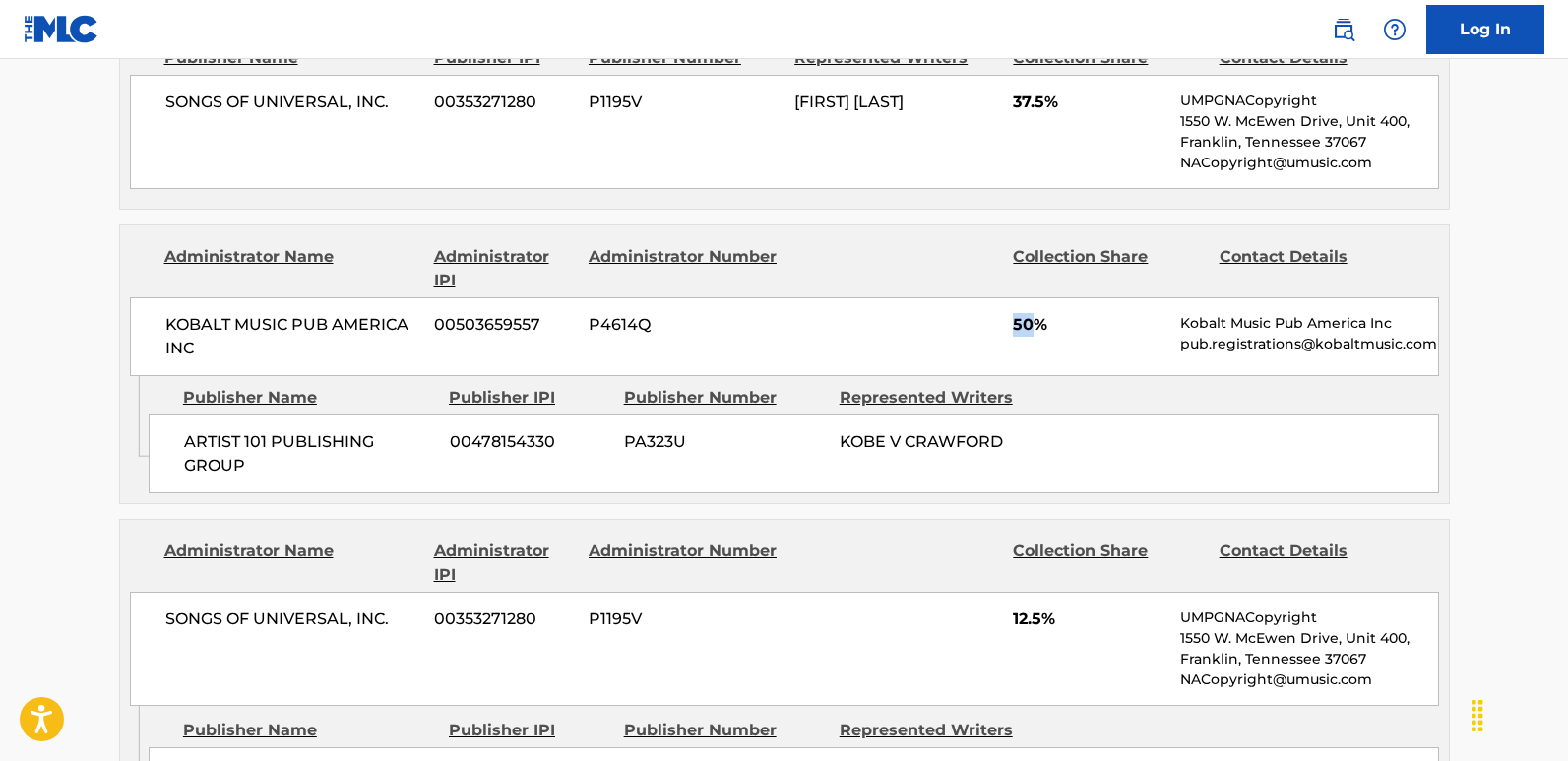 click on "KOBALT MUSIC PUB AMERICA INC 00503659557 P4614Q 50% Kobalt Music Pub America Inc pub.registrations@kobaltmusic.com" at bounding box center [784, 337] 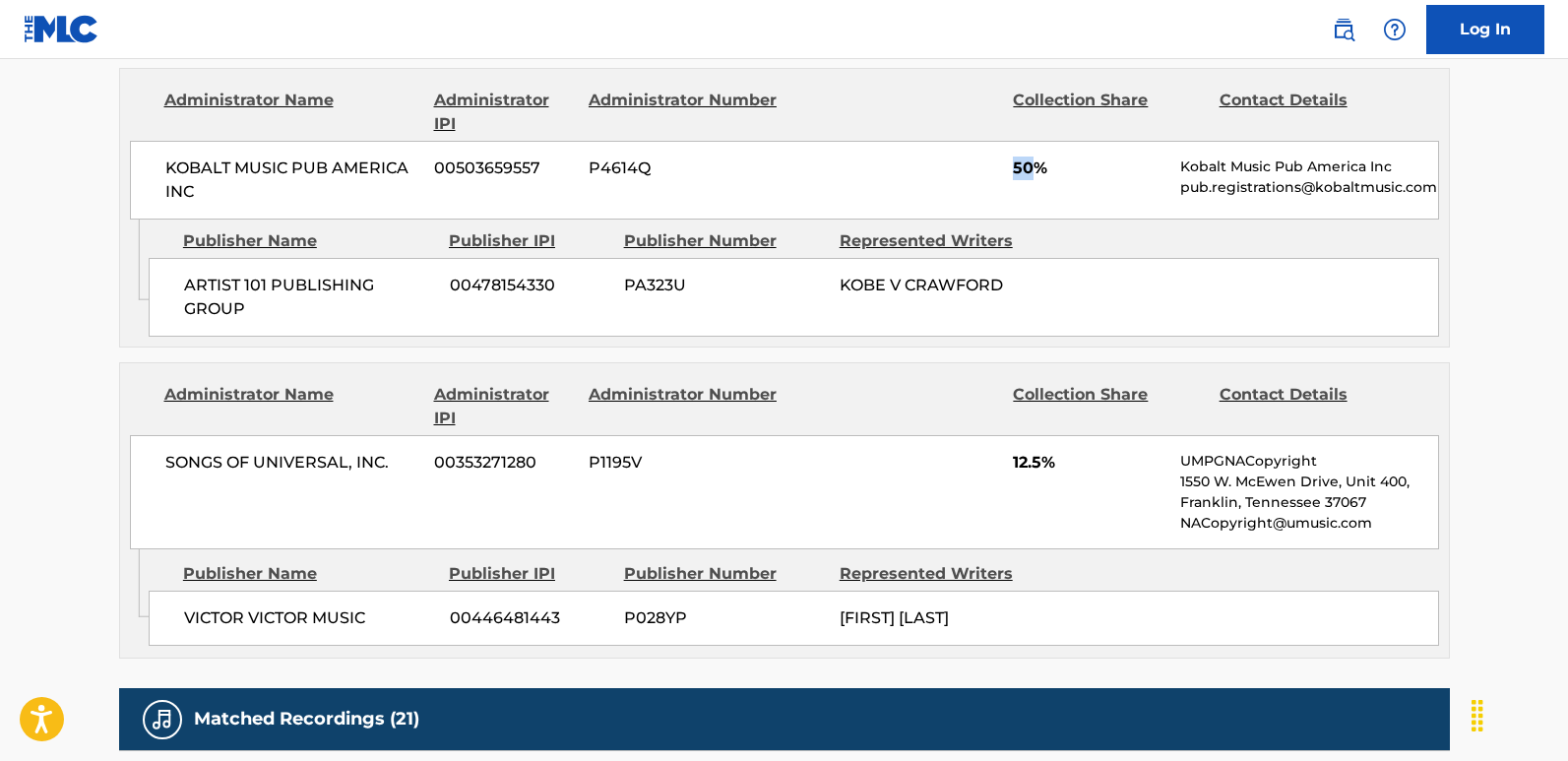 scroll, scrollTop: 1280, scrollLeft: 0, axis: vertical 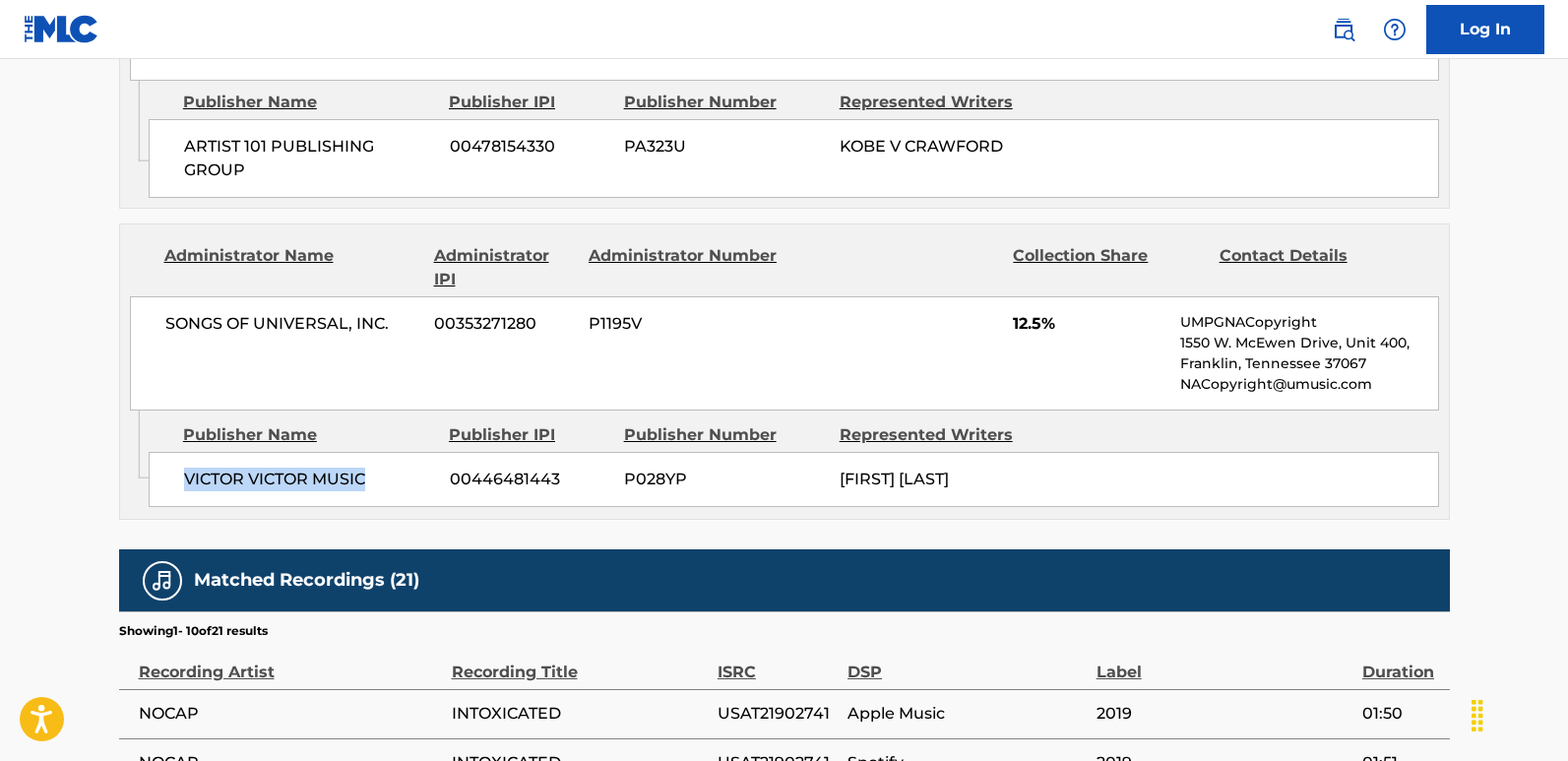 drag, startPoint x: 171, startPoint y: 475, endPoint x: 388, endPoint y: 472, distance: 217.02074 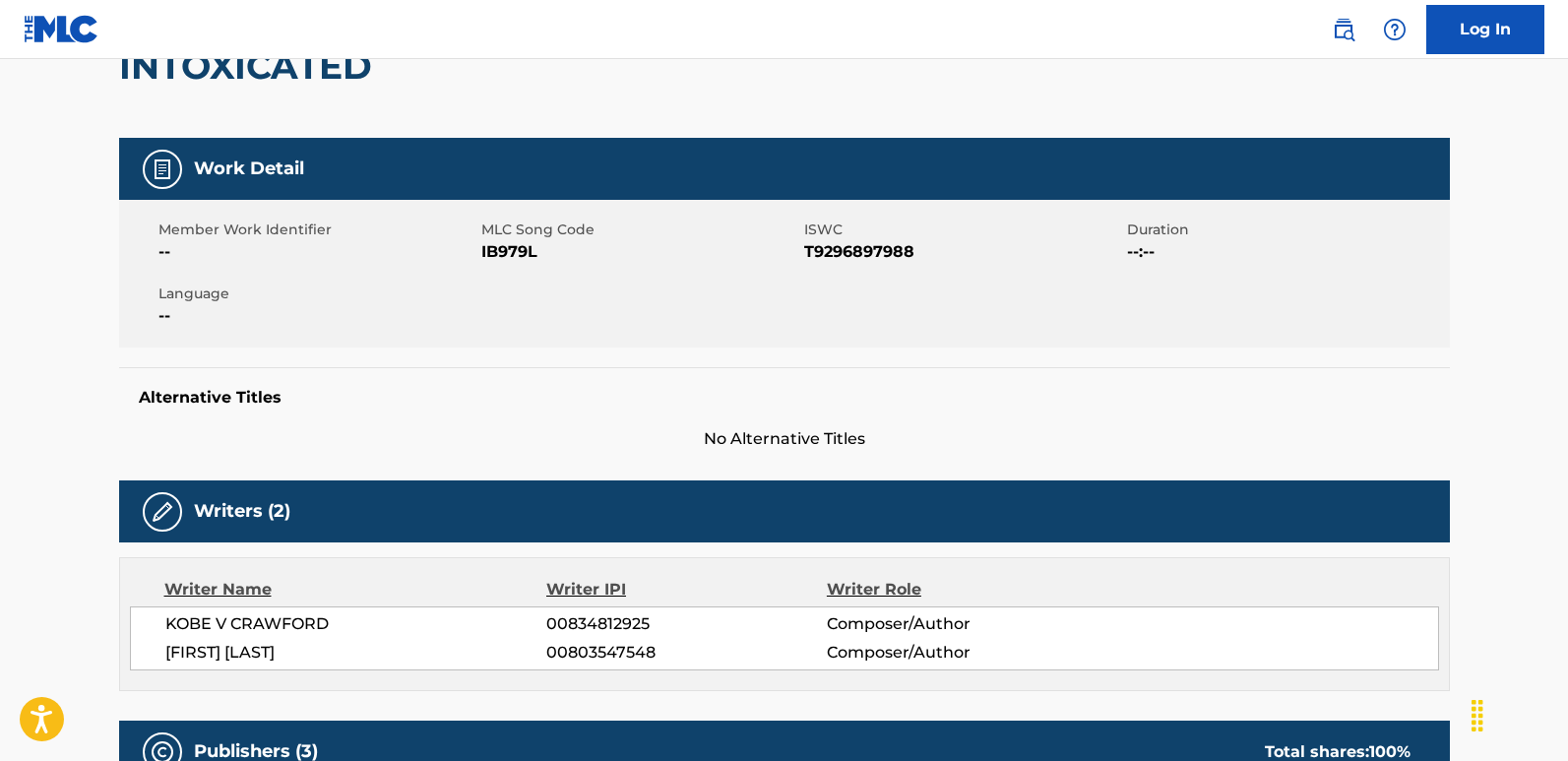 scroll, scrollTop: 0, scrollLeft: 0, axis: both 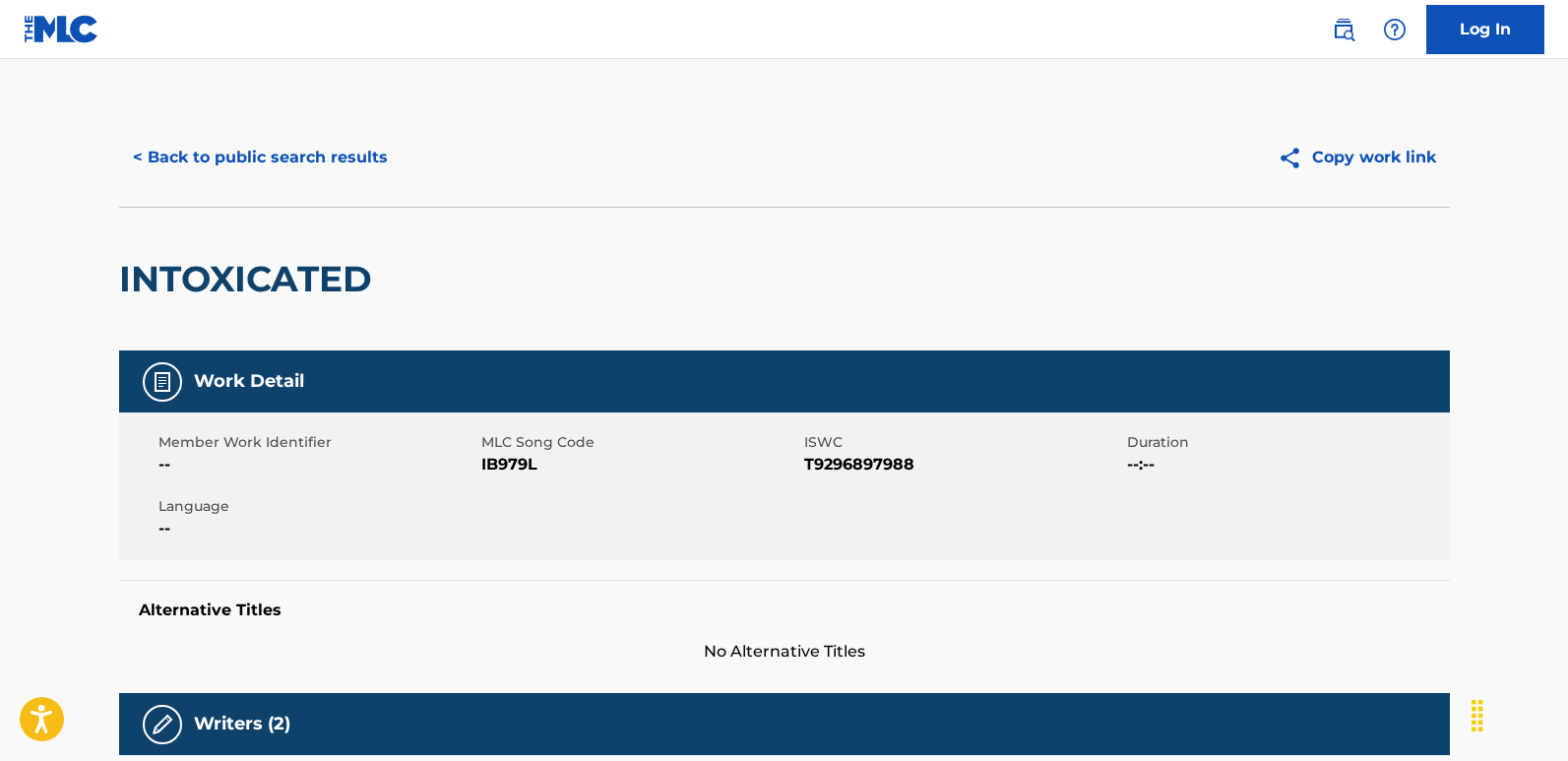 click on "< Back to public search results" at bounding box center [260, 158] 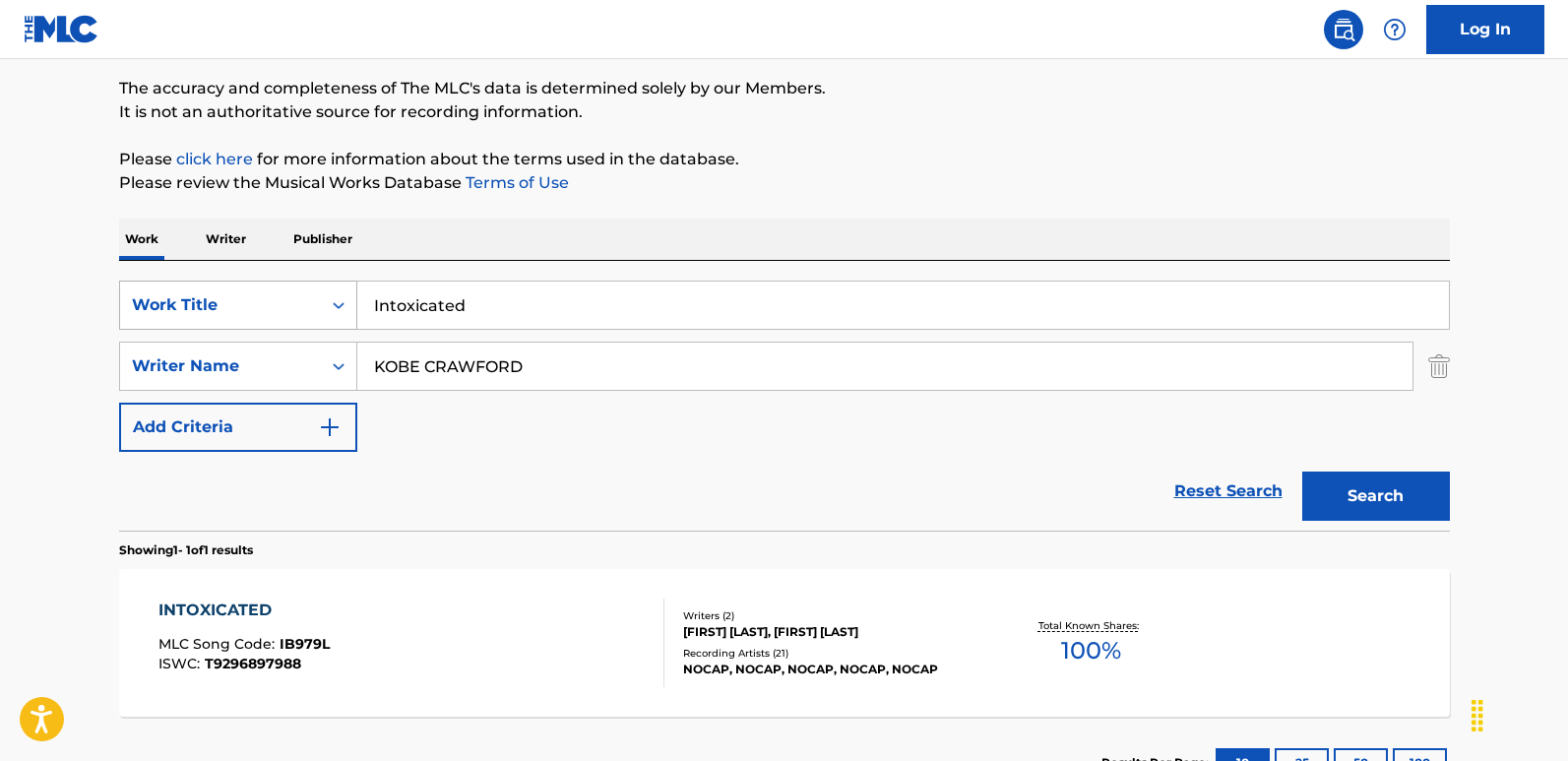 drag, startPoint x: 485, startPoint y: 315, endPoint x: 292, endPoint y: 315, distance: 193 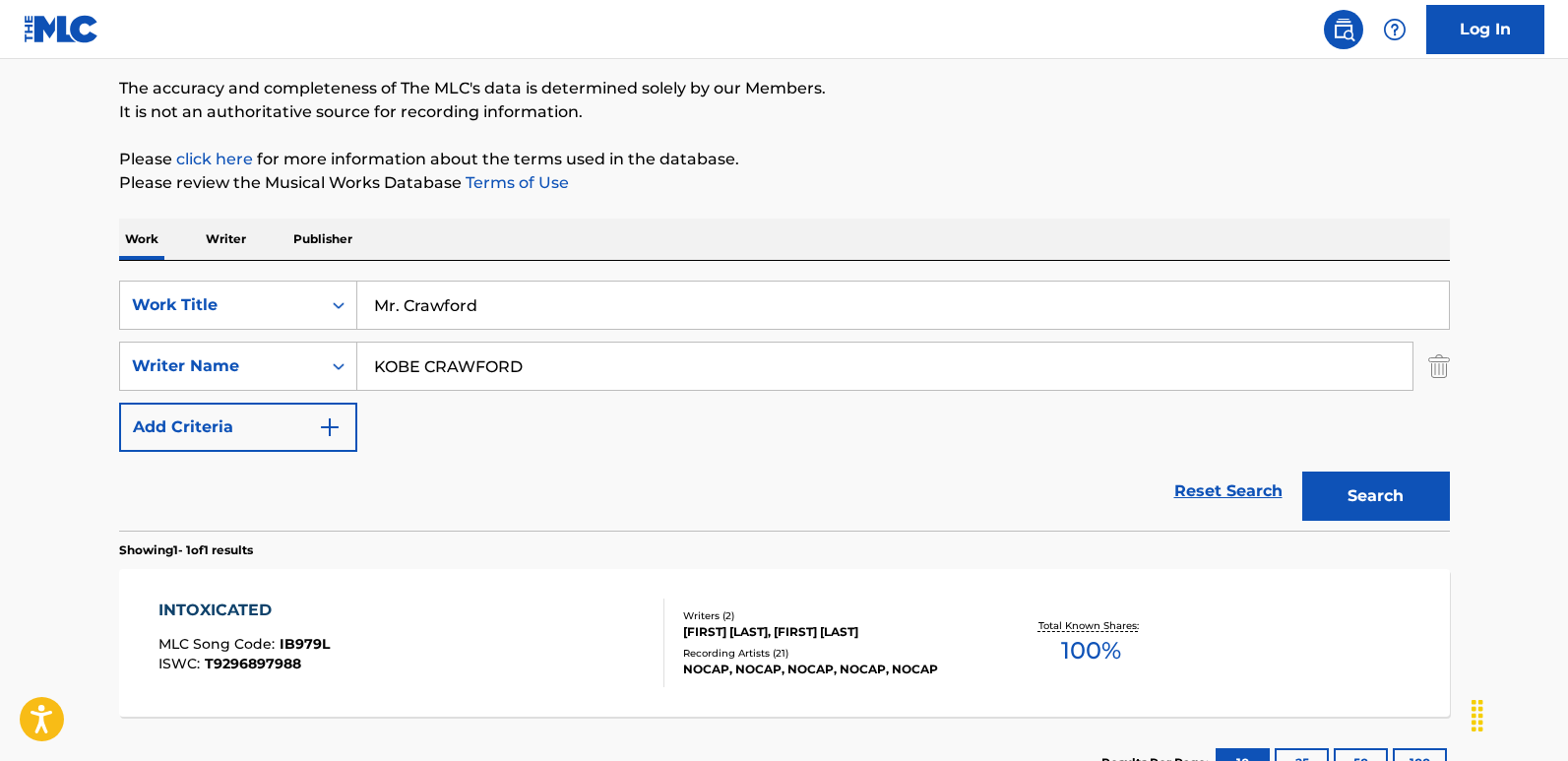 type on "Mr. Crawford" 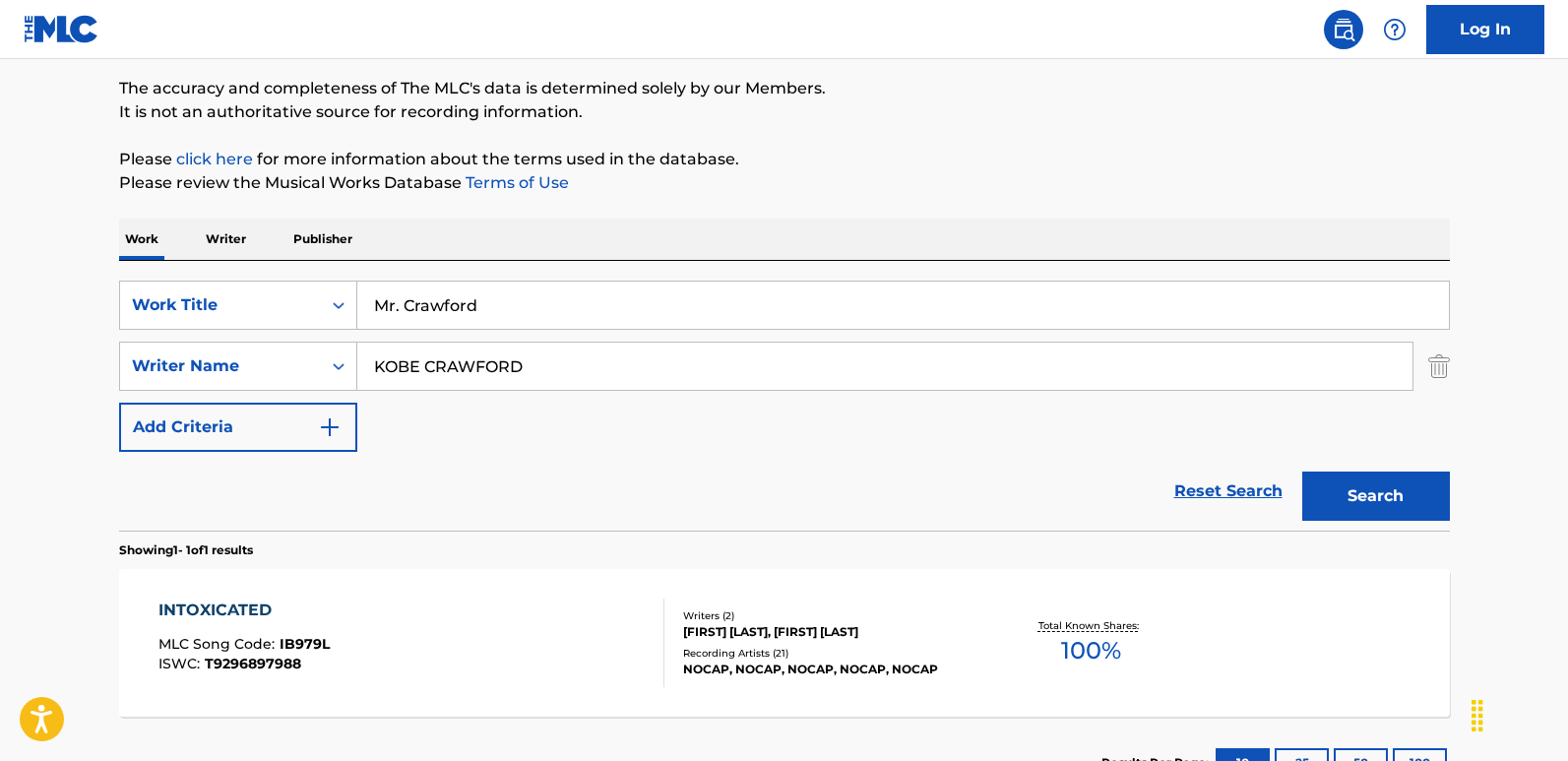 click on "Reset Search Search" at bounding box center (784, 491) 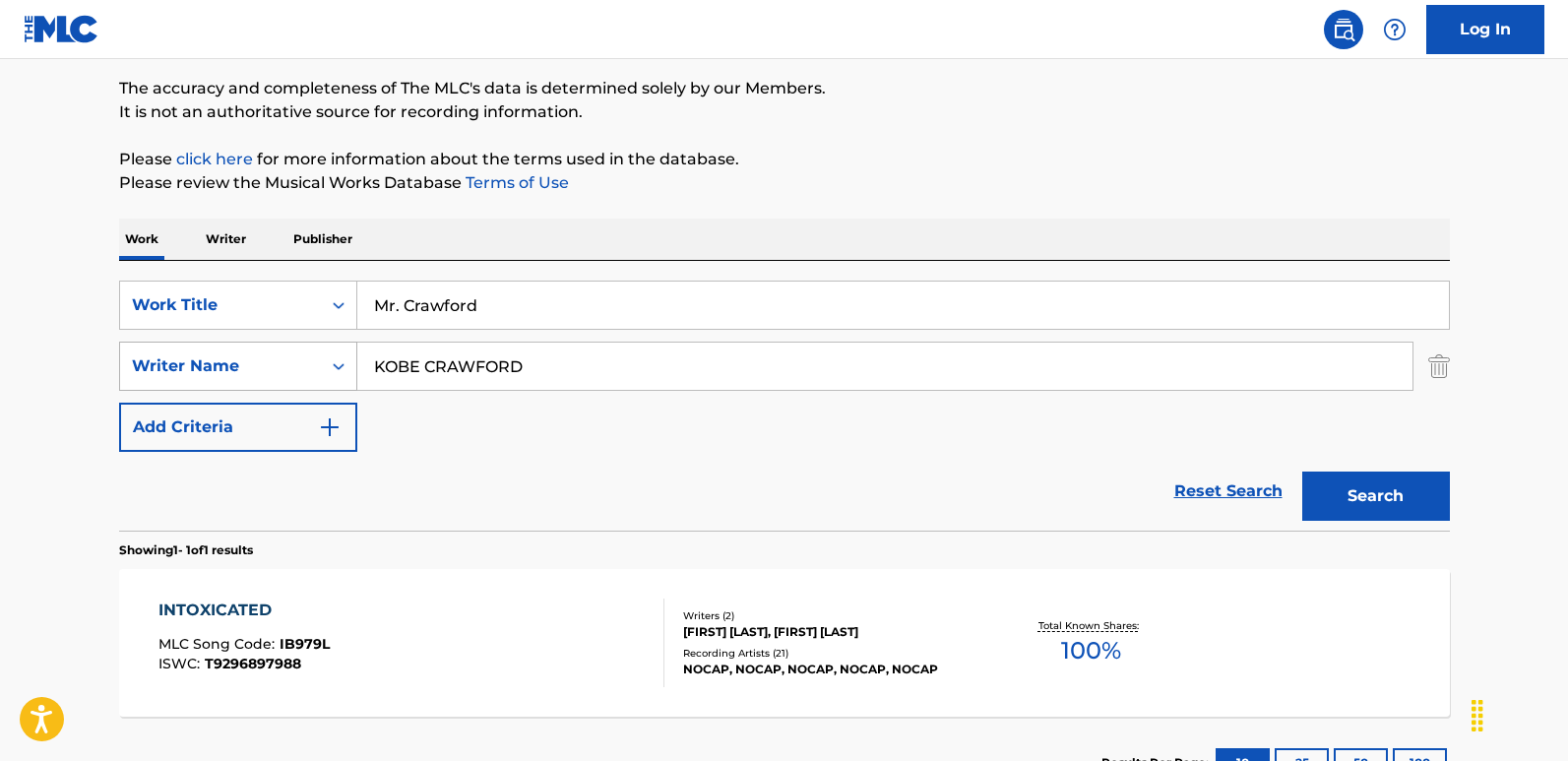 drag, startPoint x: 361, startPoint y: 364, endPoint x: 351, endPoint y: 362, distance: 10.198039 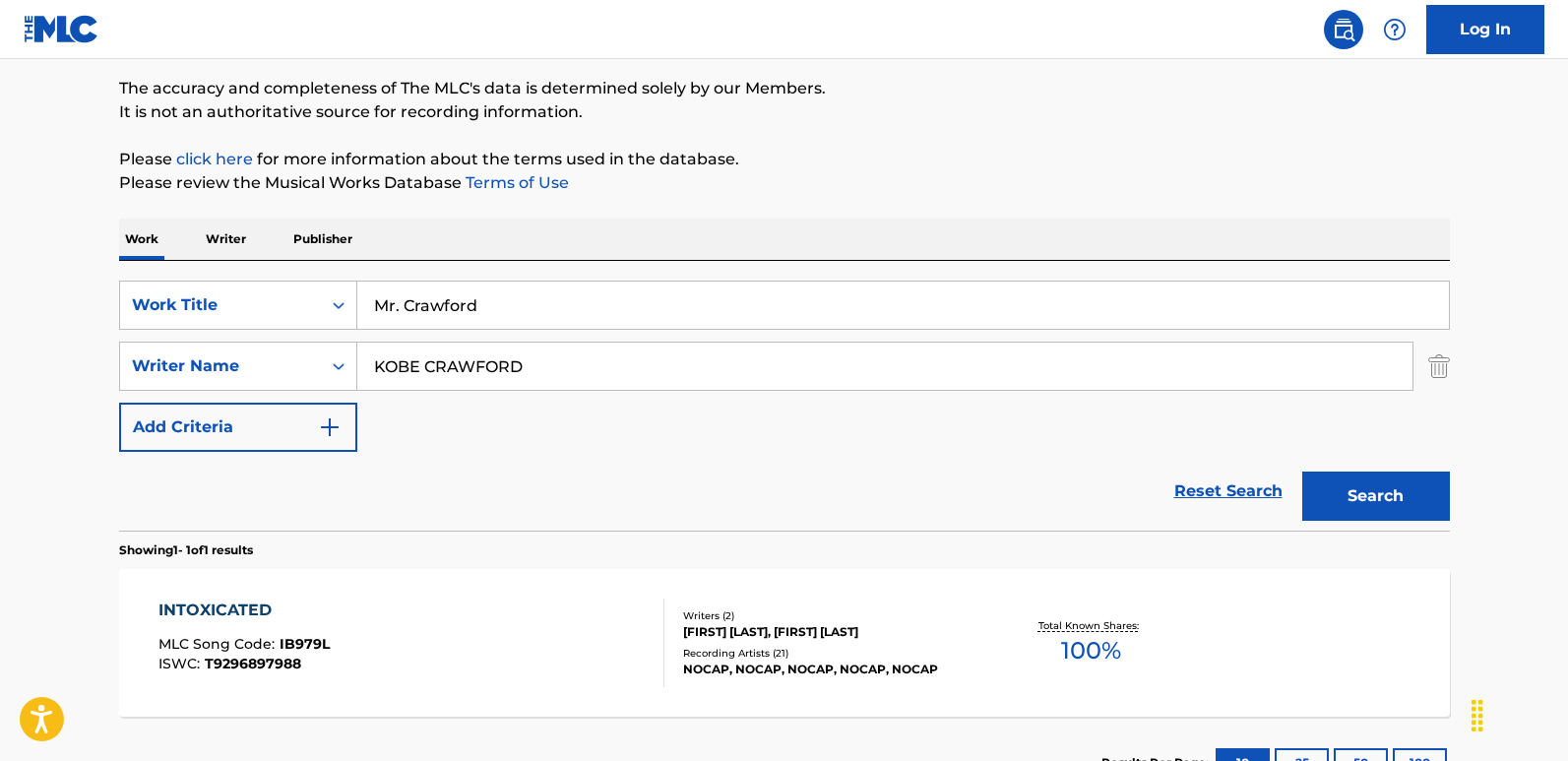 paste on "[FIRST] [LAST]" 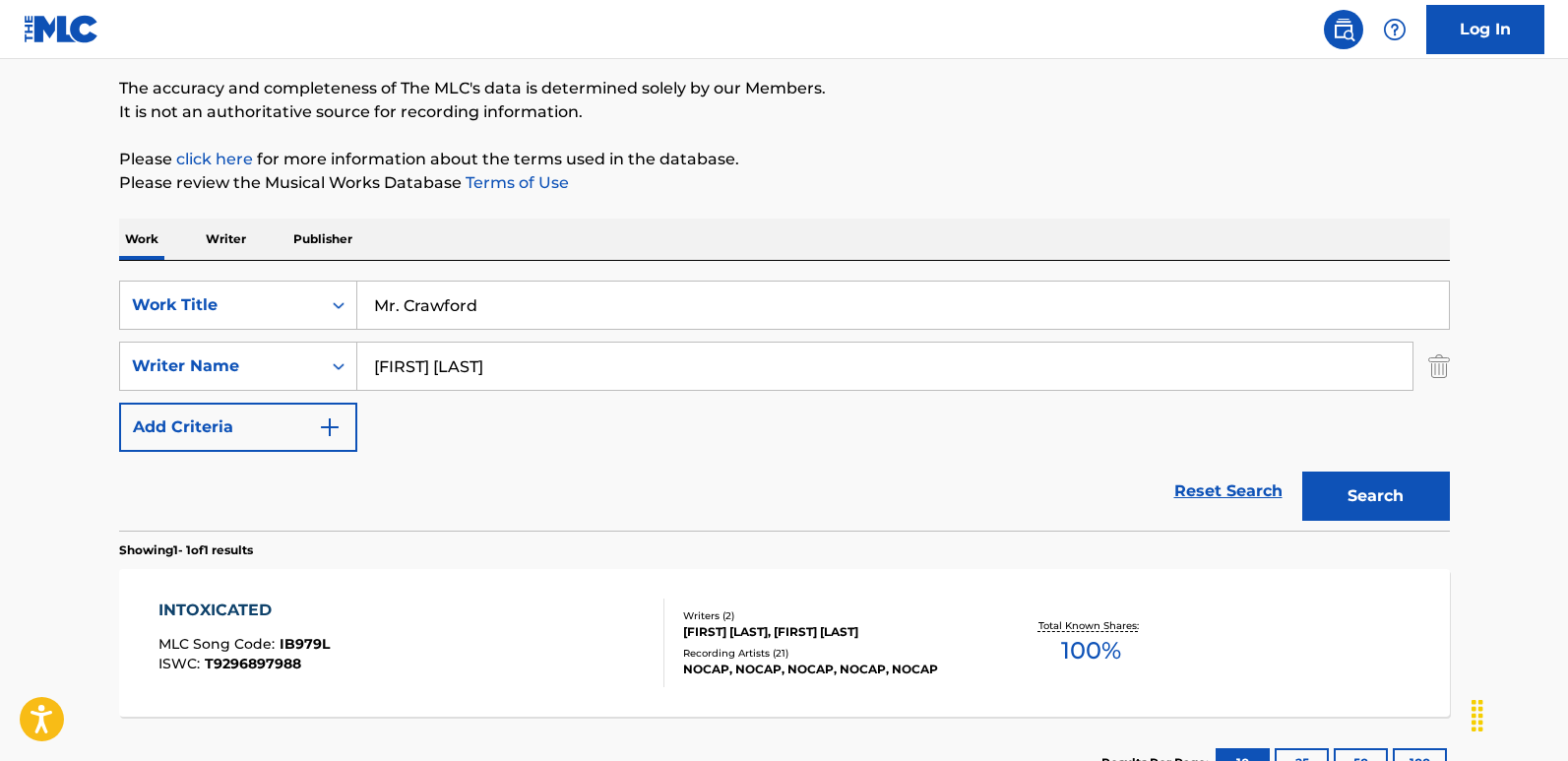 type on "[FIRST] [LAST]" 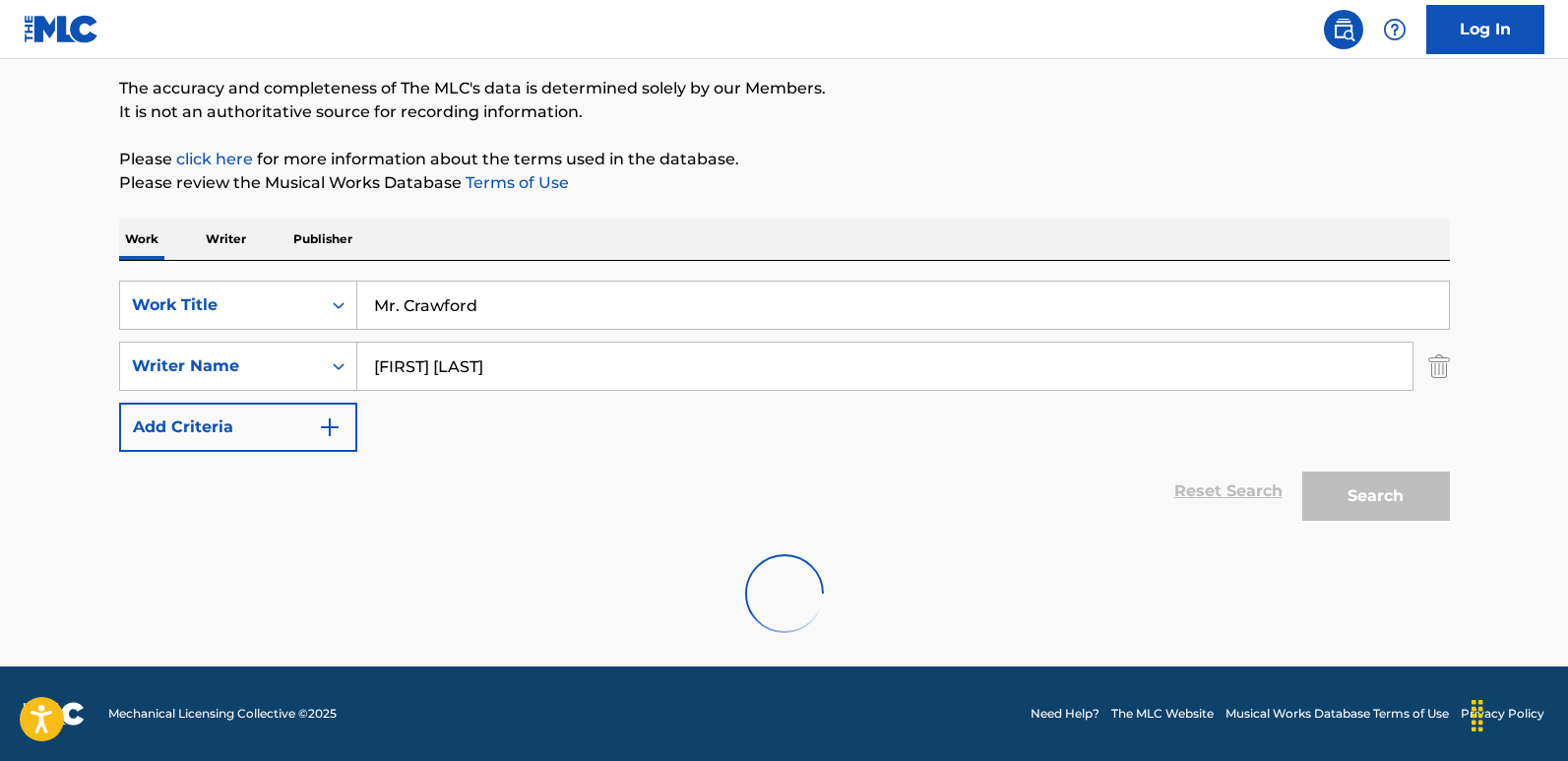 click on "Reset Search Search" at bounding box center [784, 491] 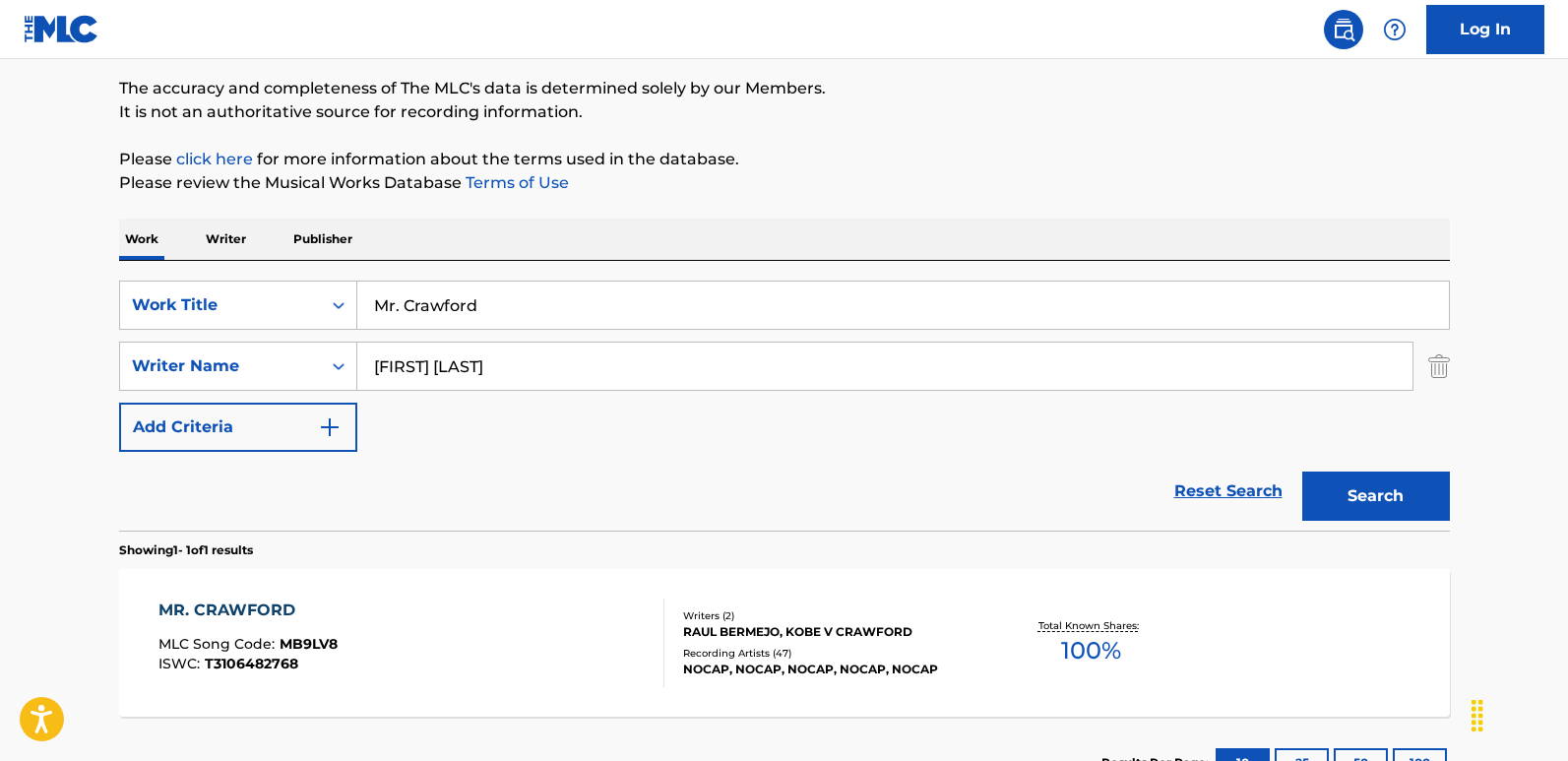 click on "MLC Song Code :" at bounding box center [219, 644] 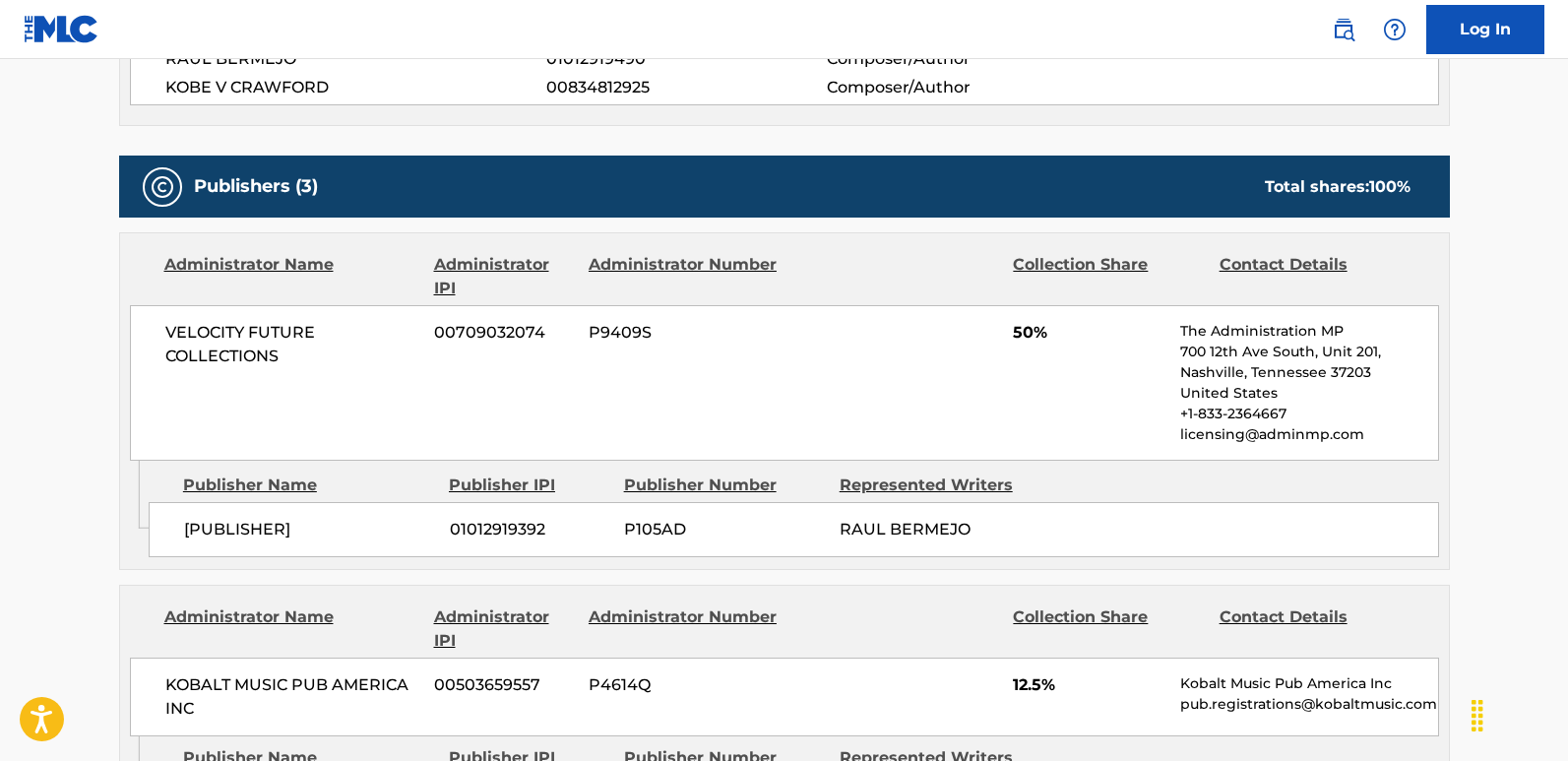 scroll, scrollTop: 788, scrollLeft: 0, axis: vertical 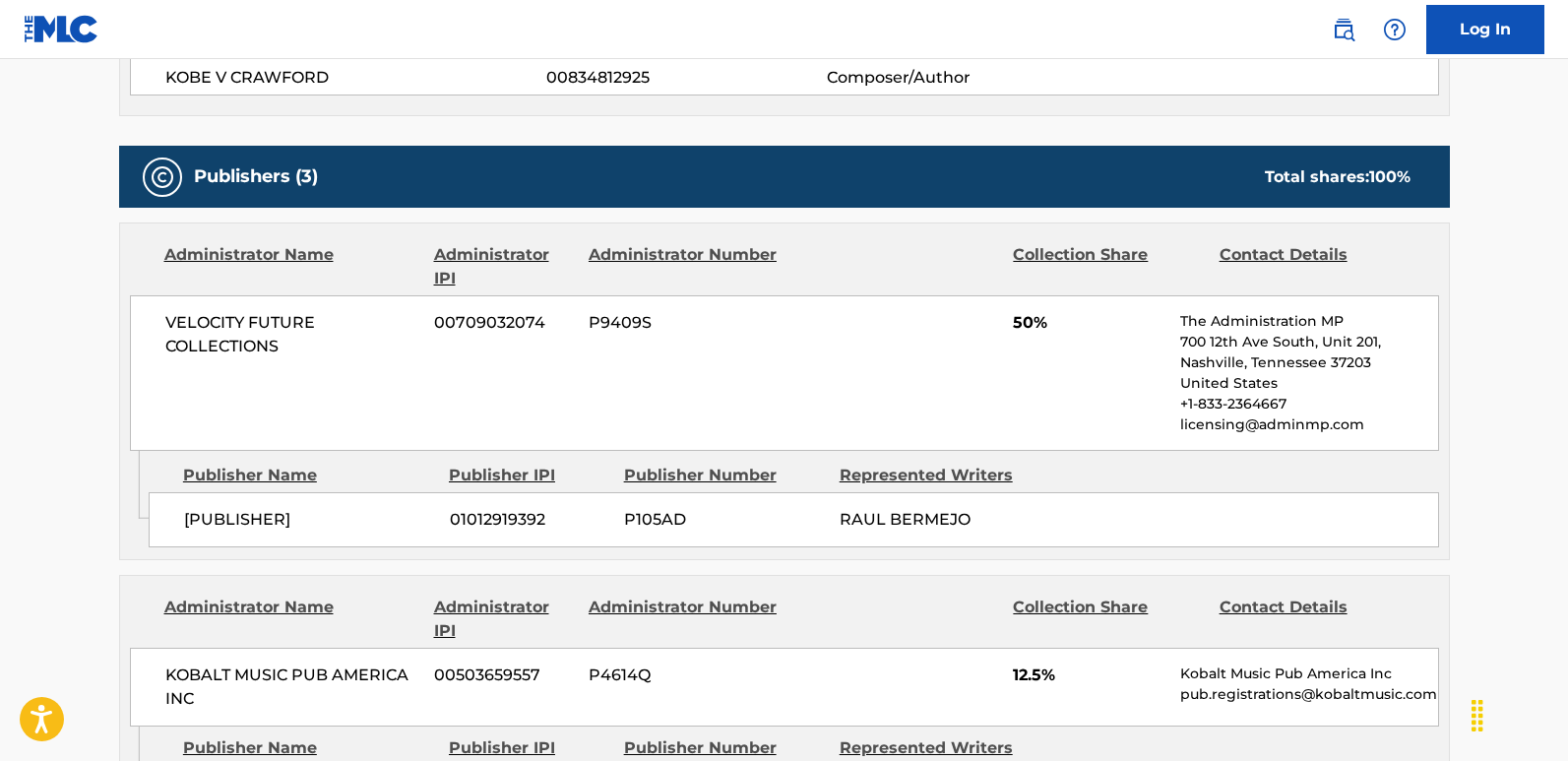 drag, startPoint x: 182, startPoint y: 521, endPoint x: 425, endPoint y: 534, distance: 243.34749 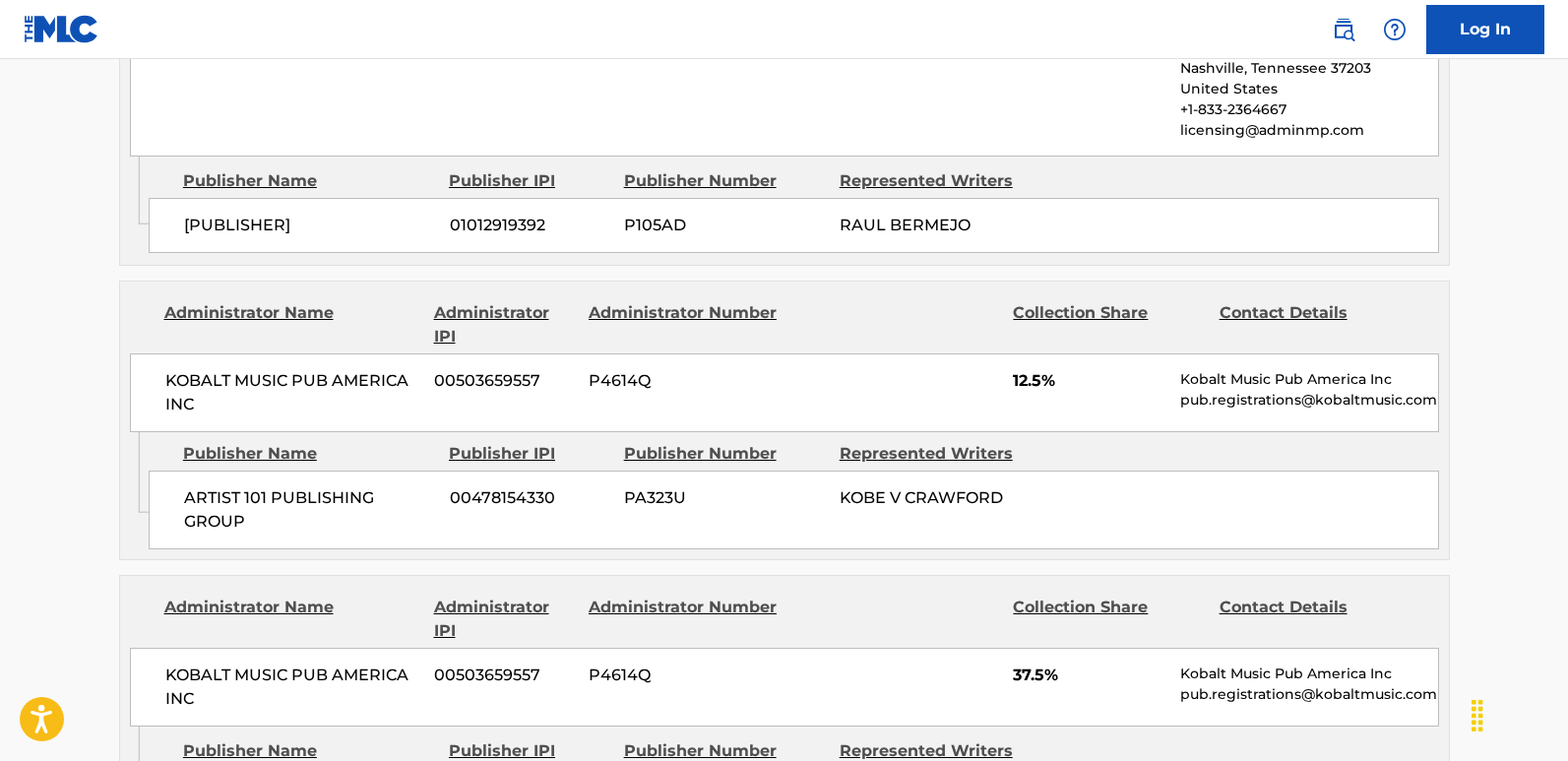 scroll, scrollTop: 1083, scrollLeft: 0, axis: vertical 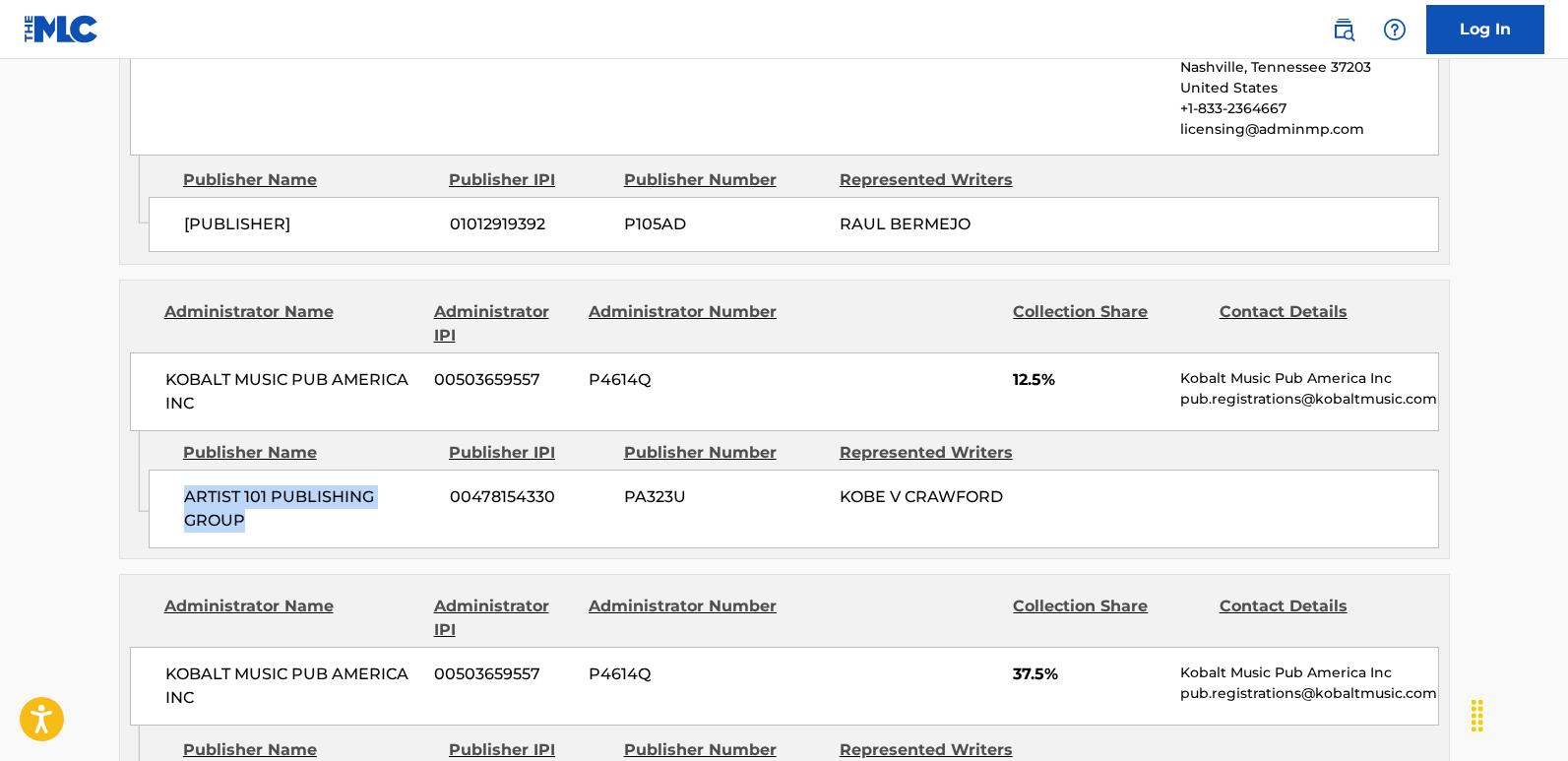 drag, startPoint x: 177, startPoint y: 498, endPoint x: 323, endPoint y: 519, distance: 147.50254 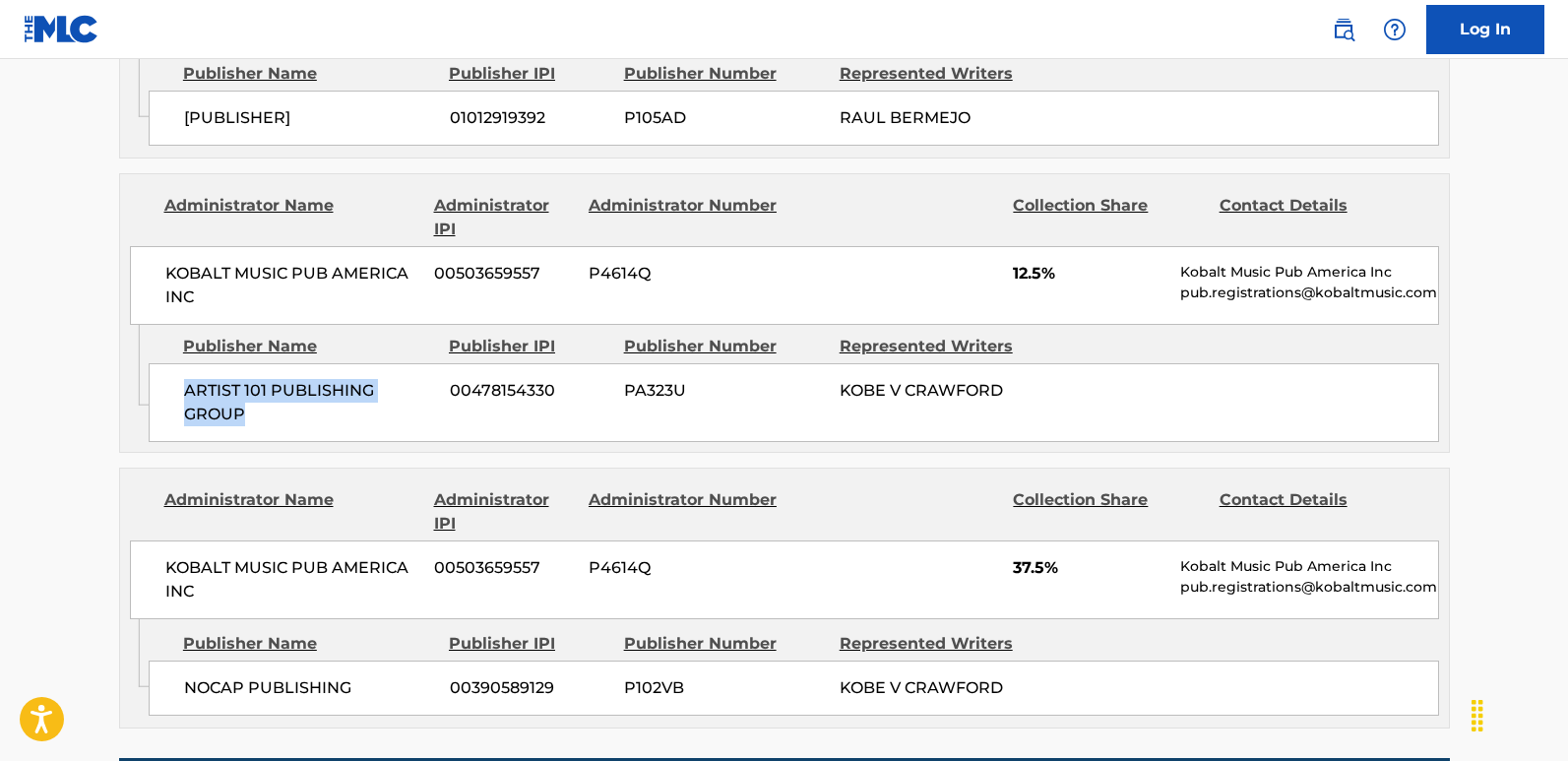 scroll, scrollTop: 1378, scrollLeft: 0, axis: vertical 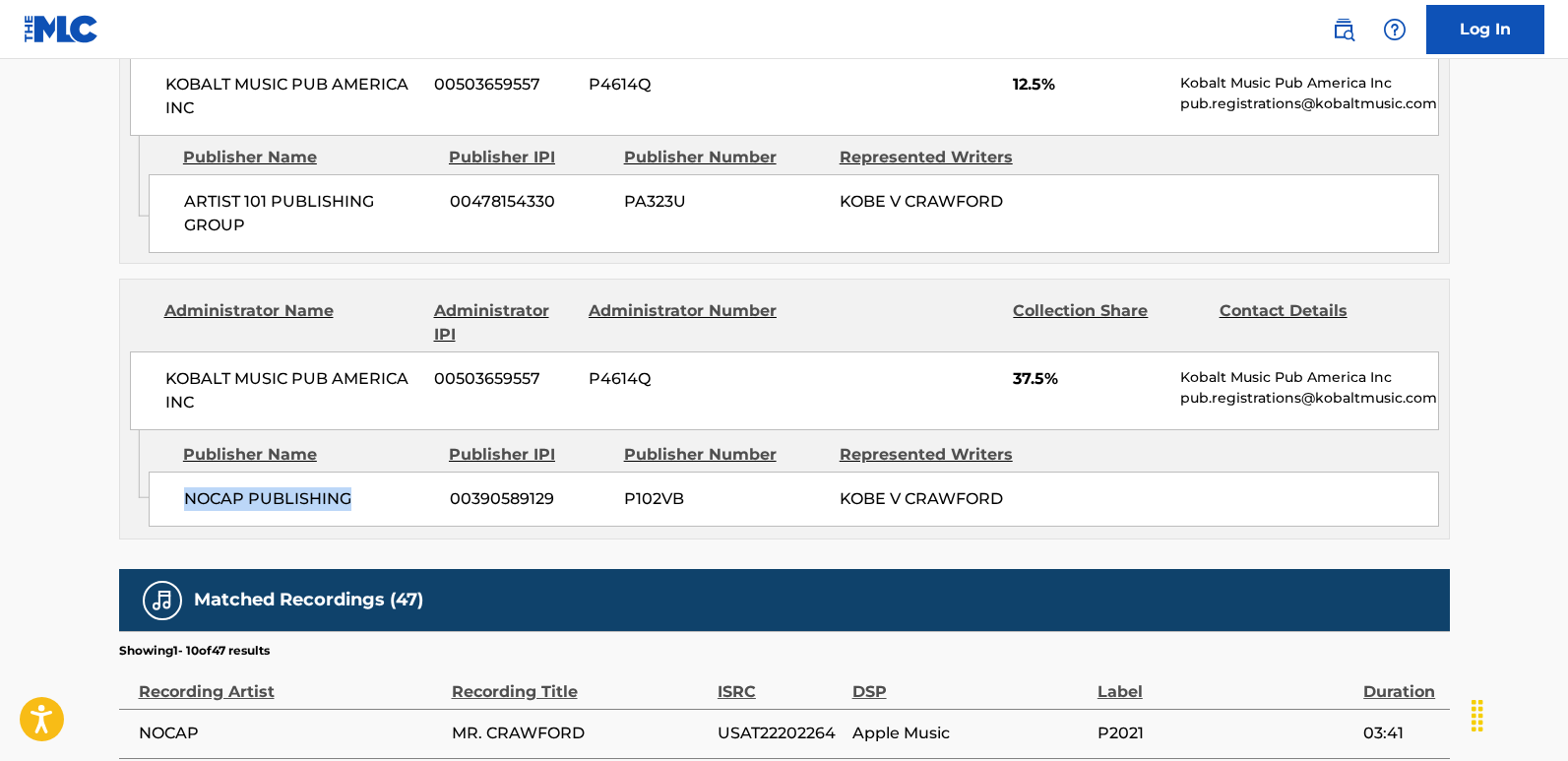 drag, startPoint x: 185, startPoint y: 514, endPoint x: 355, endPoint y: 513, distance: 170.00294 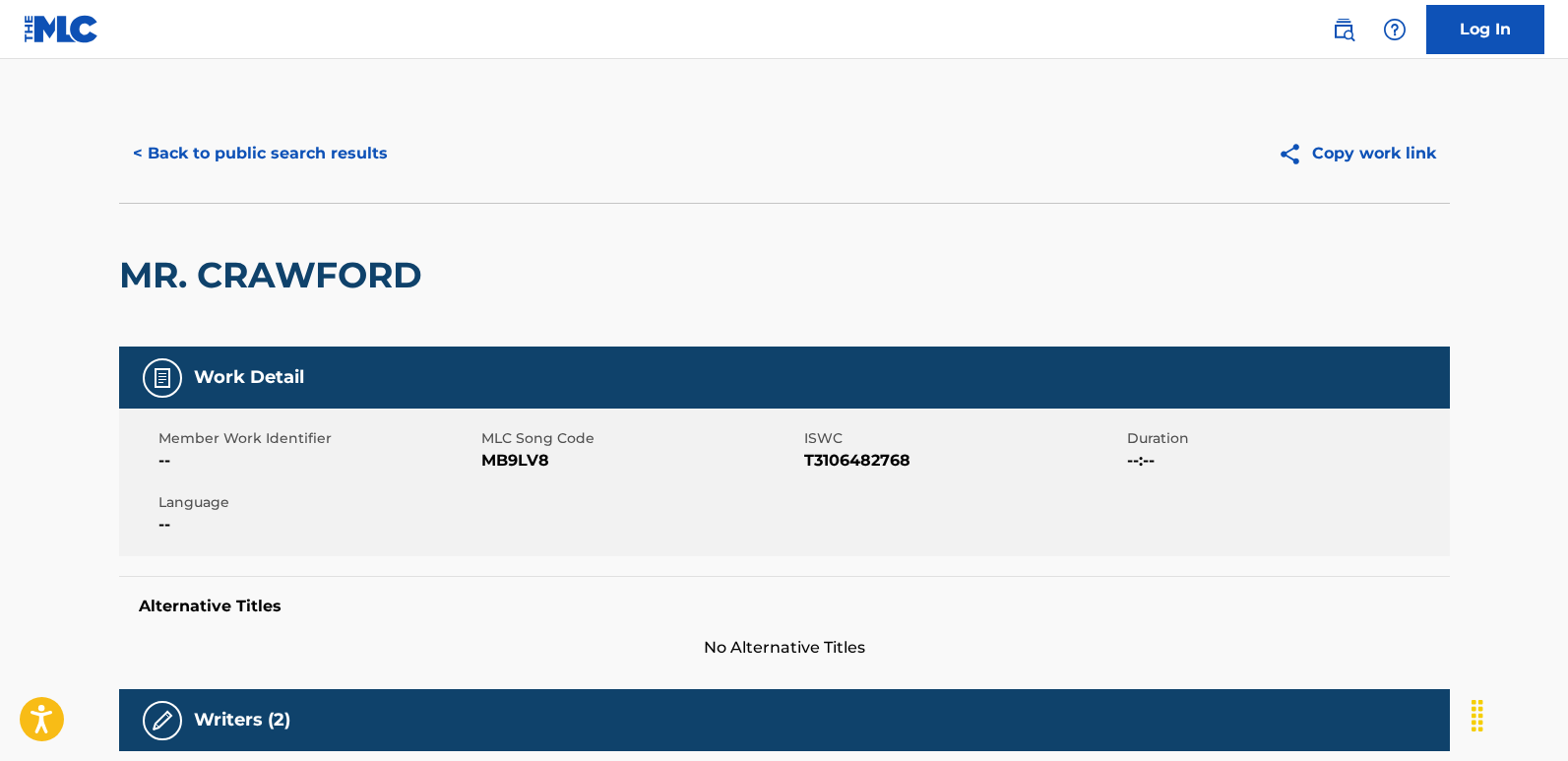 scroll, scrollTop: 0, scrollLeft: 0, axis: both 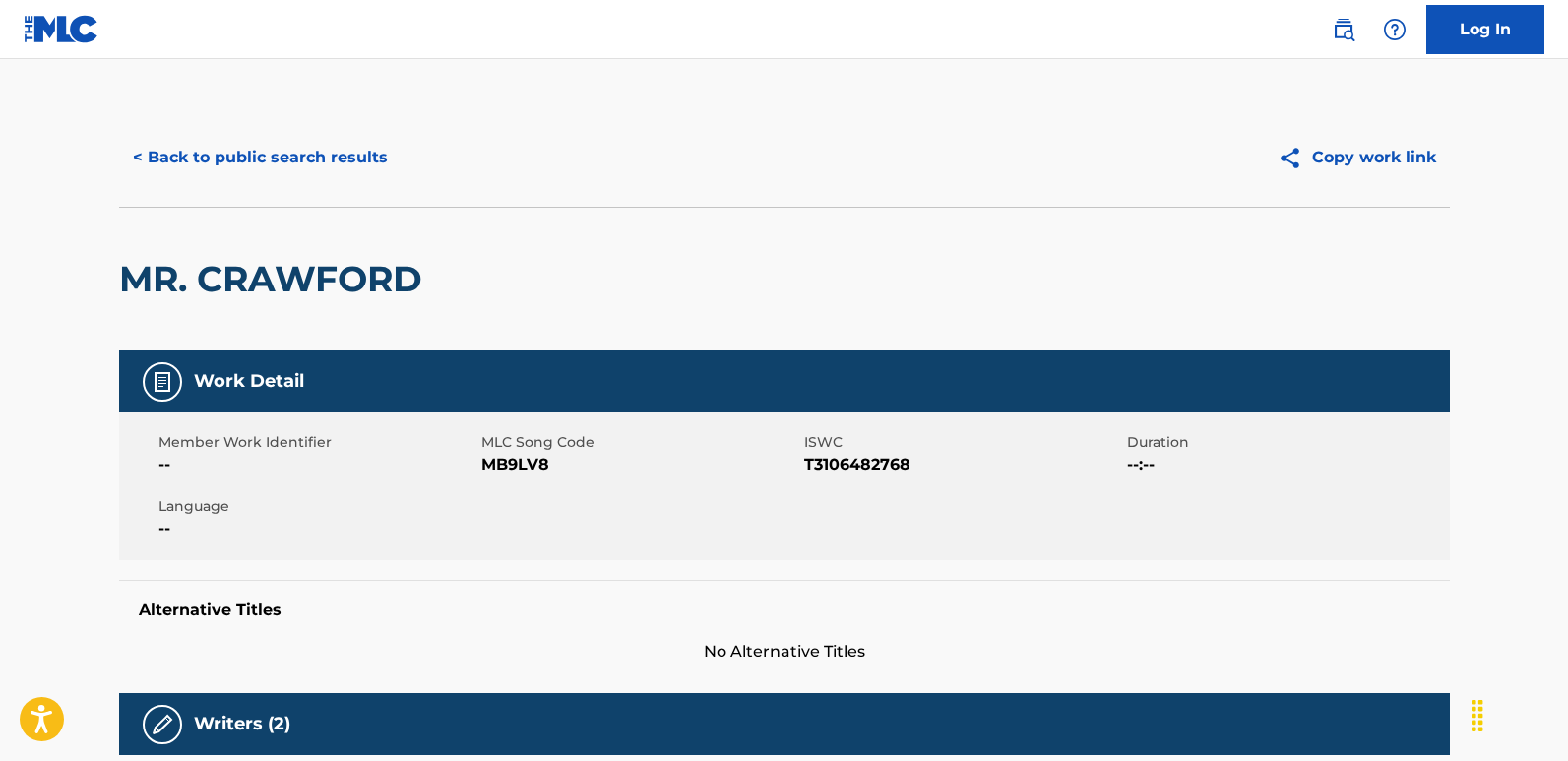 click on "< Back to public search results" at bounding box center [260, 158] 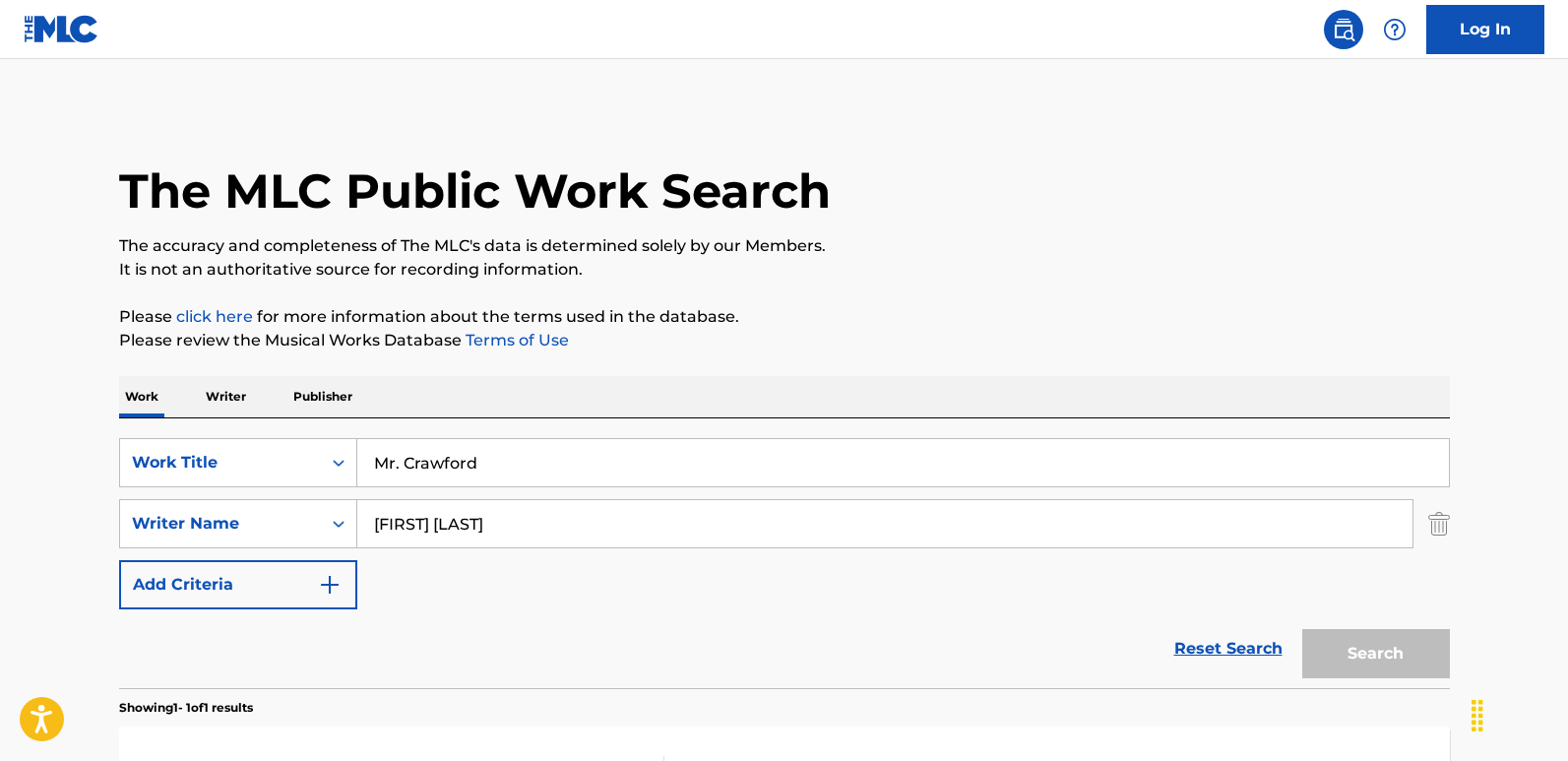 scroll, scrollTop: 158, scrollLeft: 0, axis: vertical 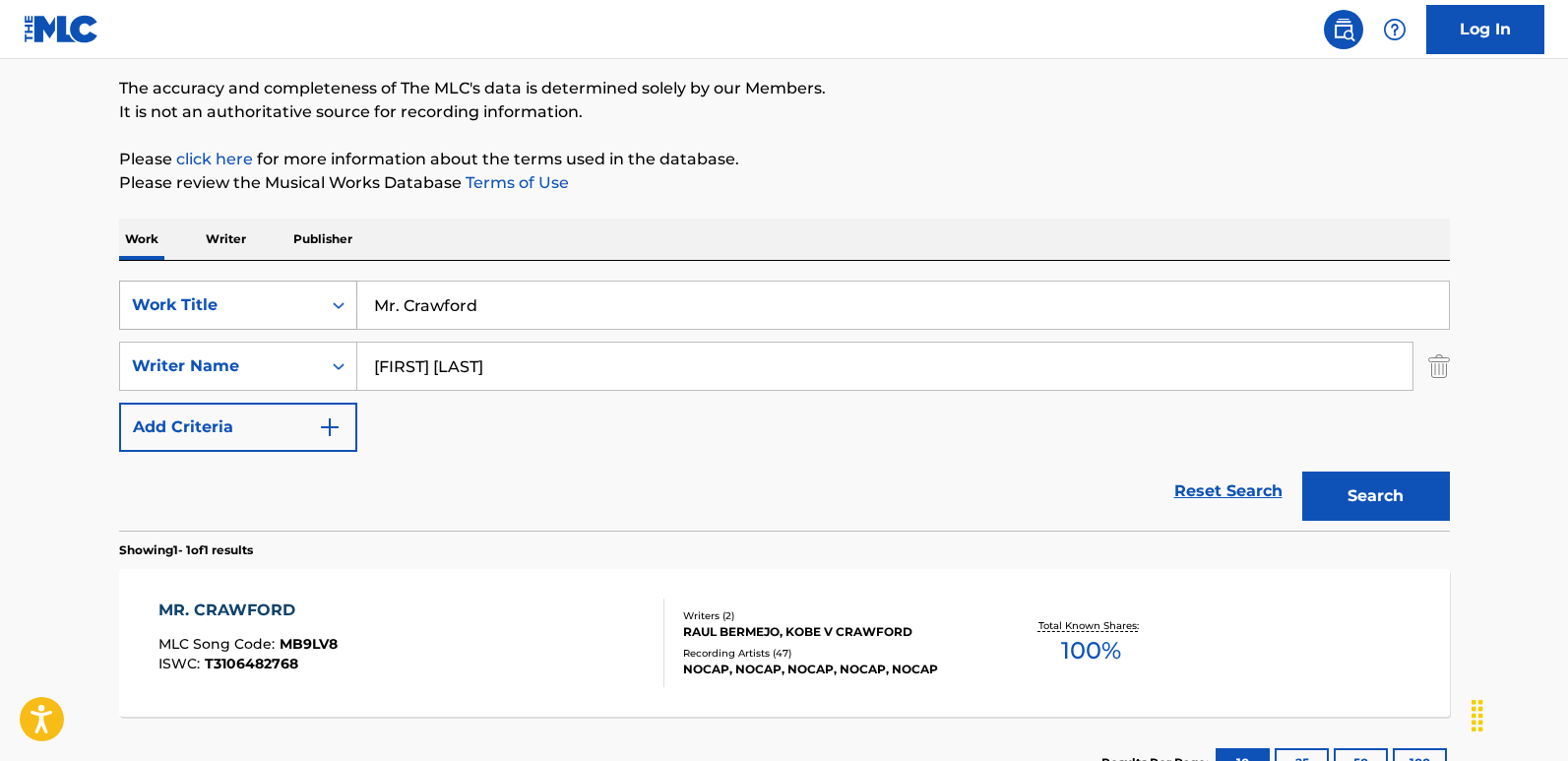 drag, startPoint x: 520, startPoint y: 317, endPoint x: 201, endPoint y: 290, distance: 320.14059 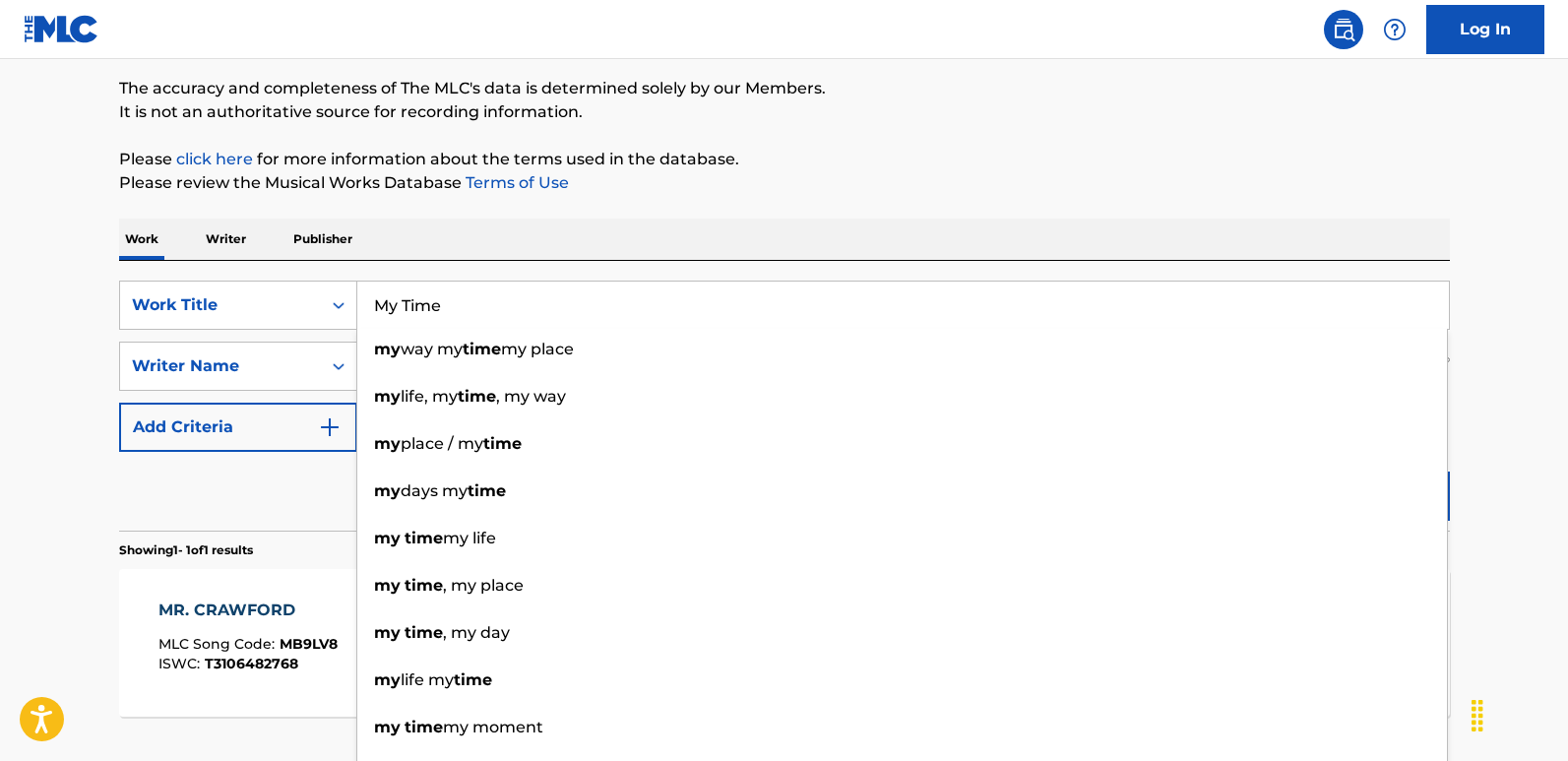 type on "My Time" 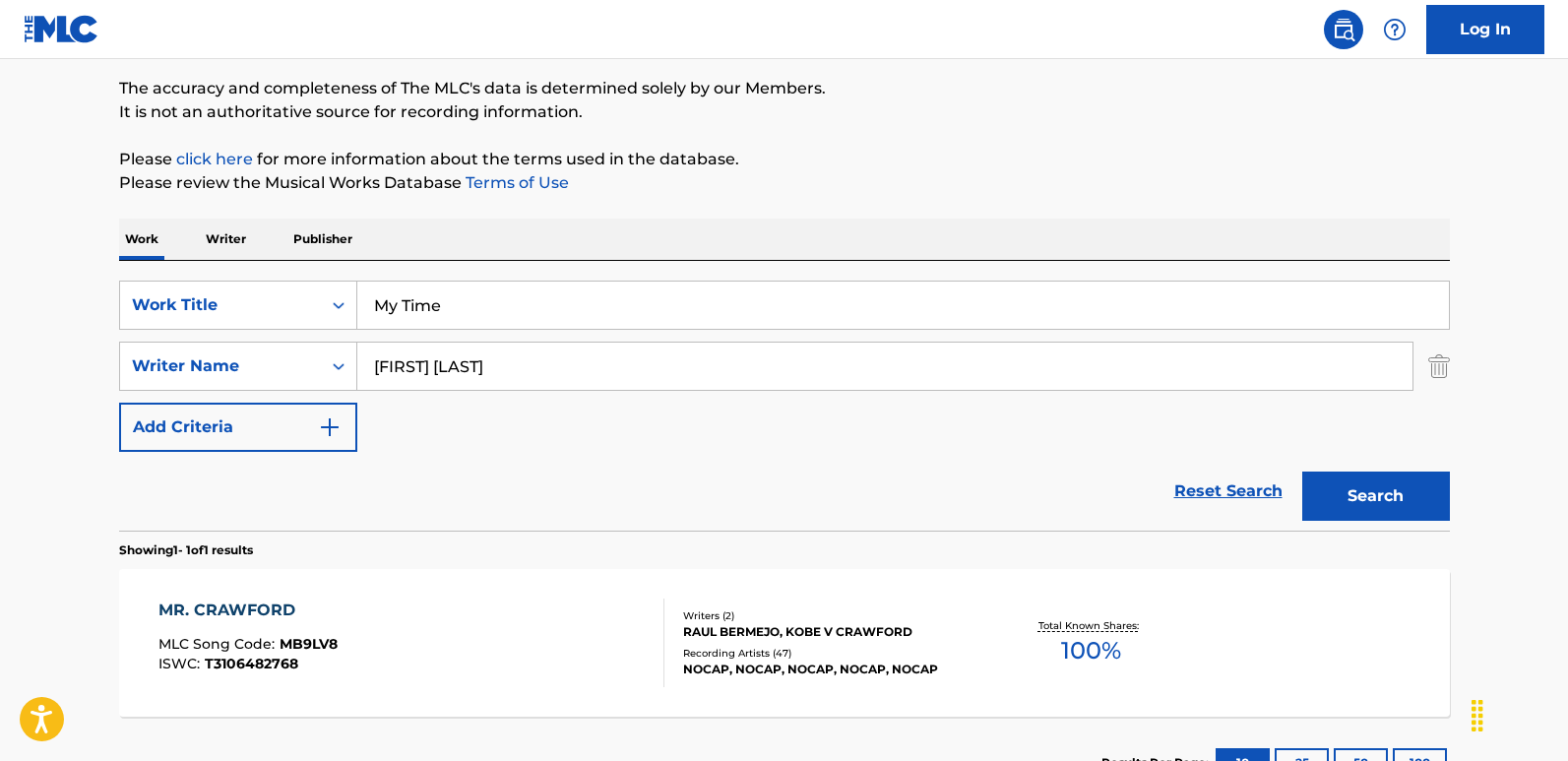 click on "Search" at bounding box center [1376, 496] 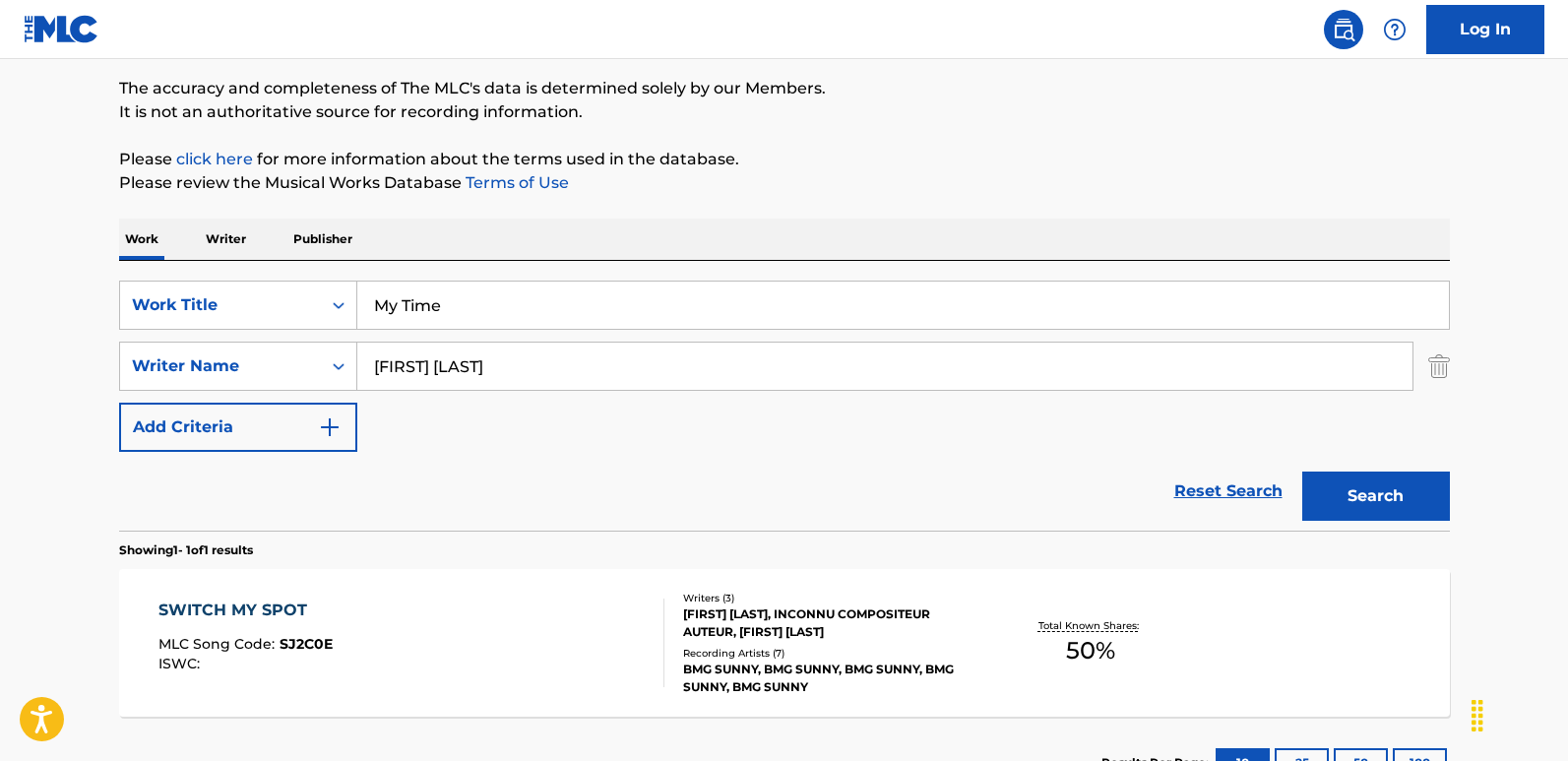 click on "Reset Search Search" at bounding box center (784, 491) 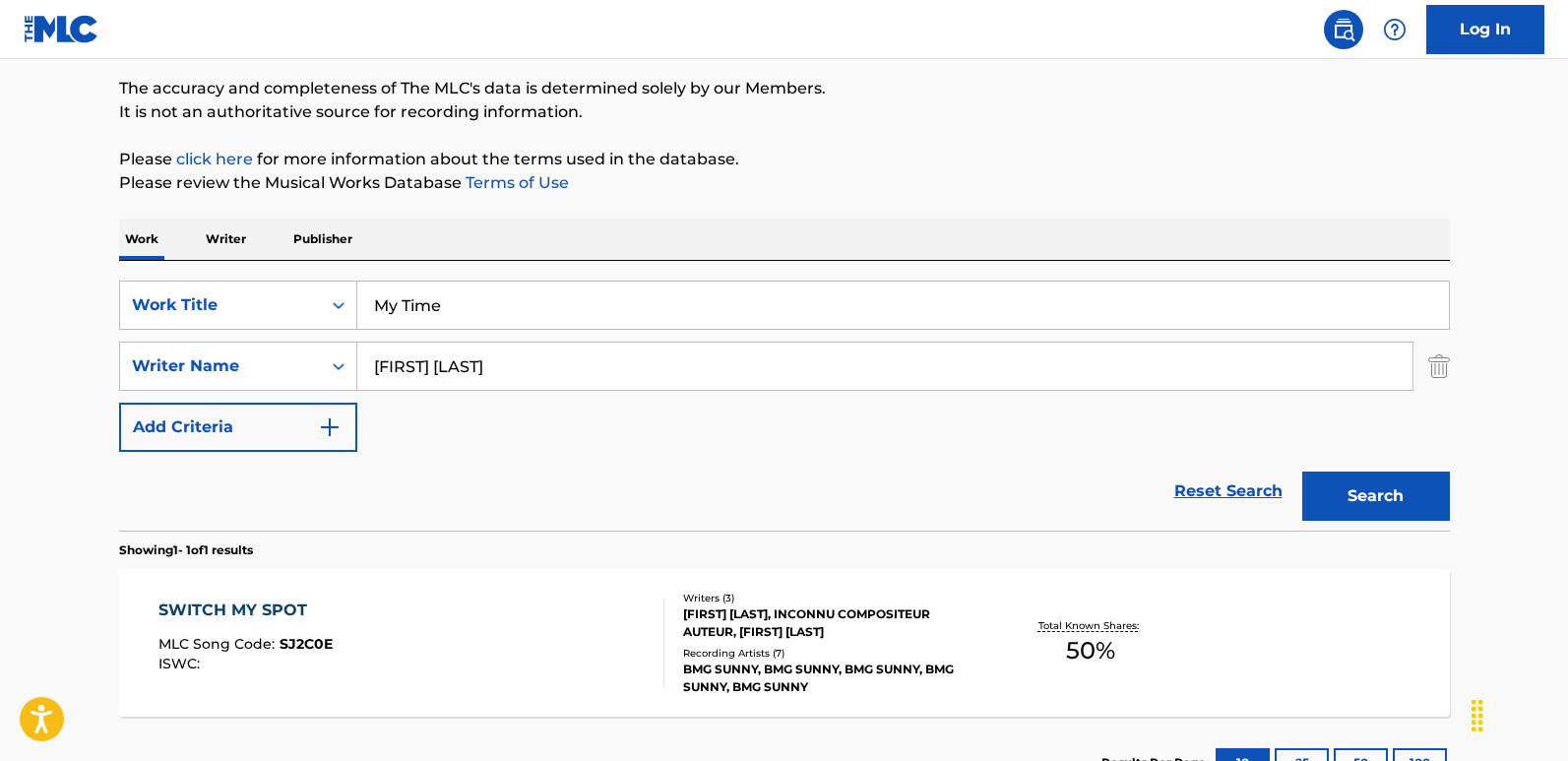 click on "Search" at bounding box center (1376, 496) 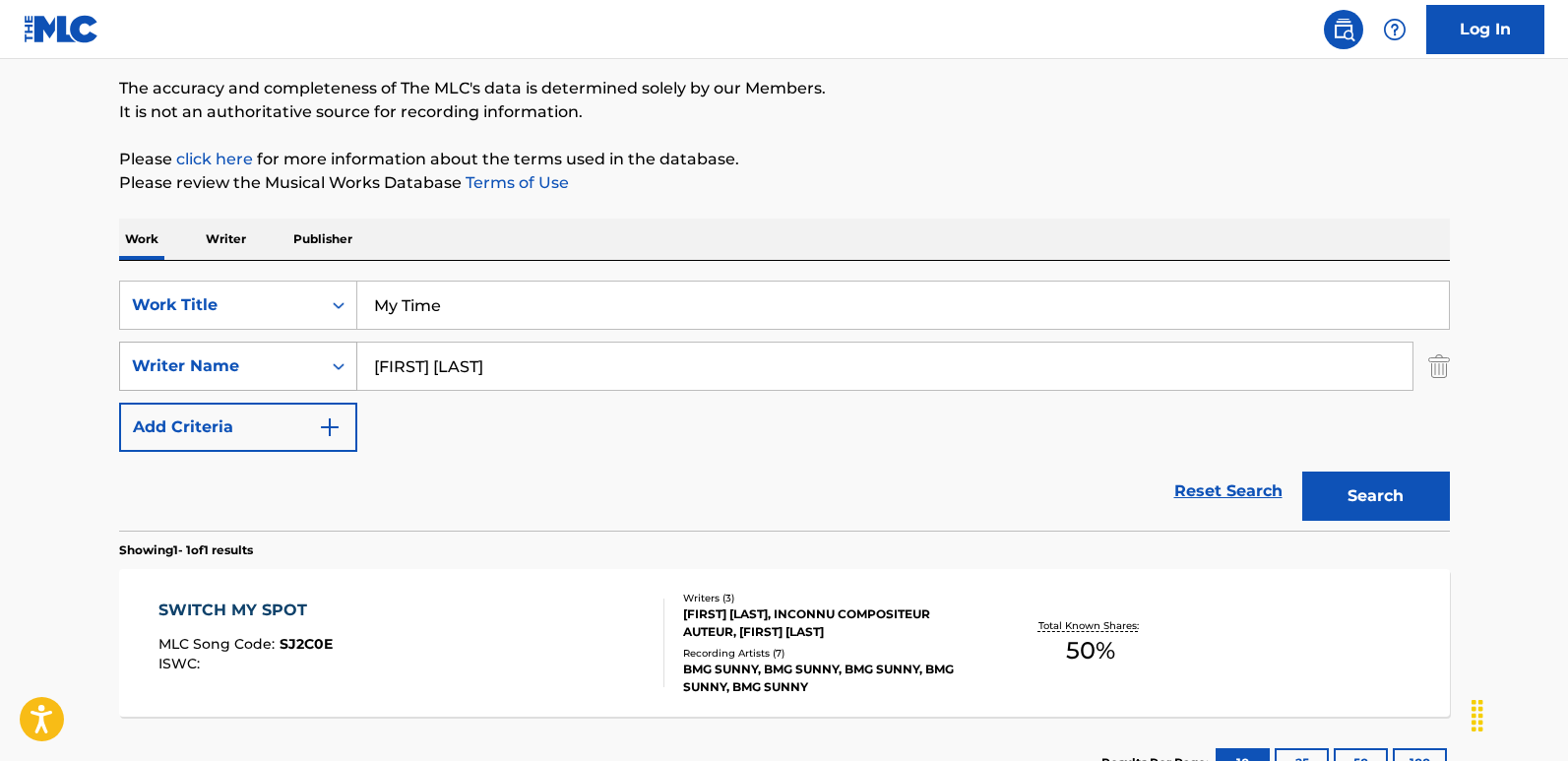 drag, startPoint x: 534, startPoint y: 367, endPoint x: 306, endPoint y: 369, distance: 228.00877 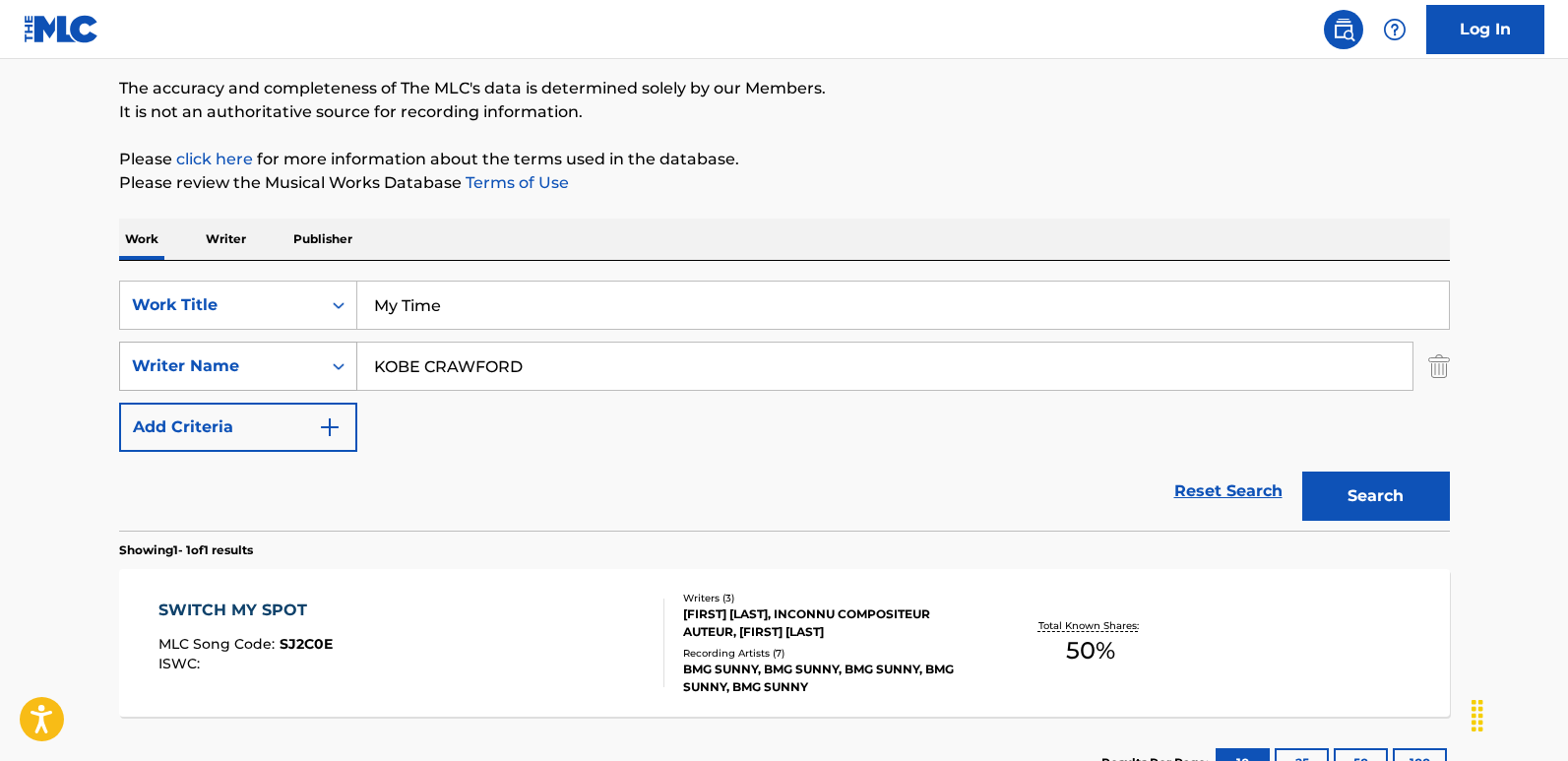 click on "Search" at bounding box center [1376, 496] 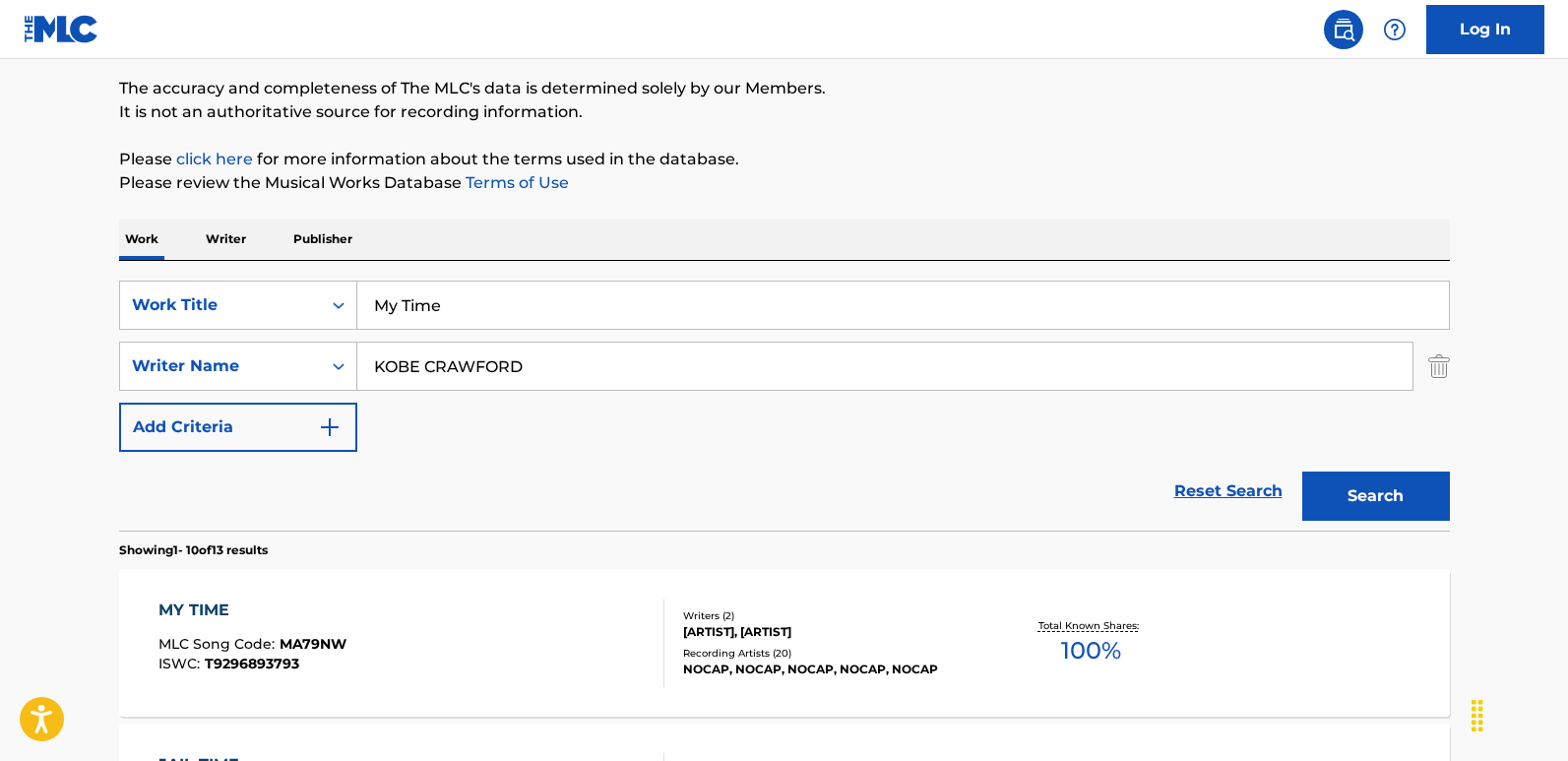 paste on "KOBE CRAWFORD" 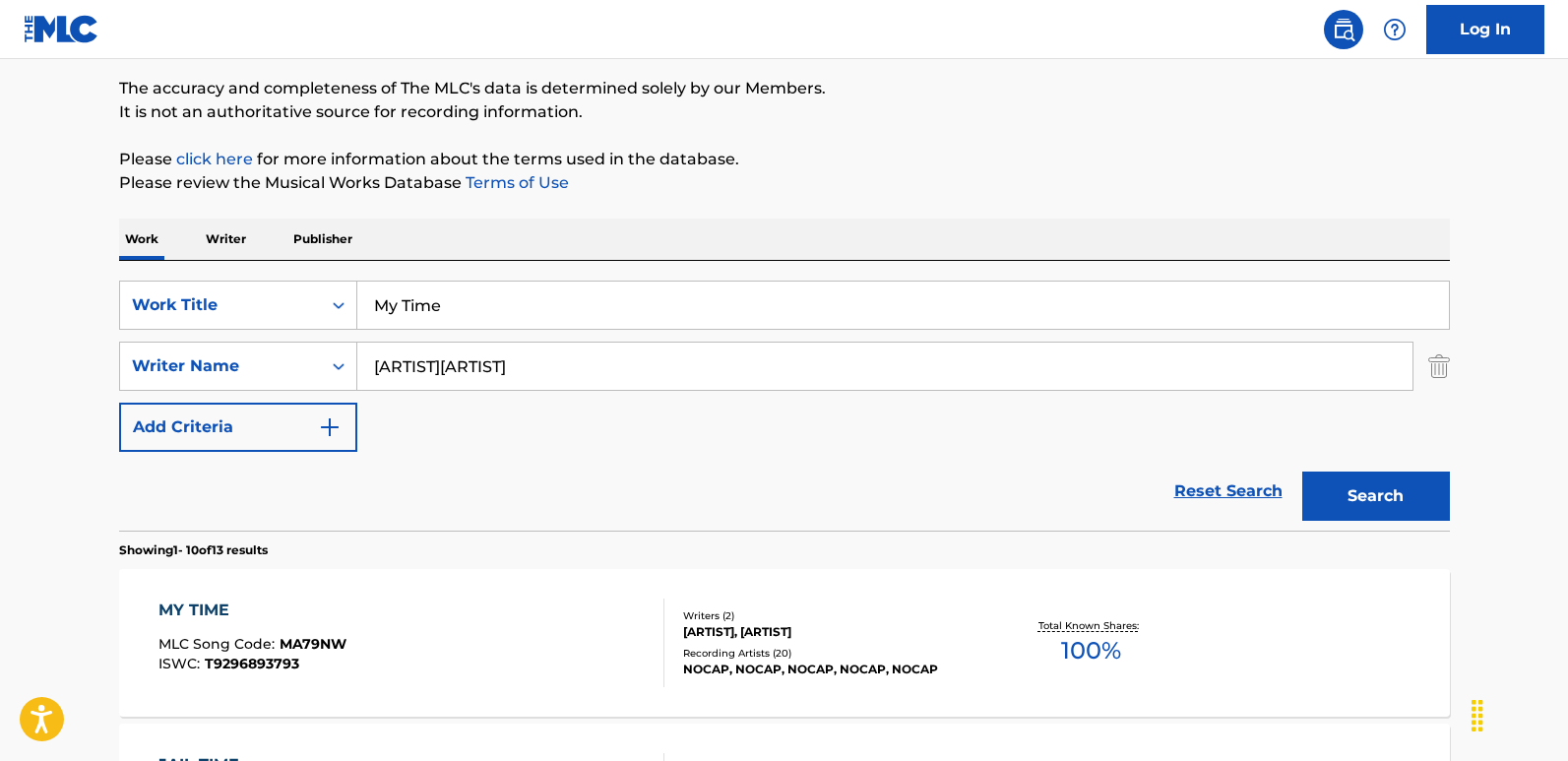 type on "[ARTIST][ARTIST]" 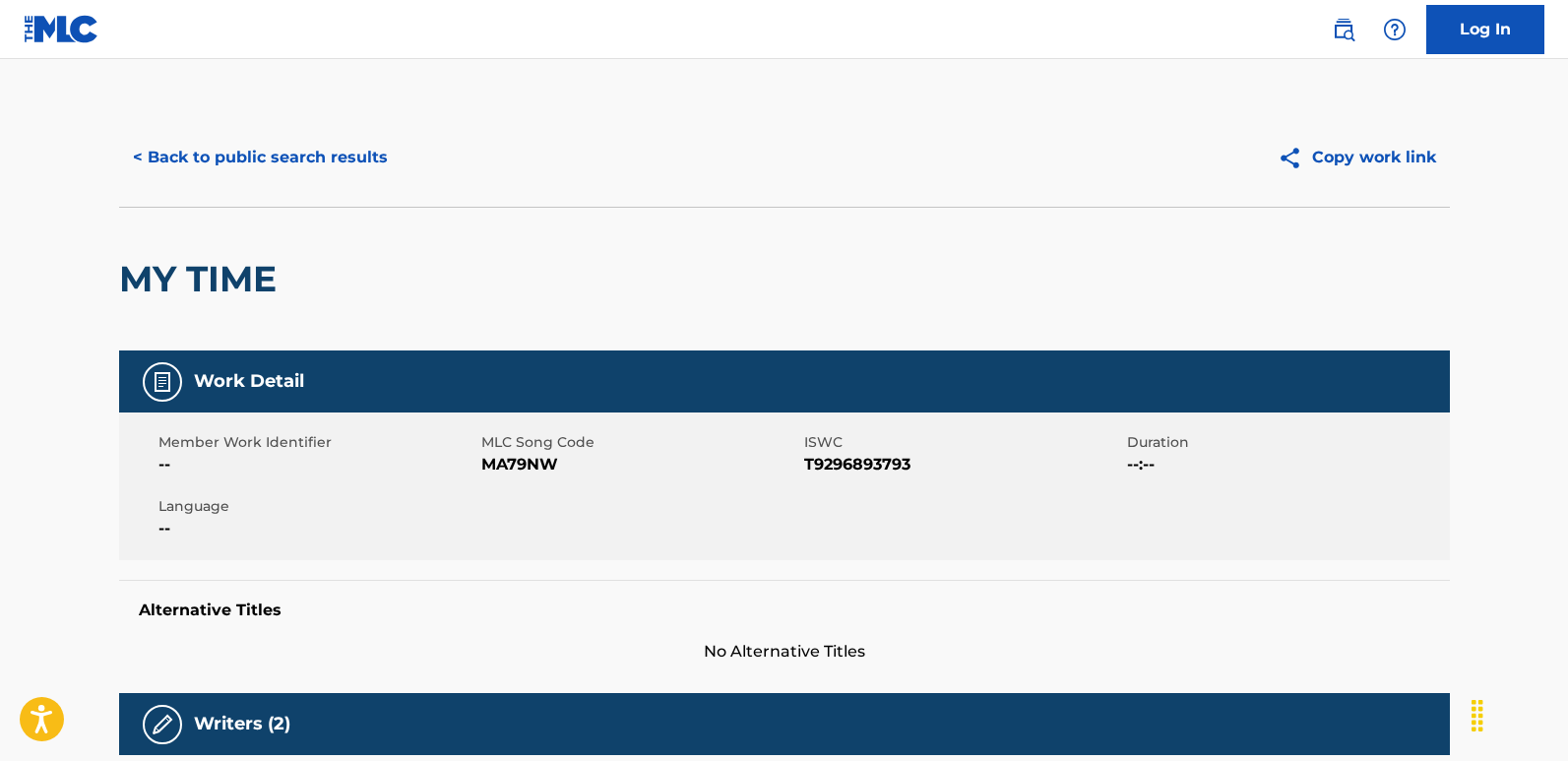 click on "MY TIME" at bounding box center [784, 279] 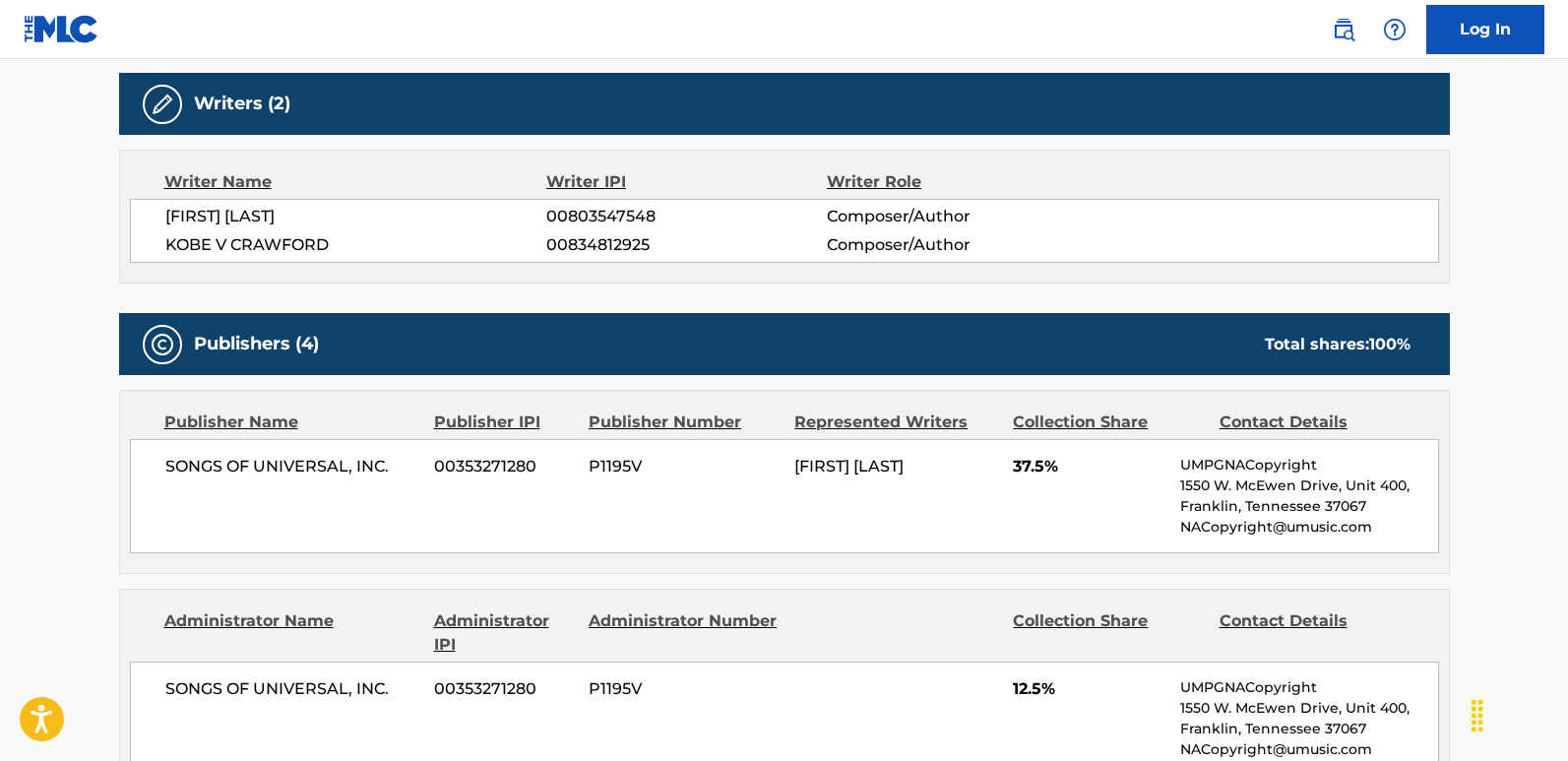 scroll, scrollTop: 788, scrollLeft: 0, axis: vertical 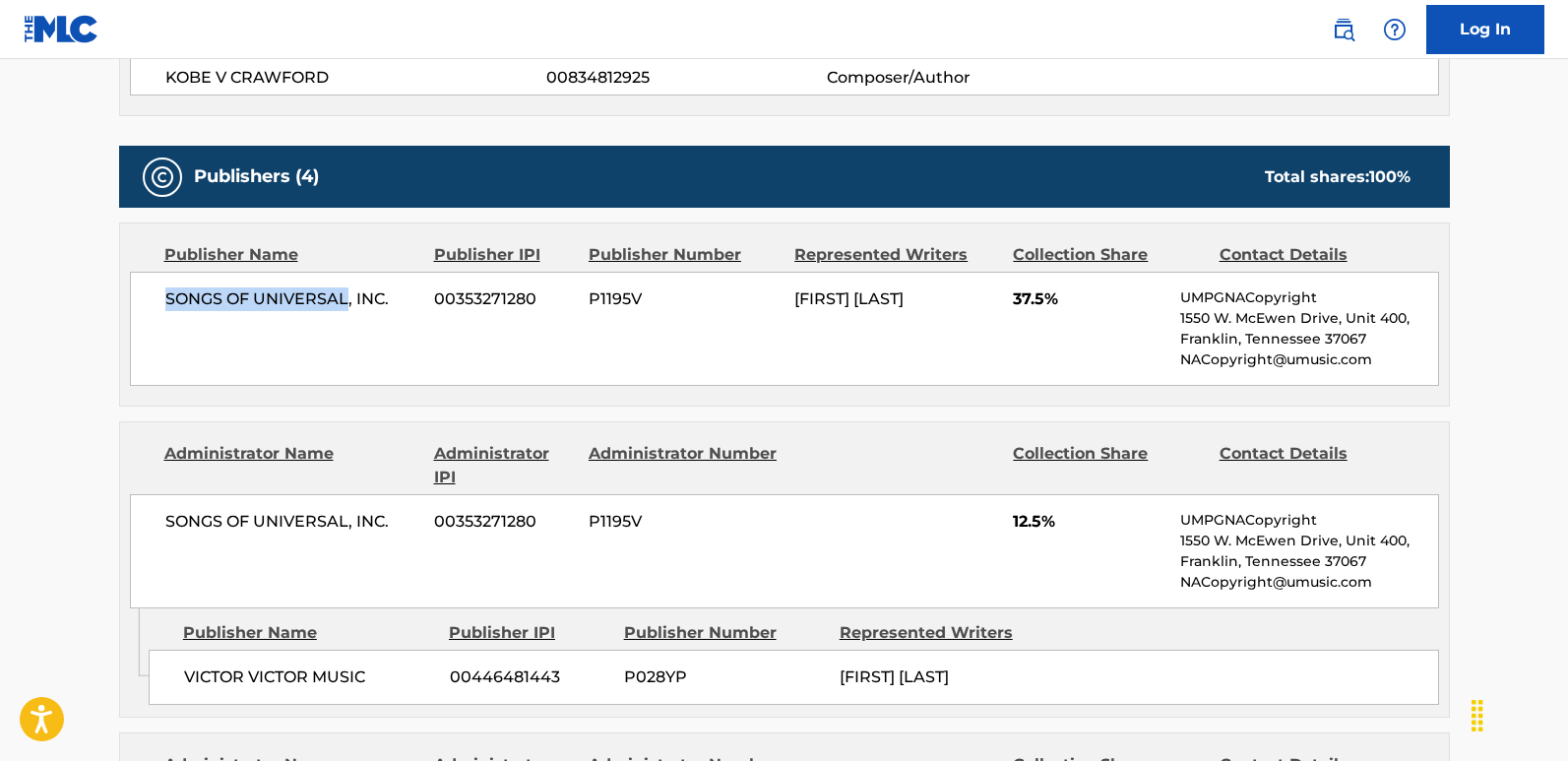drag, startPoint x: 159, startPoint y: 303, endPoint x: 345, endPoint y: 300, distance: 186.02419 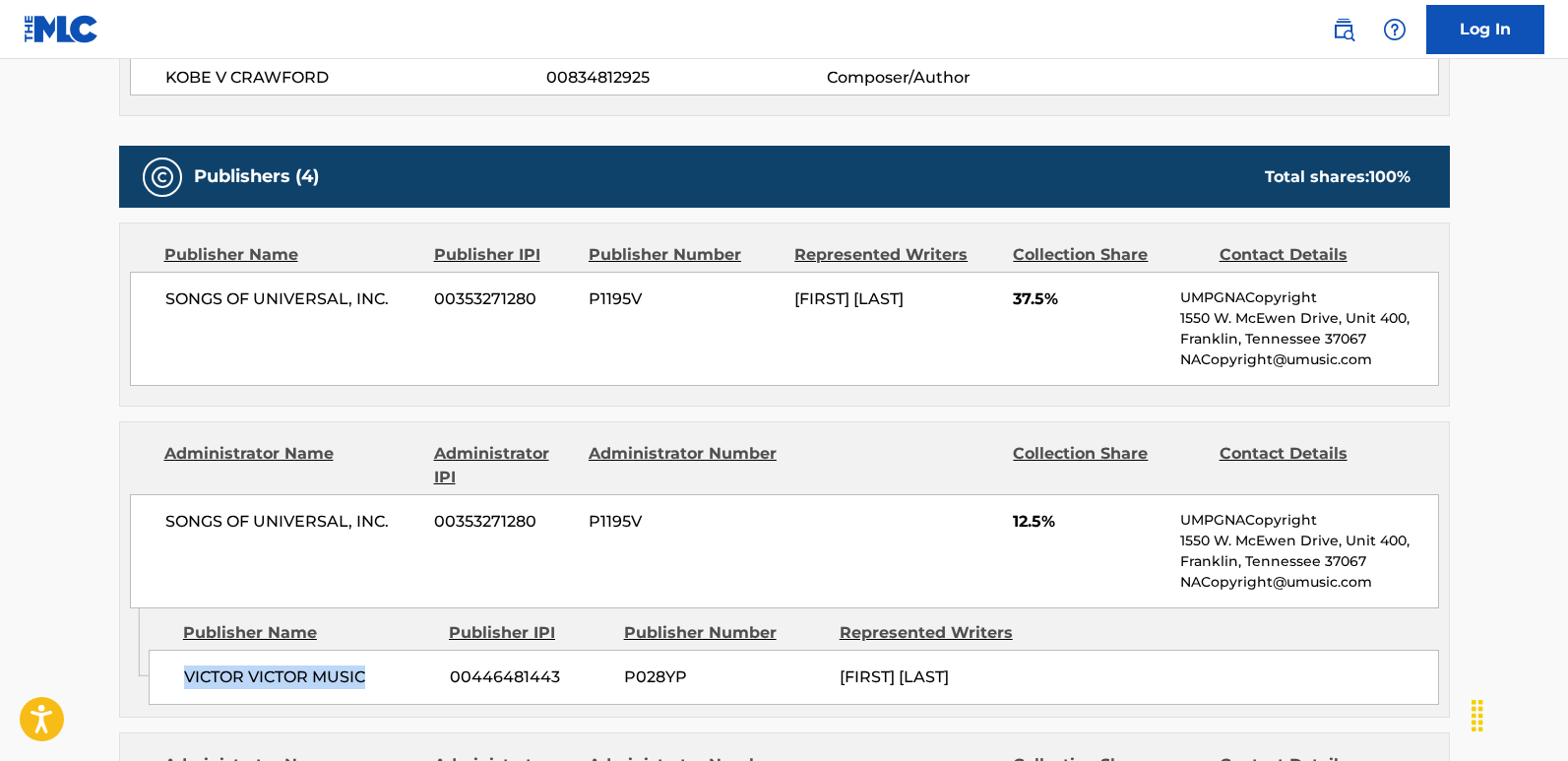 drag, startPoint x: 169, startPoint y: 682, endPoint x: 382, endPoint y: 682, distance: 213 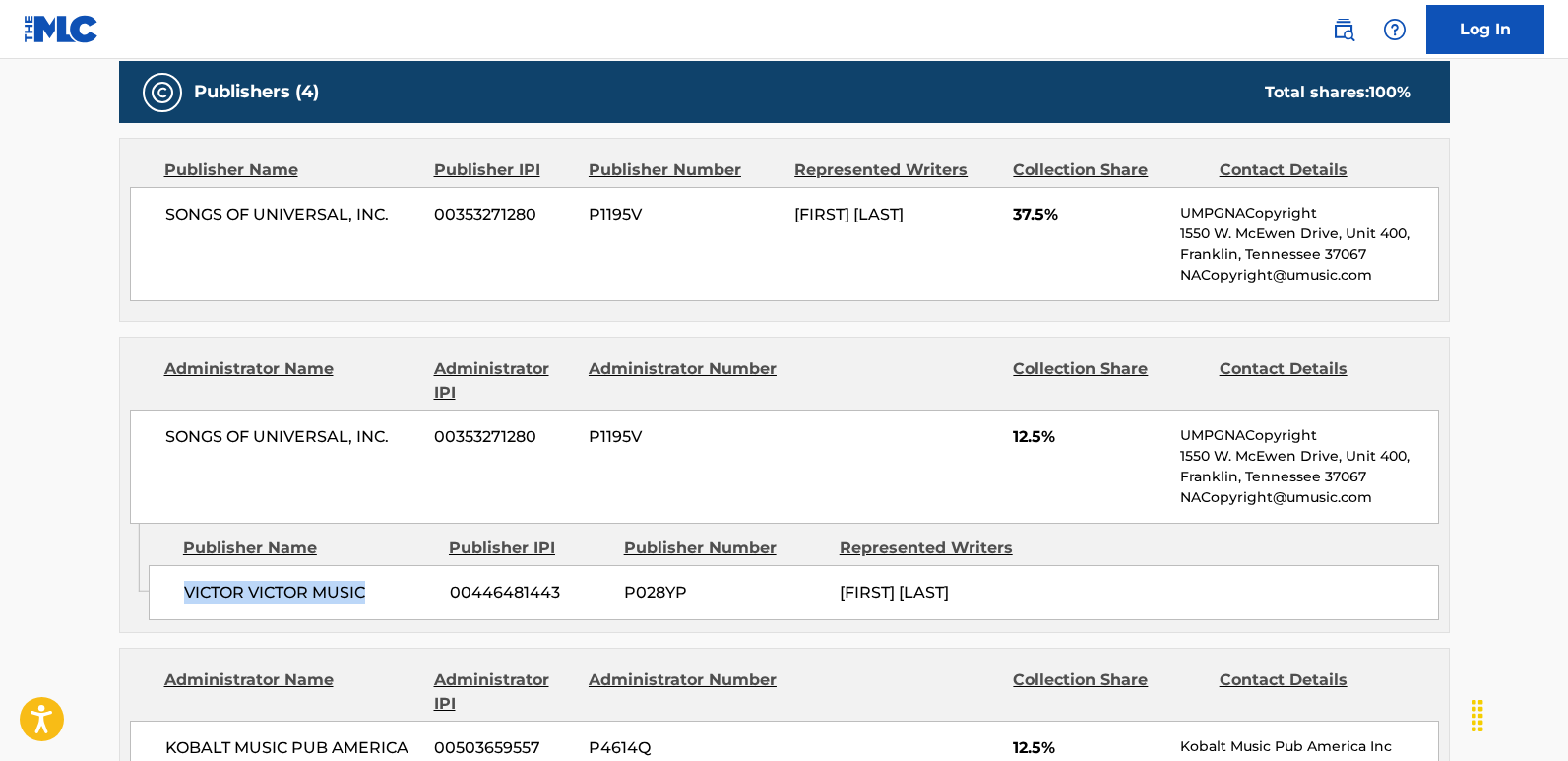 scroll, scrollTop: 1083, scrollLeft: 0, axis: vertical 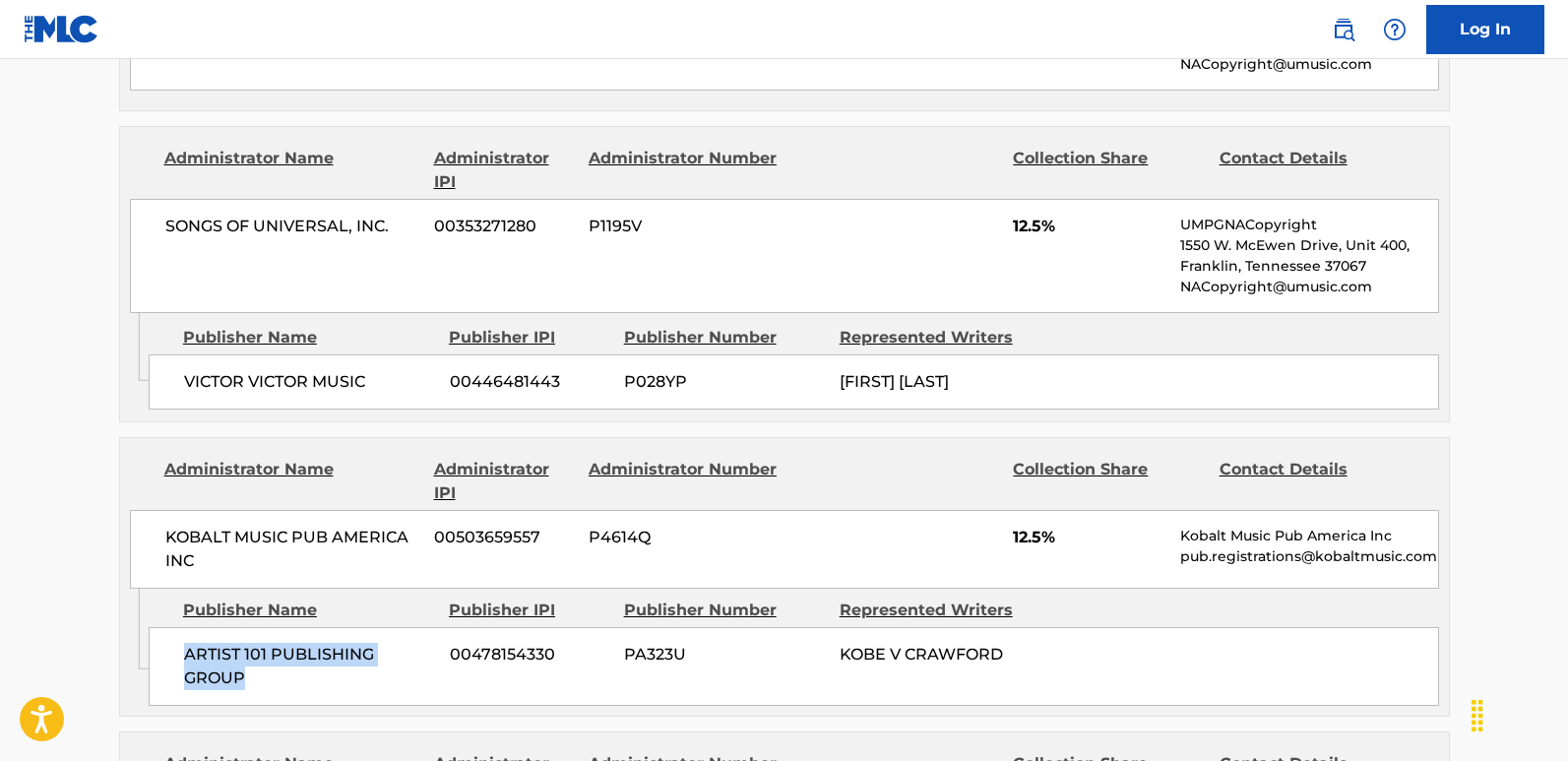 drag, startPoint x: 180, startPoint y: 671, endPoint x: 305, endPoint y: 694, distance: 127.09839 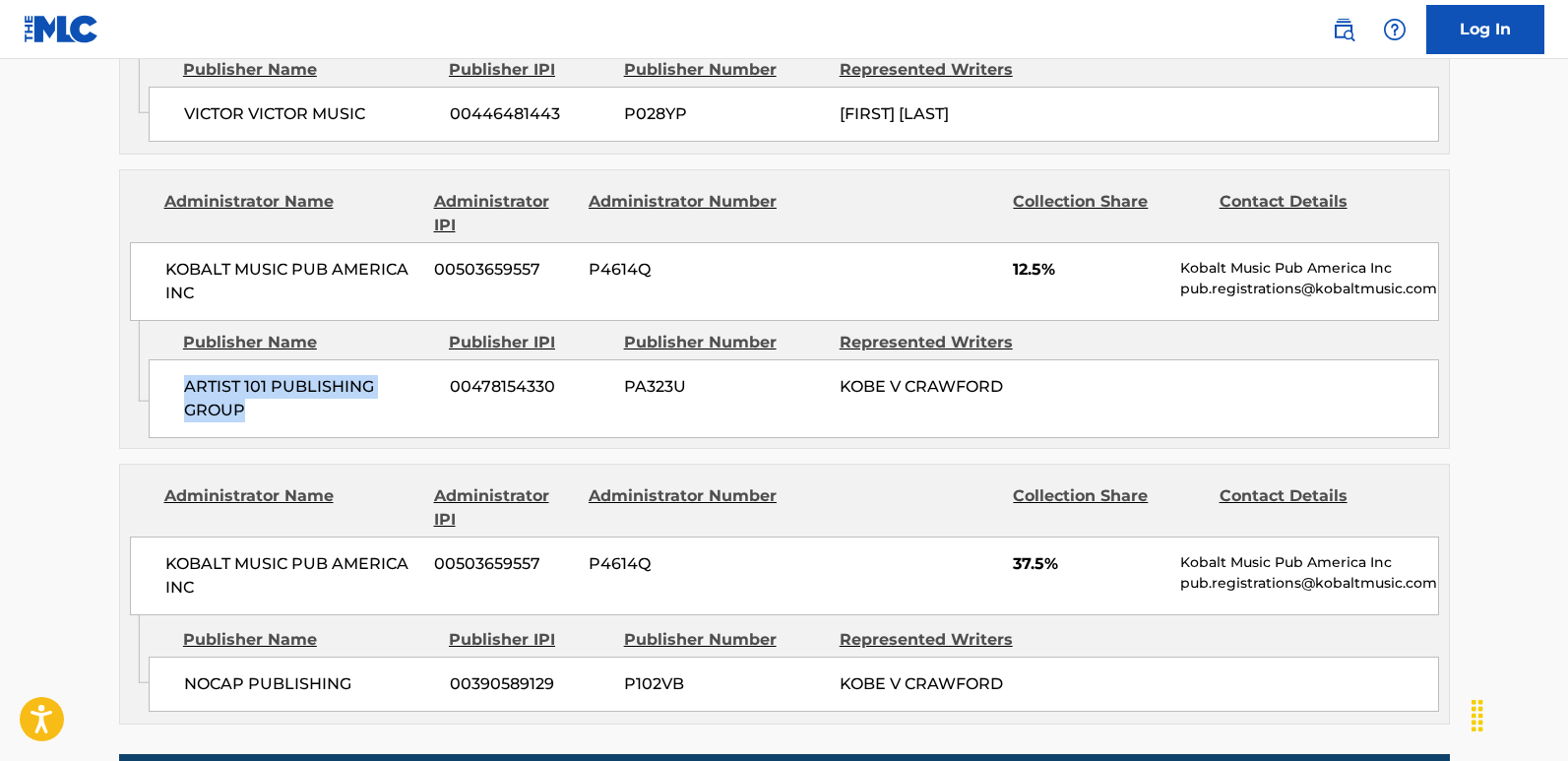 scroll, scrollTop: 1378, scrollLeft: 0, axis: vertical 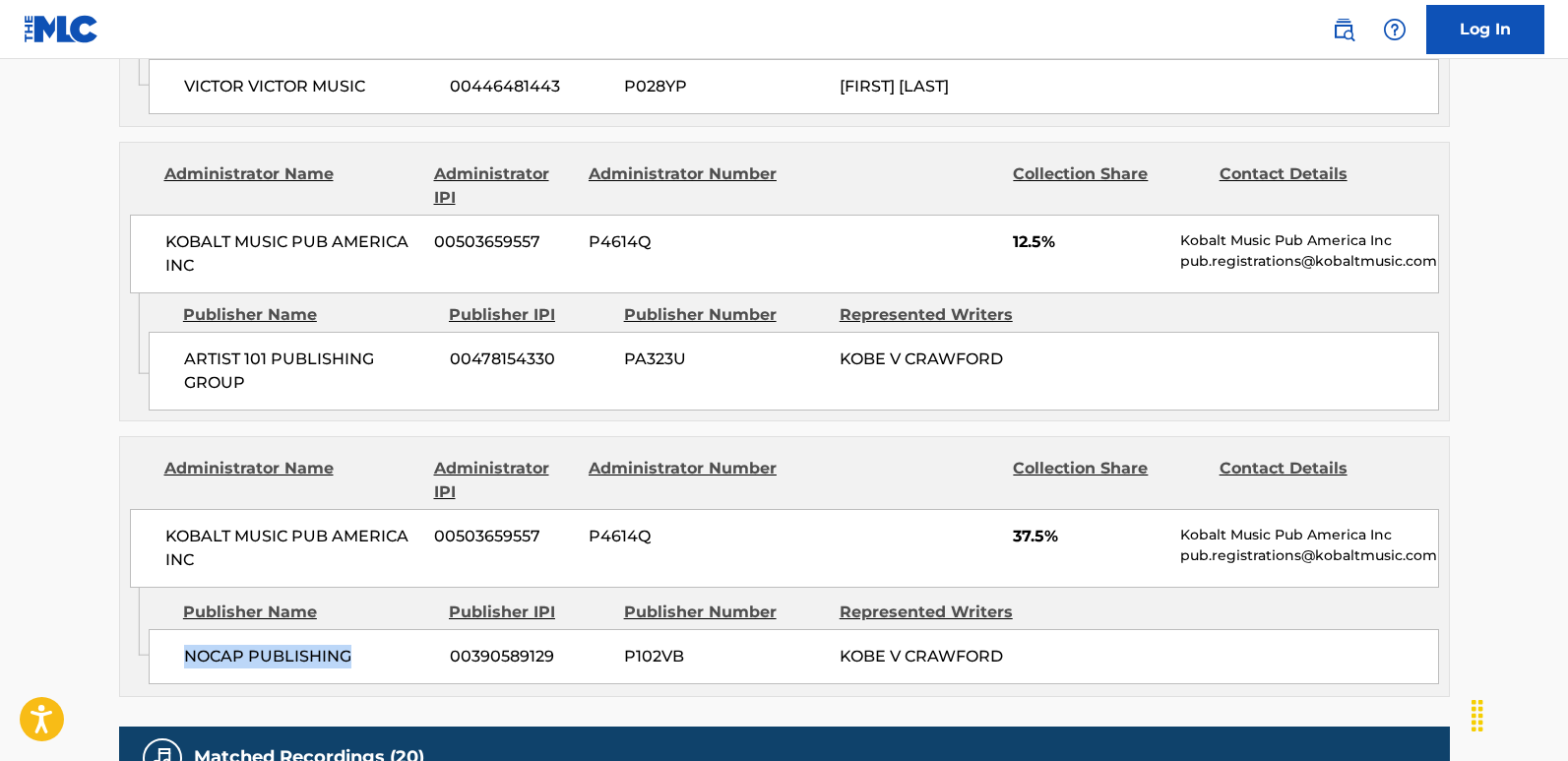 drag, startPoint x: 171, startPoint y: 666, endPoint x: 372, endPoint y: 686, distance: 201.99257 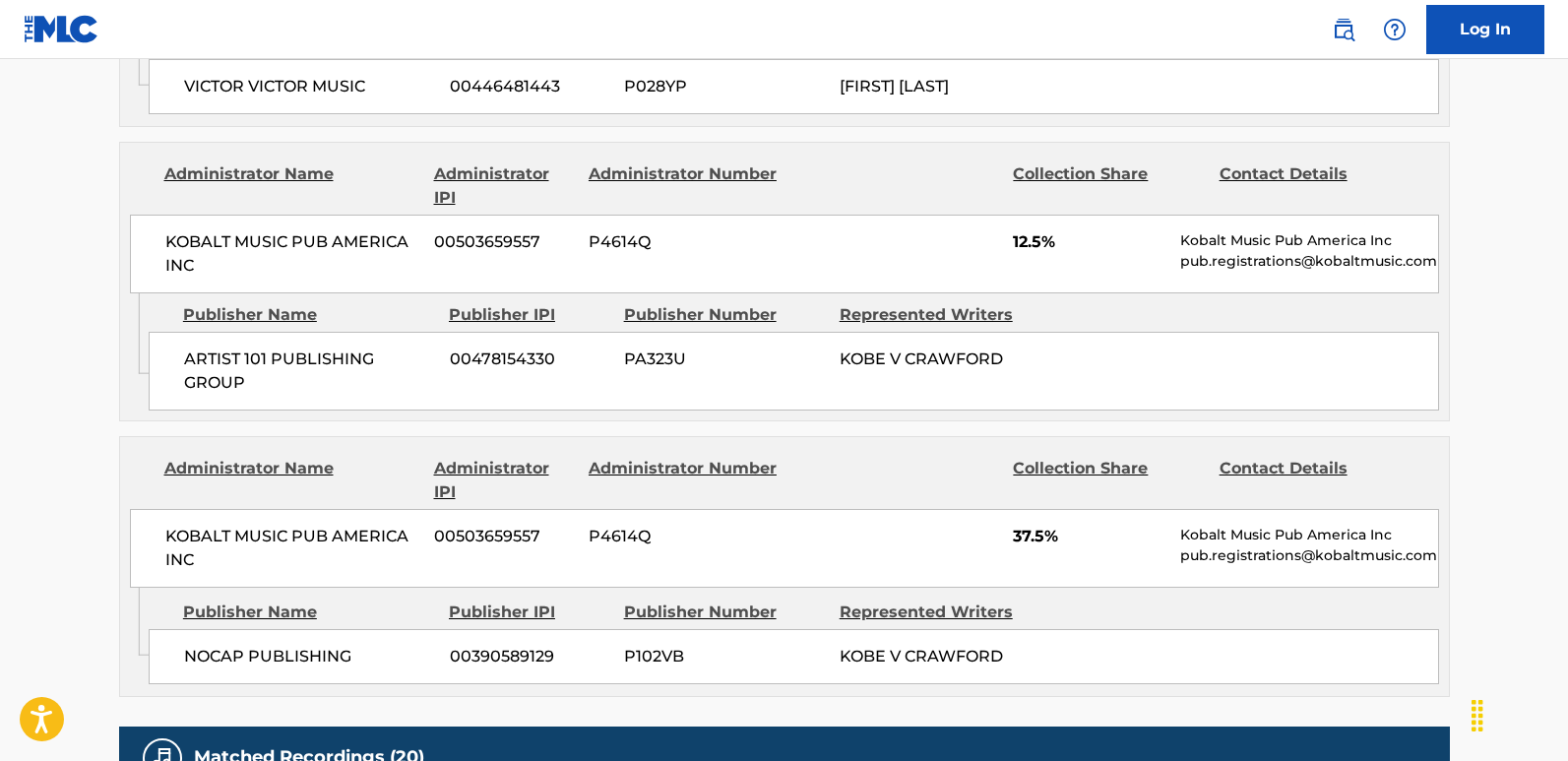 click on "Publisher Name" at bounding box center (308, 612) 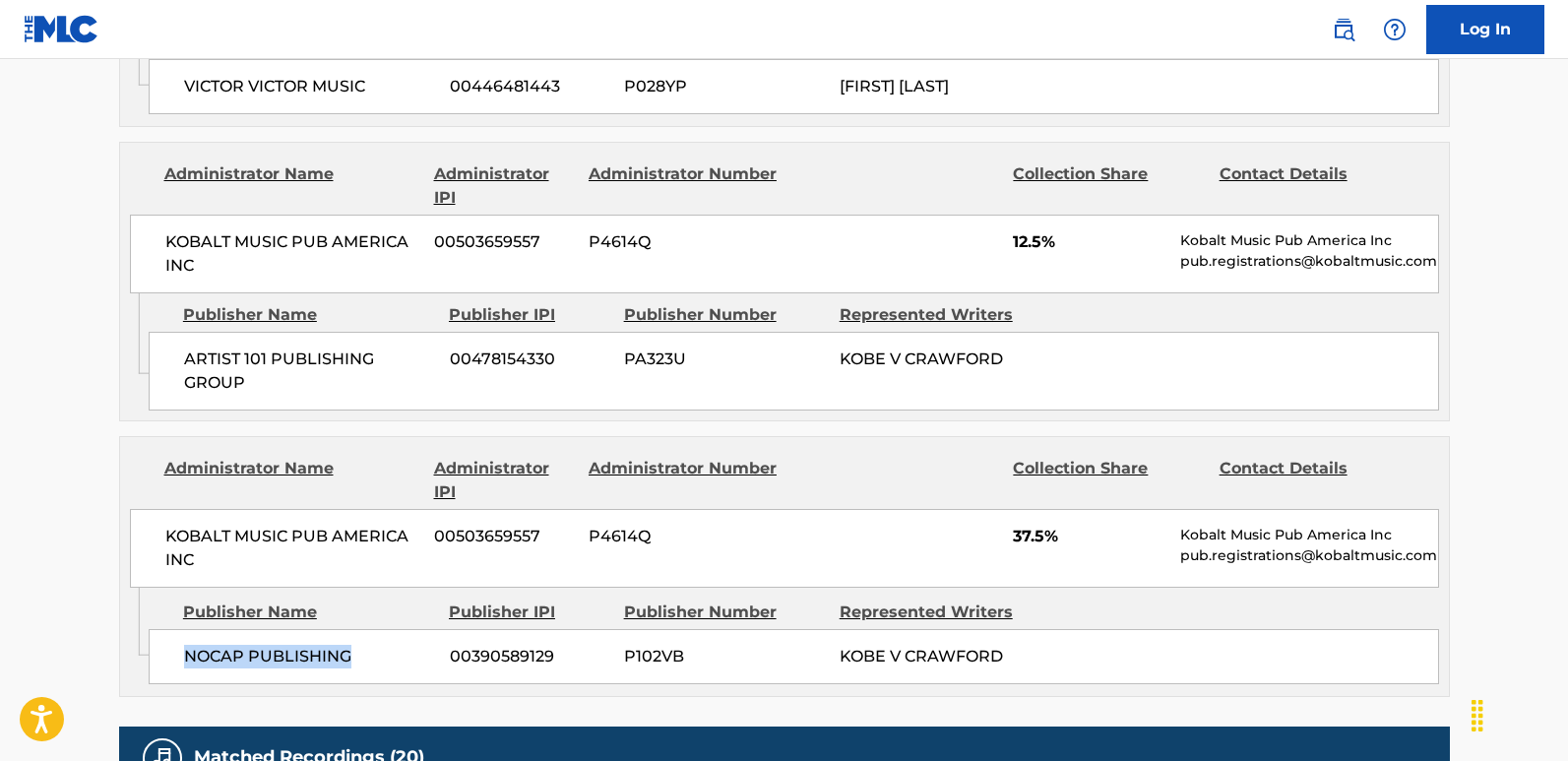 drag, startPoint x: 187, startPoint y: 682, endPoint x: 370, endPoint y: 693, distance: 183.3303 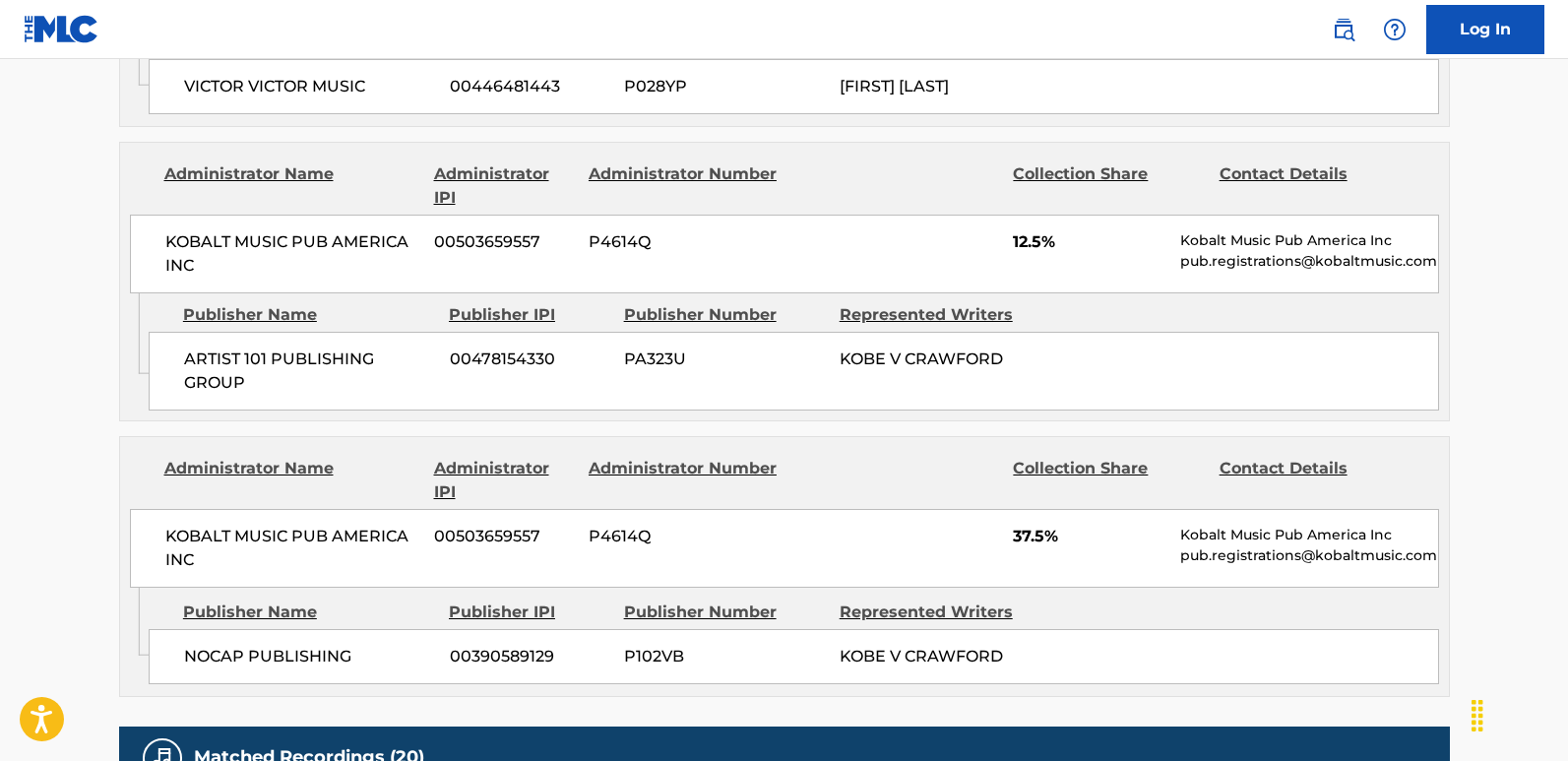click on "NOCAP PUBLISHING 00390589129 P102VB KOBE V CRAWFORD" at bounding box center (793, 657) 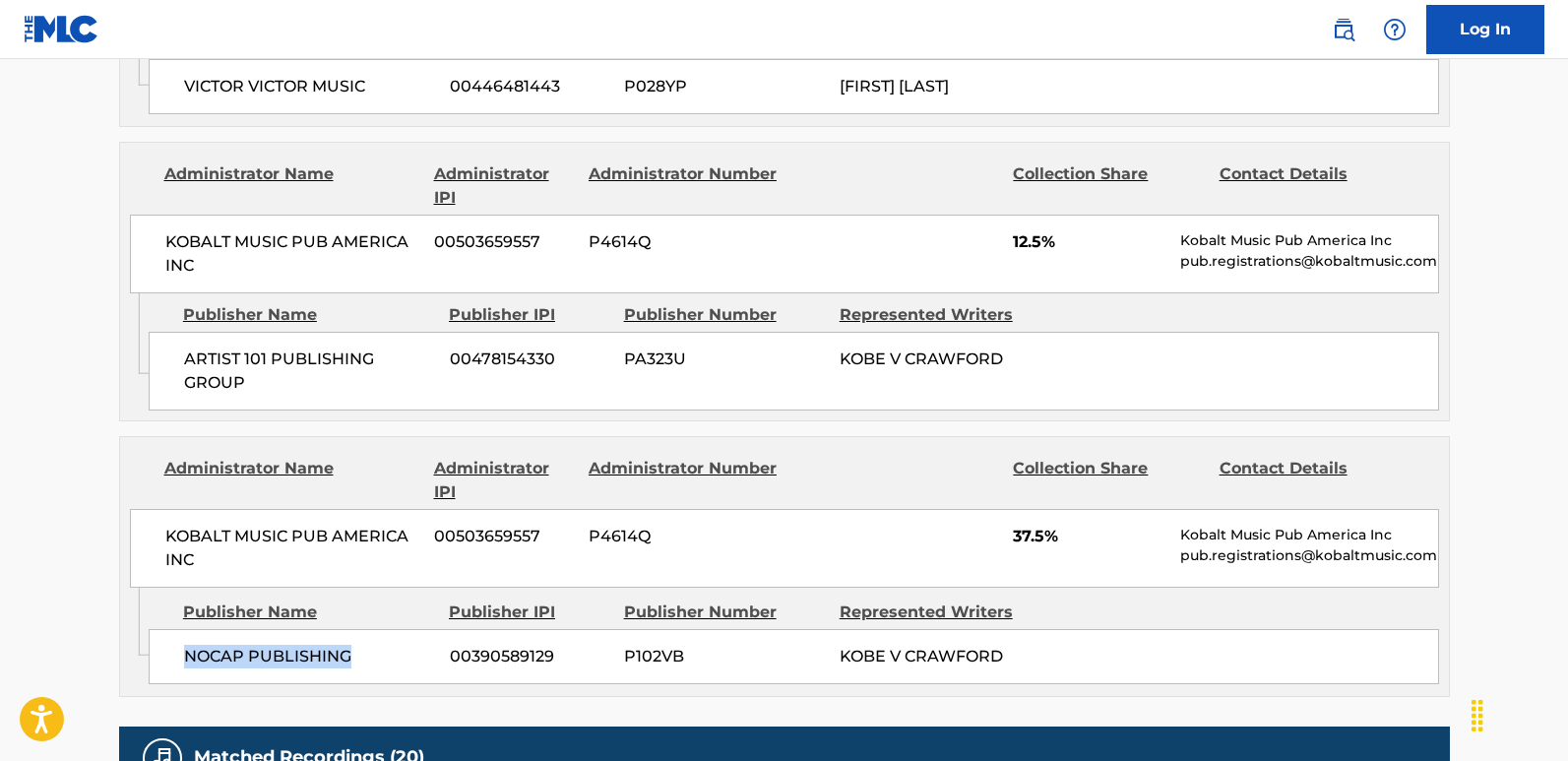 drag, startPoint x: 185, startPoint y: 671, endPoint x: 381, endPoint y: 685, distance: 196.49936 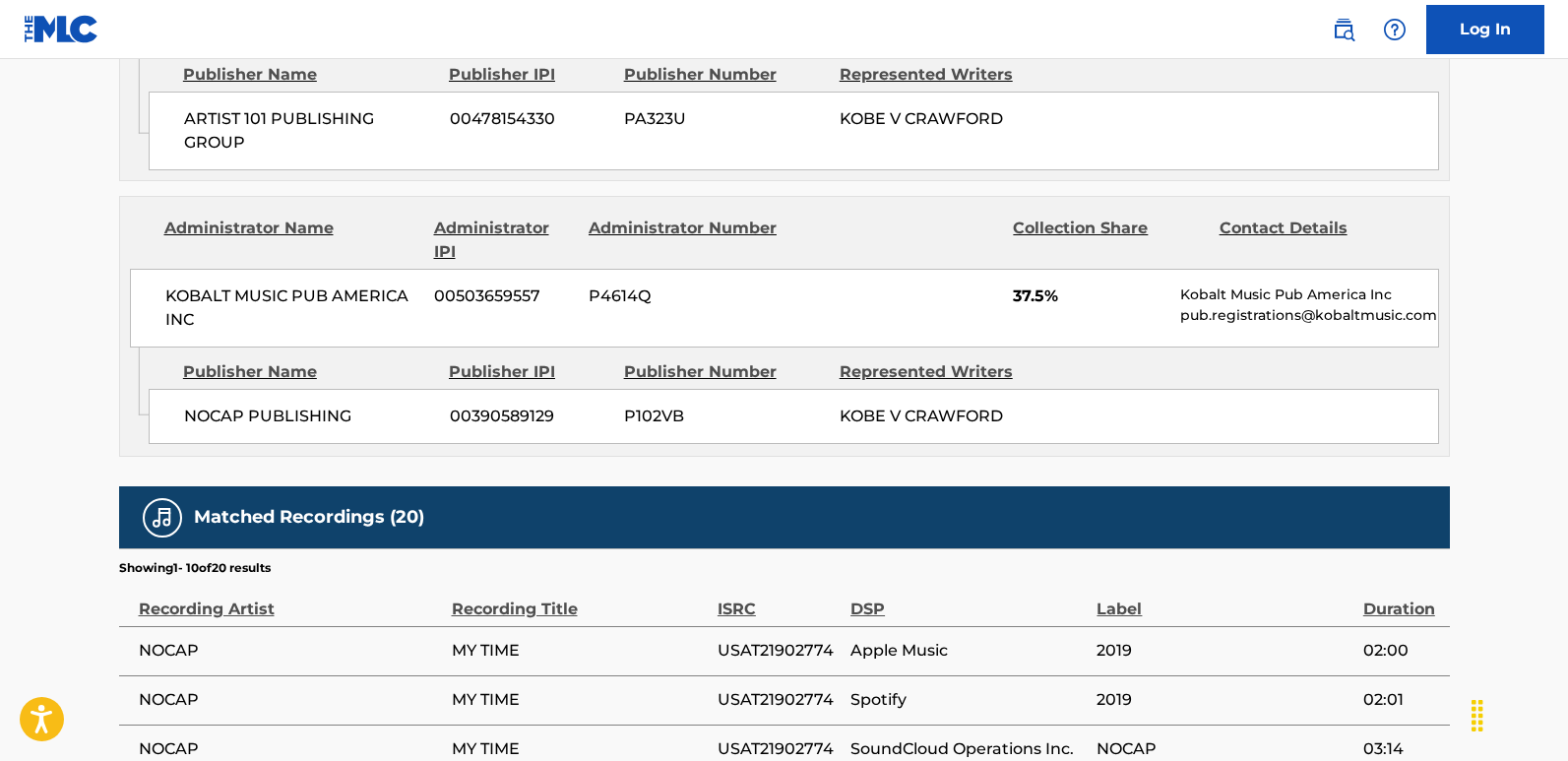 scroll, scrollTop: 1574, scrollLeft: 0, axis: vertical 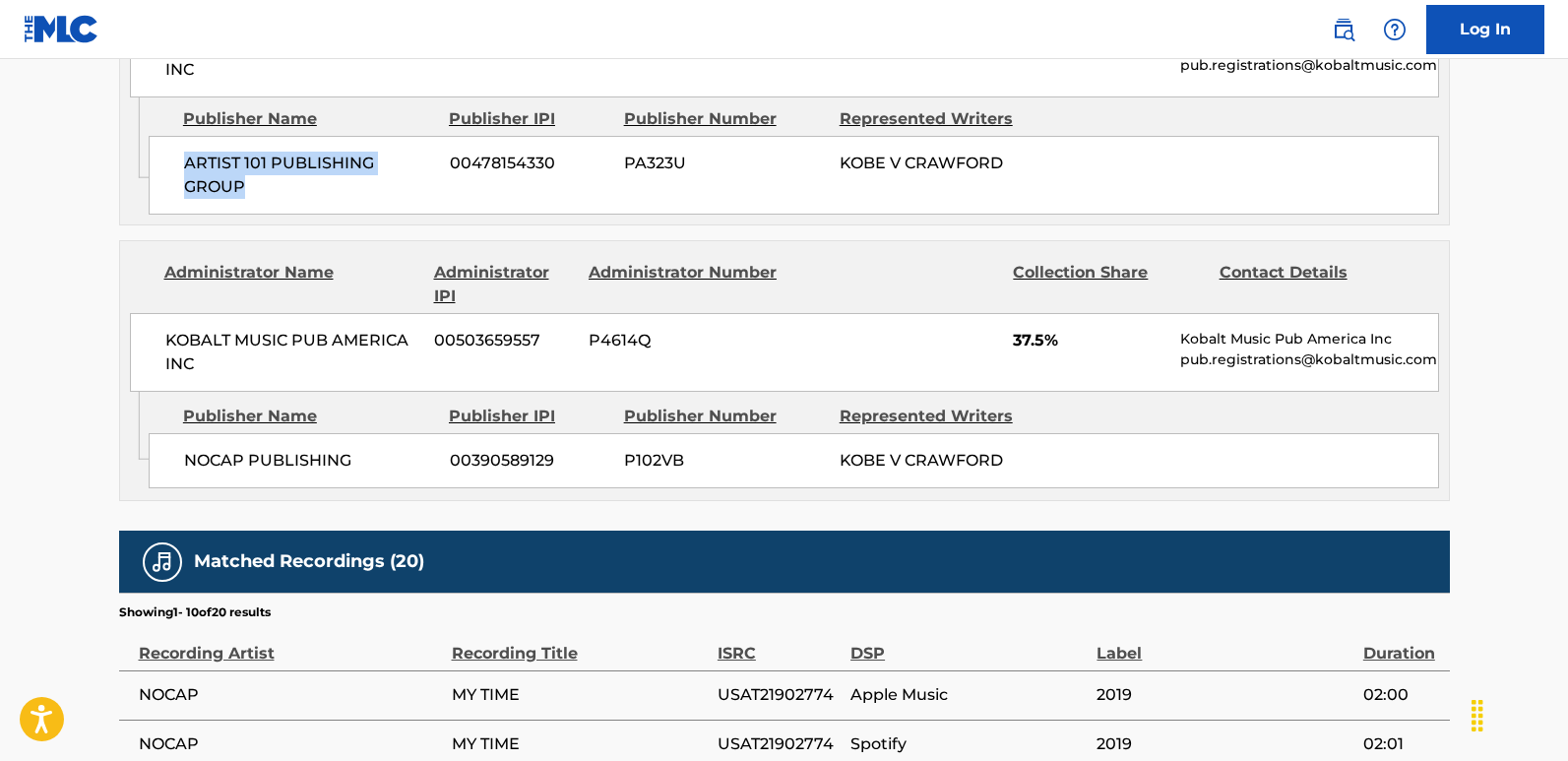 drag, startPoint x: 293, startPoint y: 209, endPoint x: 352, endPoint y: 222, distance: 60.41523 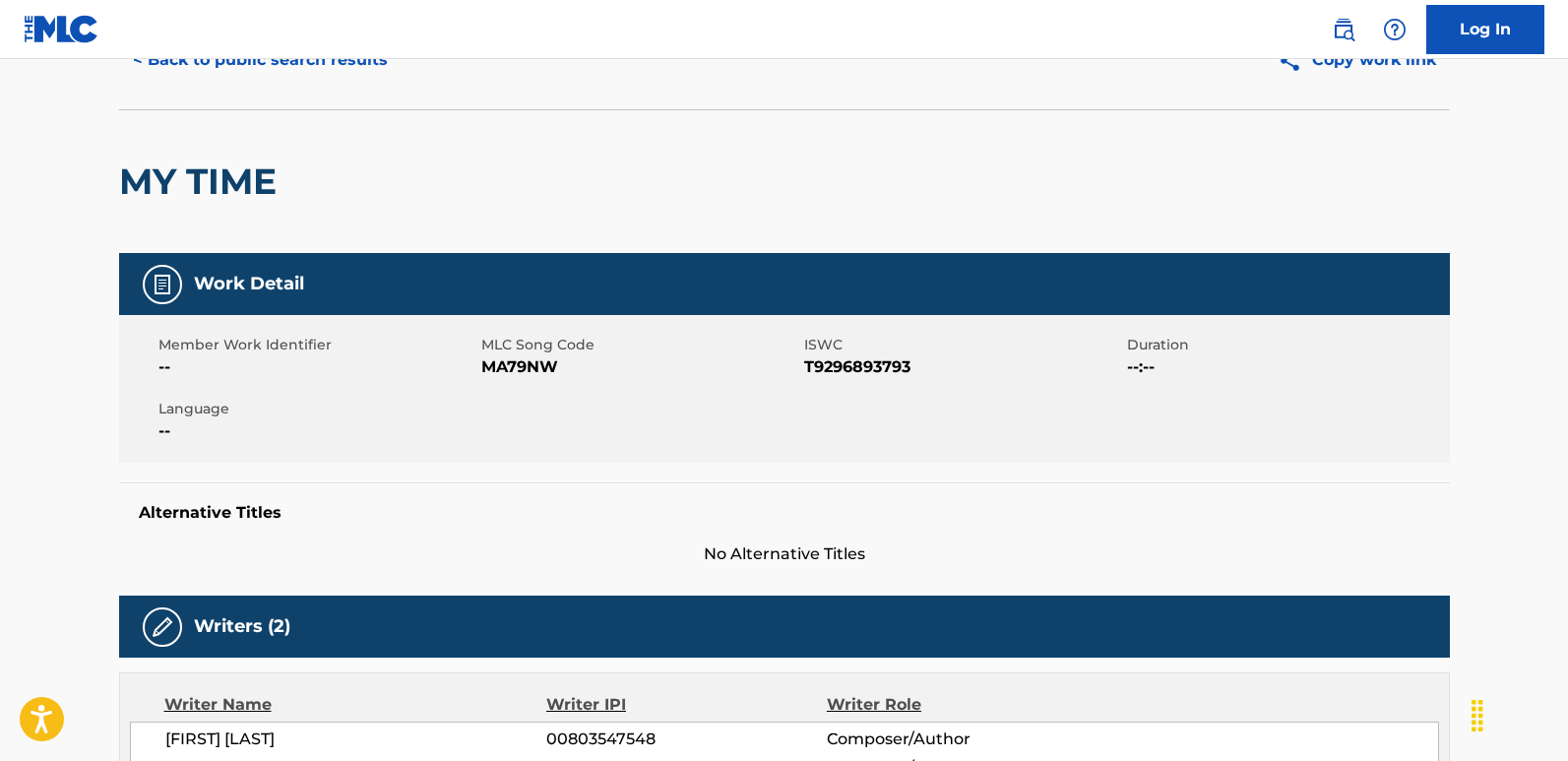 scroll, scrollTop: 0, scrollLeft: 0, axis: both 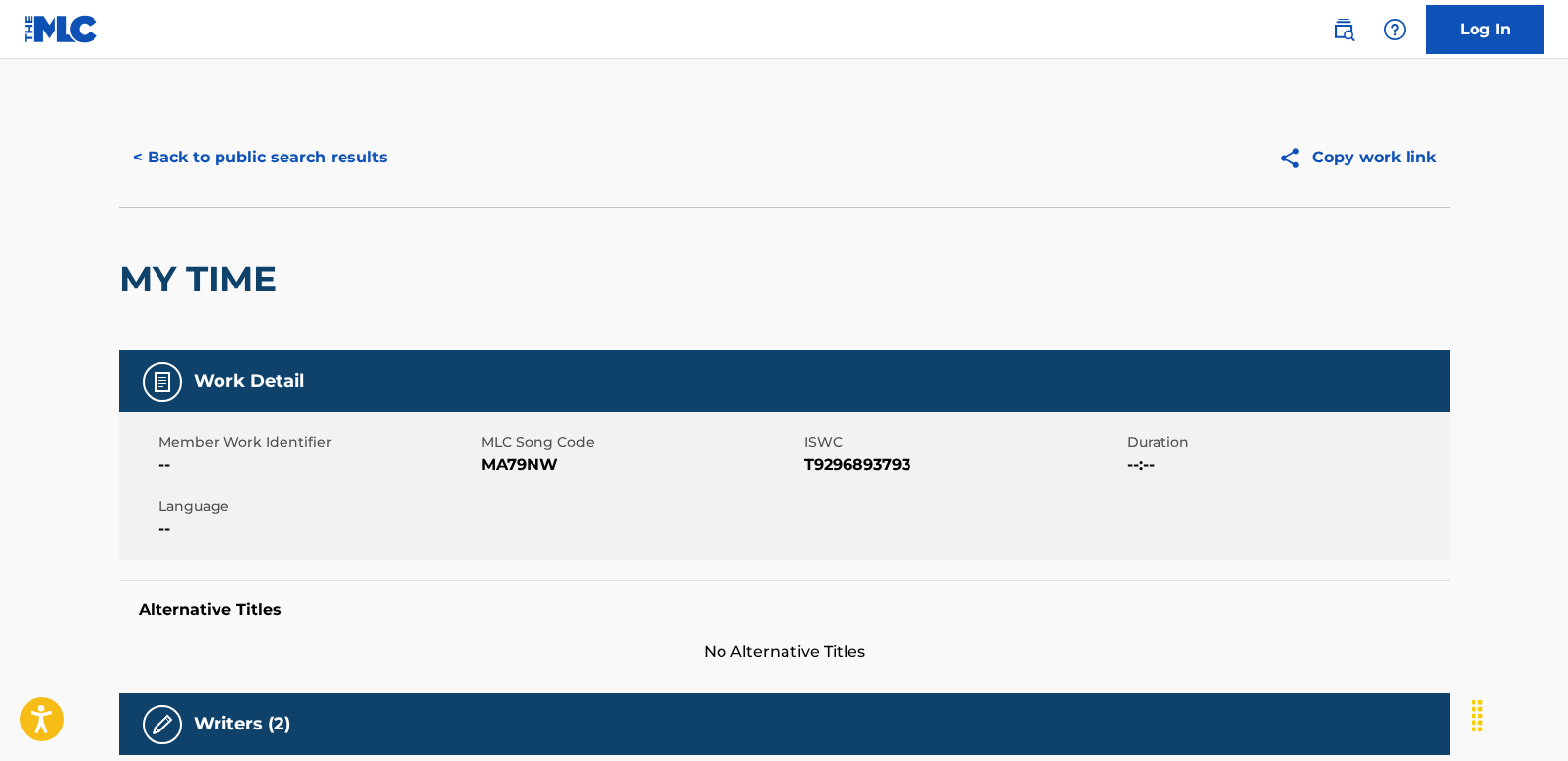 click on "< Back to public search results" at bounding box center (260, 158) 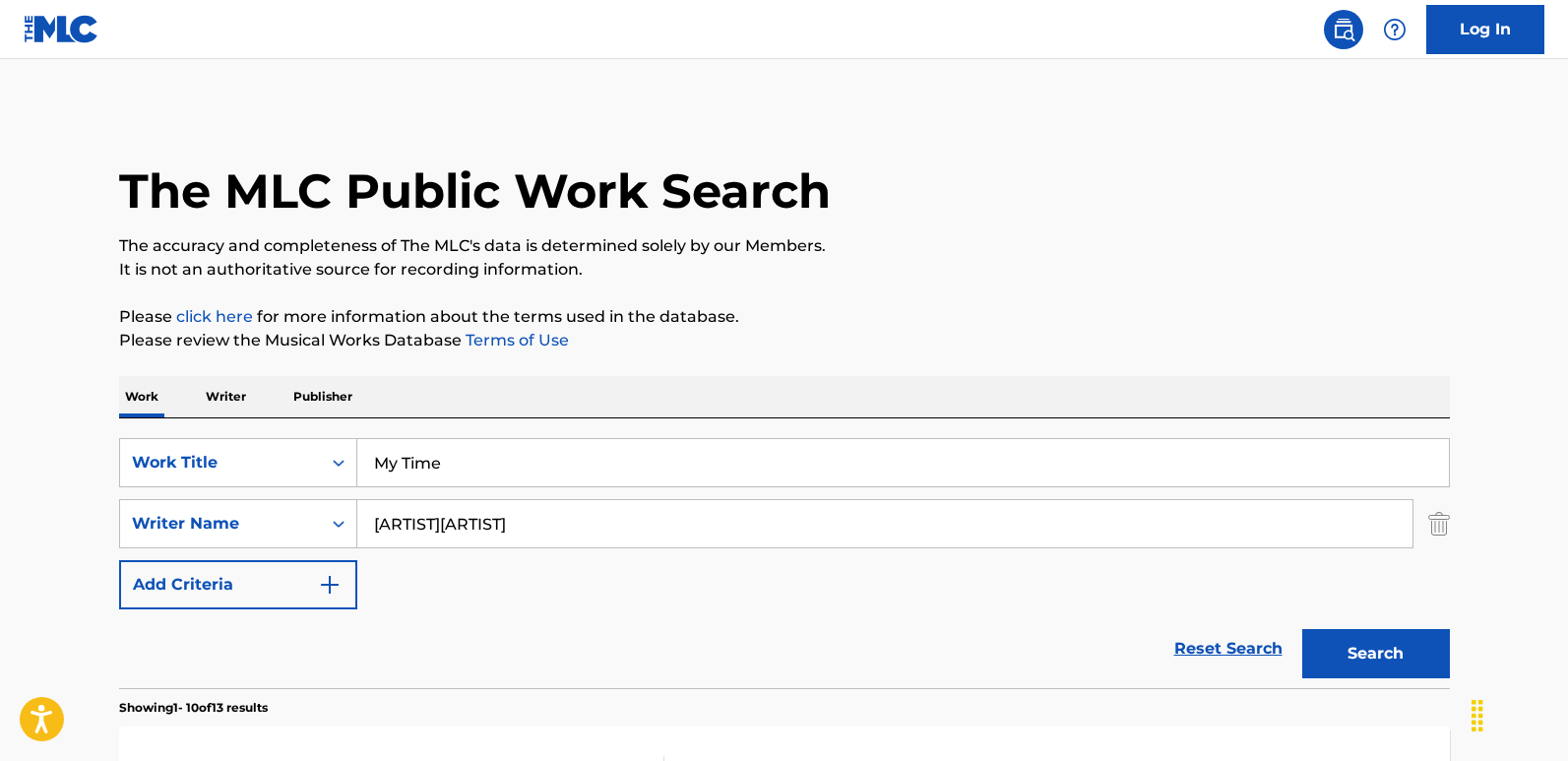 scroll, scrollTop: 158, scrollLeft: 0, axis: vertical 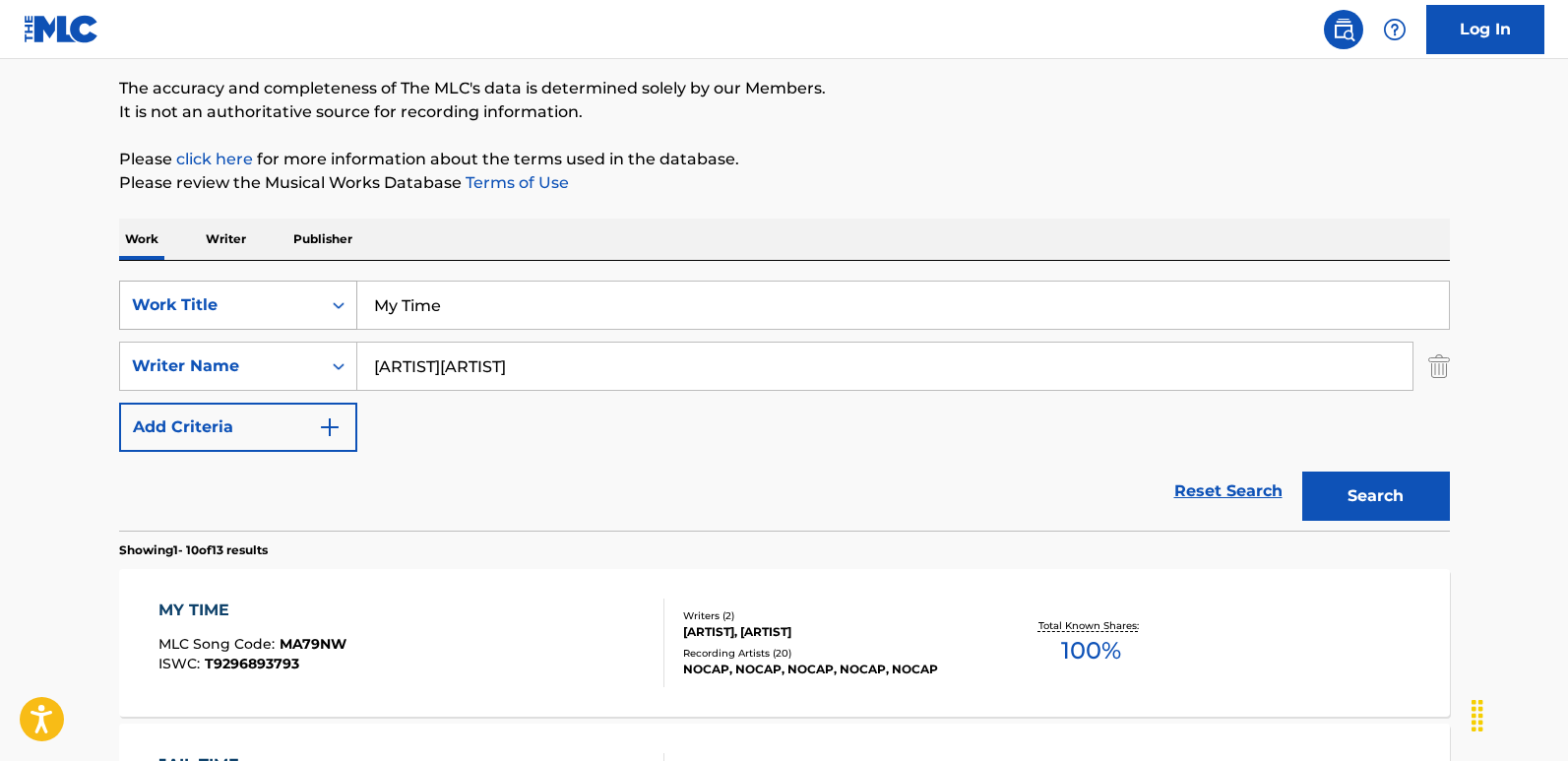 drag, startPoint x: 518, startPoint y: 318, endPoint x: 145, endPoint y: 294, distance: 373.77132 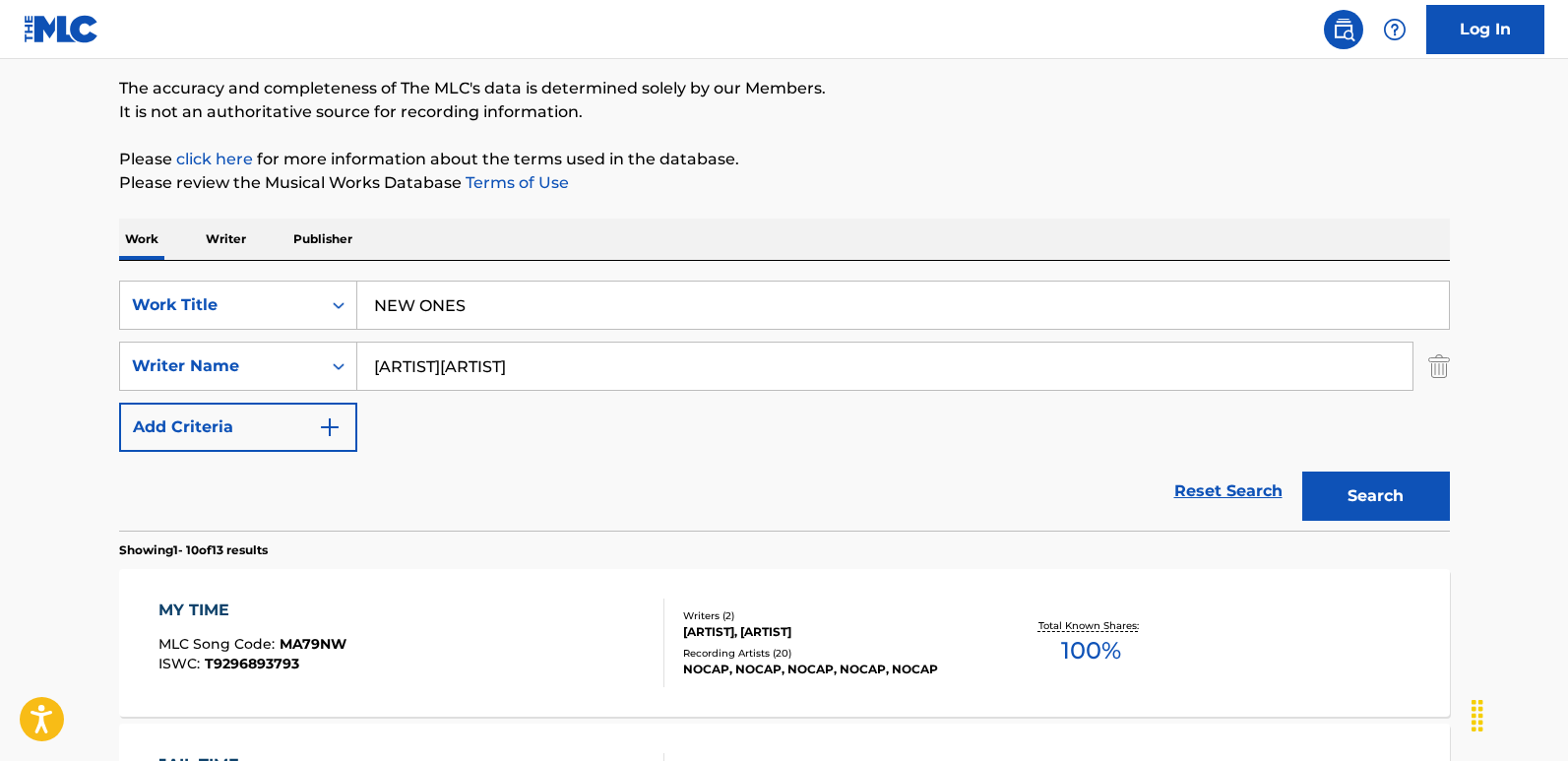 type on "NEW ONES" 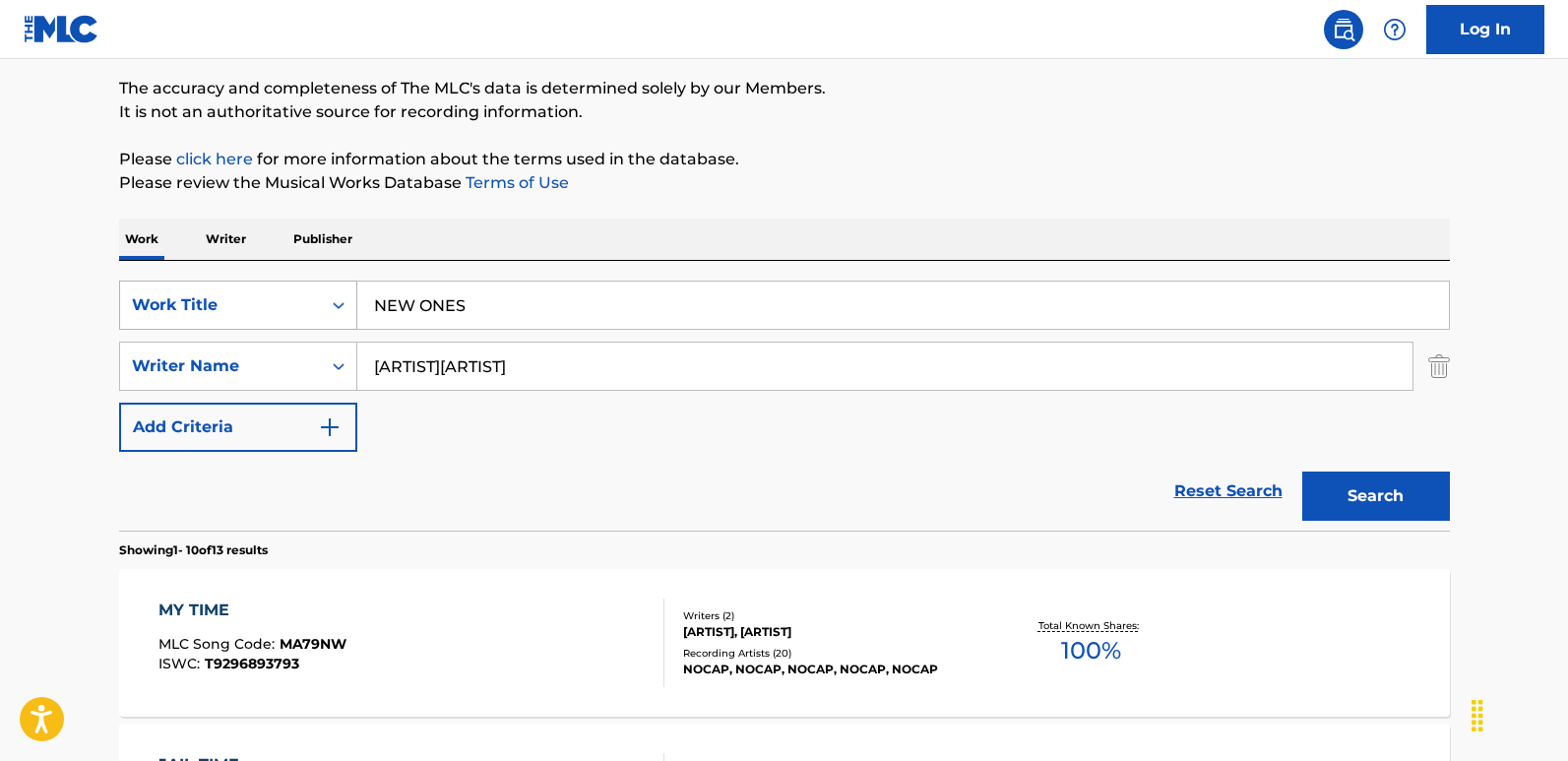 drag, startPoint x: 788, startPoint y: 371, endPoint x: 258, endPoint y: 326, distance: 531.90695 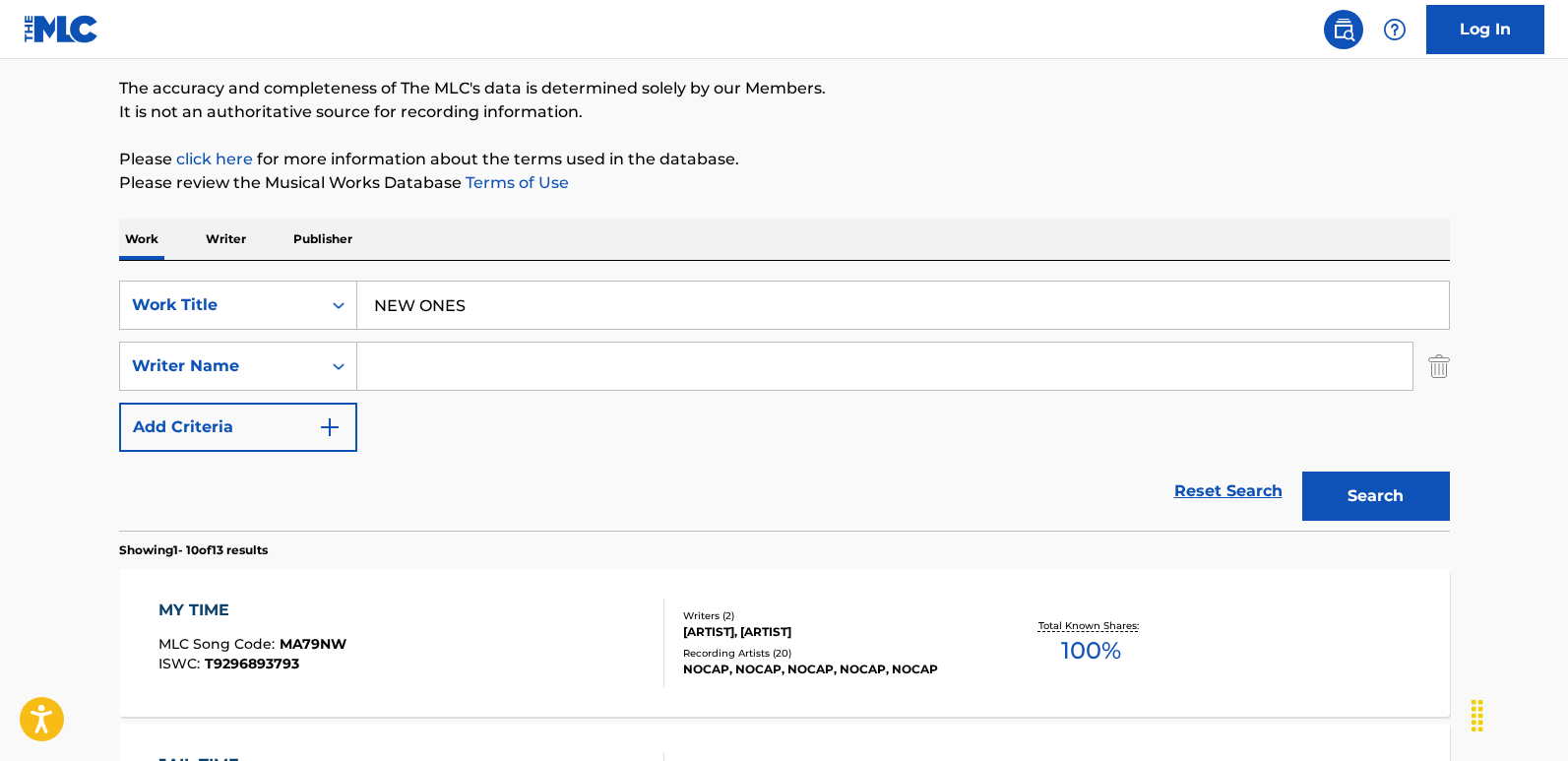 click at bounding box center [885, 366] 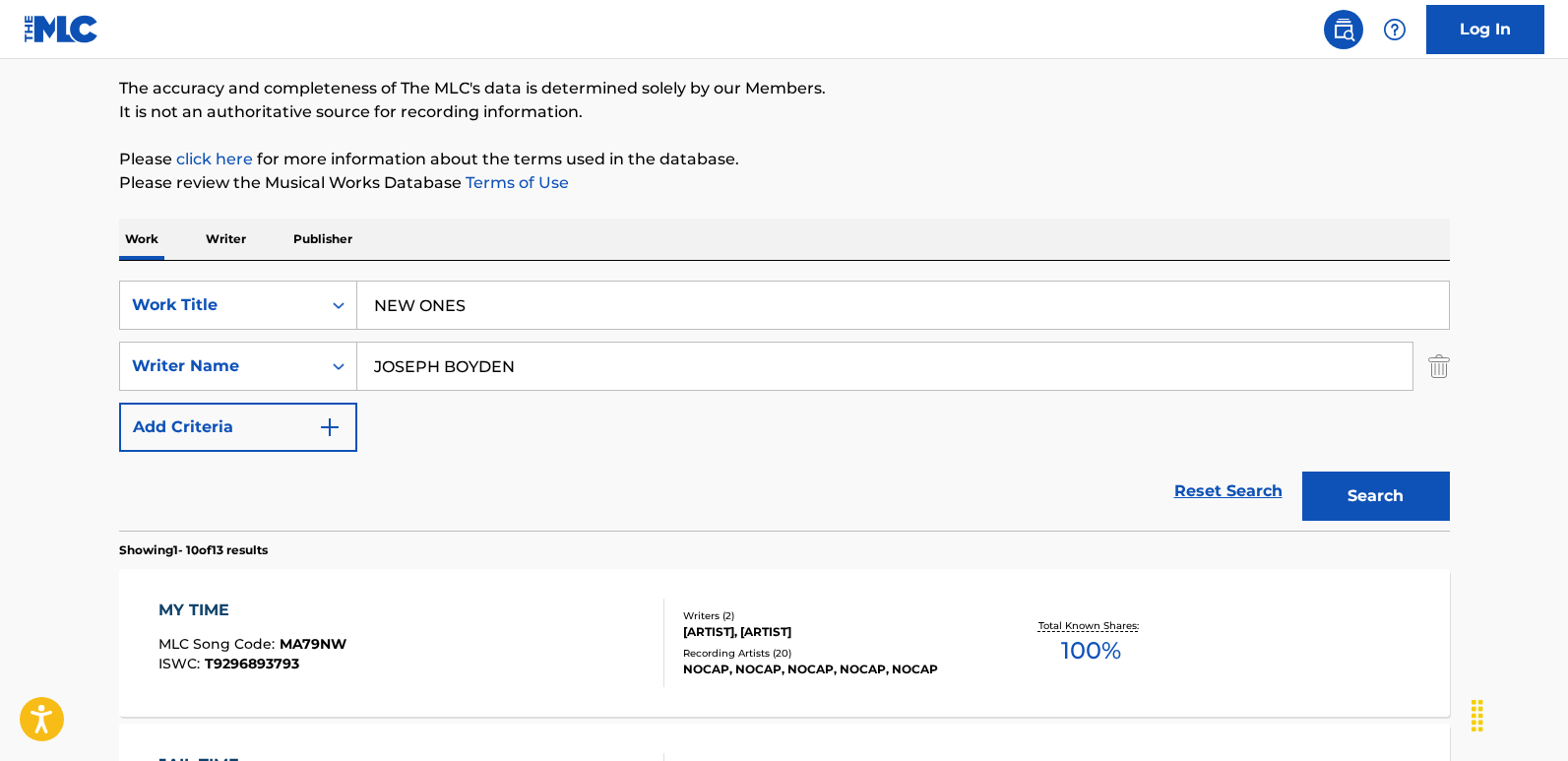 click on "Search" at bounding box center (1376, 496) 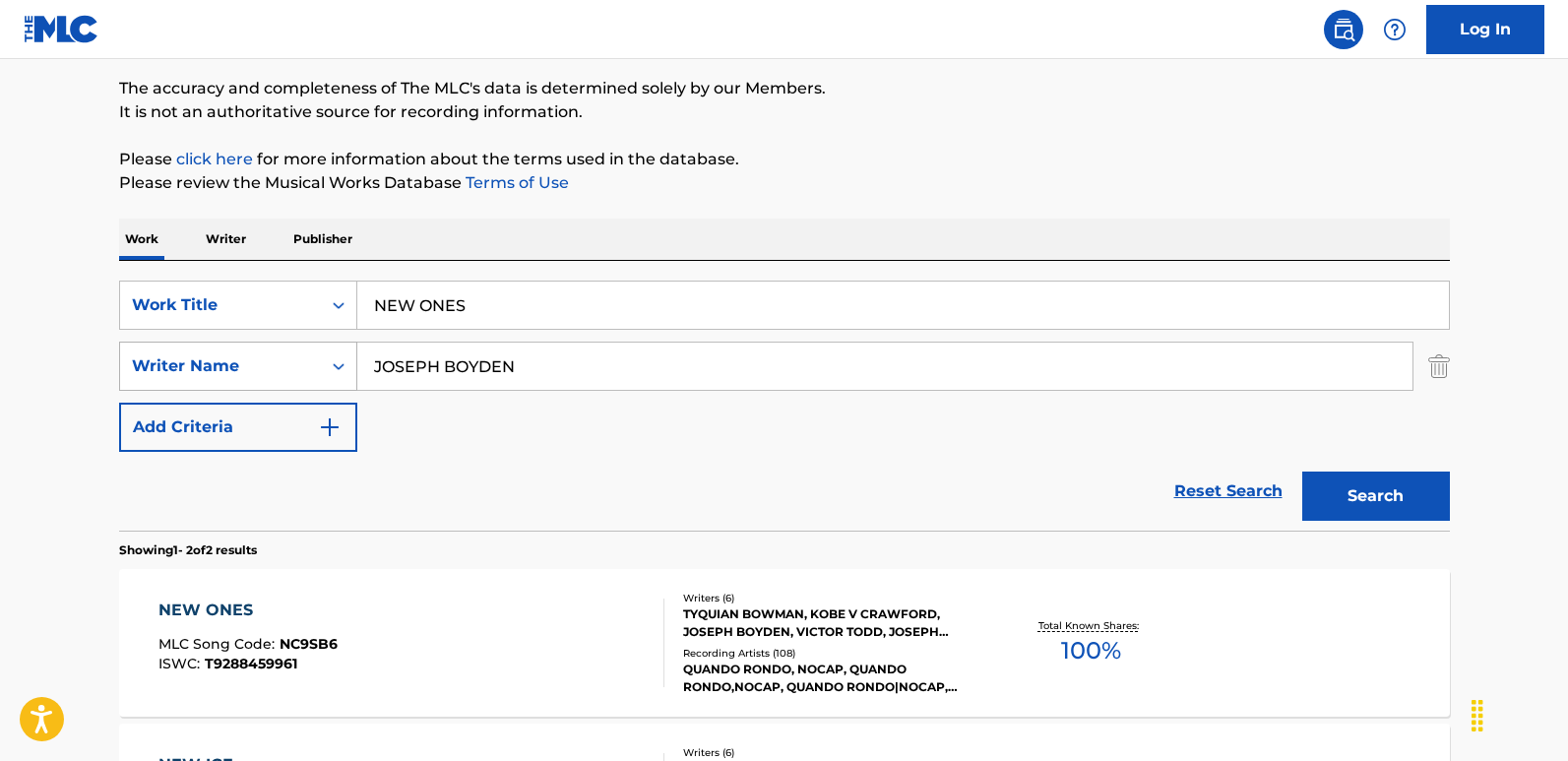 drag, startPoint x: 391, startPoint y: 368, endPoint x: 304, endPoint y: 361, distance: 87.28115 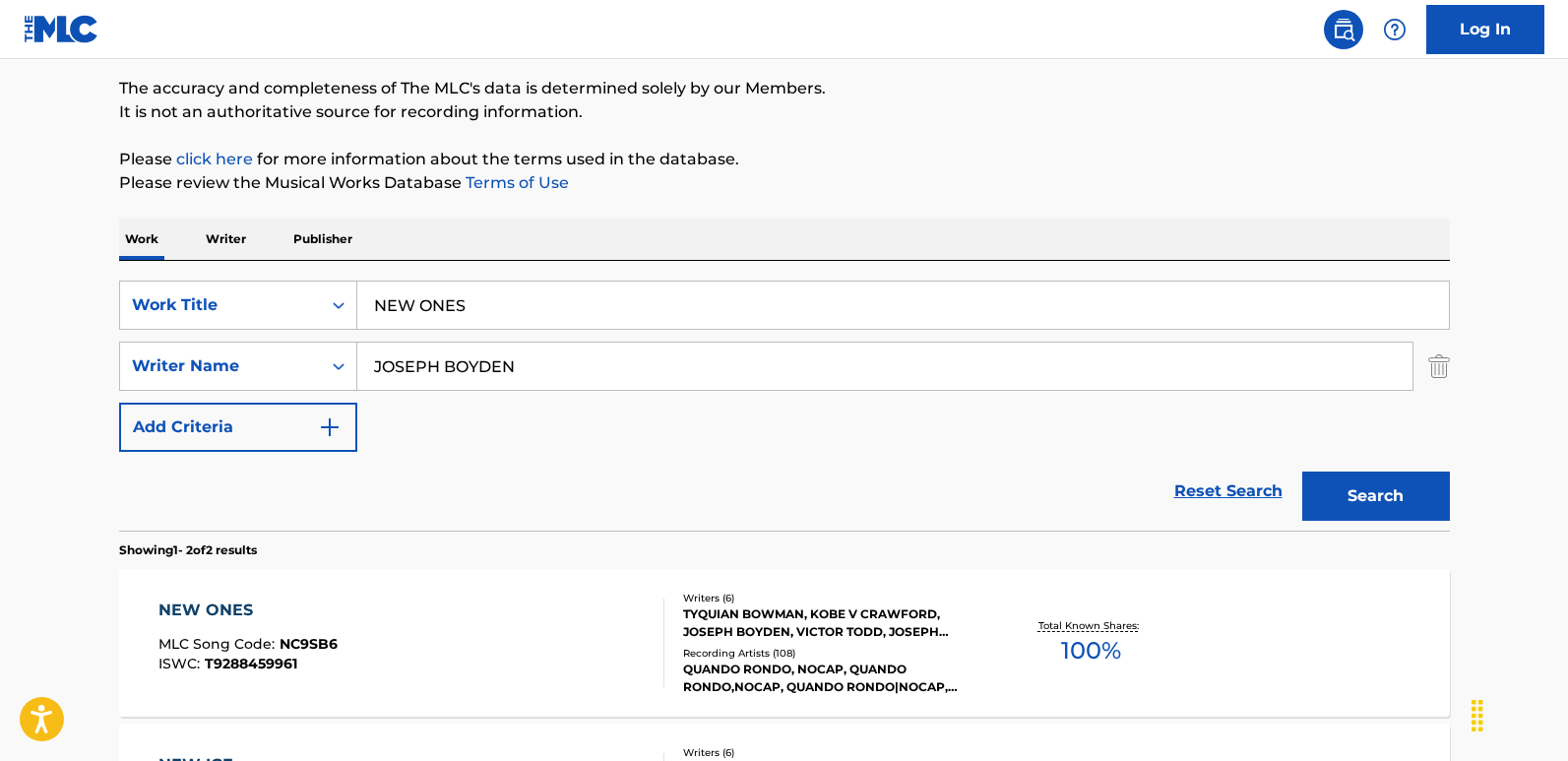 click on "Reset Search Search" at bounding box center [784, 491] 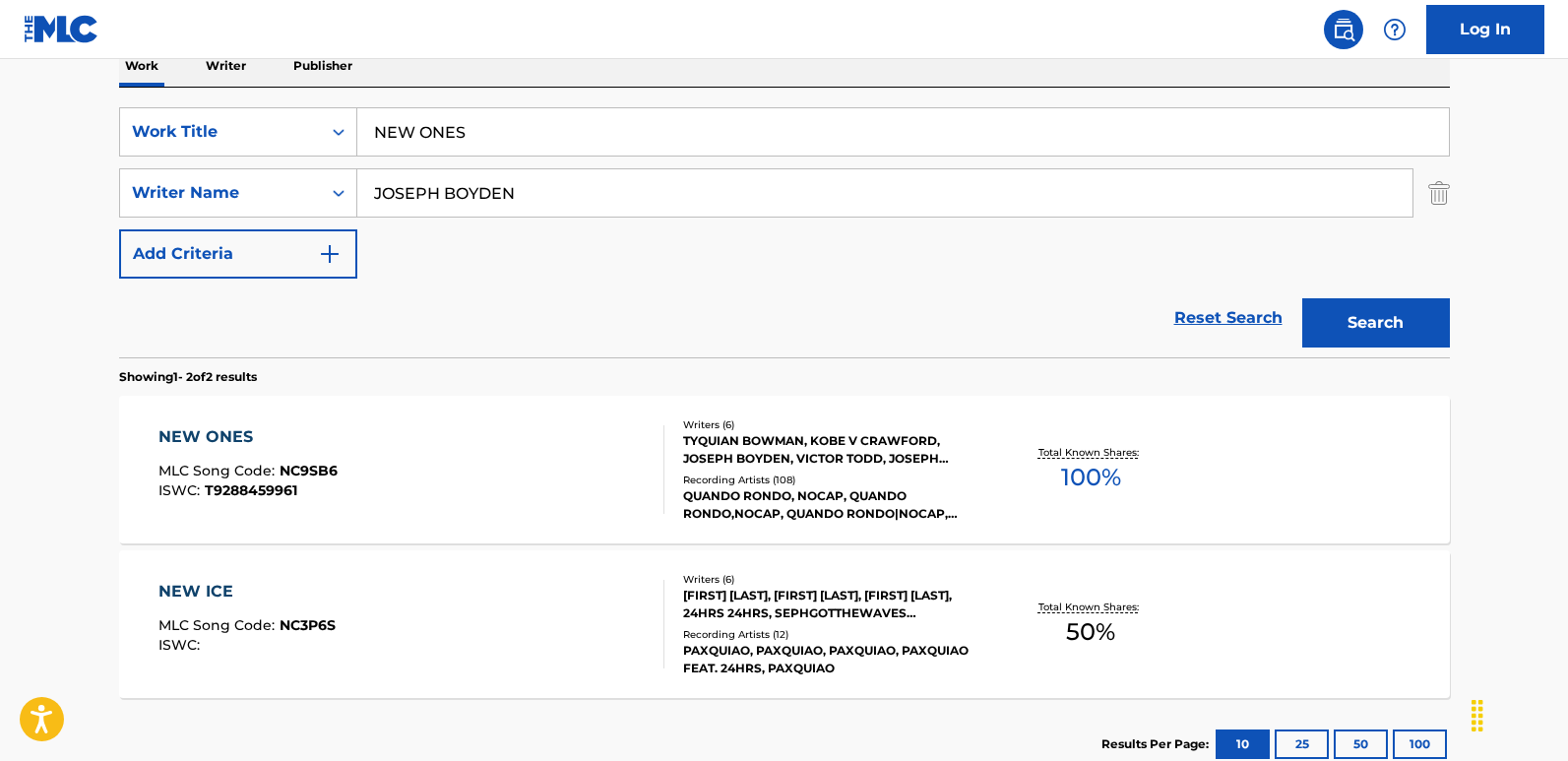 scroll, scrollTop: 354, scrollLeft: 0, axis: vertical 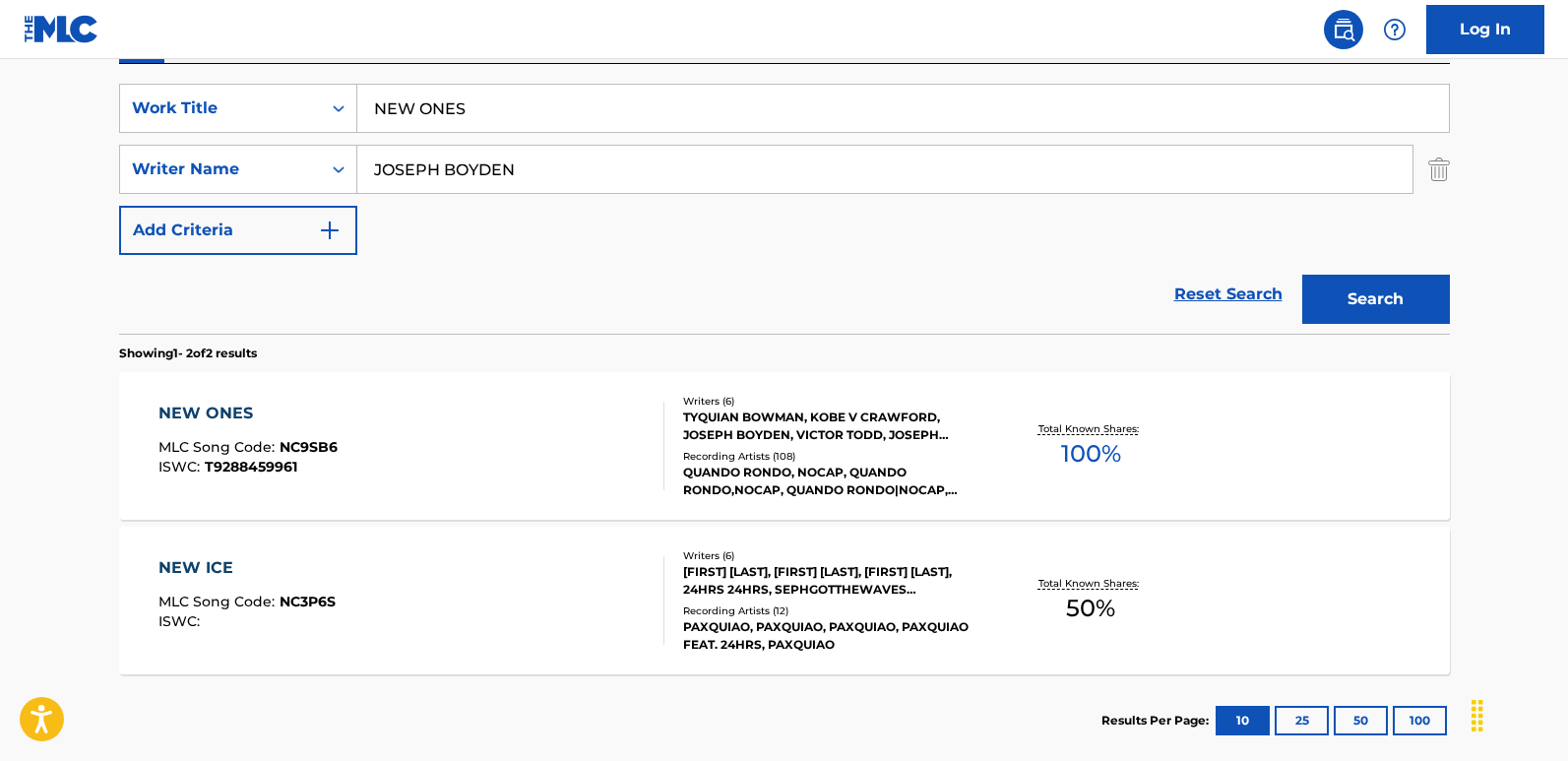 click on "NEW ONES" at bounding box center (248, 413) 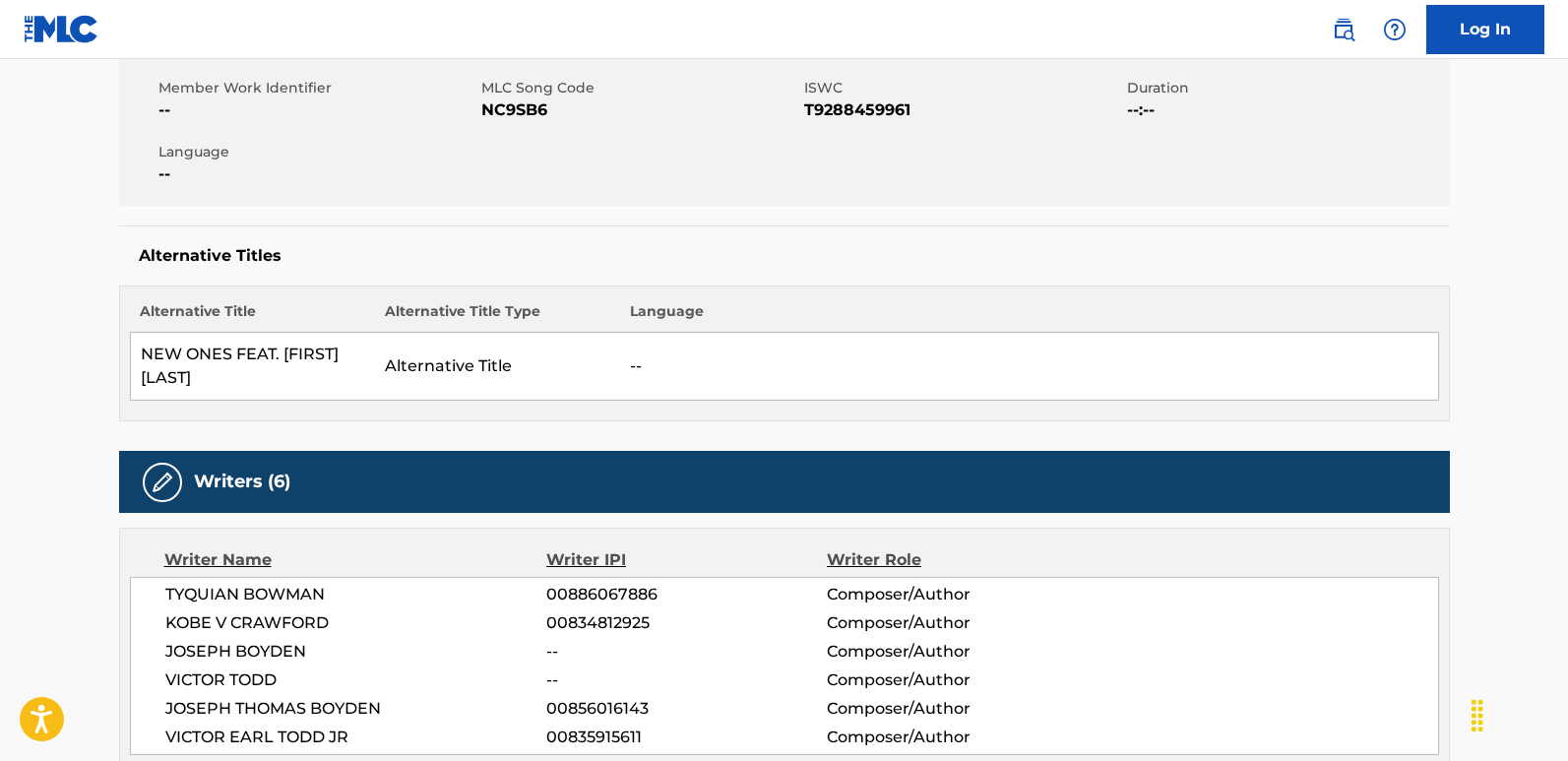 scroll, scrollTop: 0, scrollLeft: 0, axis: both 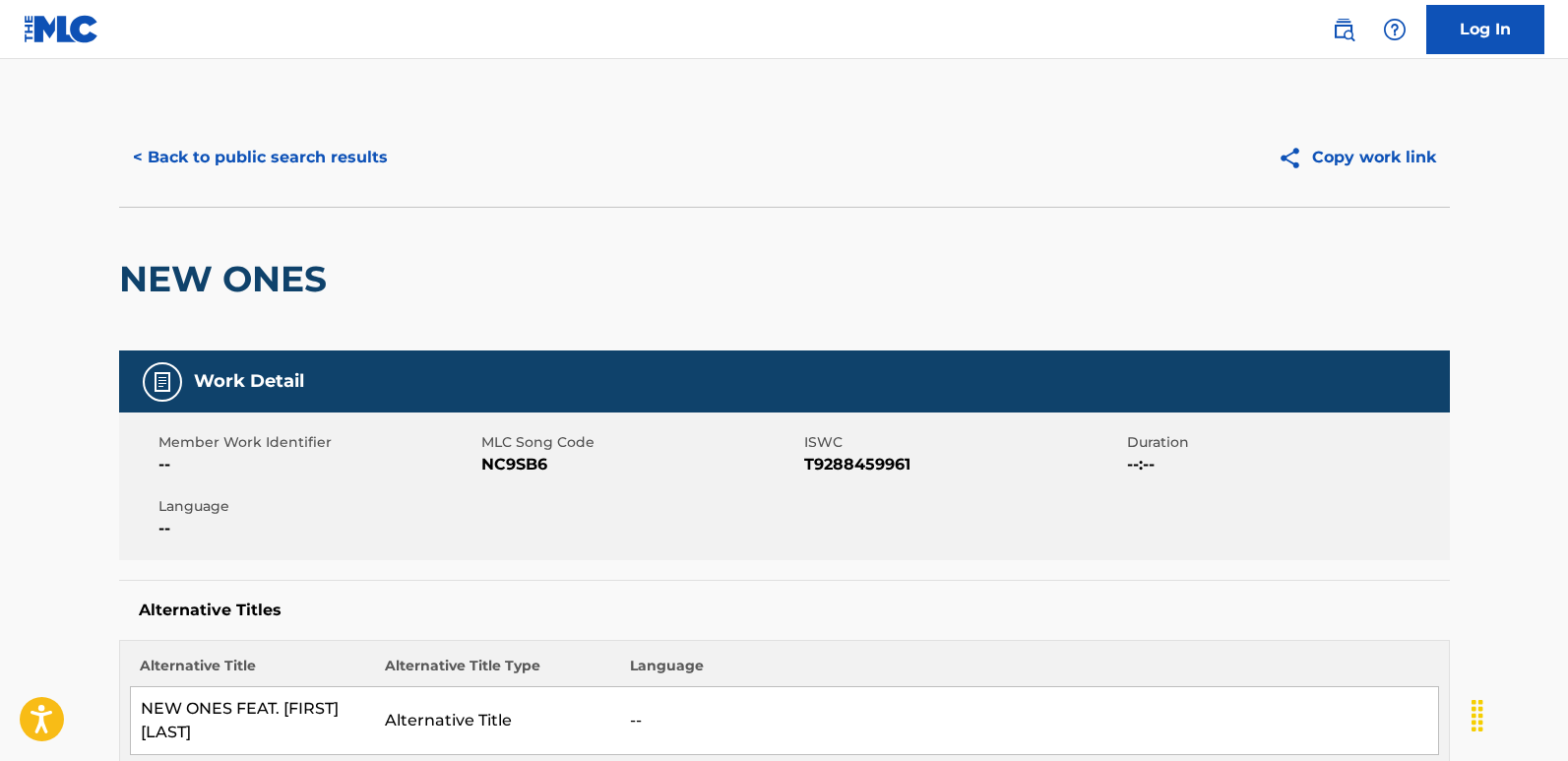 click on "KOBALT MUSIC PUB AMERICA INC 00503659557 P4614Q 7.5% Kobalt Music Pub America Inc [EMAIL] Admin Original Publisher Connecting Line Publisher Name Publisher IPI Publisher Number Represented Writers ARTIST PUB GROUP WEST 00480980625 P8446Q TYQUIAN BOWMAN Administrator Name Administrator IPI" at bounding box center [784, 1967] 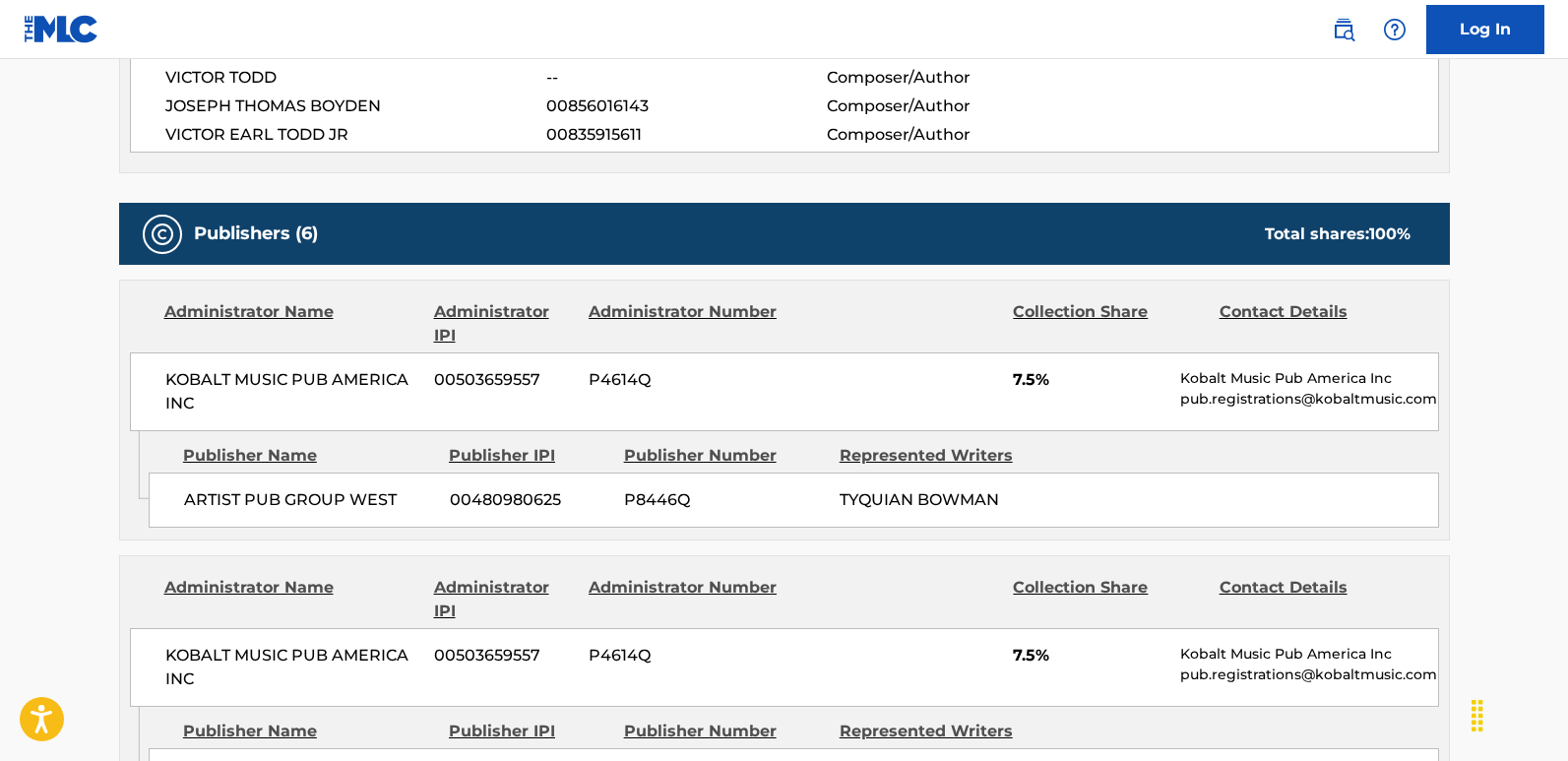 scroll, scrollTop: 984, scrollLeft: 0, axis: vertical 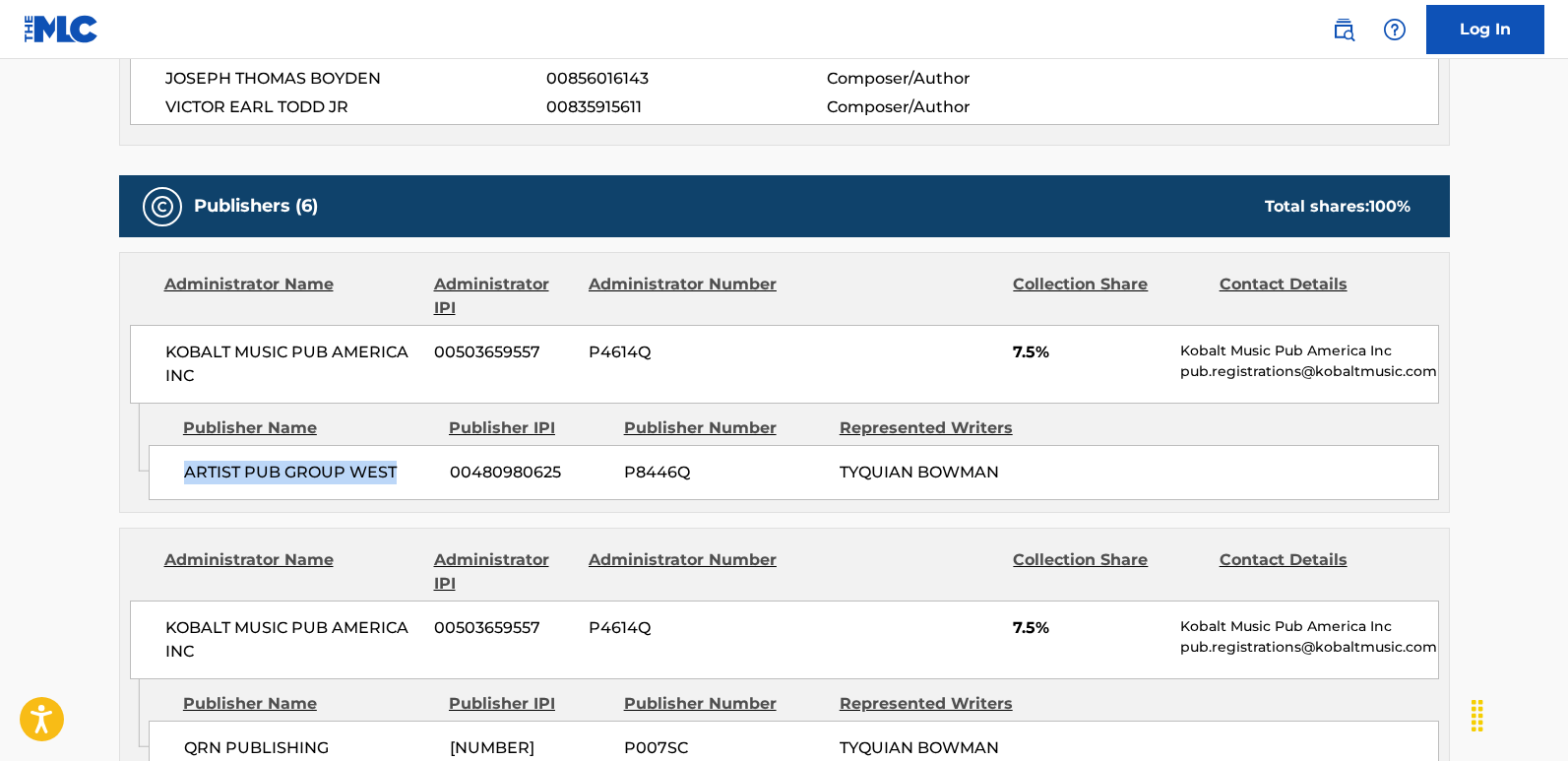 drag, startPoint x: 185, startPoint y: 477, endPoint x: 394, endPoint y: 470, distance: 209.1172 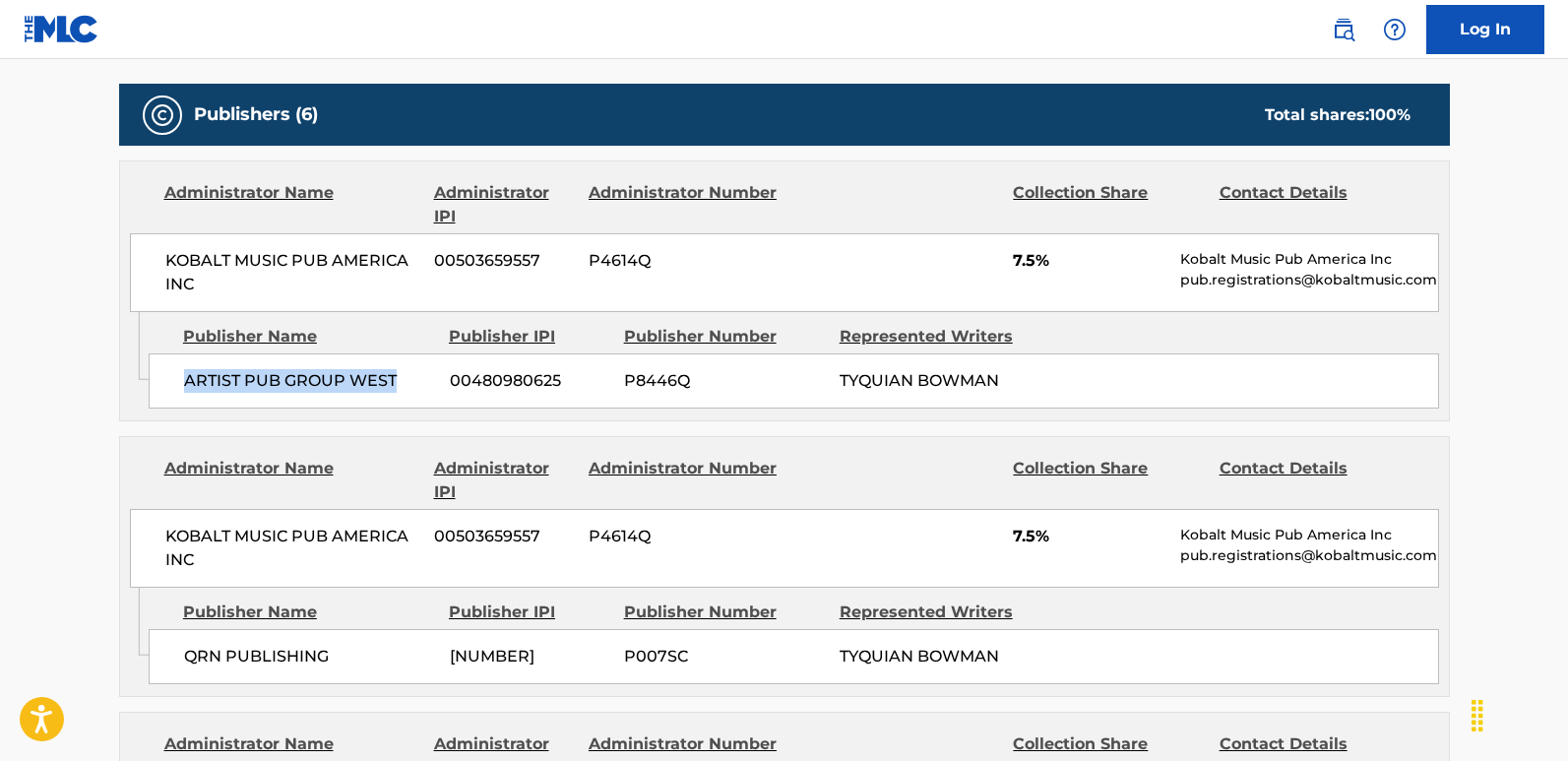scroll, scrollTop: 1181, scrollLeft: 0, axis: vertical 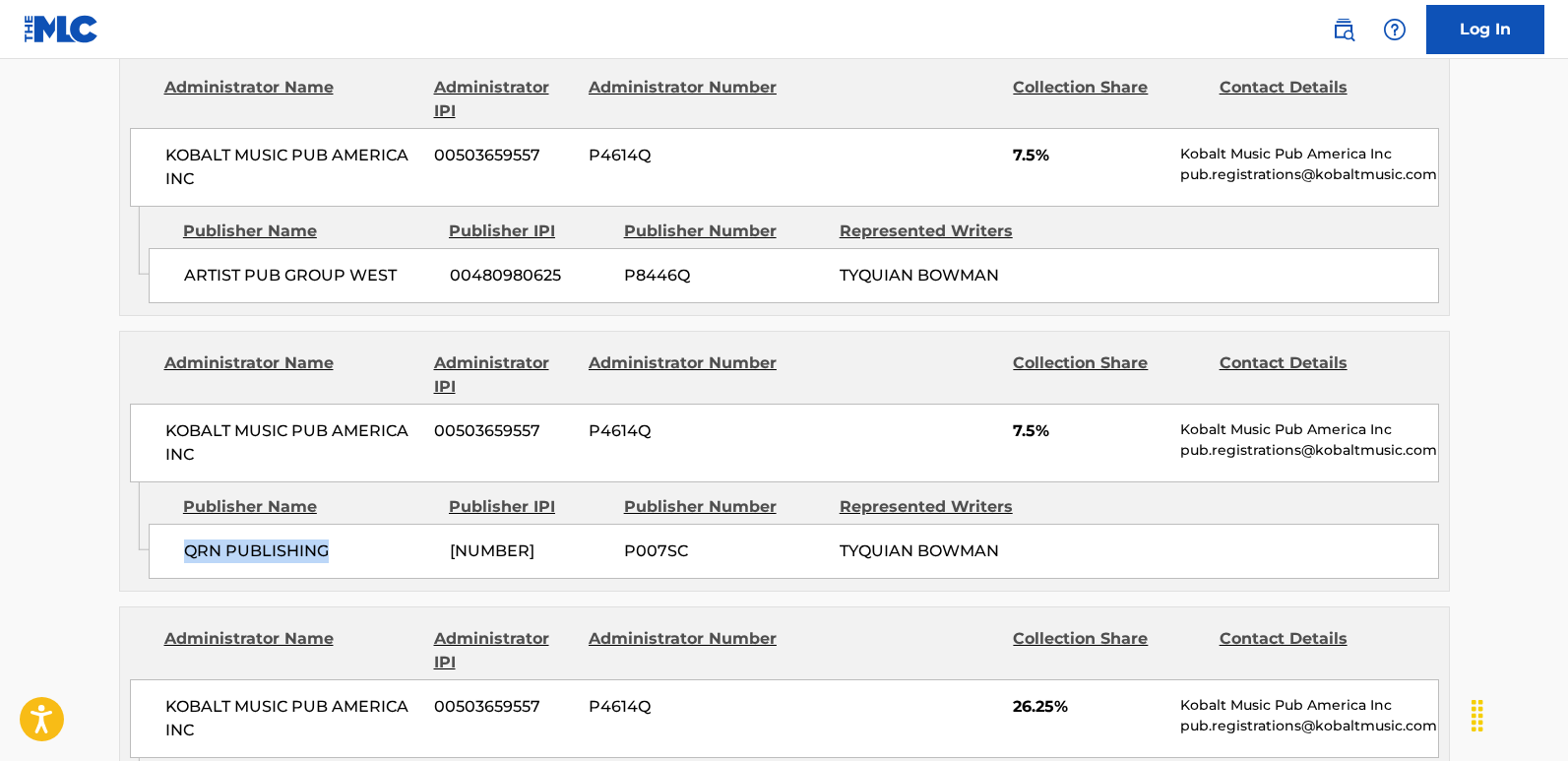 drag, startPoint x: 184, startPoint y: 552, endPoint x: 343, endPoint y: 566, distance: 159.61516 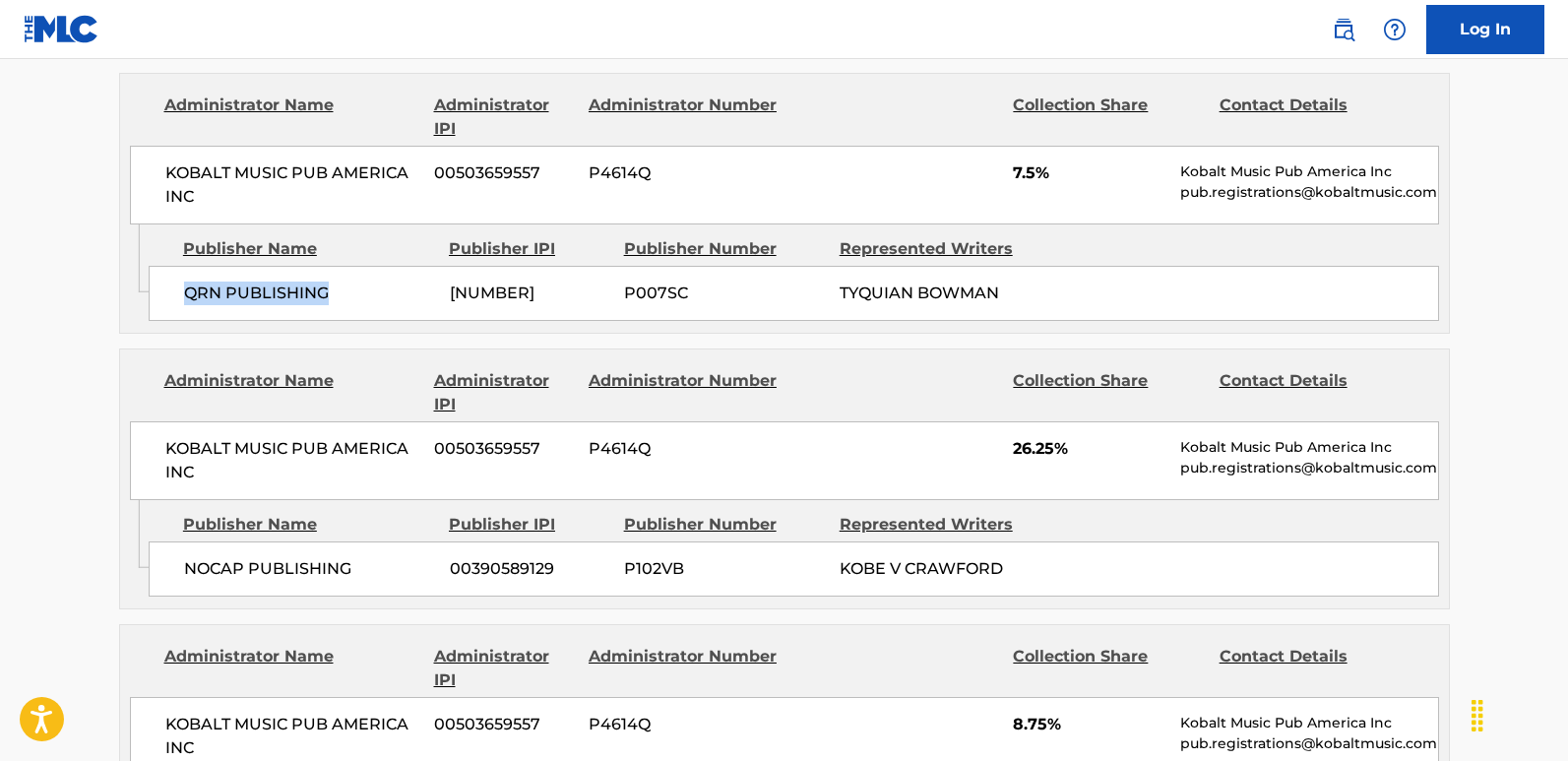 scroll, scrollTop: 1477, scrollLeft: 0, axis: vertical 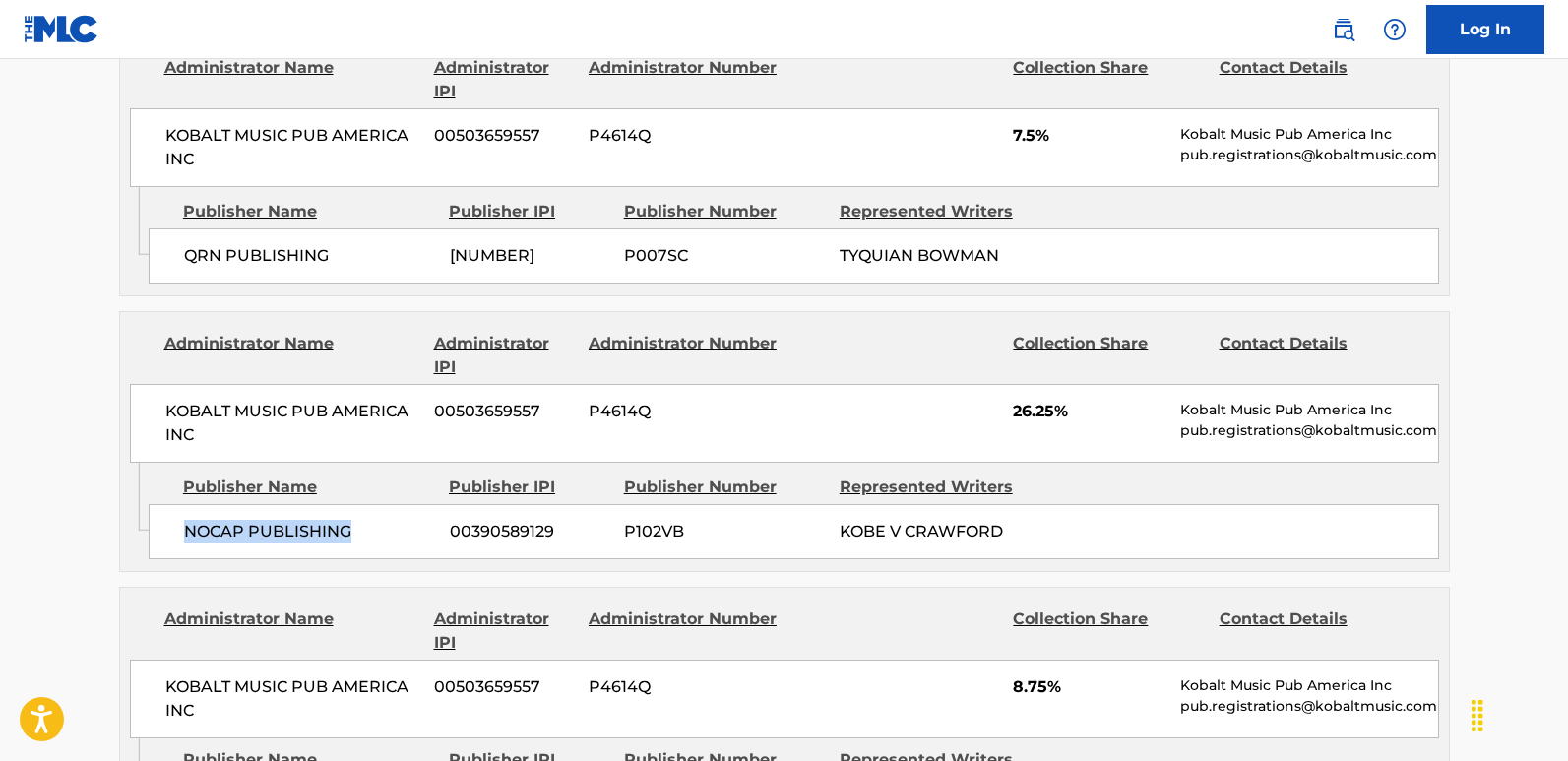 drag, startPoint x: 187, startPoint y: 531, endPoint x: 380, endPoint y: 546, distance: 193.58202 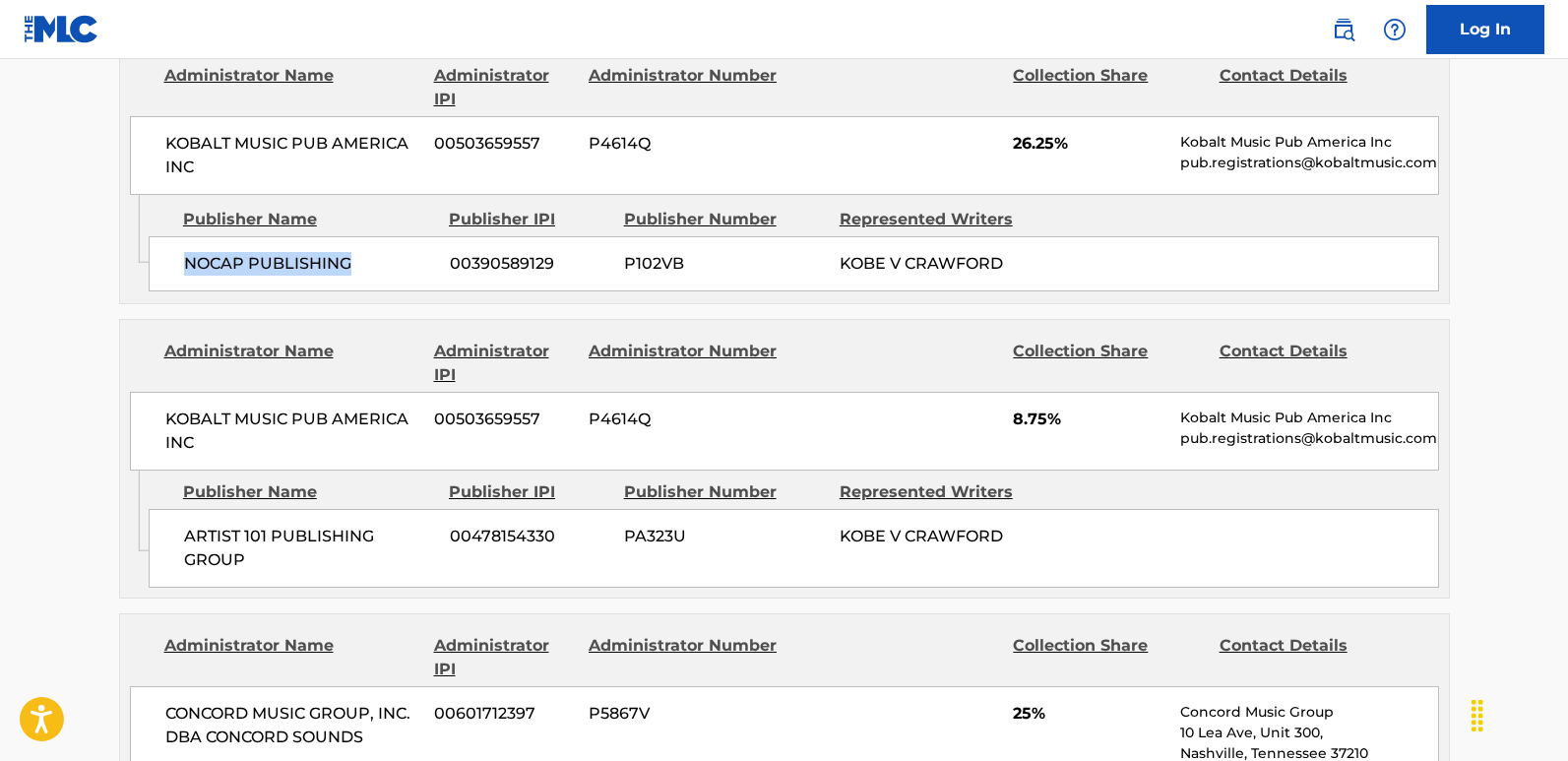 scroll, scrollTop: 1772, scrollLeft: 0, axis: vertical 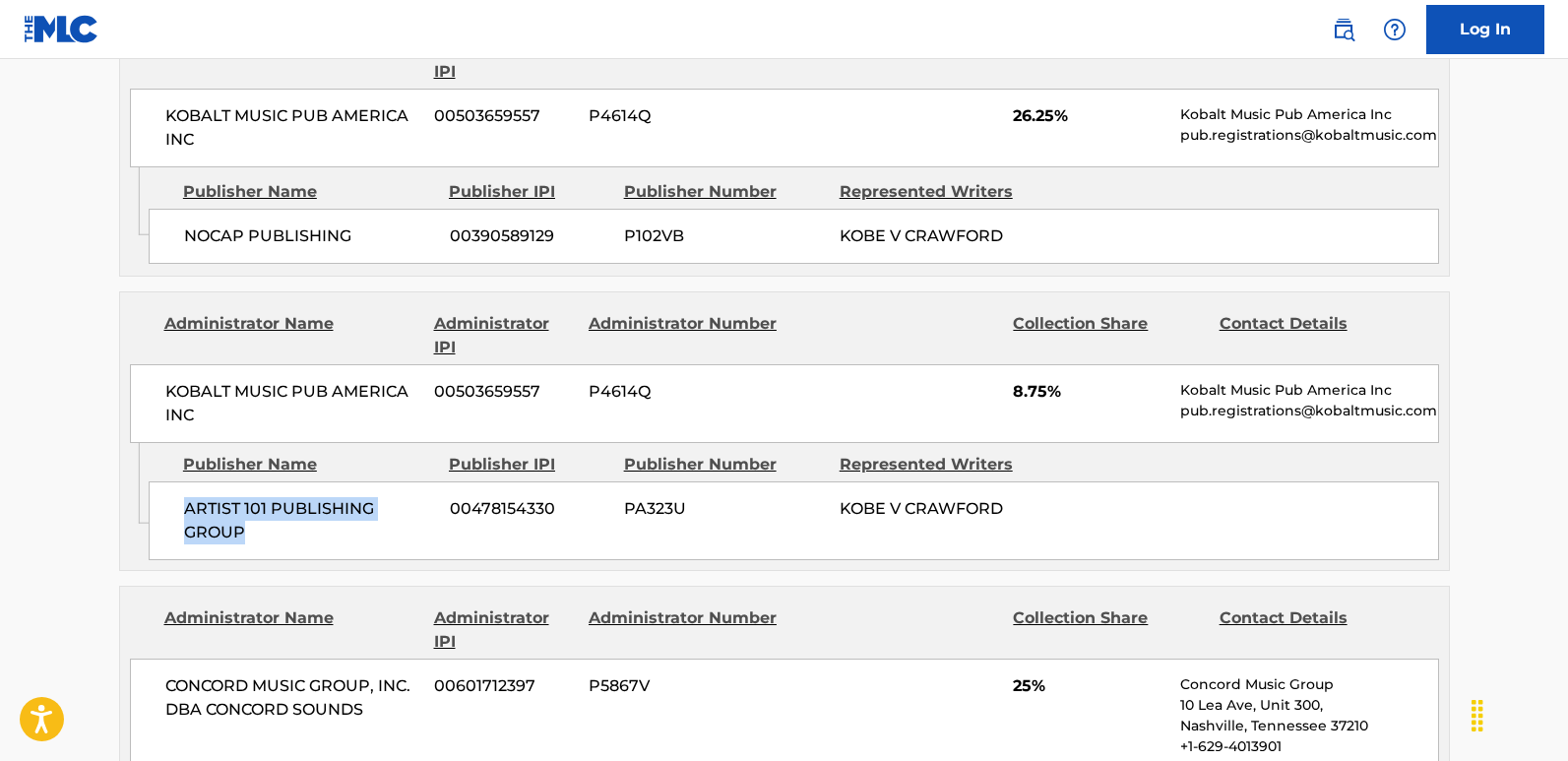 drag, startPoint x: 277, startPoint y: 531, endPoint x: 303, endPoint y: 538, distance: 26.92582 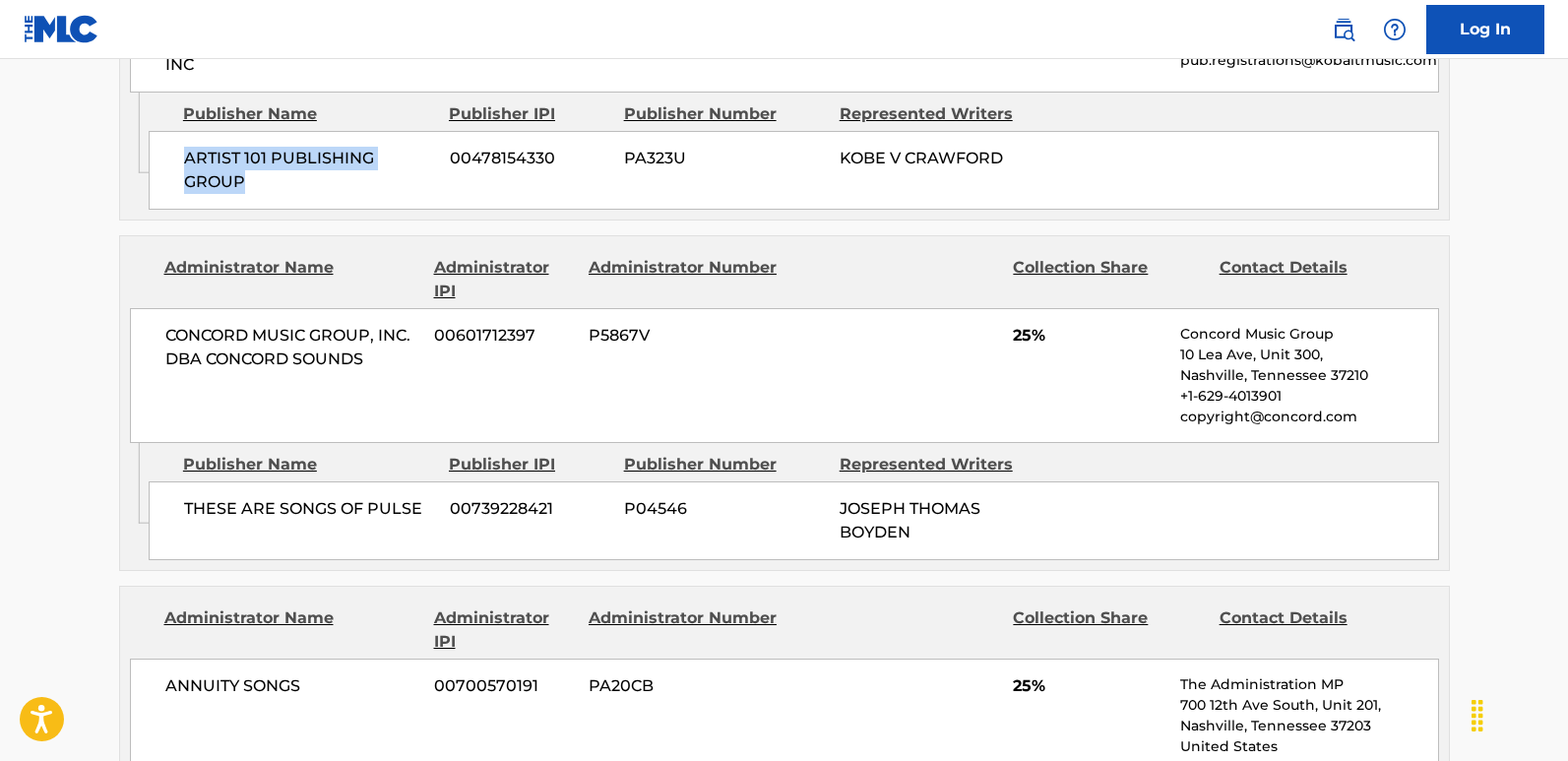scroll, scrollTop: 2166, scrollLeft: 0, axis: vertical 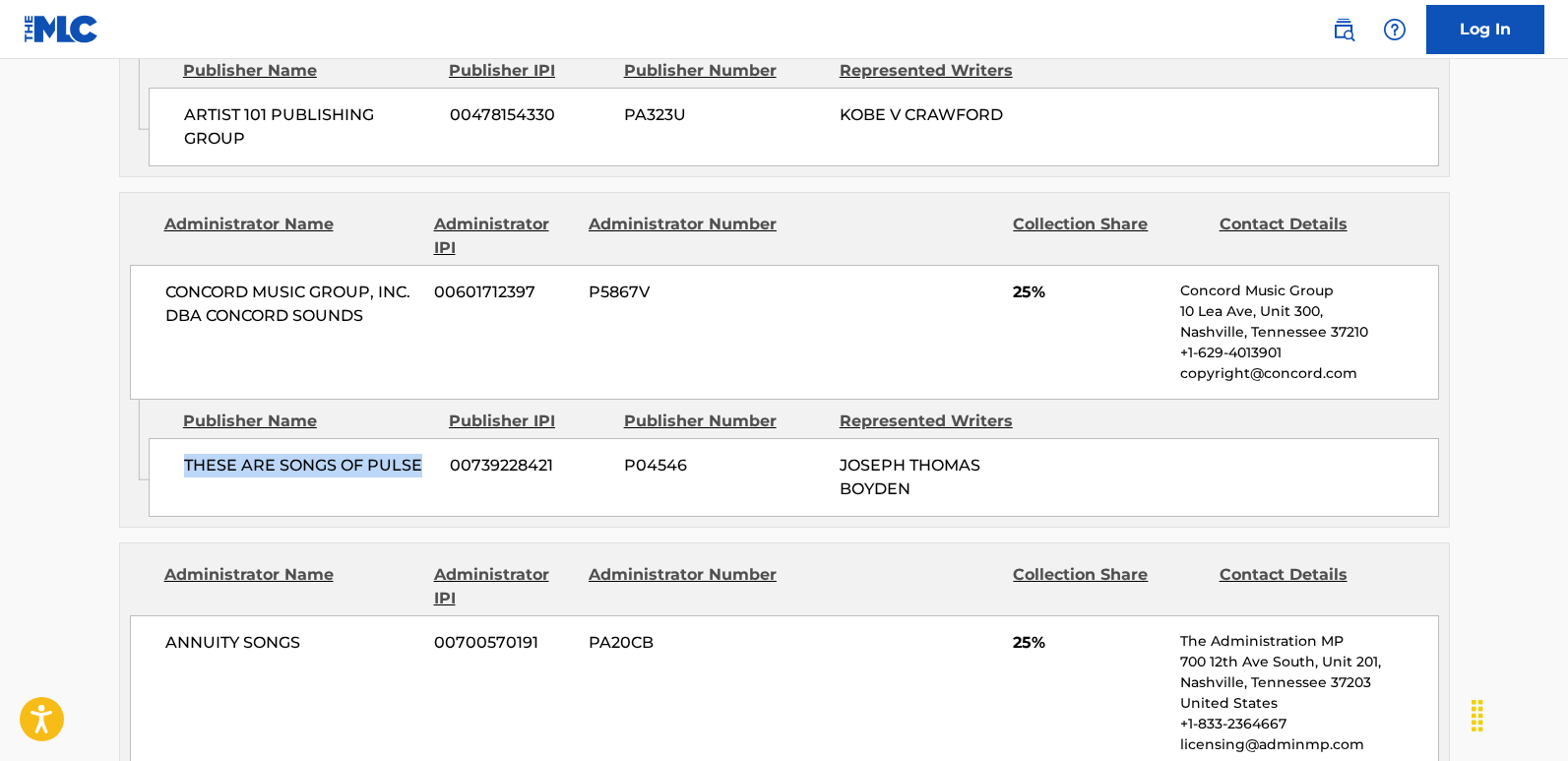 drag, startPoint x: 164, startPoint y: 470, endPoint x: 417, endPoint y: 480, distance: 253.1976 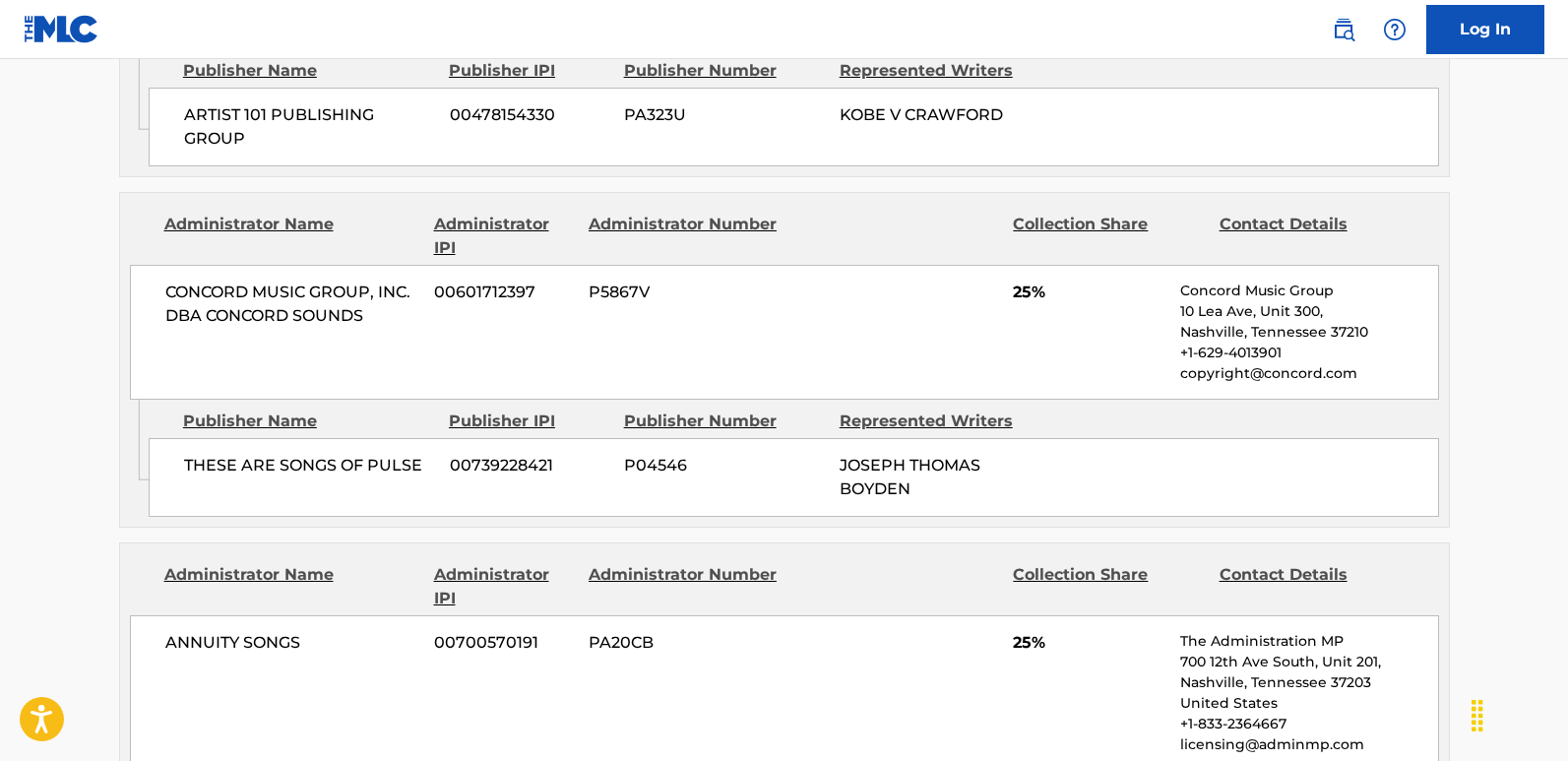 click on "25%" at bounding box center (1089, 292) 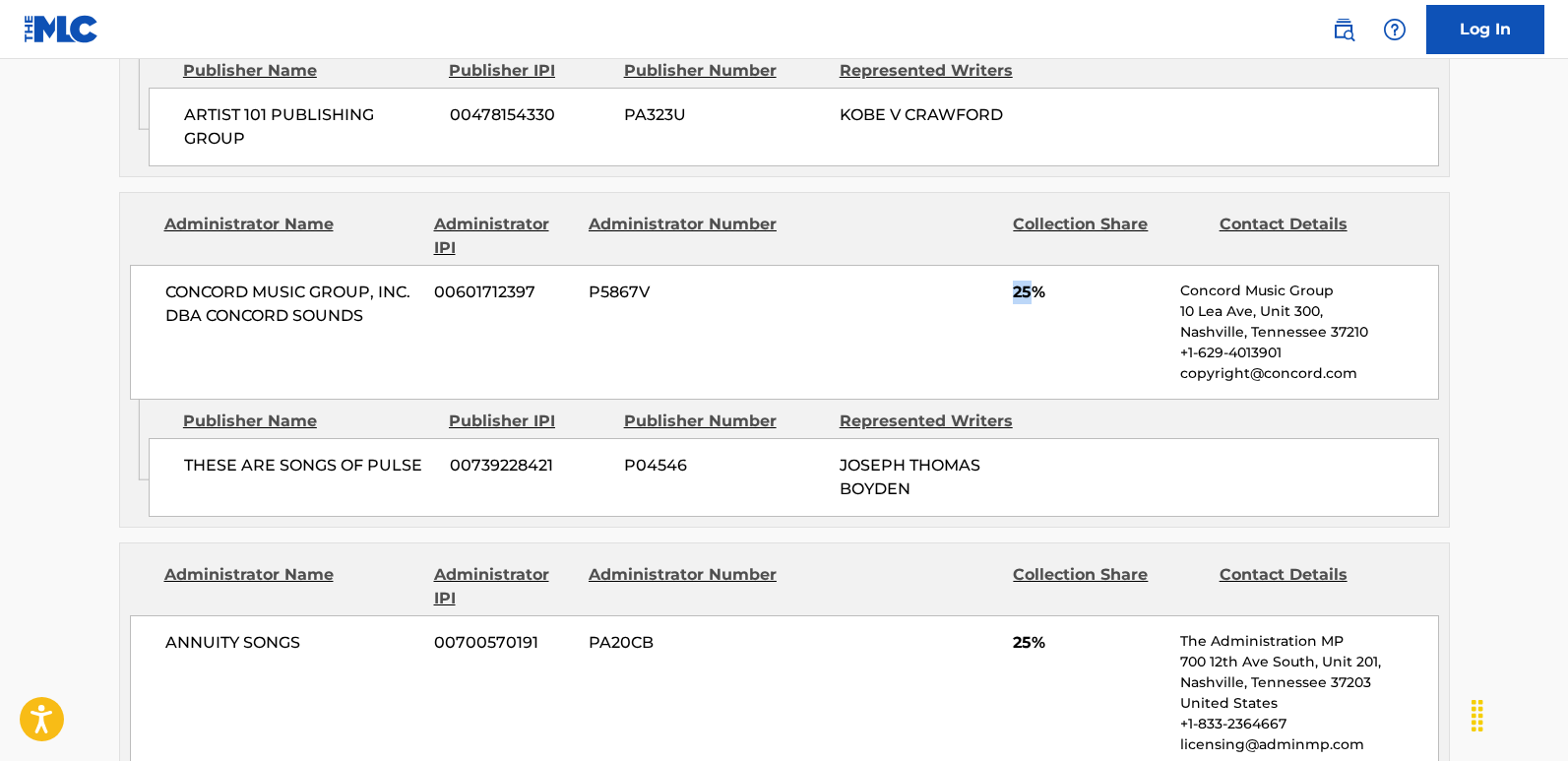 click on "25%" at bounding box center (1089, 292) 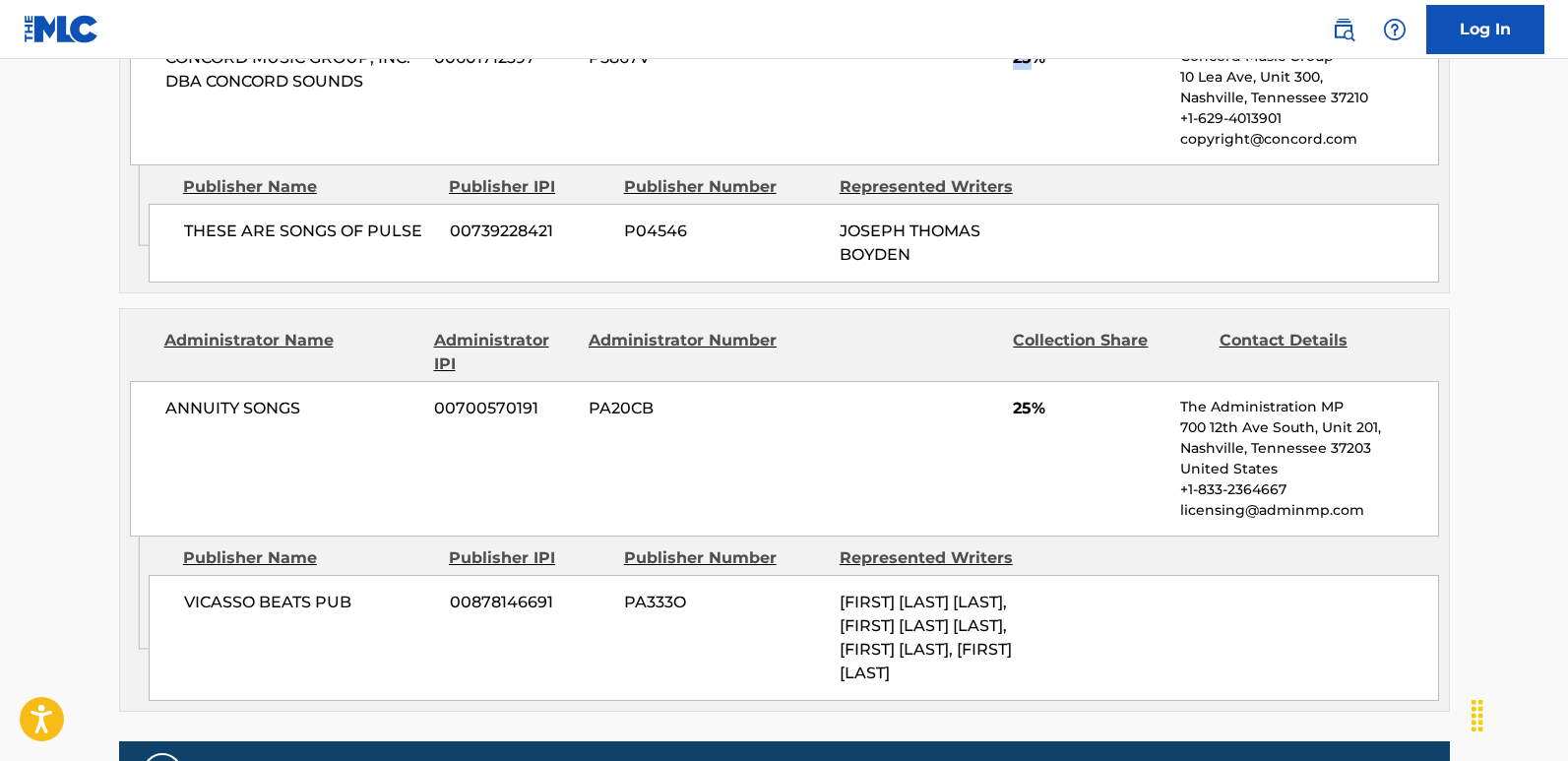 scroll, scrollTop: 2461, scrollLeft: 0, axis: vertical 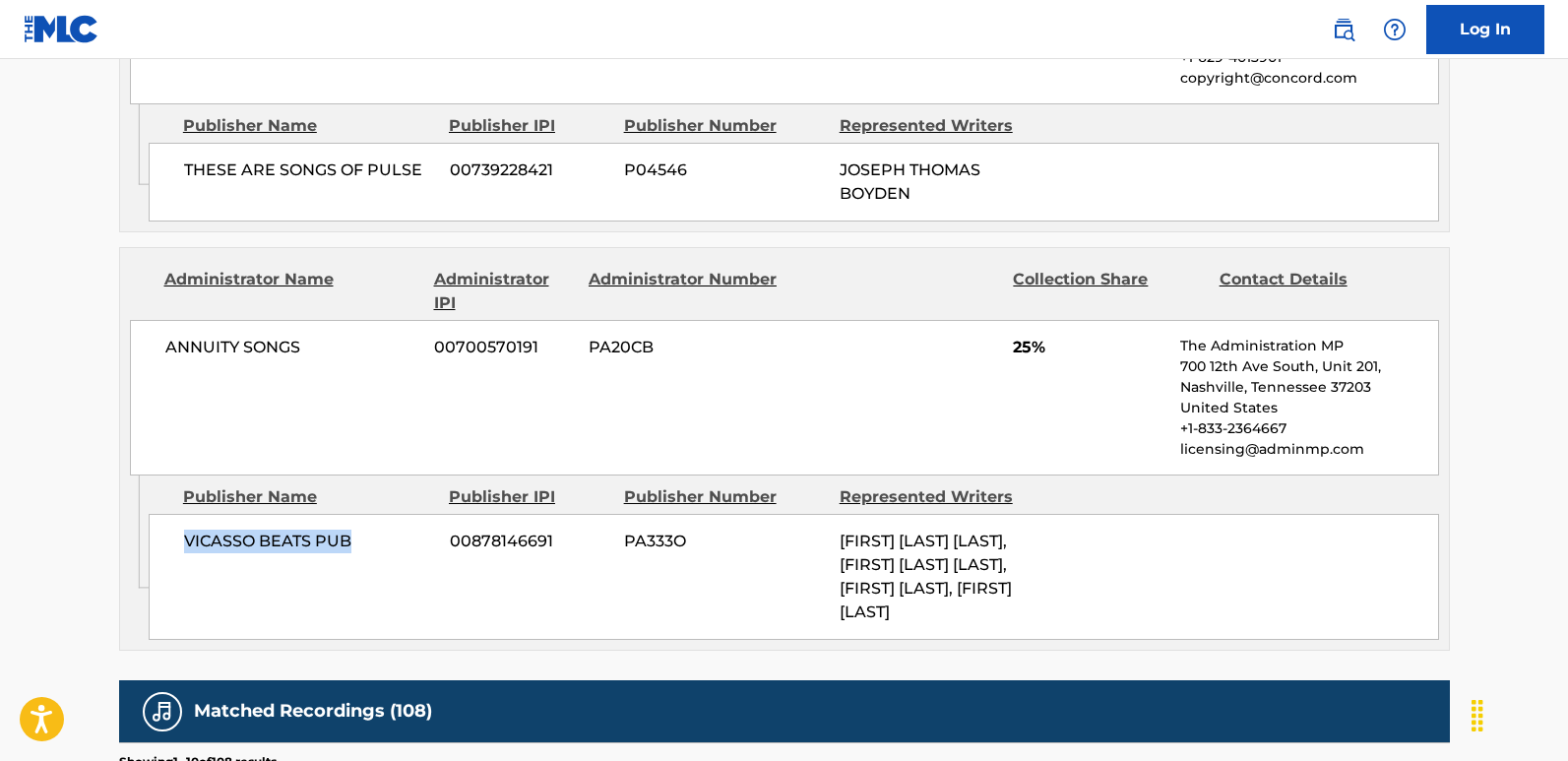 drag, startPoint x: 179, startPoint y: 548, endPoint x: 398, endPoint y: 548, distance: 219 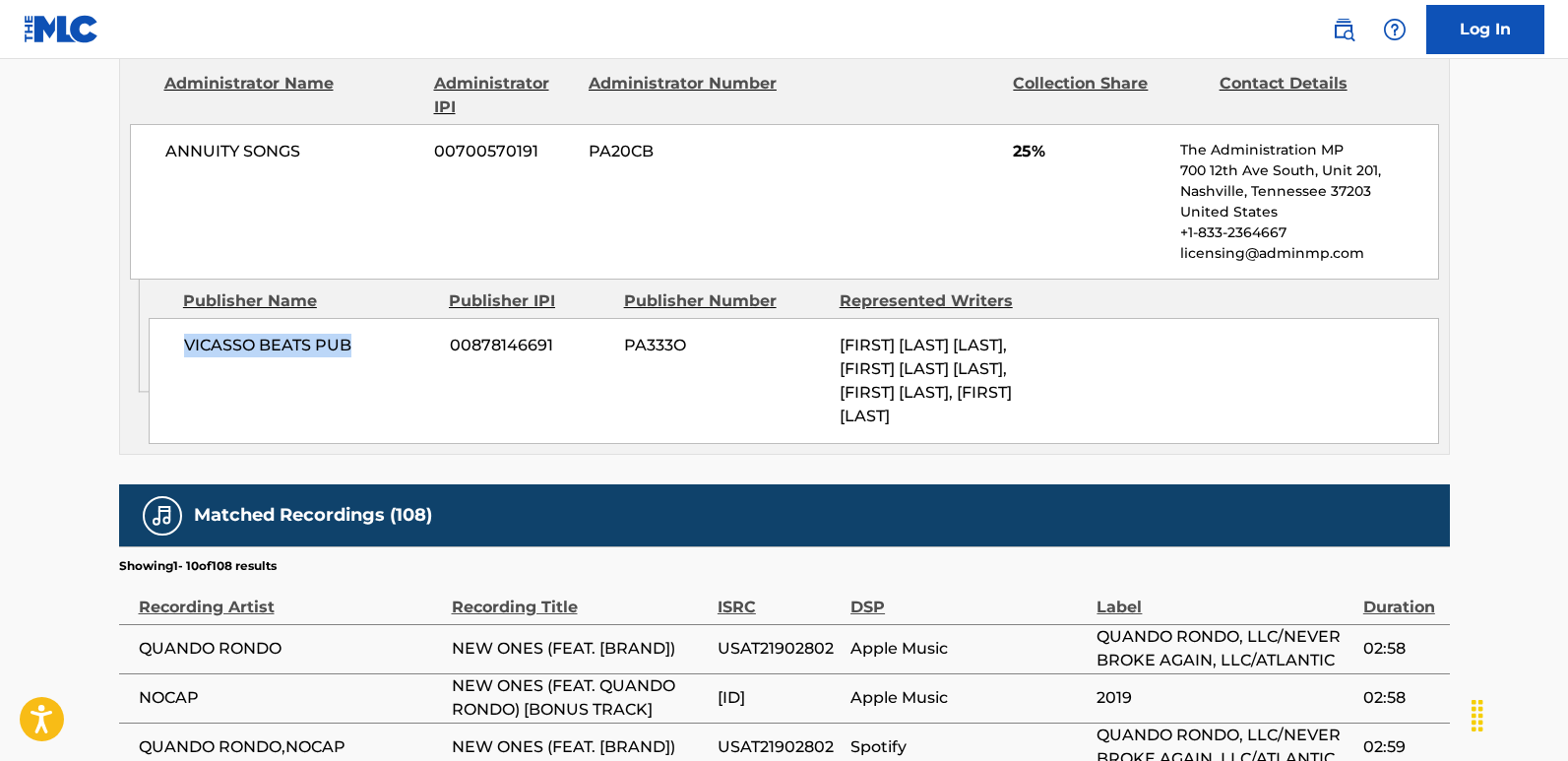 scroll, scrollTop: 2658, scrollLeft: 0, axis: vertical 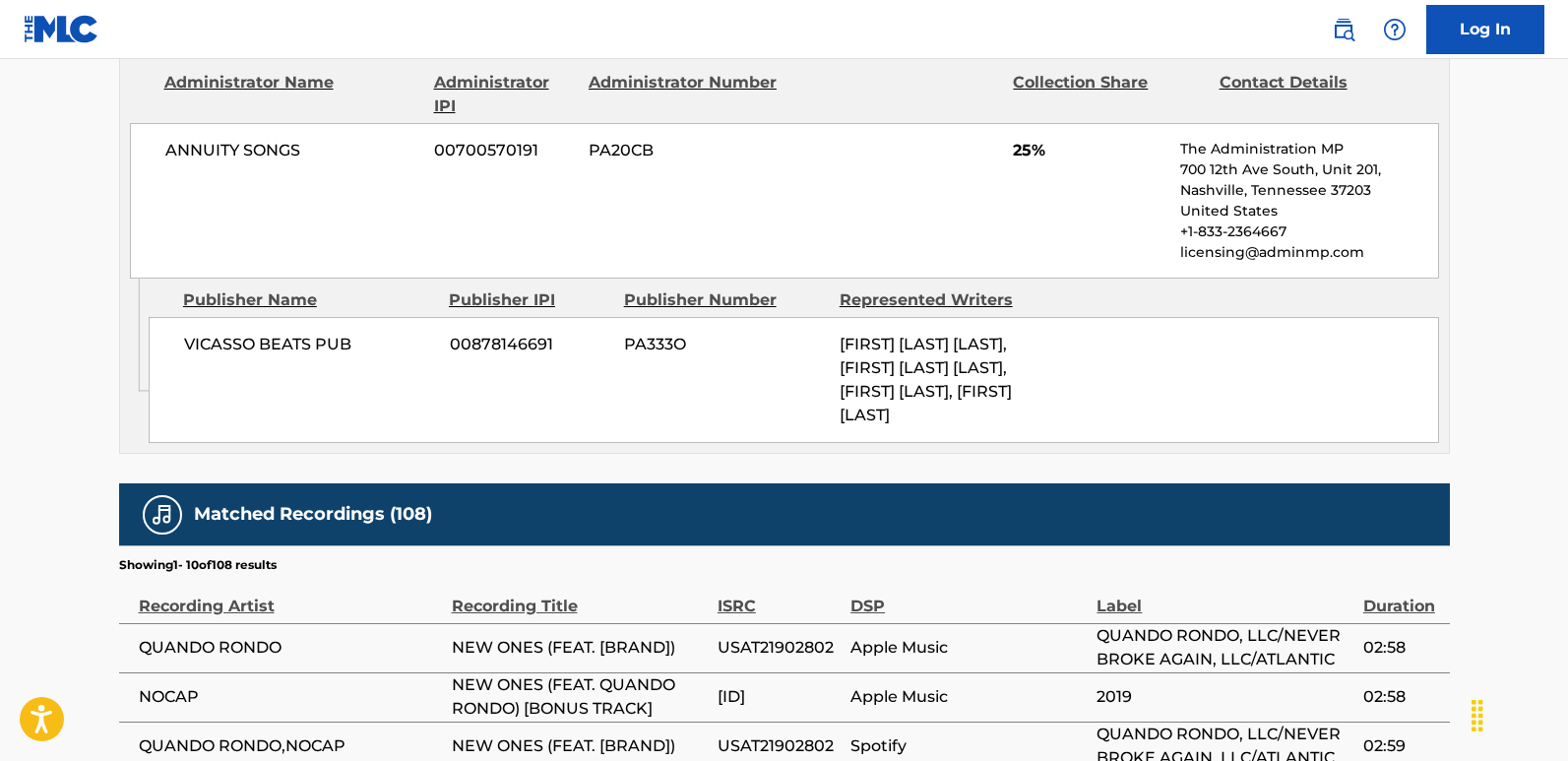 click on "KOBALT MUSIC PUB AMERICA INC 00503659557 P4614Q 7.5% Kobalt Music Pub America Inc [EMAIL] Admin Original Publisher Connecting Line Publisher Name Publisher IPI Publisher Number Represented Writers ARTIST PUB GROUP WEST 00480980625 P8446Q TYQUIAN BOWMAN Administrator Name Administrator IPI" at bounding box center (784, -691) 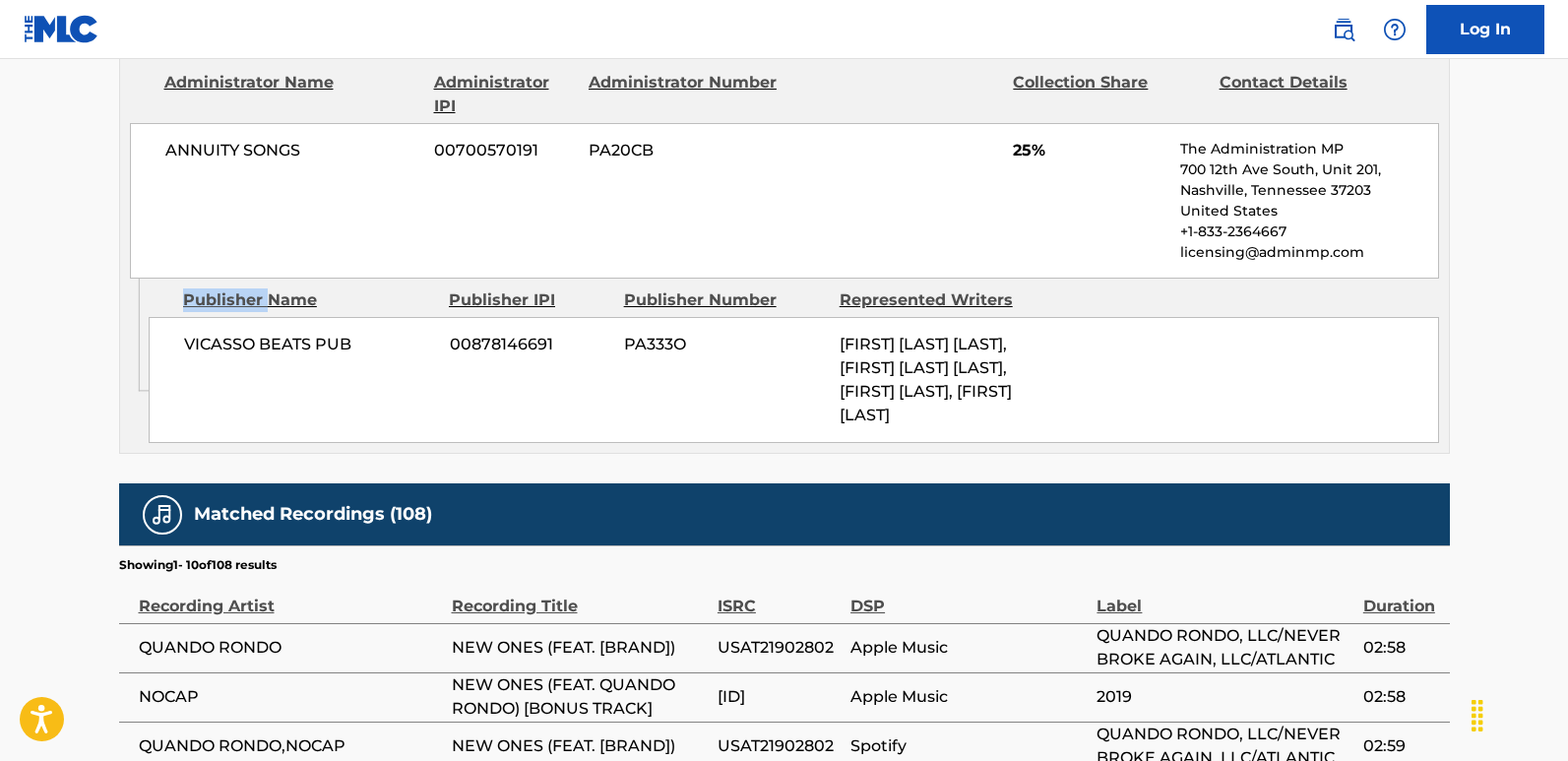 click on "KOBALT MUSIC PUB AMERICA INC 00503659557 P4614Q 7.5% Kobalt Music Pub America Inc [EMAIL] Admin Original Publisher Connecting Line Publisher Name Publisher IPI Publisher Number Represented Writers ARTIST PUB GROUP WEST 00480980625 P8446Q TYQUIAN BOWMAN Administrator Name Administrator IPI" at bounding box center (784, -691) 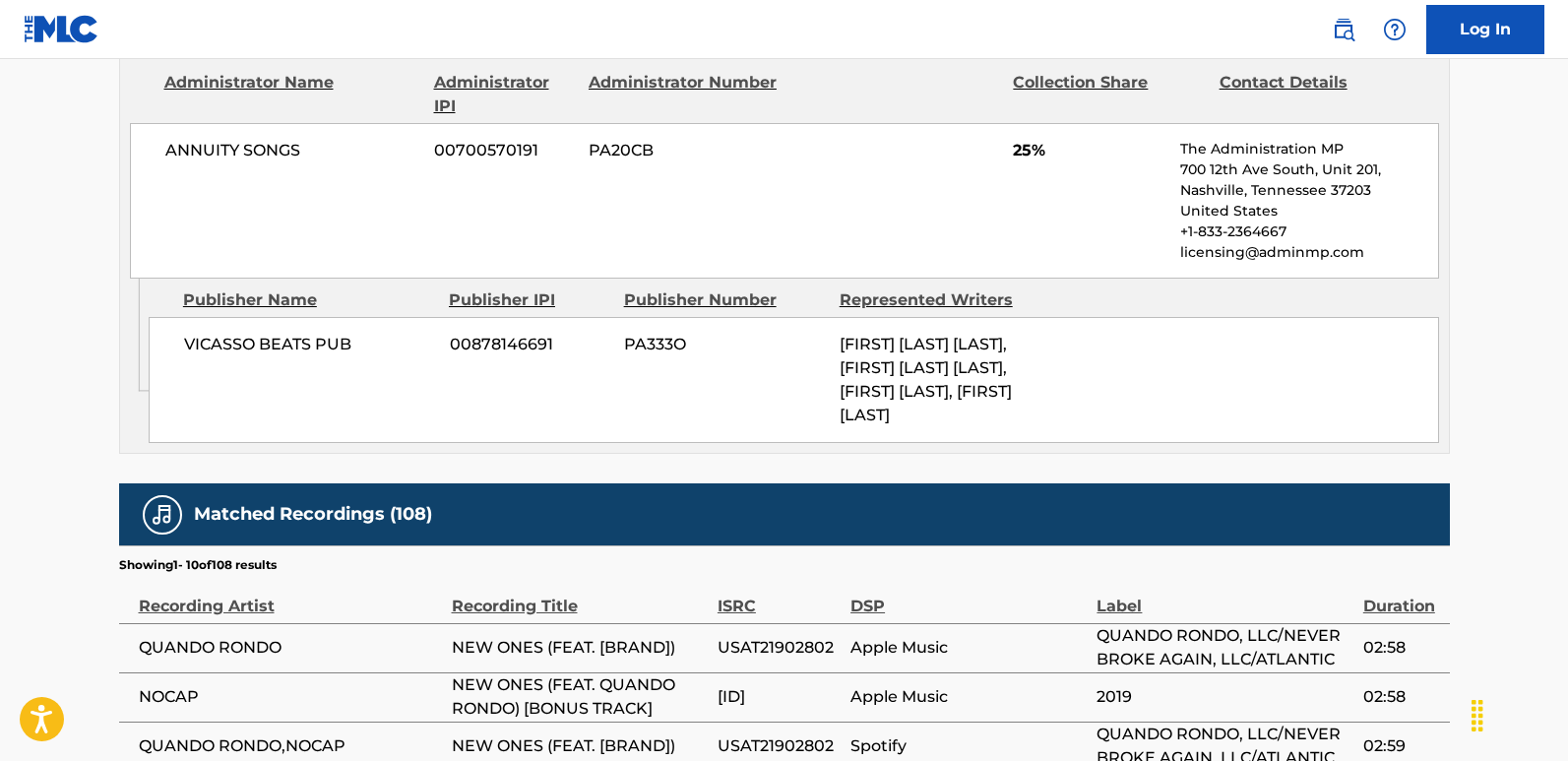click on "KOBALT MUSIC PUB AMERICA INC 00503659557 P4614Q 7.5% Kobalt Music Pub America Inc [EMAIL] Admin Original Publisher Connecting Line Publisher Name Publisher IPI Publisher Number Represented Writers ARTIST PUB GROUP WEST 00480980625 P8446Q TYQUIAN BOWMAN Administrator Name Administrator IPI" at bounding box center (784, -691) 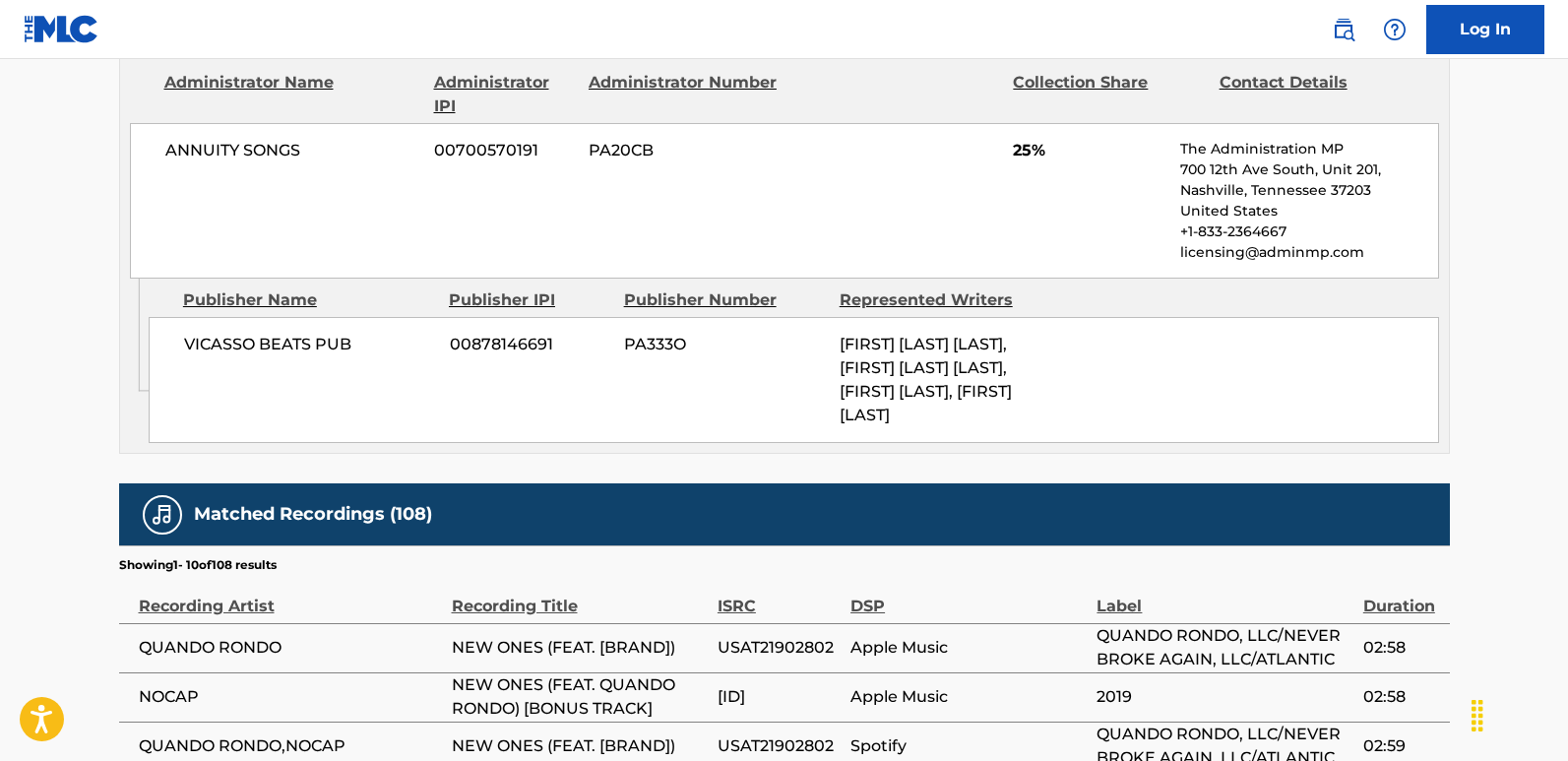 click on "KOBALT MUSIC PUB AMERICA INC 00503659557 P4614Q 7.5% Kobalt Music Pub America Inc [EMAIL] Admin Original Publisher Connecting Line Publisher Name Publisher IPI Publisher Number Represented Writers ARTIST PUB GROUP WEST 00480980625 P8446Q TYQUIAN BOWMAN Administrator Name Administrator IPI" at bounding box center [784, -691] 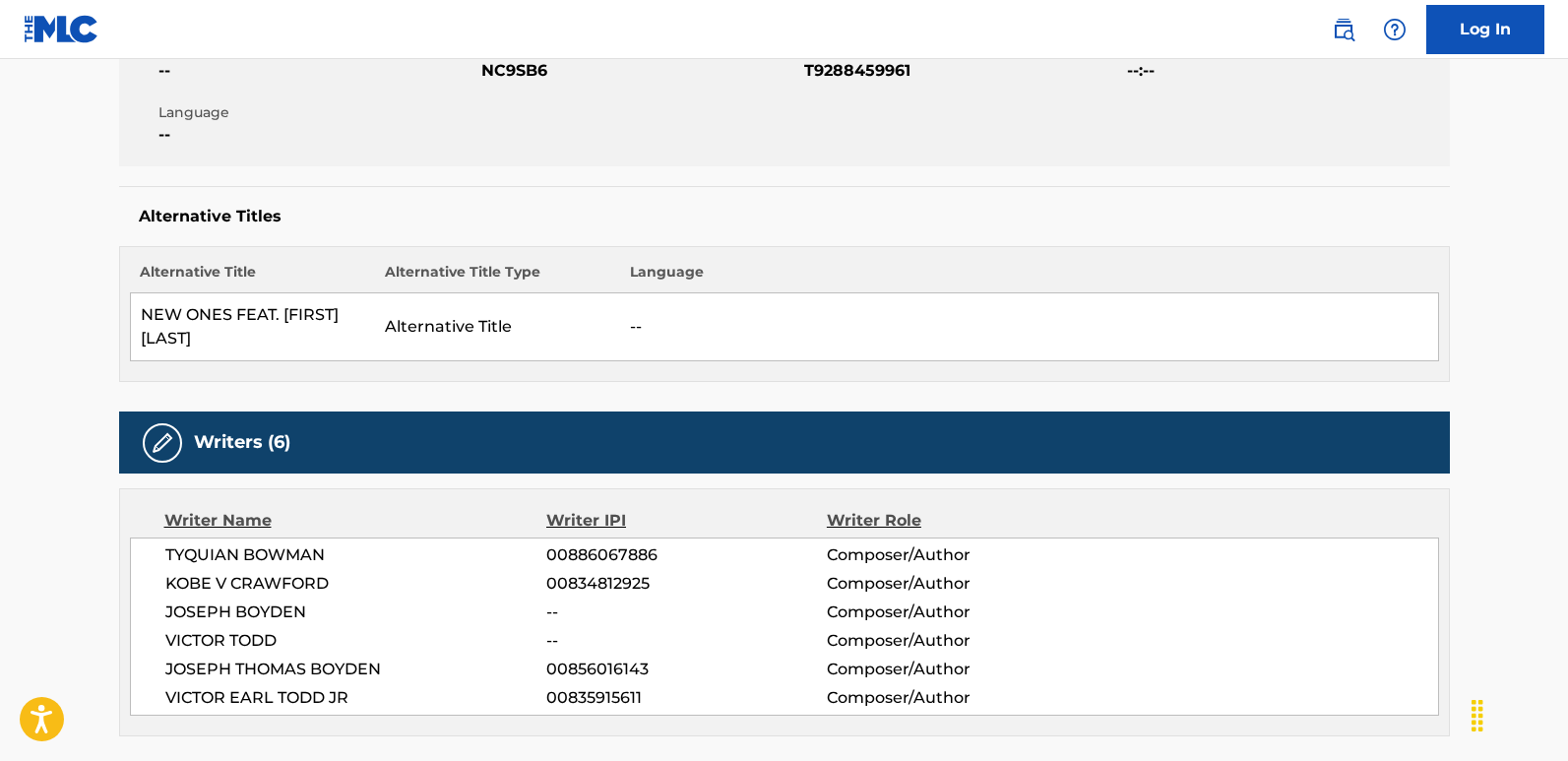 scroll, scrollTop: 0, scrollLeft: 0, axis: both 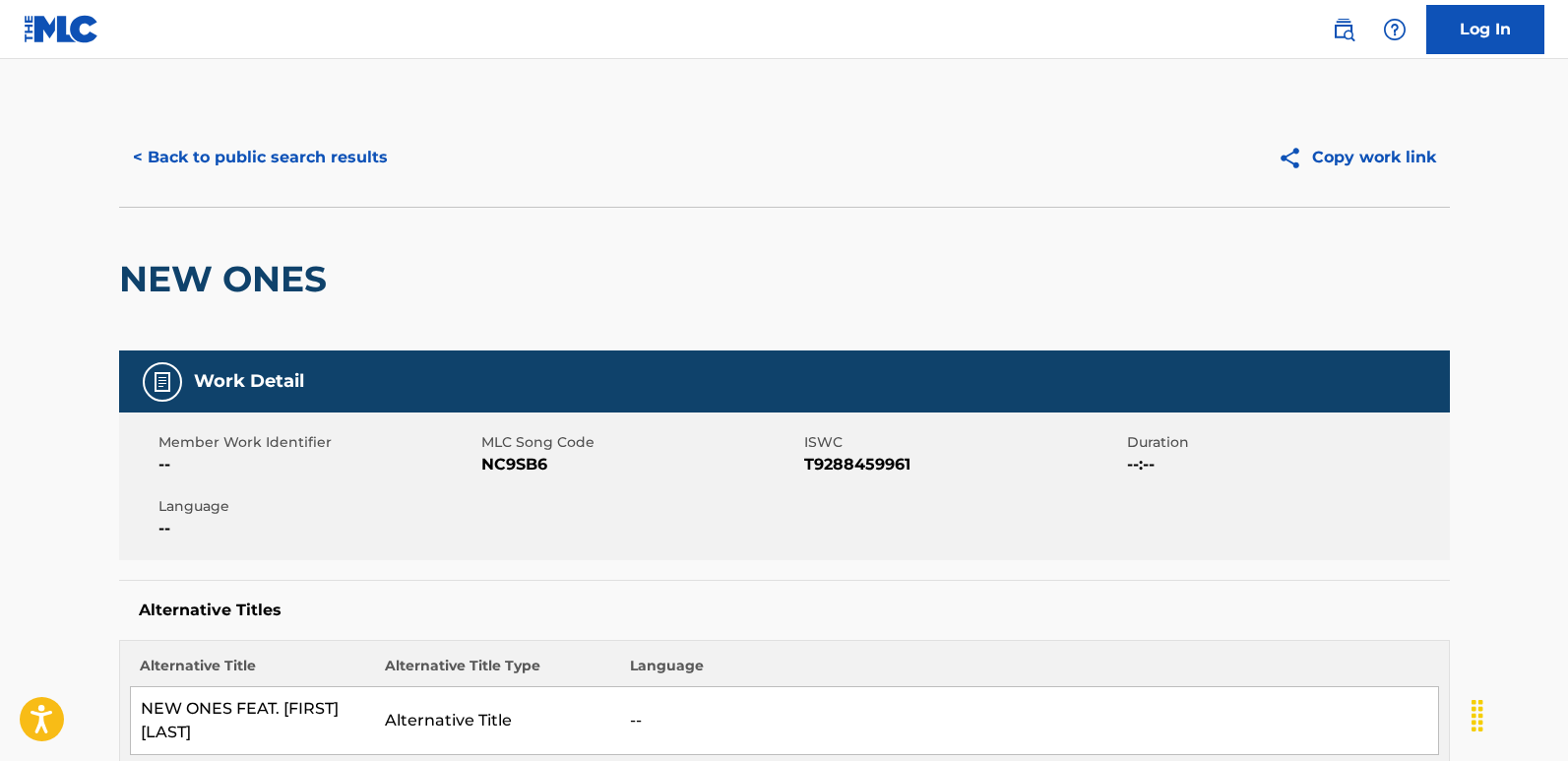 click on "< Back to public search results" at bounding box center (260, 158) 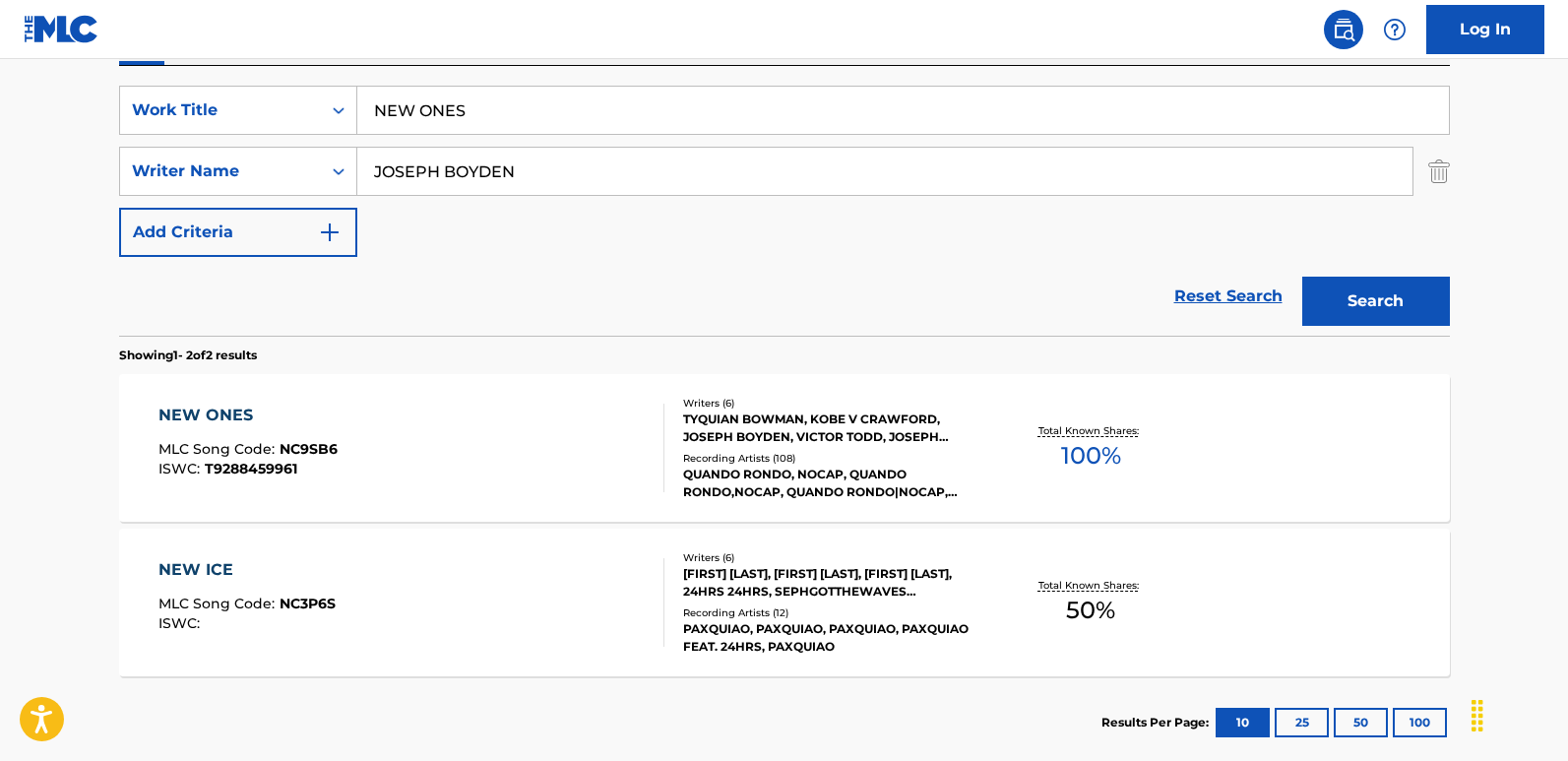 click on "Reset Search" at bounding box center [1228, 296] 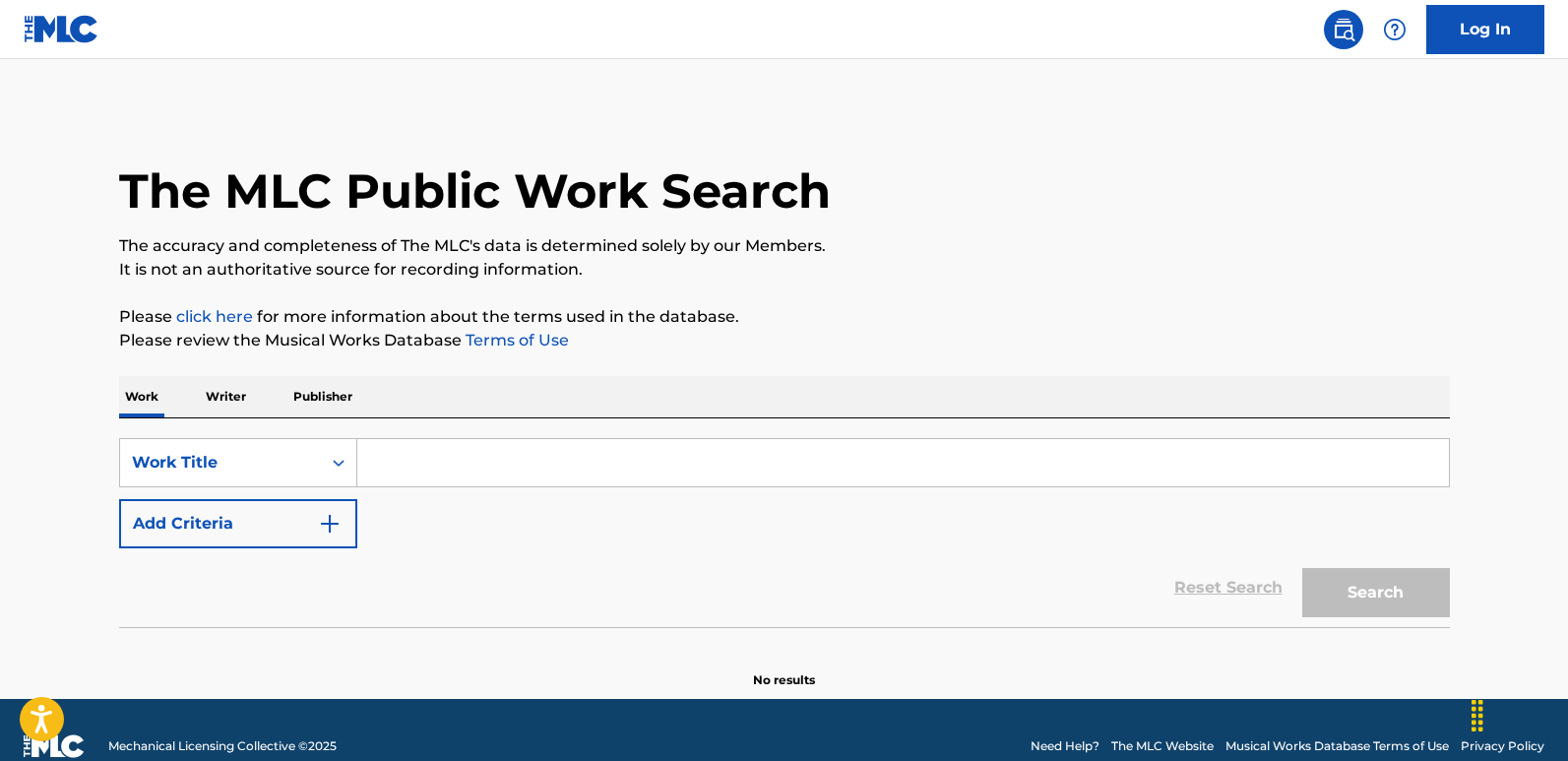 click on "Reset Search Search" at bounding box center (784, 588) 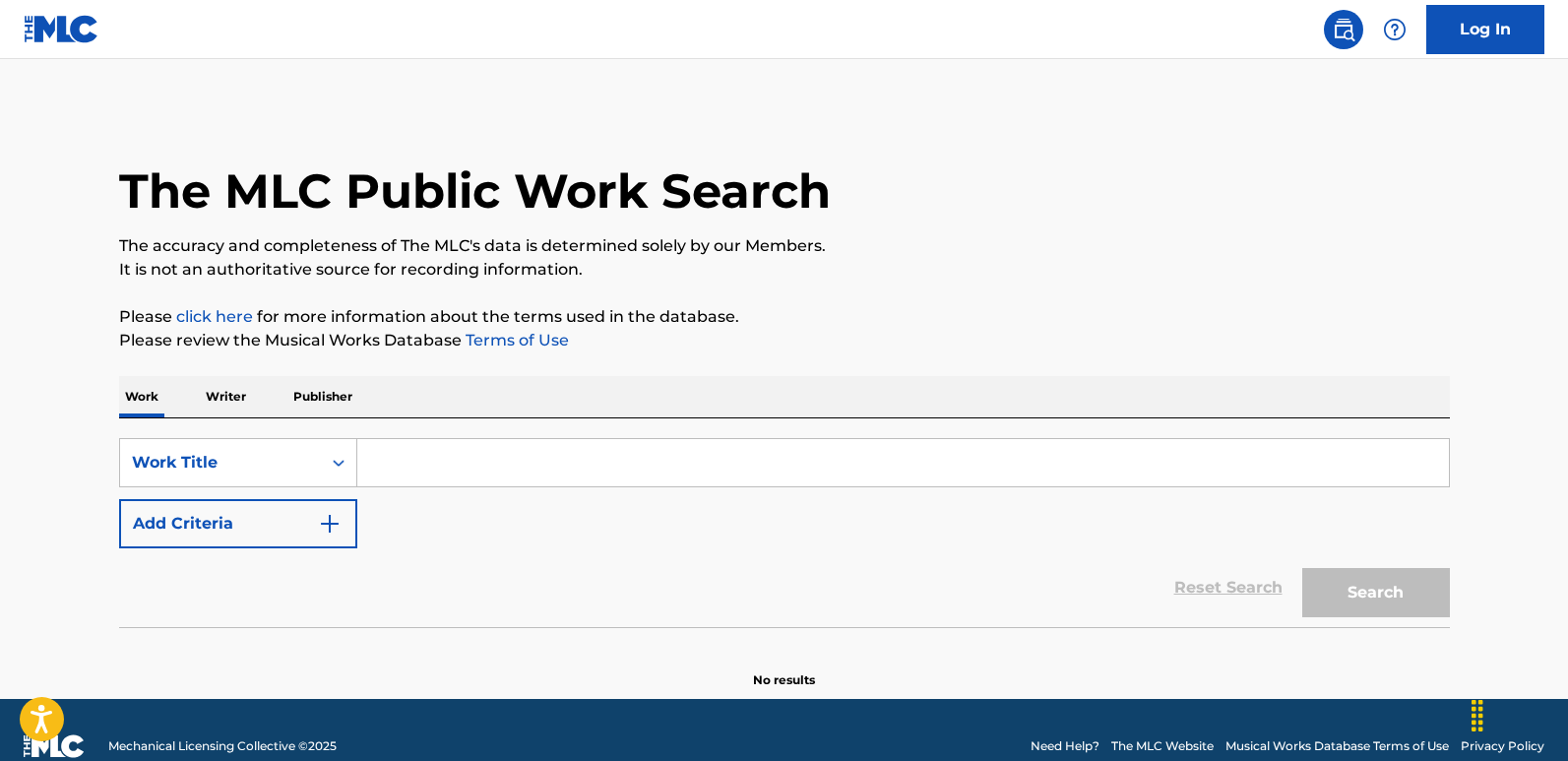click on "The MLC Public Work Search The accuracy and completeness of The MLC's data is determined solely by our Members. It is not an authoritative source for recording information. Please   click here   for more information about the terms used in the database. Please review the Musical Works Database   Terms of Use Work Writer Publisher SearchWithCriteria9d4b10ec-ea00-4de3-ae4d-bc4867ef49f9 Work Title Add Criteria Reset Search Search No results" at bounding box center [784, 399] 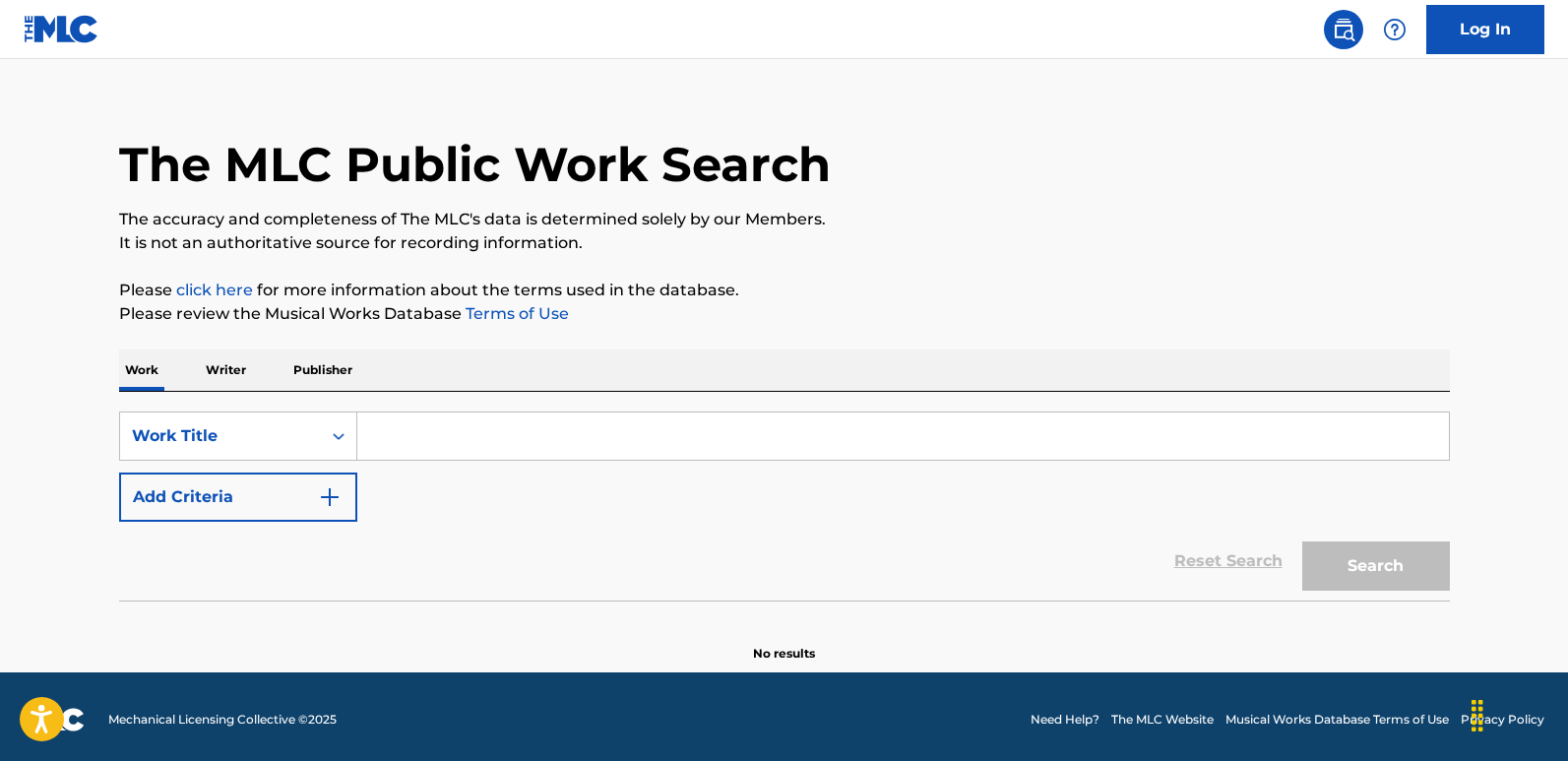 scroll, scrollTop: 0, scrollLeft: 0, axis: both 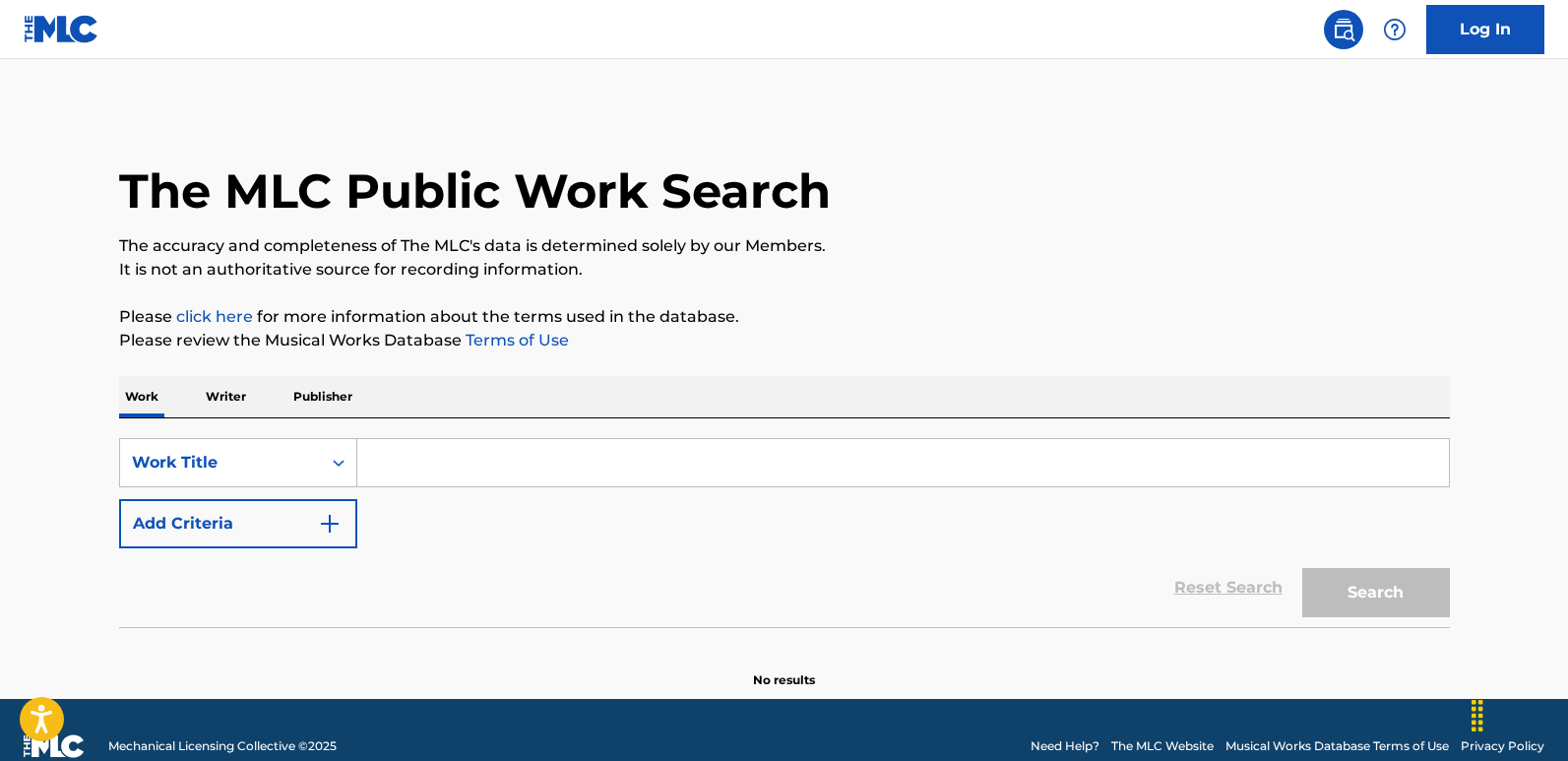click on "The MLC Public Work Search" at bounding box center (784, 180) 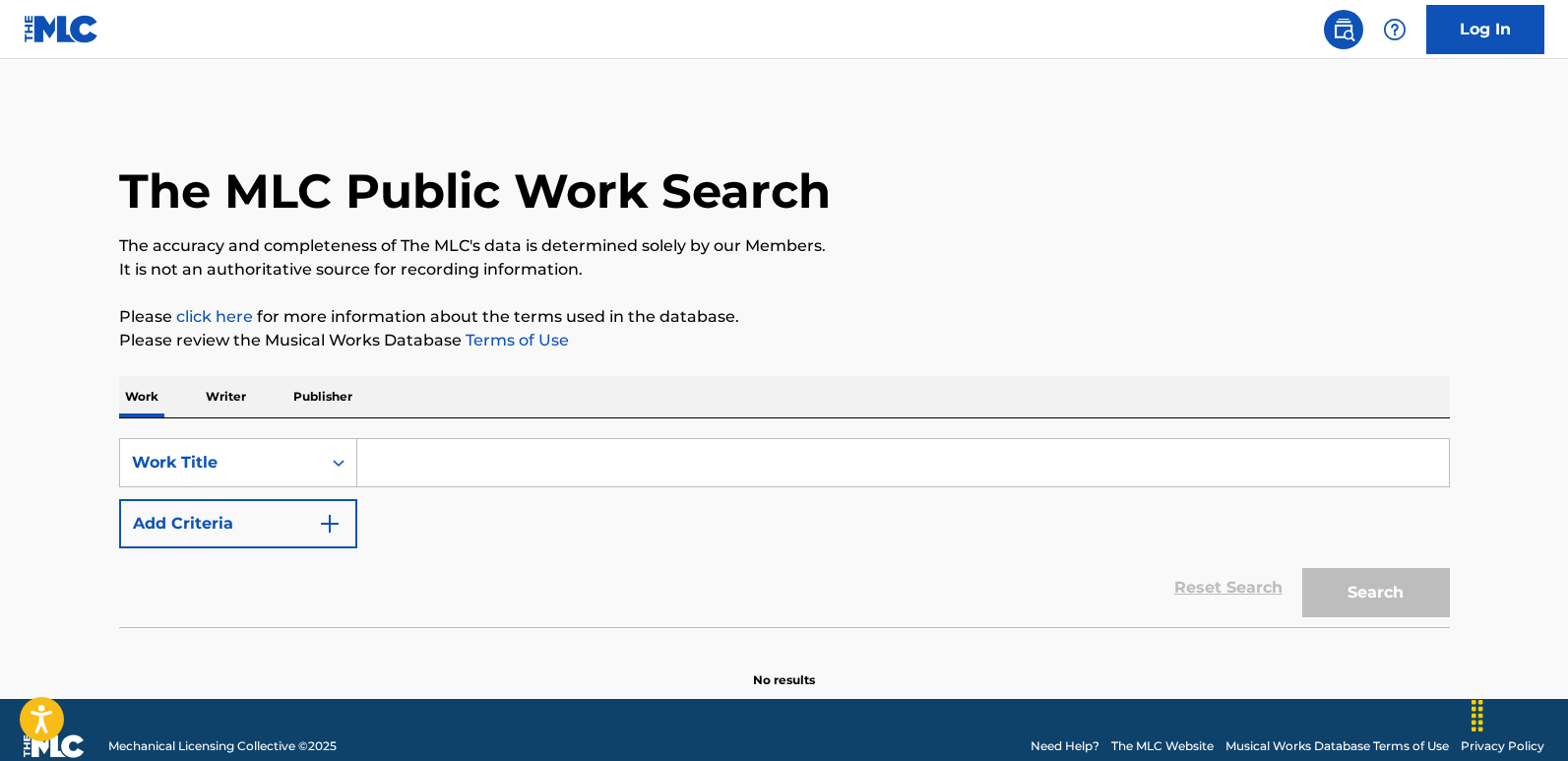 click on "The MLC Public Work Search" at bounding box center (784, 180) 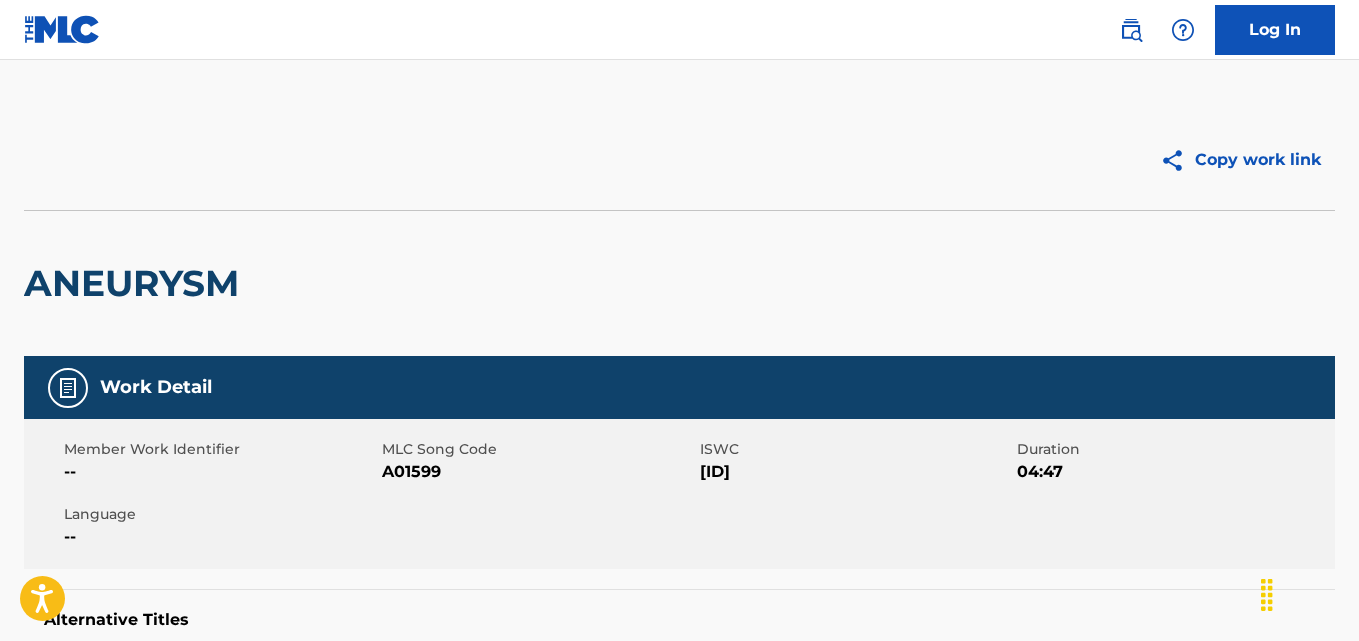 scroll, scrollTop: 0, scrollLeft: 0, axis: both 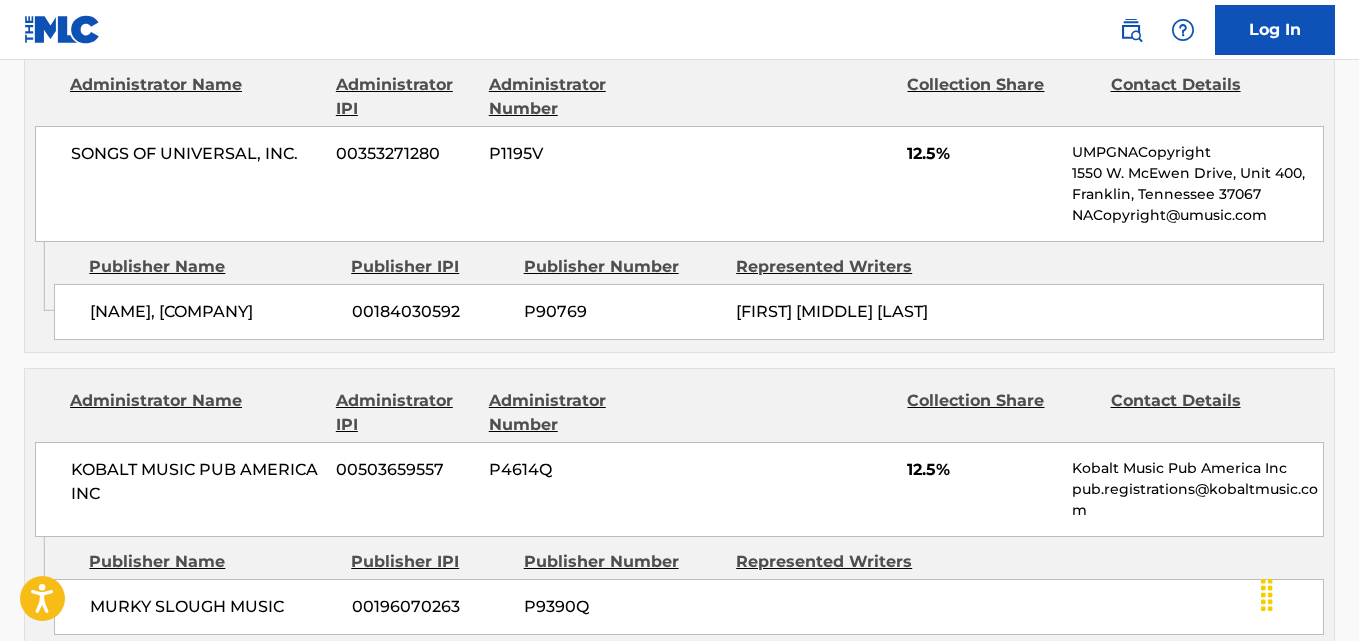 click on "12.5%" at bounding box center (982, 154) 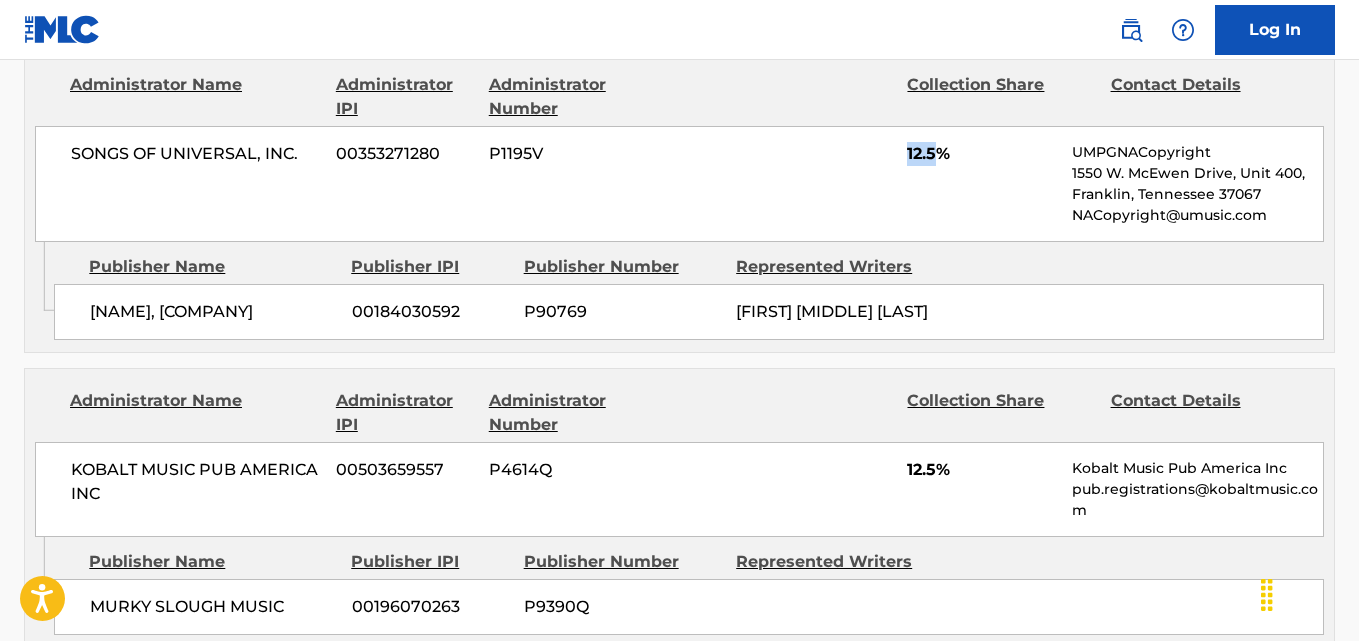 click on "12.5%" at bounding box center [982, 154] 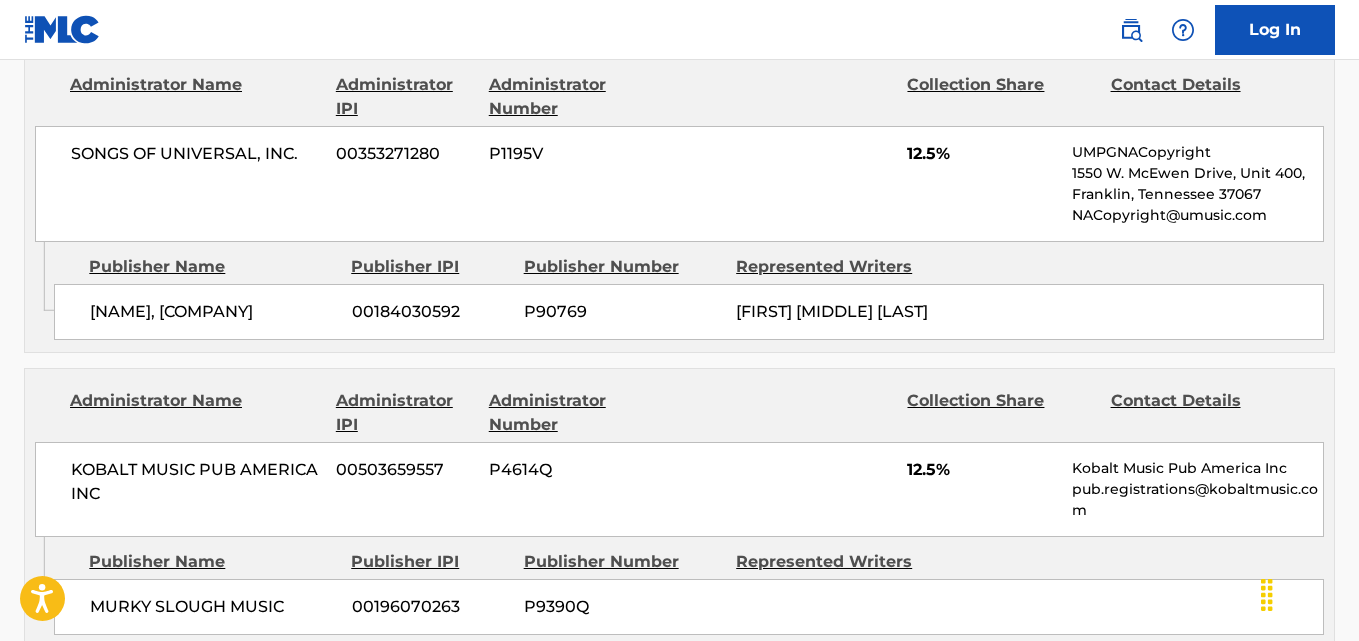 click on "[NAME] [COMPANY] [ID] [ID] [FIRST] [MIDDLE] [LAST]" at bounding box center [689, 312] 